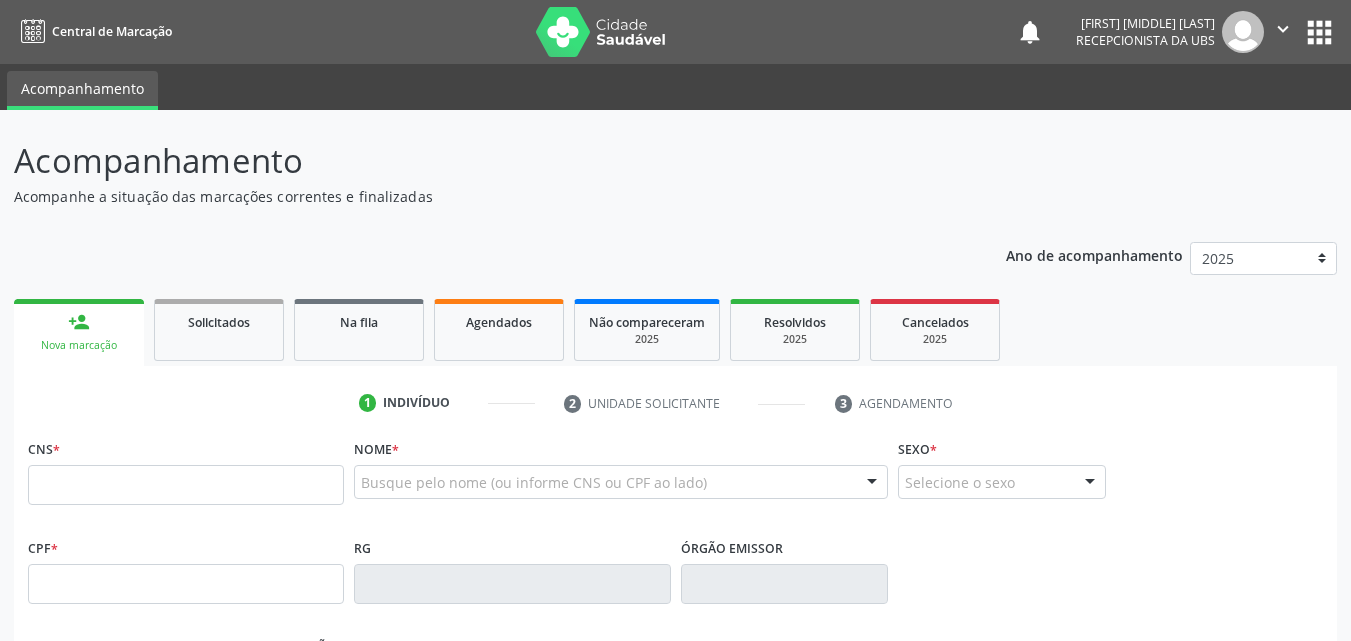 scroll, scrollTop: 0, scrollLeft: 0, axis: both 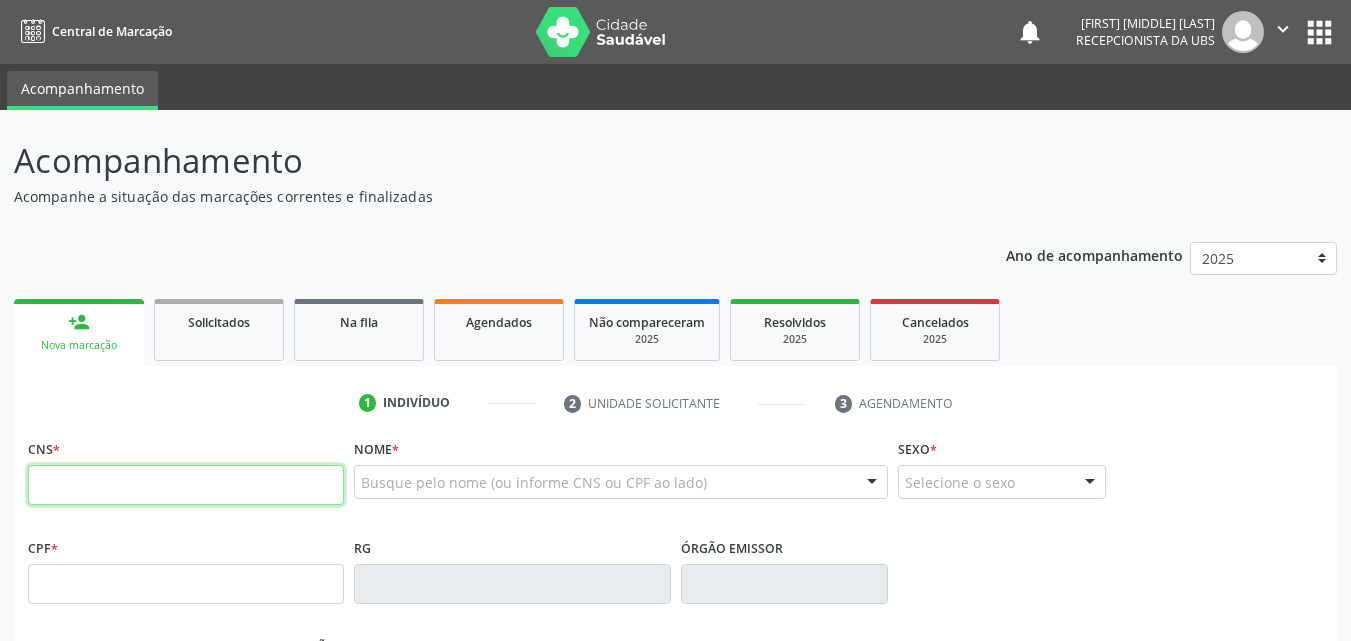paste on "700 2089 9977 8021" 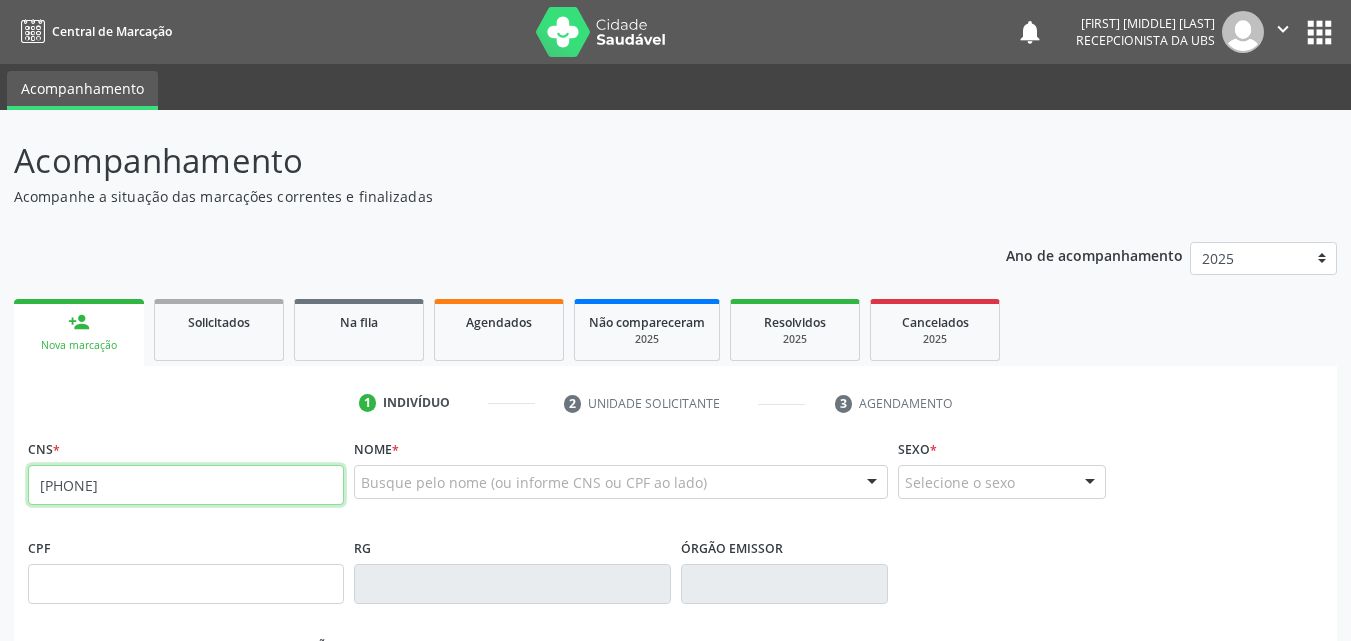 type on "700 2089 9977 8021" 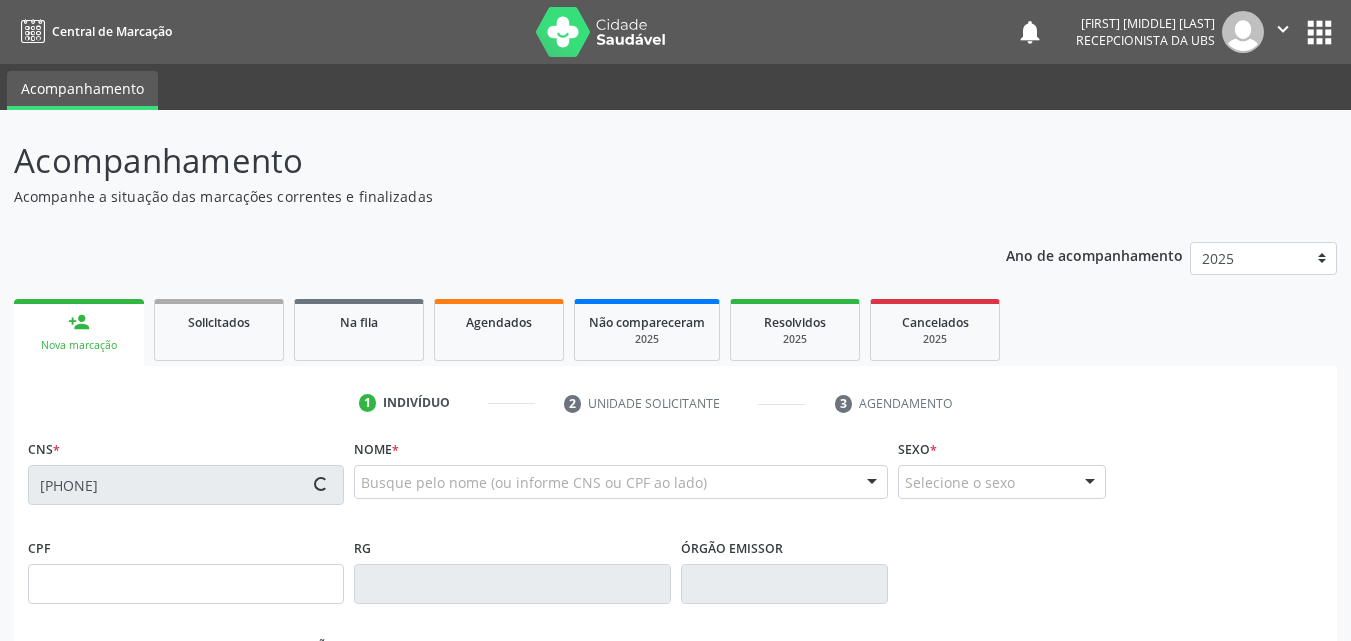 type on "12/11/1994" 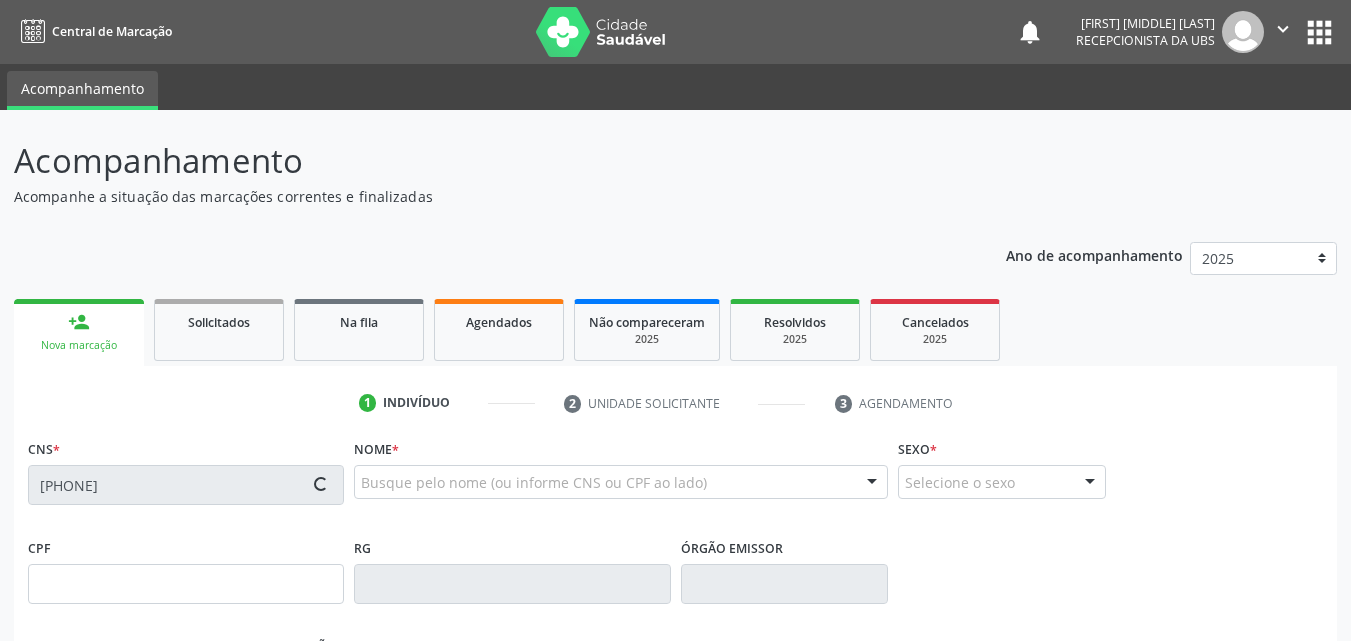 type on "Jucinete de Araujo Gomes" 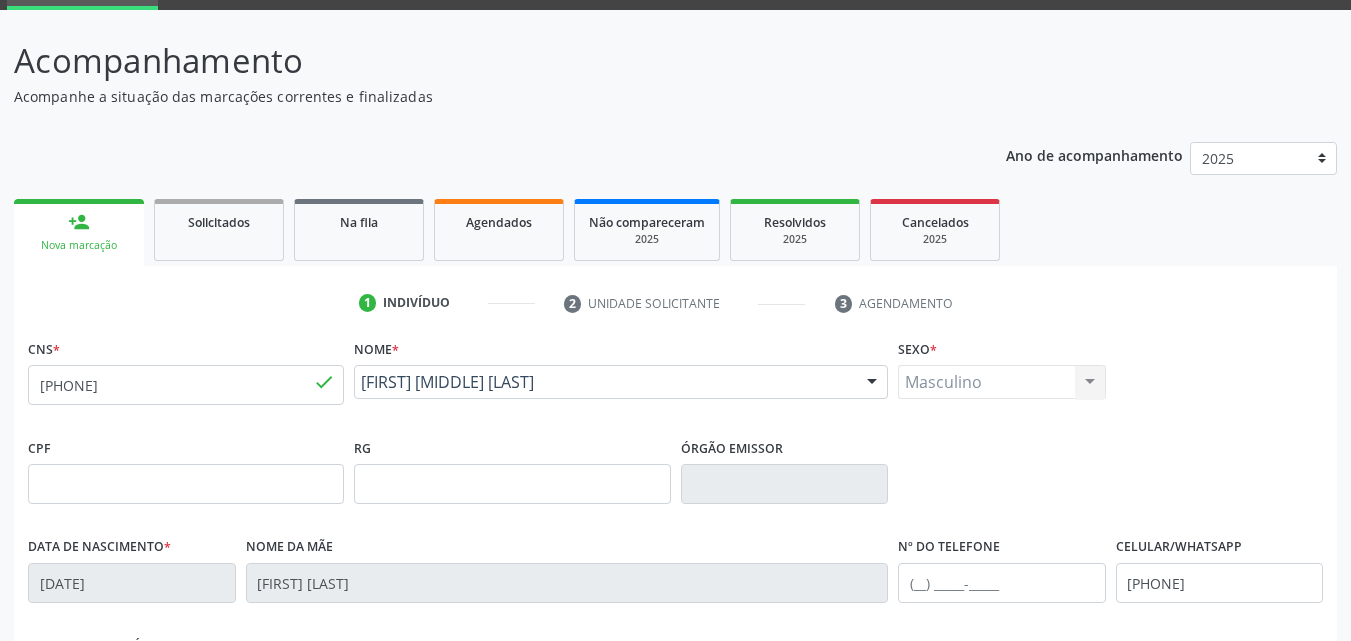 scroll, scrollTop: 200, scrollLeft: 0, axis: vertical 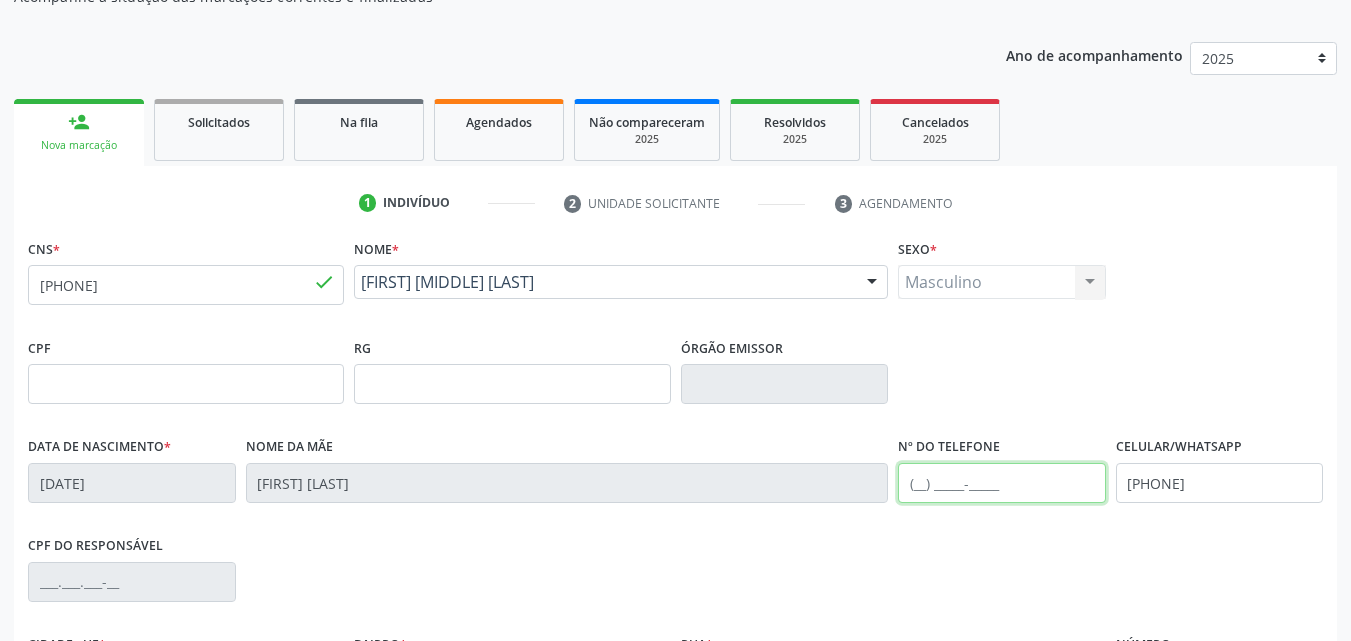 click at bounding box center (1002, 483) 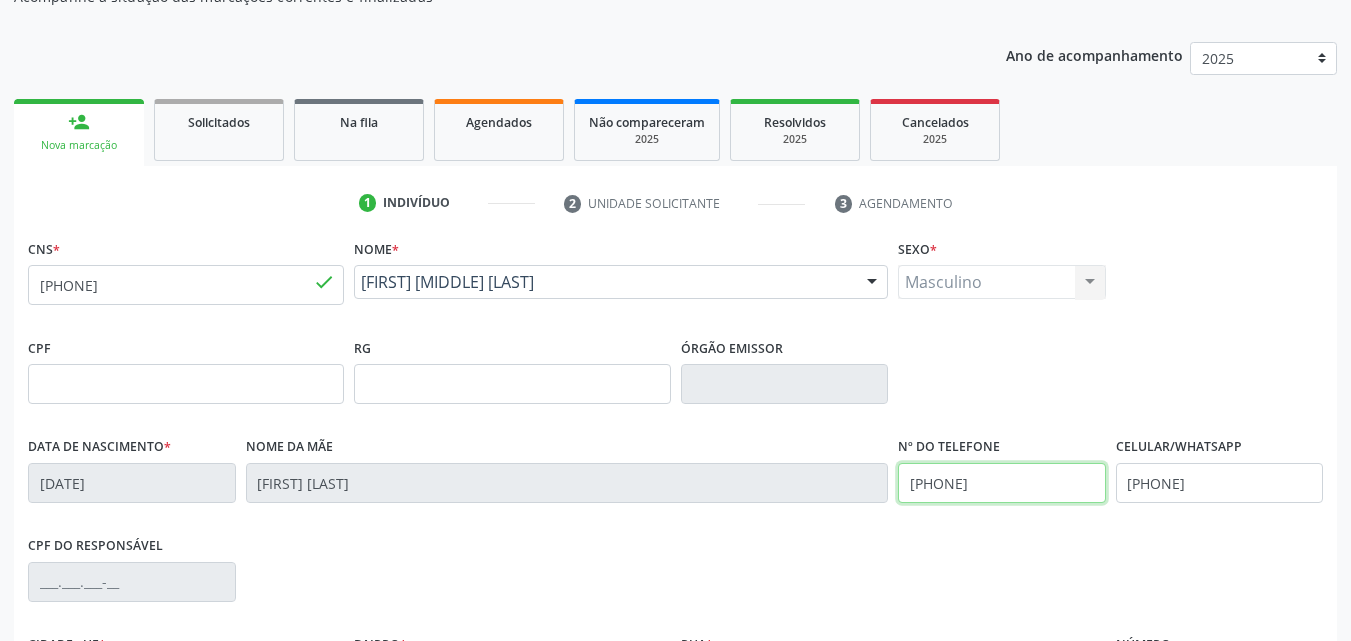 drag, startPoint x: 998, startPoint y: 494, endPoint x: 885, endPoint y: 502, distance: 113.28283 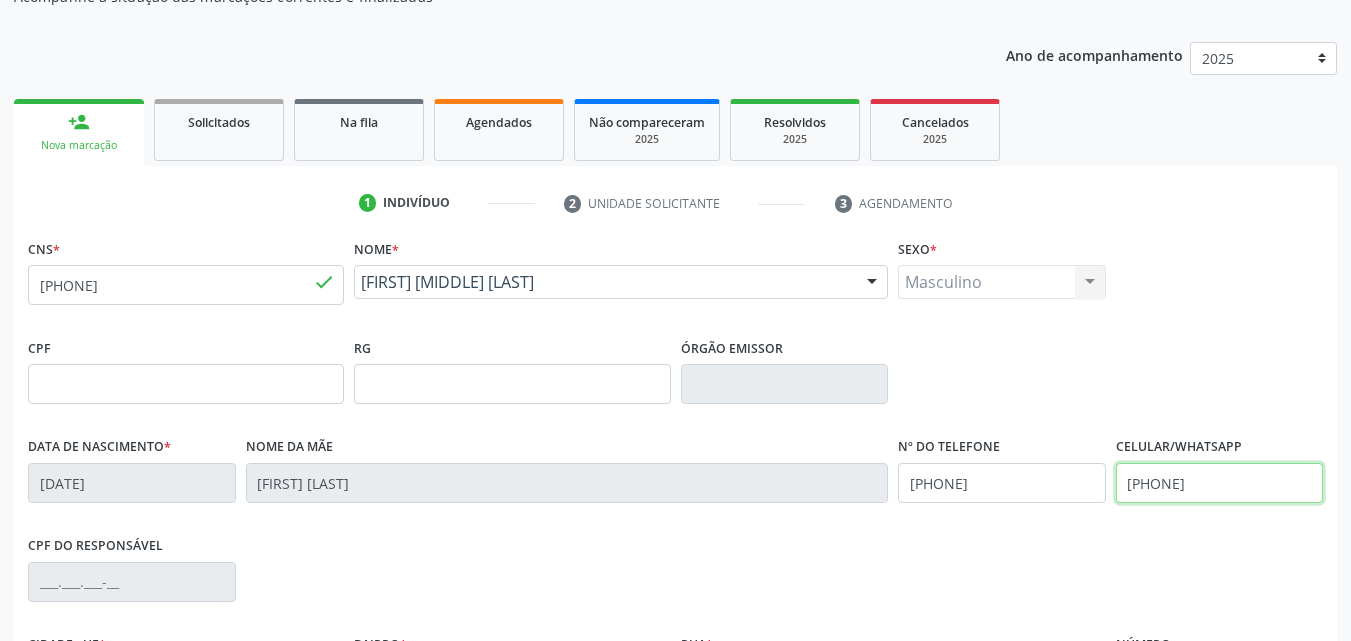 drag, startPoint x: 1222, startPoint y: 481, endPoint x: 1054, endPoint y: 481, distance: 168 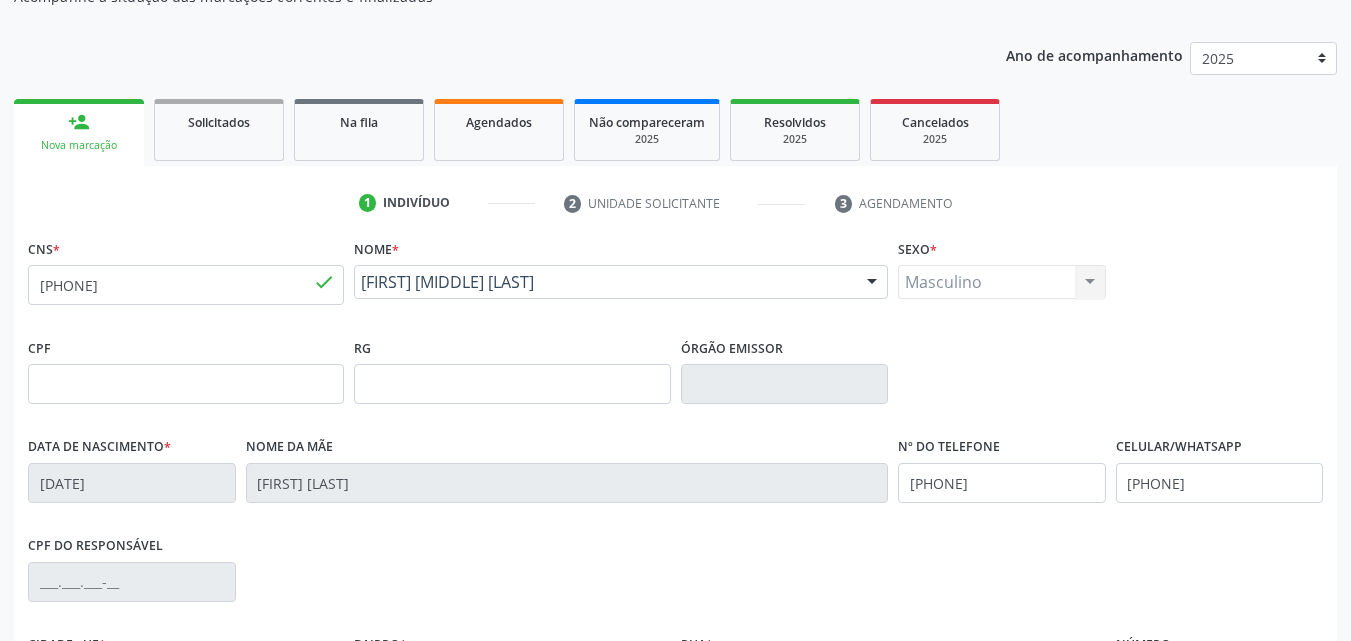 click on "CPF do responsável" at bounding box center [675, 580] 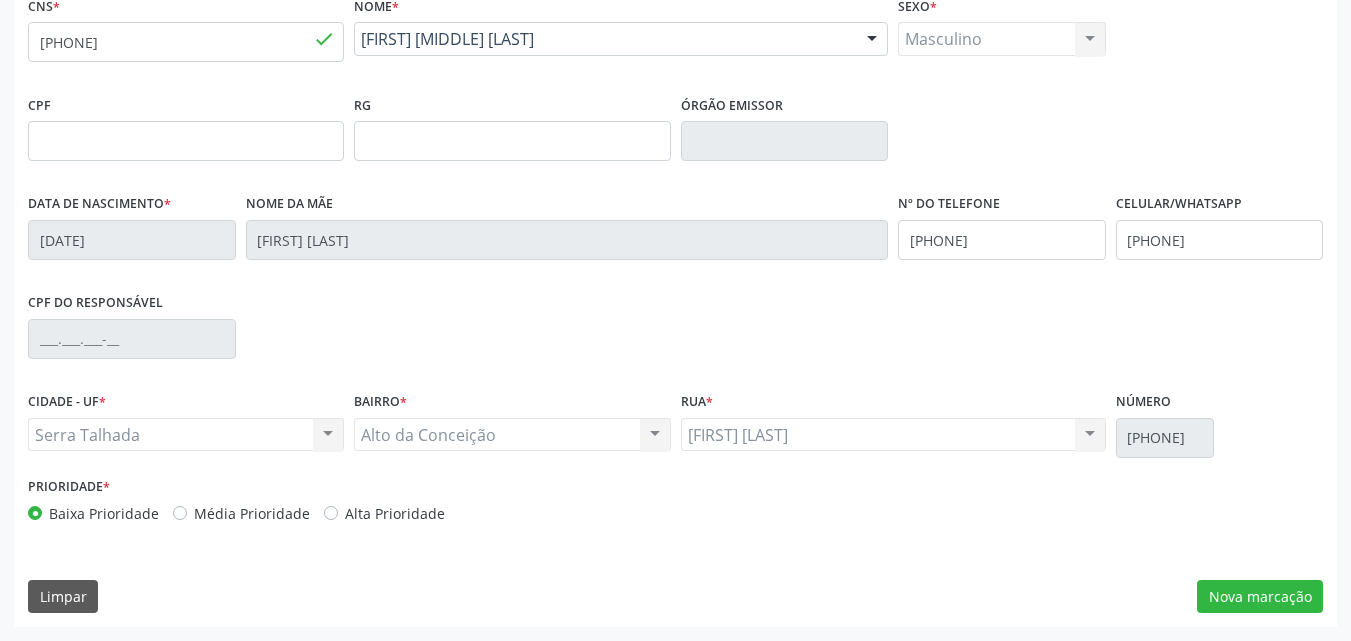click on "Alto da Conceição         Alto da Conceição
Nenhum resultado encontrado para: "   "
Não há nenhuma opção para ser exibida." at bounding box center [512, 435] 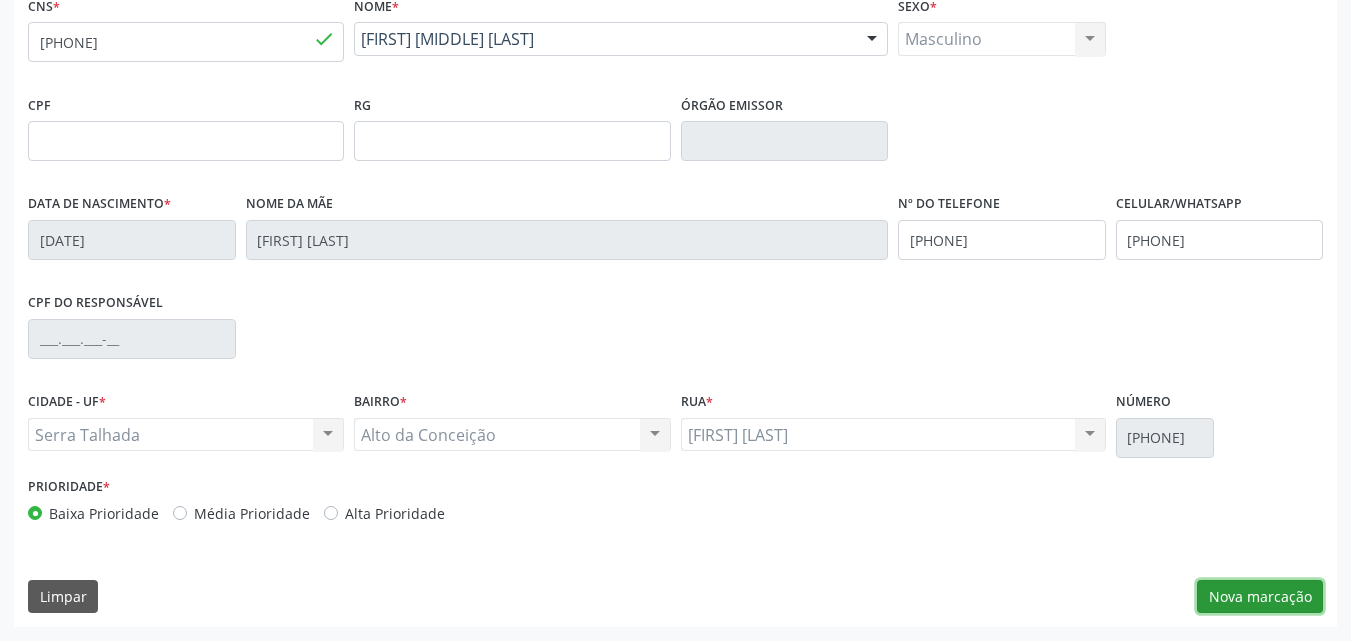 click on "Nova marcação" at bounding box center (1260, 597) 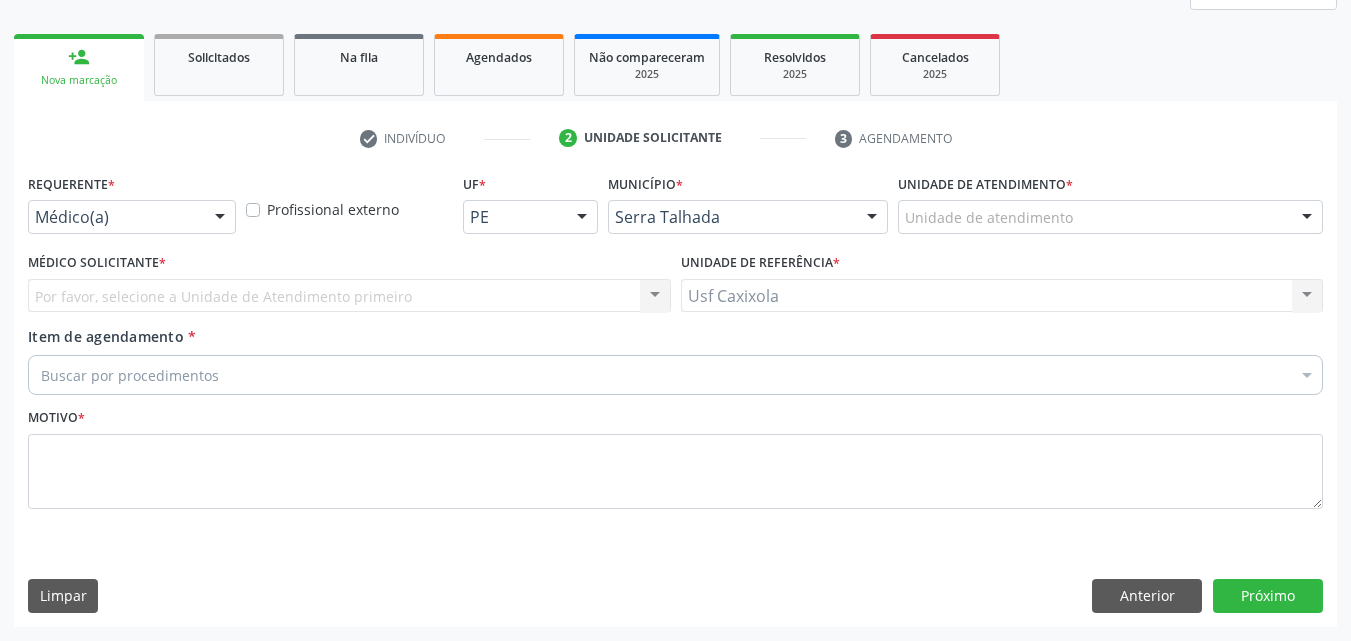 scroll, scrollTop: 265, scrollLeft: 0, axis: vertical 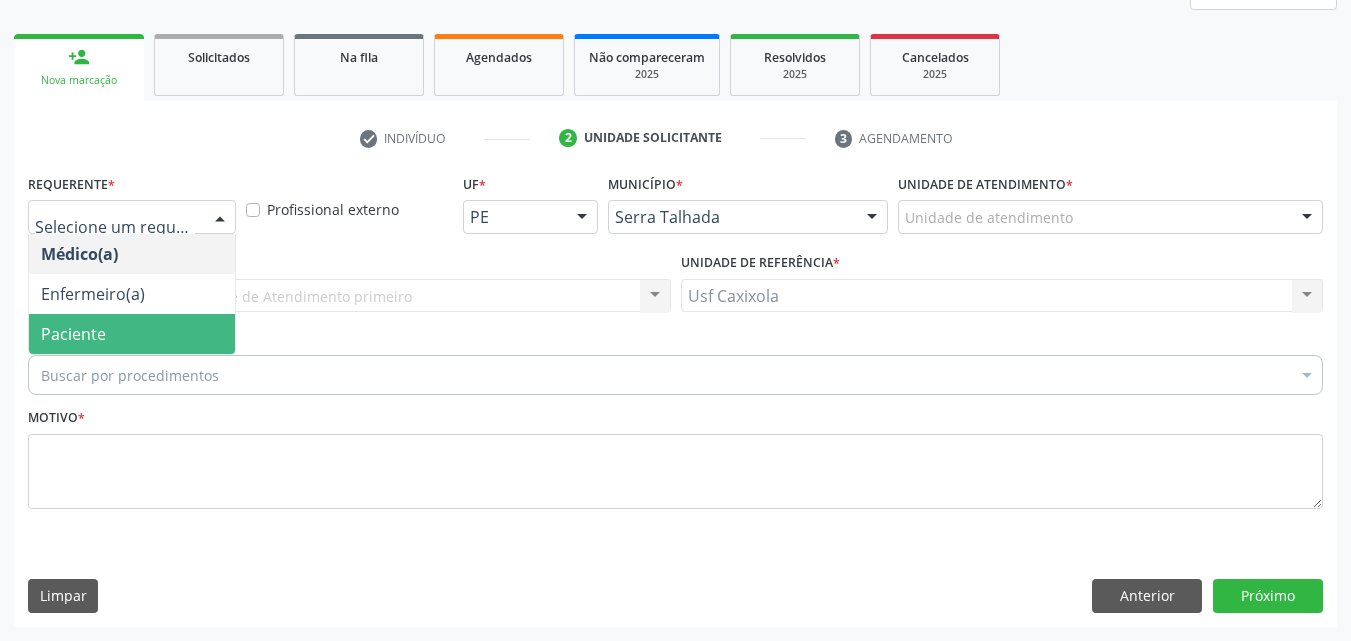 click on "Paciente" at bounding box center [132, 334] 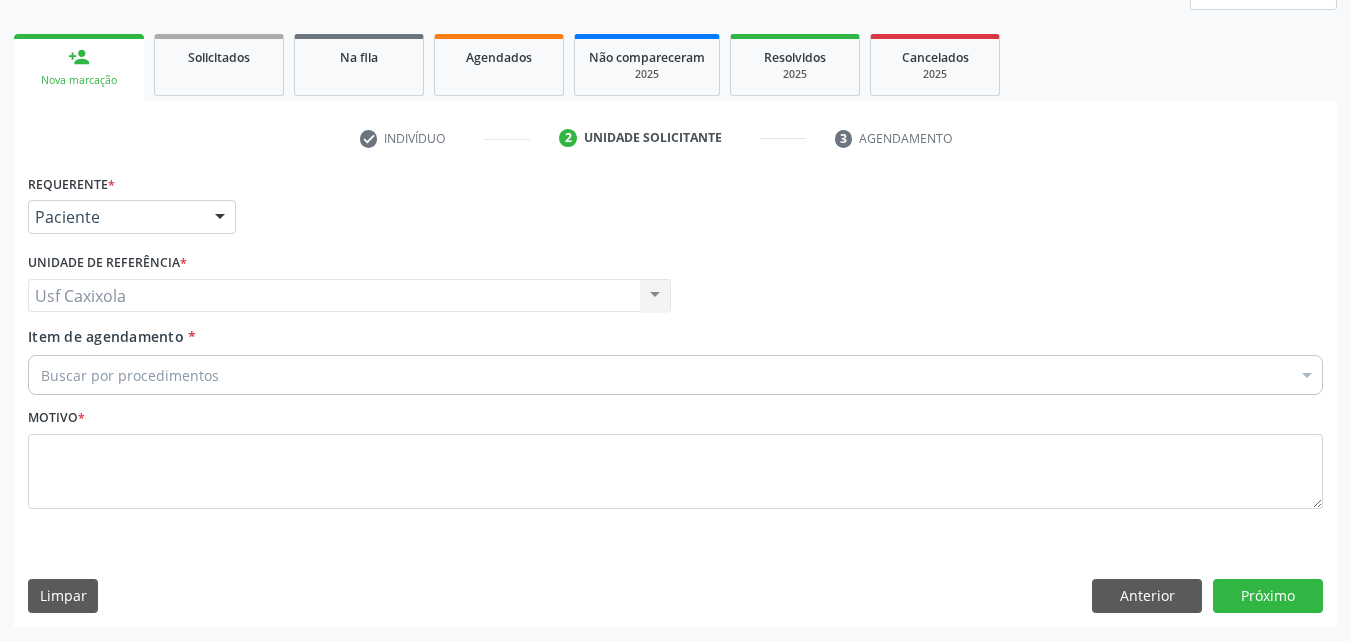 click on "Buscar por procedimentos" at bounding box center [675, 375] 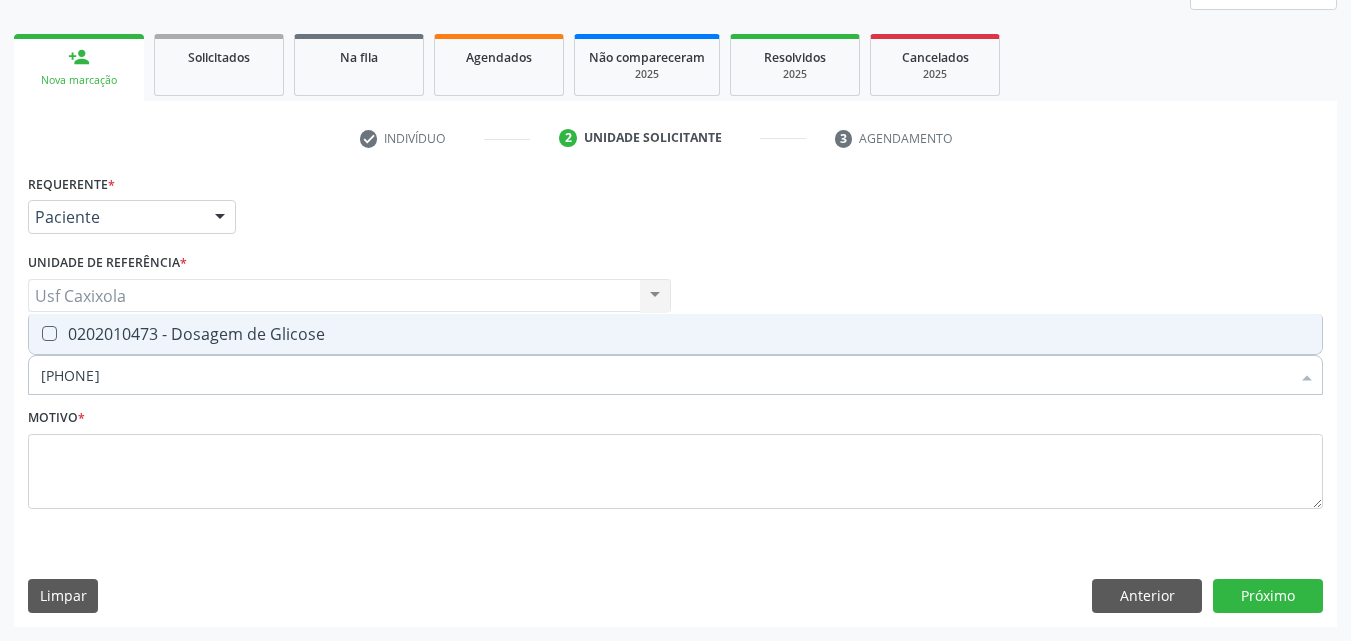 type on "0202010473" 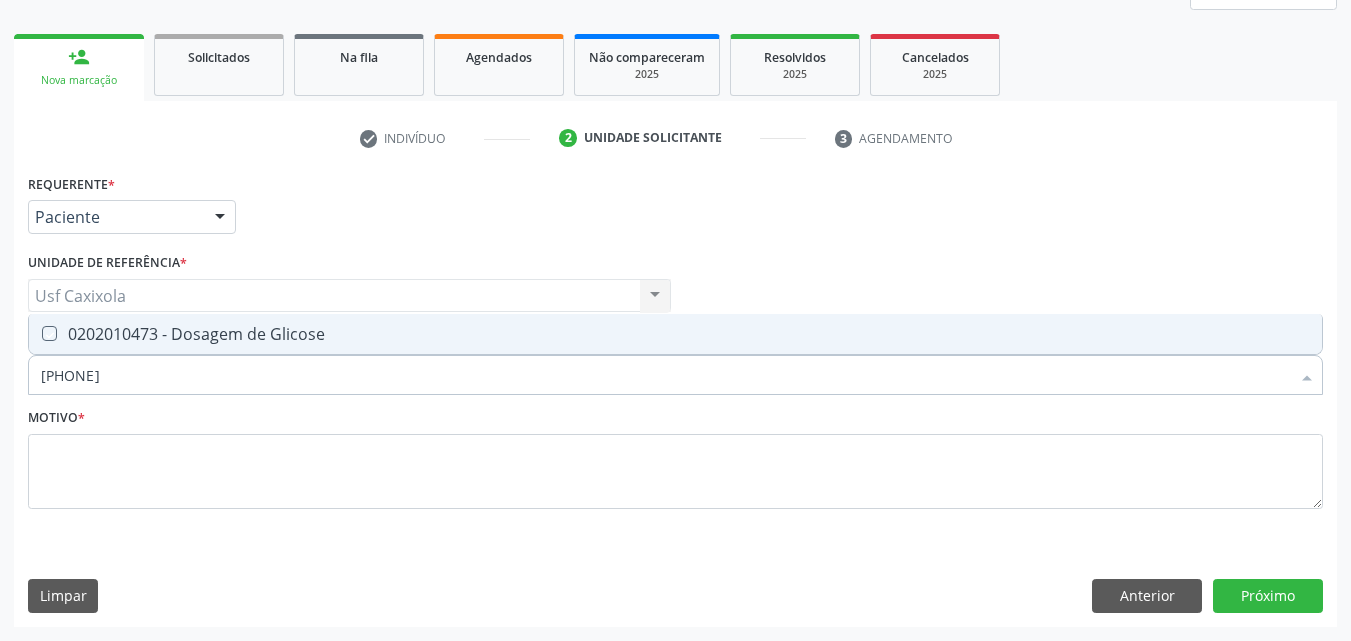 checkbox on "true" 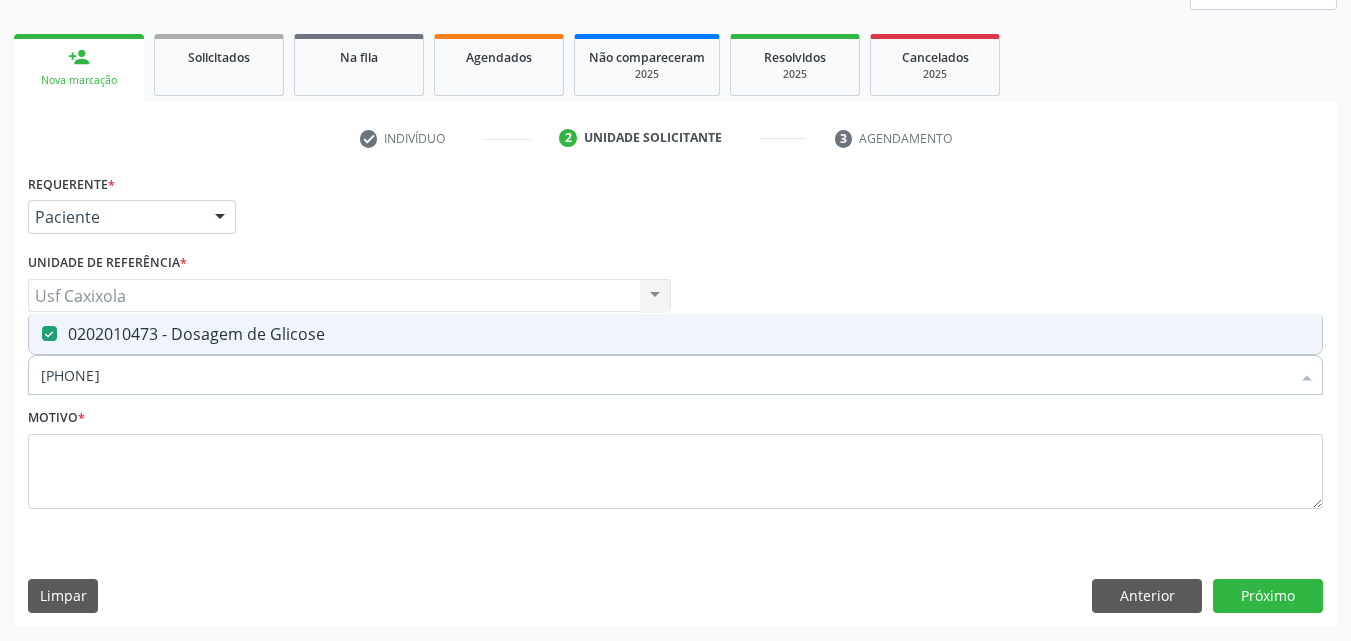 drag, startPoint x: 103, startPoint y: 377, endPoint x: 16, endPoint y: 377, distance: 87 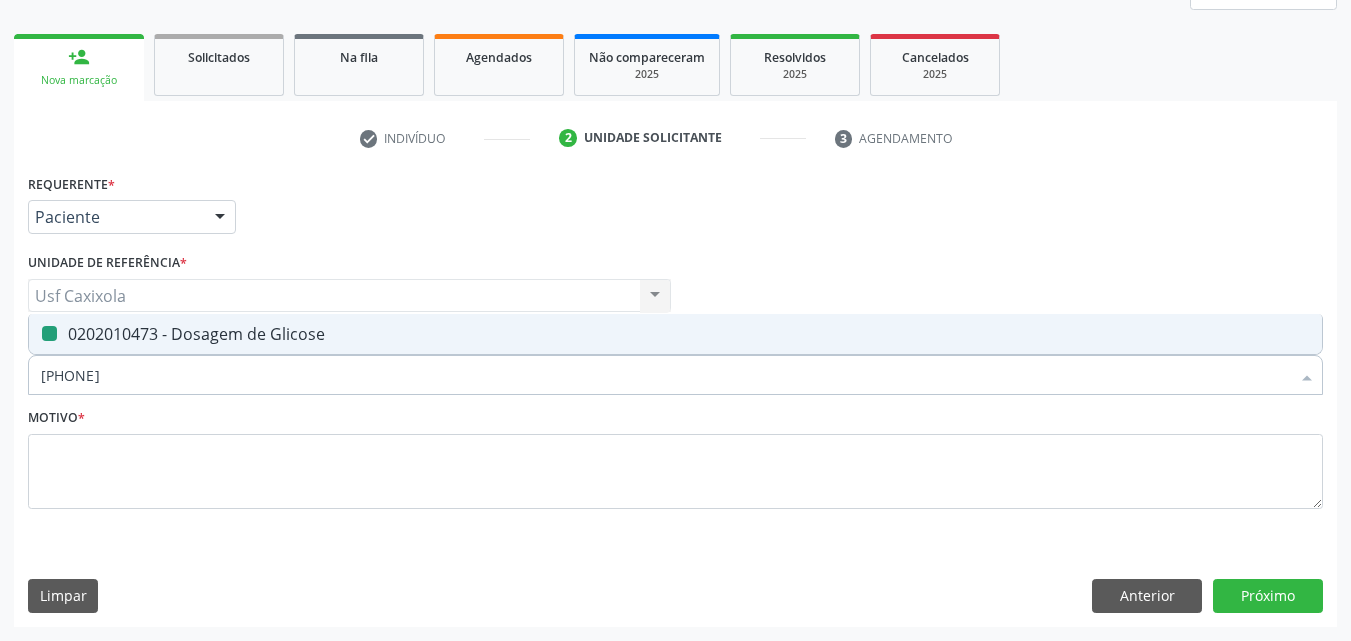 type on "0" 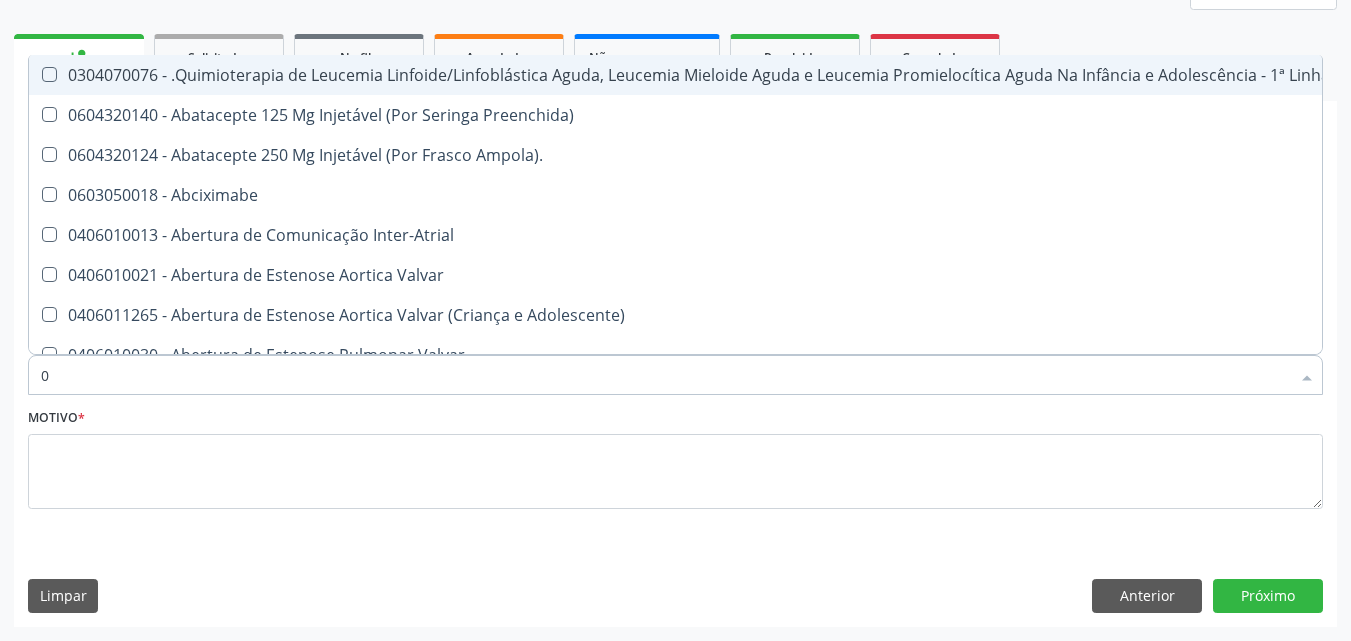 type on "02" 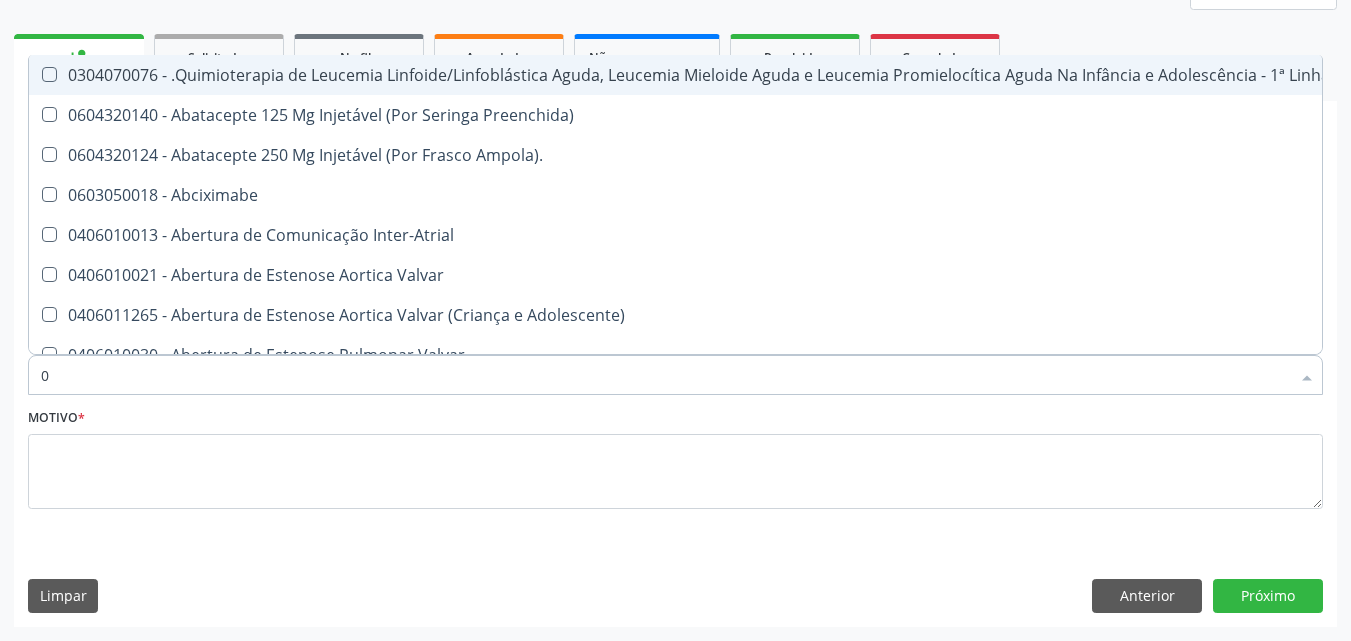 checkbox on "true" 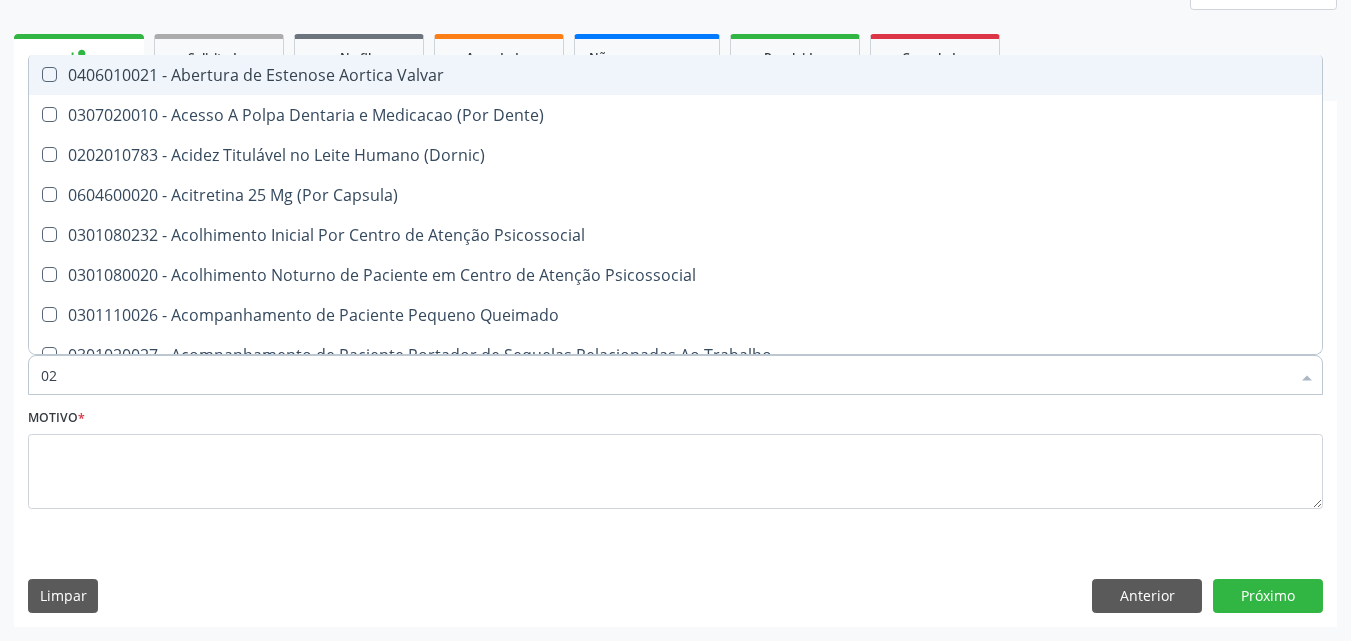 type on "020" 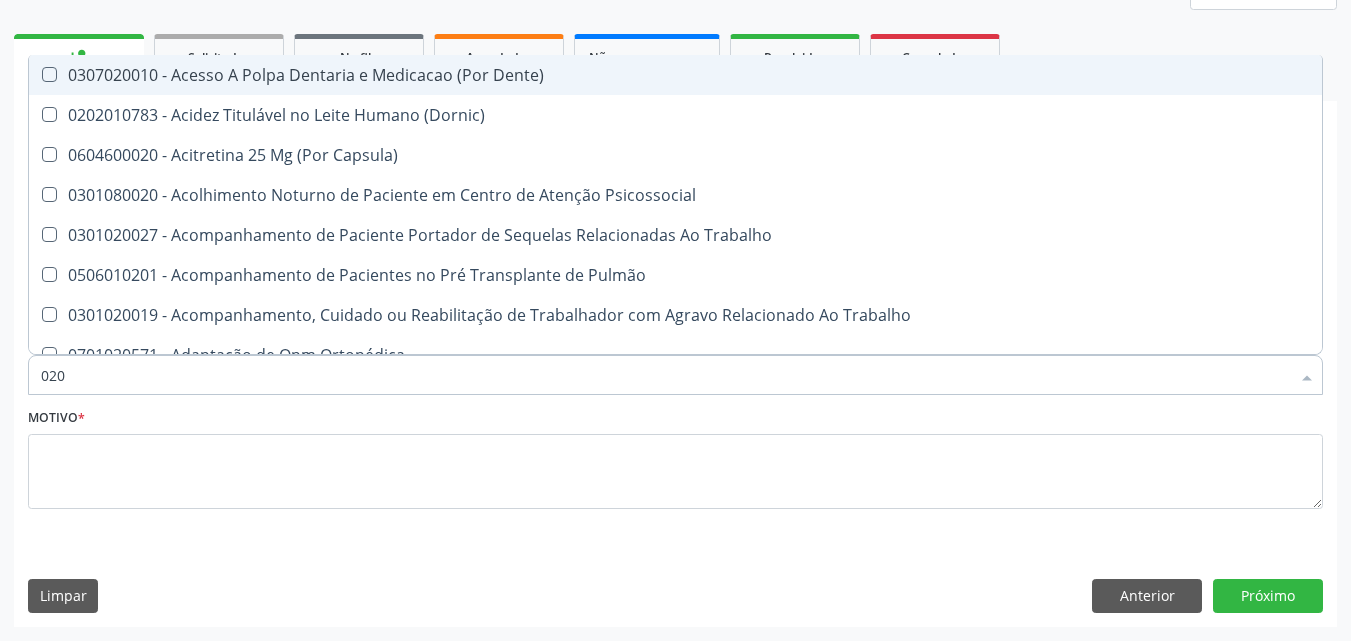type on "0202" 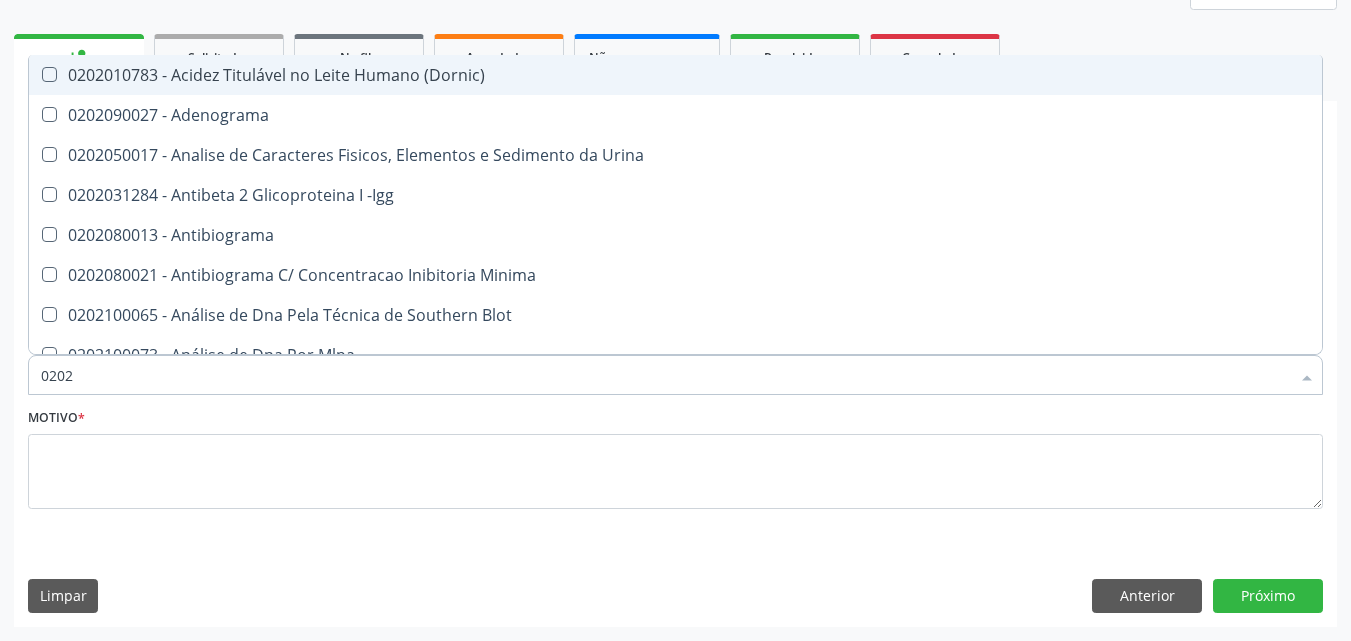 type on "02020" 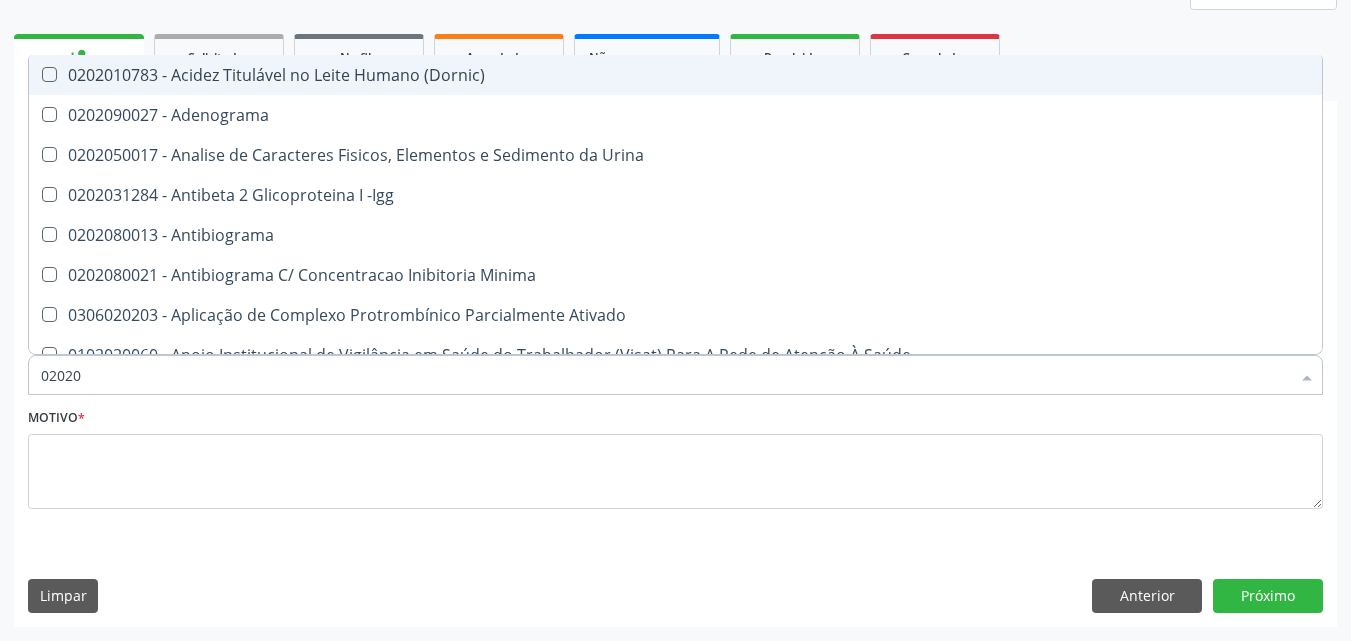 type on "020201" 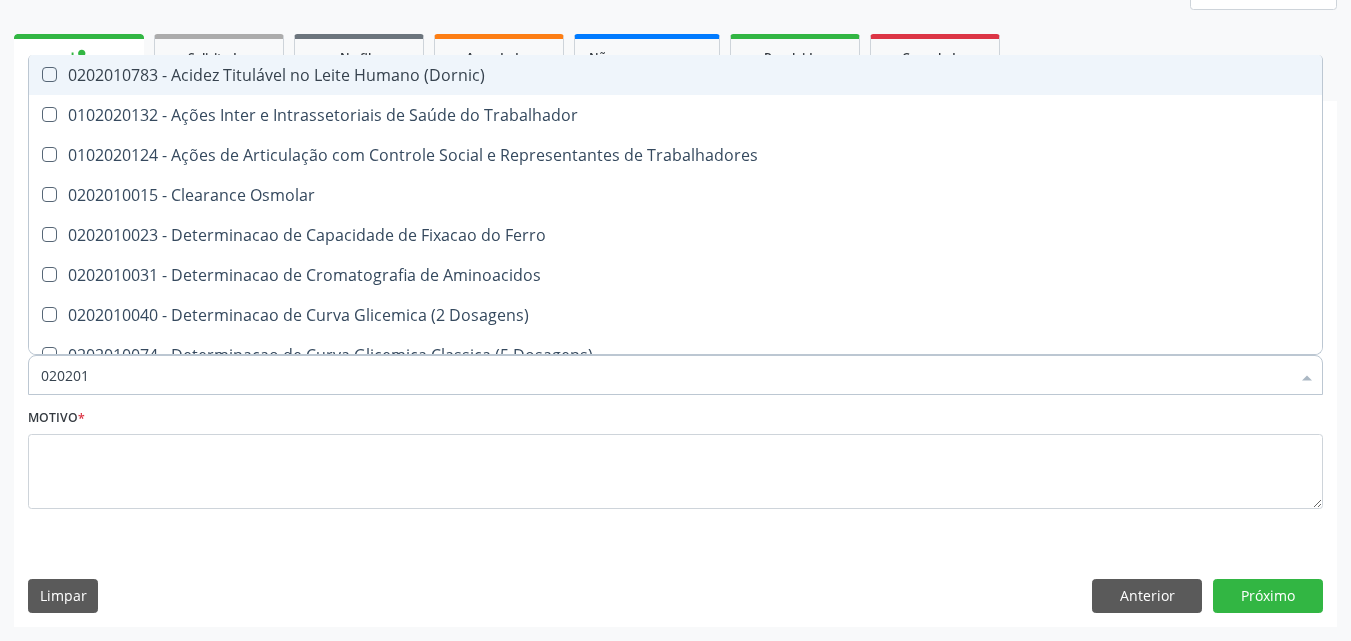 type on "0202010" 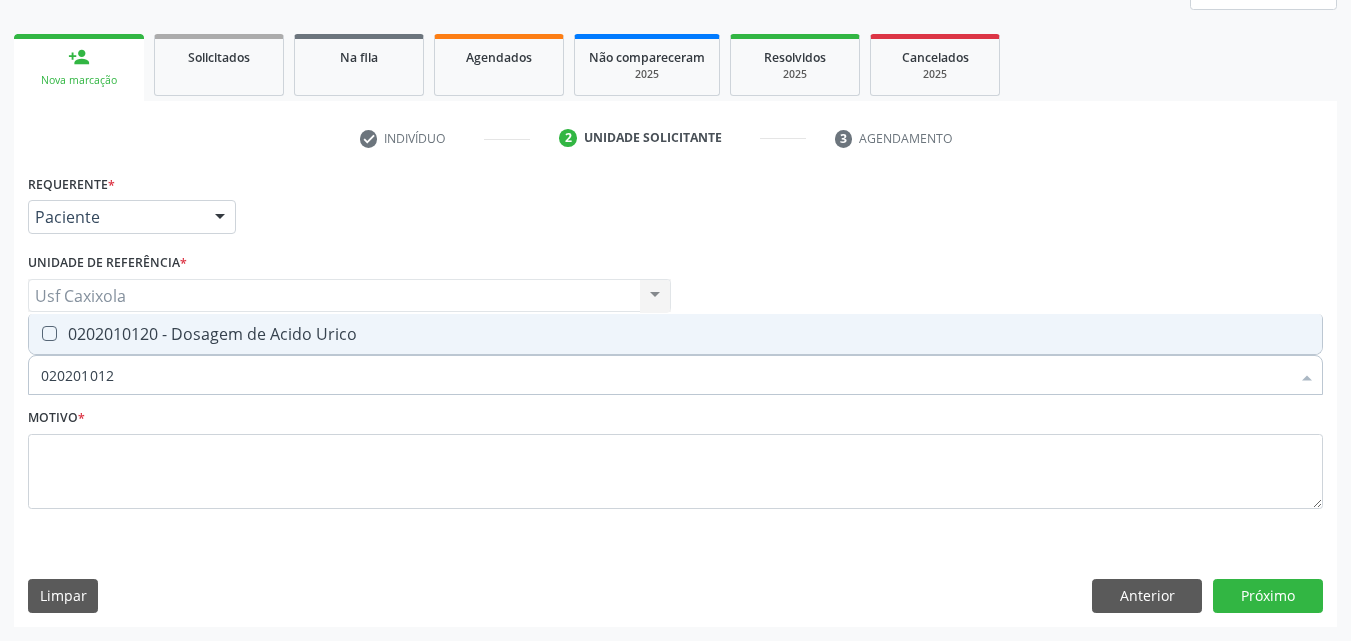 type on "0202010120" 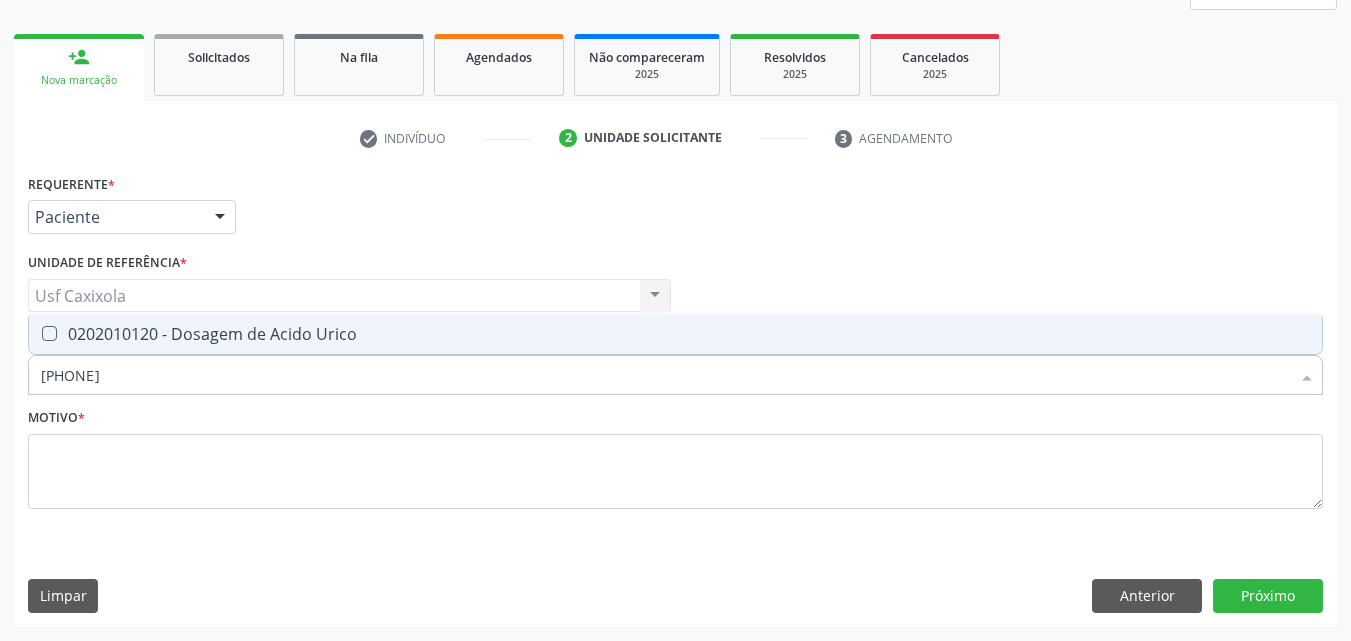 click on "0202010120 - Dosagem de Acido Urico" at bounding box center (675, 334) 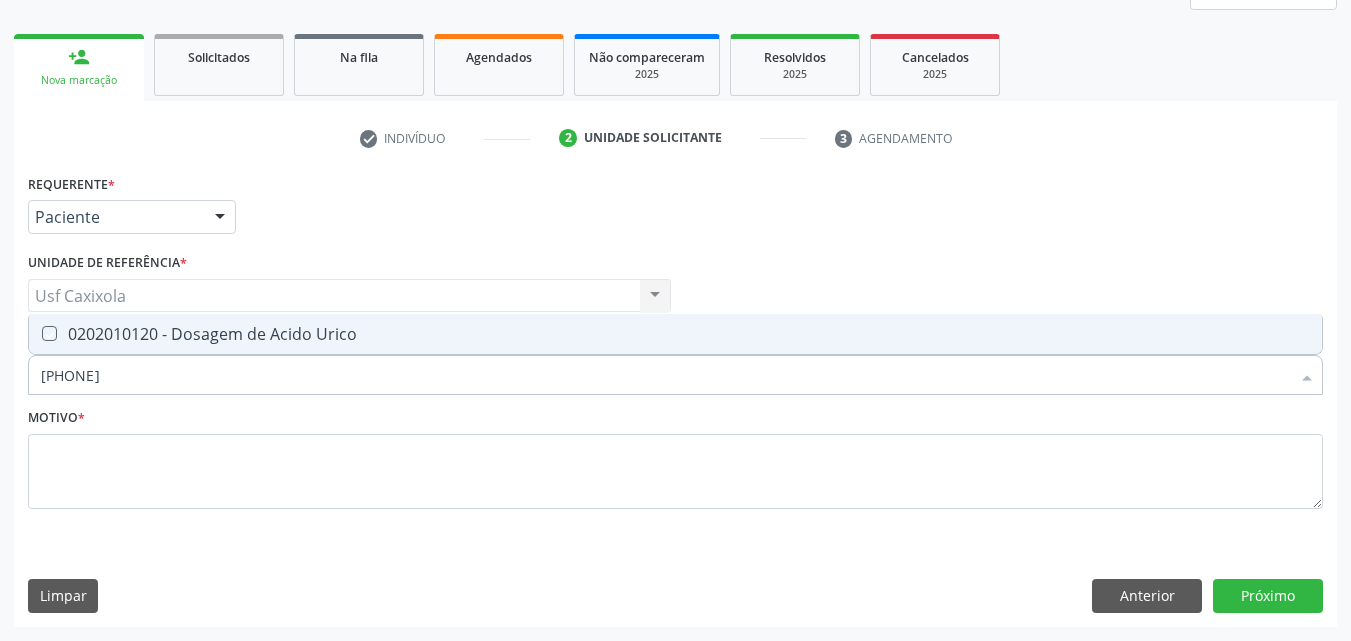 checkbox on "true" 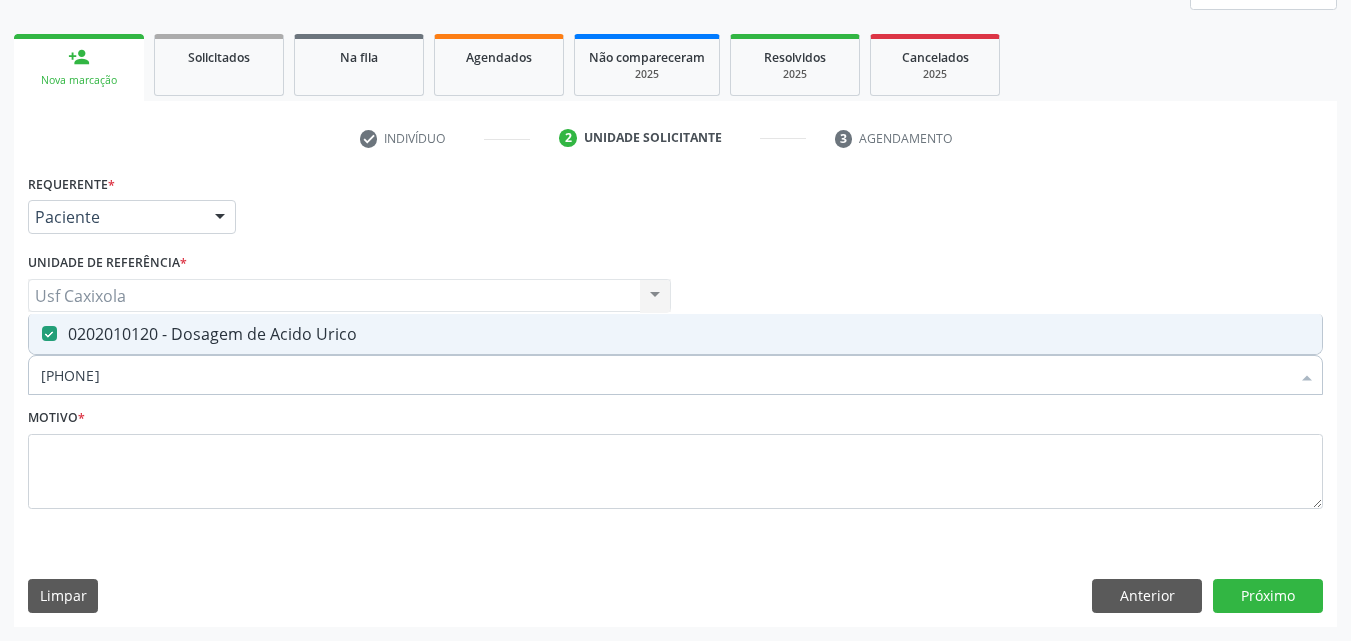 drag, startPoint x: 145, startPoint y: 377, endPoint x: 13, endPoint y: 386, distance: 132.30646 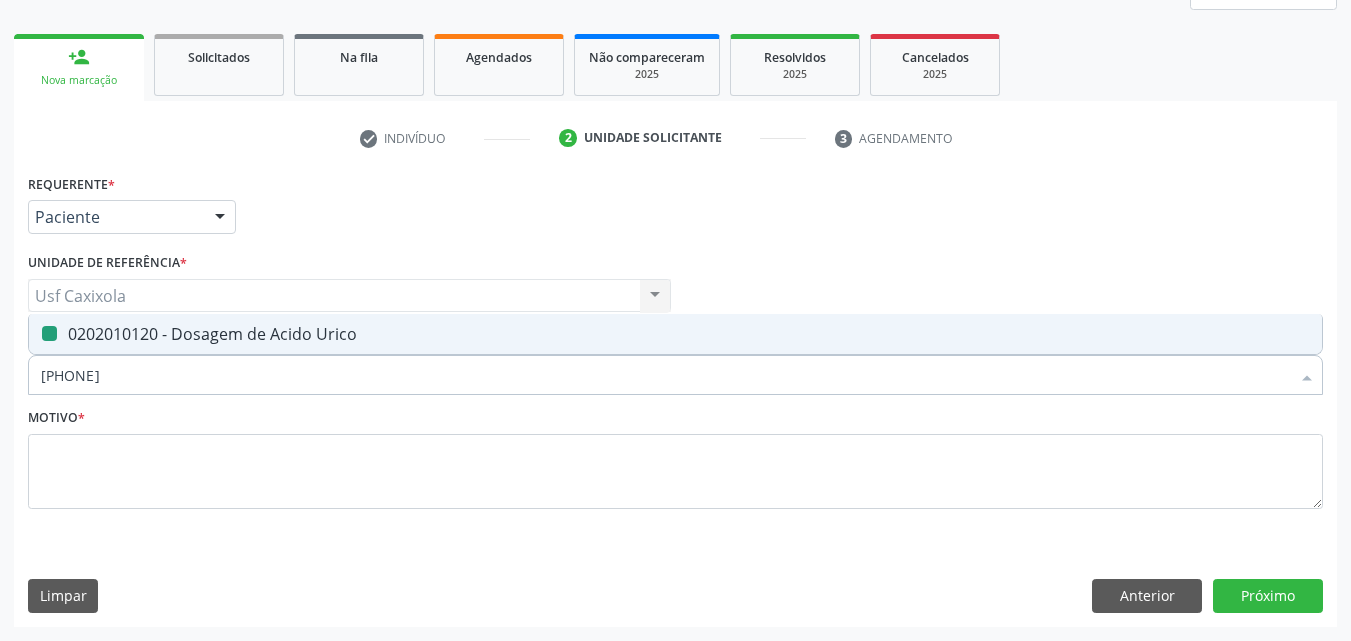 type on "0" 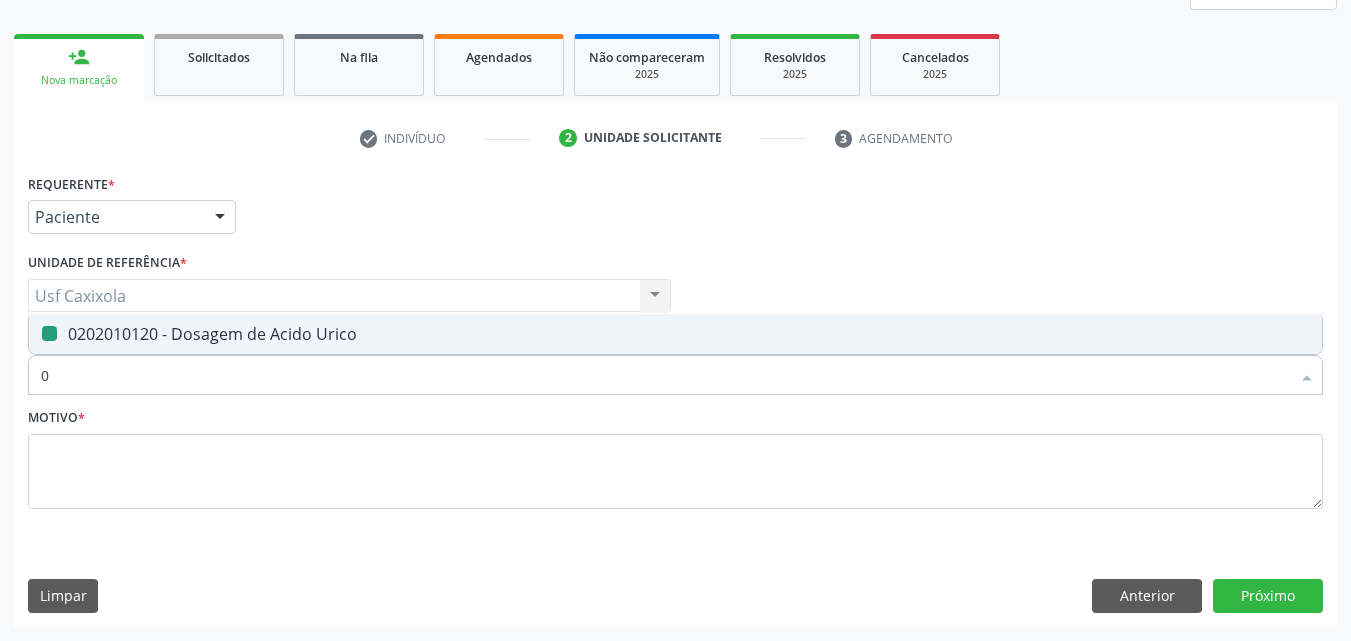 checkbox on "false" 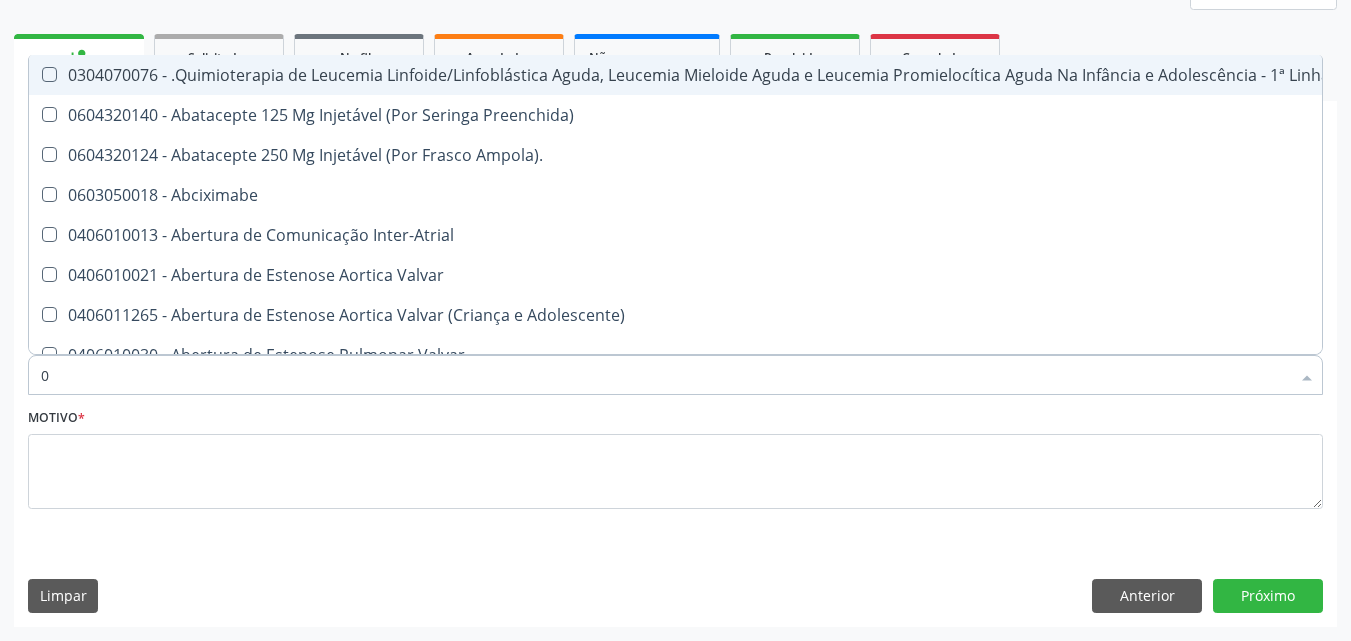 type on "02" 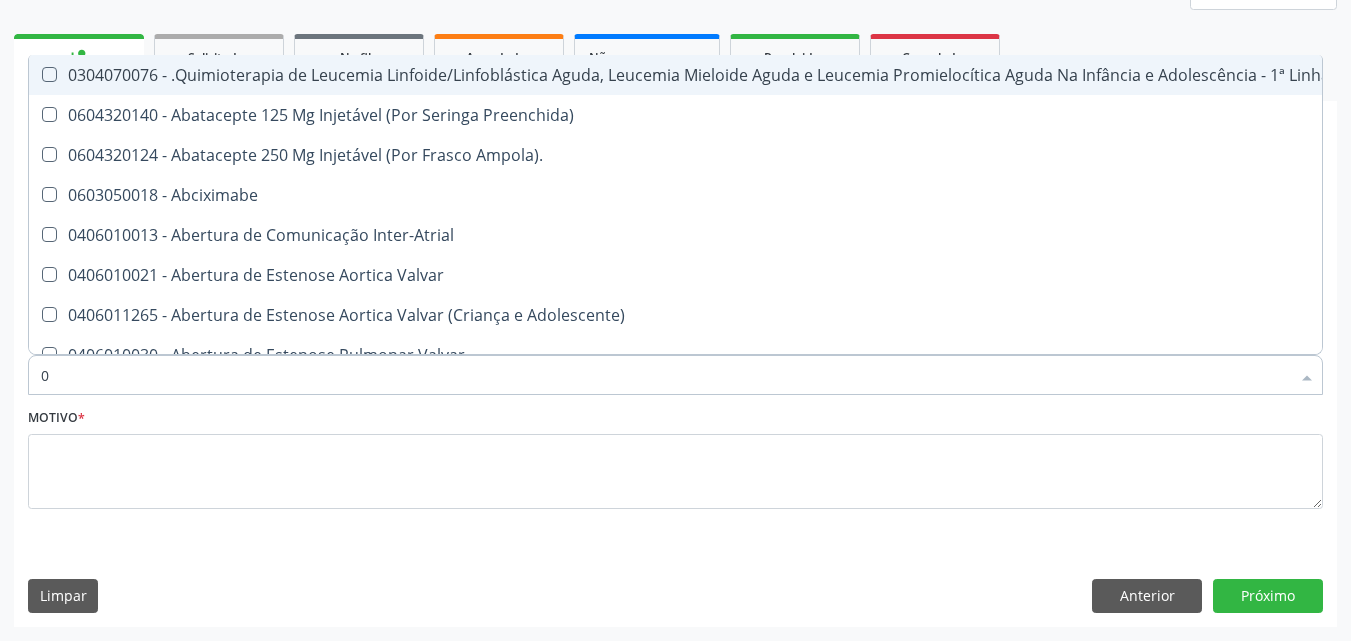 checkbox on "true" 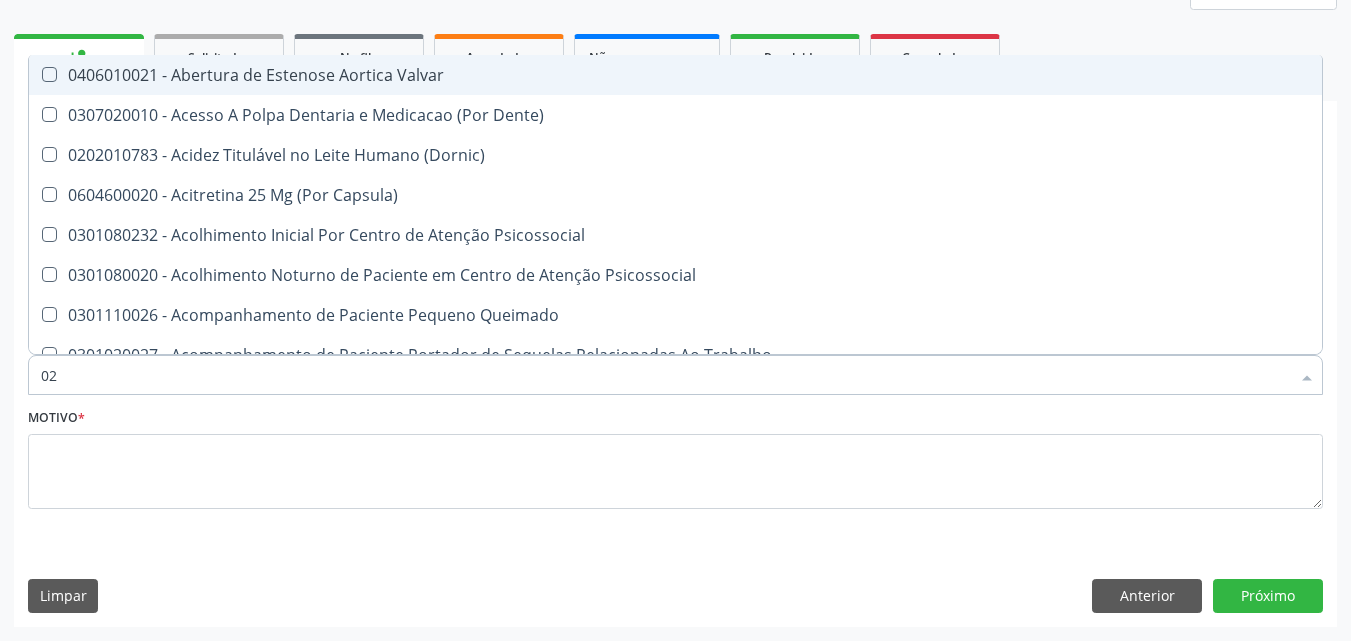 type on "020" 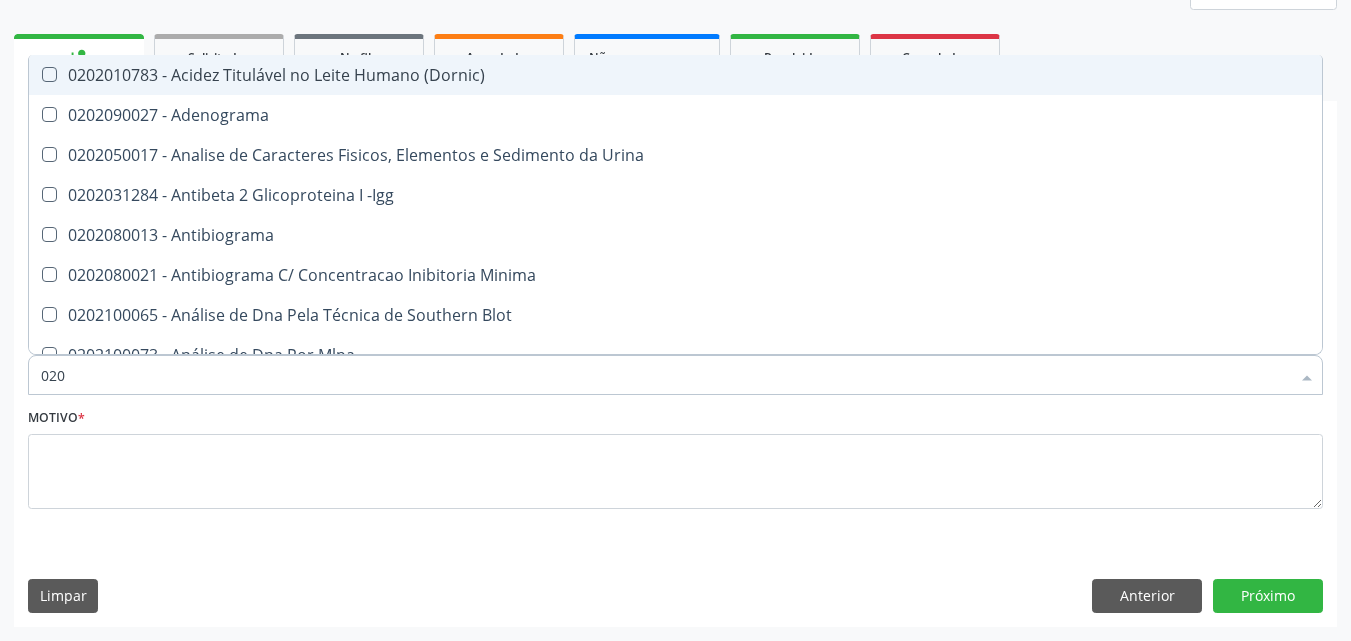 type on "0202" 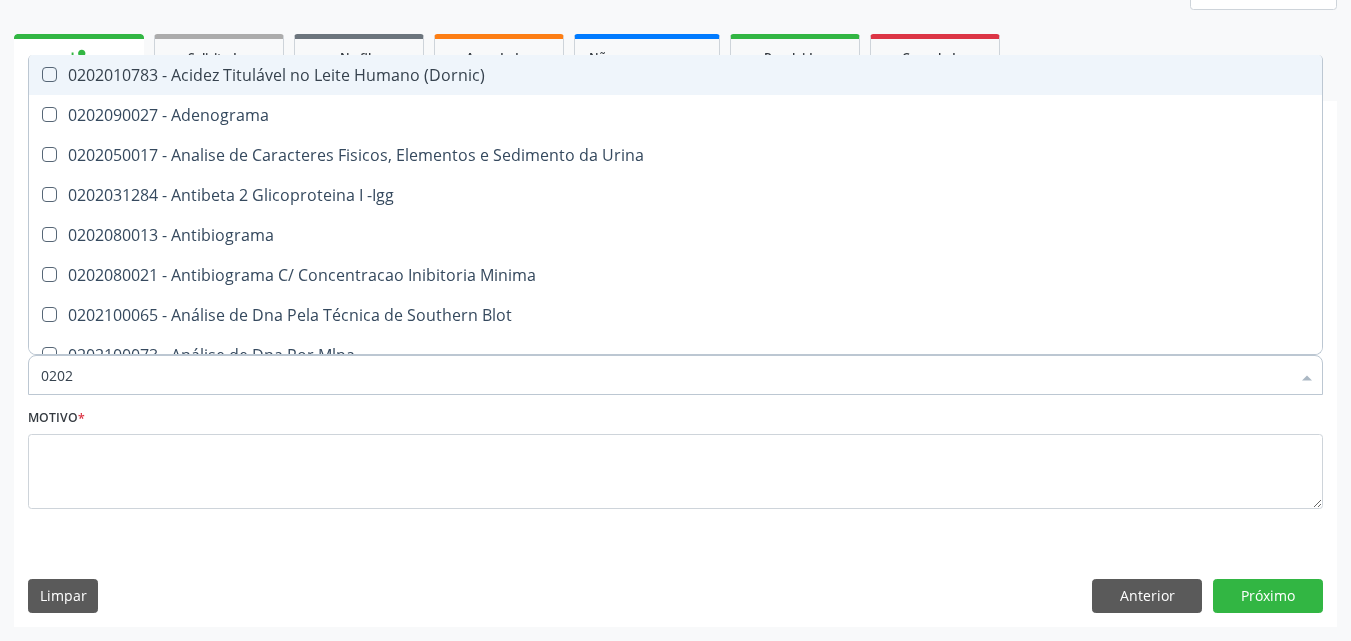 type on "02020" 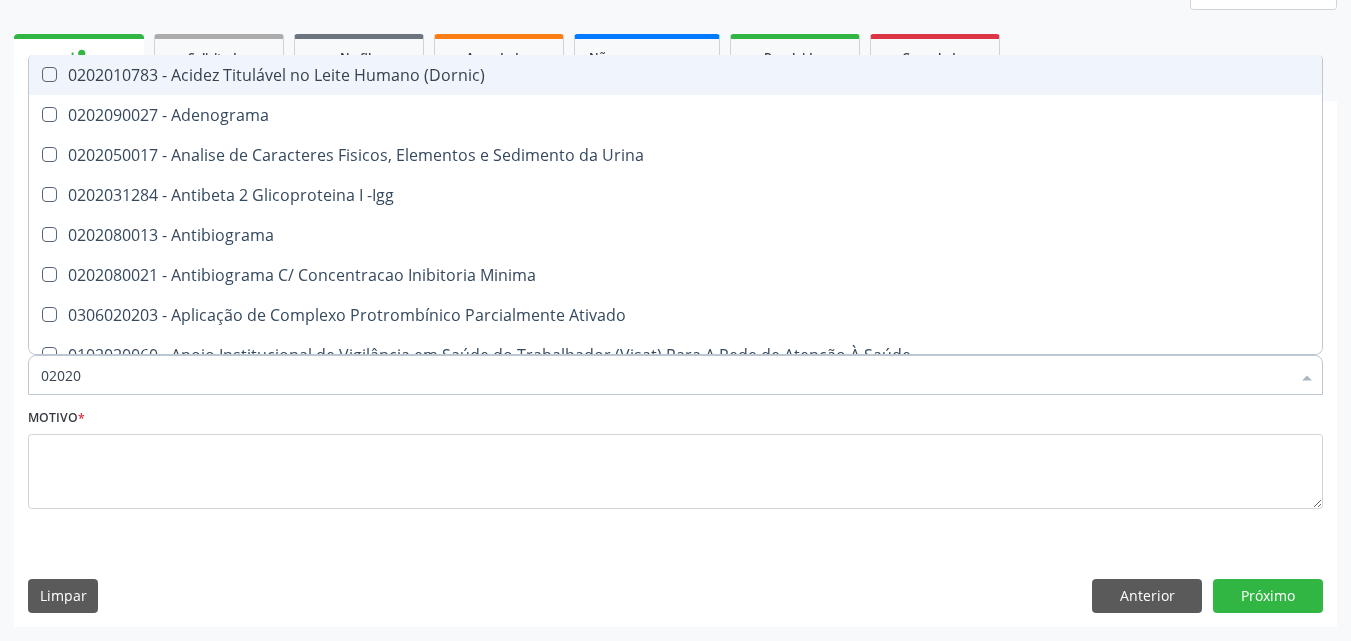 type on "020201" 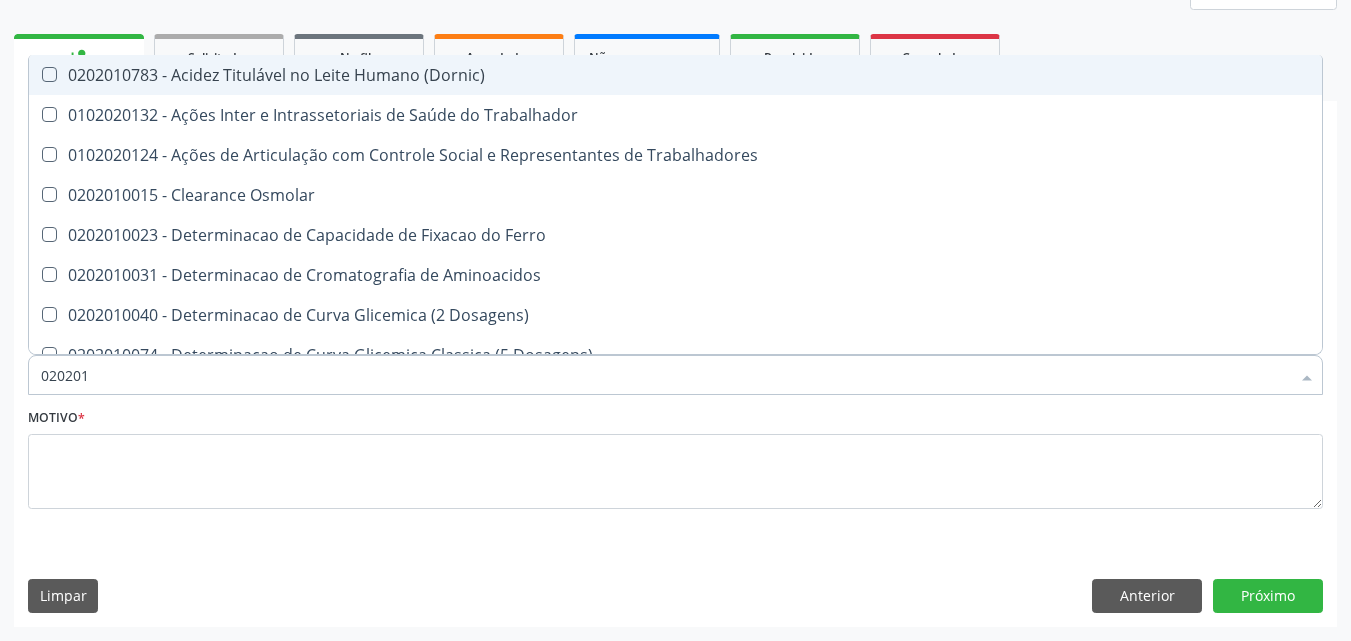 type on "0202010" 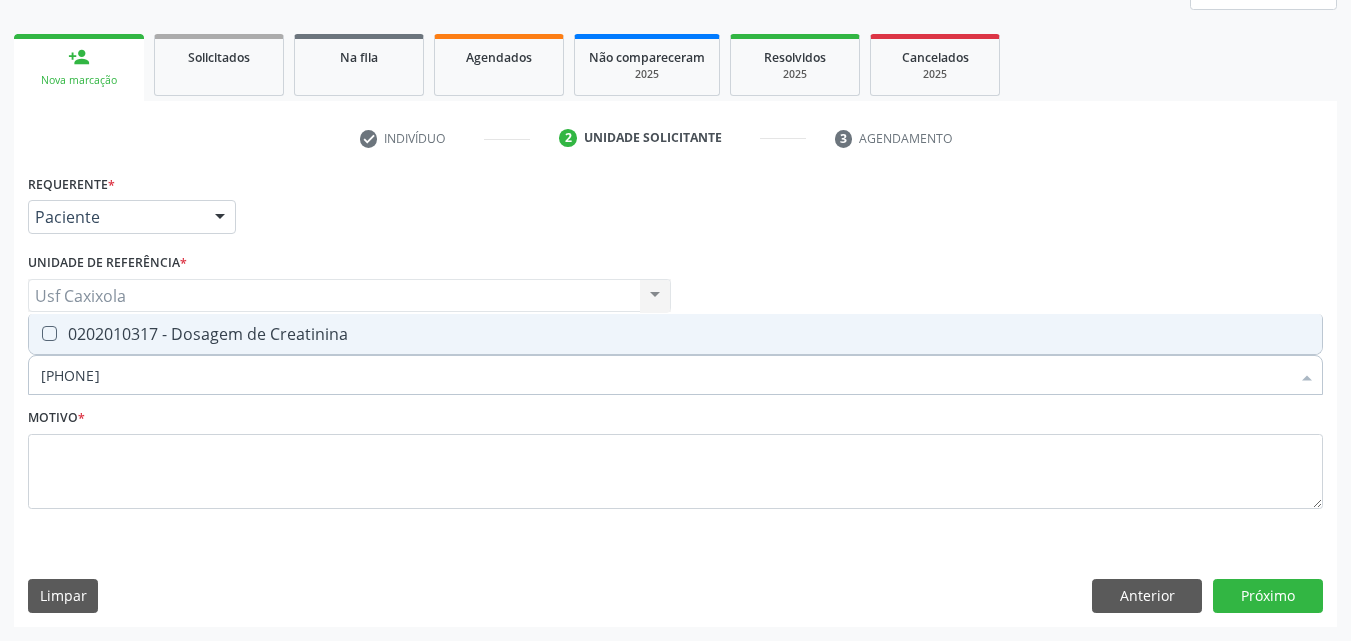 type on "[NUMBER]" 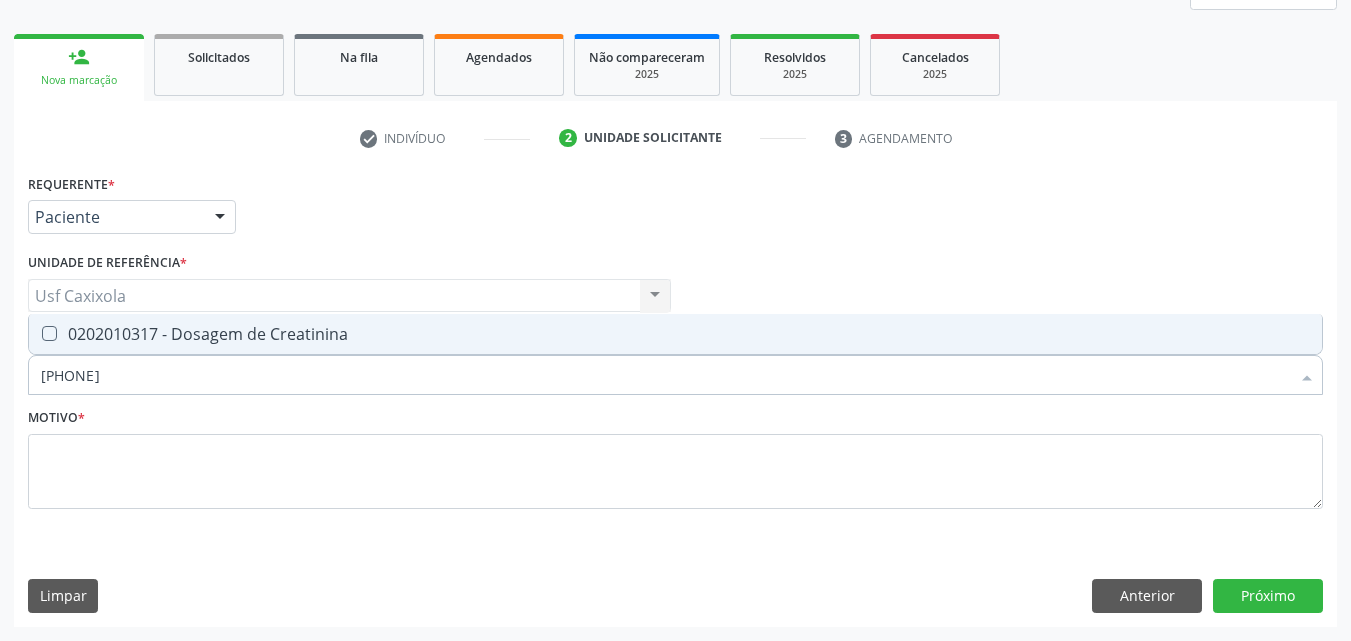 click on "0202010317 - Dosagem de Creatinina" at bounding box center [675, 334] 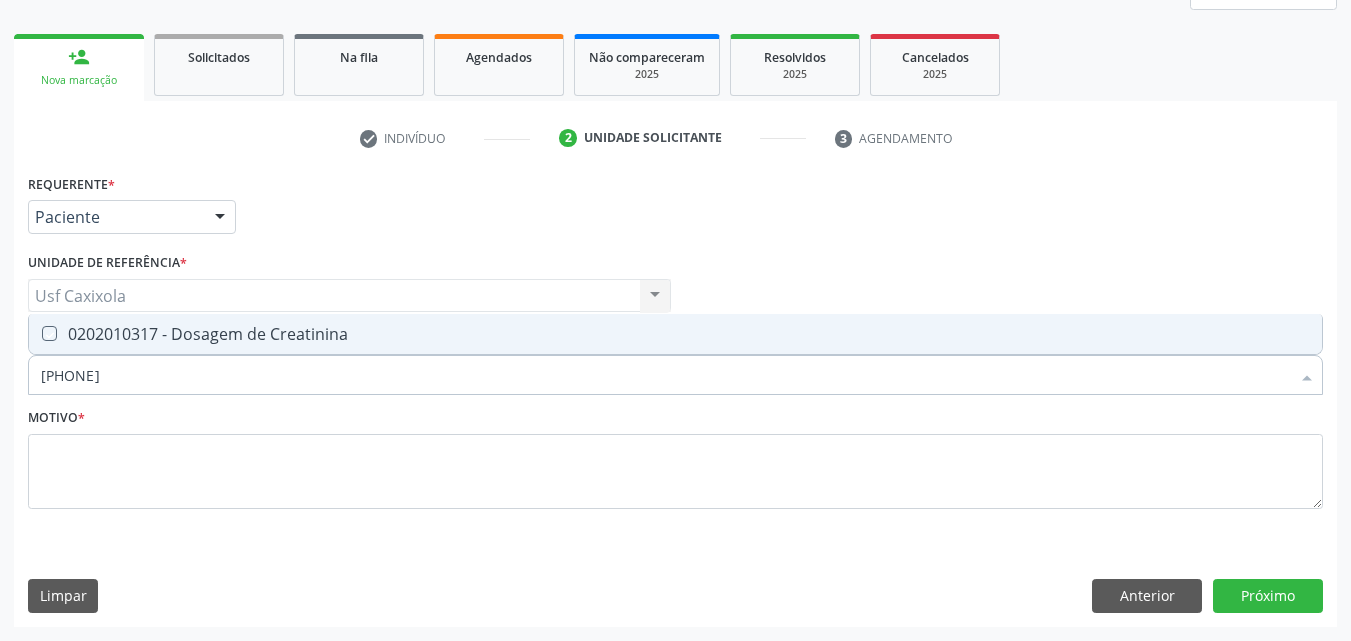 checkbox on "true" 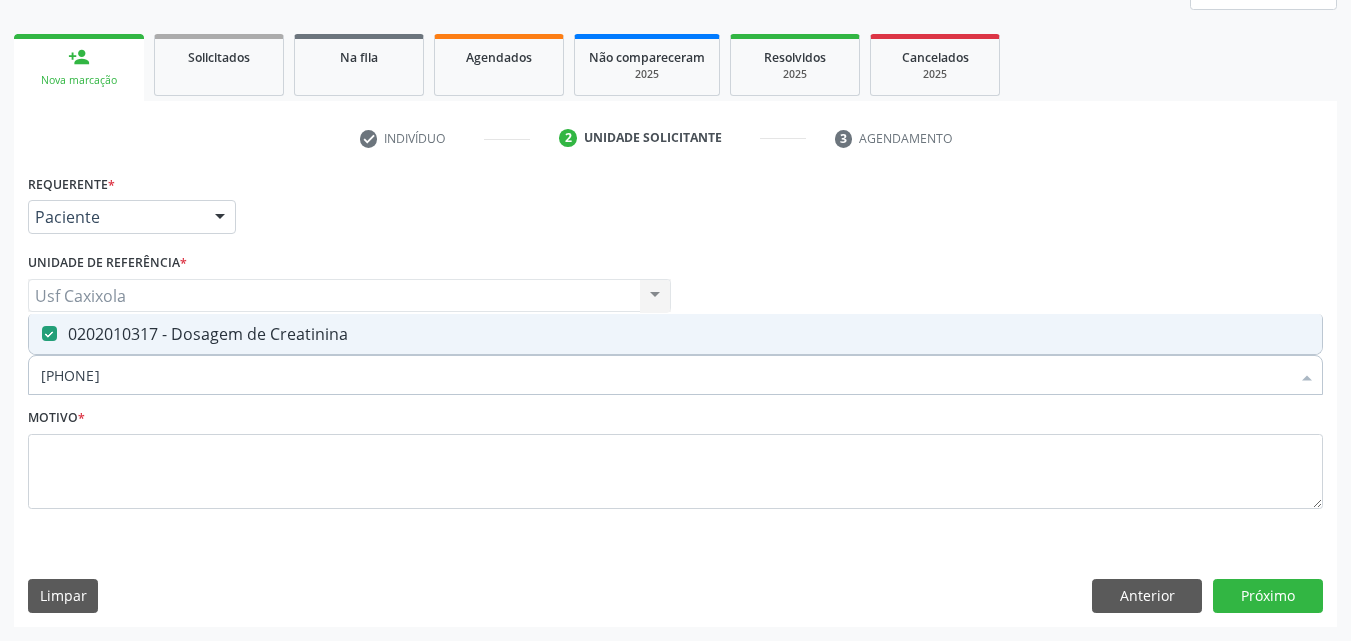 drag, startPoint x: 121, startPoint y: 372, endPoint x: 15, endPoint y: 368, distance: 106.07545 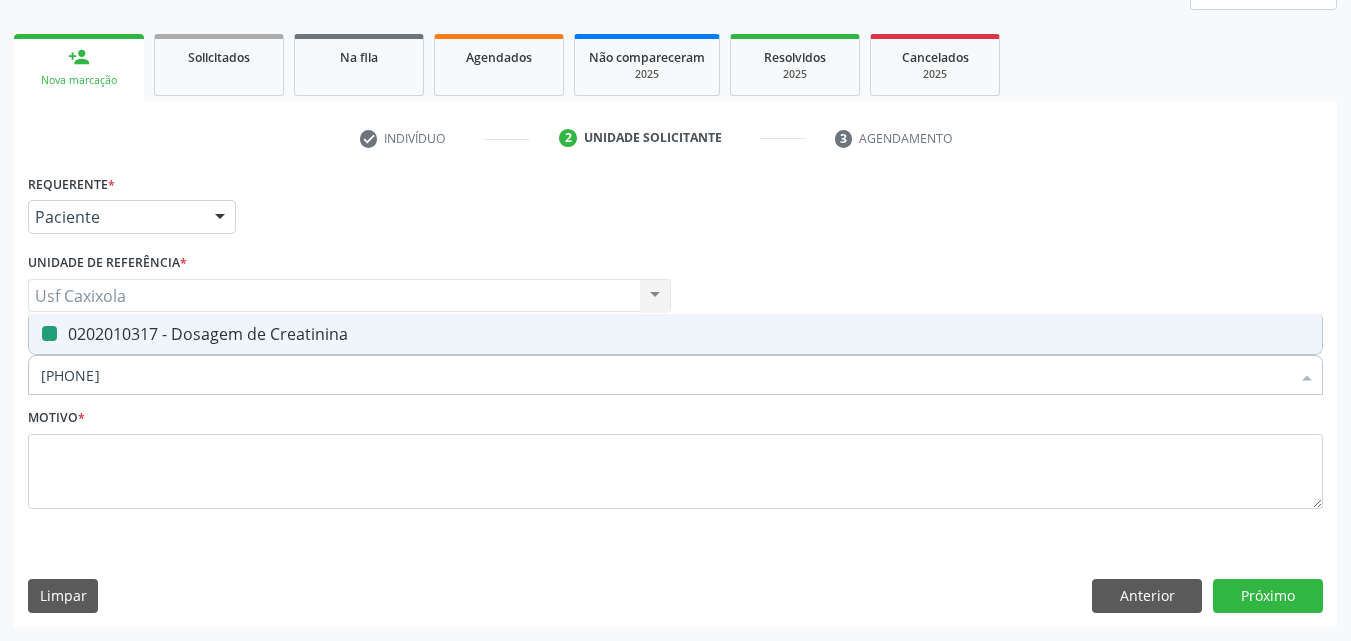 type on "0" 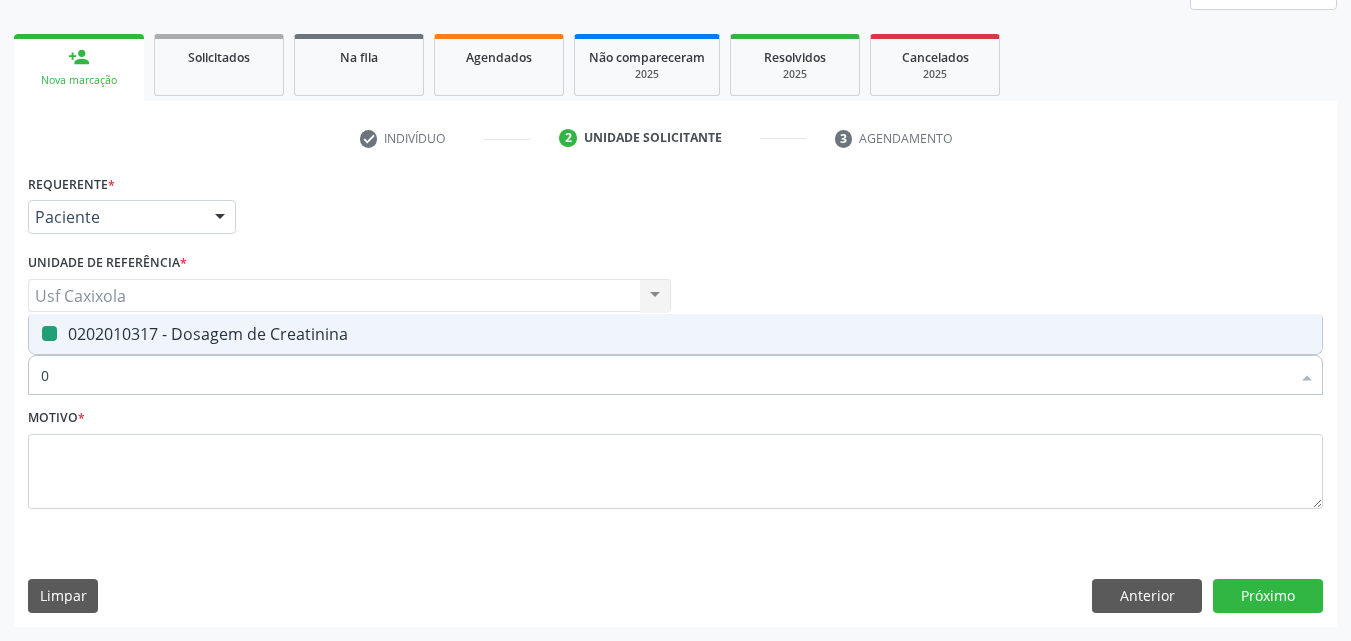 checkbox on "false" 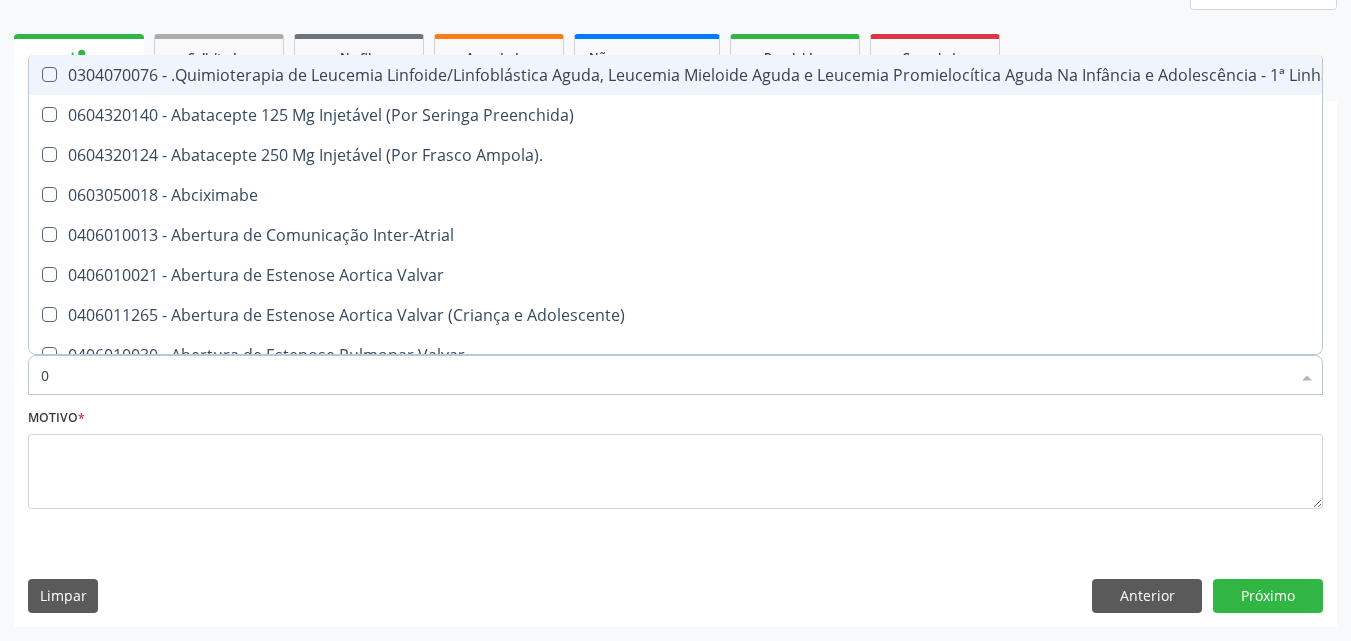 type on "02" 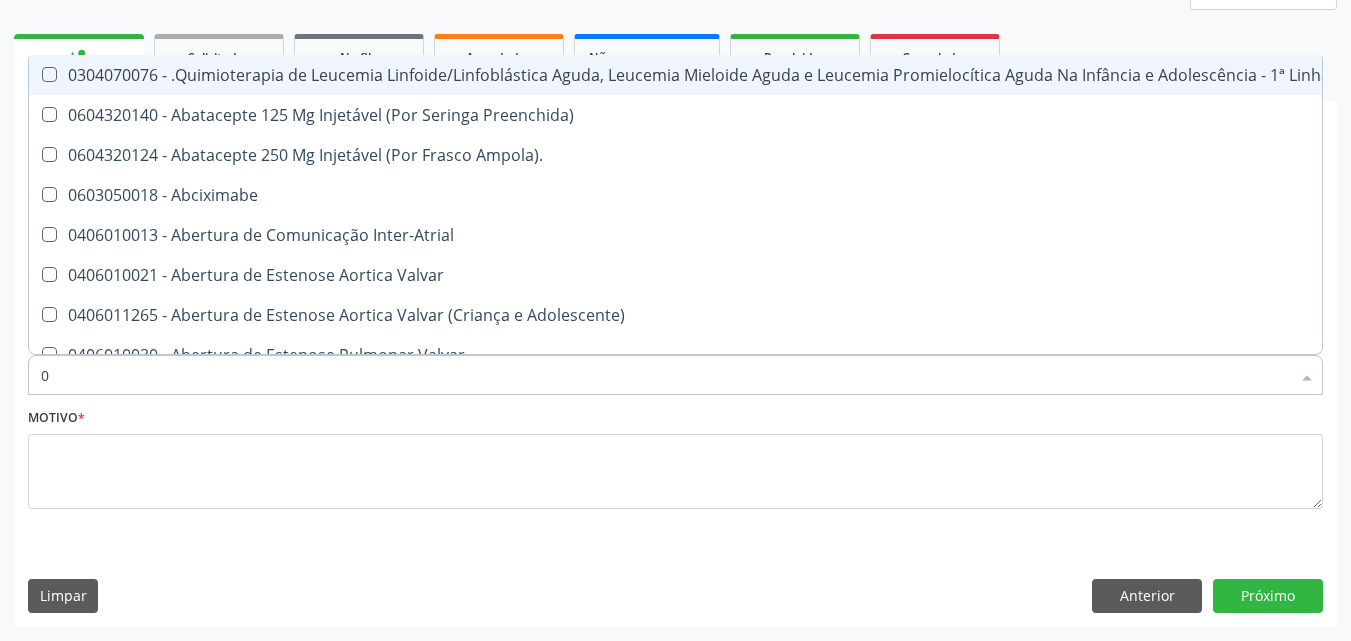 checkbox on "true" 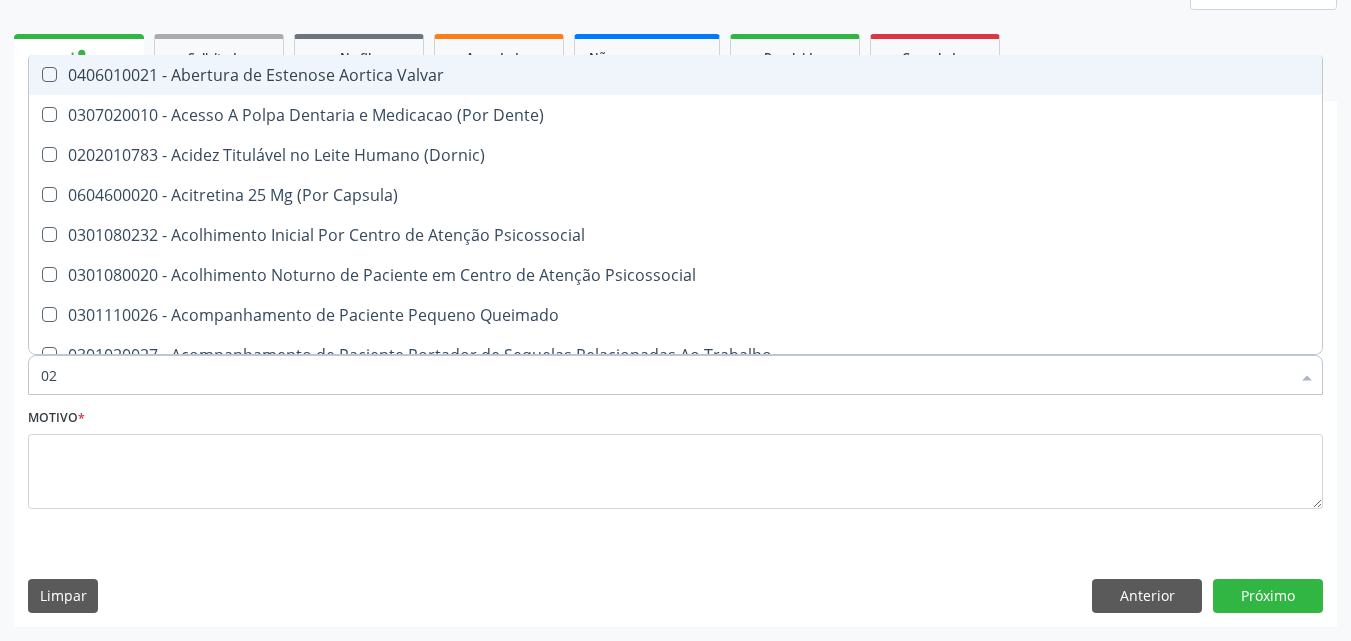 type on "020" 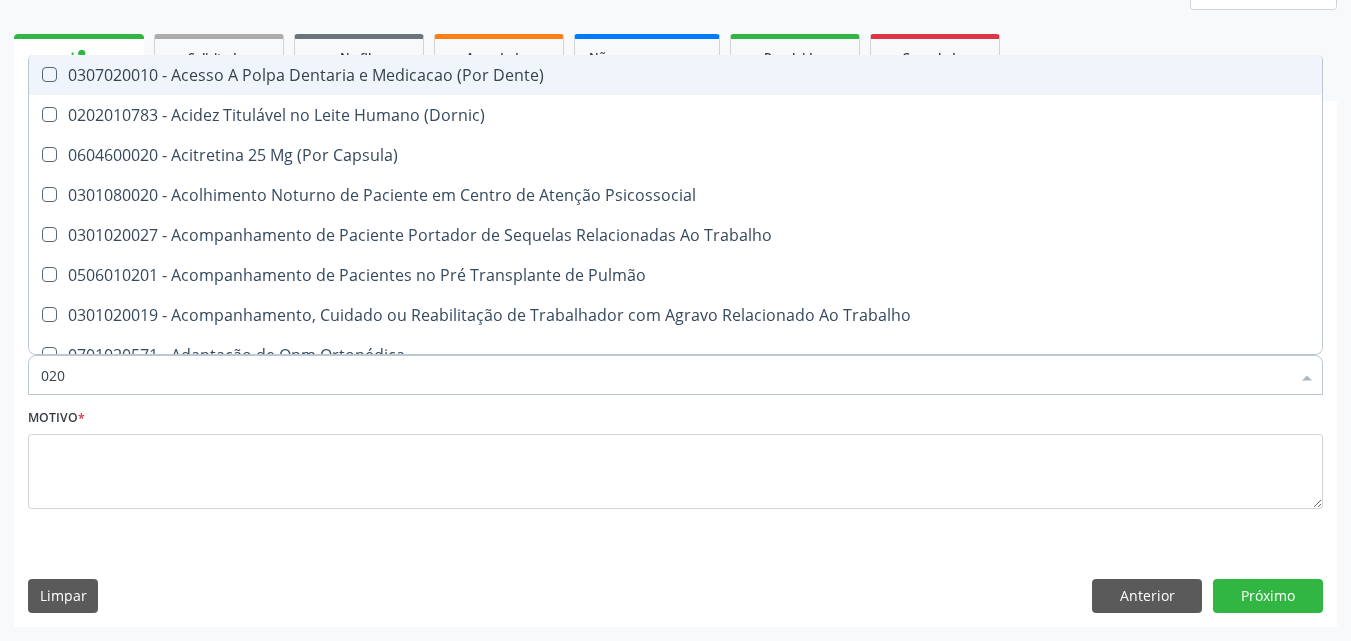 type on "0202" 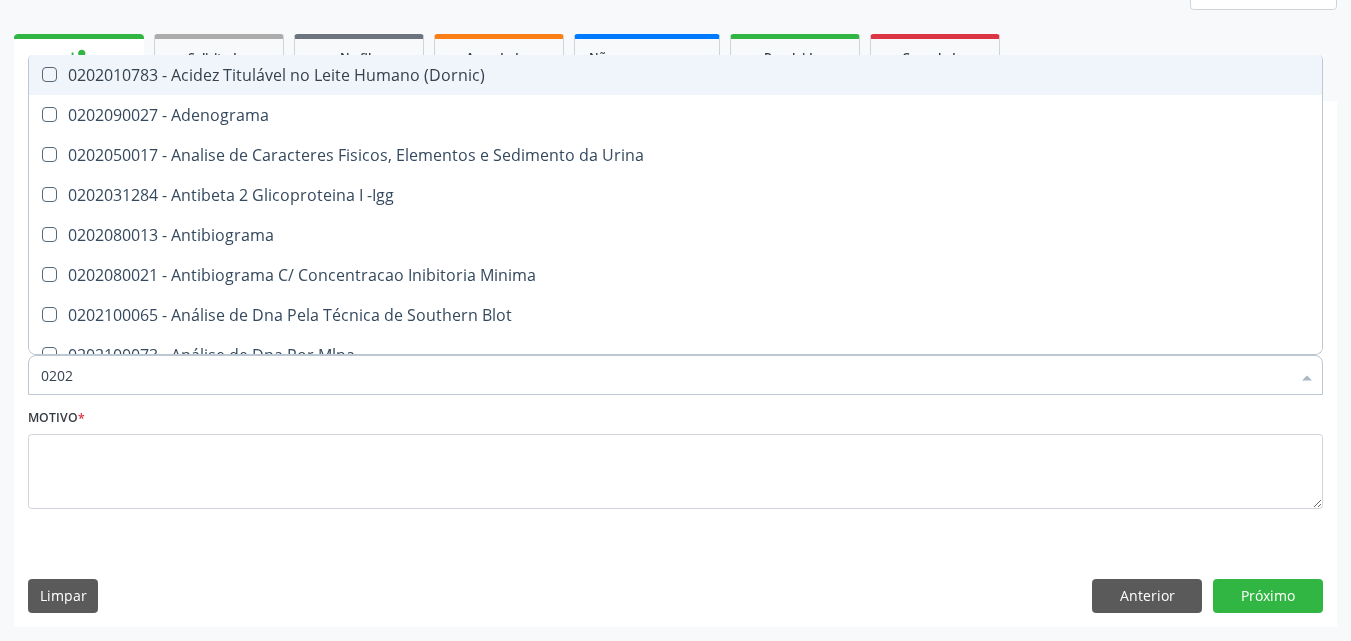 type on "02020" 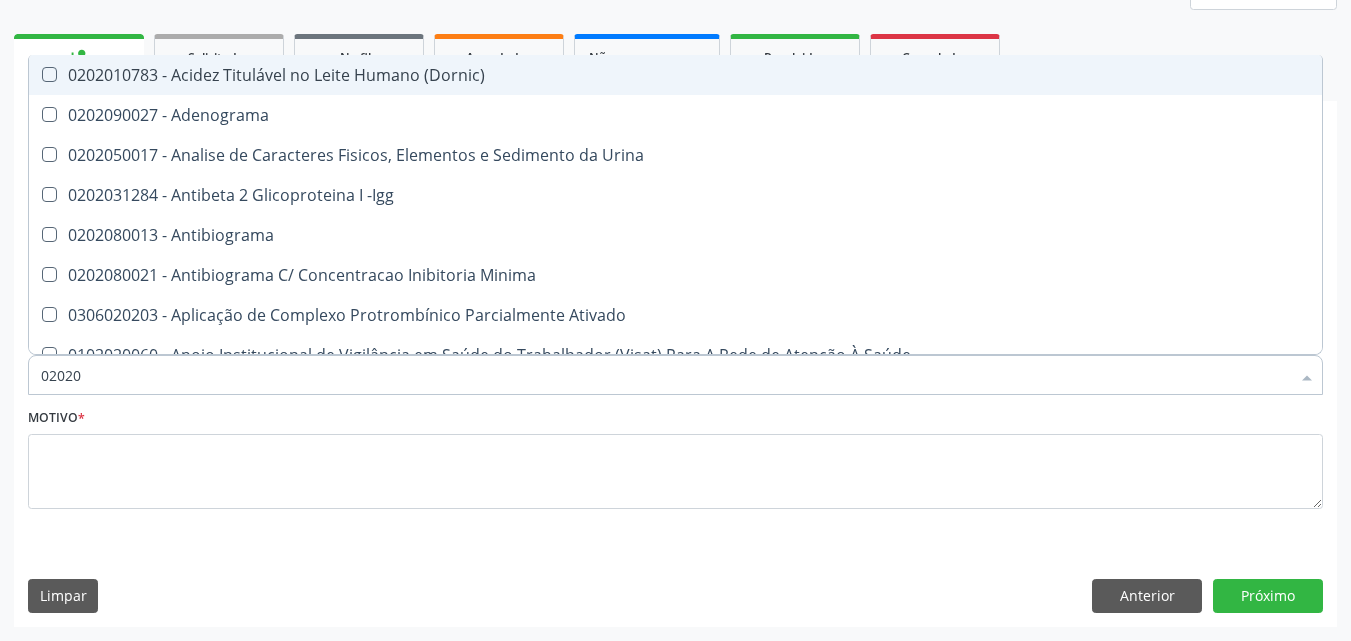 type on "020201" 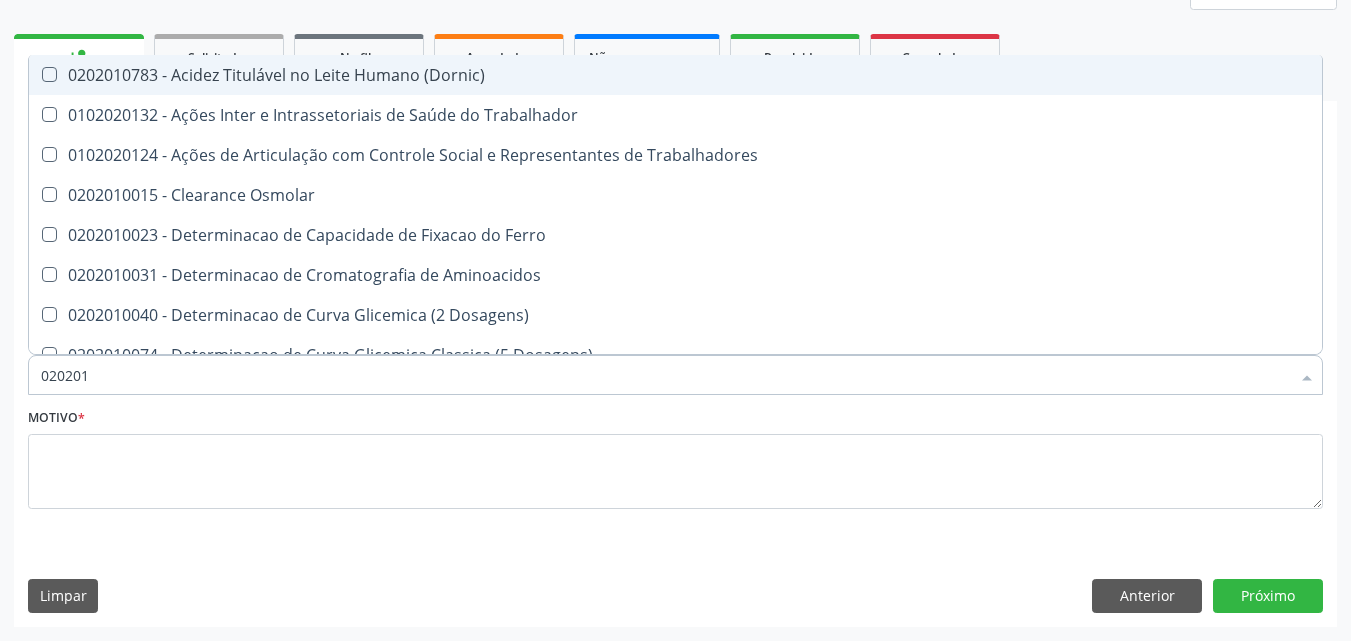 type on "0202010" 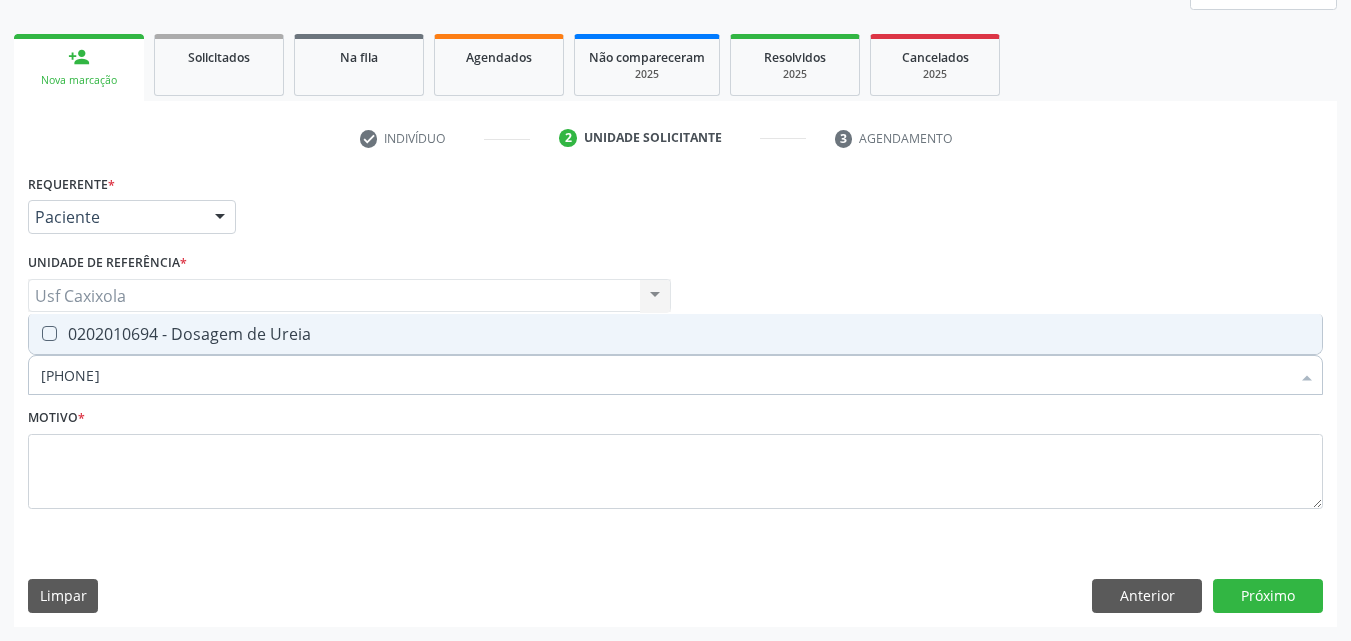 type on "0202010694" 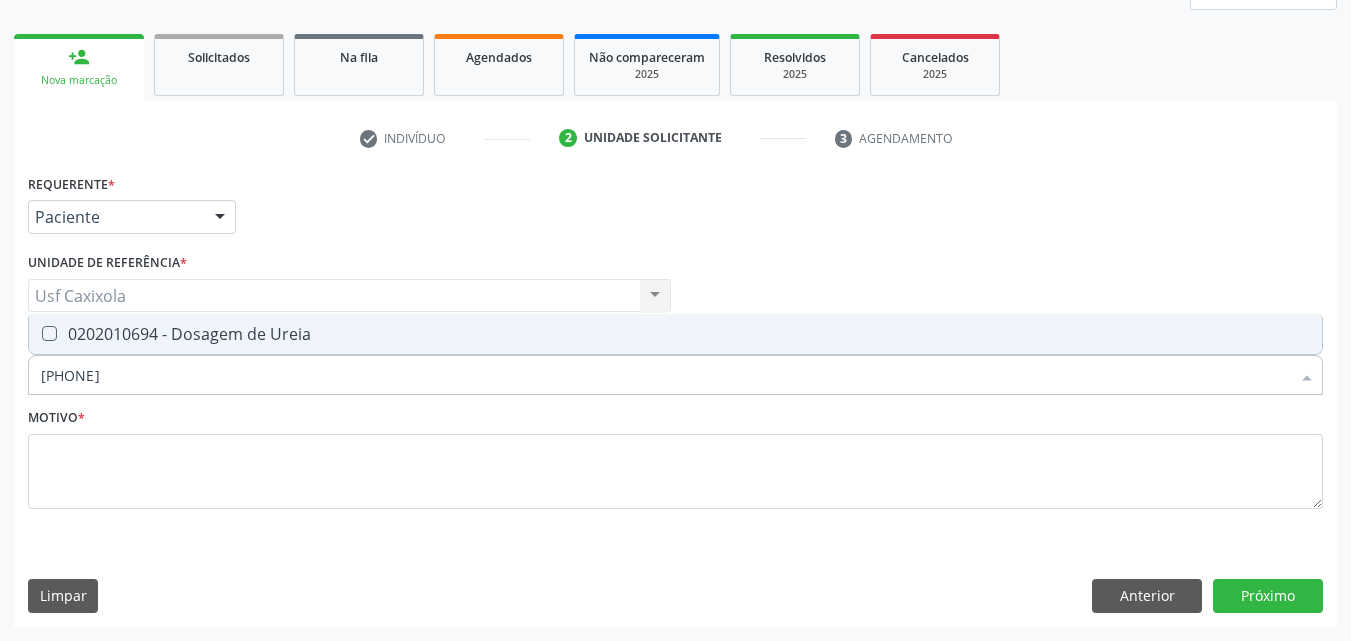 drag, startPoint x: 55, startPoint y: 328, endPoint x: 79, endPoint y: 324, distance: 24.33105 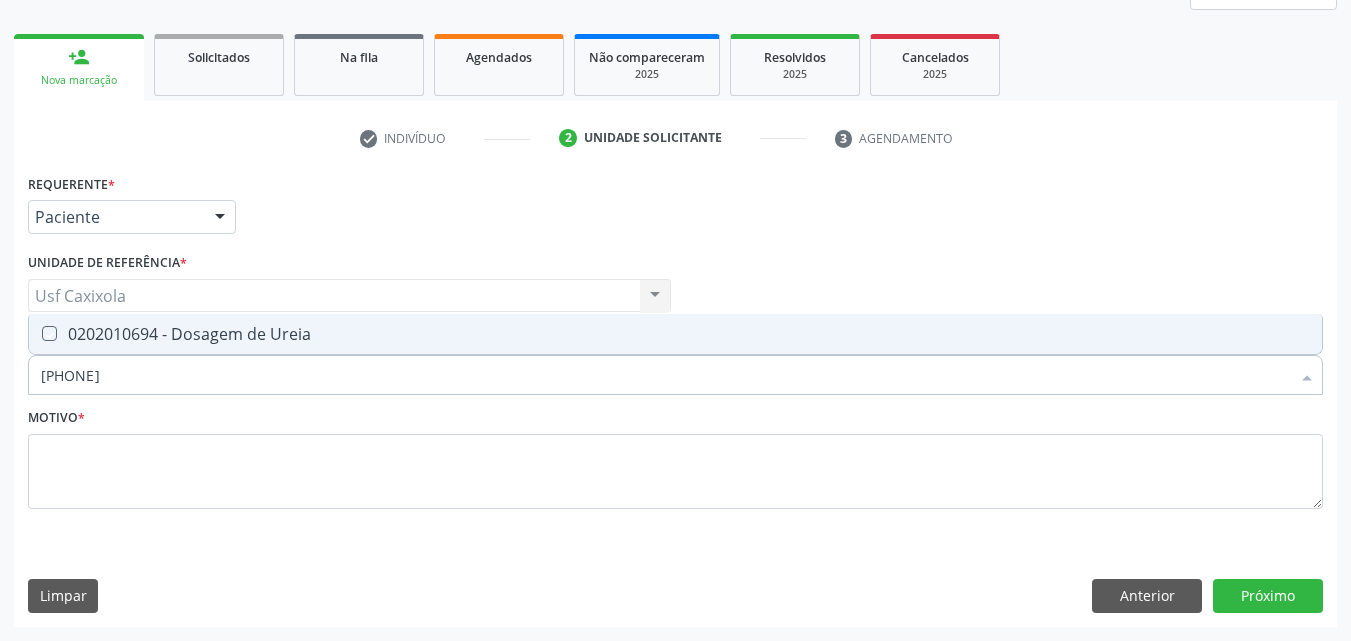 checkbox on "true" 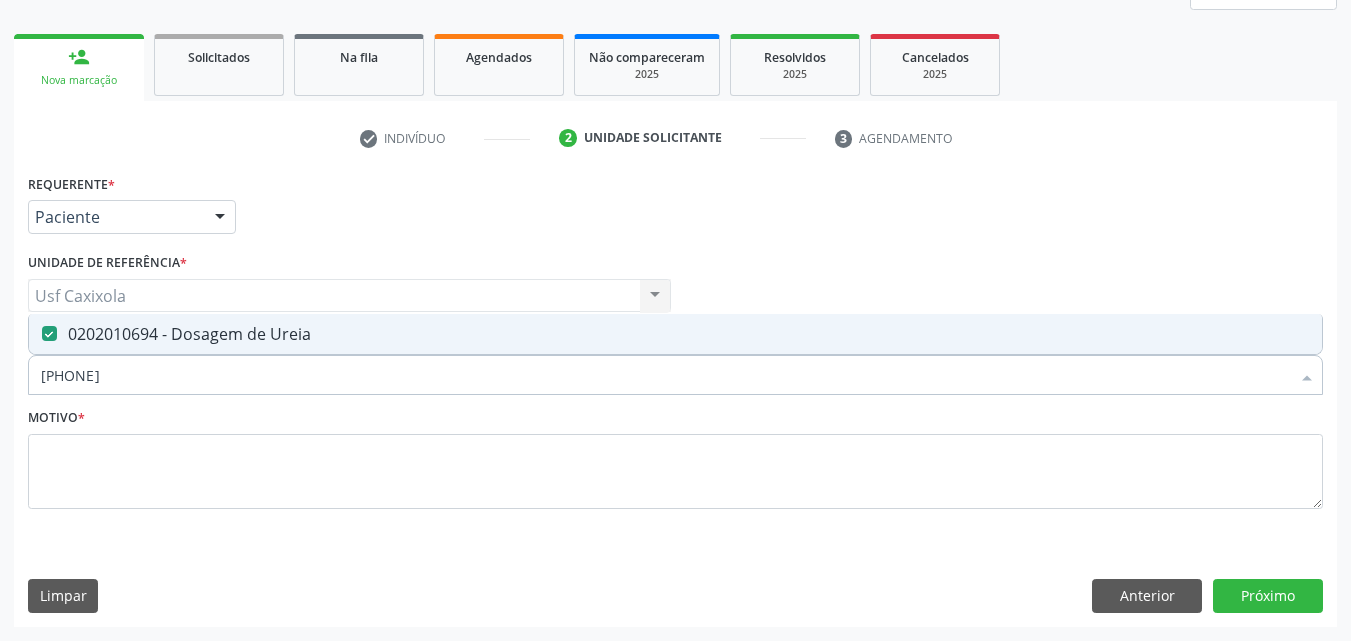 drag, startPoint x: 128, startPoint y: 369, endPoint x: 15, endPoint y: 361, distance: 113.28283 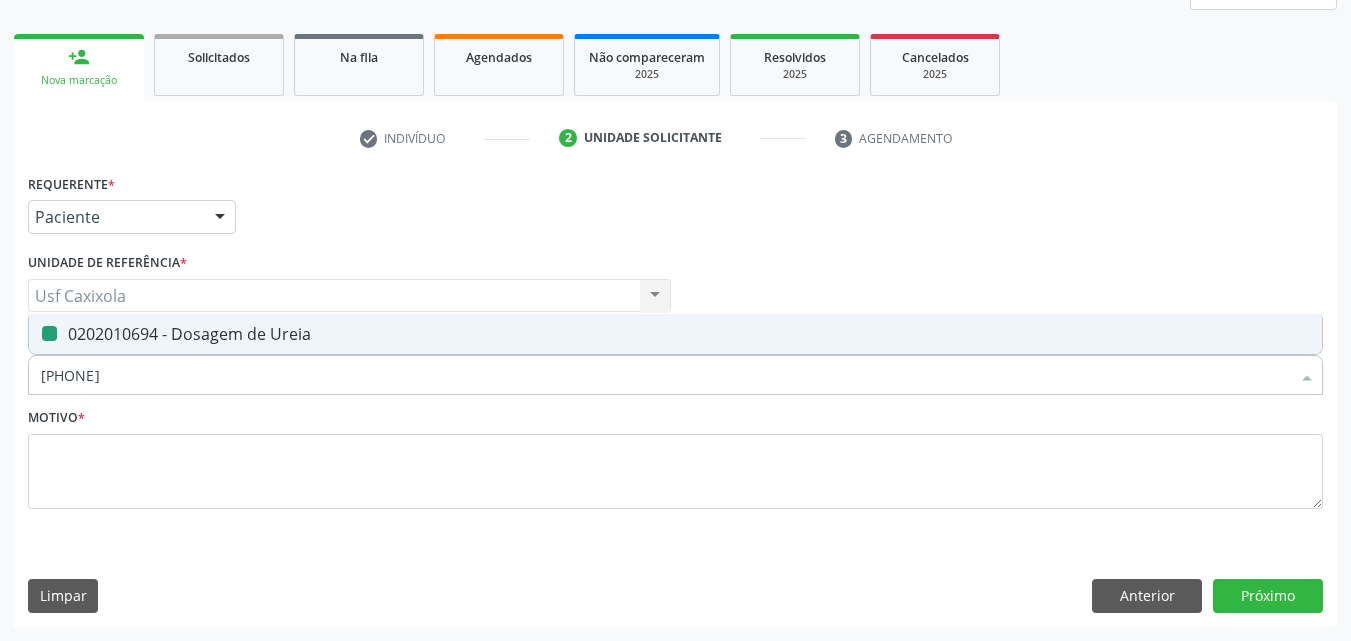 type on "c" 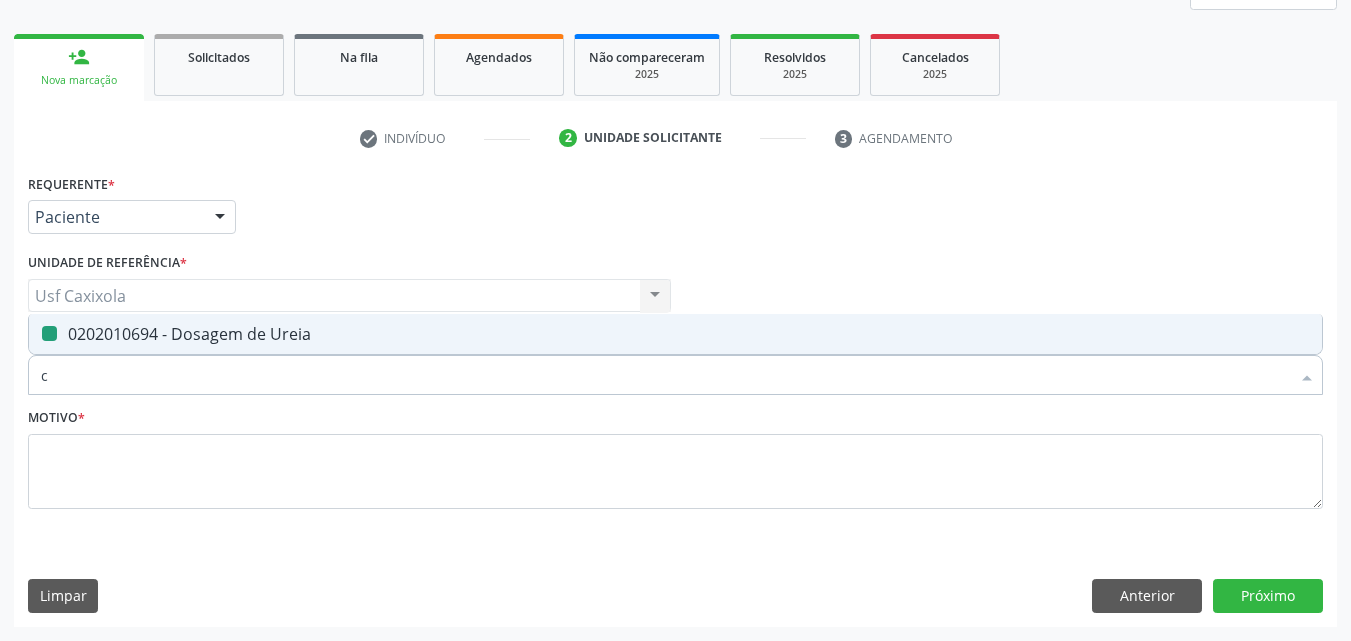 checkbox on "false" 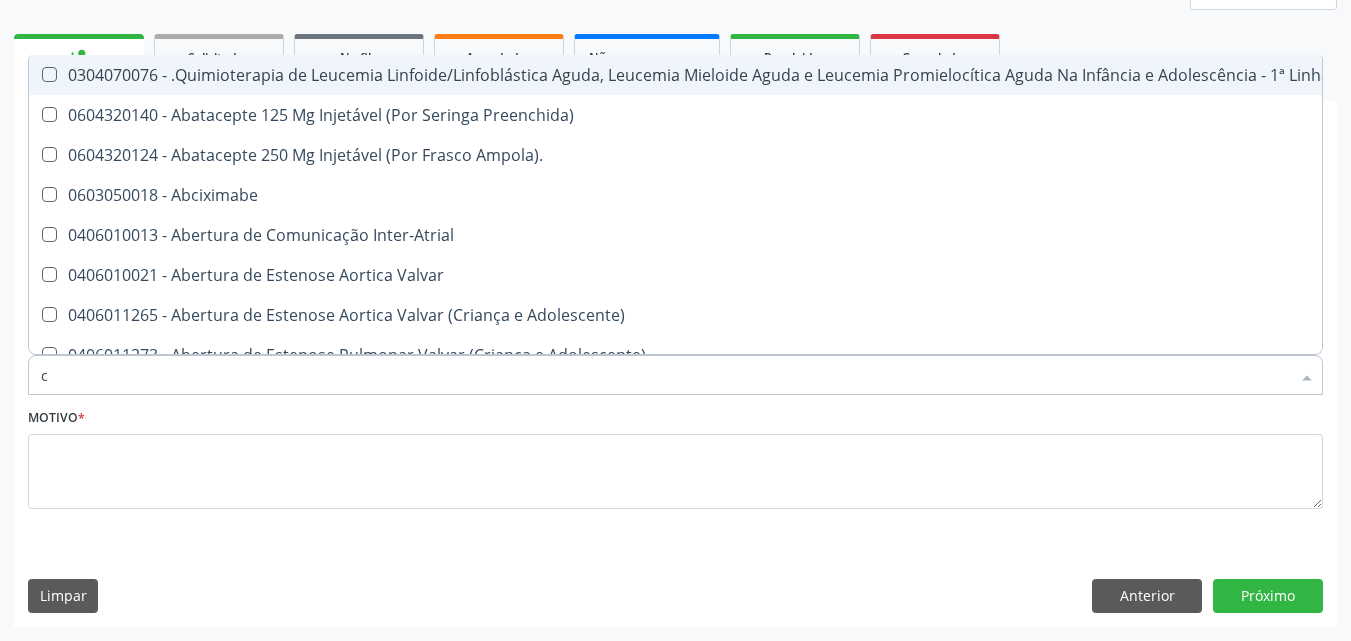 type on "co" 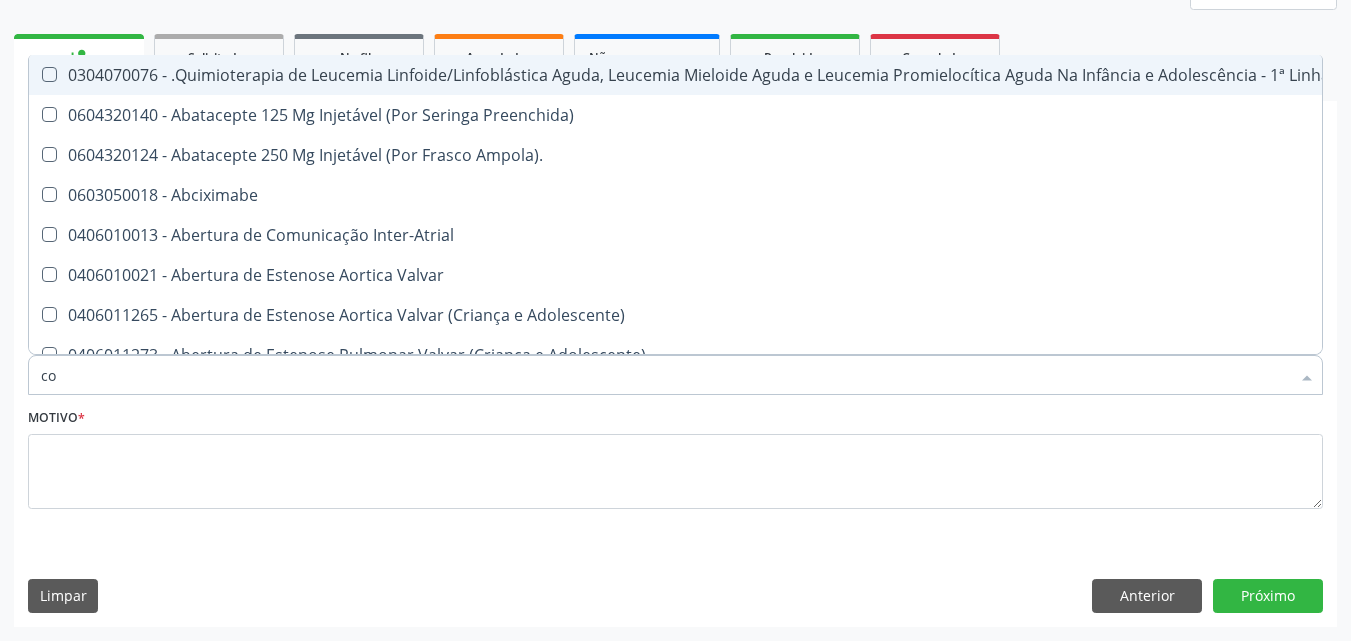 checkbox on "true" 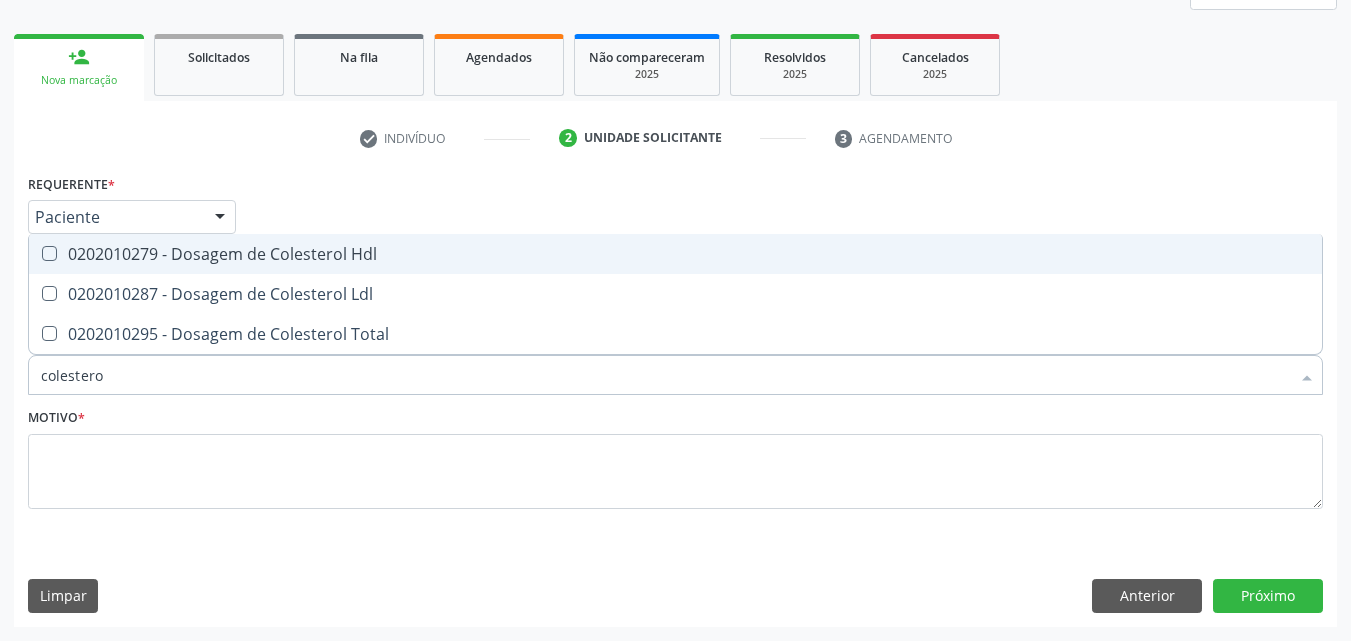type on "colesterol" 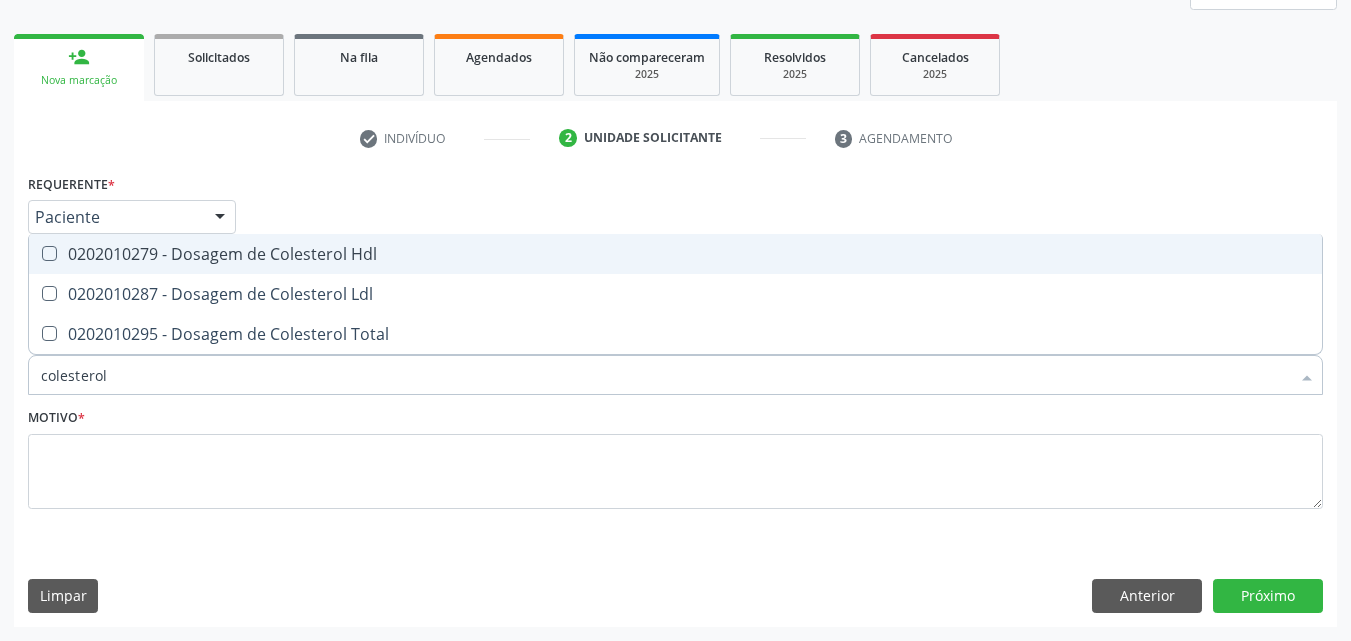 click on "0202010279 - Dosagem de Colesterol Hdl" at bounding box center [675, 254] 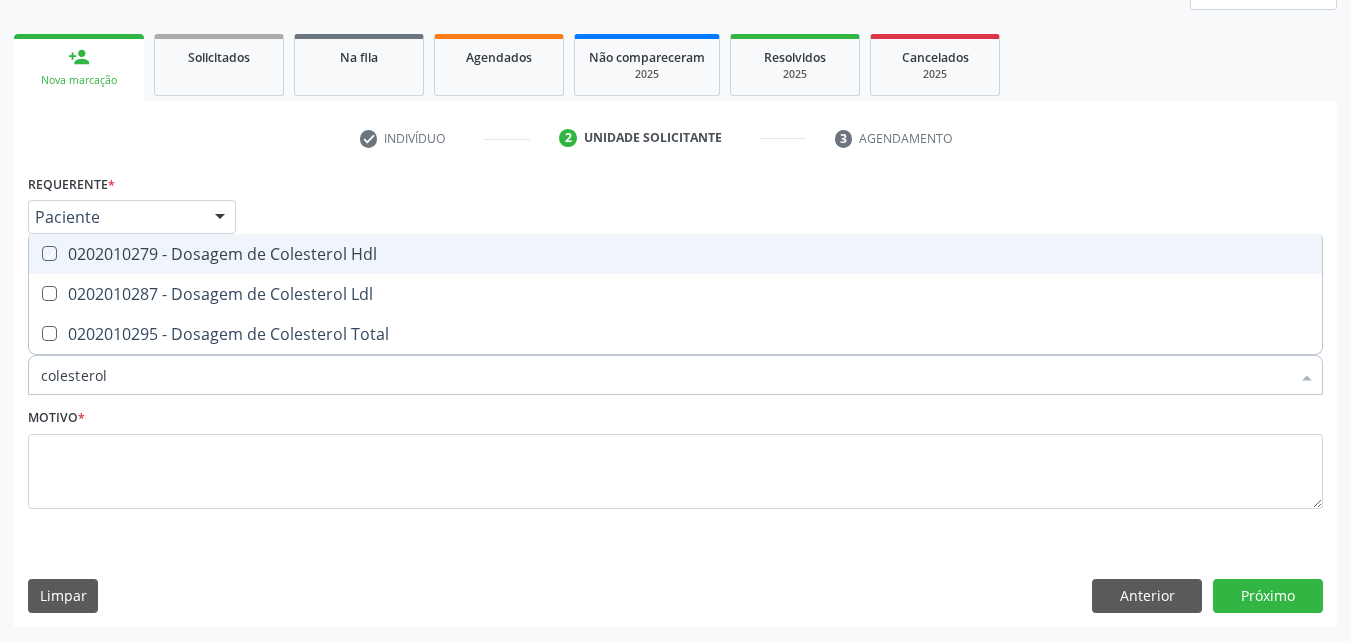 checkbox on "true" 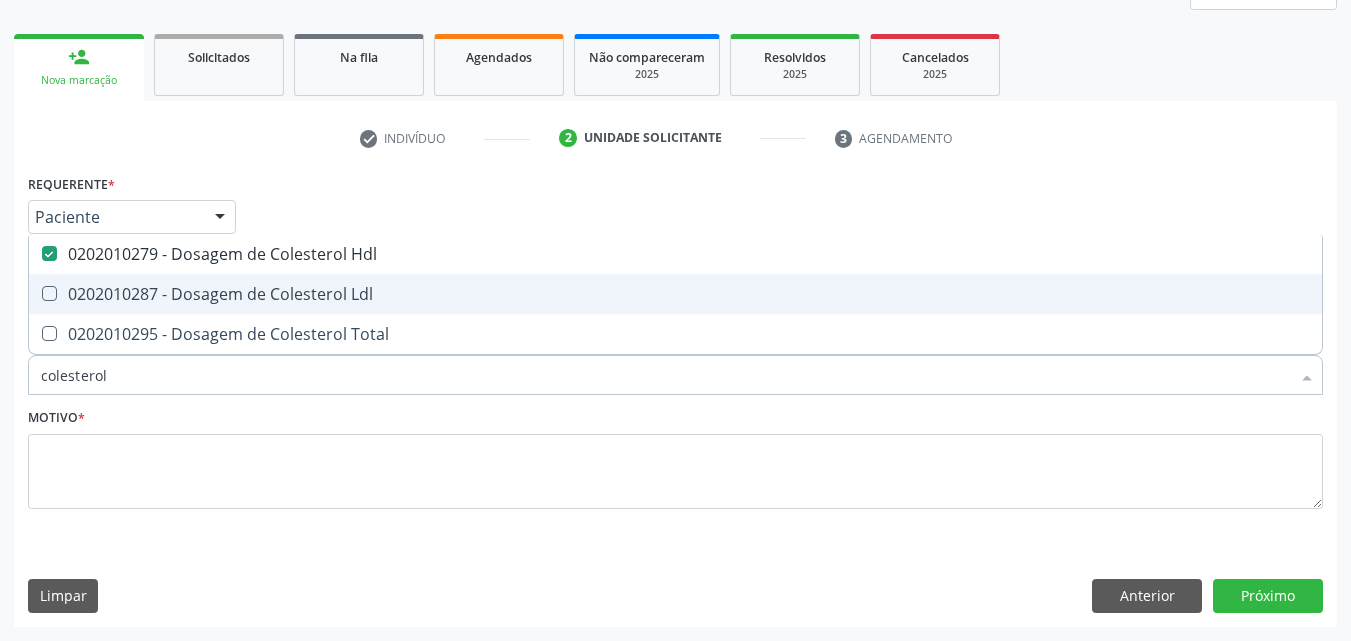 drag, startPoint x: 172, startPoint y: 285, endPoint x: 169, endPoint y: 301, distance: 16.27882 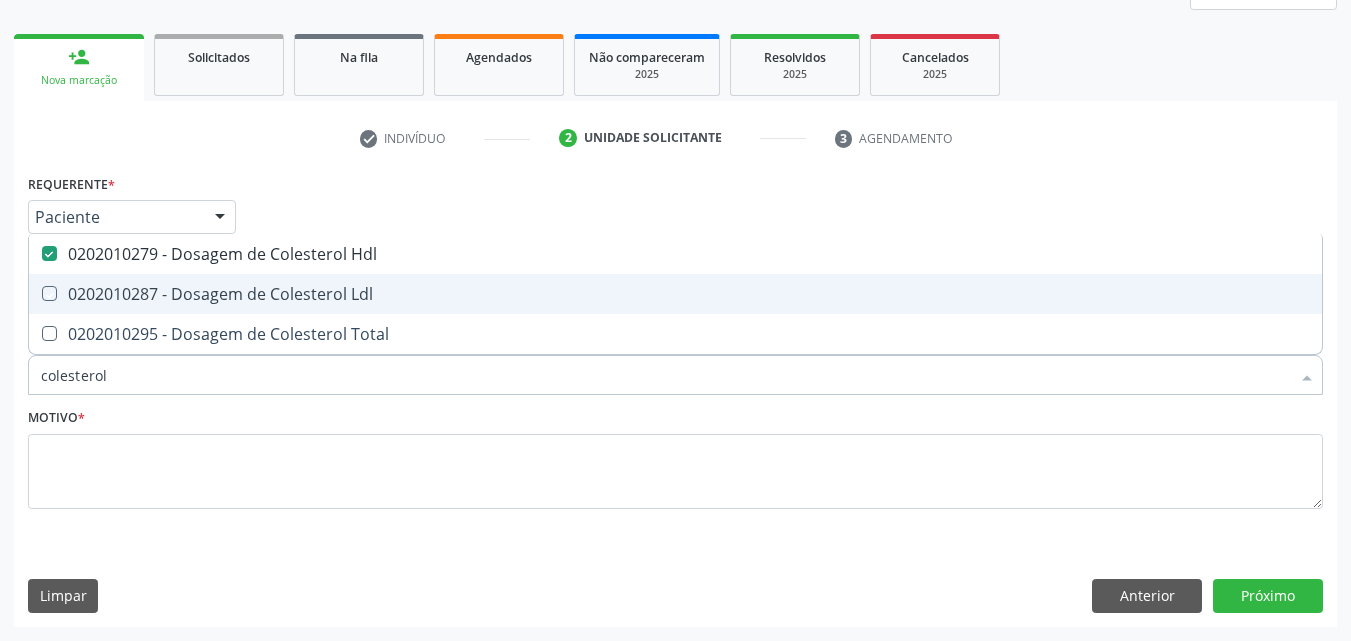 checkbox on "true" 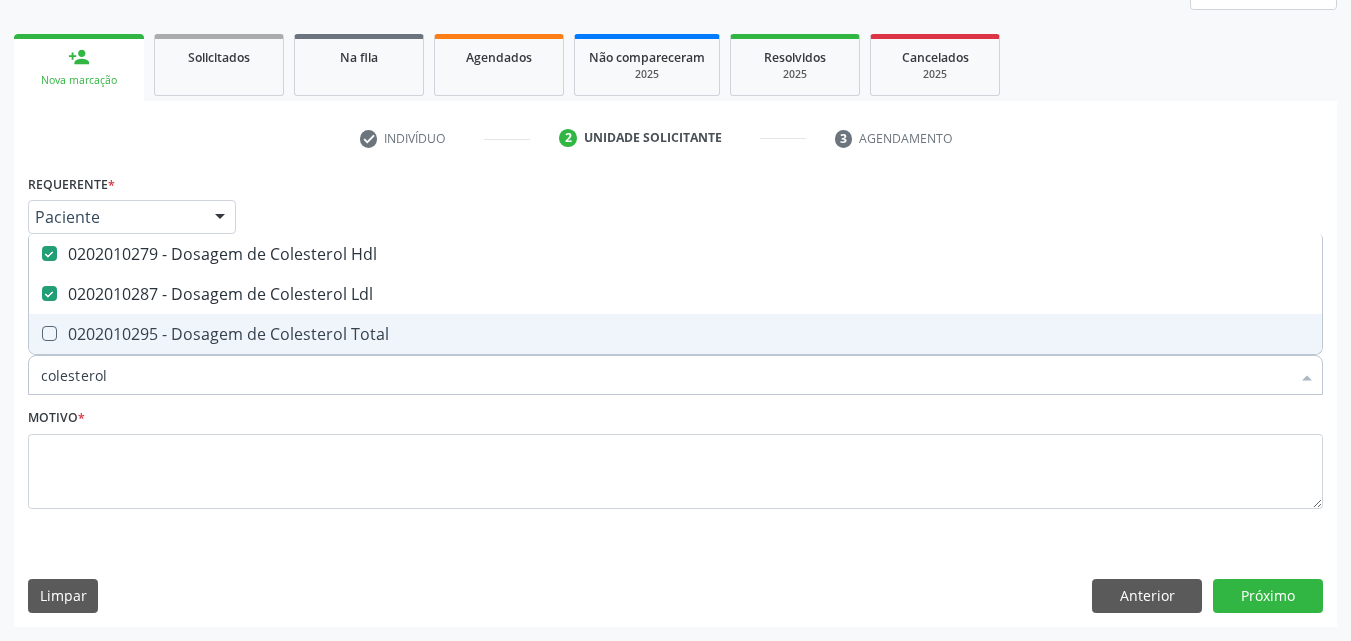 click on "0202010295 - Dosagem de Colesterol Total" at bounding box center [675, 334] 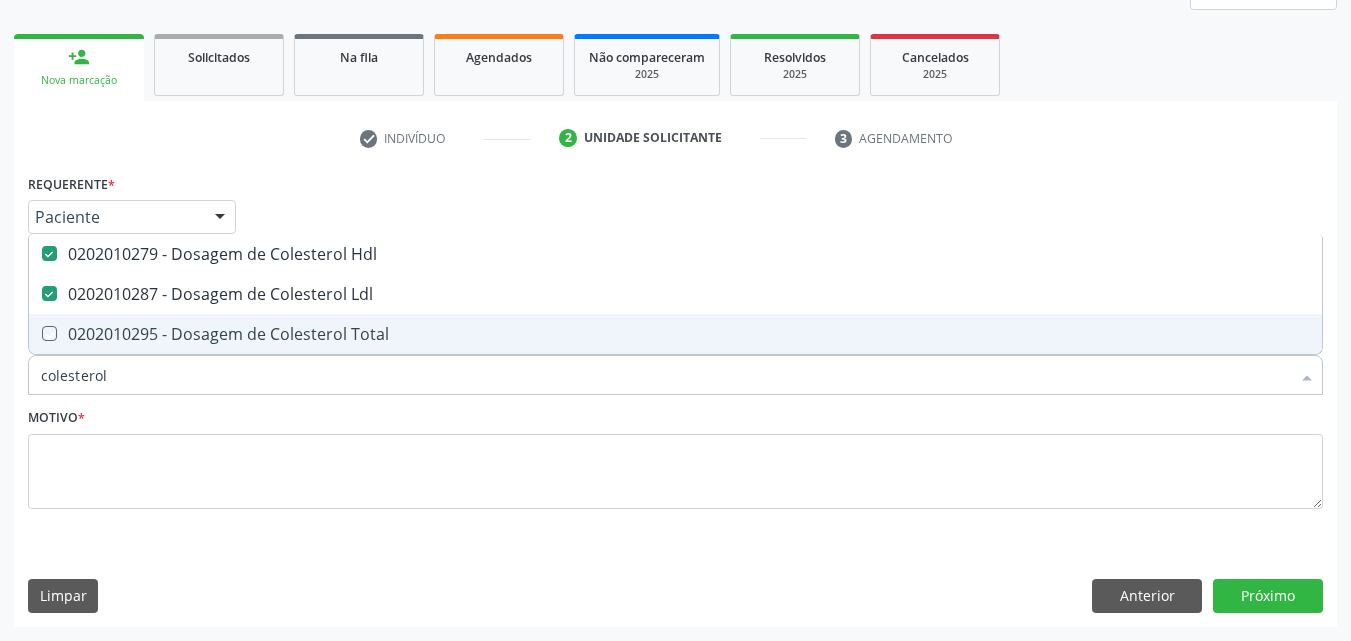 checkbox on "true" 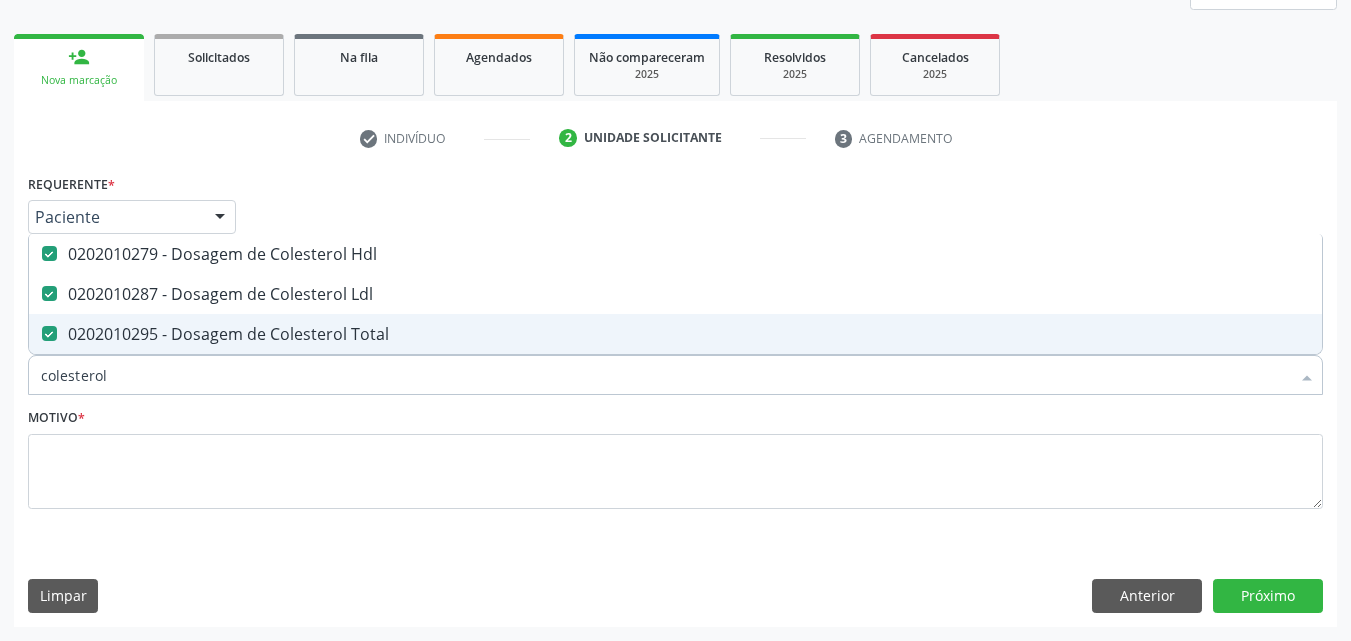 drag, startPoint x: 155, startPoint y: 374, endPoint x: 17, endPoint y: 374, distance: 138 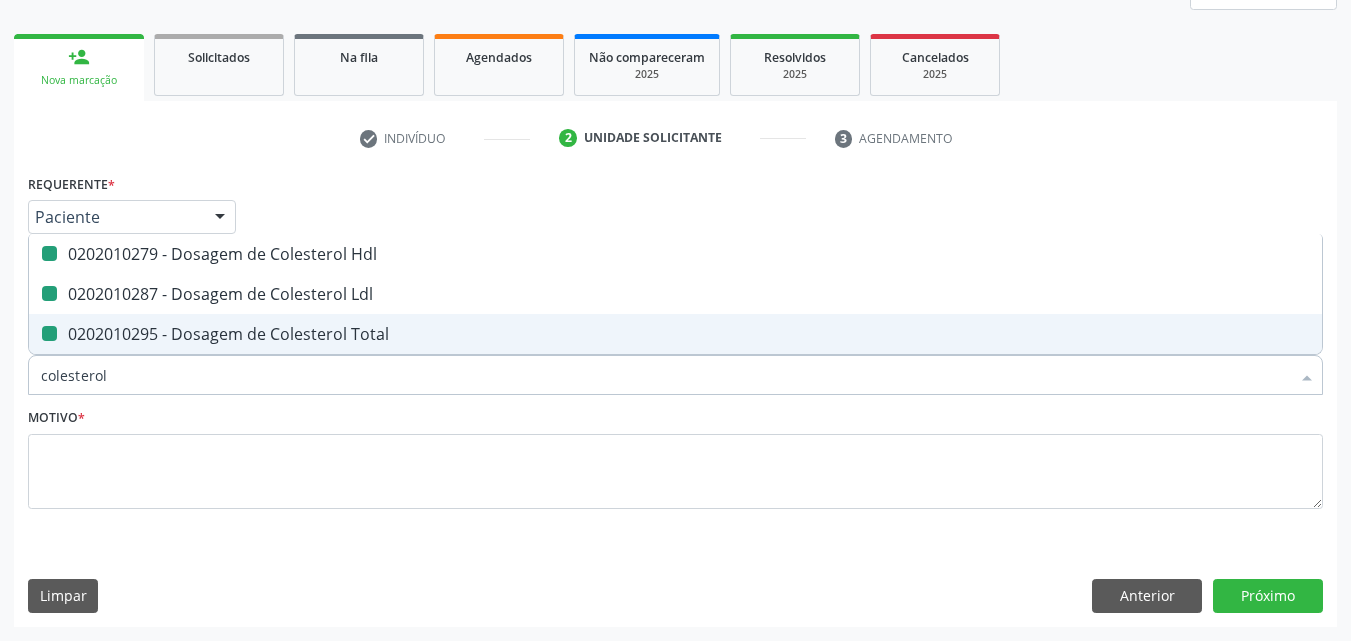 type on "0" 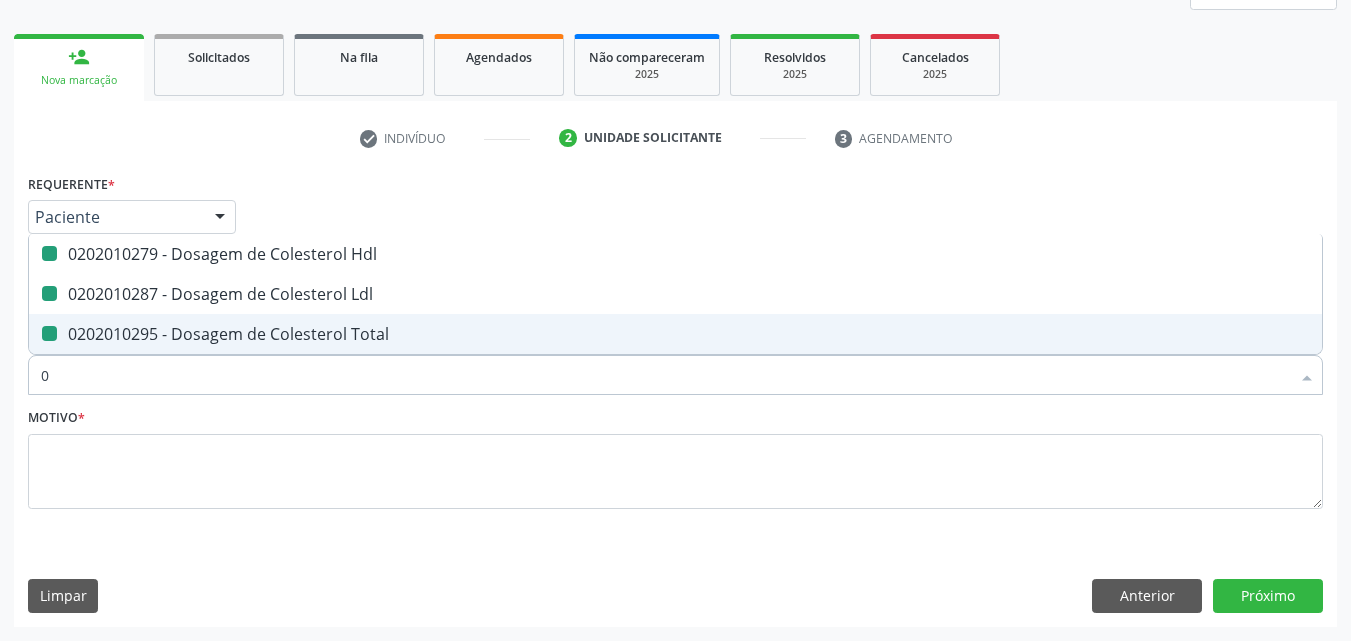 checkbox on "false" 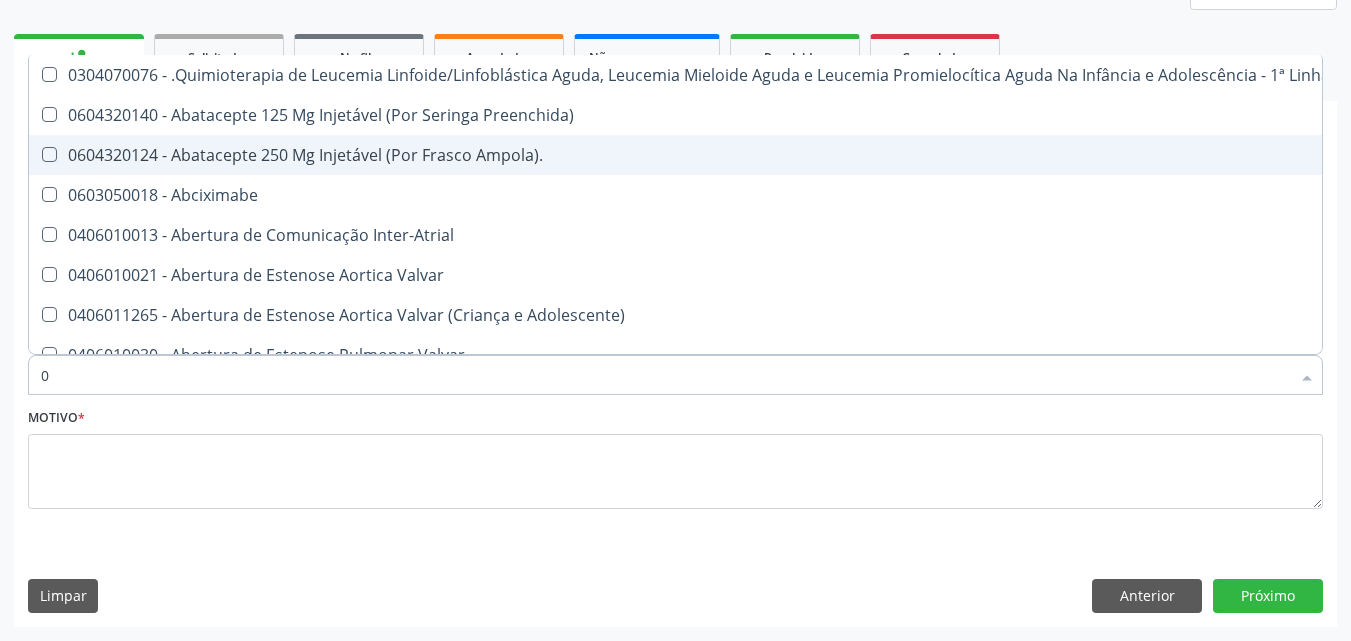 type on "02" 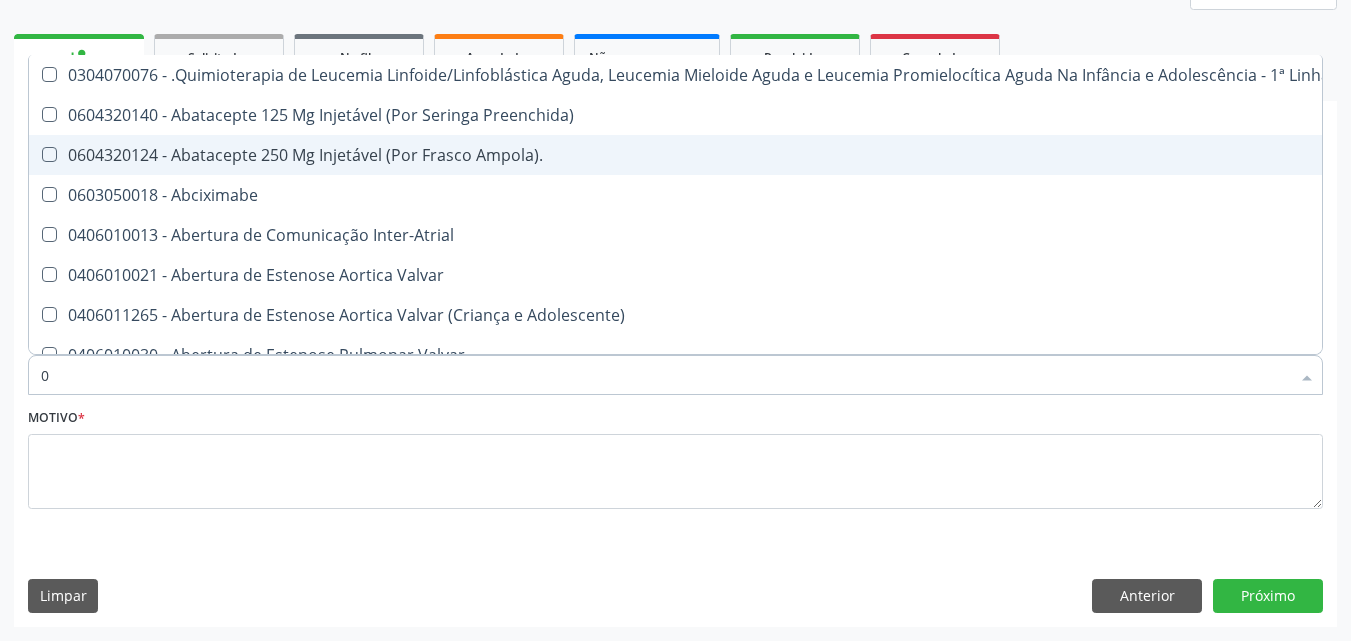 checkbox on "true" 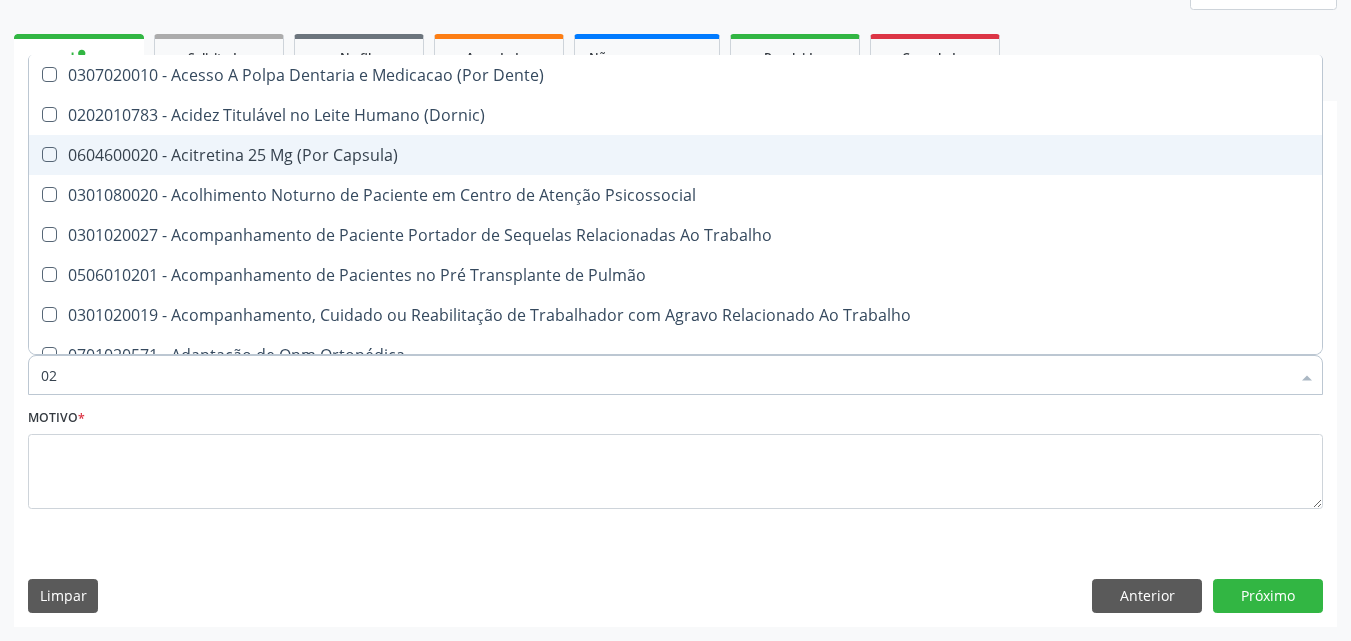 type on "020" 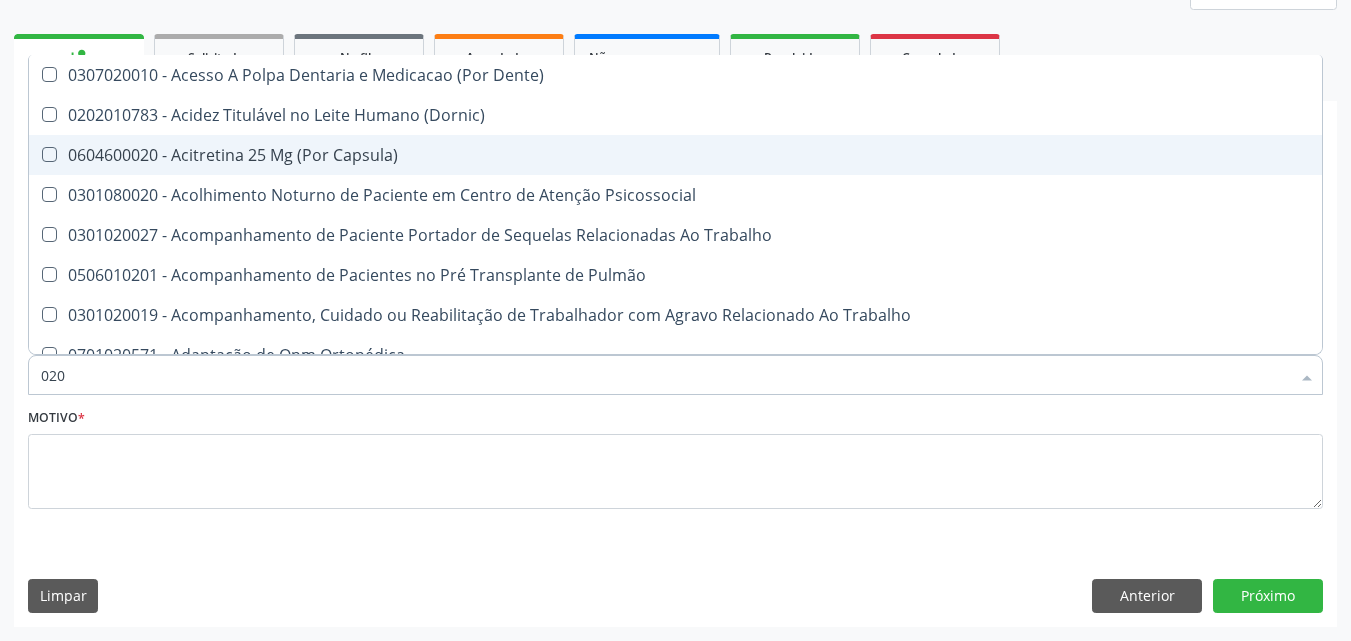 type on "0202" 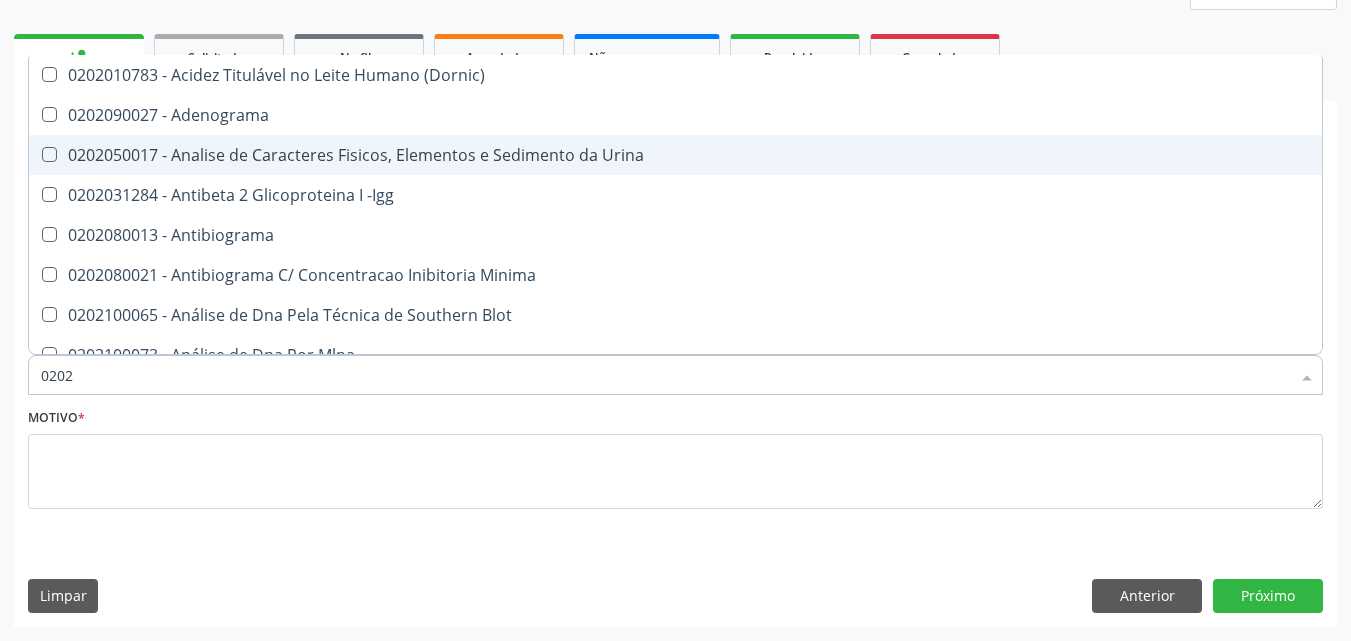 type on "02020" 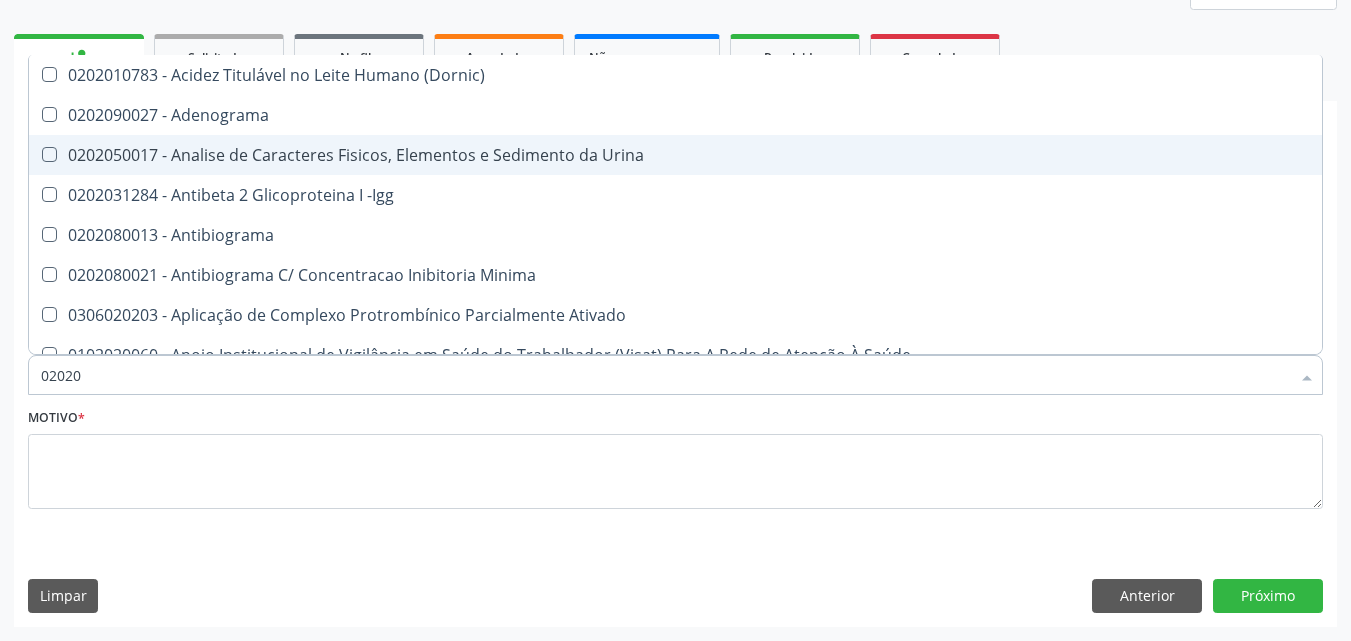 type on "020201" 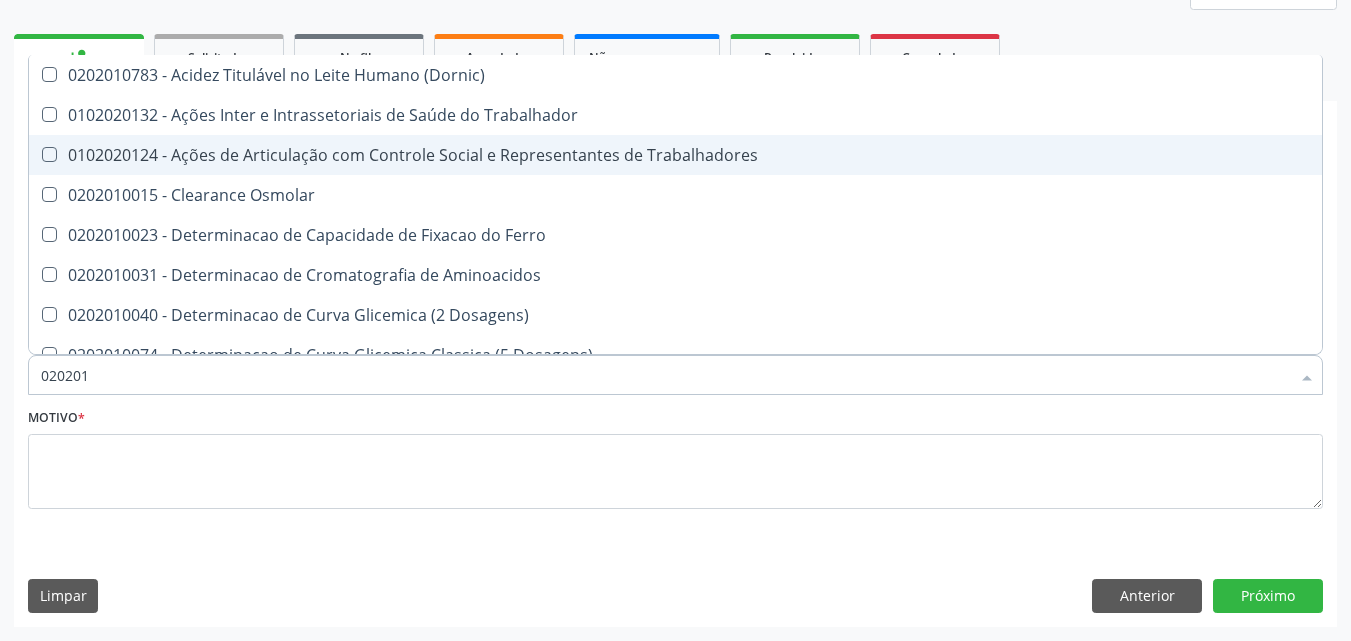 type on "0202010" 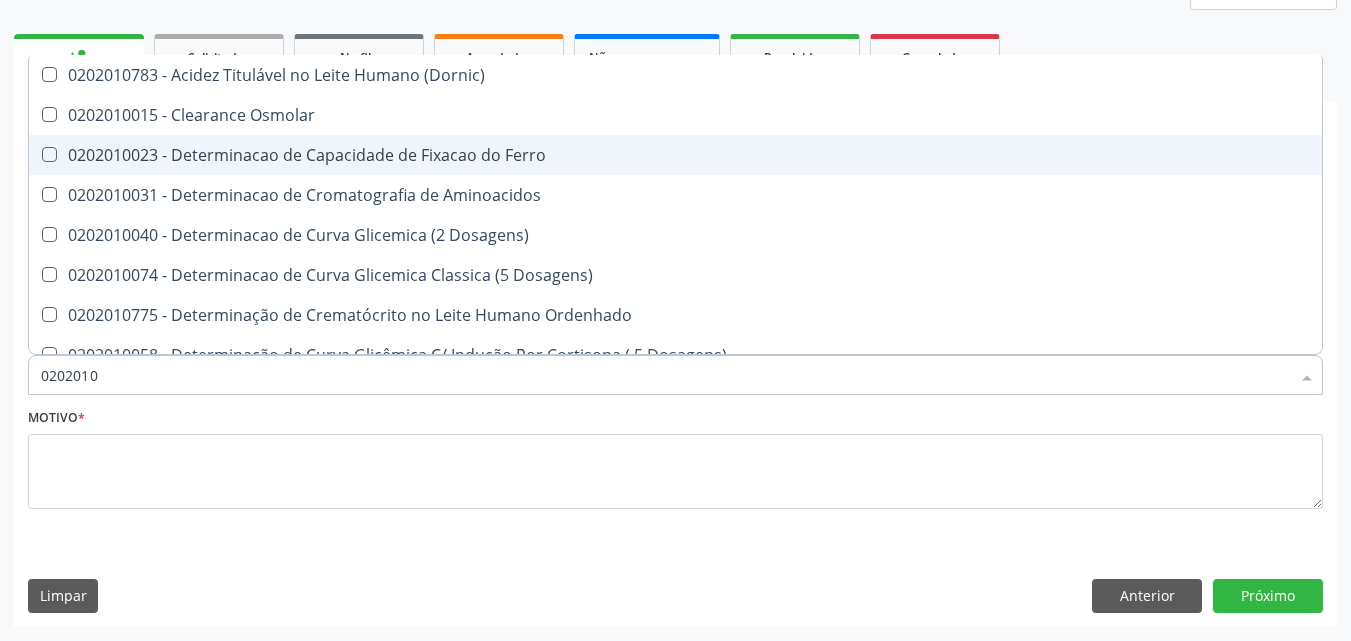 type on "02020104" 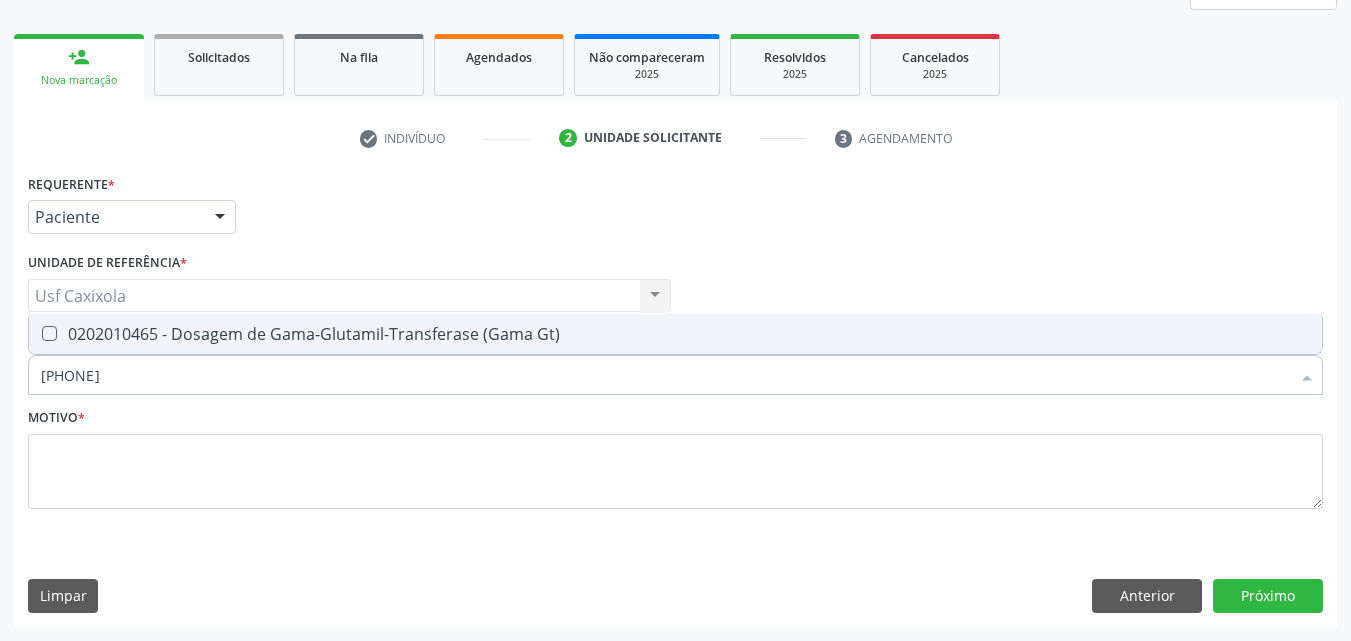 type on "0202010465" 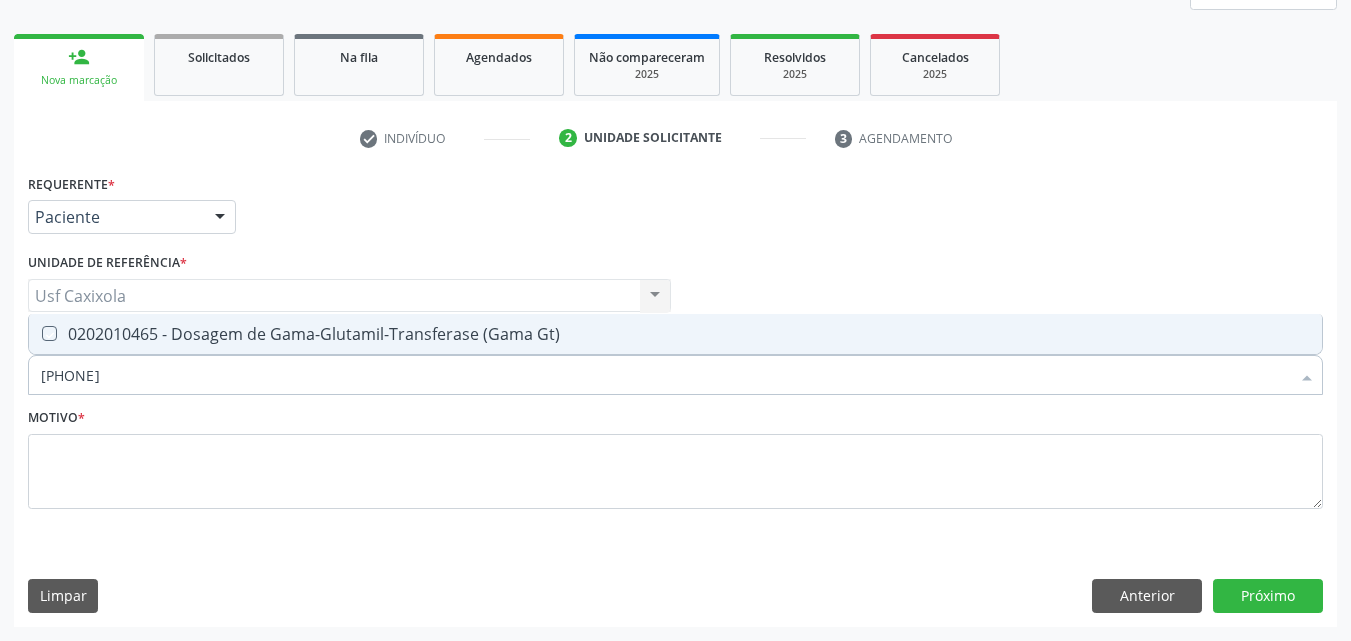 click at bounding box center (35, 333) 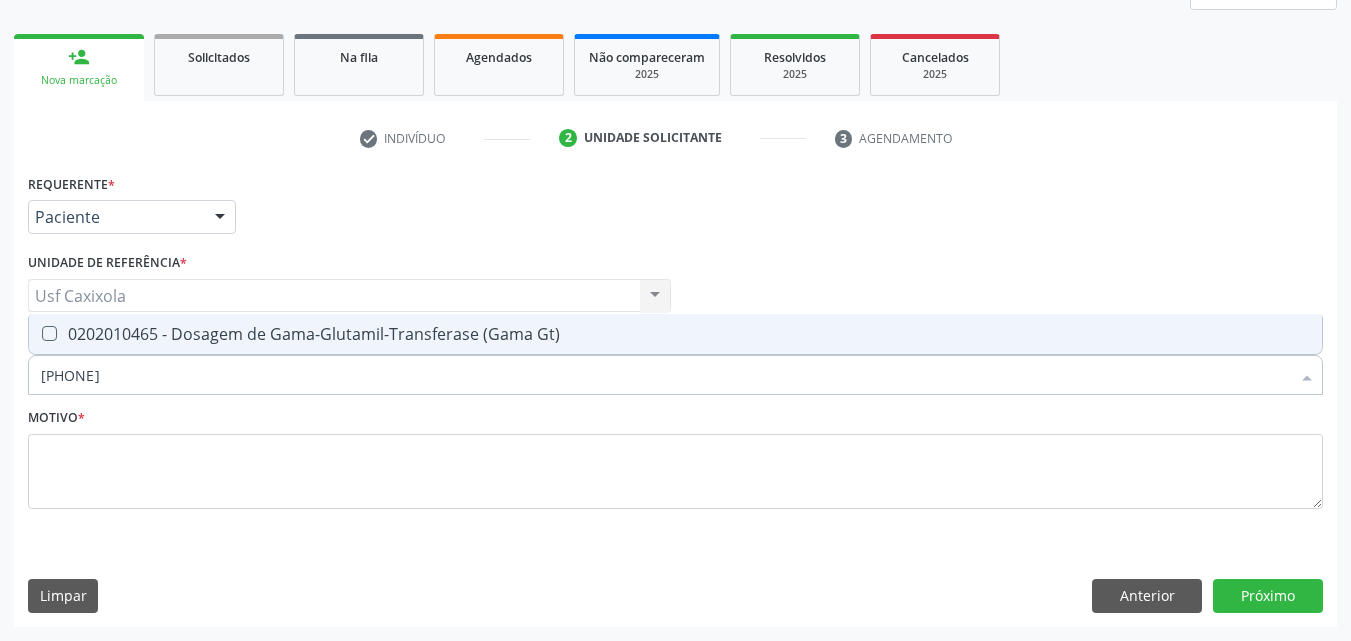 checkbox on "true" 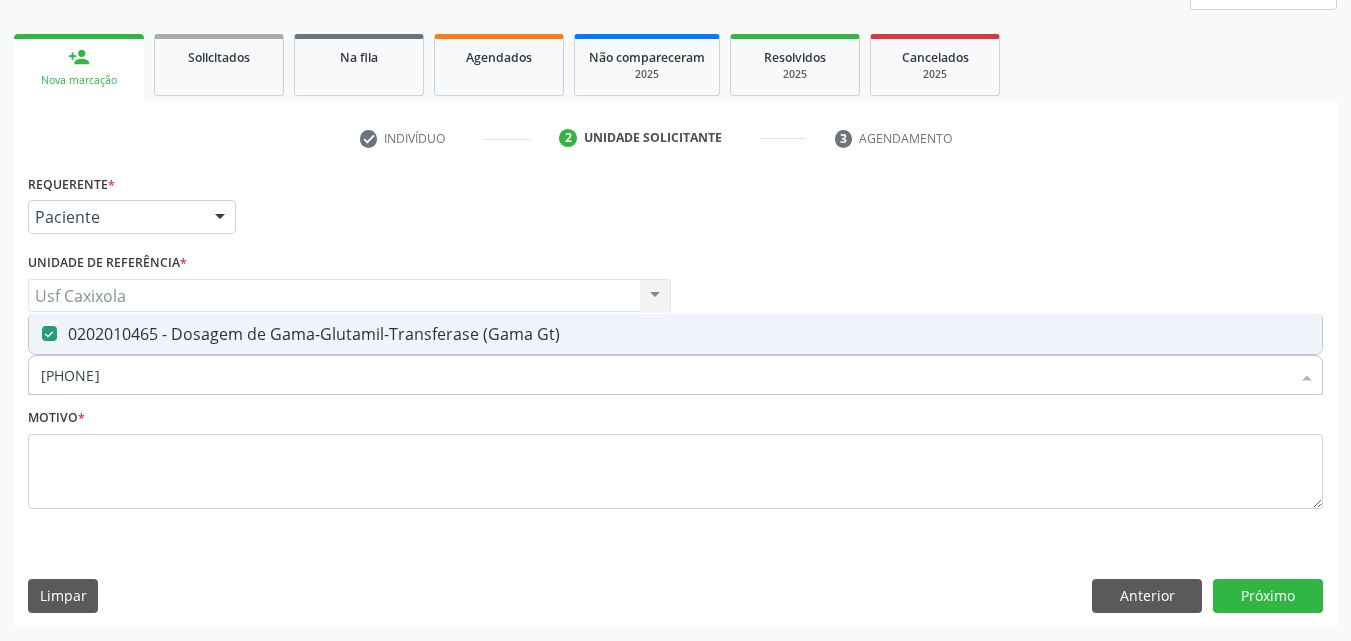 drag, startPoint x: 125, startPoint y: 377, endPoint x: 17, endPoint y: 379, distance: 108.01852 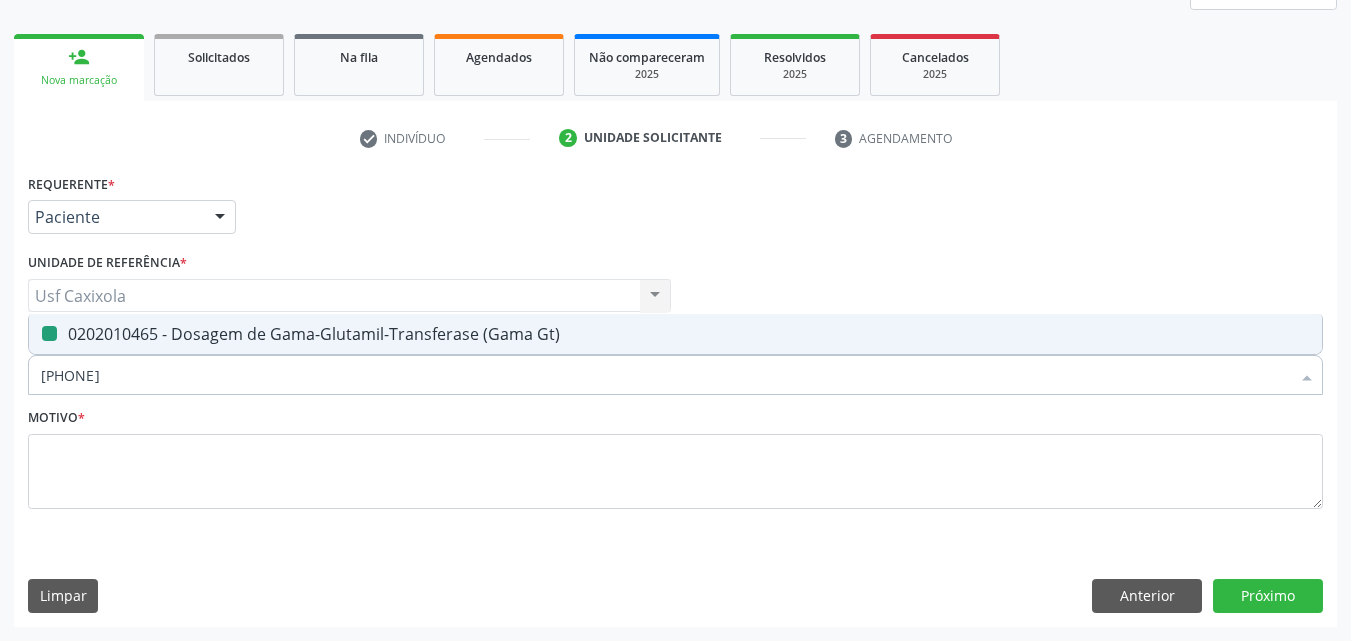 type on "0" 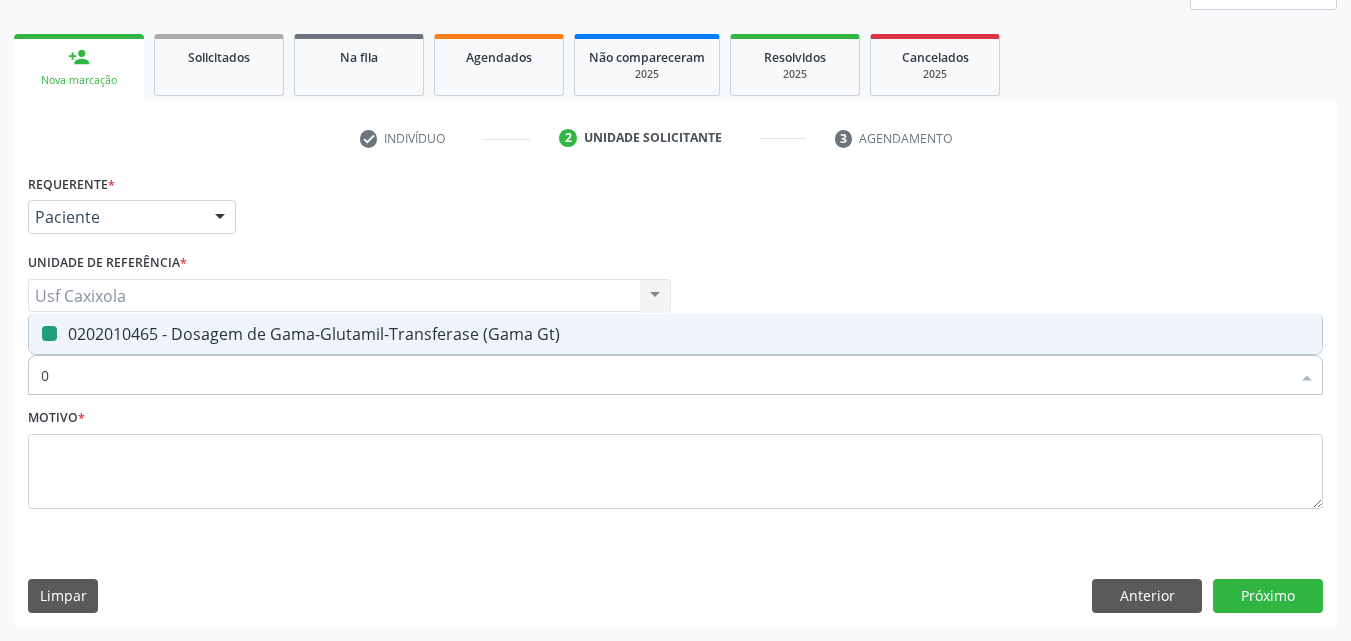 checkbox on "false" 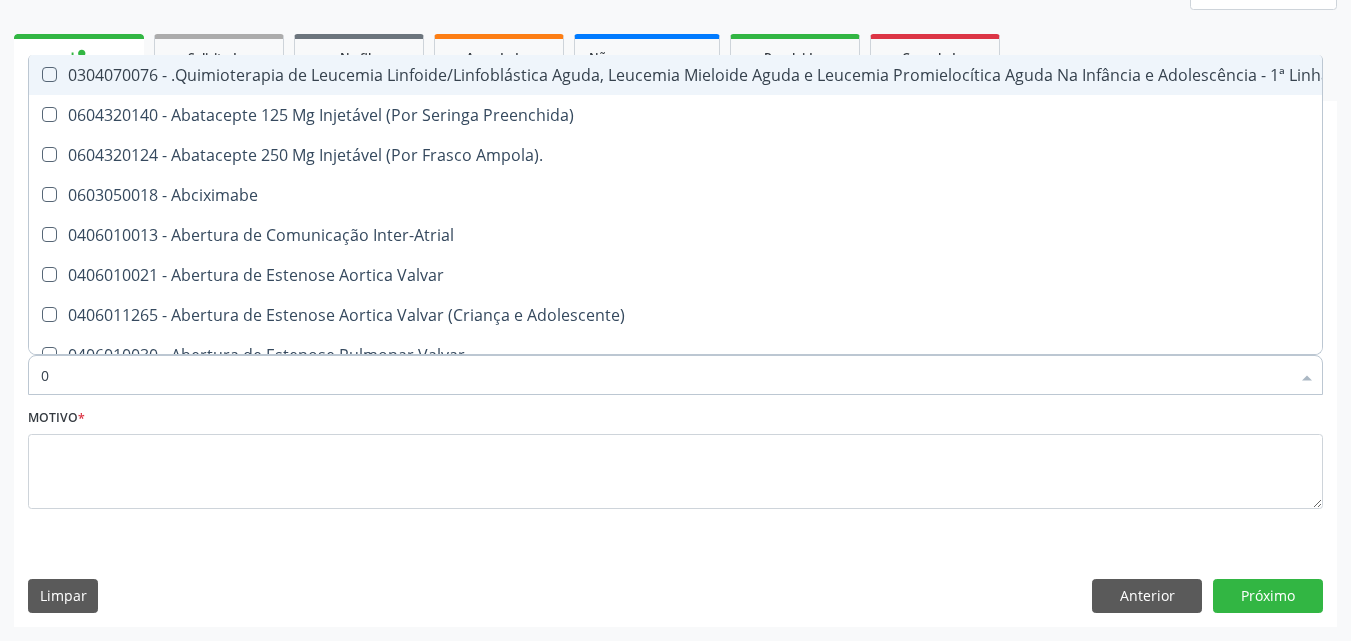 type on "02" 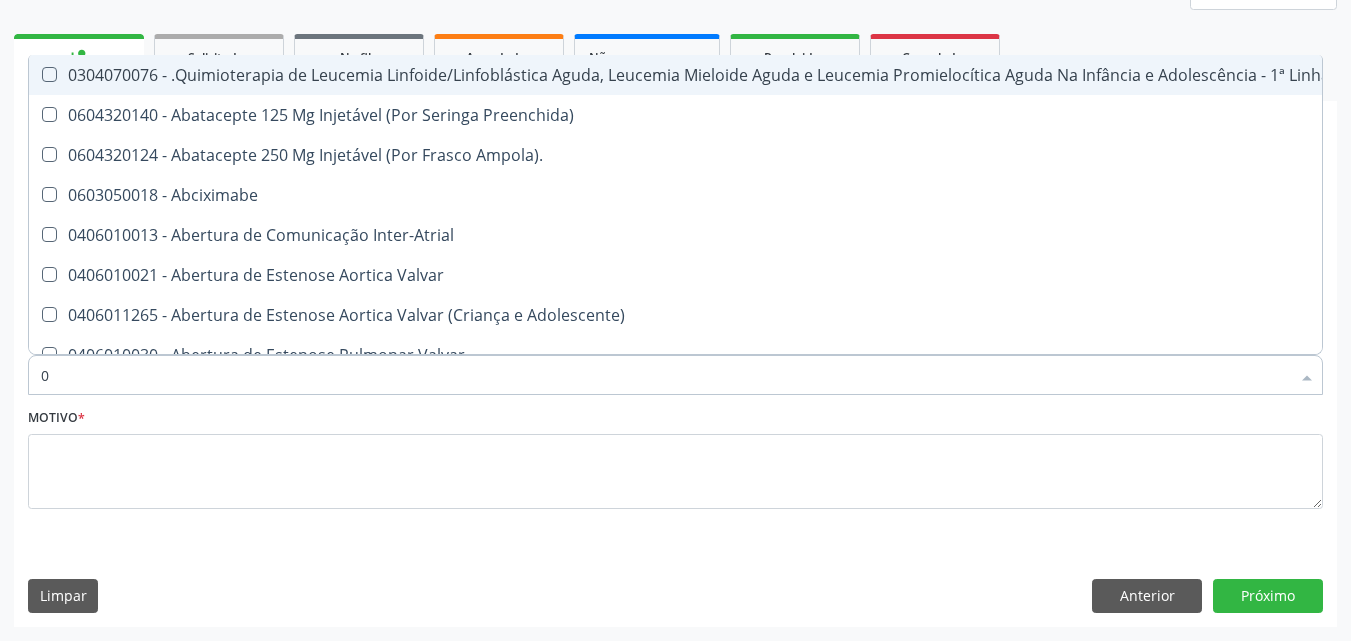 checkbox on "true" 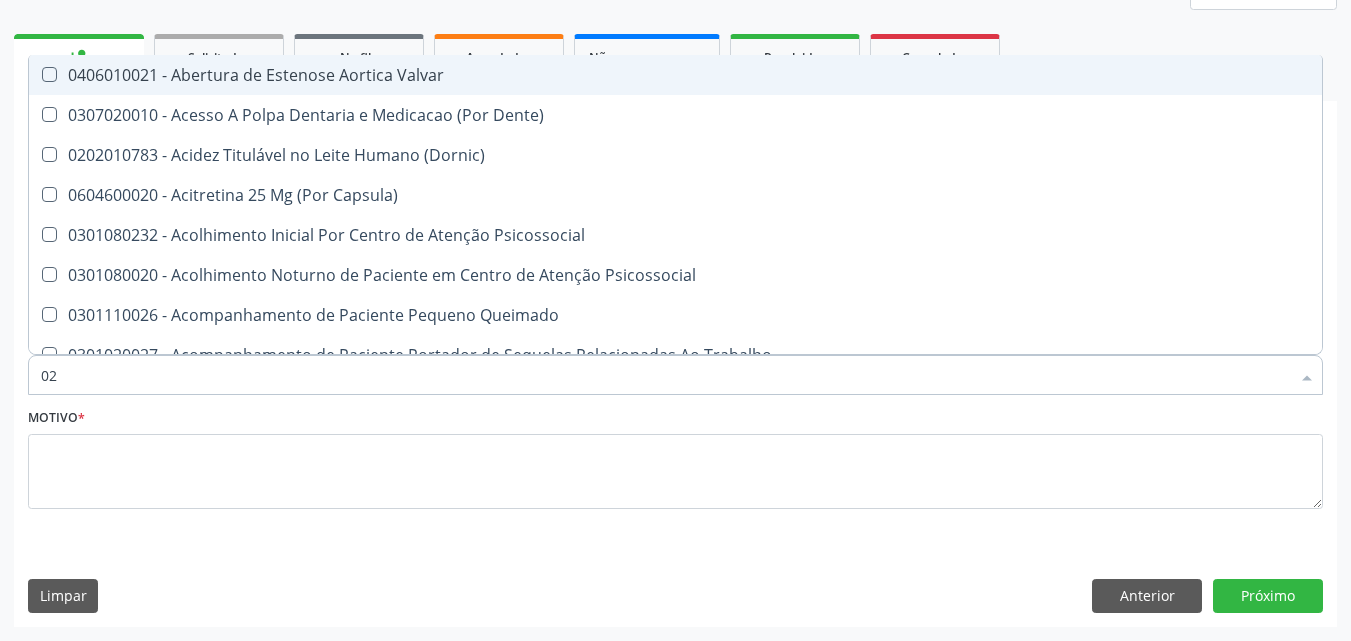 type 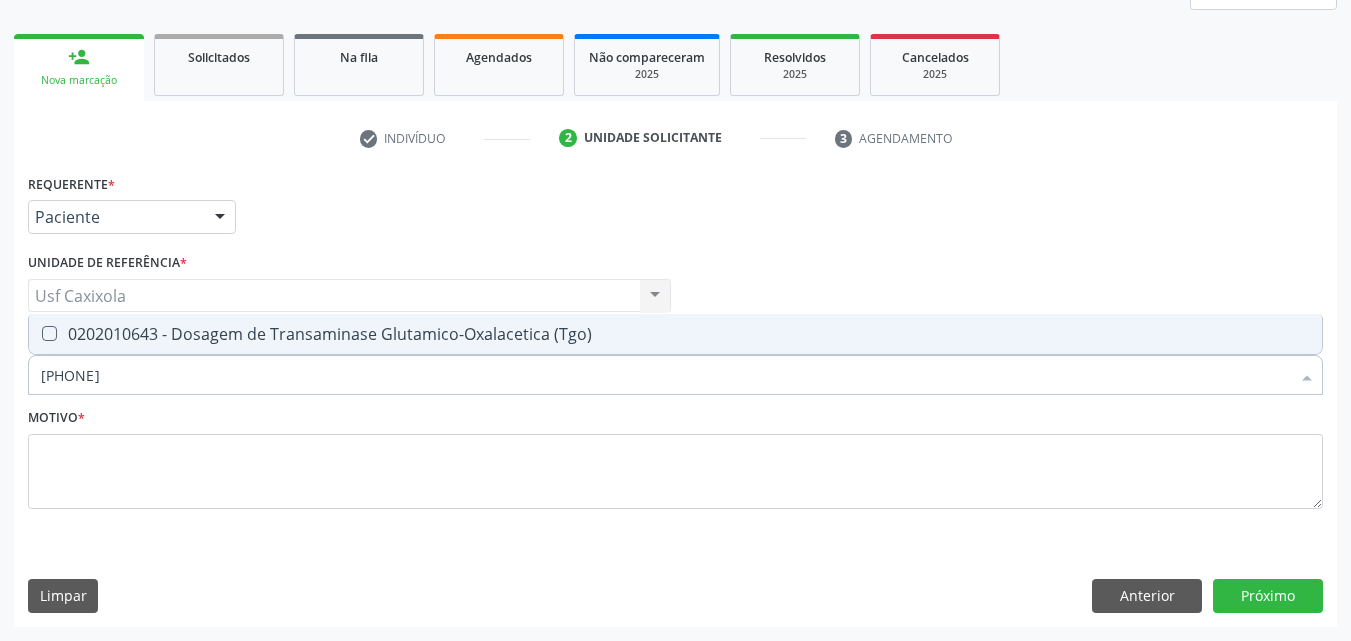click at bounding box center [49, 333] 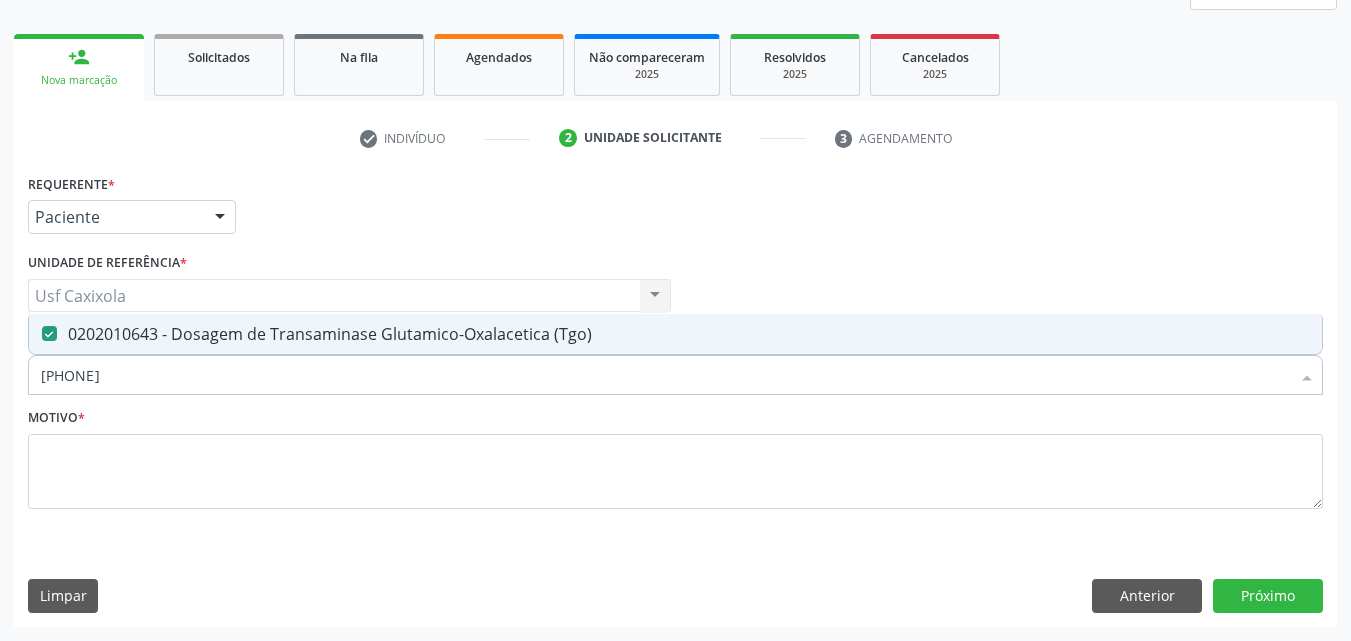 drag, startPoint x: 83, startPoint y: 379, endPoint x: 0, endPoint y: 401, distance: 85.86617 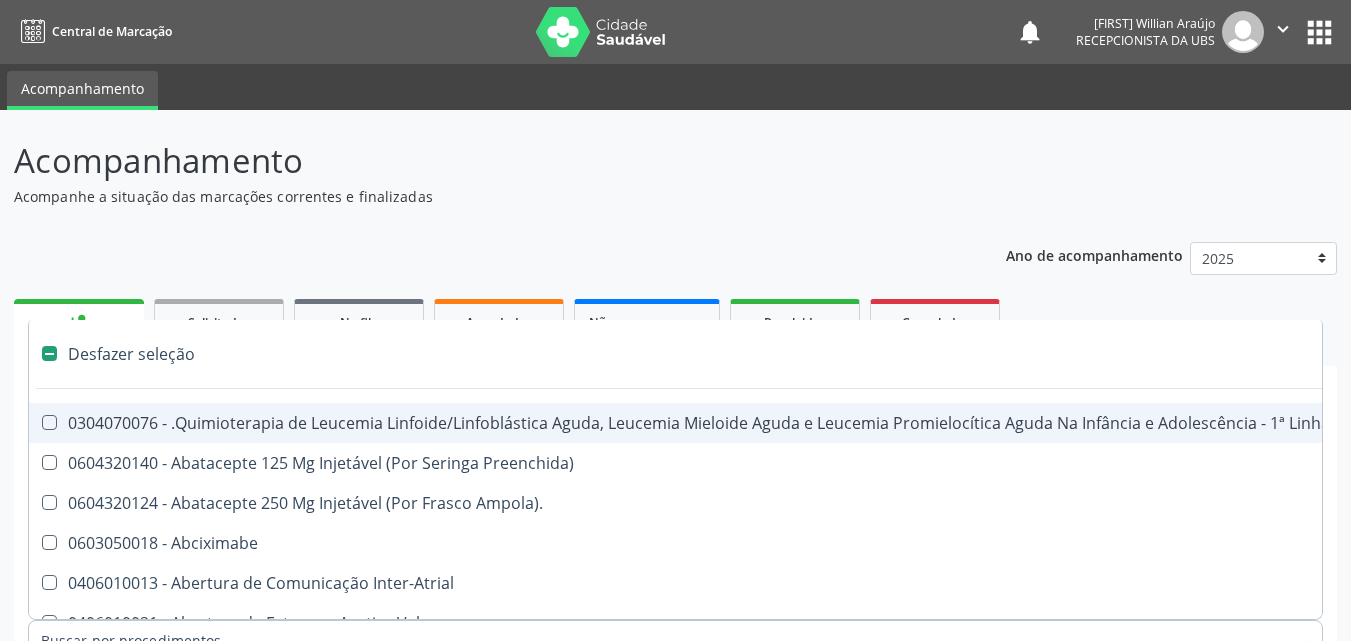 scroll, scrollTop: 265, scrollLeft: 0, axis: vertical 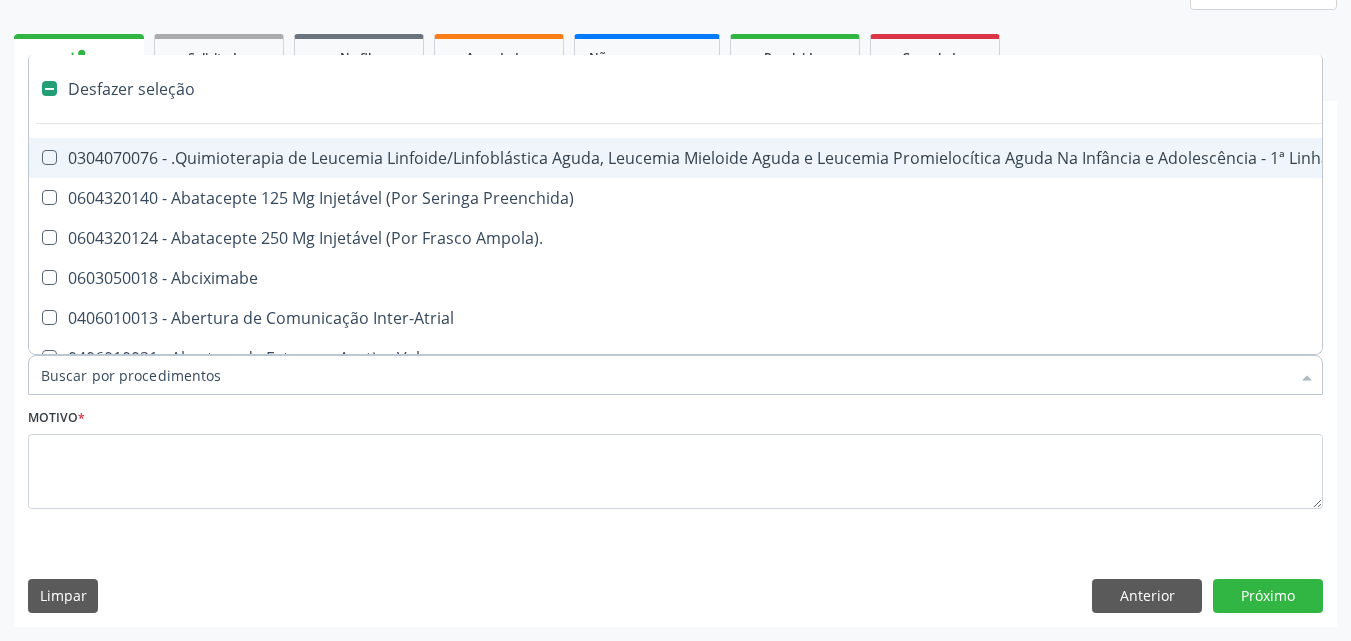 type on "v" 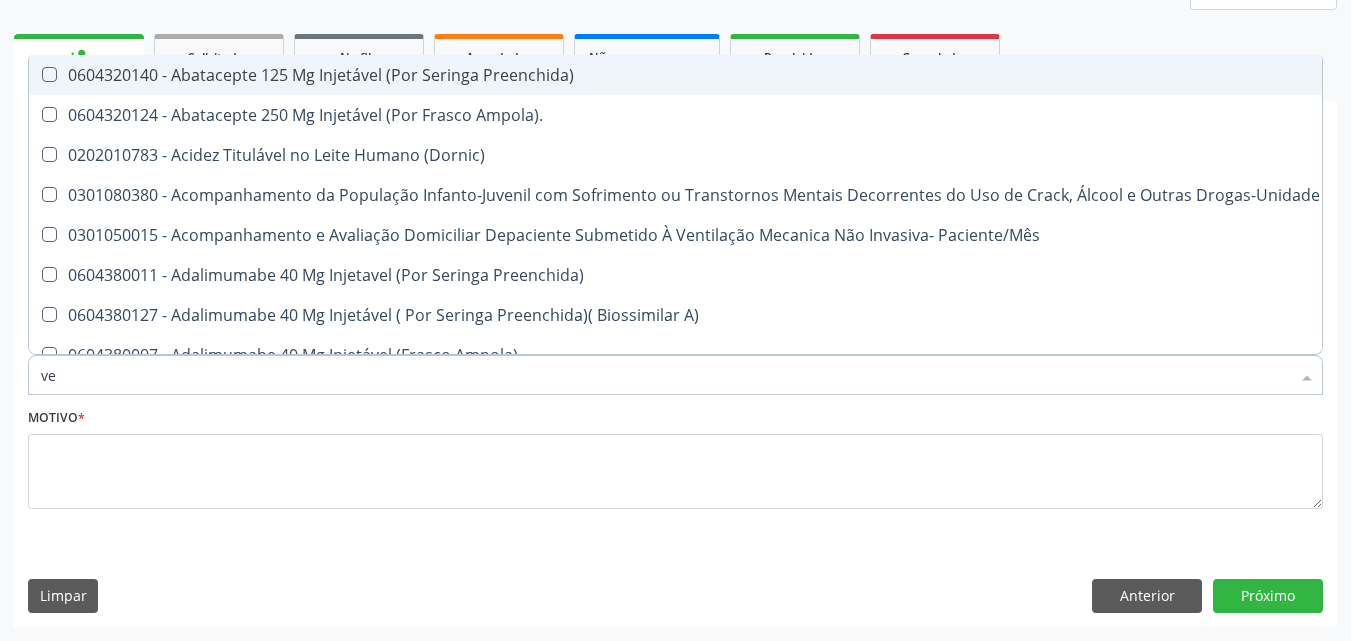 type on "v" 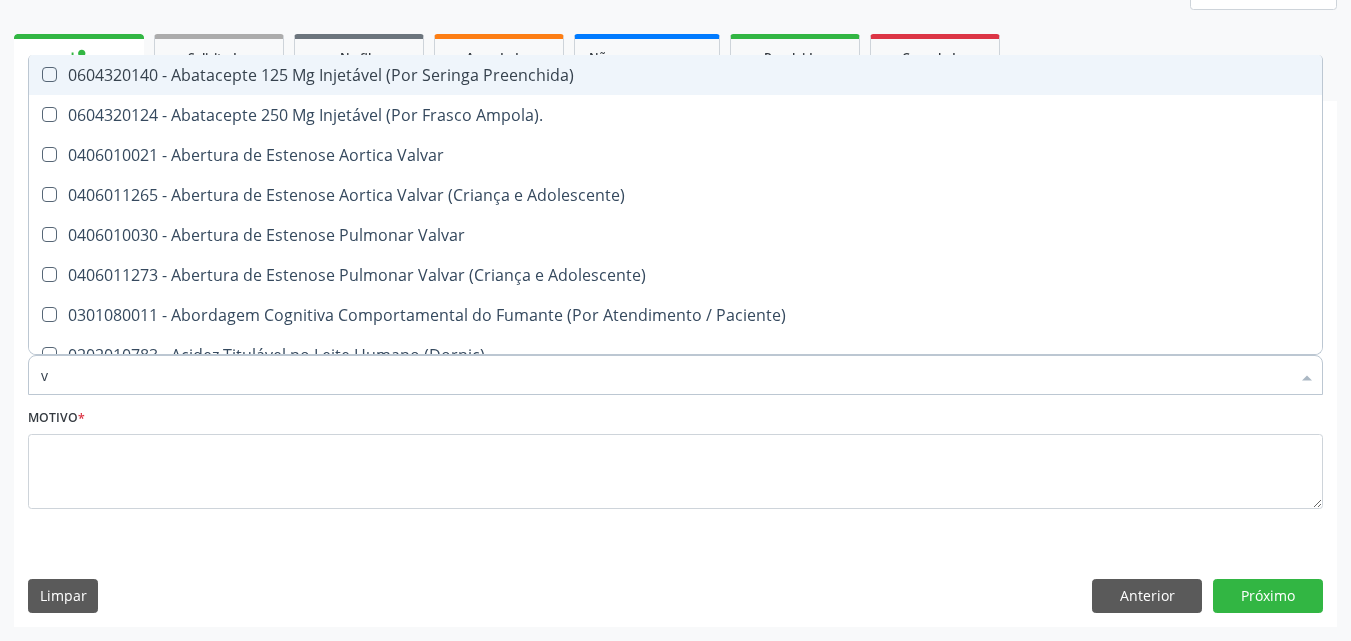 type 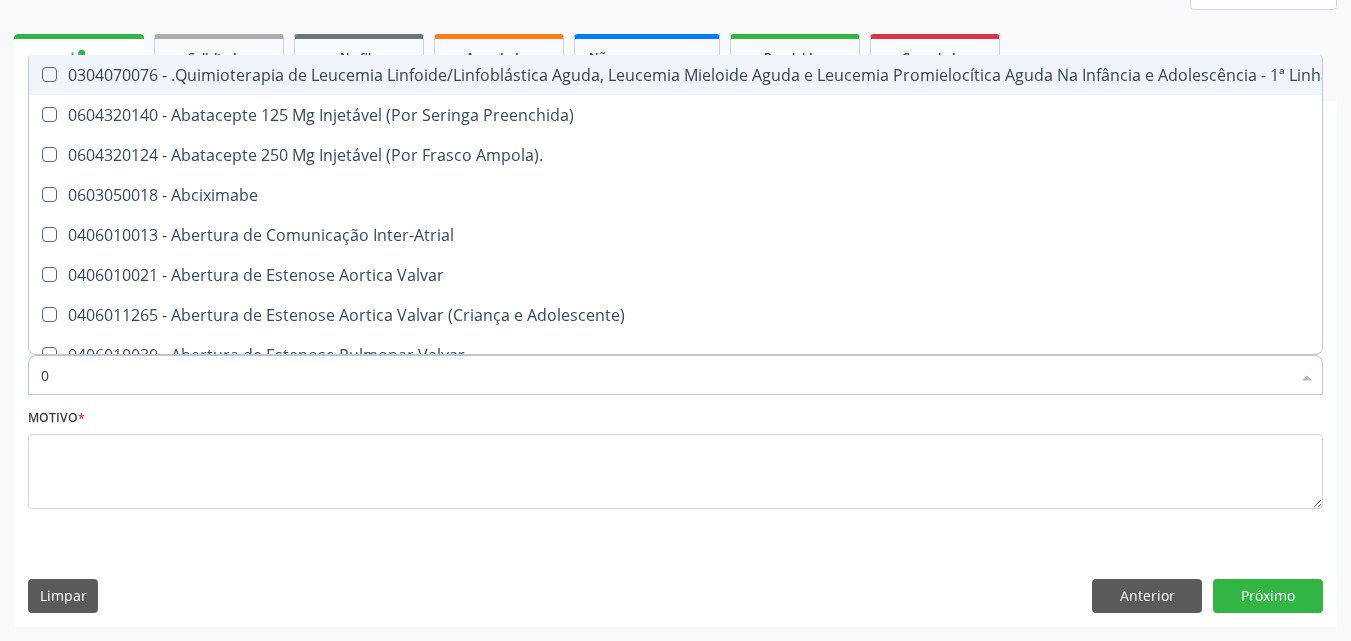 type on "02" 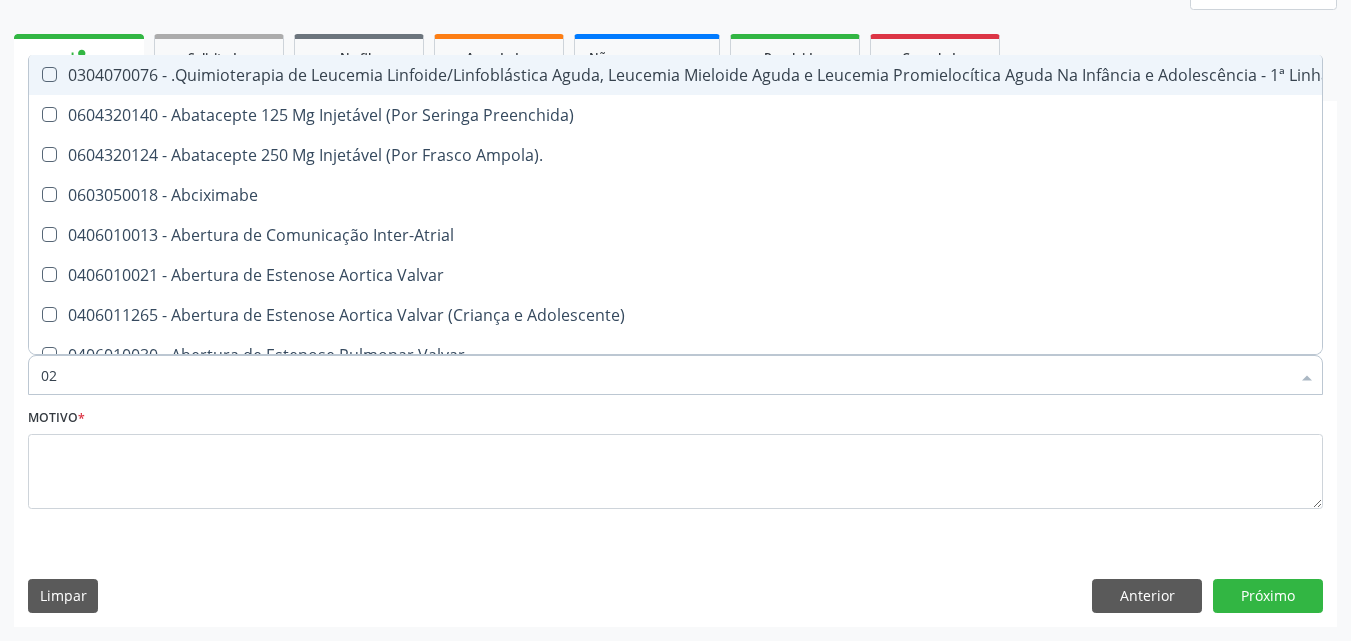 checkbox on "true" 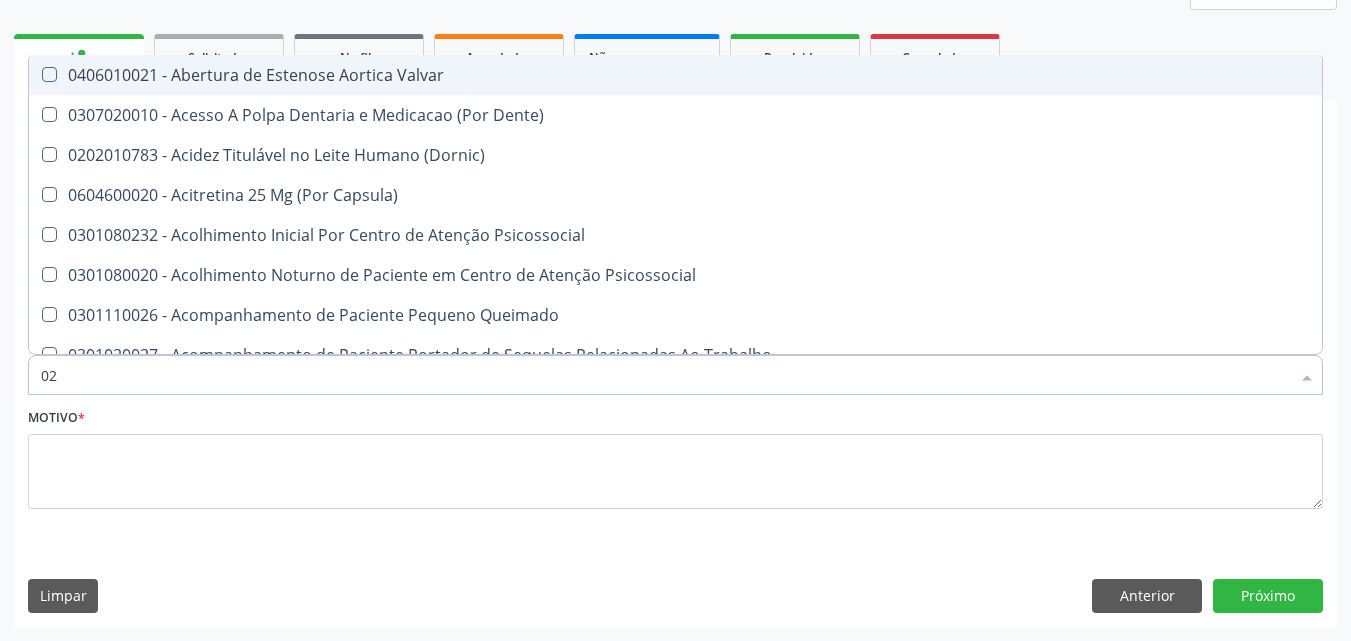 type on "020" 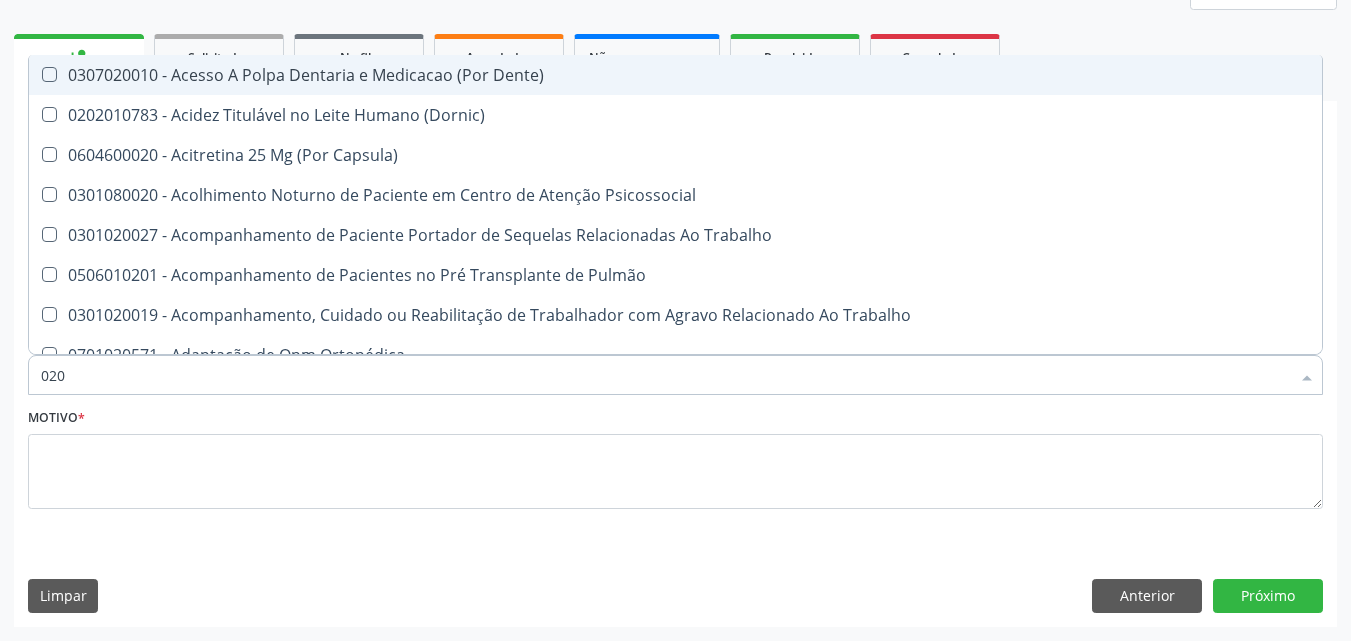 type on "0202" 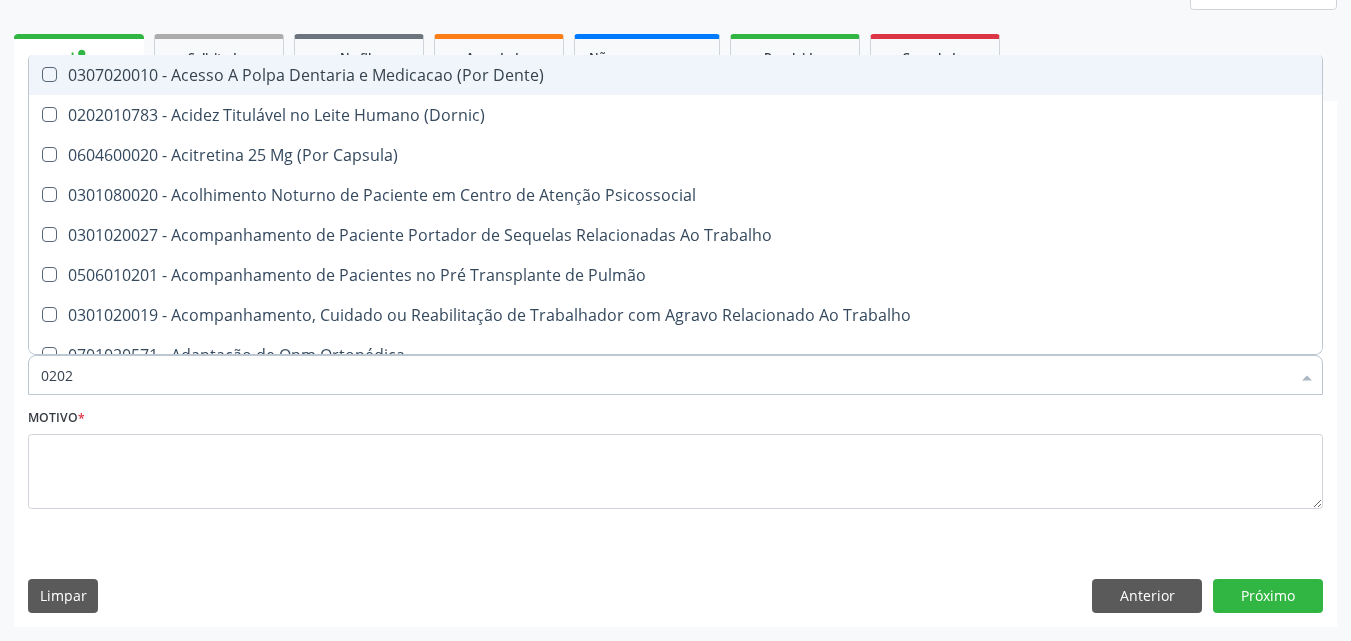 checkbox on "true" 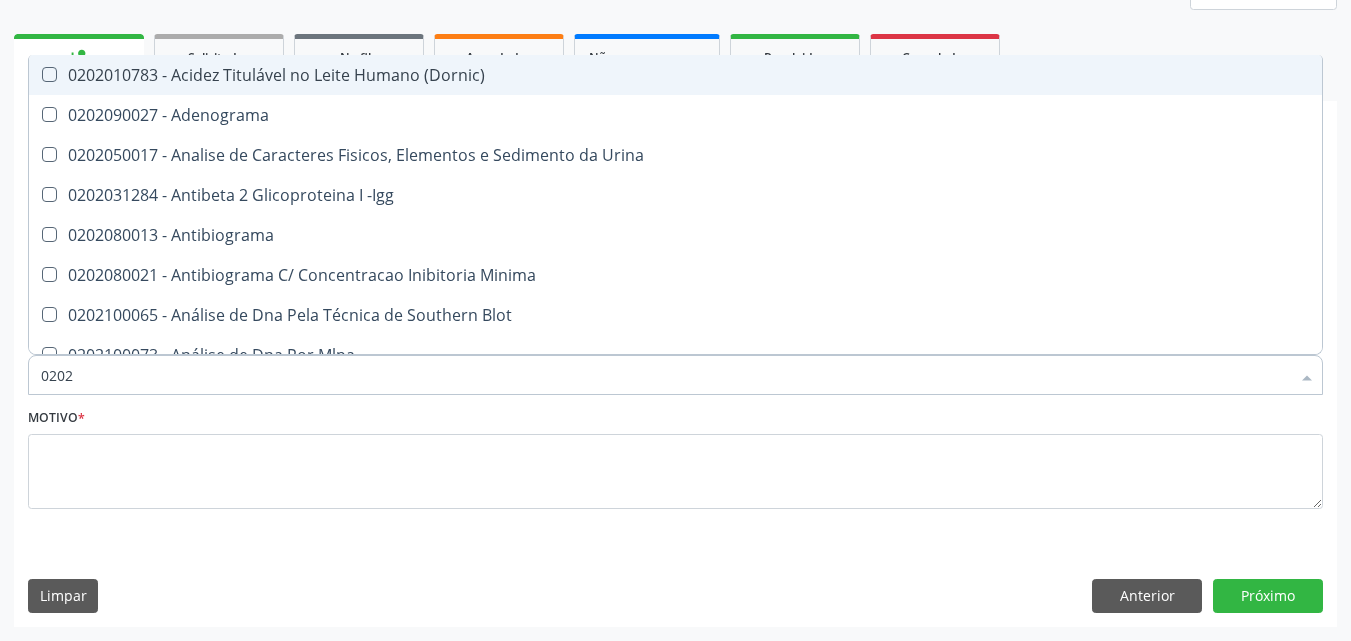 type on "02020" 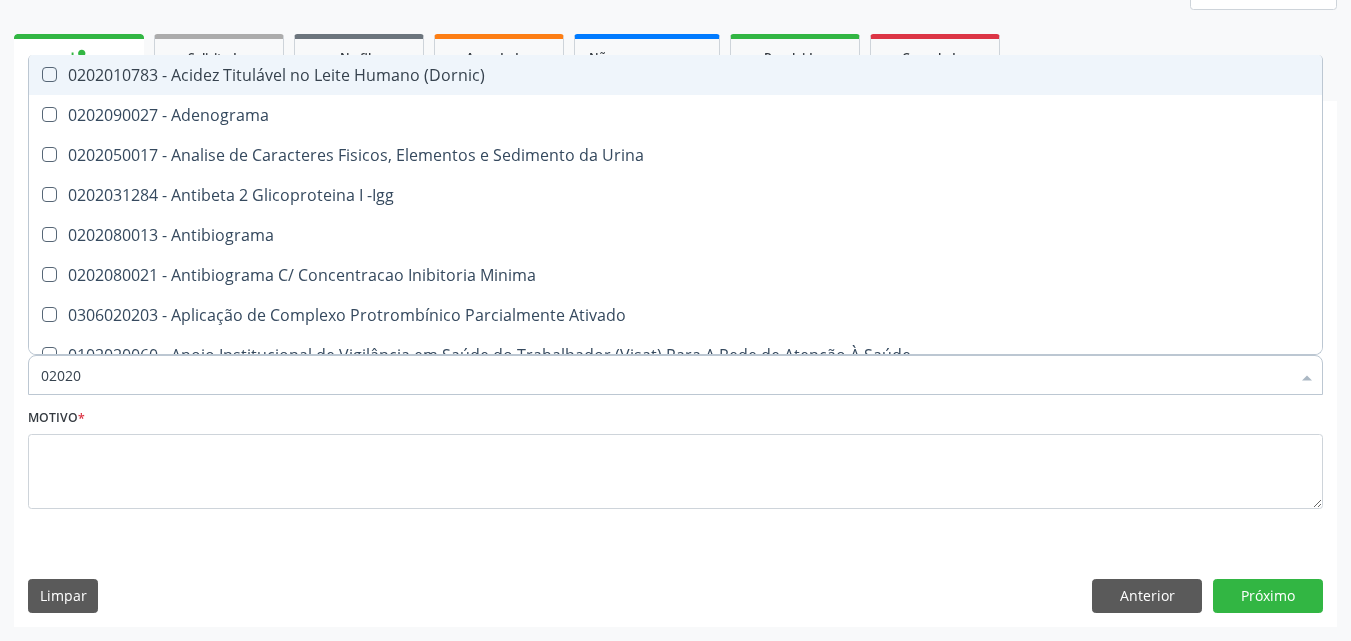 type on "020201" 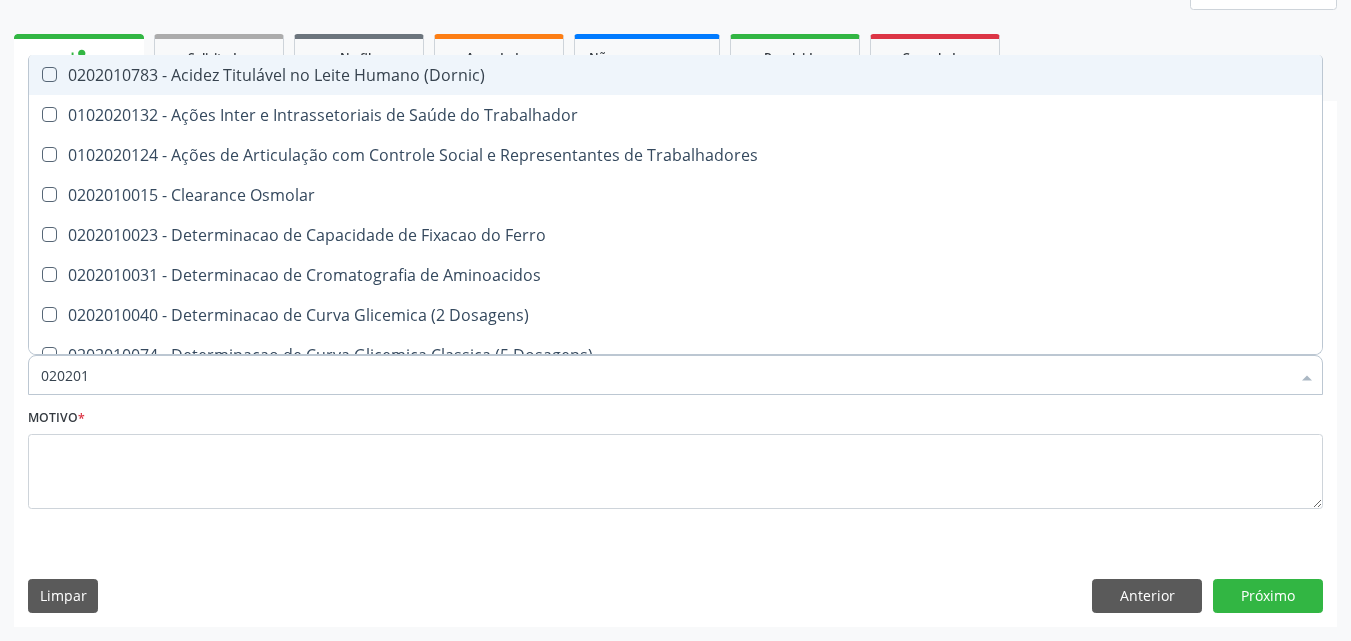 type on "0202010" 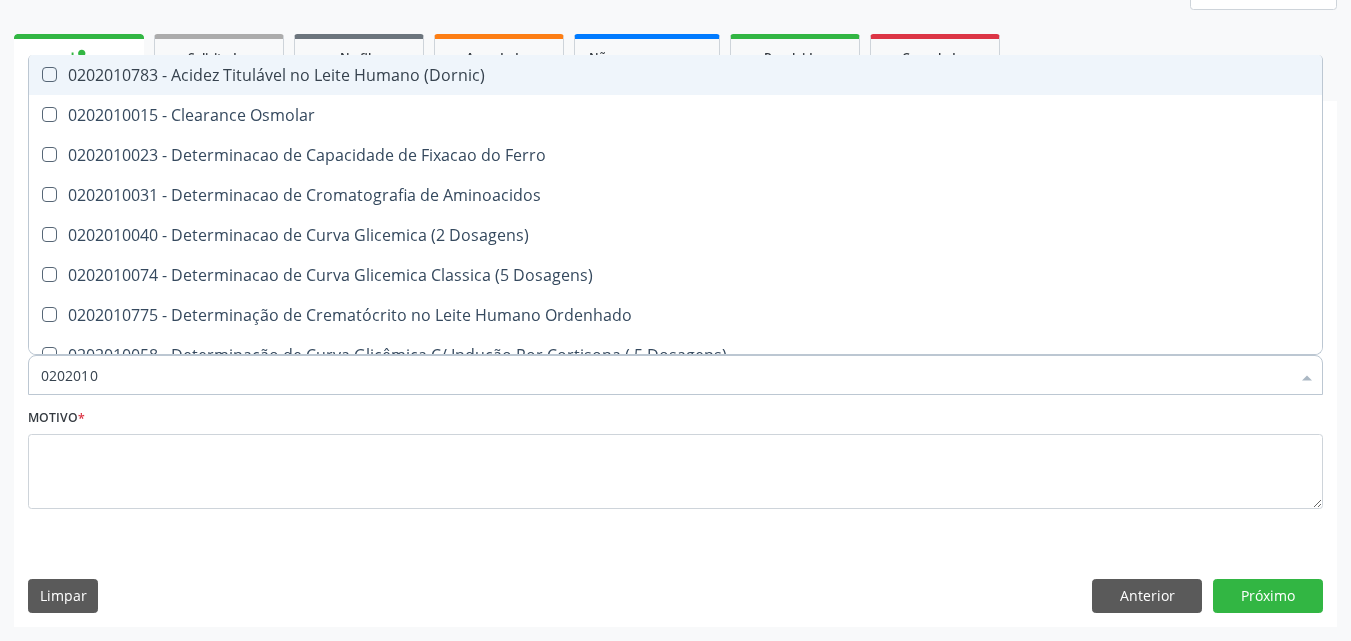 type on "02020106" 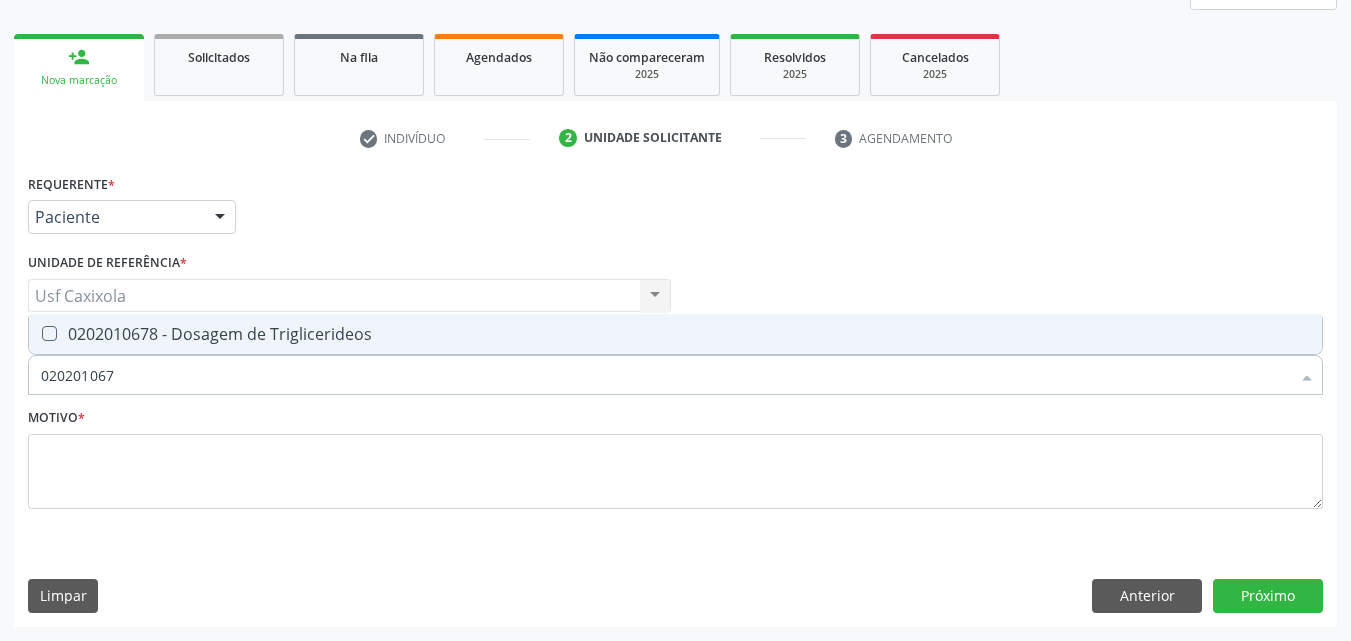 type on "0202010678" 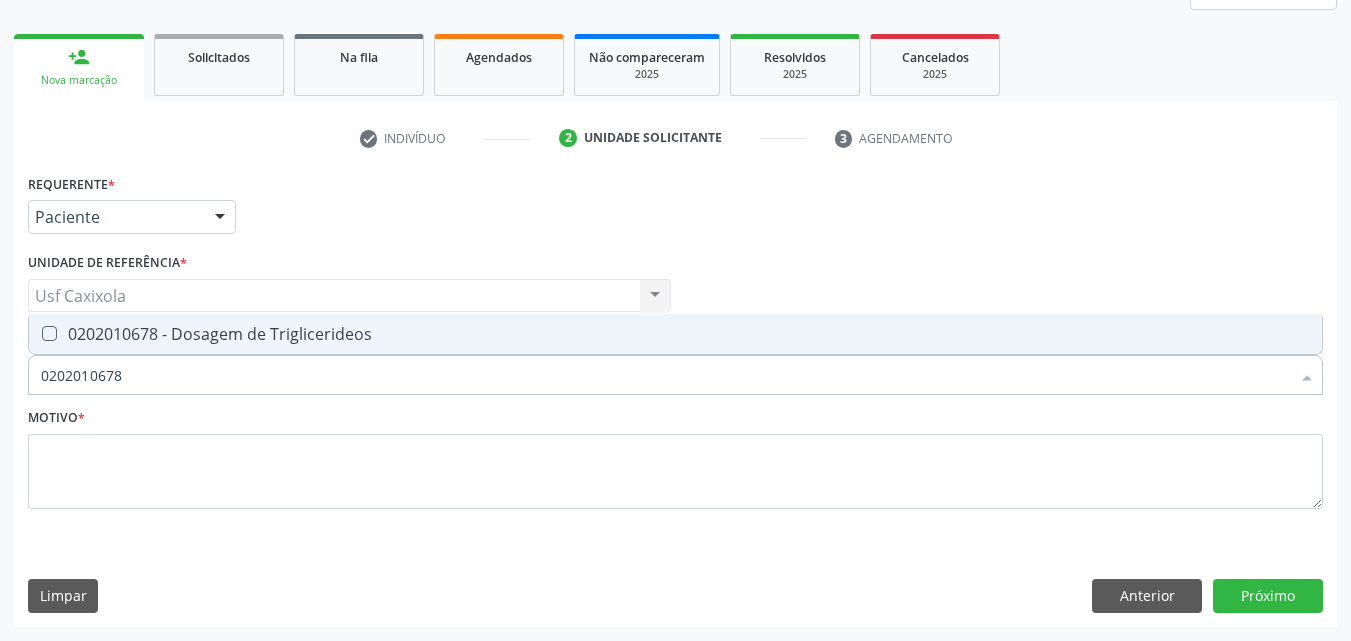 click on "0202010678 - Dosagem de Triglicerideos" at bounding box center (675, 334) 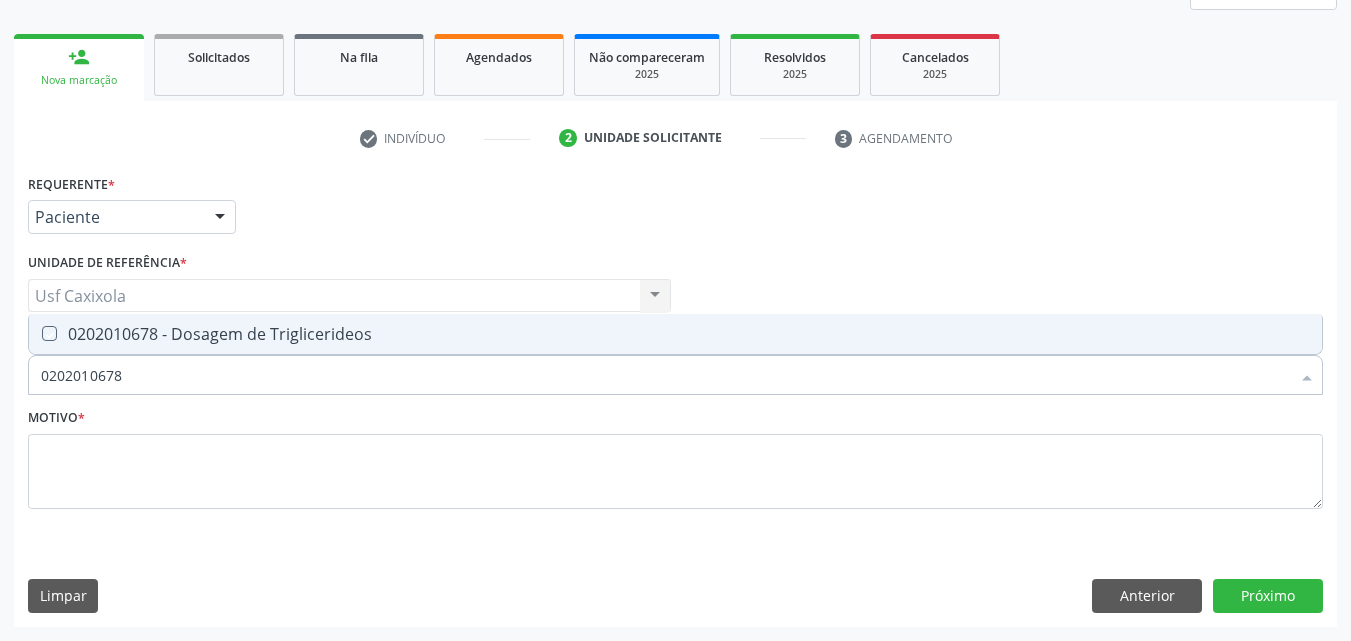checkbox on "true" 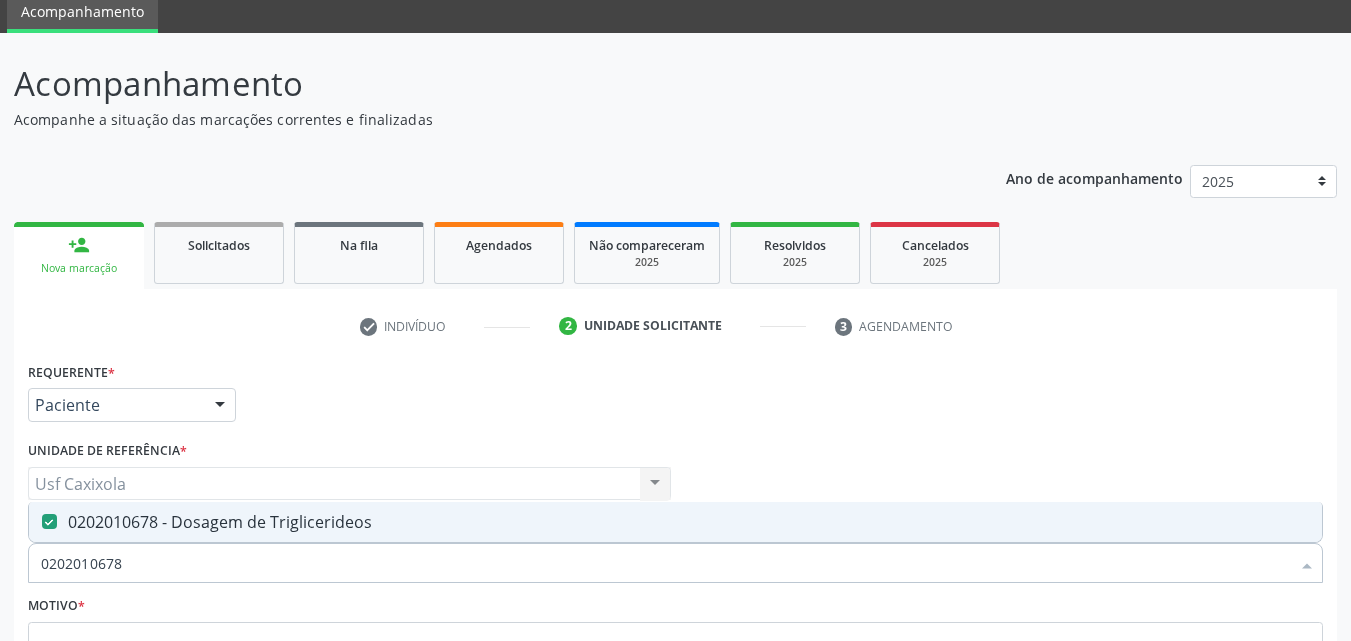 scroll, scrollTop: 65, scrollLeft: 0, axis: vertical 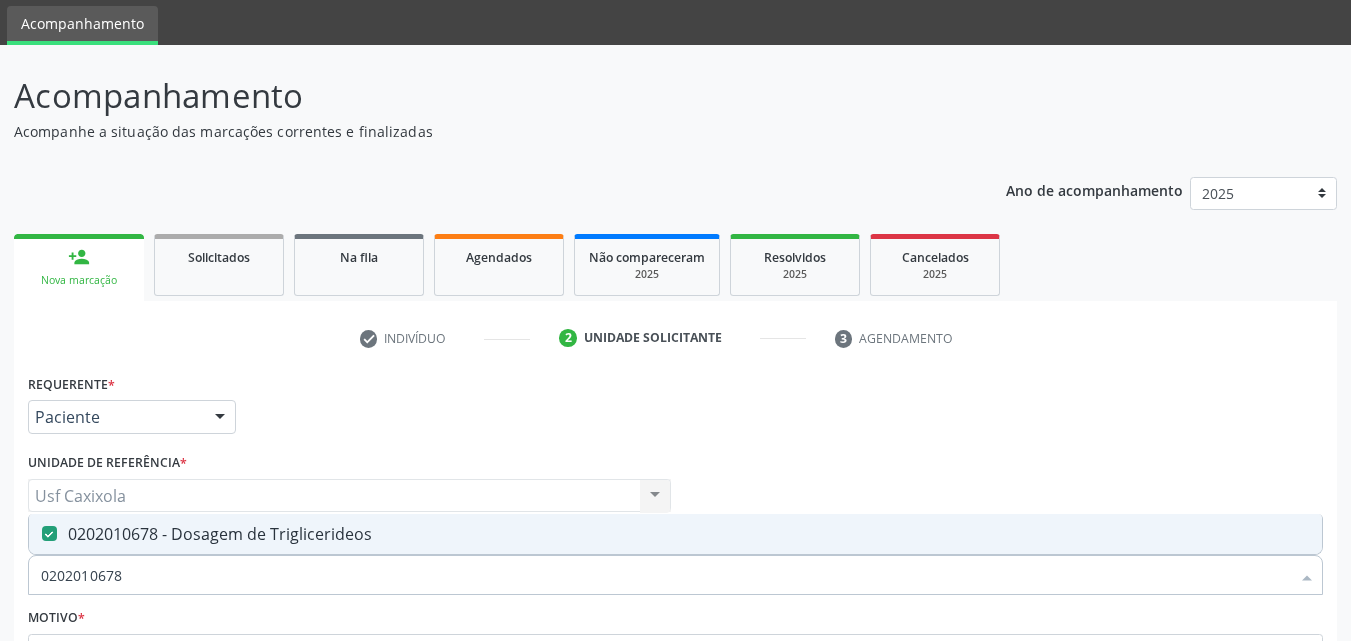 drag, startPoint x: 122, startPoint y: 584, endPoint x: 84, endPoint y: 591, distance: 38.63936 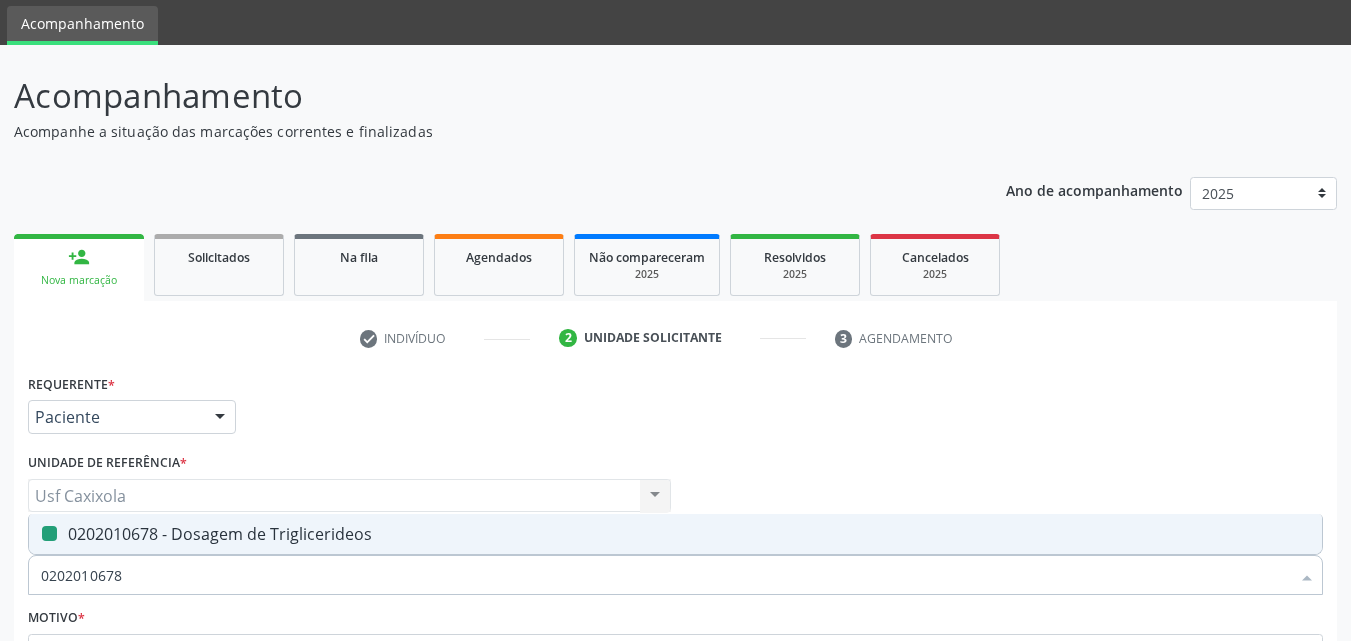type on "02020" 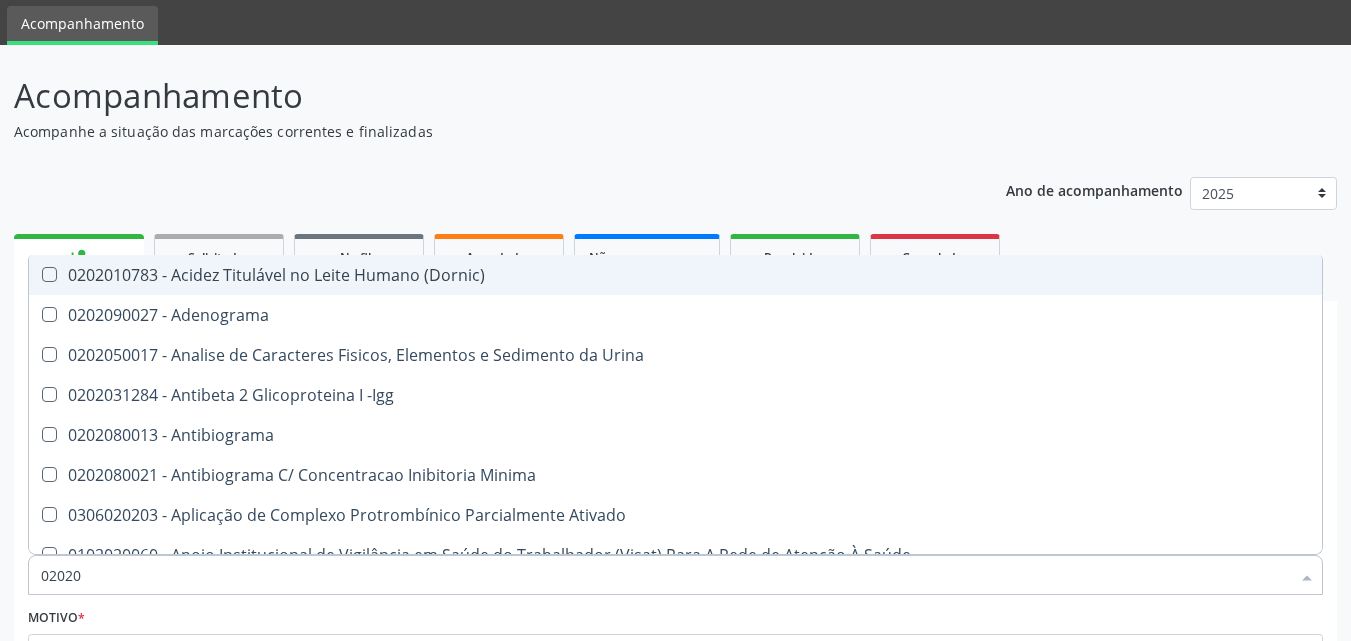 type on "0202" 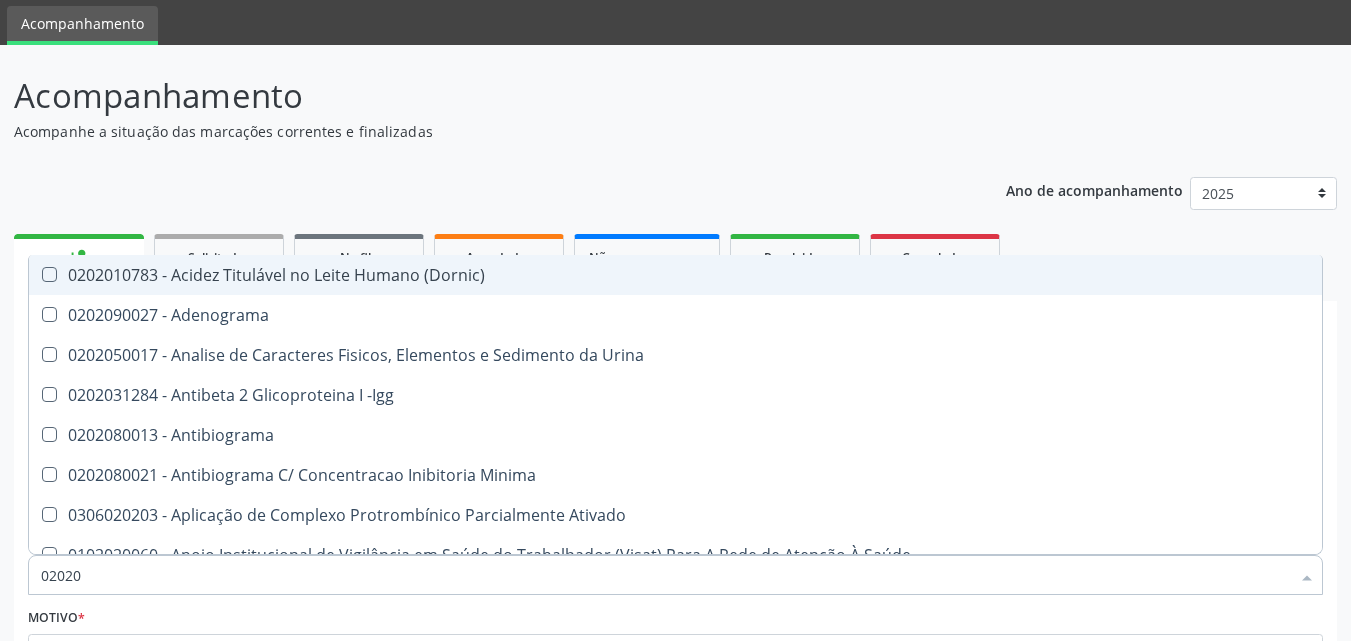 checkbox on "false" 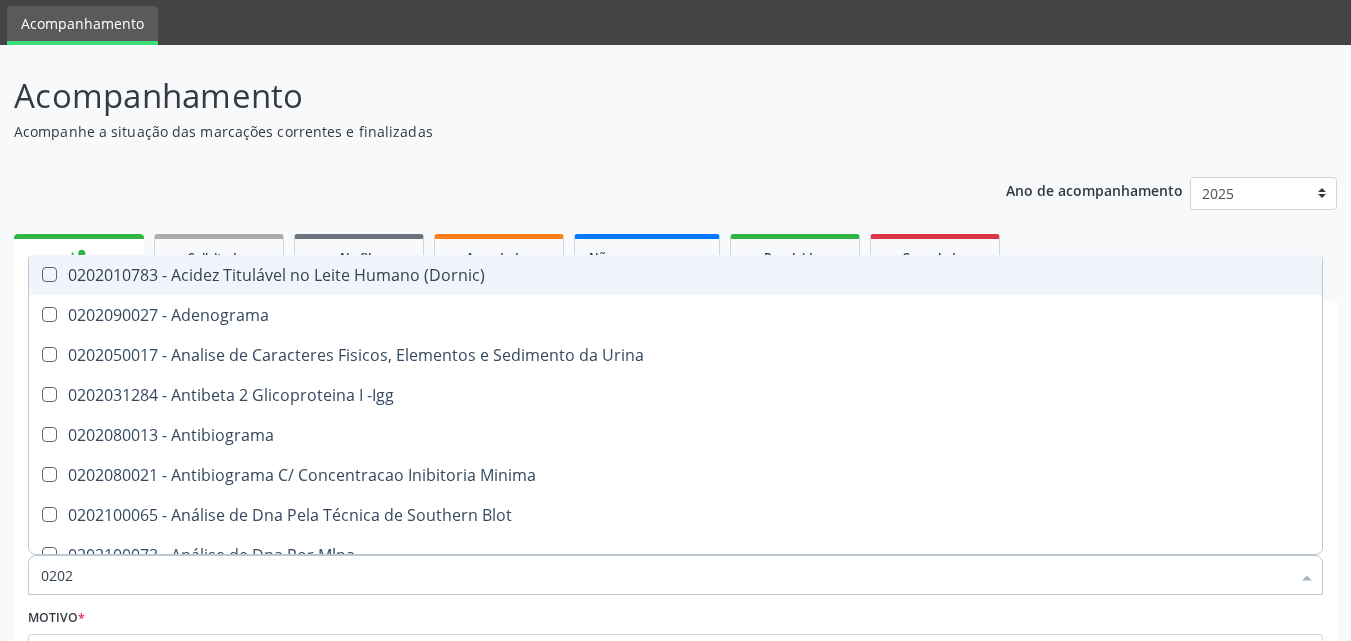 type on "020" 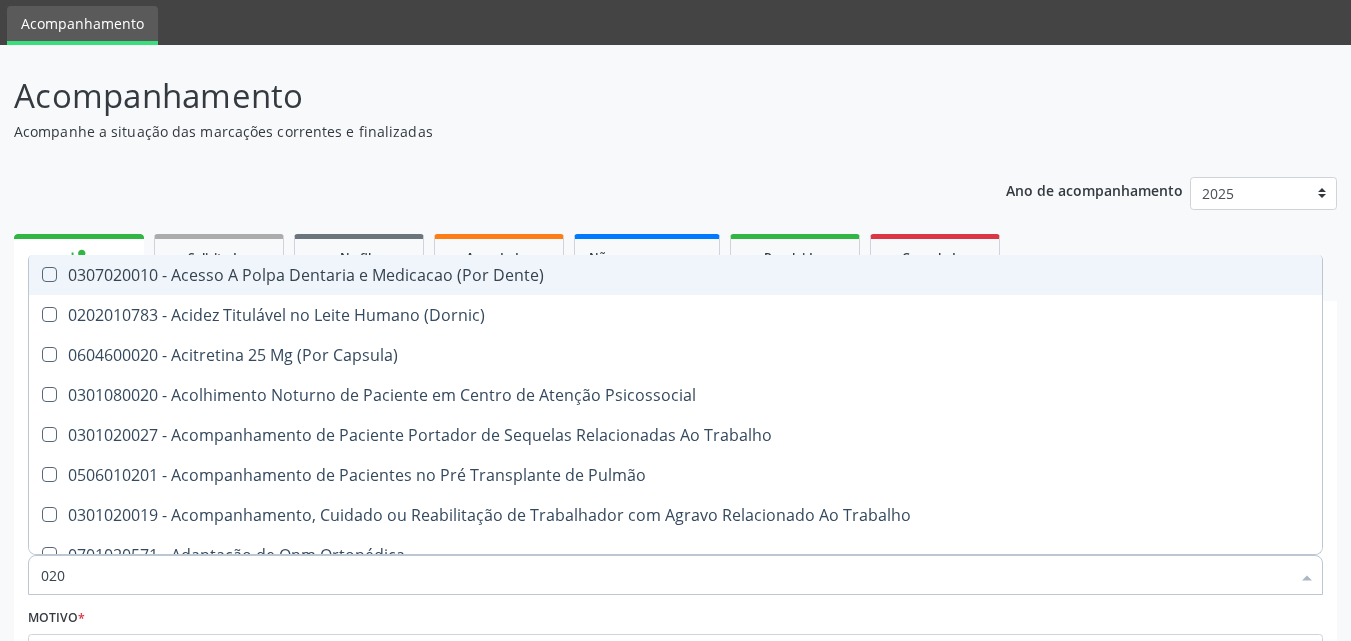 type on "02" 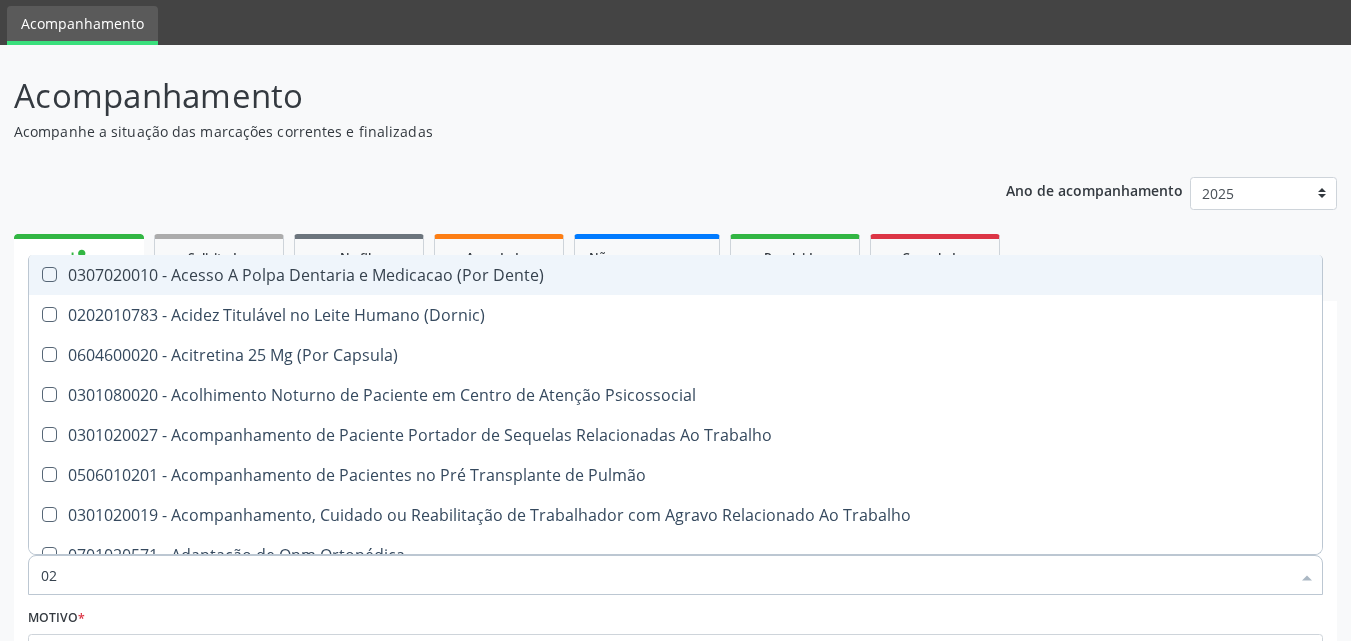checkbox on "false" 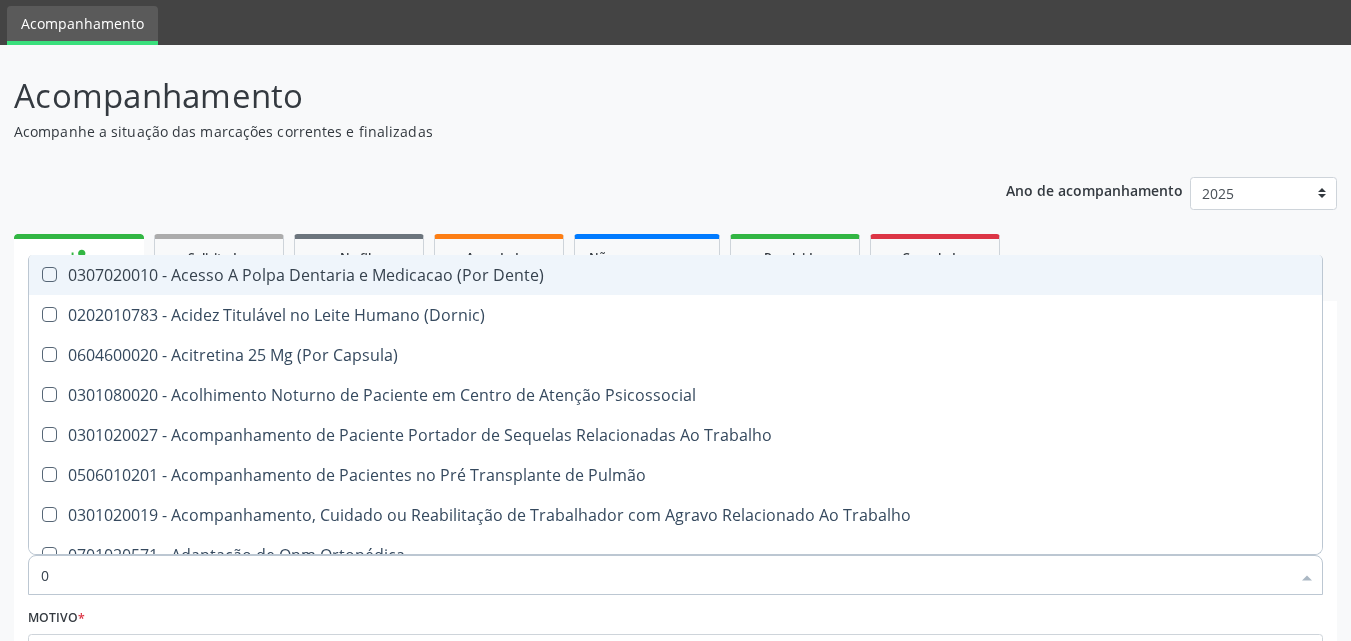 checkbox on "false" 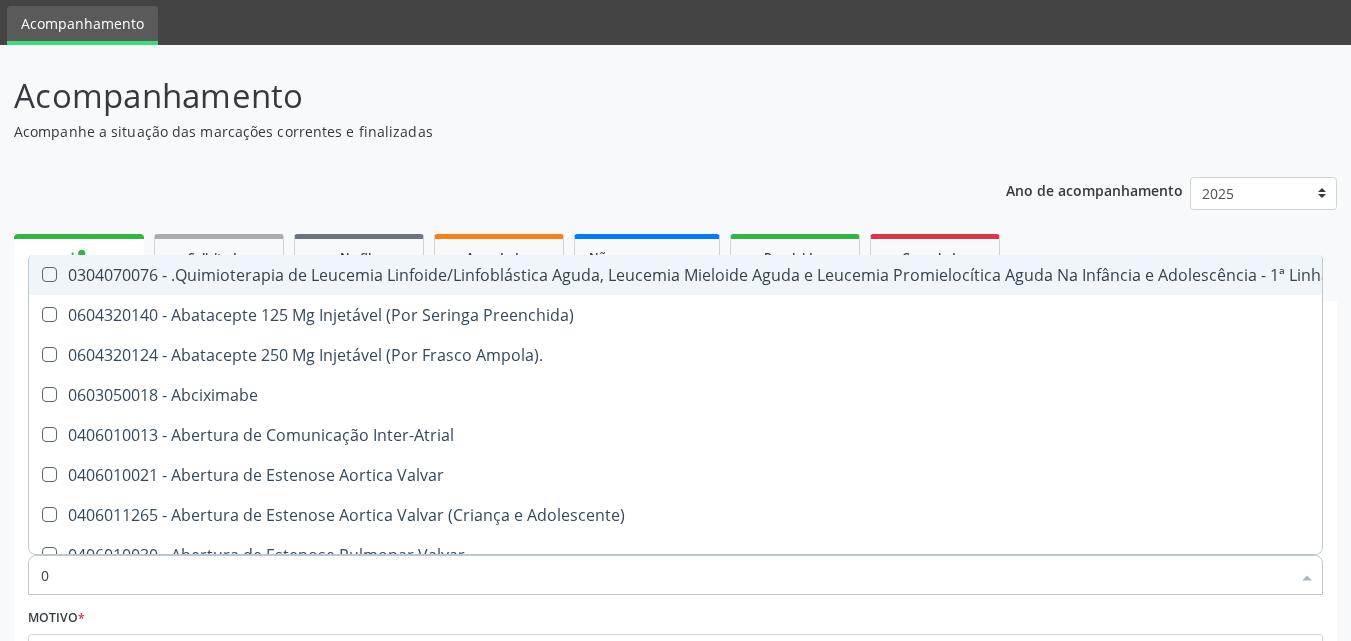 type on "02" 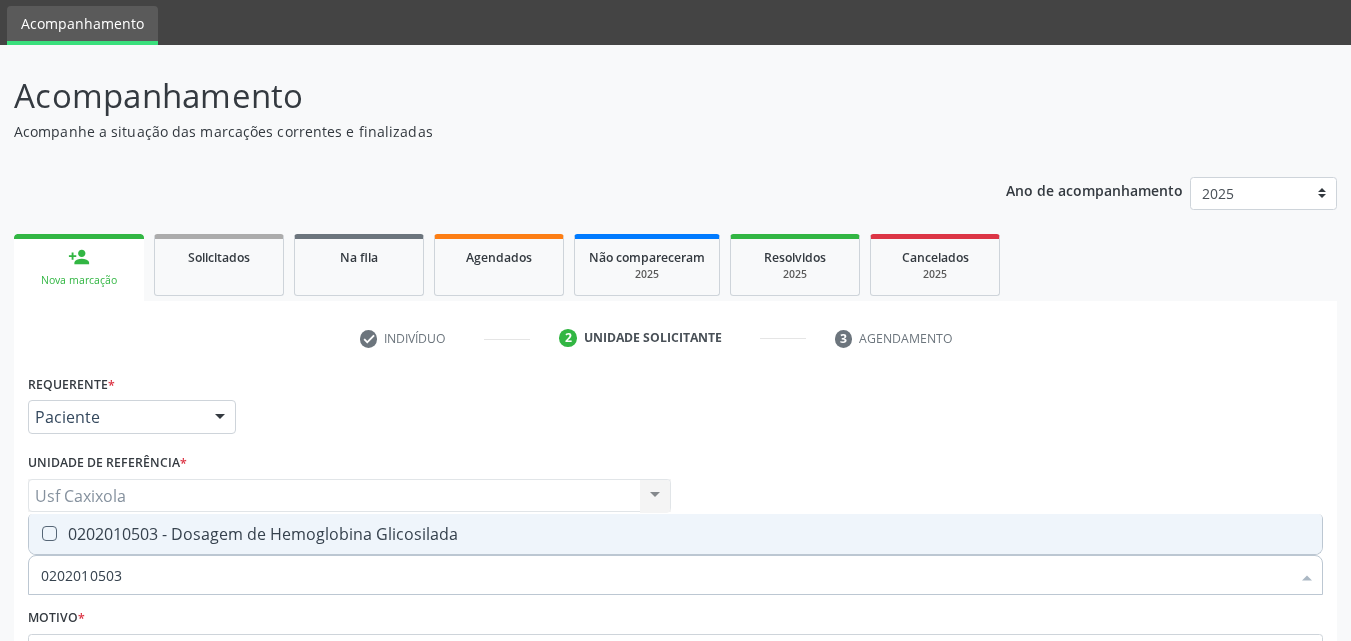 click on "0202010503 - Dosagem de Hemoglobina Glicosilada" at bounding box center (675, 534) 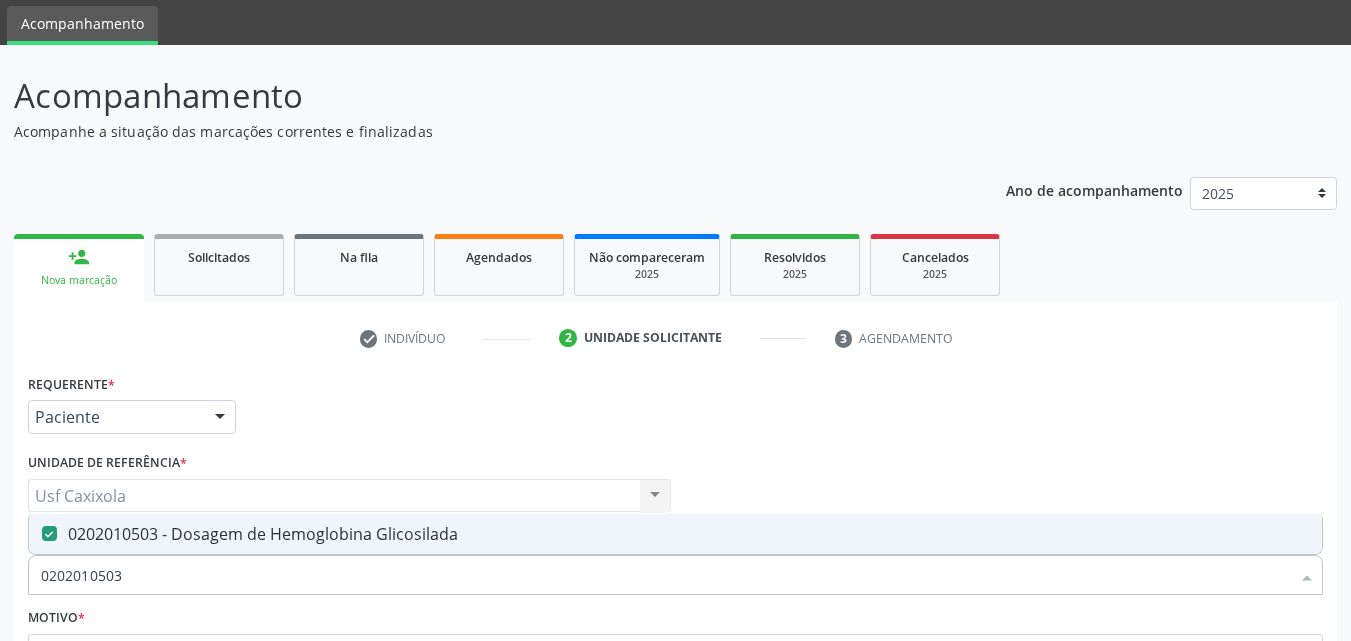 drag, startPoint x: 129, startPoint y: 574, endPoint x: 83, endPoint y: 580, distance: 46.389652 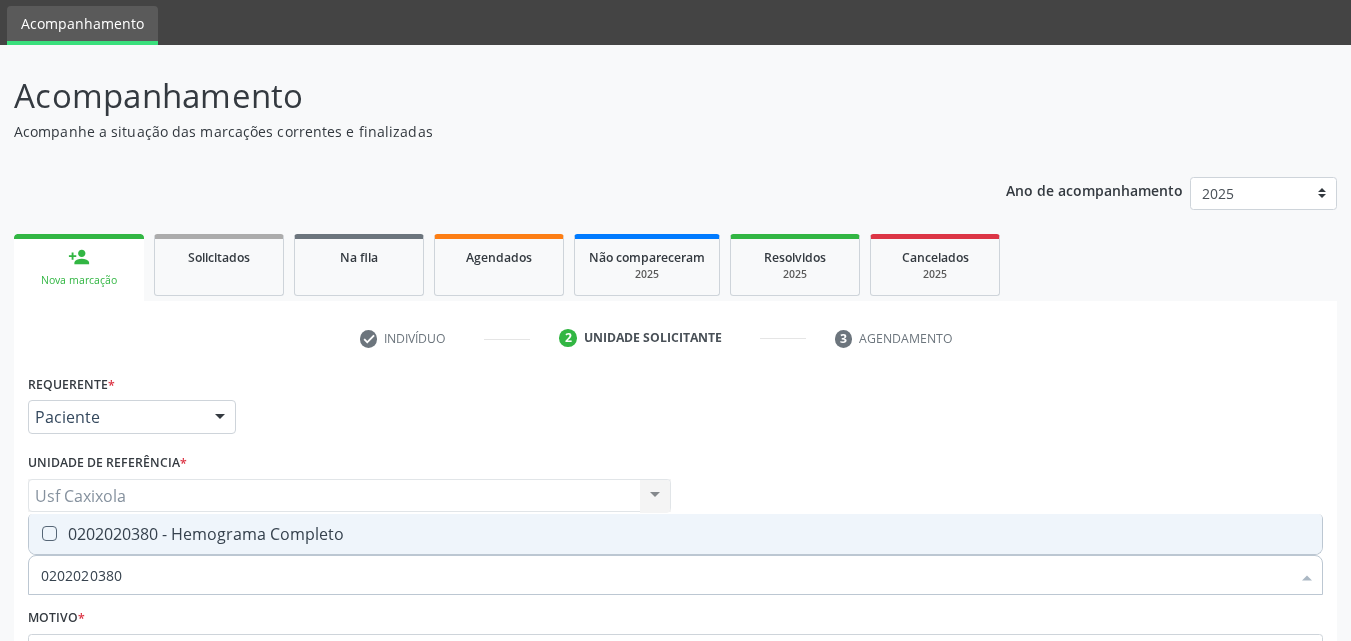 drag, startPoint x: 80, startPoint y: 527, endPoint x: 103, endPoint y: 535, distance: 24.351591 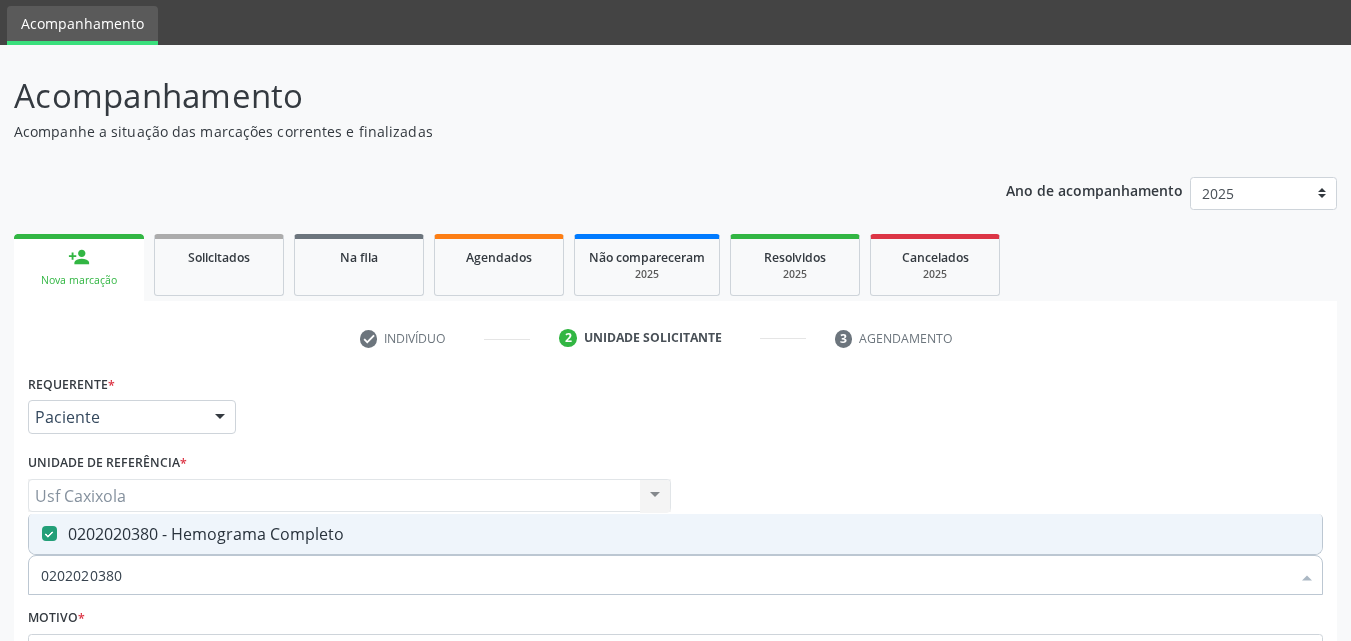 drag, startPoint x: 141, startPoint y: 574, endPoint x: 83, endPoint y: 574, distance: 58 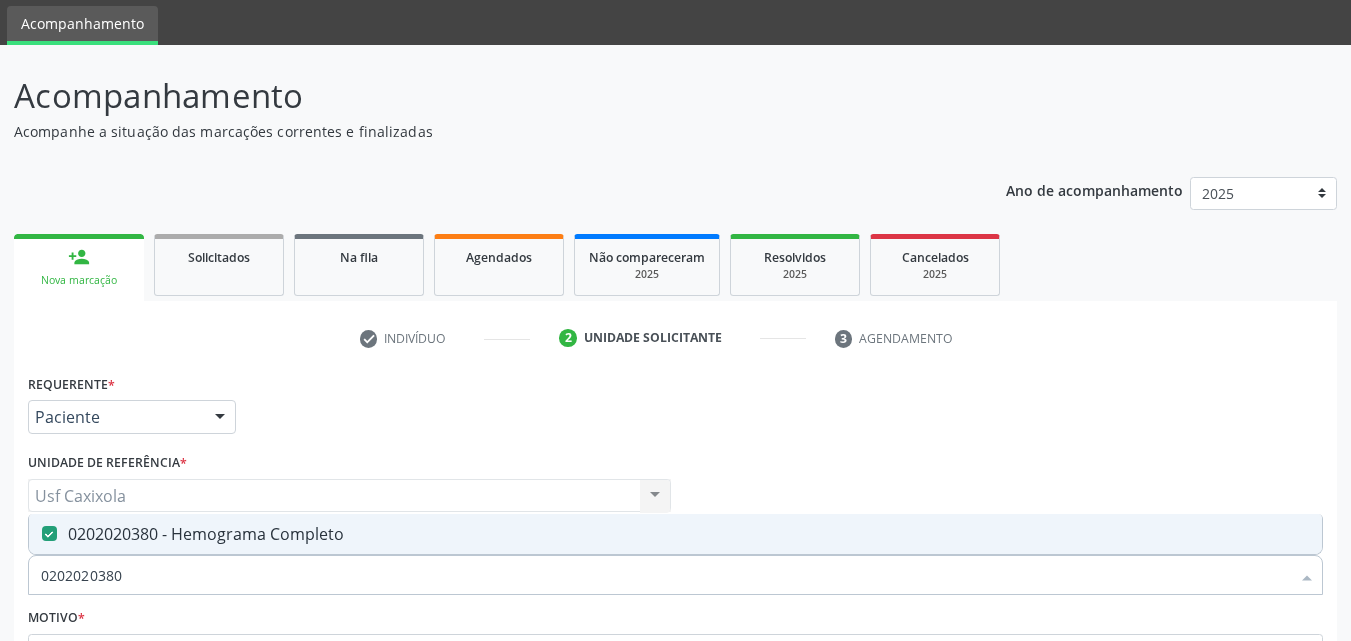 click on "0202020380" at bounding box center [665, 575] 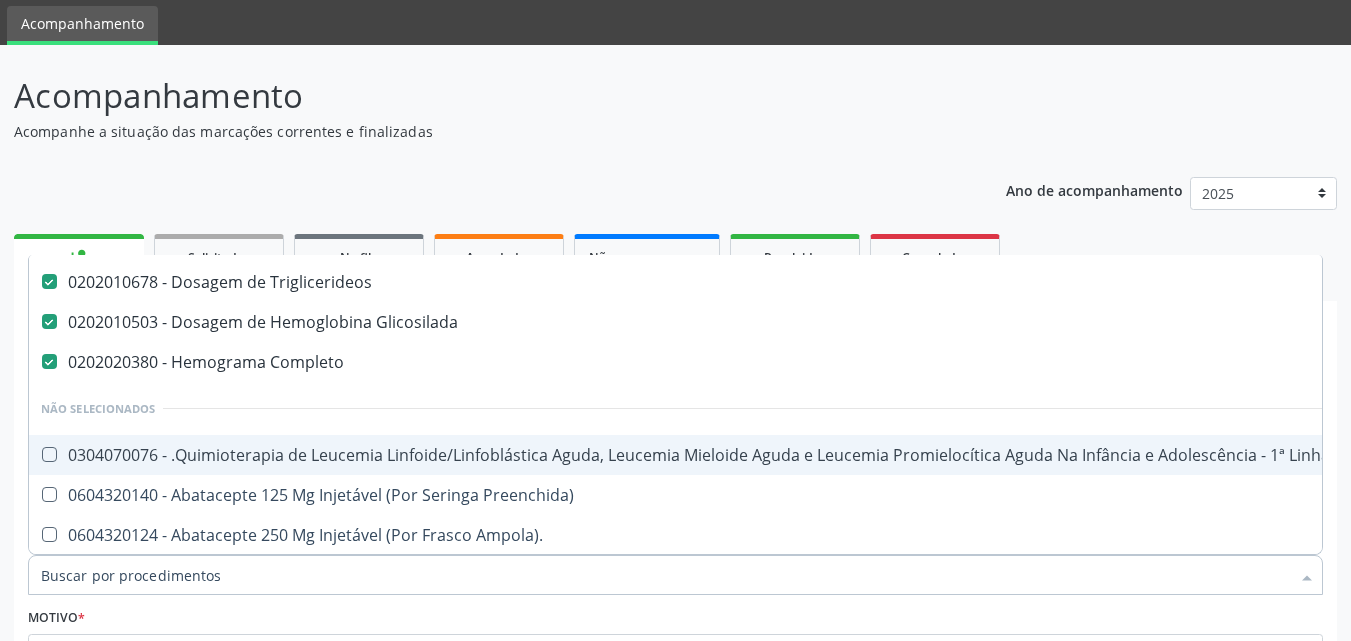 scroll, scrollTop: 400, scrollLeft: 0, axis: vertical 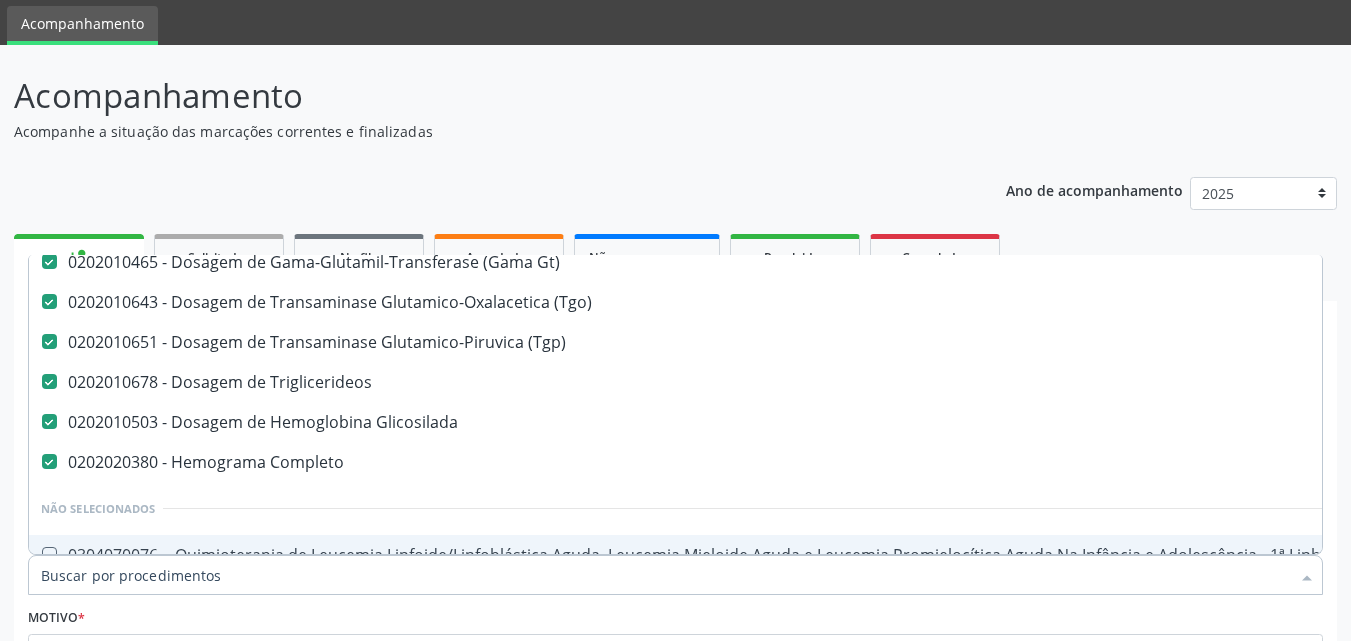 click on "Item de agendamento
*" at bounding box center (665, 575) 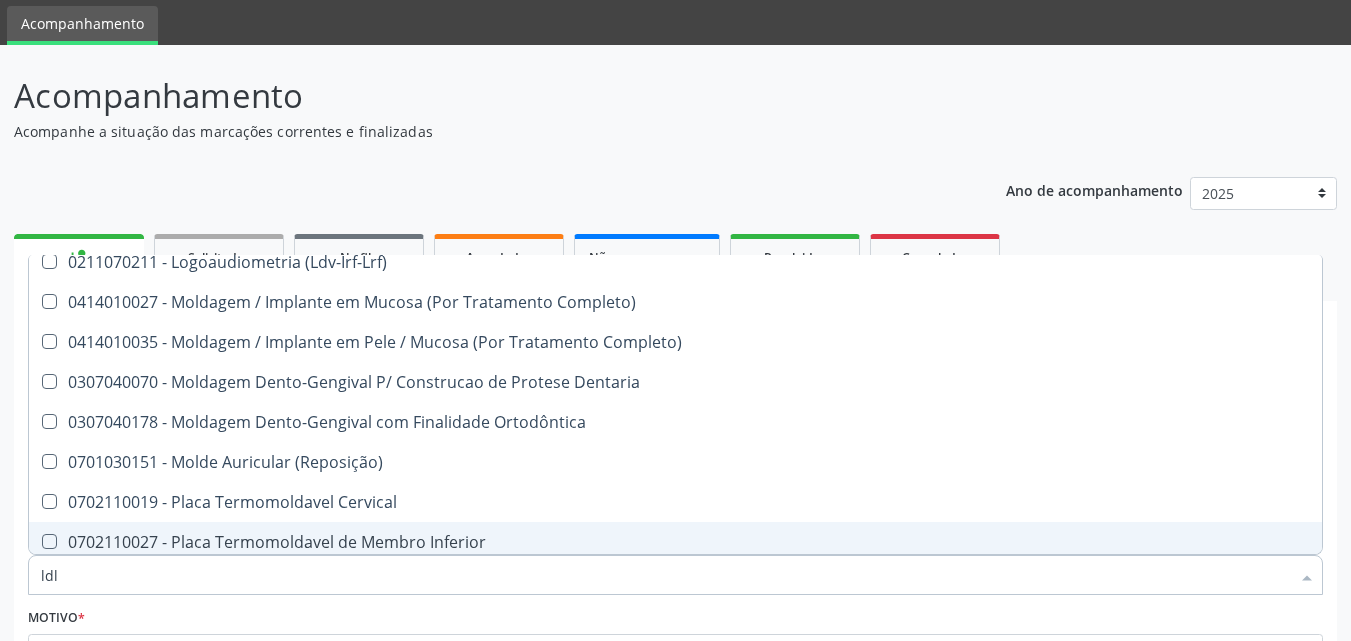 scroll, scrollTop: 0, scrollLeft: 0, axis: both 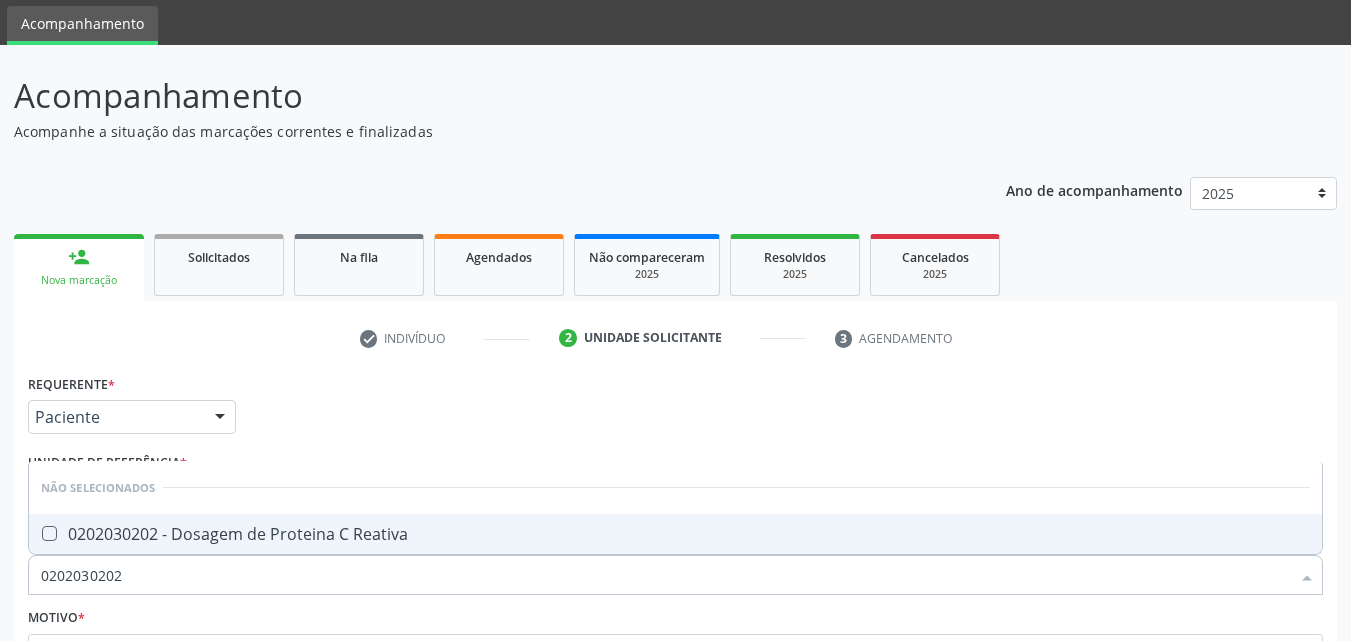 click on "0202030202 - Dosagem de Proteina C Reativa" at bounding box center (675, 534) 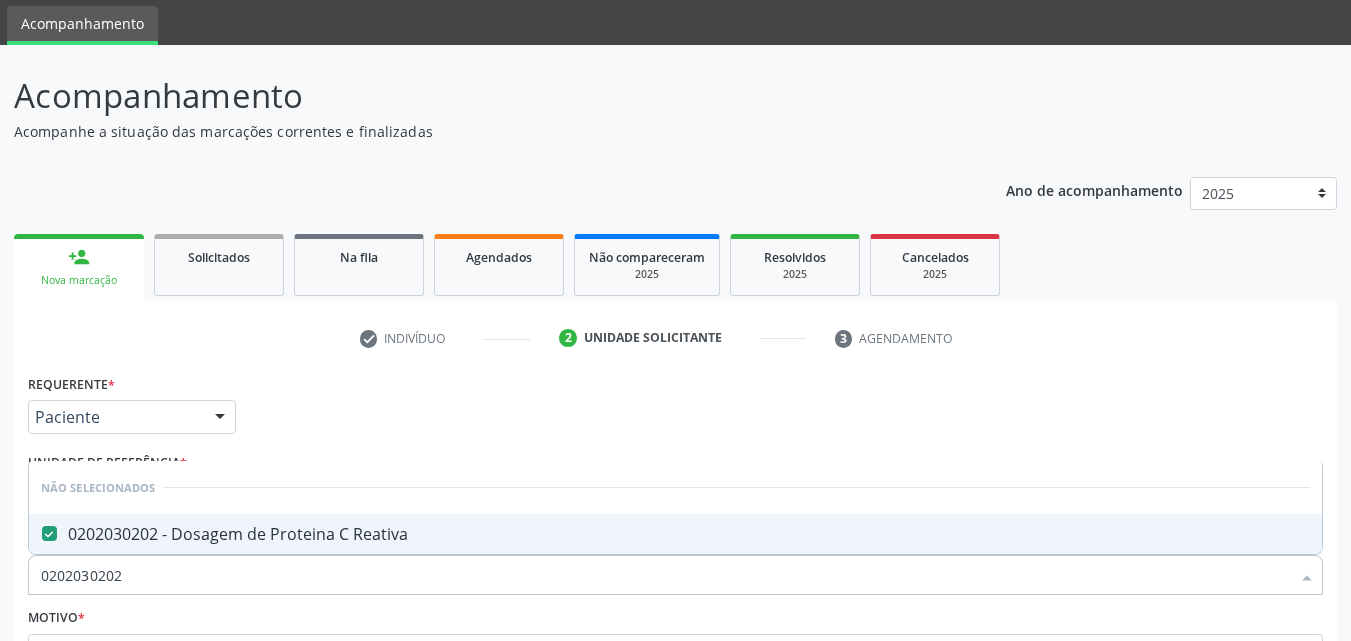 drag, startPoint x: 101, startPoint y: 581, endPoint x: 82, endPoint y: 584, distance: 19.235384 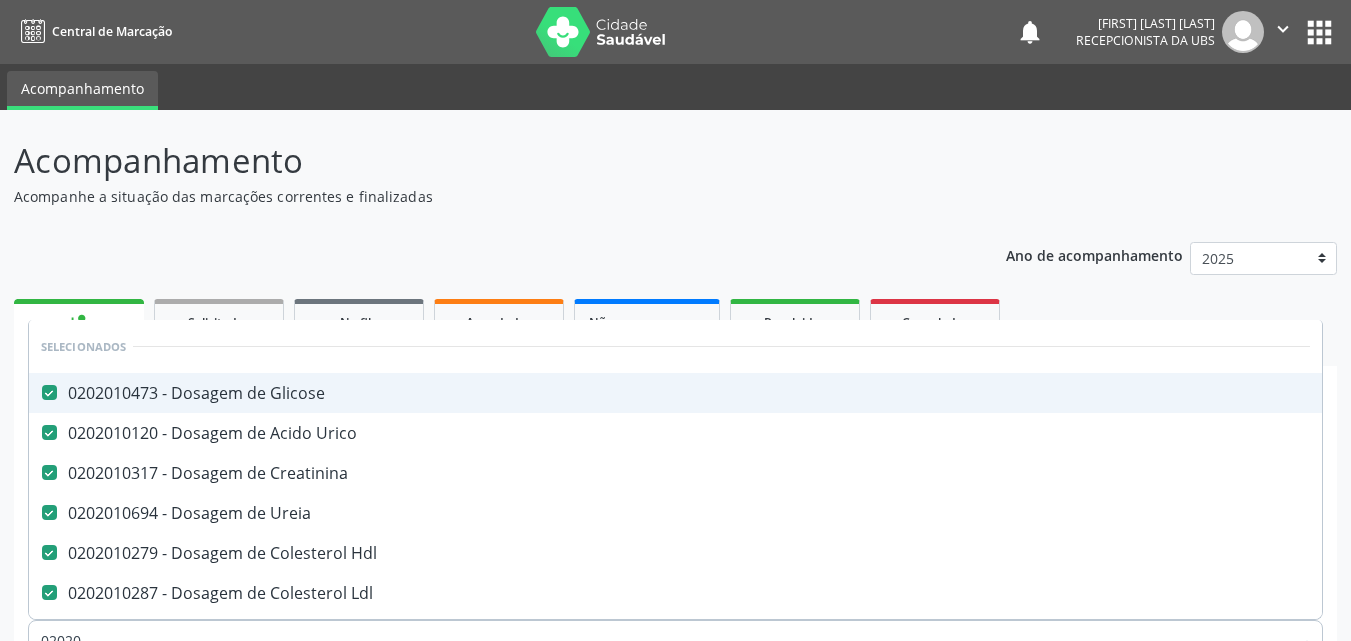 scroll, scrollTop: 65, scrollLeft: 0, axis: vertical 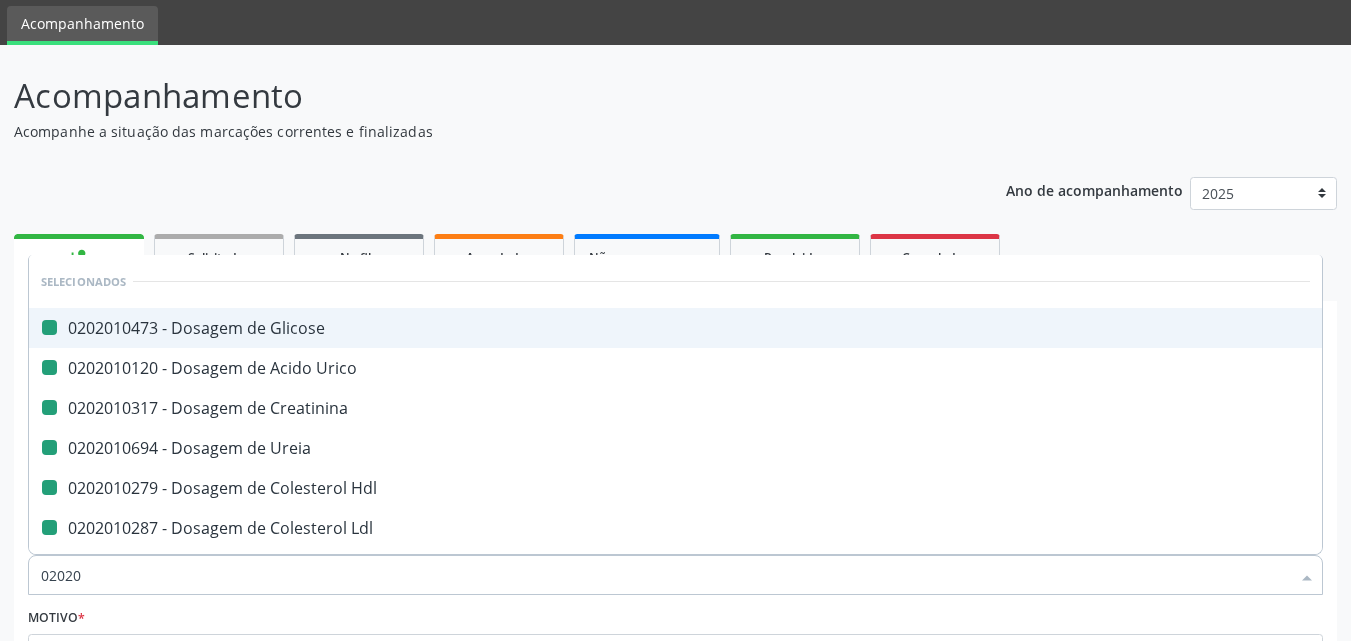 type on "020205" 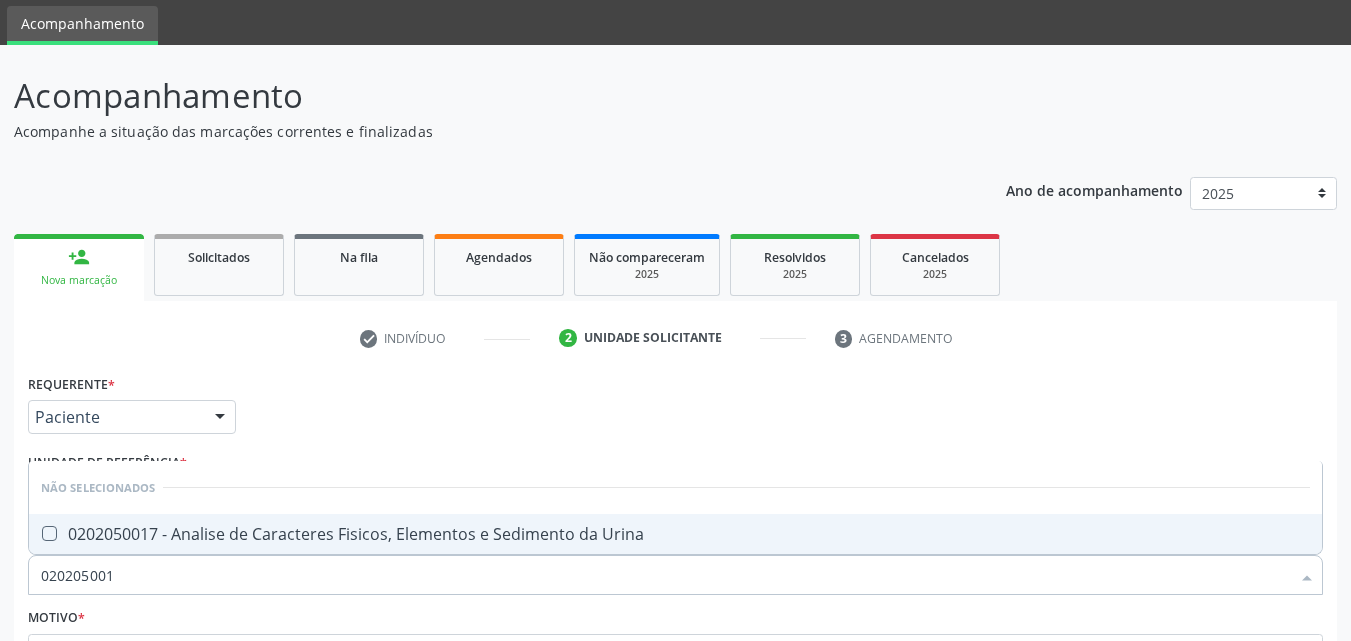 type on "[NUMBER]" 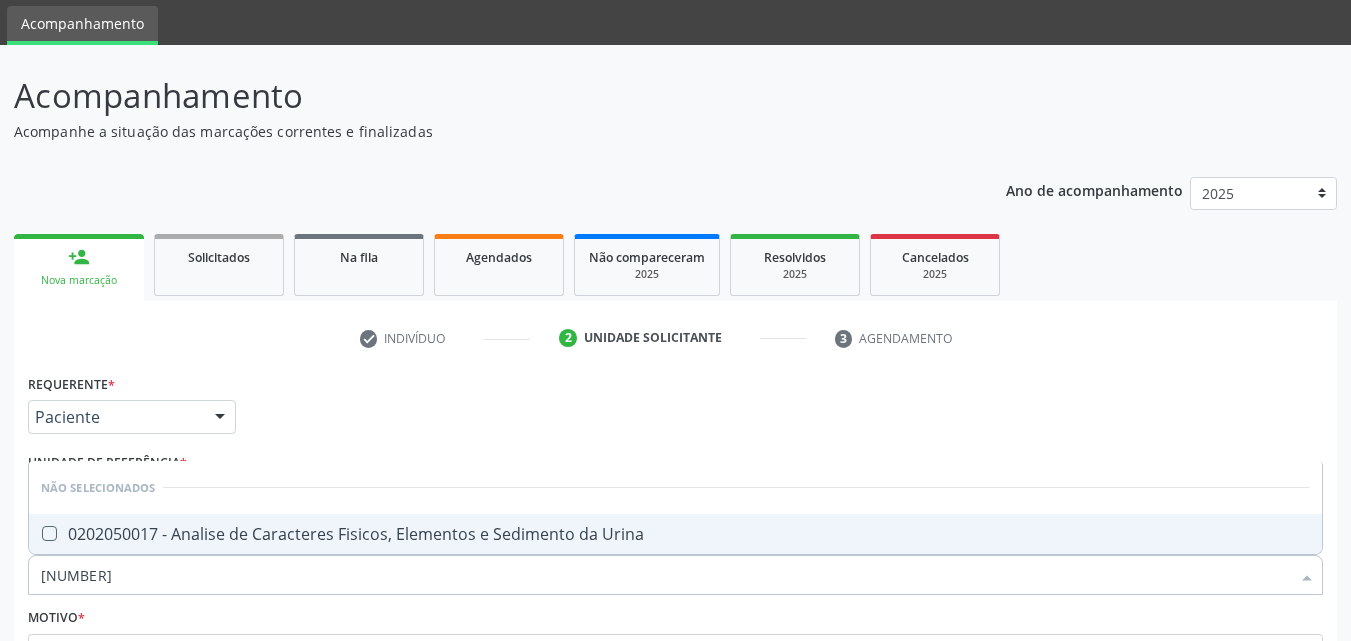 click on "0202050017 - Analise de Caracteres Fisicos, Elementos e Sedimento da Urina" at bounding box center [675, 534] 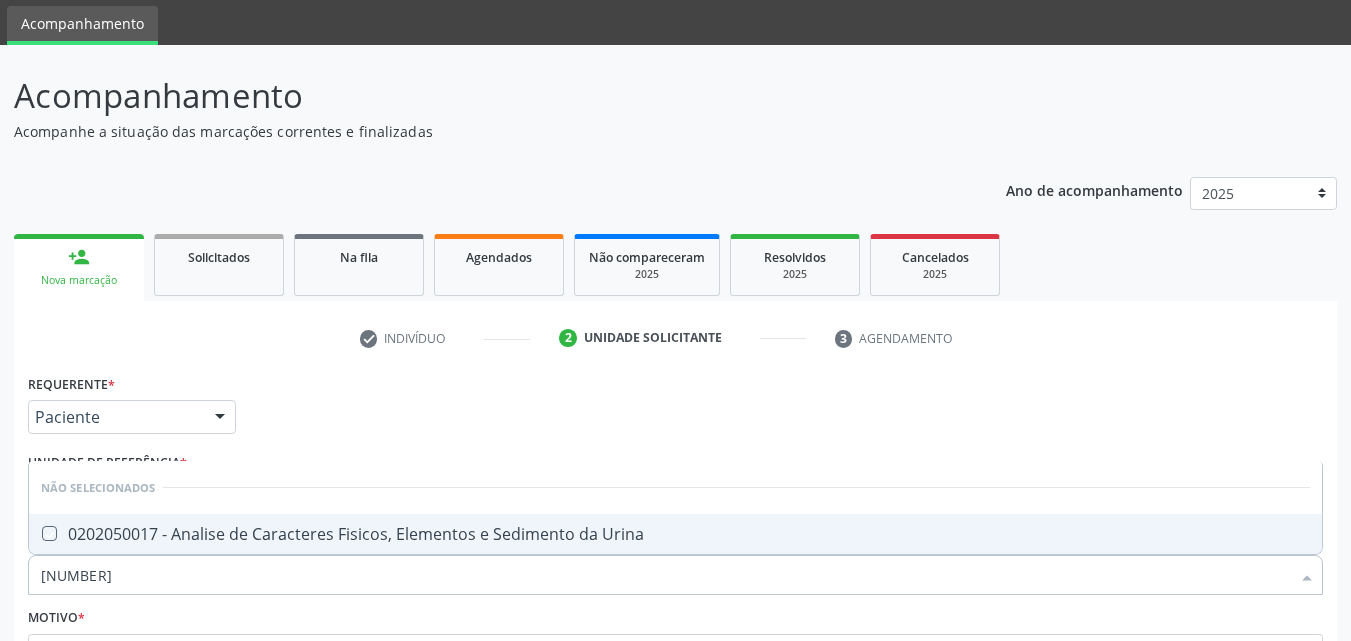 checkbox on "true" 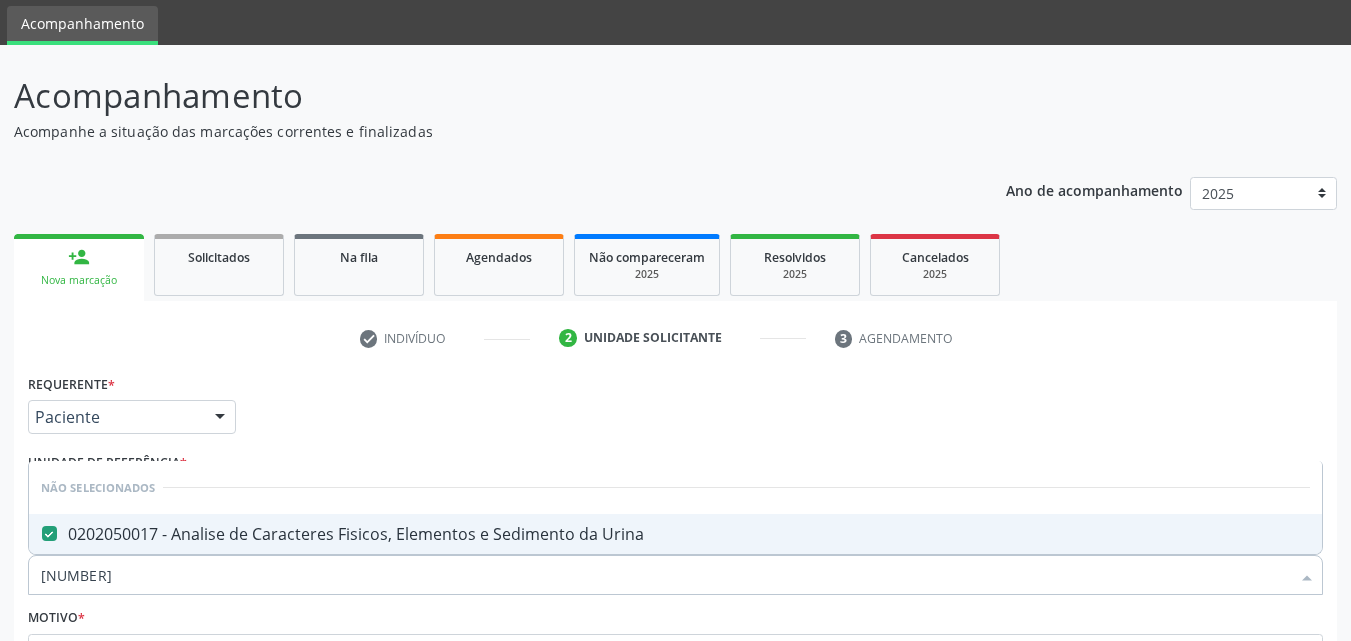 drag, startPoint x: 170, startPoint y: 578, endPoint x: 84, endPoint y: 579, distance: 86.00581 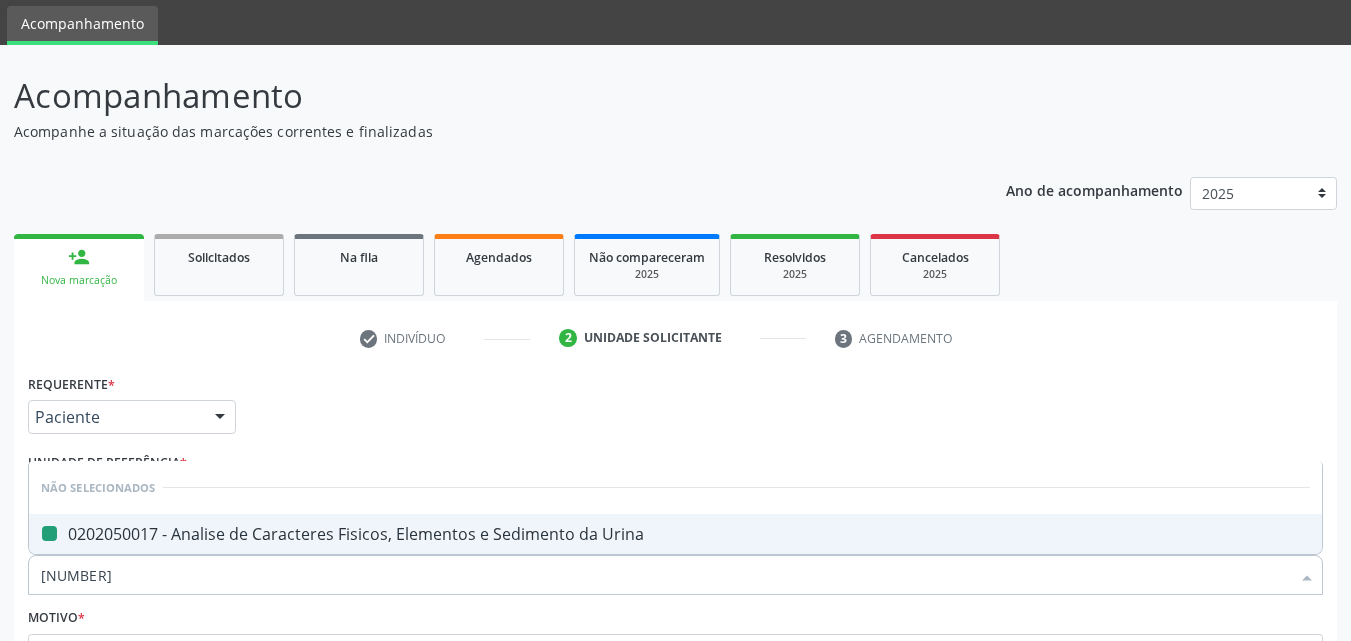 type on "020200" 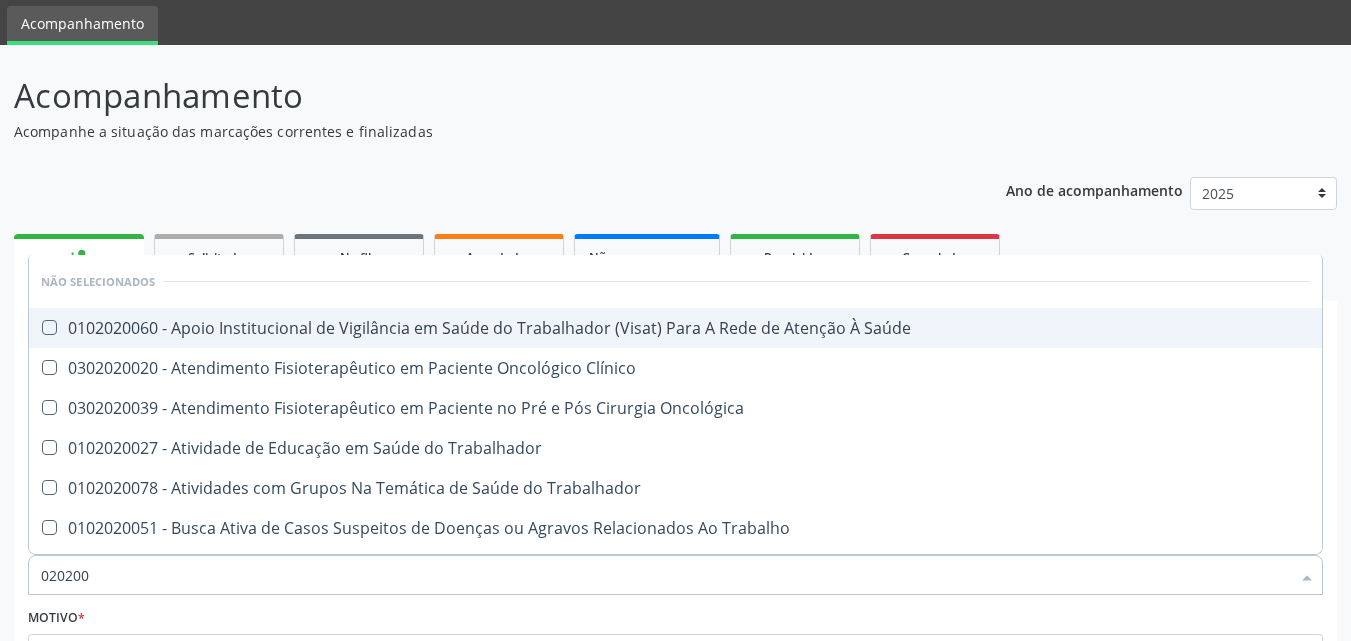 type on "02020" 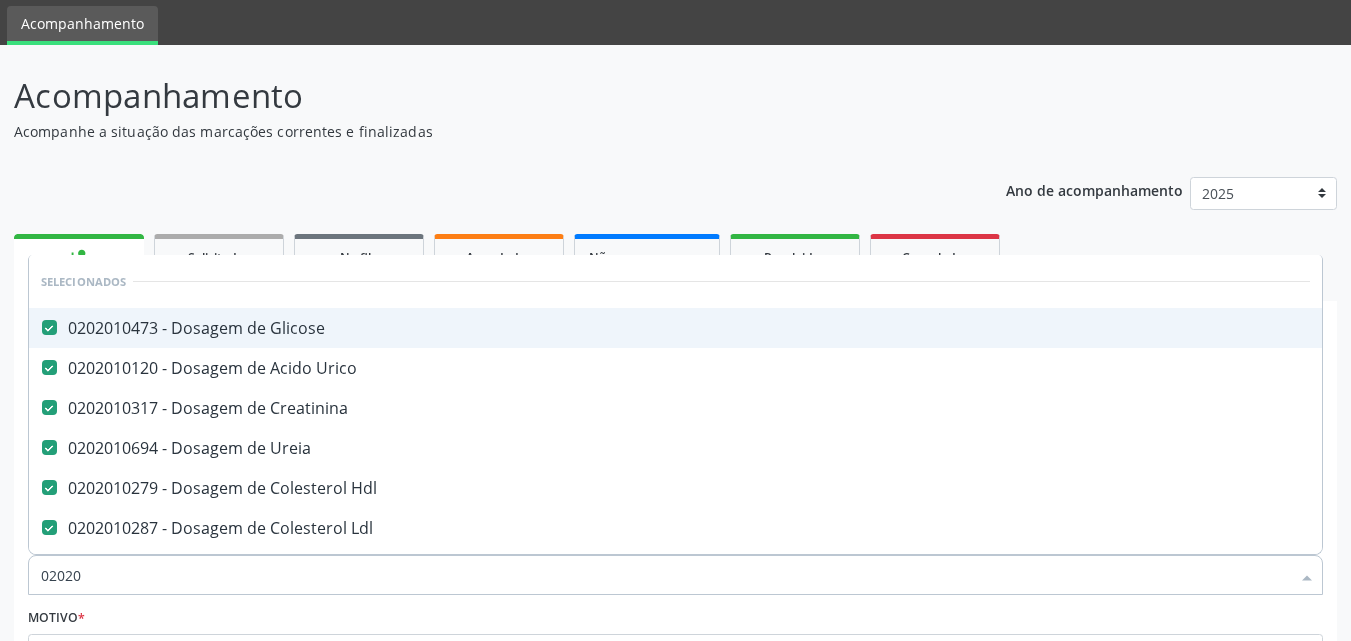 type on "020204" 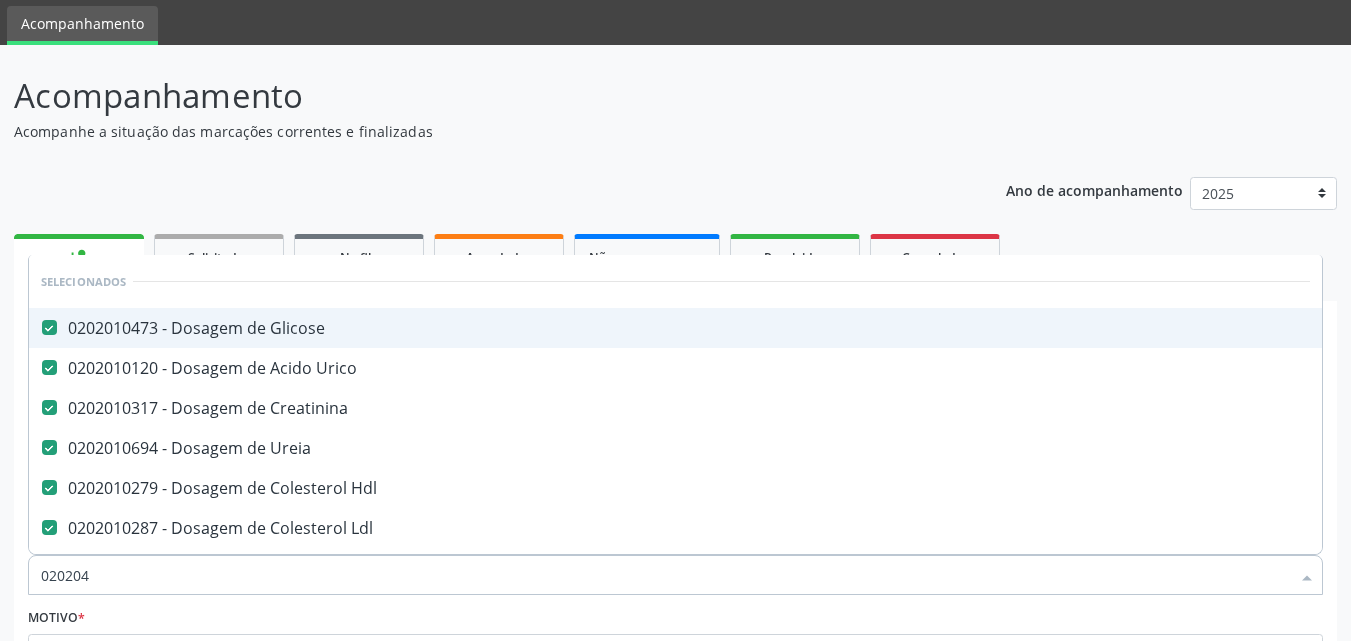 checkbox on "false" 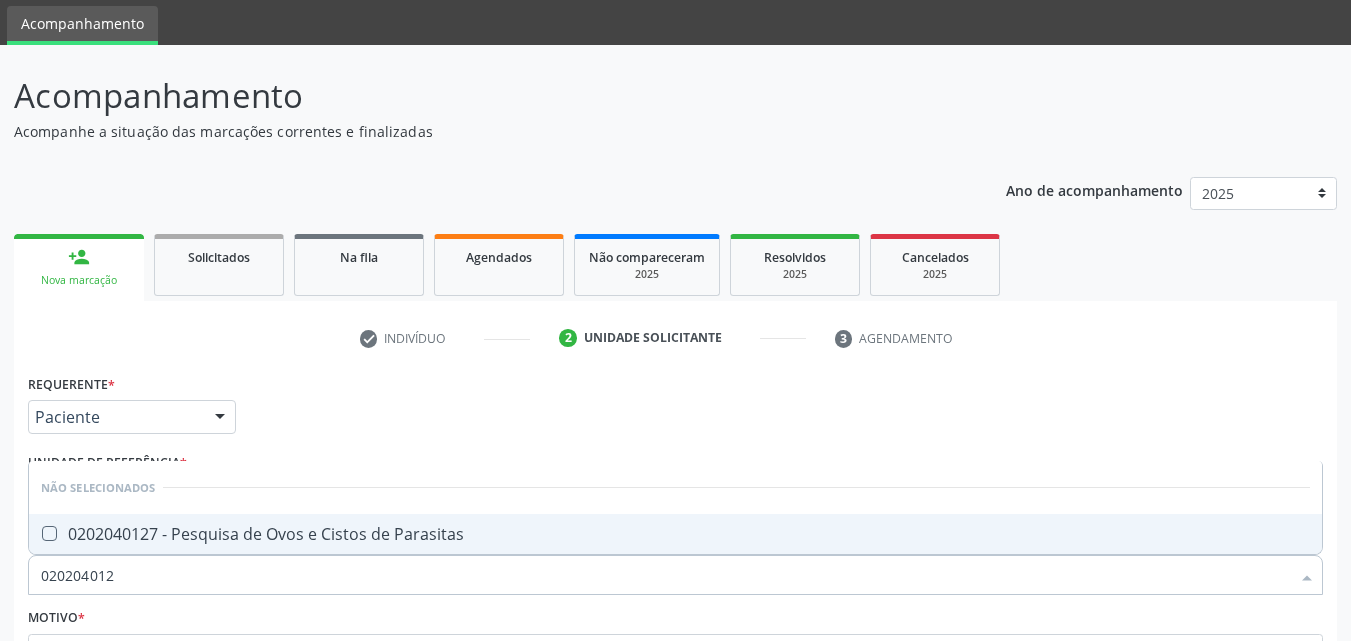 type on "[NUMBER]" 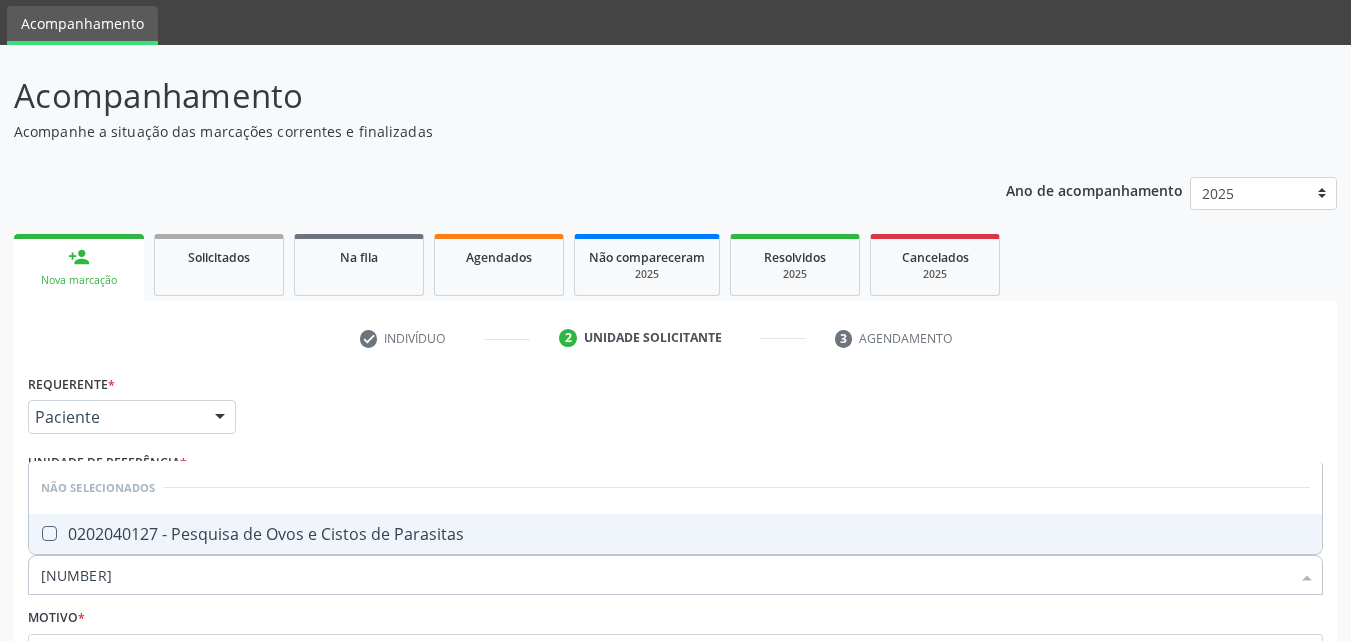 click on "0202040127 - Pesquisa de Ovos e Cistos de Parasitas" at bounding box center (675, 534) 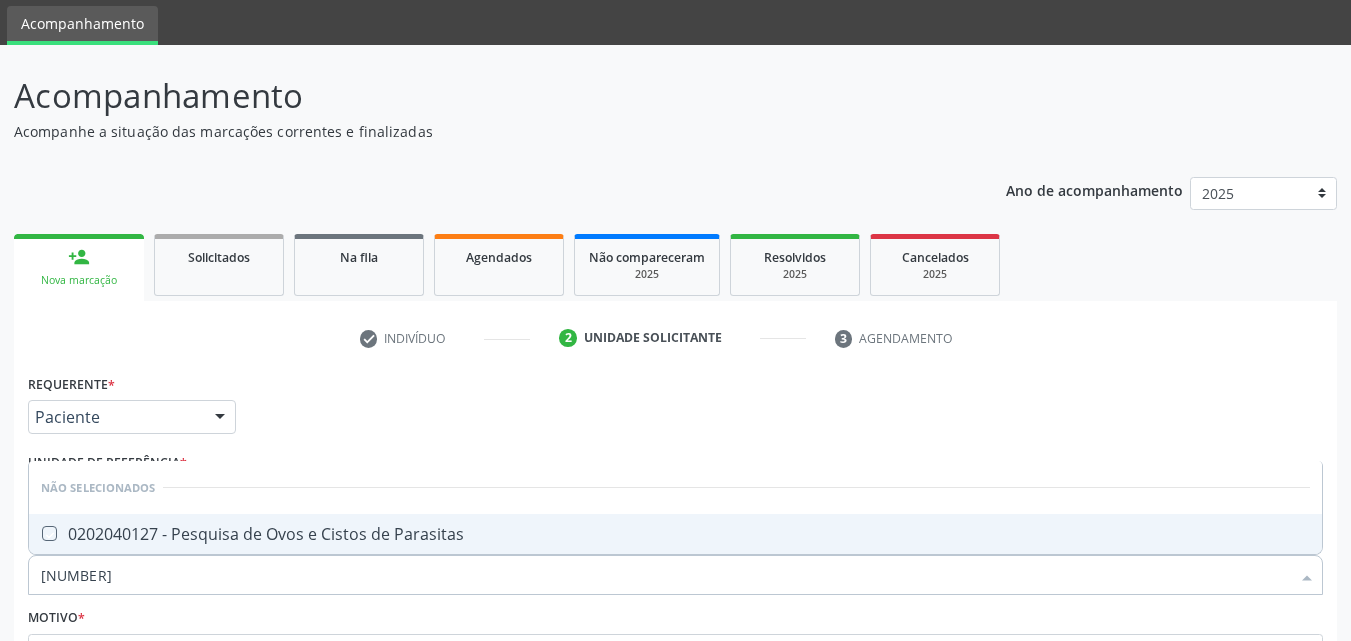 checkbox on "true" 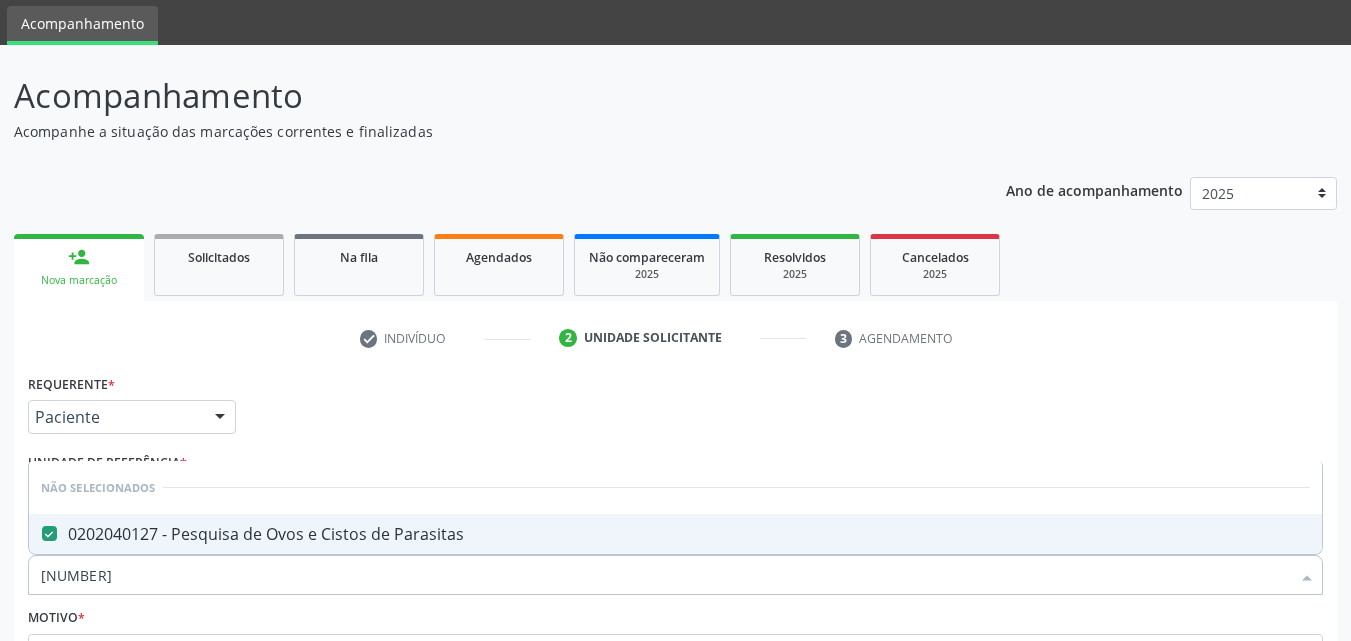 drag, startPoint x: 150, startPoint y: 575, endPoint x: 81, endPoint y: 583, distance: 69.46222 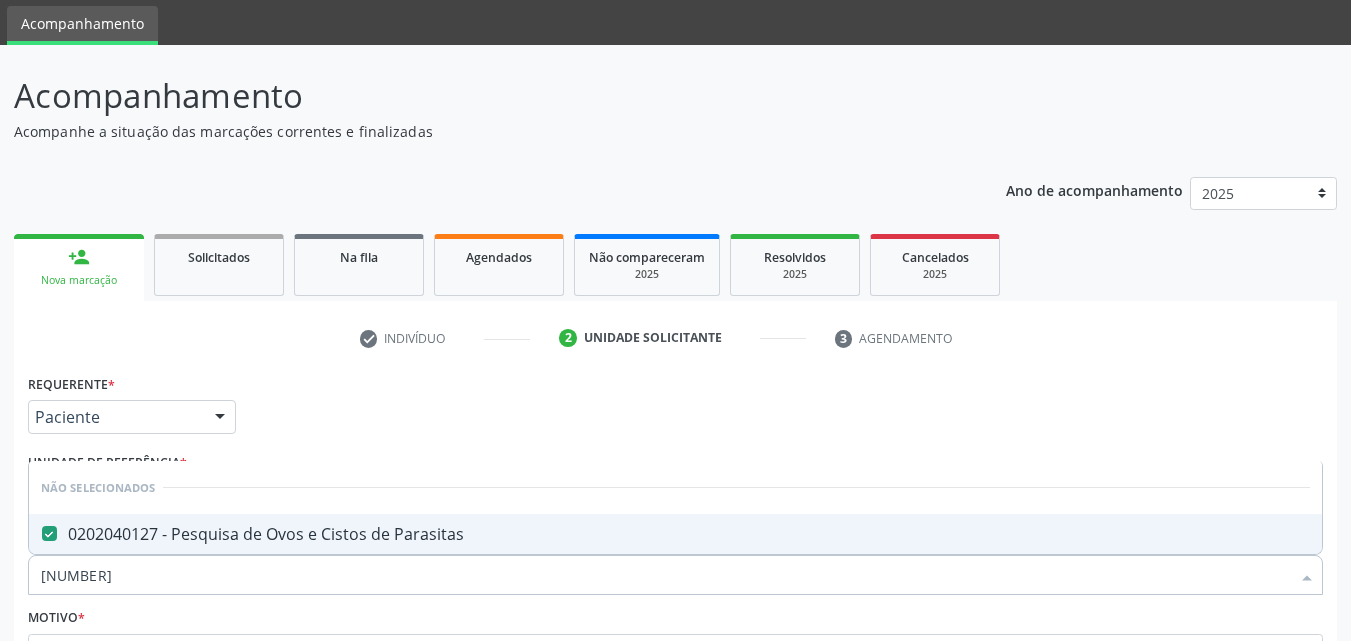 click on "Central de Marcação
notifications
[FIRST] [LAST] [LAST]
Recepcionista da UBS

Configurações
Sair
apps
Acompanhamento
Acompanhamento
Acompanhe a situação das marcações correntes e finalizadas
Relatórios
Ano de acompanhamento
2025 2024
person_add
Nova marcação
Solicitados   Na fila   Agendados   Não compareceram
2025
Resolvidos
2025
Cancelados
2025
check
Indivíduo
2
Unidade solicitante
3
Agendamento
CNS
*
[NUMBER]       done
Nome
*
[FIRST] [LAST] [LAST]
[FIRST] [LAST] [LAST]
CNS:
[NUMBER]
CPF:    --   Nascimento:
[DATE]
Nenhum resultado encontrado para: "   "" at bounding box center [675, 255] 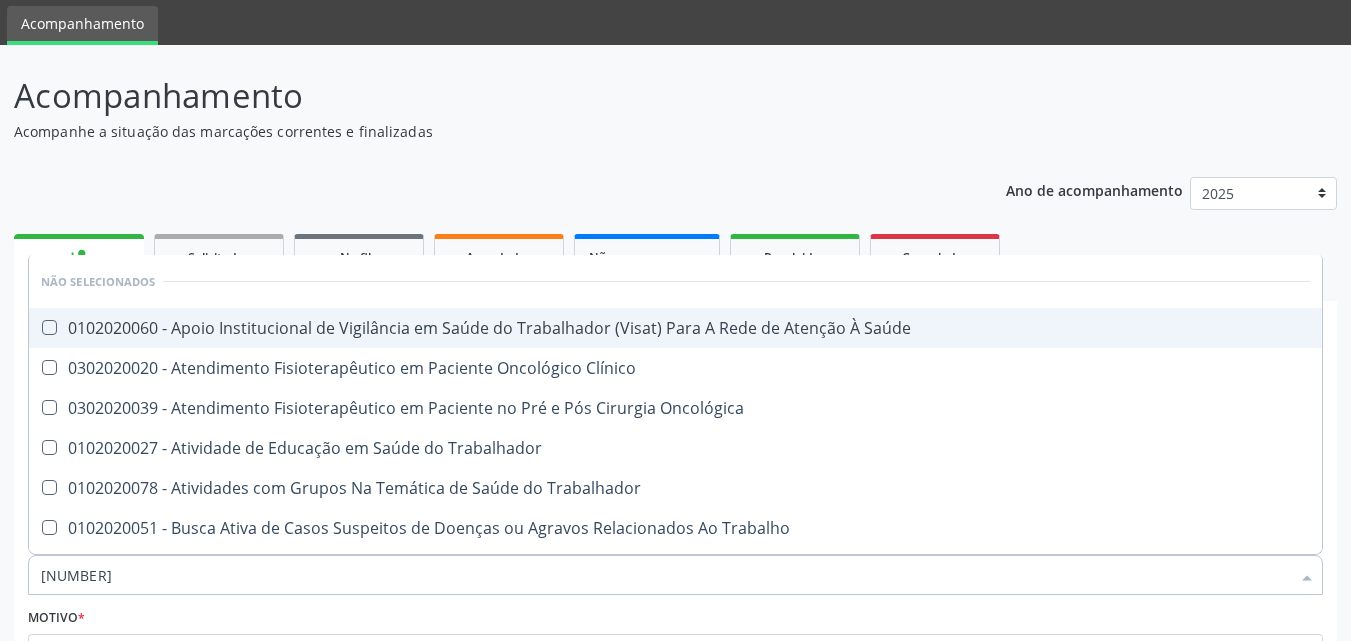 type on "020200" 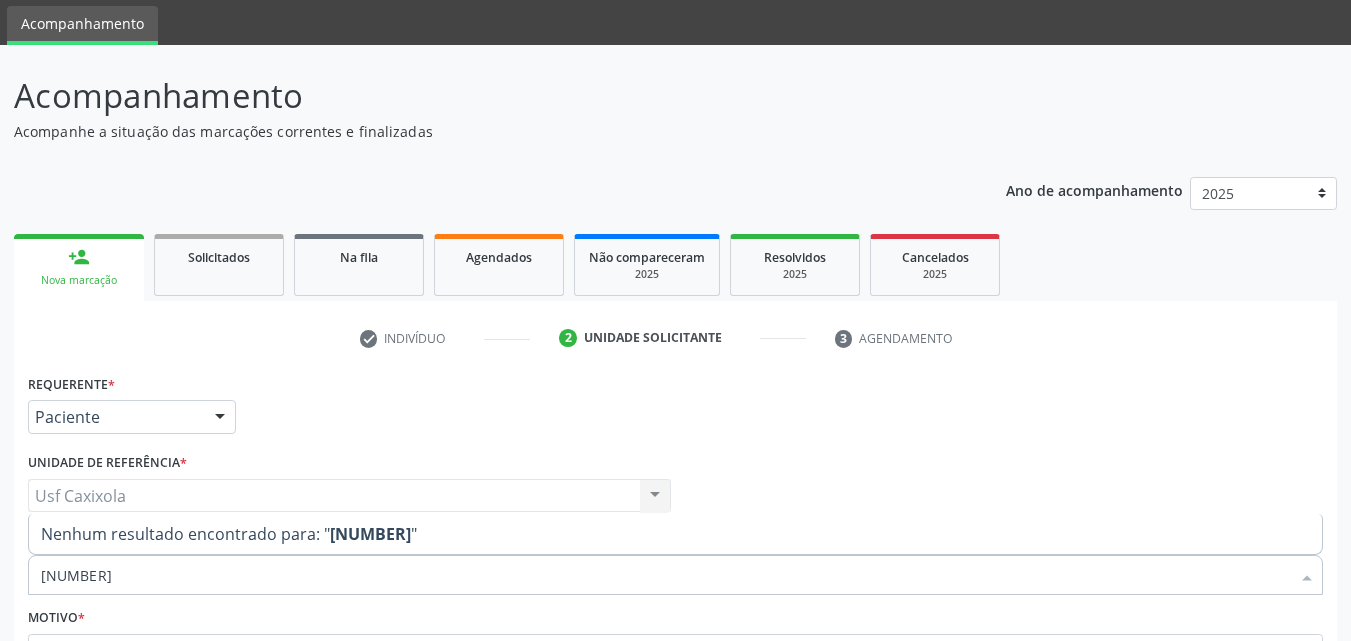 drag, startPoint x: 168, startPoint y: 577, endPoint x: 81, endPoint y: 577, distance: 87 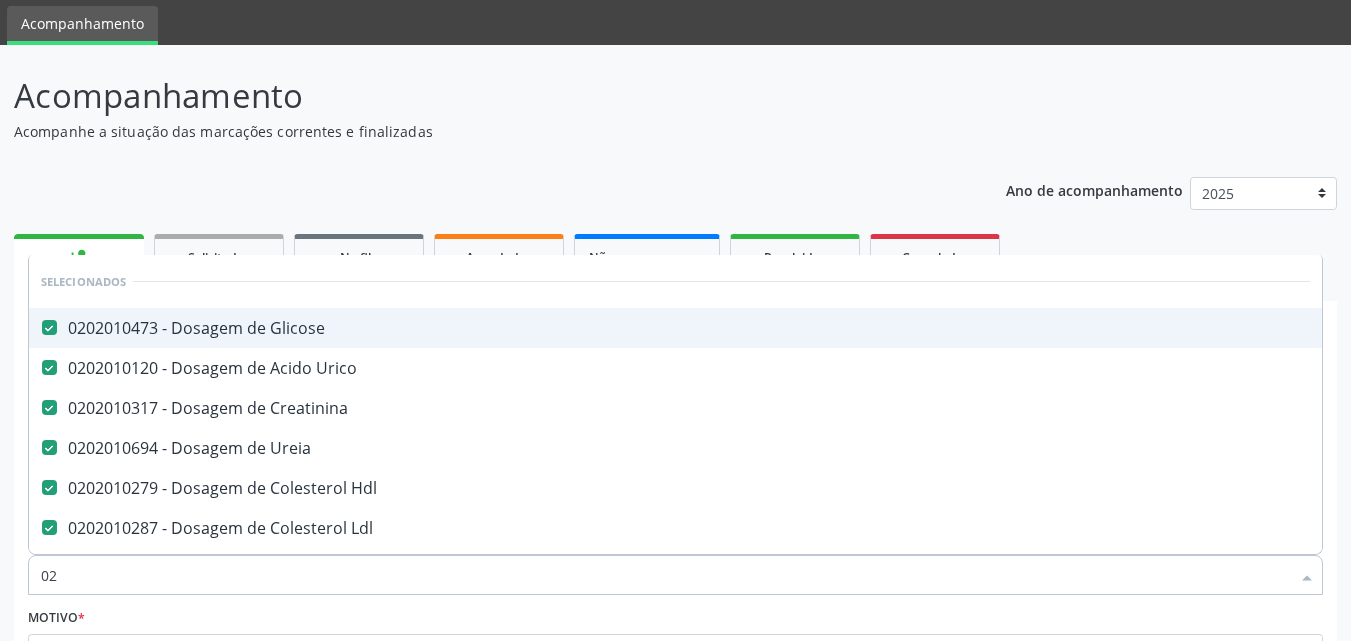 type on "0" 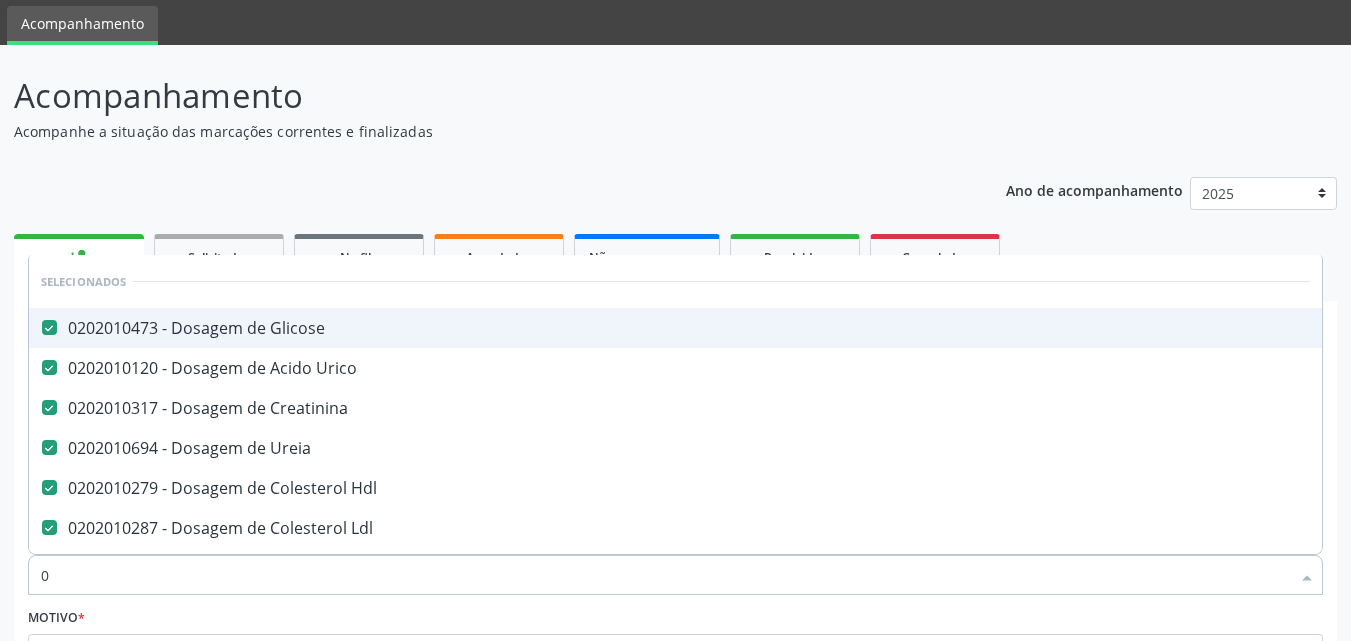 type 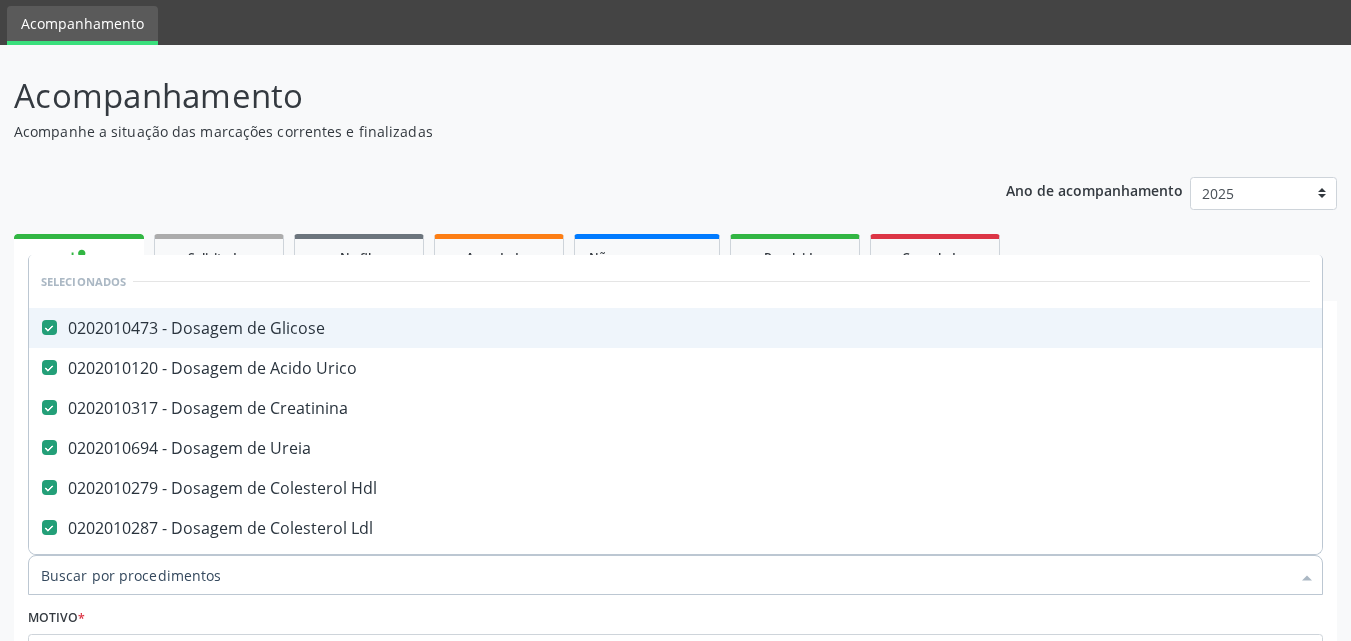 checkbox on "false" 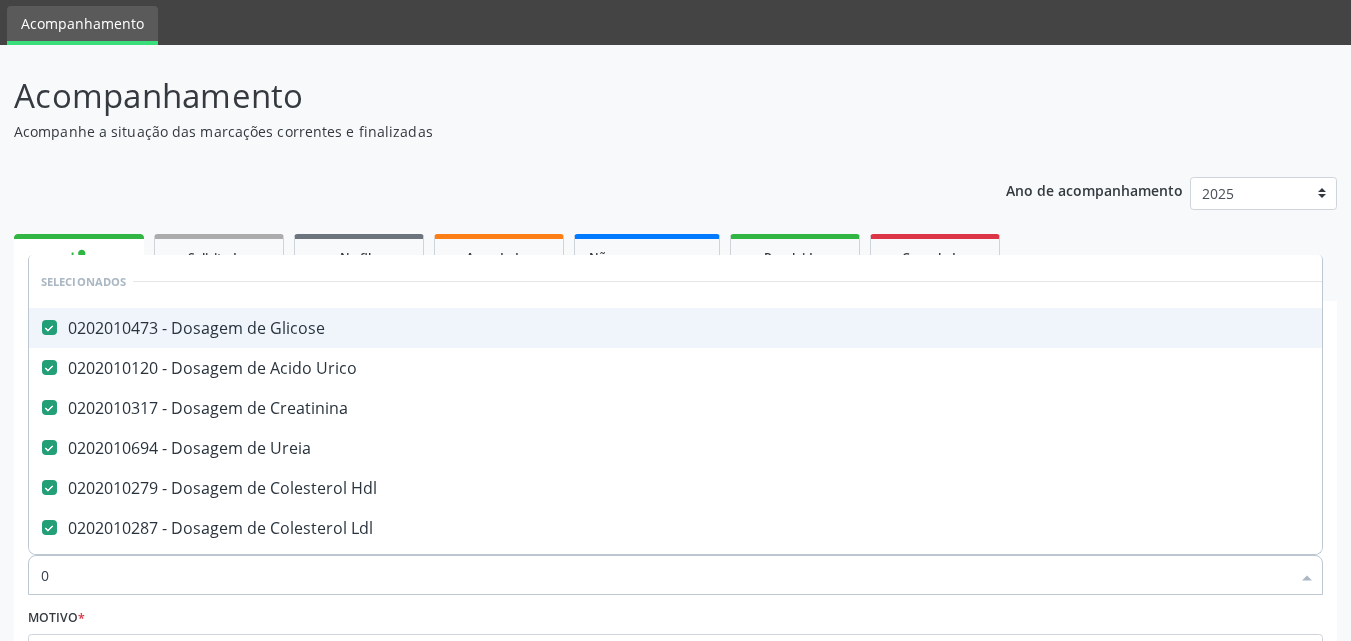 type on "02" 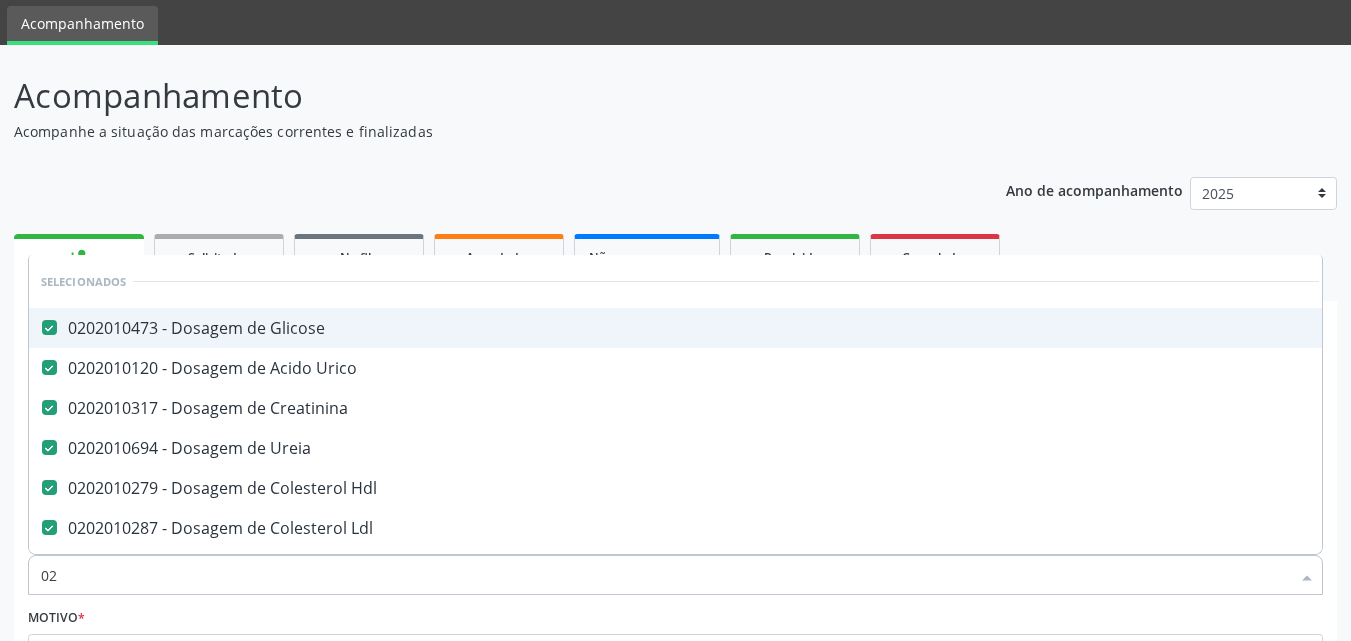 type on "020" 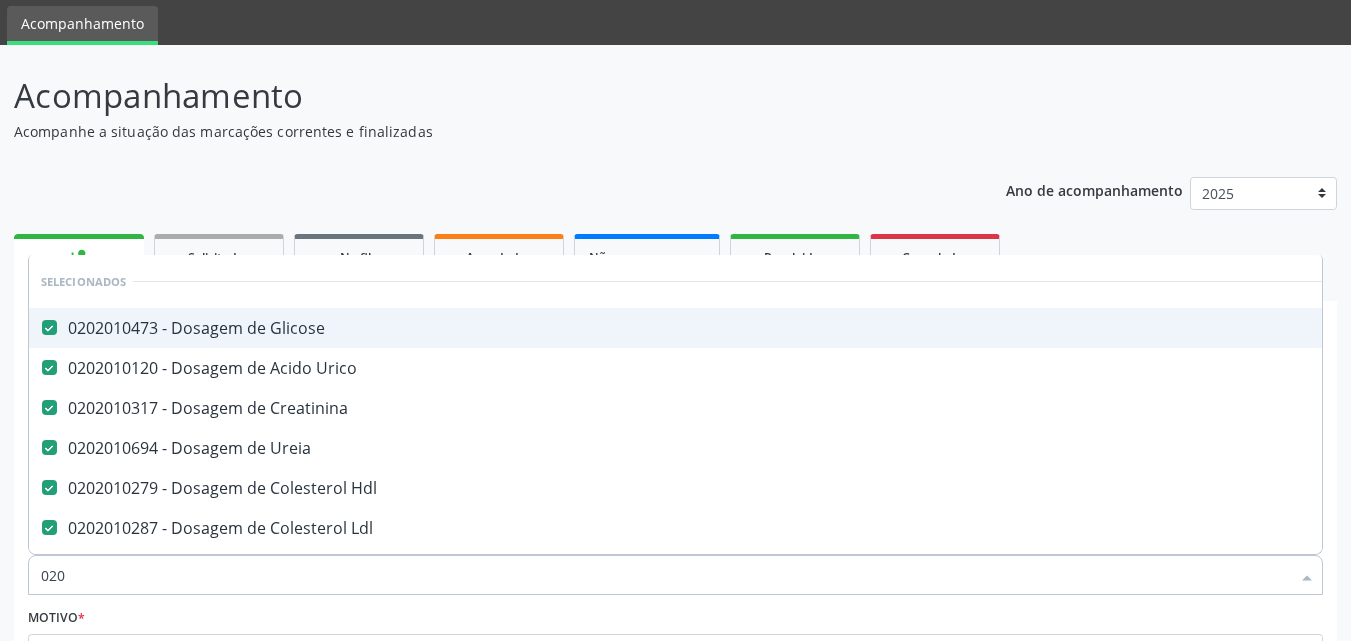 type on "0202" 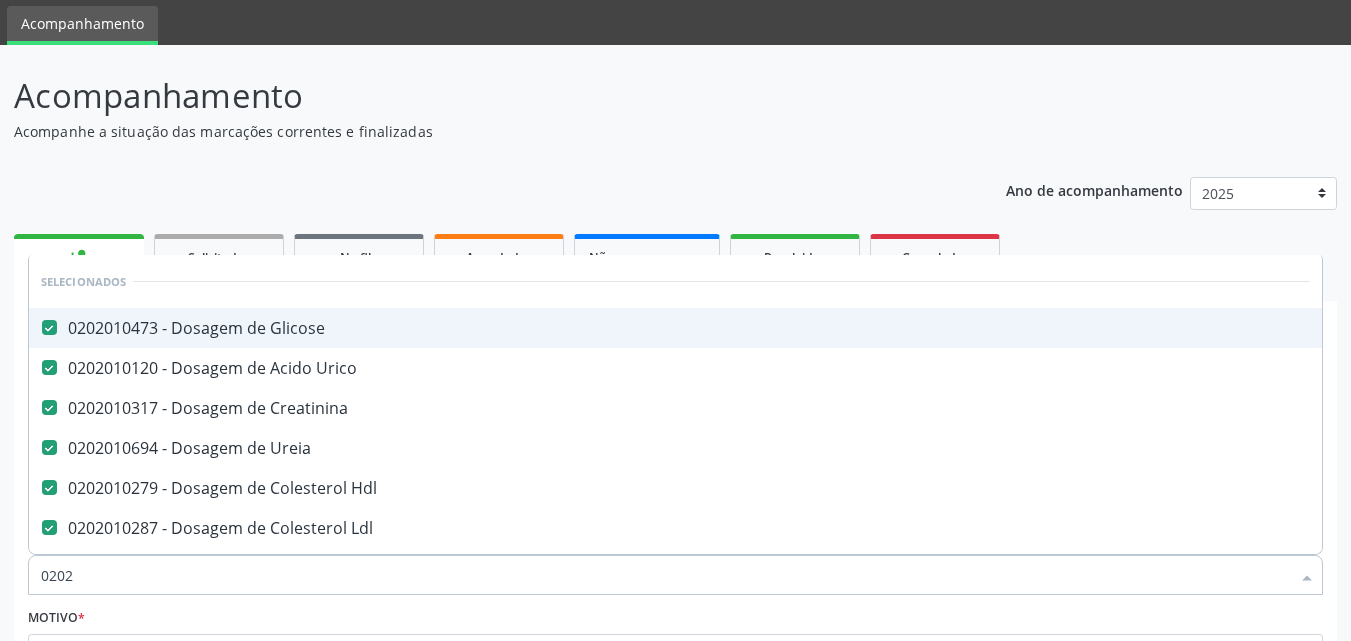 type on "02020" 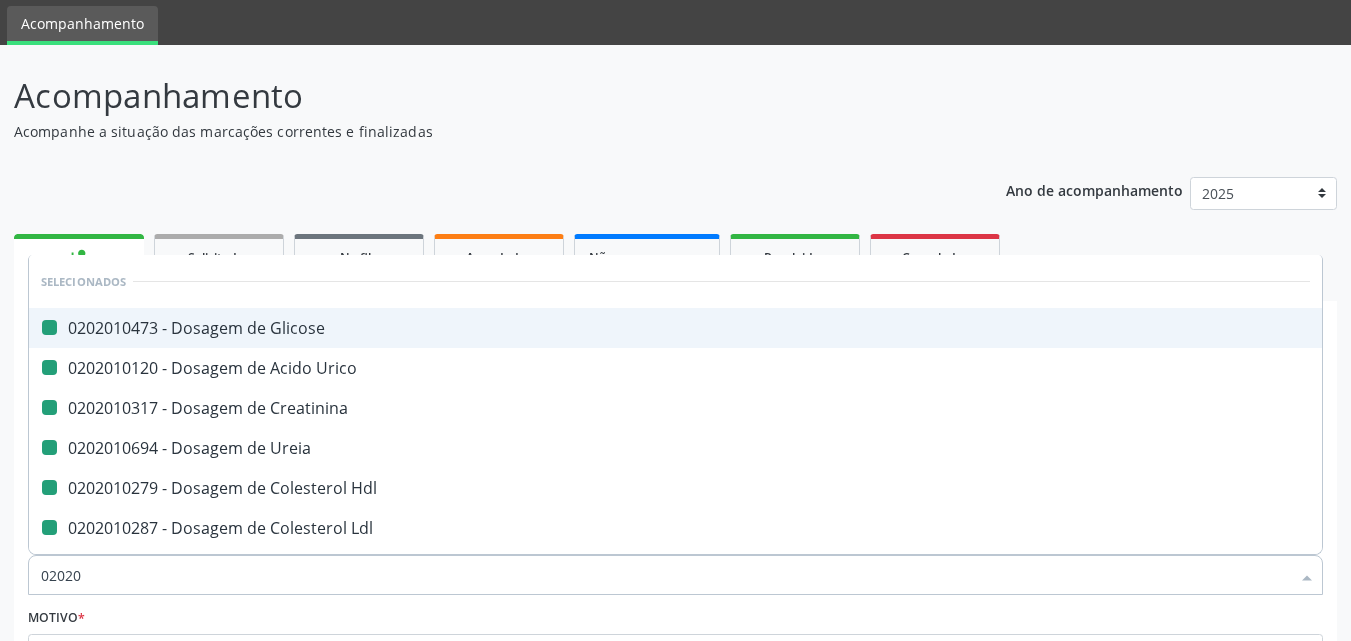 type on "020206" 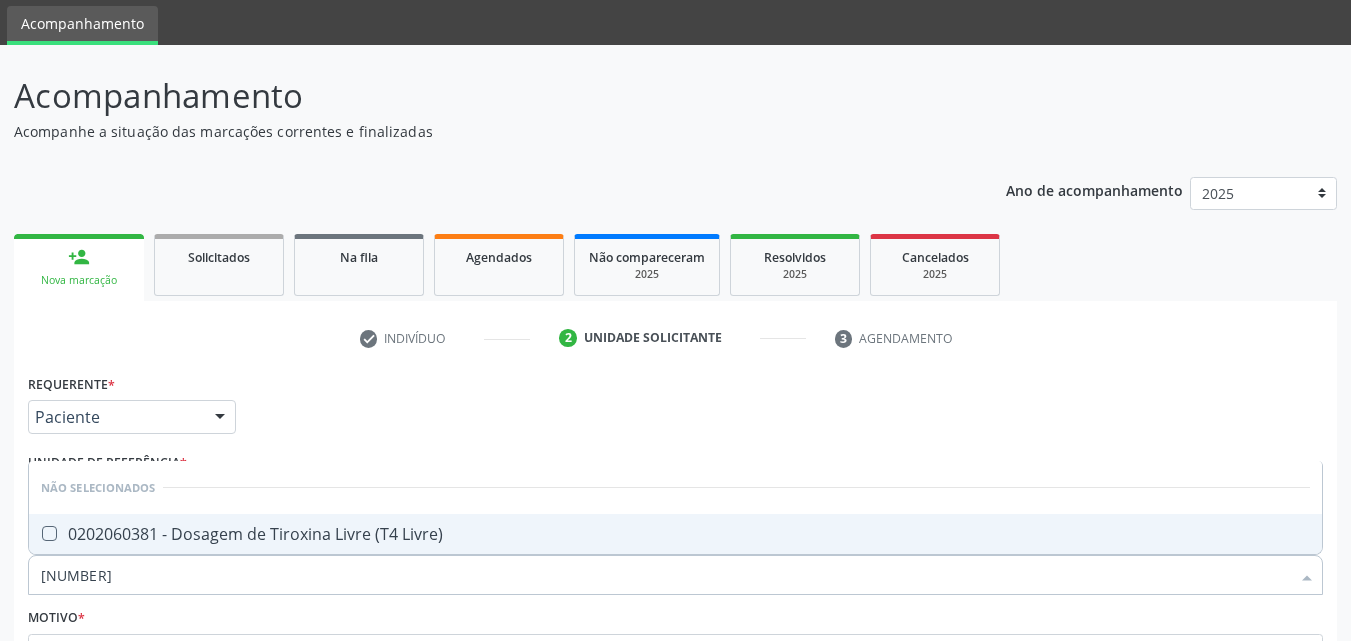 type on "[DATE]" 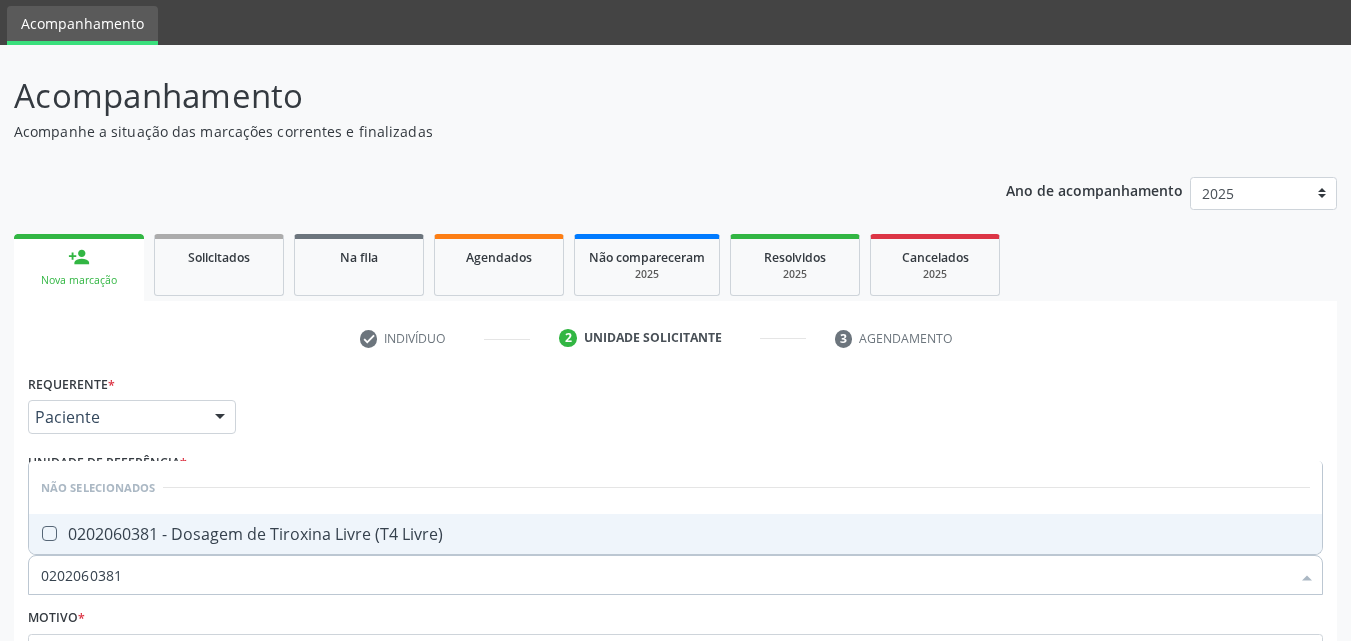 click on "0202060381 - Dosagem de Tiroxina Livre (T4 Livre)" at bounding box center (675, 534) 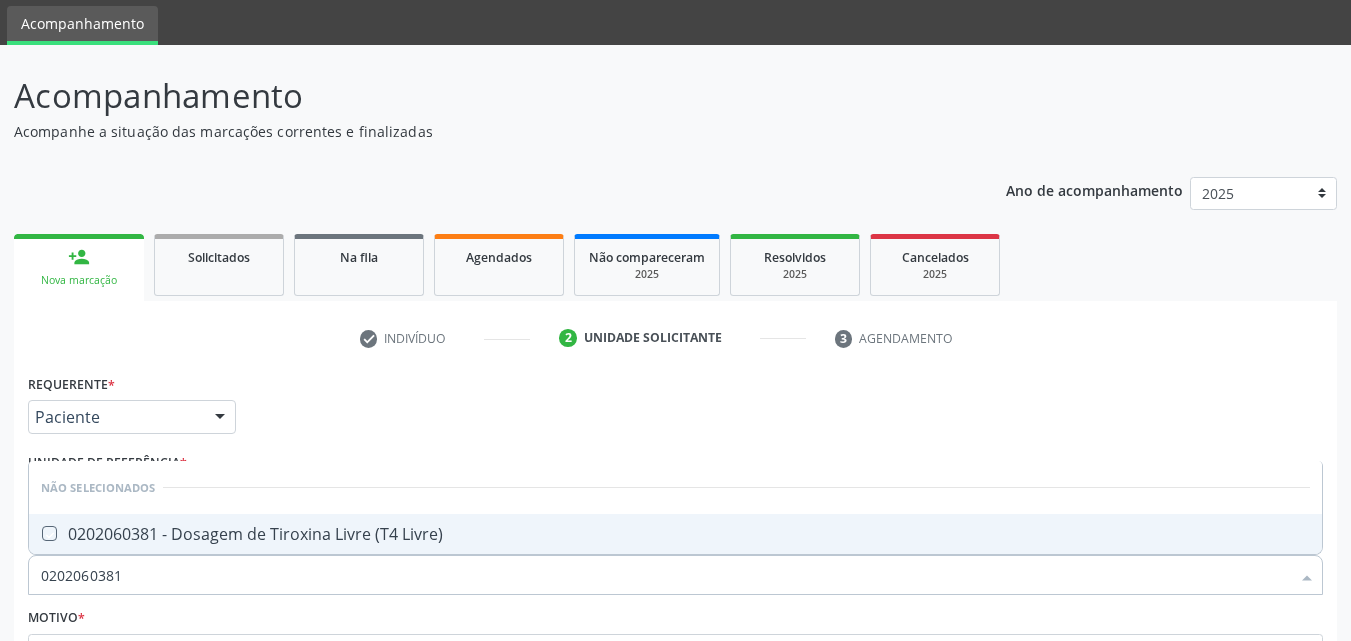checkbox on "true" 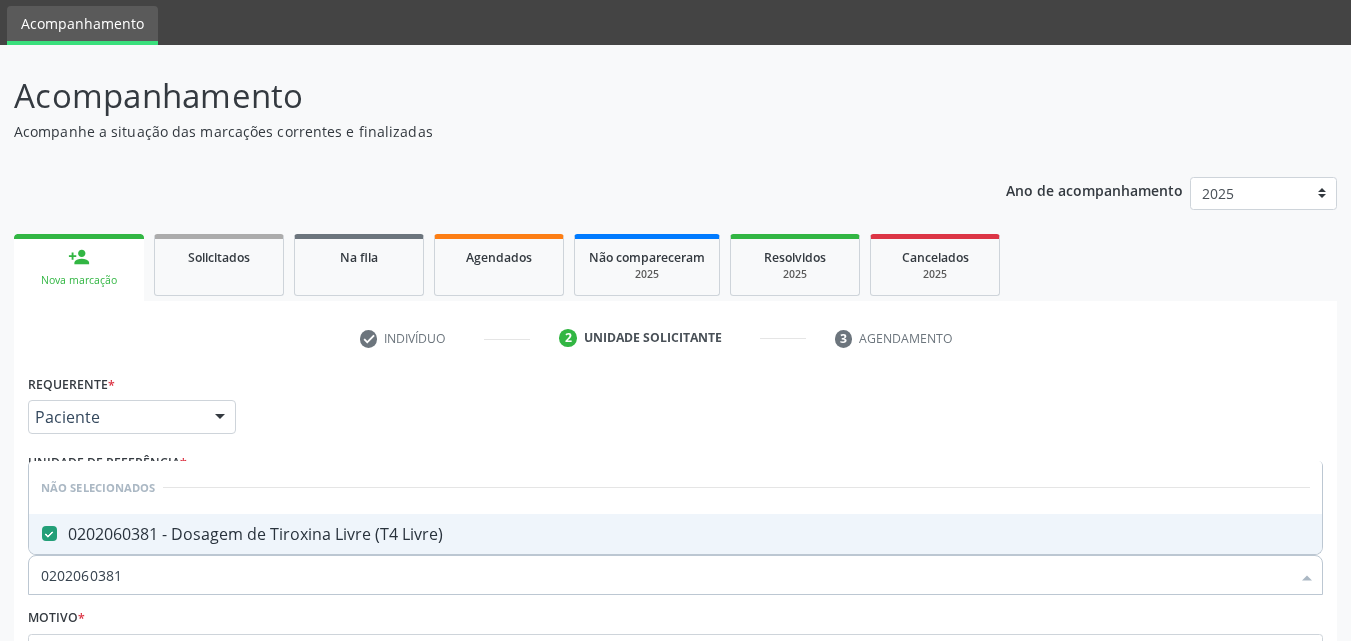 click on "Central de Marcação
notifications
Bruno Willian Araújo
Recepcionista da UBS

Configurações
Sair
apps
Acompanhamento
Acompanhamento
Acompanhe a situação das marcações correntes e finalizadas
Relatórios
Ano de acompanhamento
2025 2024
person_add
Nova marcação
Solicitados   Na fila   Agendados   Não compareceram
2025
Resolvidos
2025
Cancelados
2025
check
Indivíduo
2
Unidade solicitante
3
Agendamento
CNS
*
700 2089 9977 8021       done
Nome
*
Bruno Williann Araujo
Bruno Williann Araujo
CNS:
700 2089 9977 8021
CPF:    --   Nascimento:
12/11/1994
Nenhum resultado encontrado para: "   "" at bounding box center (675, 255) 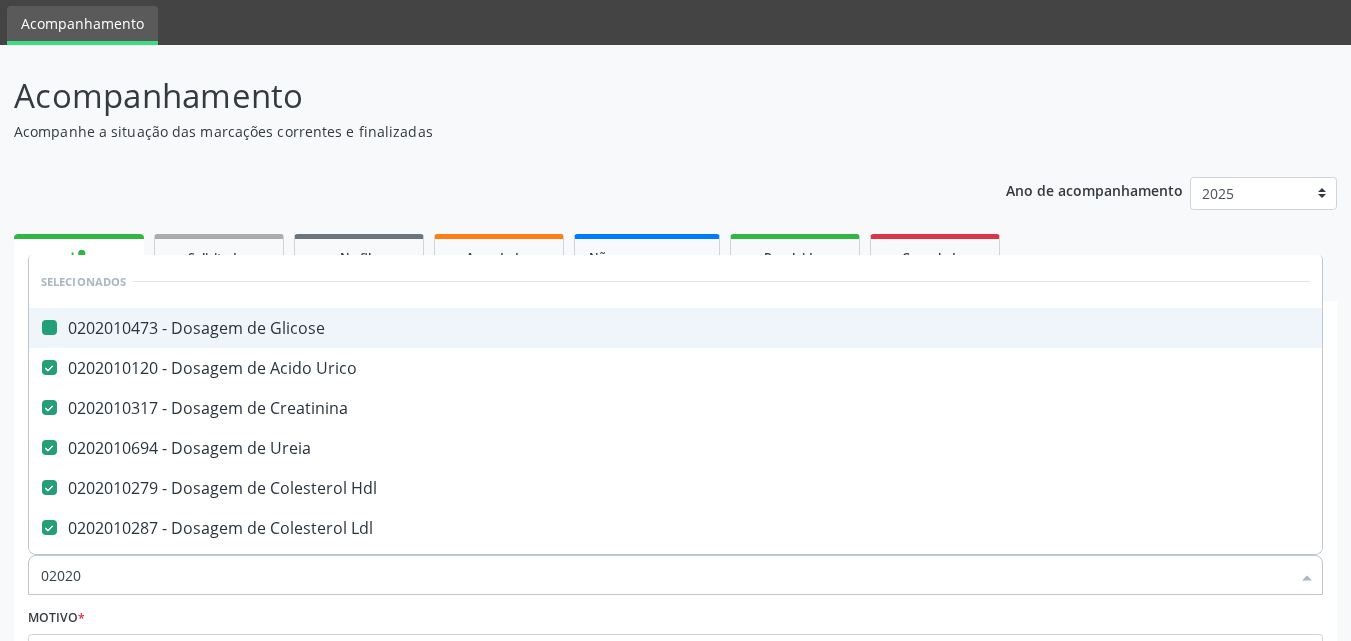 type on "020206" 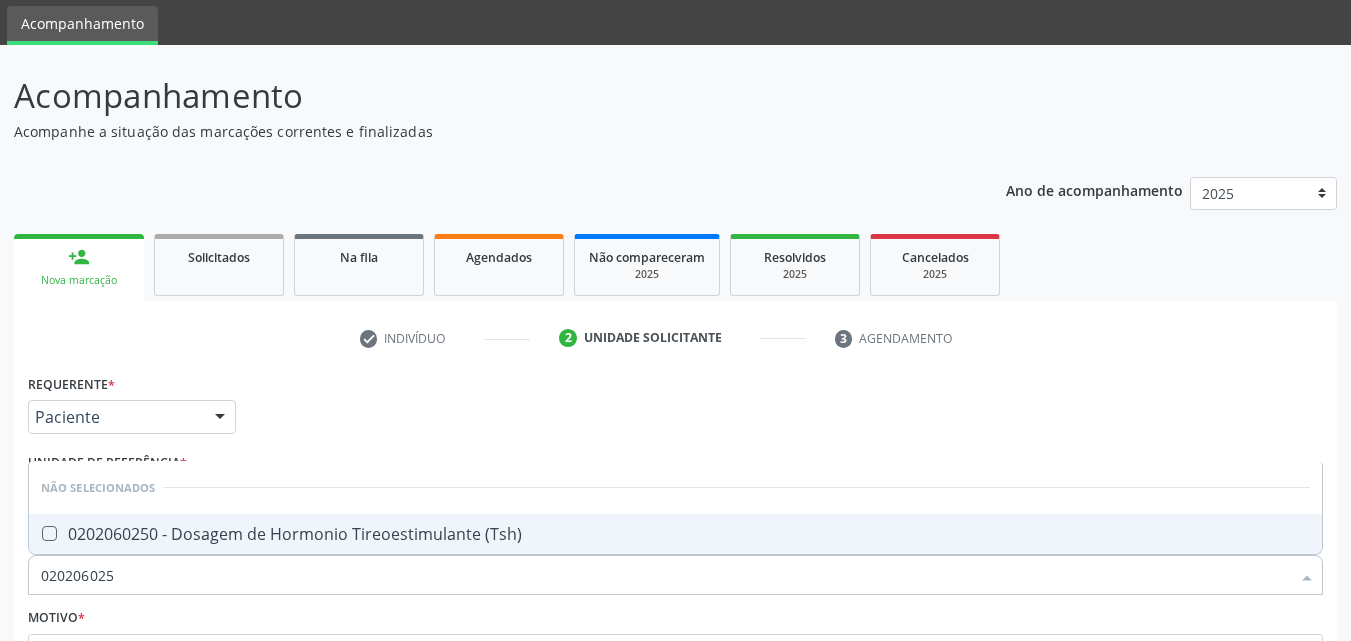 type on "0202060250" 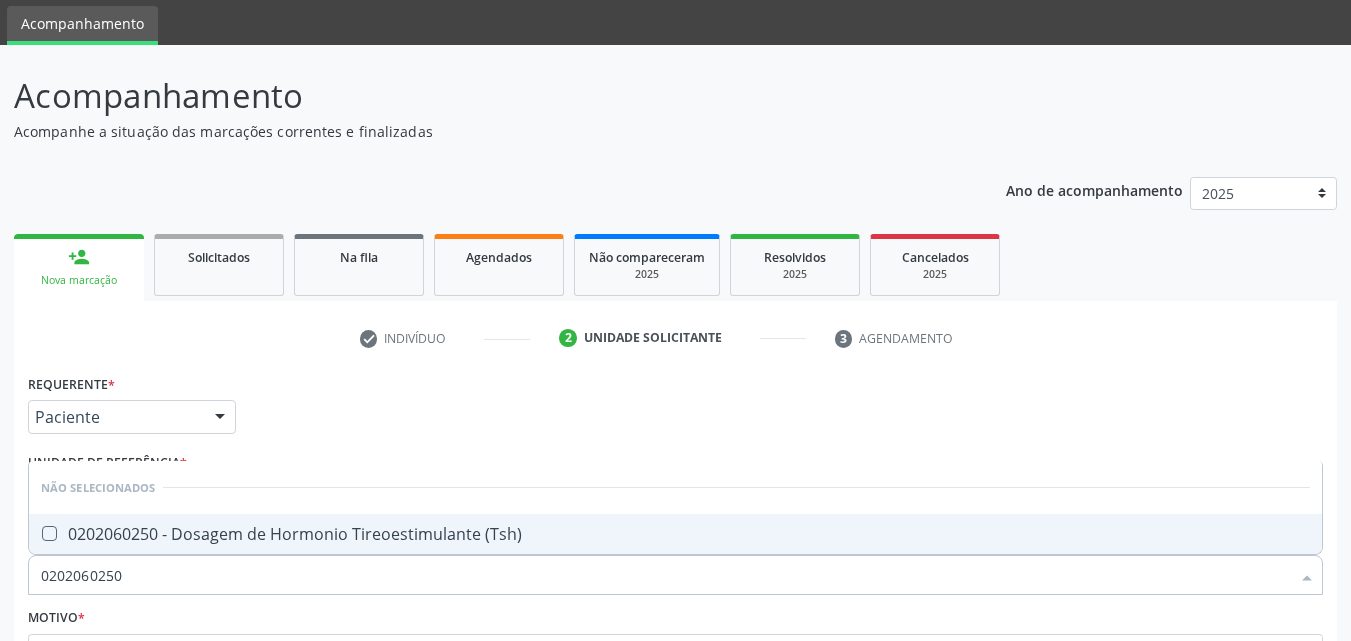 click on "0202060250 - Dosagem de Hormonio Tireoestimulante (Tsh)" at bounding box center [675, 534] 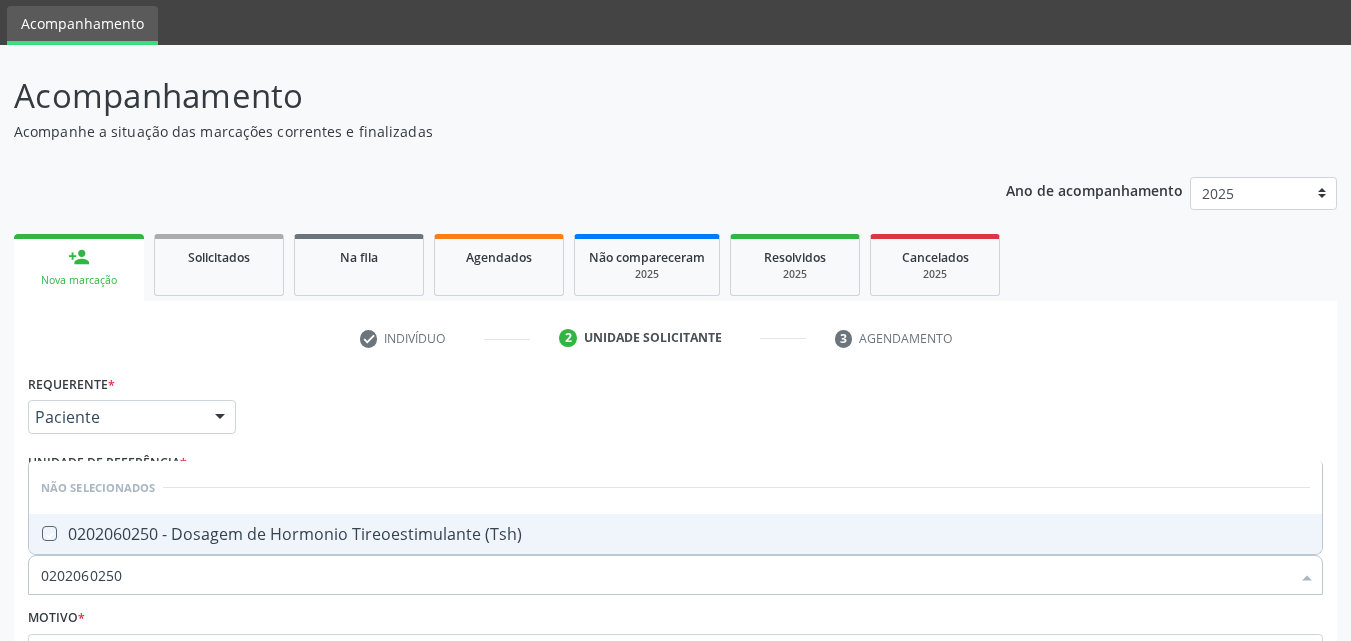 checkbox on "true" 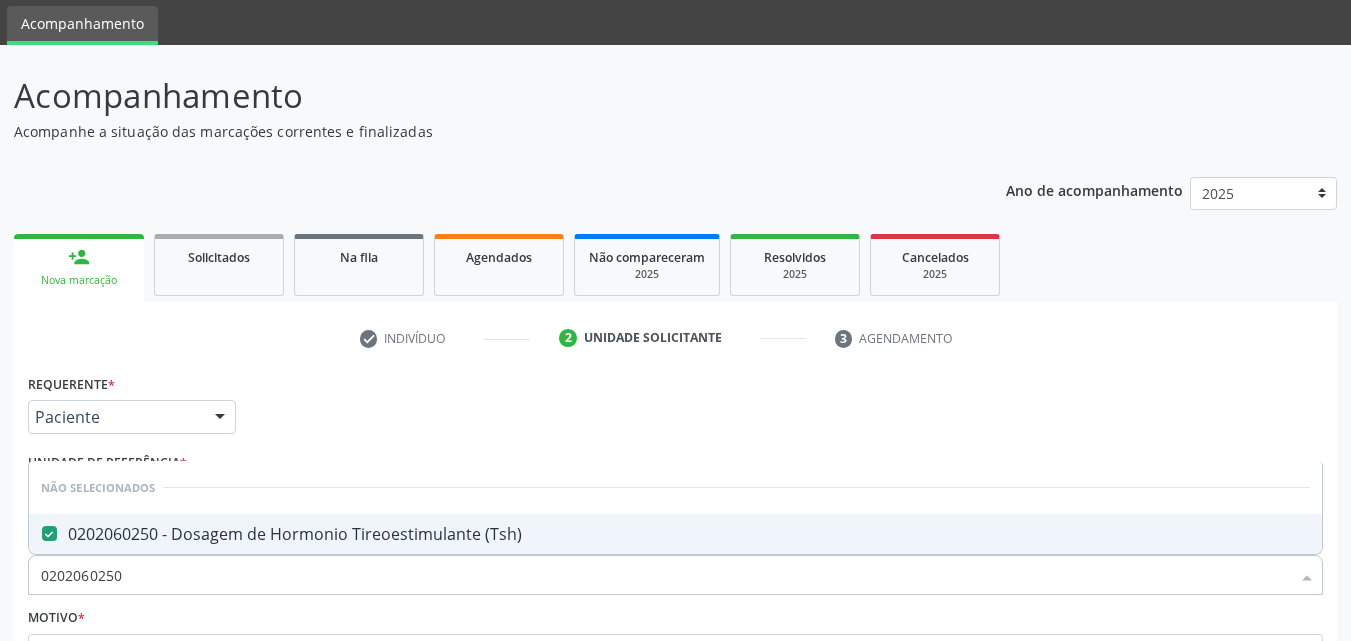 drag, startPoint x: 125, startPoint y: 562, endPoint x: 85, endPoint y: 562, distance: 40 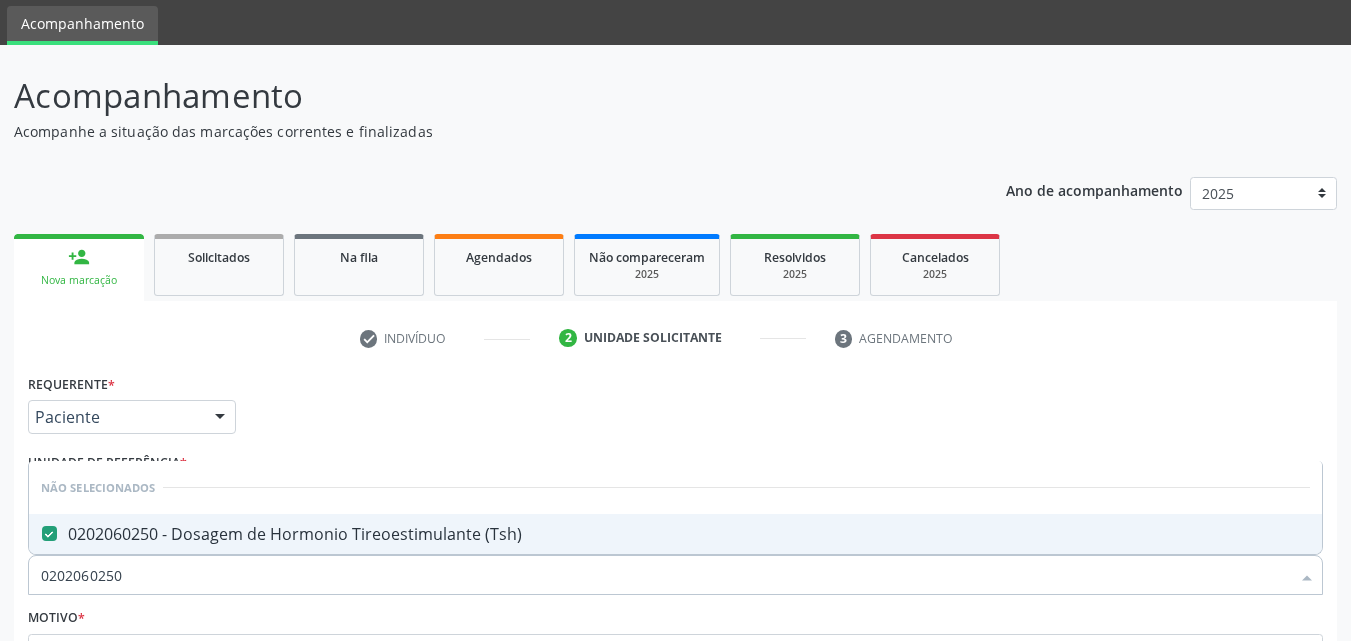 click on "Central de Marcação
notifications
Bruno Willian Araújo
Recepcionista da UBS

Configurações
Sair
apps
Acompanhamento
Acompanhamento
Acompanhe a situação das marcações correntes e finalizadas
Relatórios
Ano de acompanhamento
2025 2024
person_add
Nova marcação
Solicitados   Na fila   Agendados   Não compareceram
2025
Resolvidos
2025
Cancelados
2025
check
Indivíduo
2
Unidade solicitante
3
Agendamento
CNS
*
700 2089 9977 8021       done
Nome
*
Bruno Williann Araujo
Bruno Williann Araujo
CNS:
700 2089 9977 8021
CPF:    --   Nascimento:
12/11/1994
Nenhum resultado encontrado para: "   "" at bounding box center [675, 255] 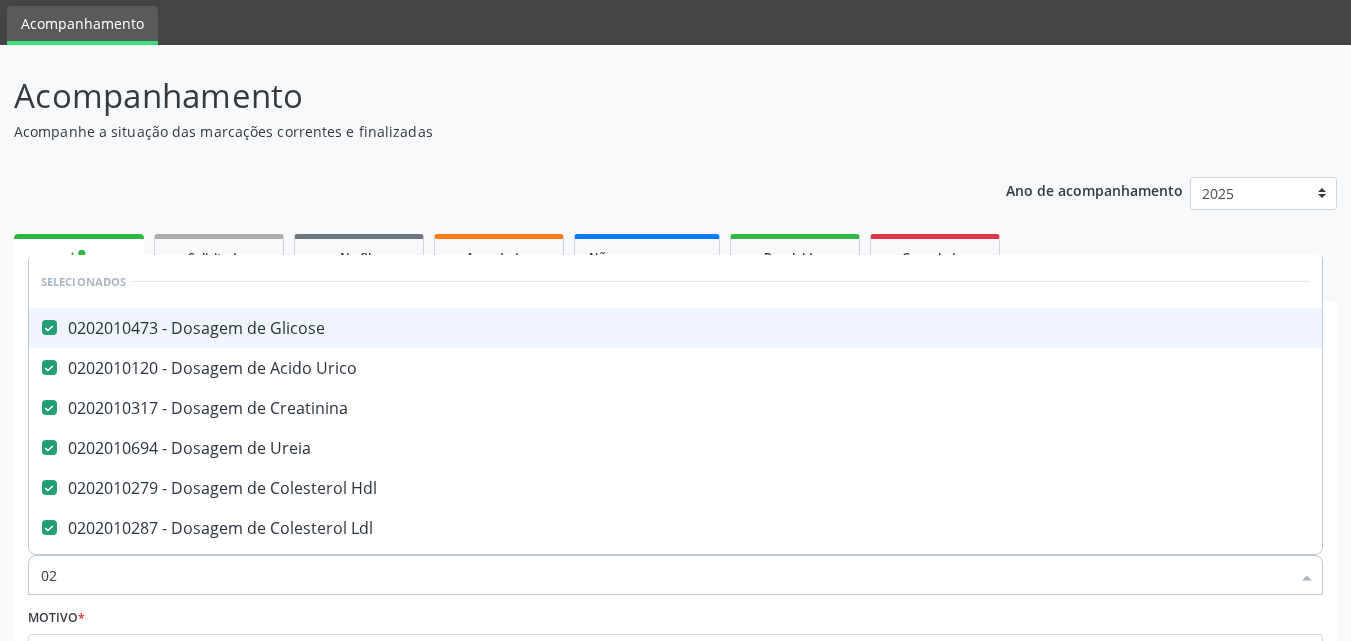 type on "0" 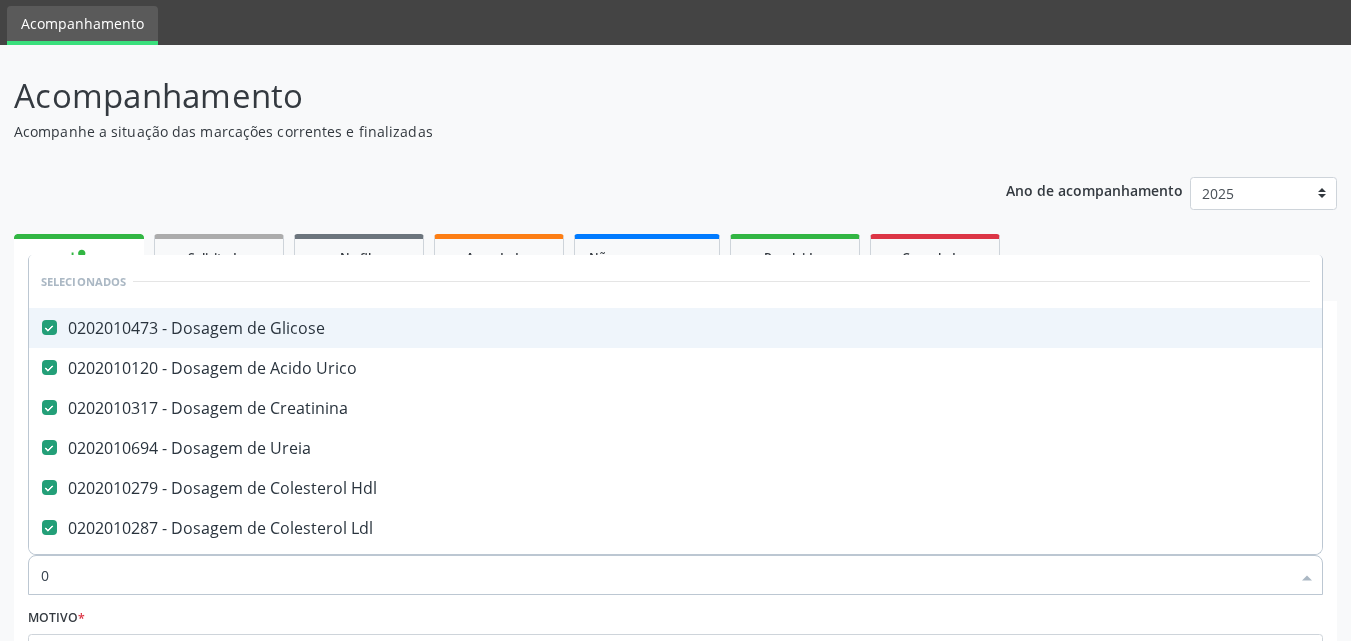 type 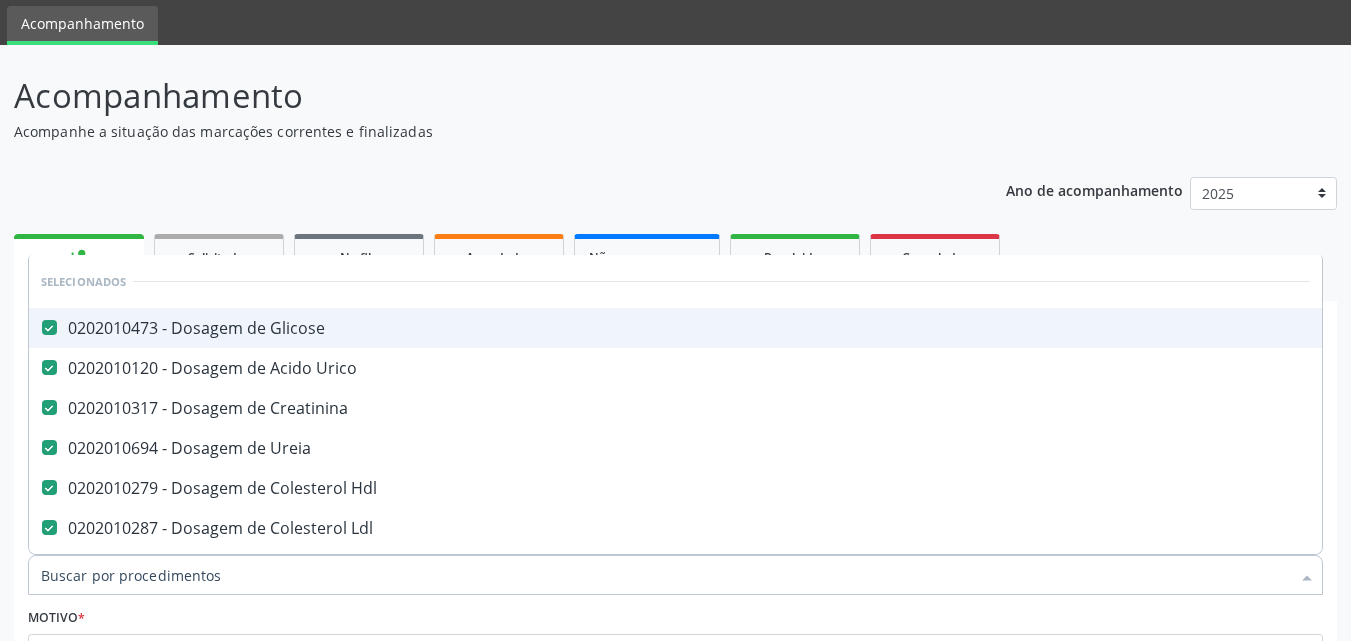 checkbox on "false" 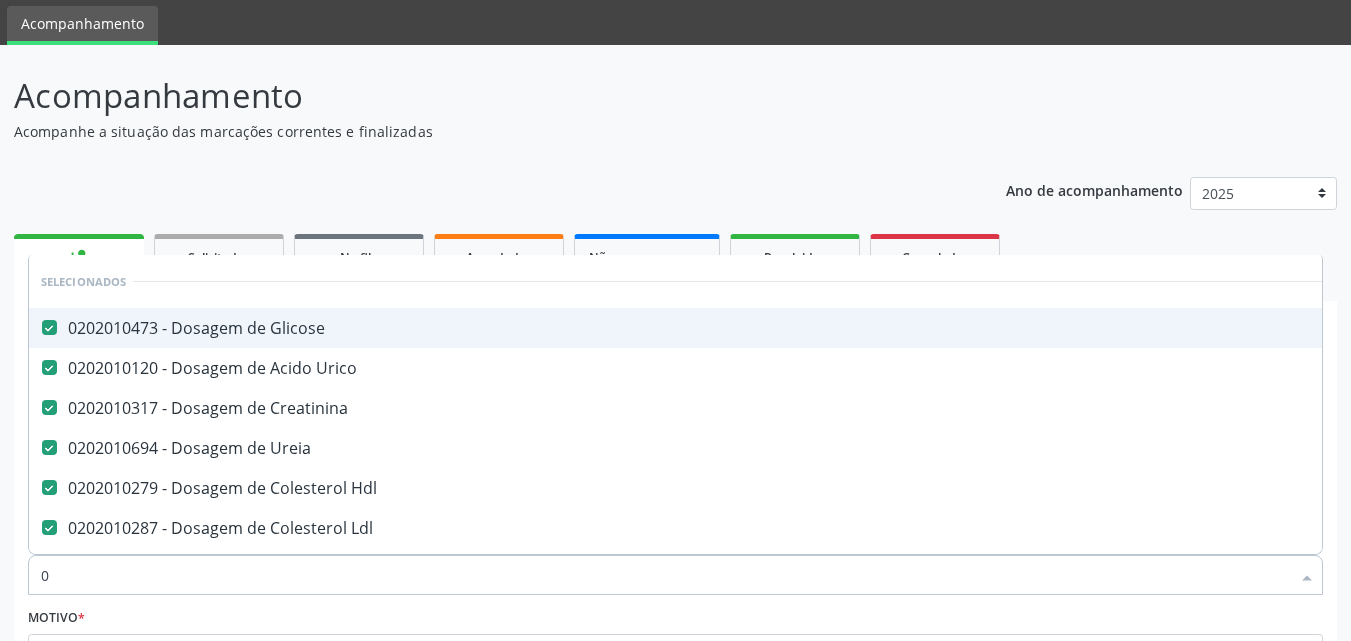 type on "02" 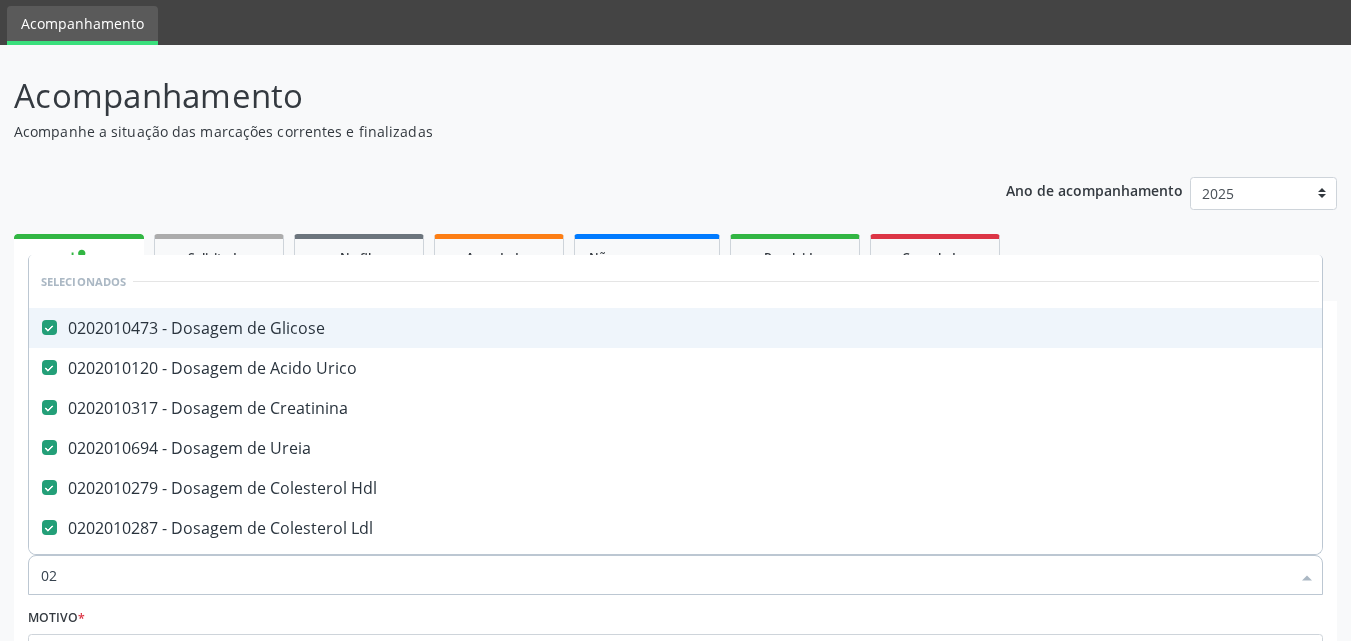 type on "020" 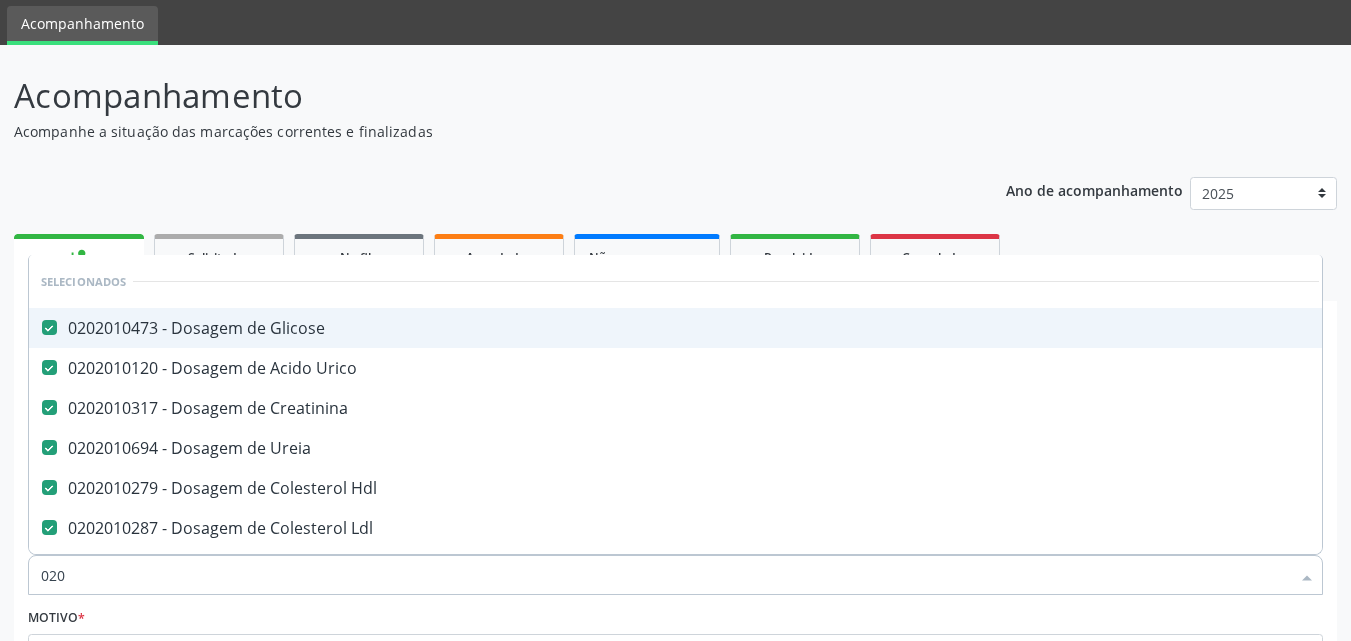 checkbox on "false" 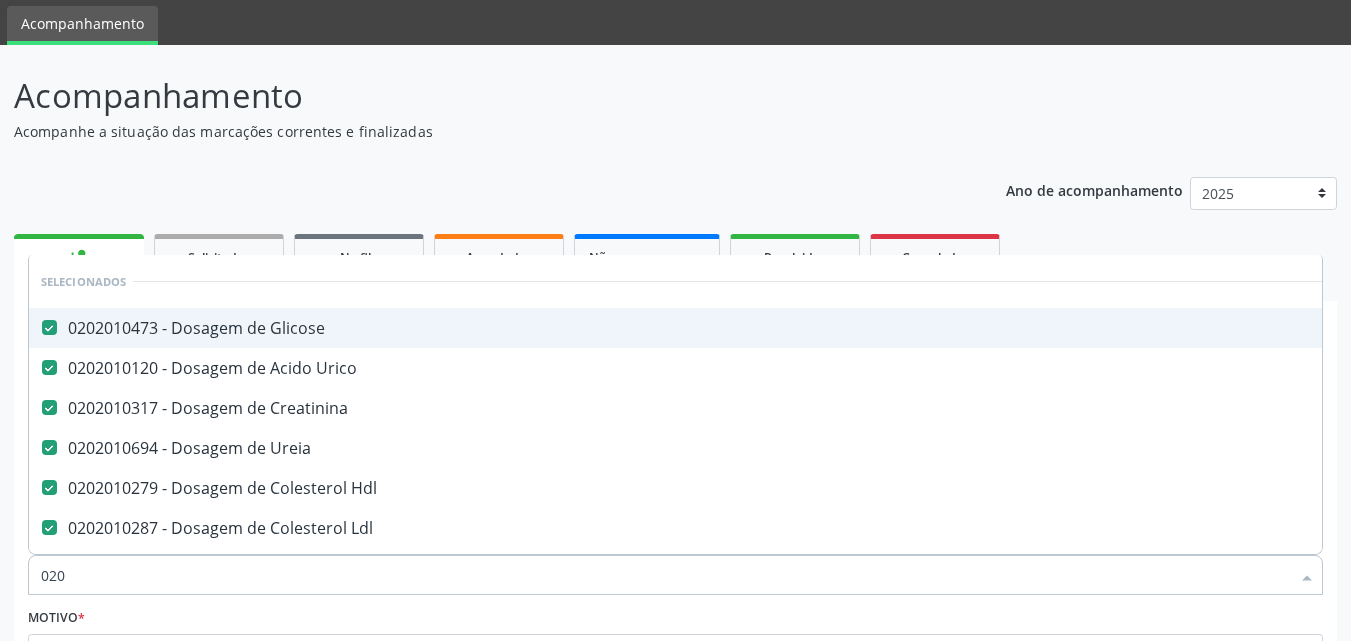 type on "0202" 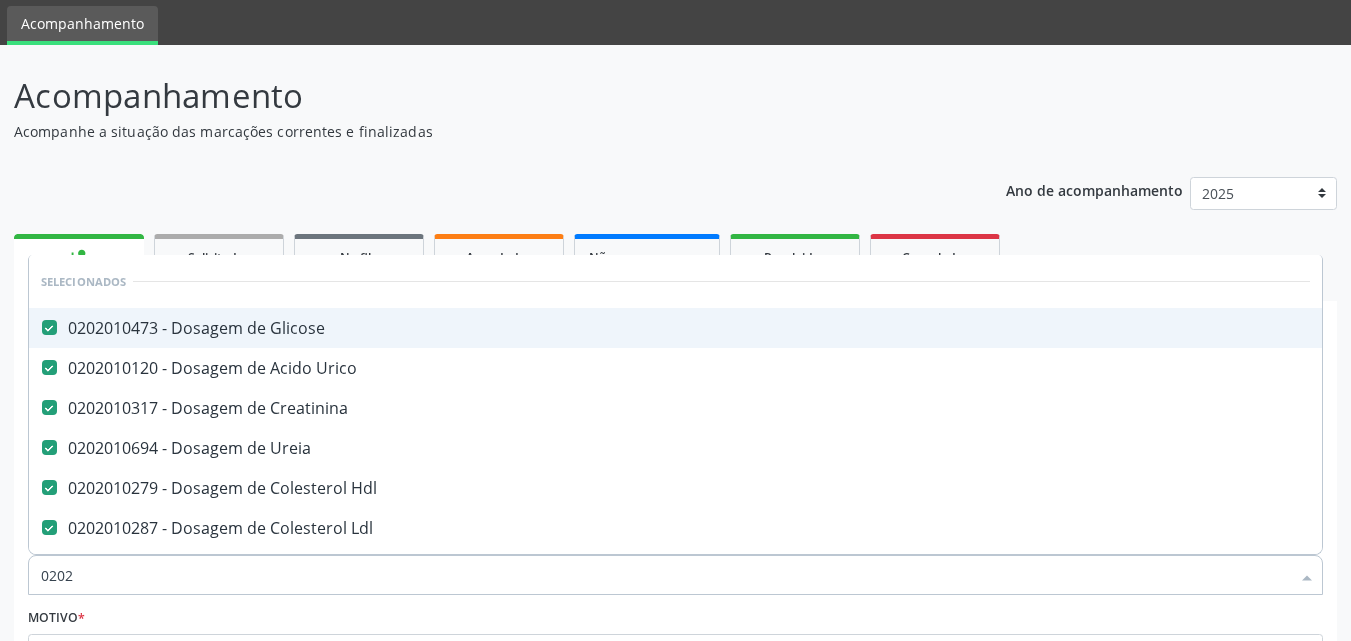 type on "02020" 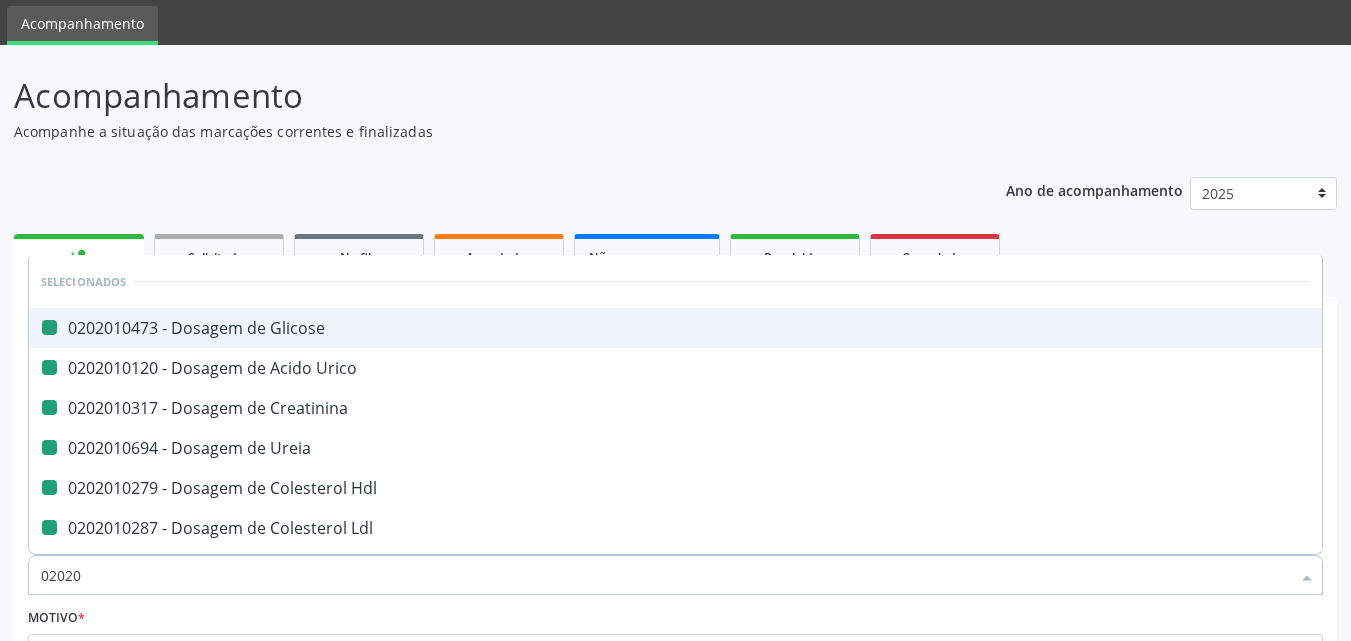 type on "020208" 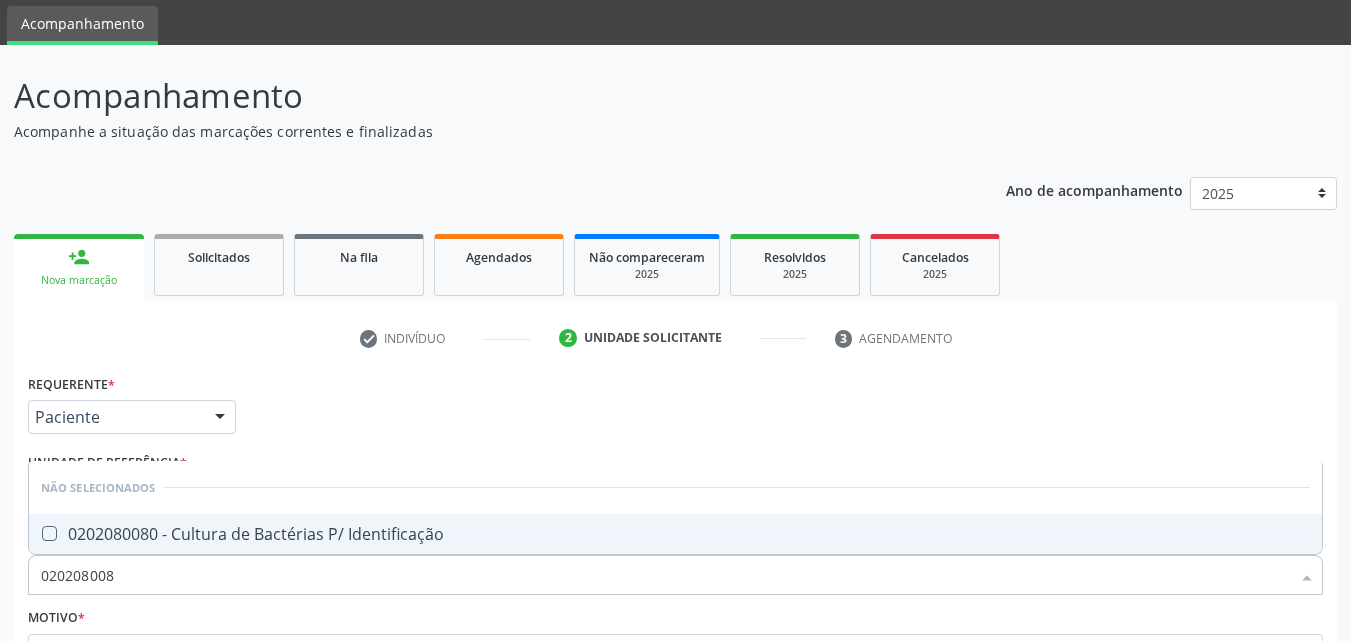 type on "0202080080" 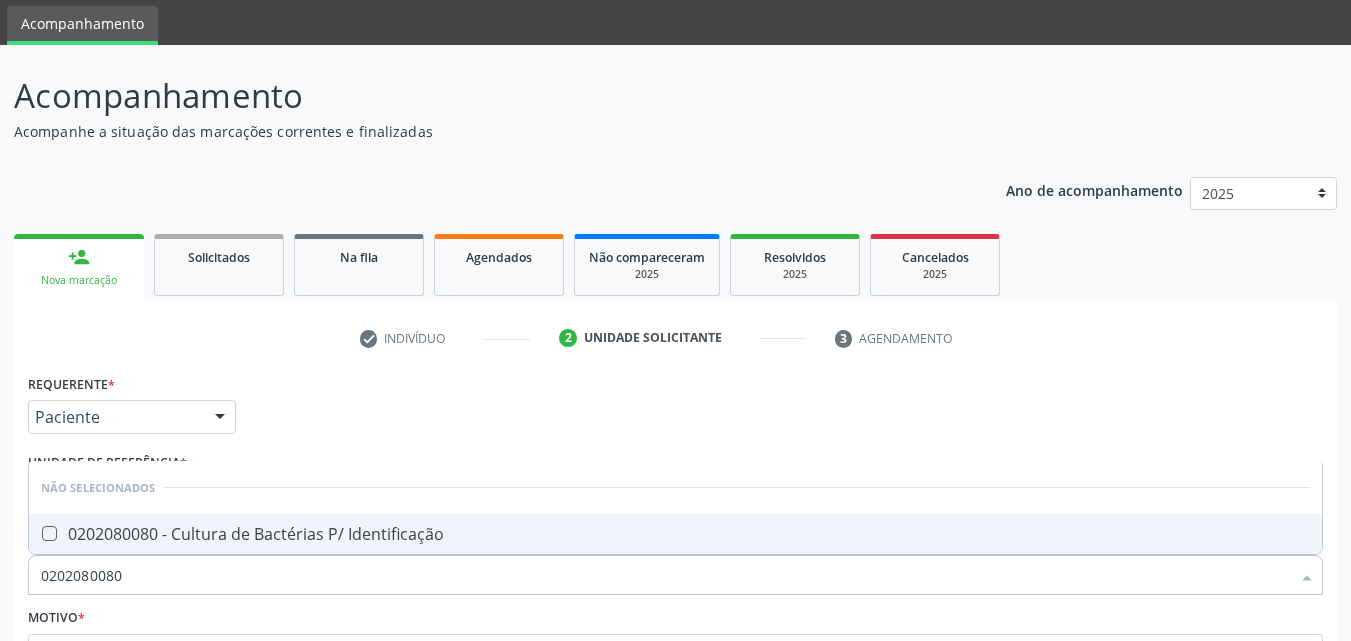 click on "0202080080 - Cultura de Bactérias P/ Identificação" at bounding box center (675, 534) 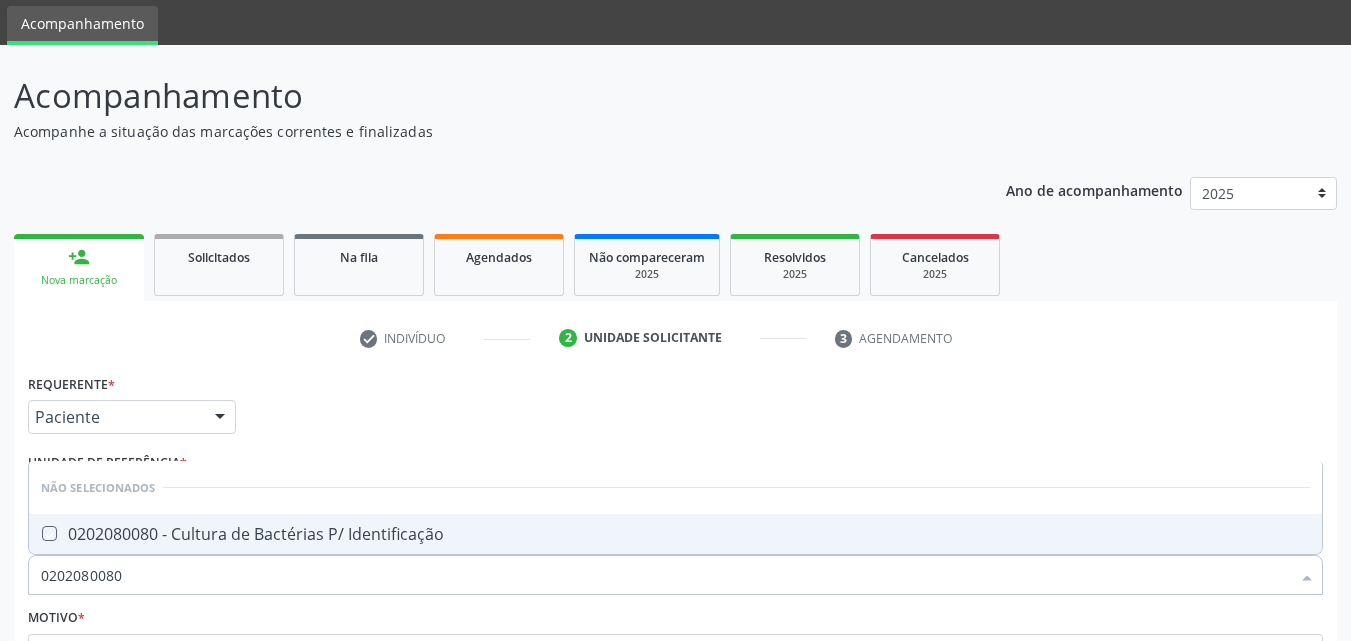 checkbox on "true" 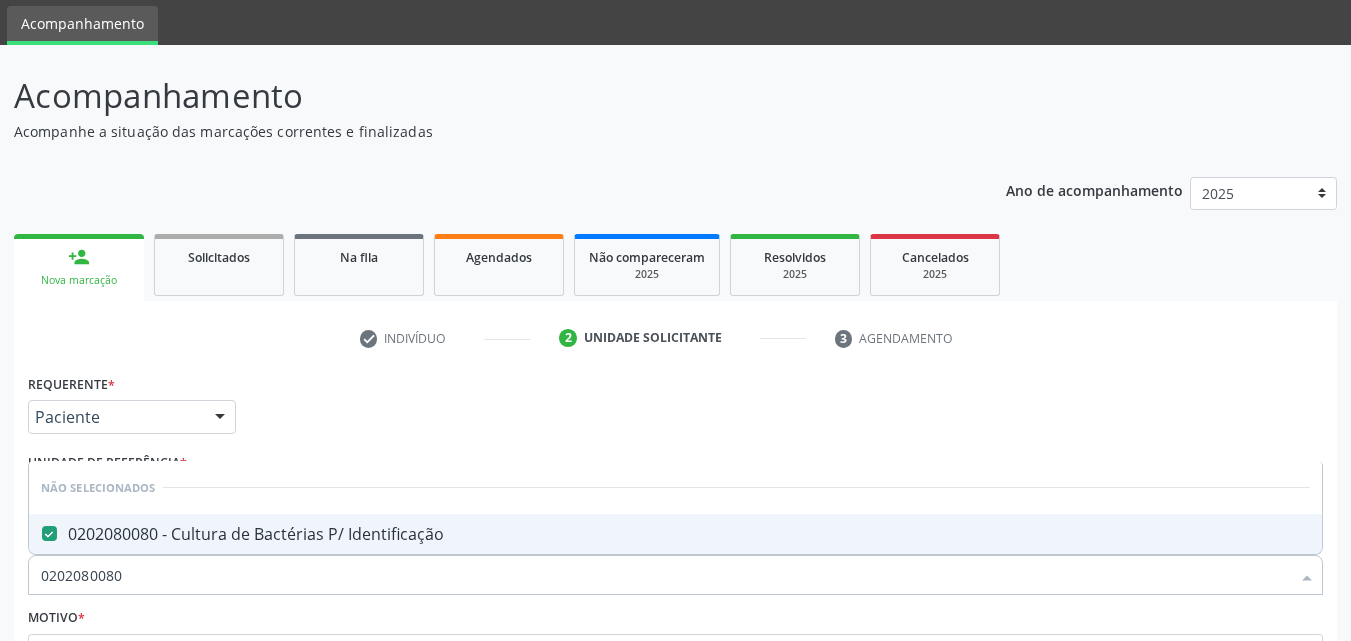 drag, startPoint x: 137, startPoint y: 576, endPoint x: 82, endPoint y: 581, distance: 55.226807 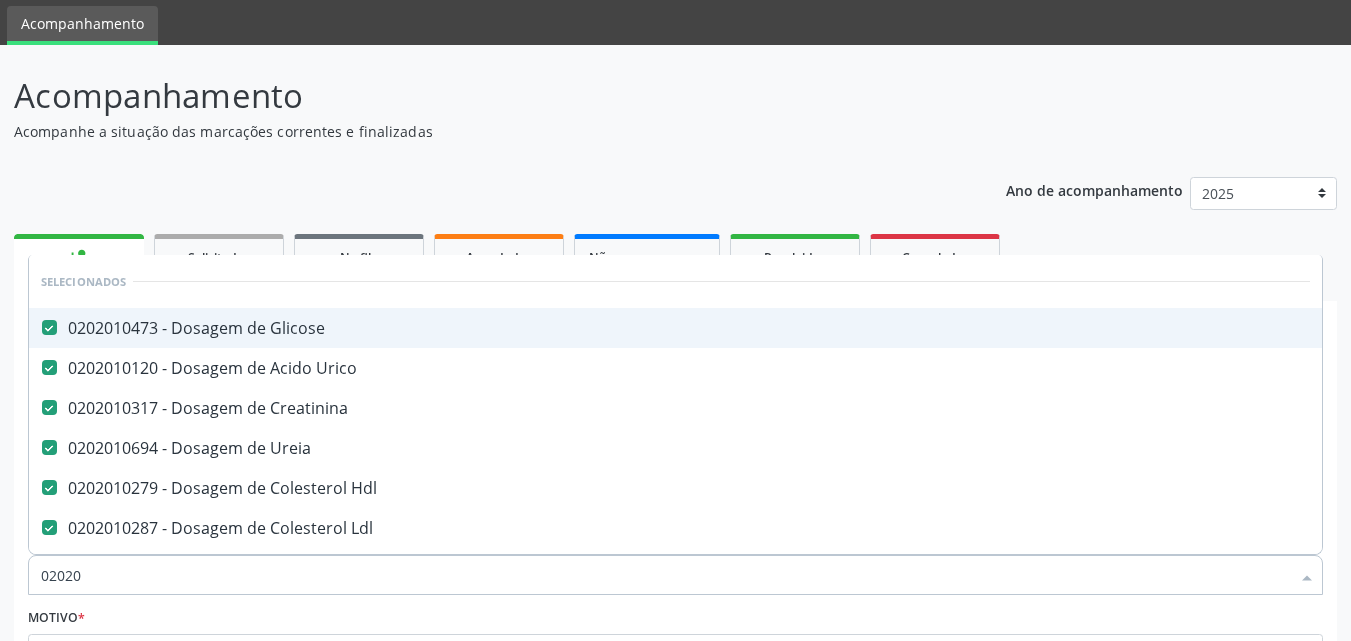 type on "0202" 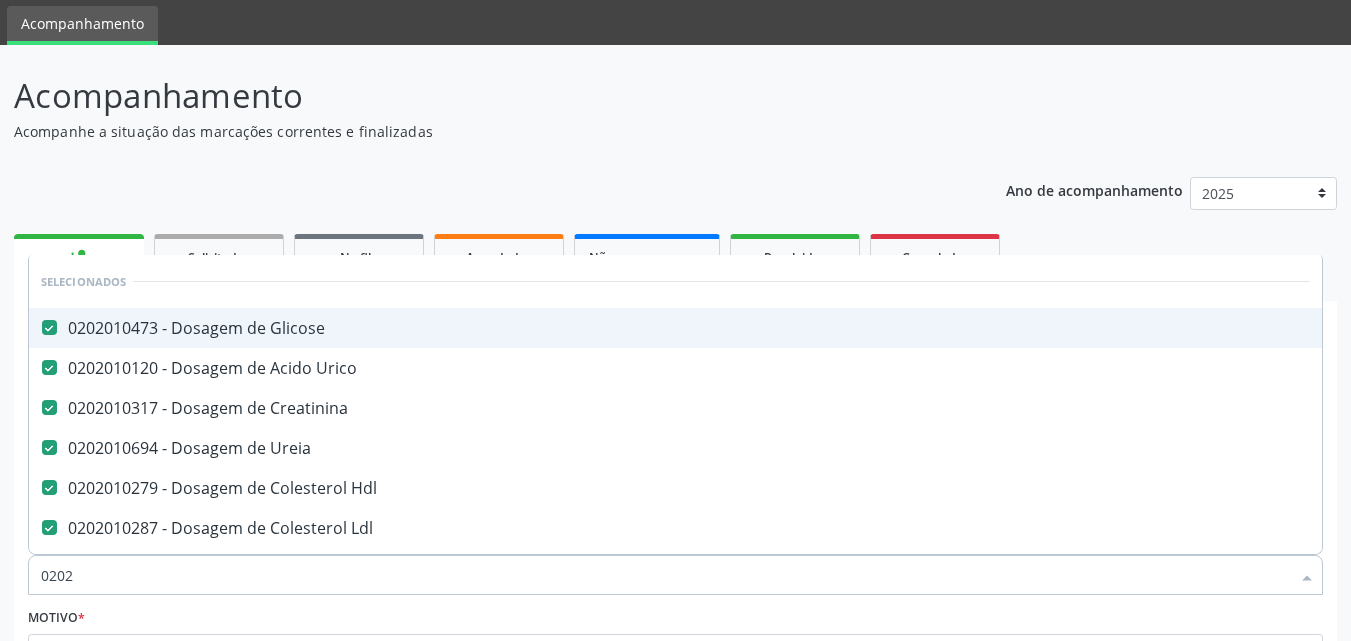 type on "020" 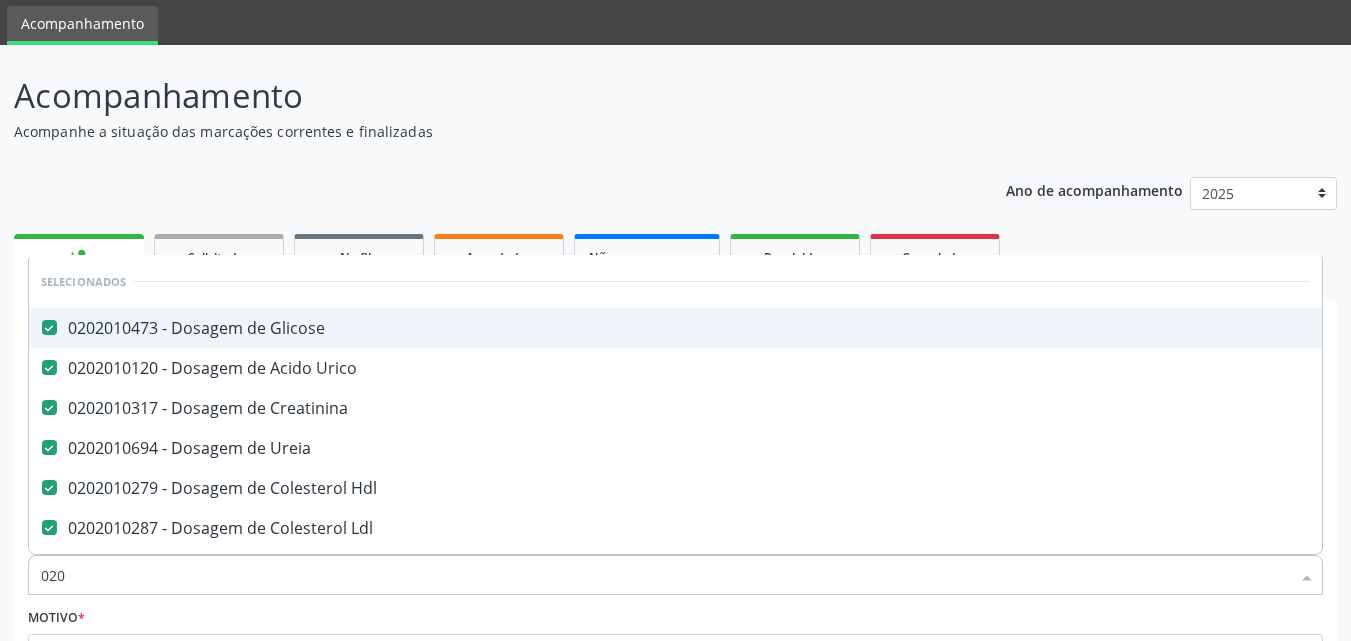 checkbox on "false" 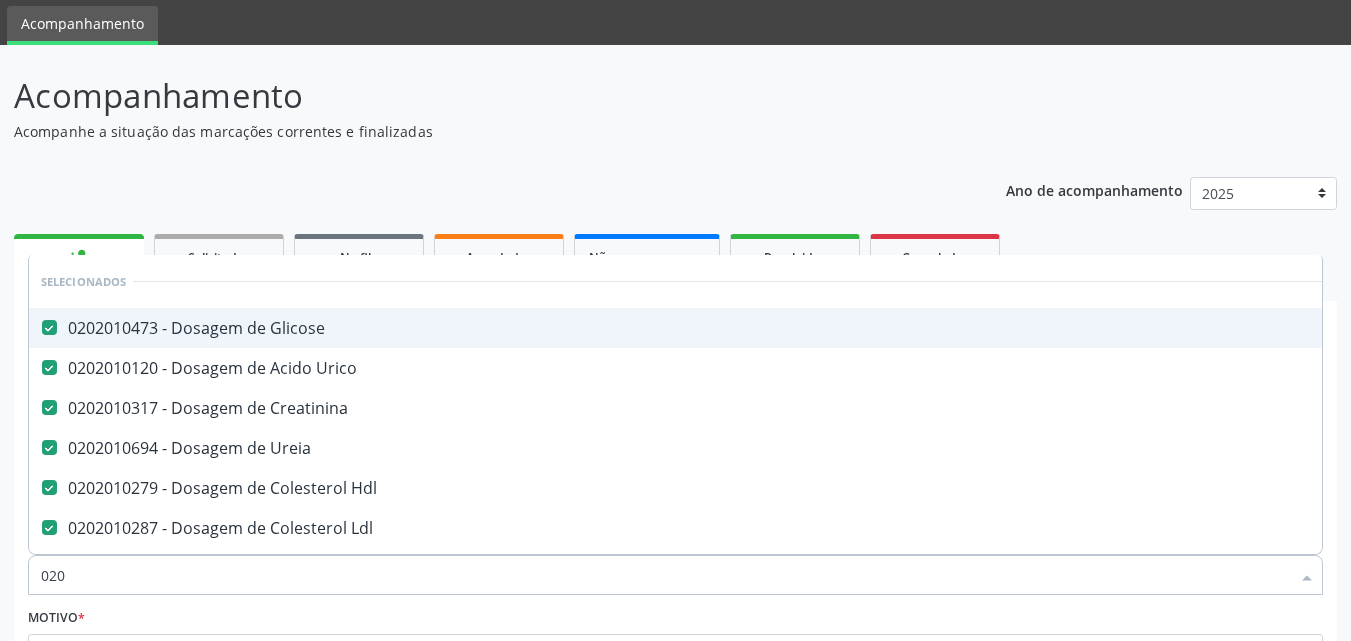 type on "02" 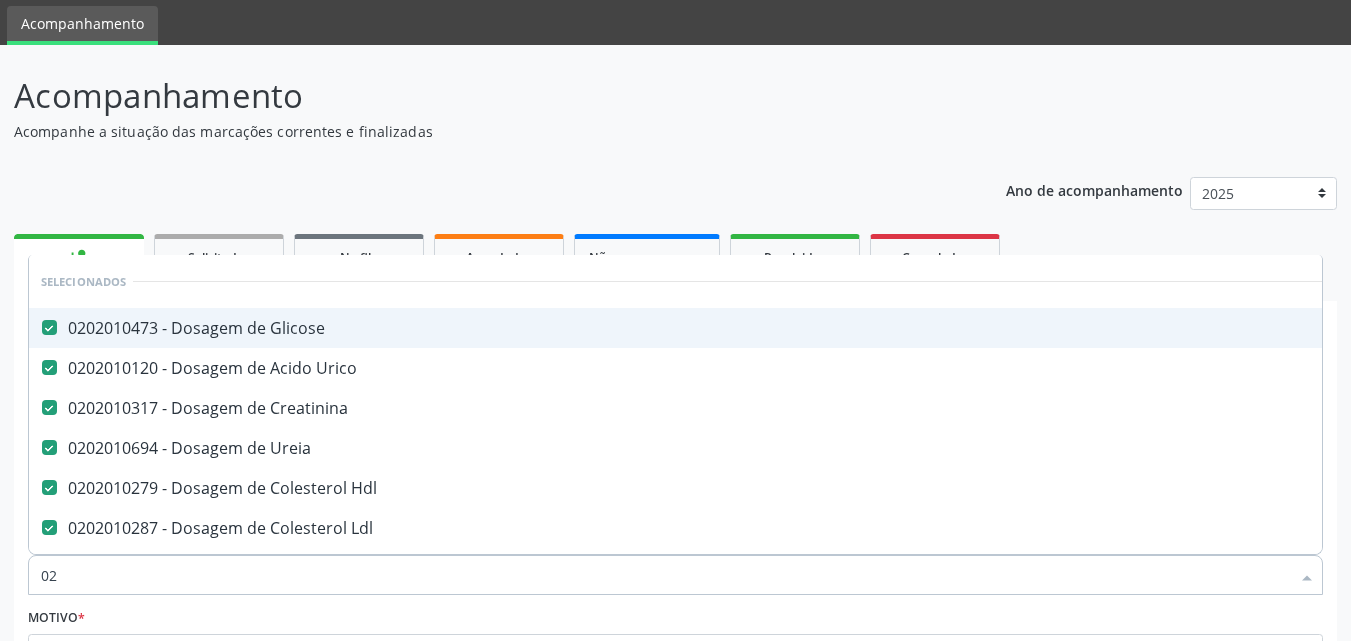 checkbox on "false" 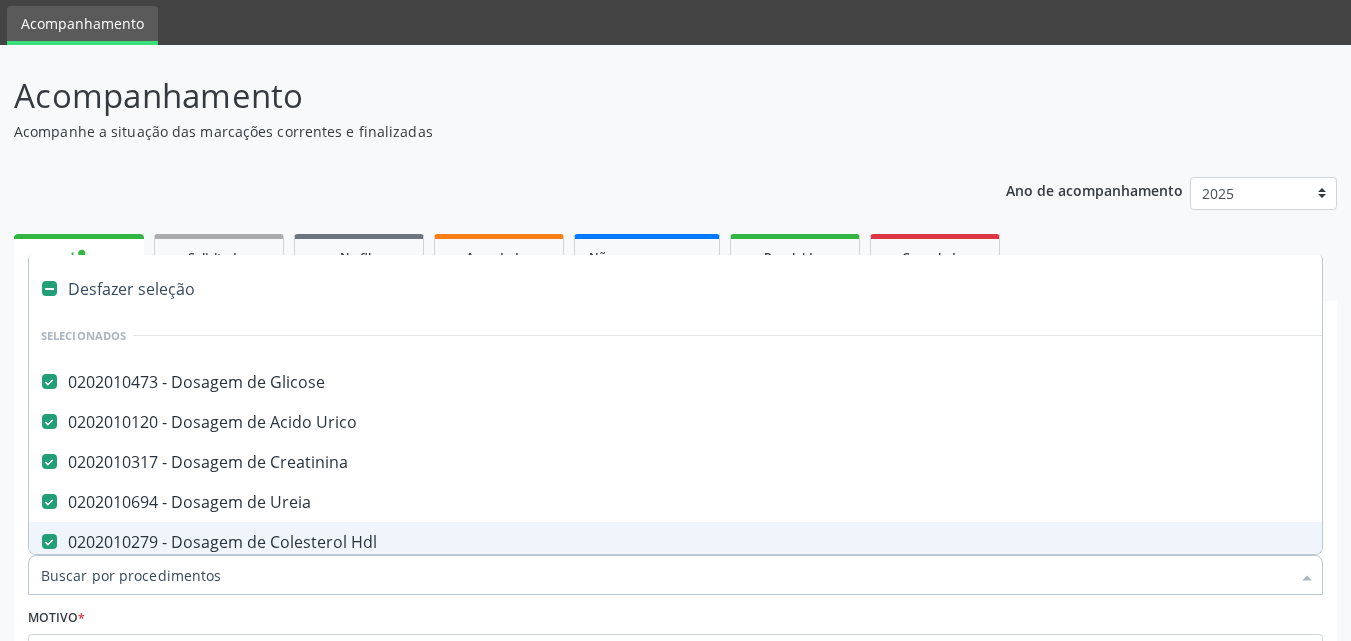 click on "Motivo
*" at bounding box center (675, 656) 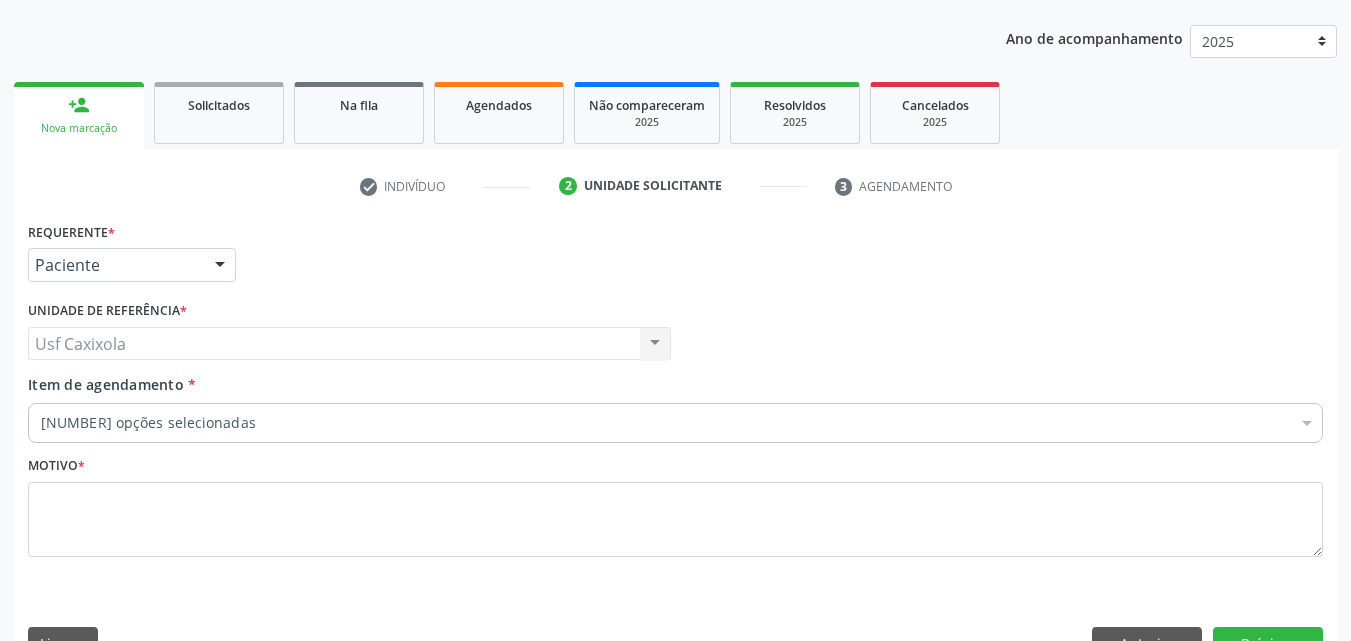 scroll, scrollTop: 265, scrollLeft: 0, axis: vertical 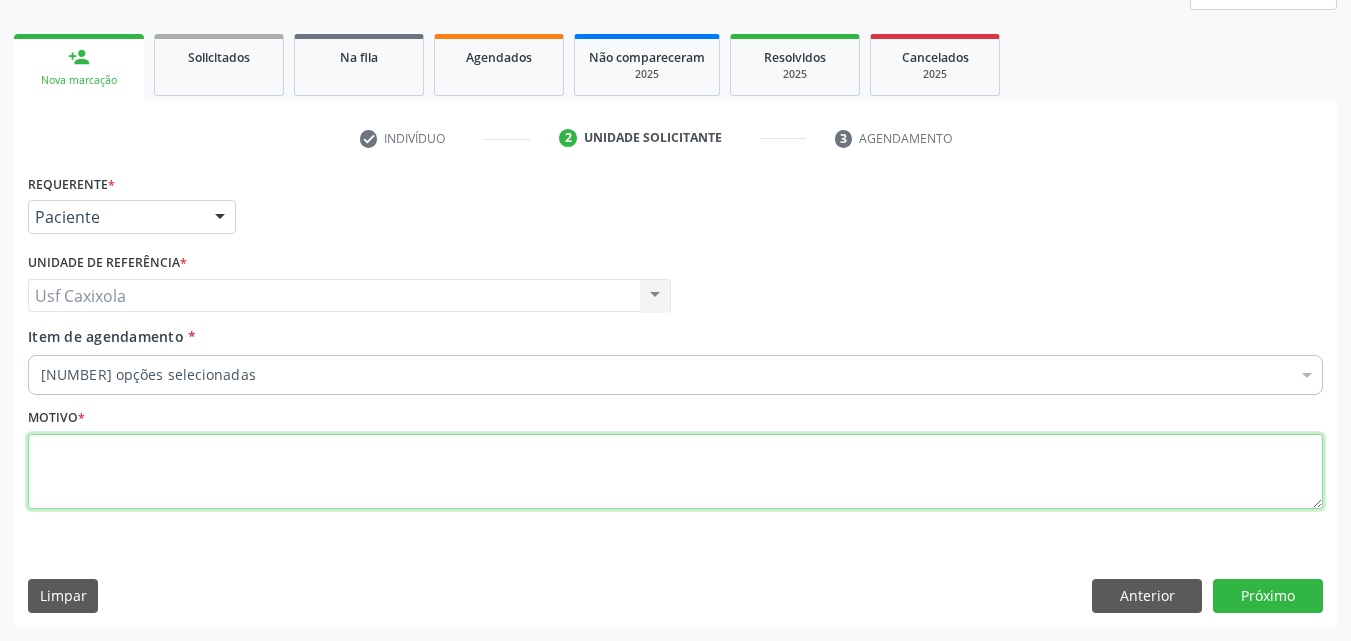 click at bounding box center (675, 472) 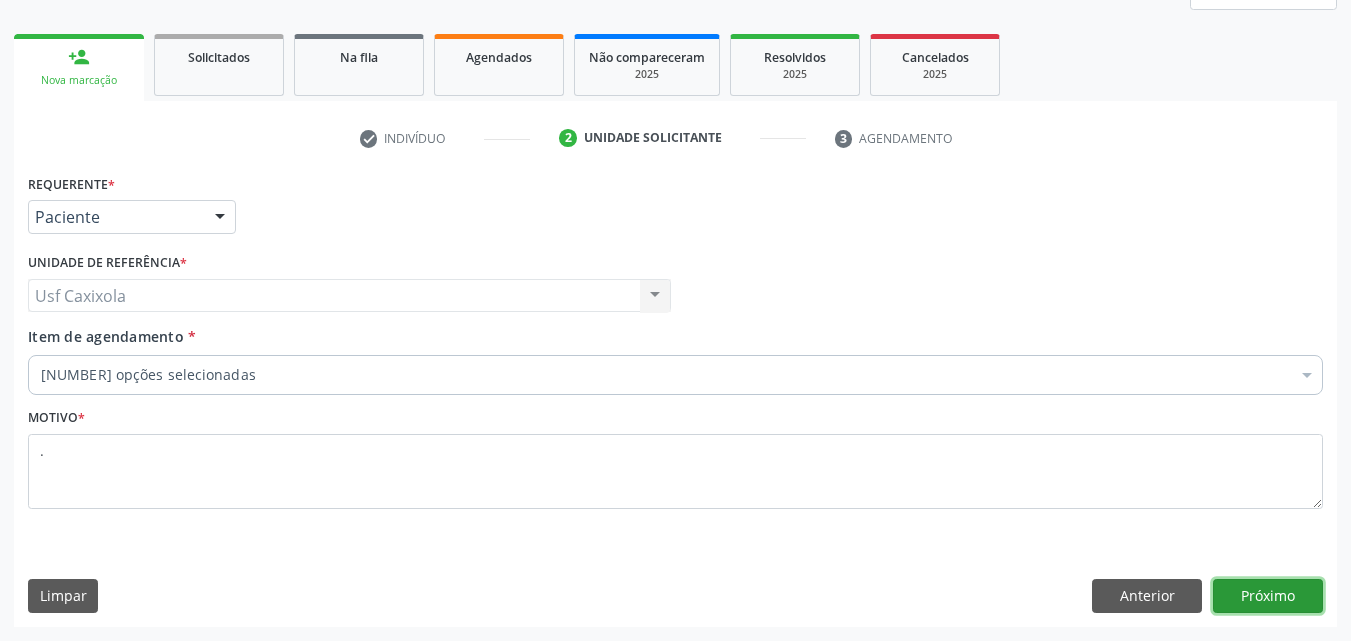 click on "Próximo" at bounding box center [1268, 596] 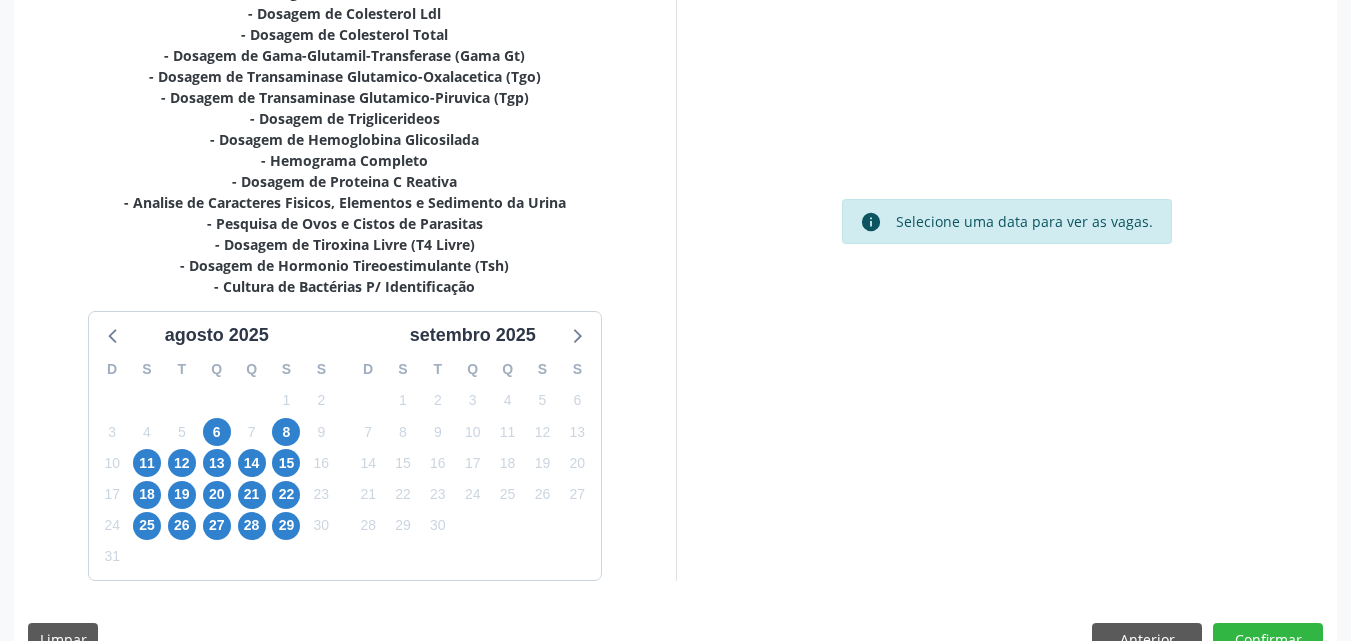 scroll, scrollTop: 565, scrollLeft: 0, axis: vertical 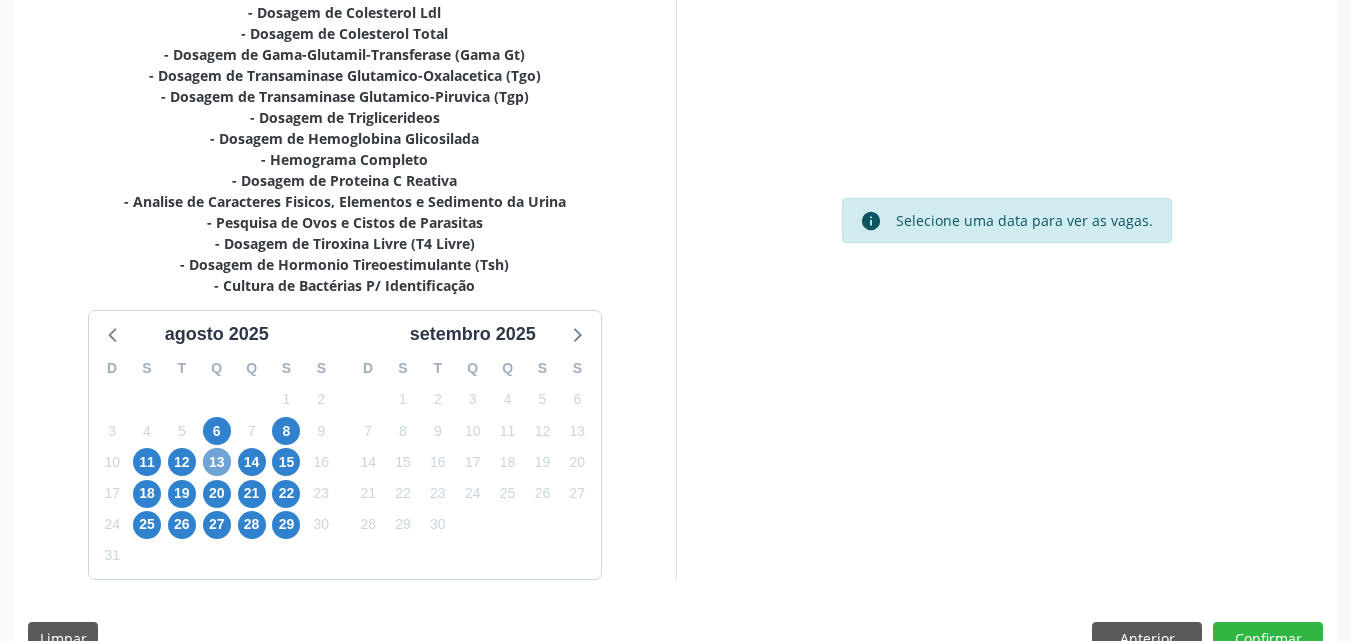 click on "13" at bounding box center [217, 462] 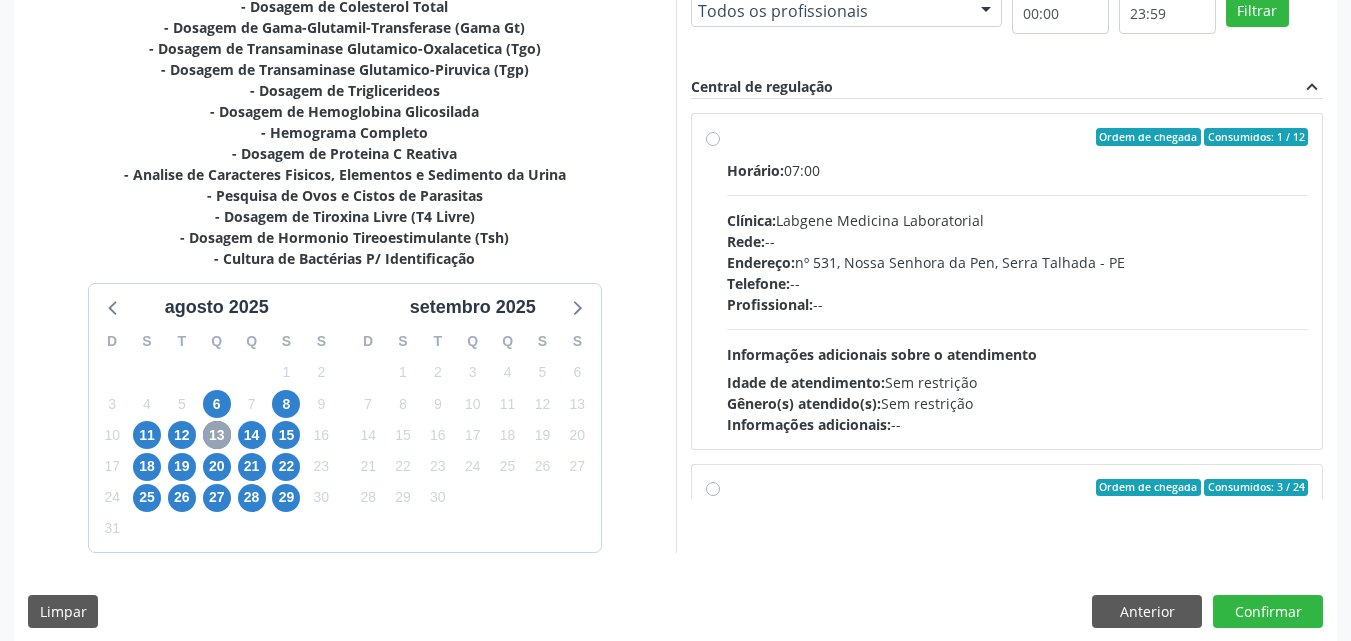 scroll, scrollTop: 607, scrollLeft: 0, axis: vertical 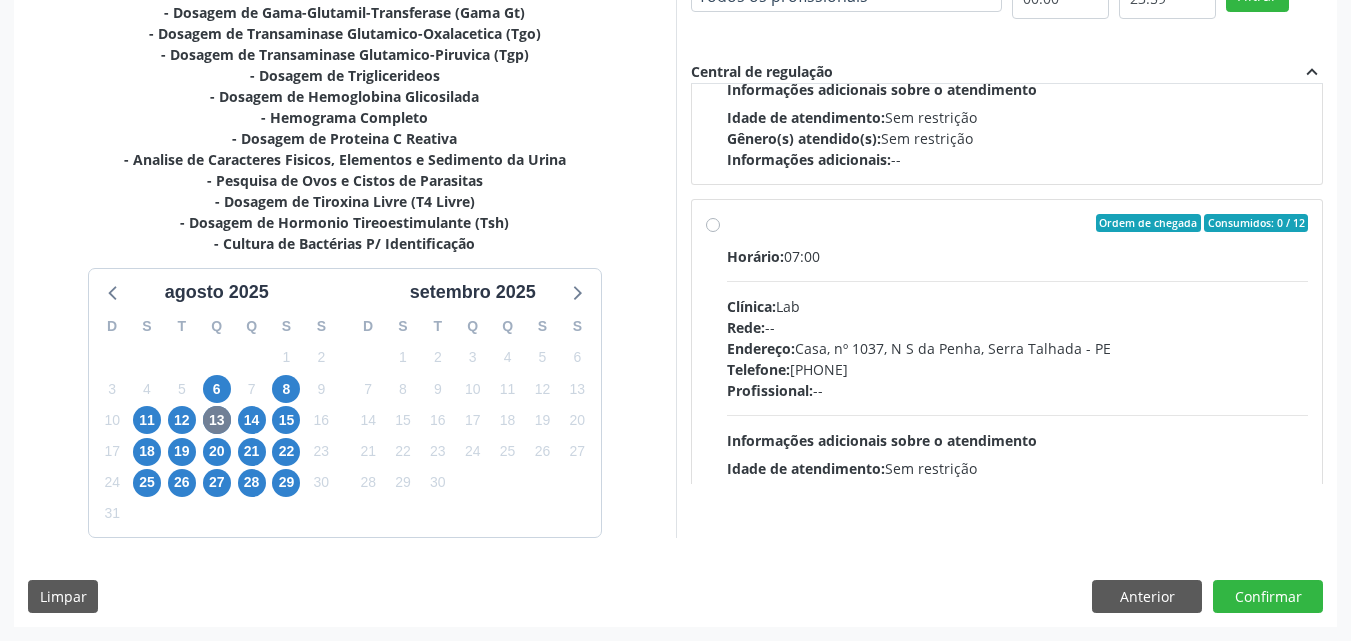 click on "Ordem de chegada
Consumidos: 0 / 12" at bounding box center (1018, 223) 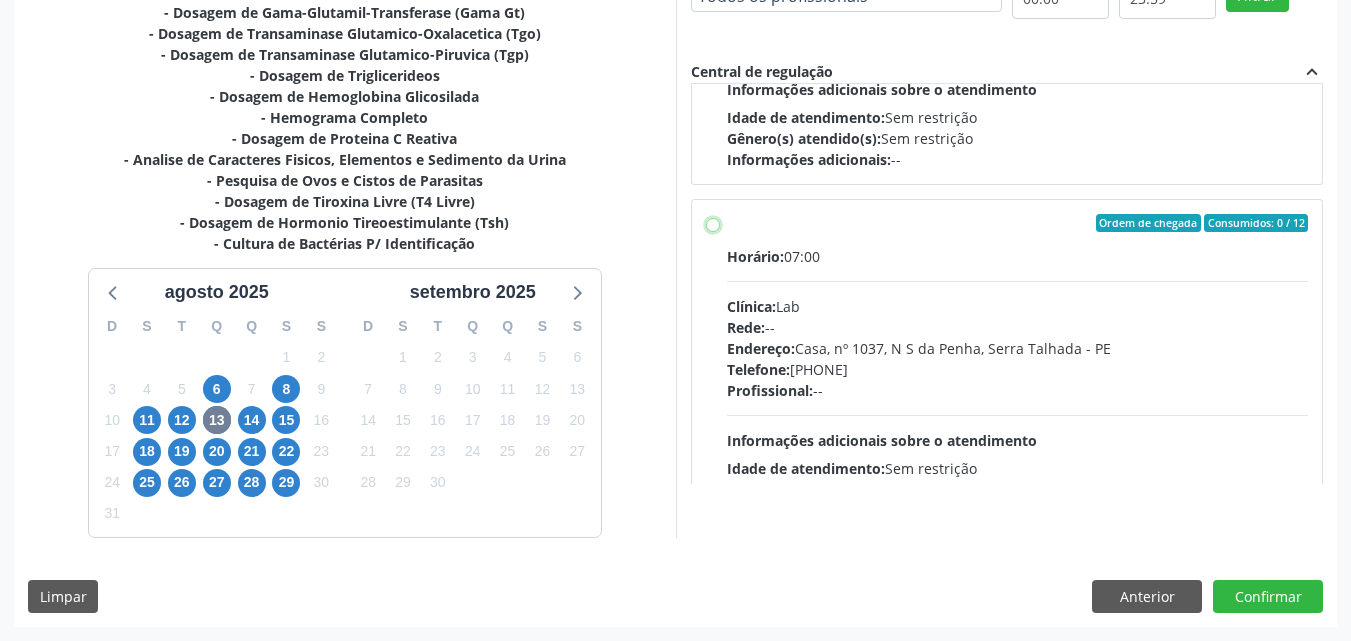 click on "Ordem de chegada
Consumidos: 0 / 12
Horário:   07:00
Clínica:  Lab
Rede:
--
Endereço:   Casa, nº 1037, N S da Penha, Serra Talhada - PE
Telefone:   (81) 38312481
Profissional:
--
Informações adicionais sobre o atendimento
Idade de atendimento:
Sem restrição
Gênero(s) atendido(s):
Sem restrição
Informações adicionais:
--" at bounding box center (713, 223) 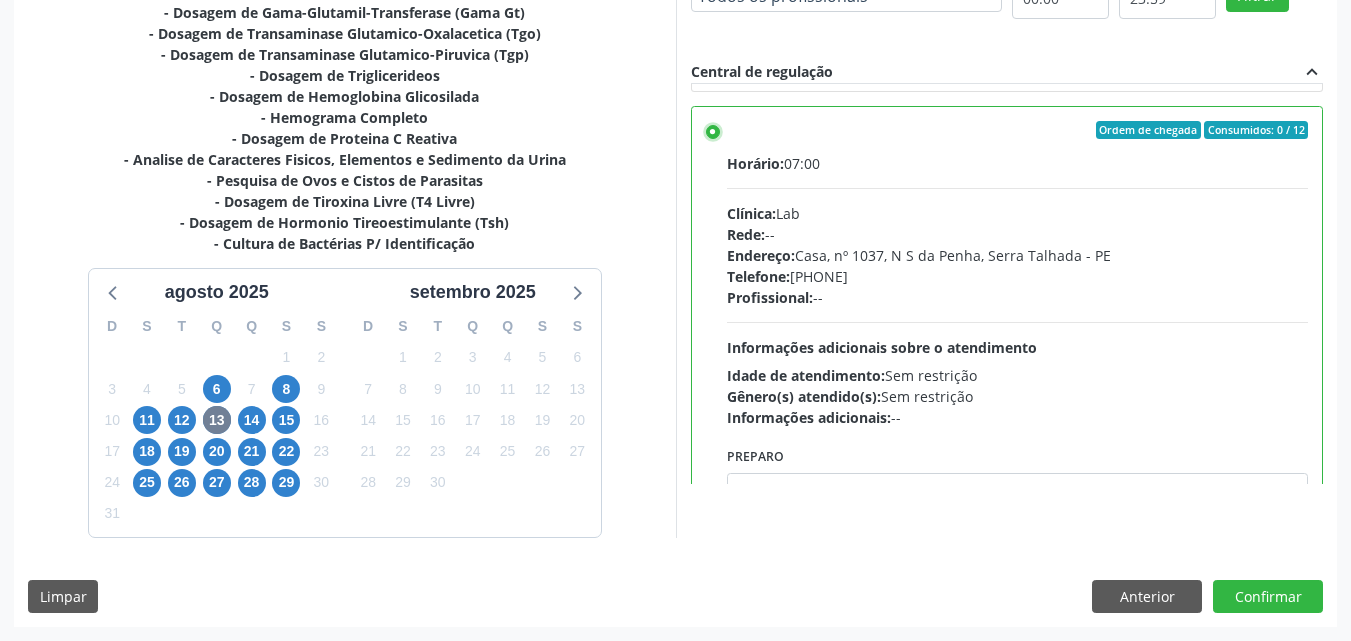scroll, scrollTop: 800, scrollLeft: 0, axis: vertical 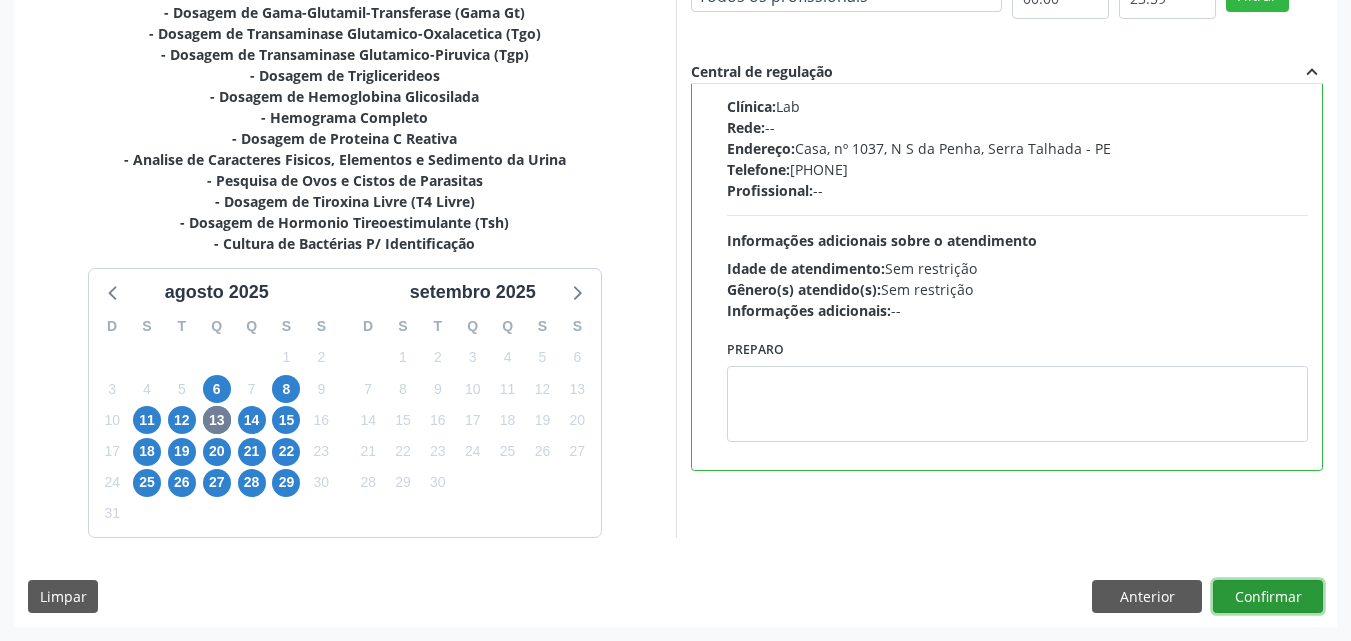 click on "Confirmar" at bounding box center (1268, 597) 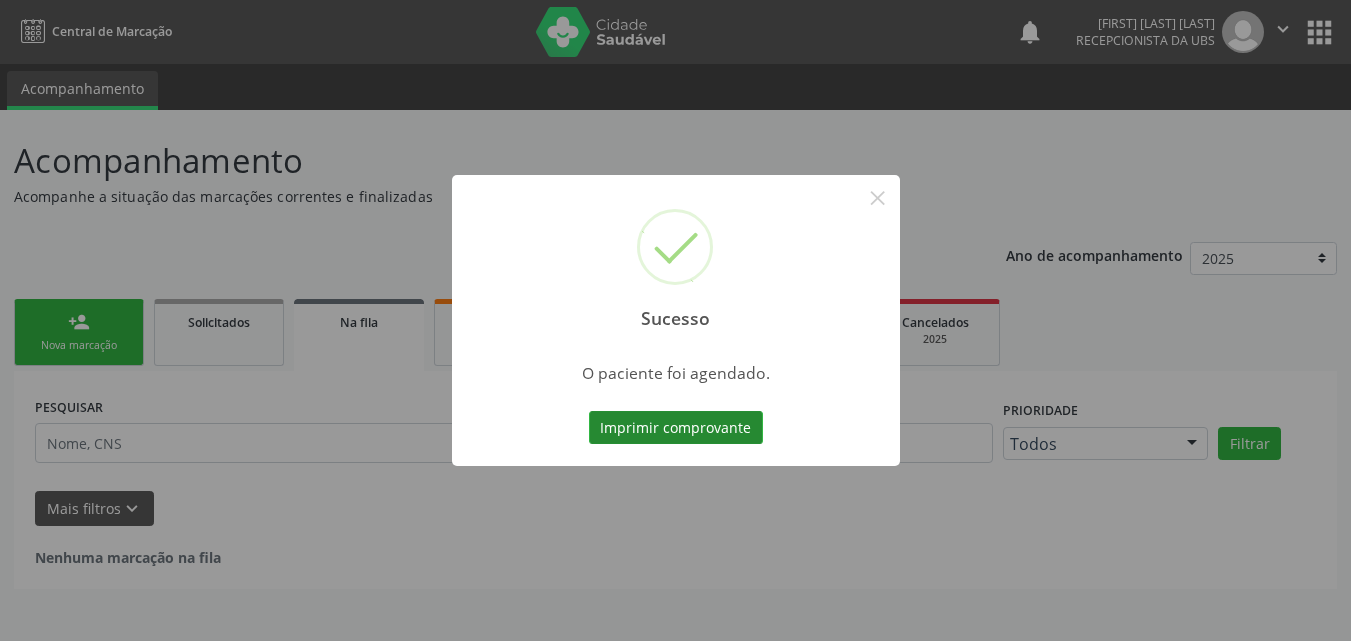 scroll, scrollTop: 0, scrollLeft: 0, axis: both 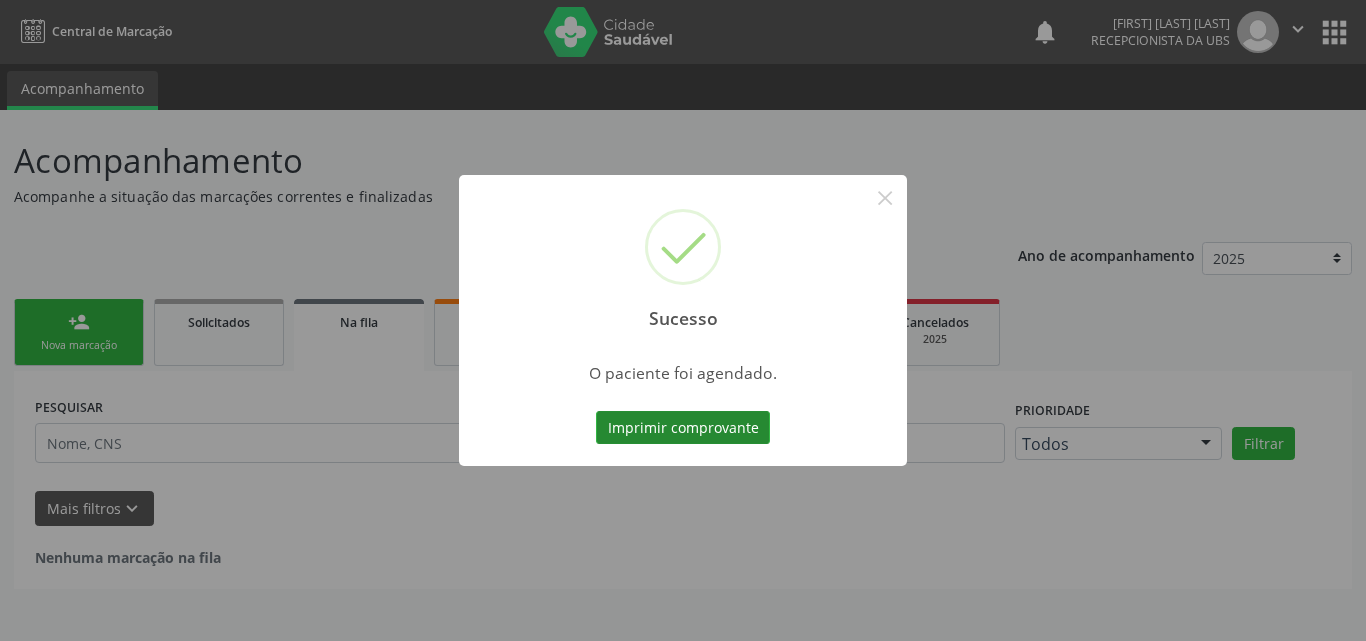 click on "Imprimir comprovante" at bounding box center [683, 428] 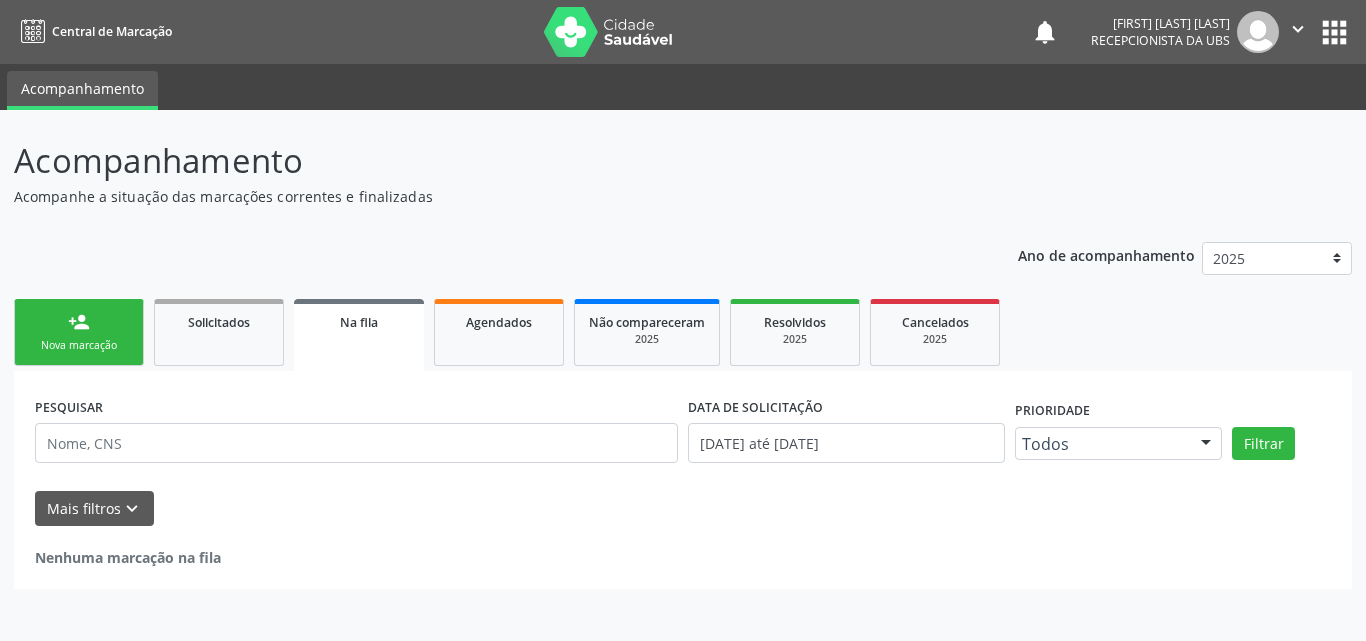click on "person_add
Nova marcação" at bounding box center [79, 332] 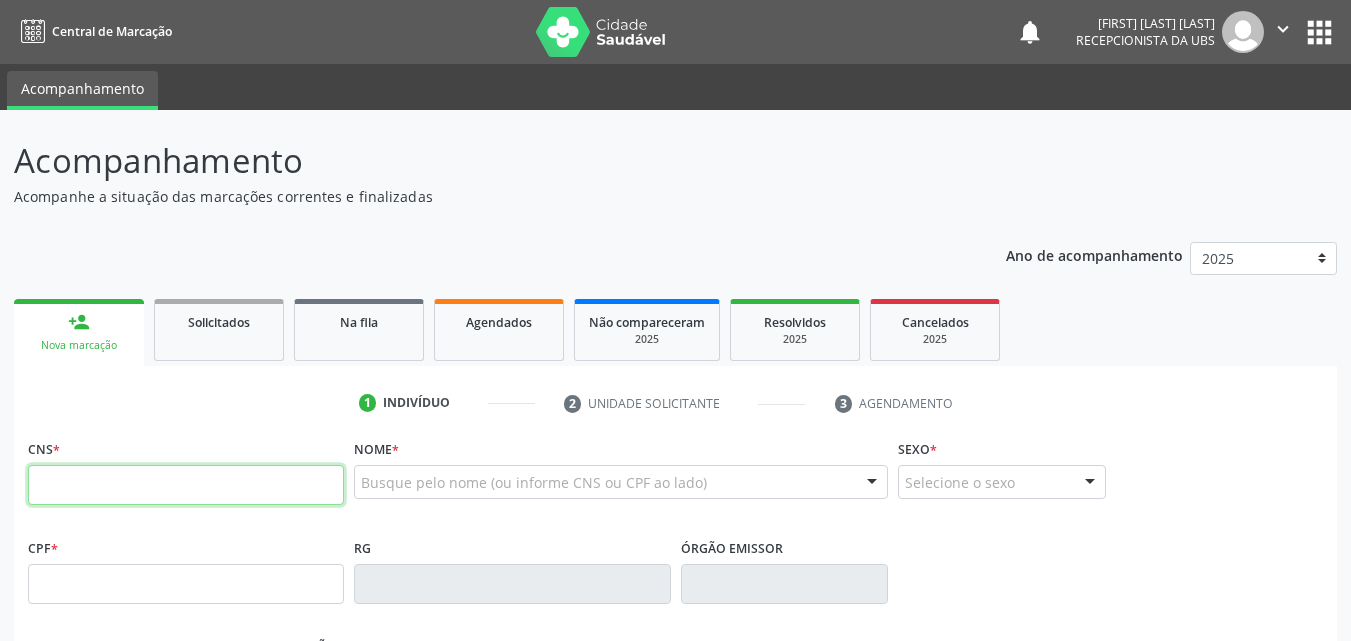 click at bounding box center (186, 485) 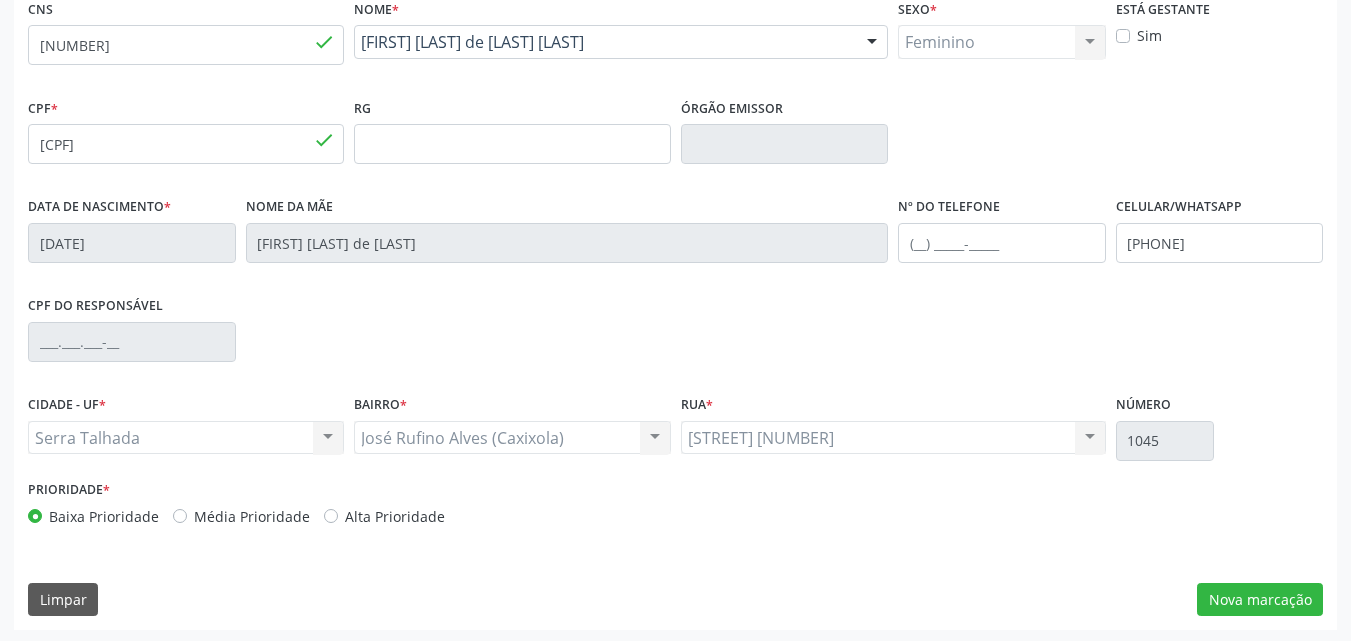 scroll, scrollTop: 443, scrollLeft: 0, axis: vertical 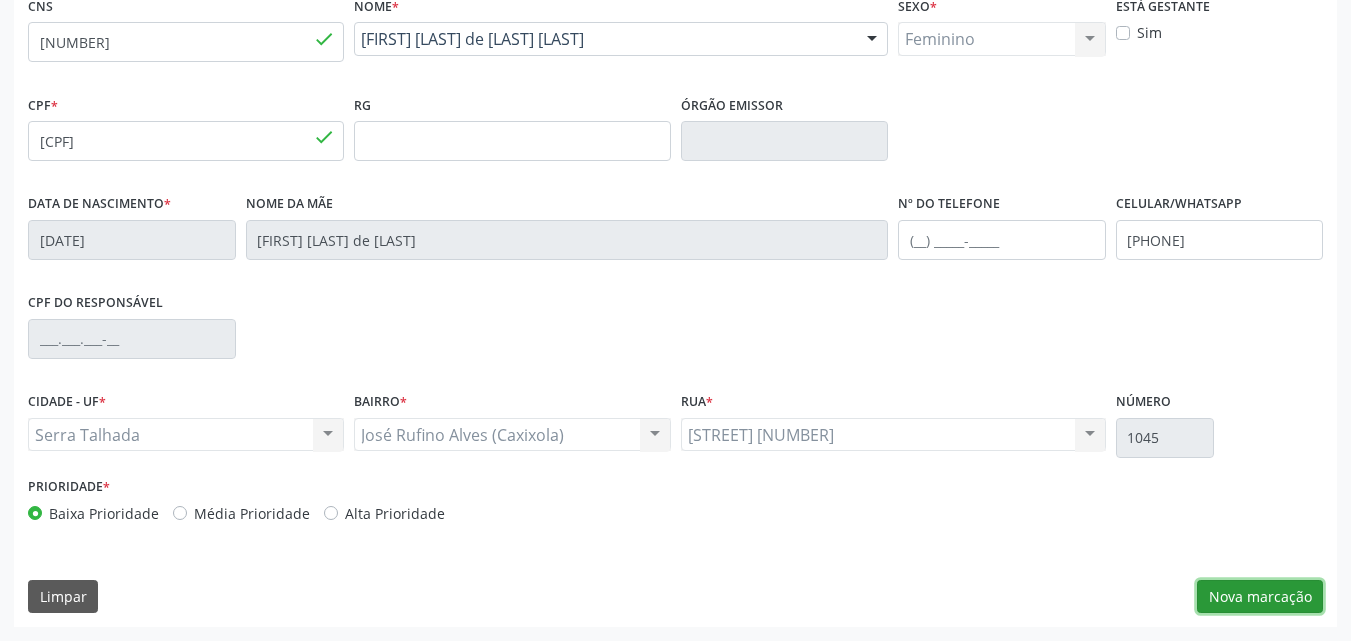 click on "Nova marcação" at bounding box center [1260, 597] 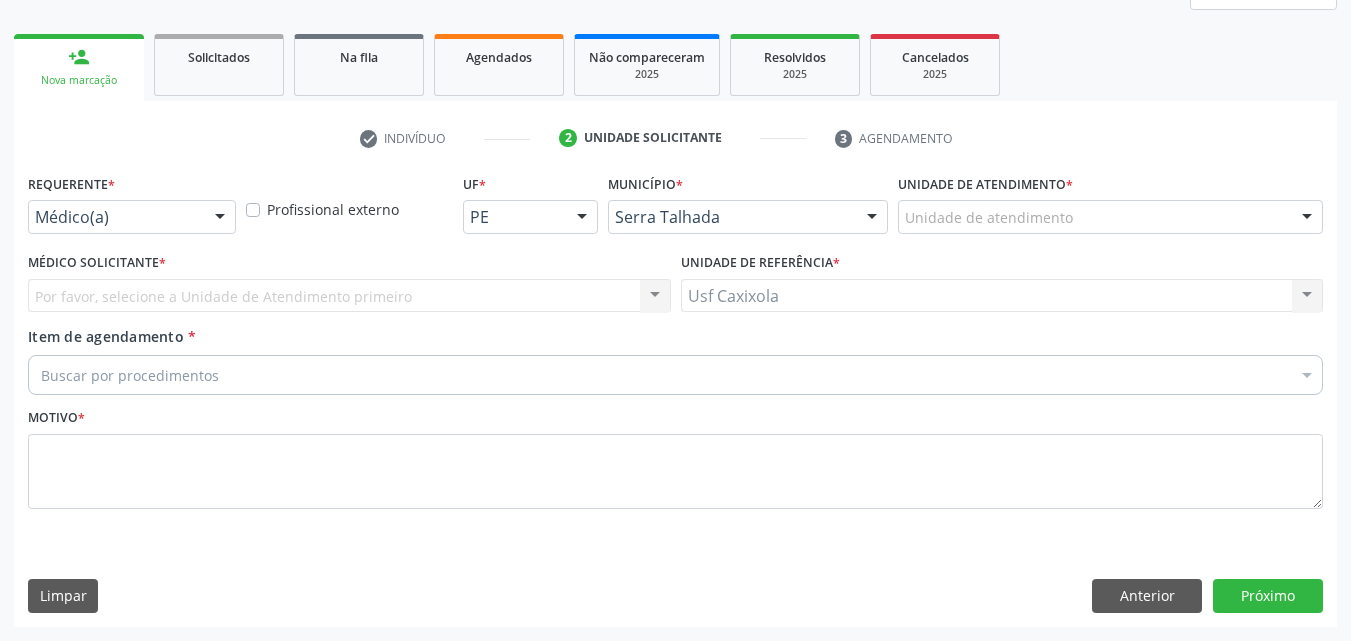 scroll, scrollTop: 265, scrollLeft: 0, axis: vertical 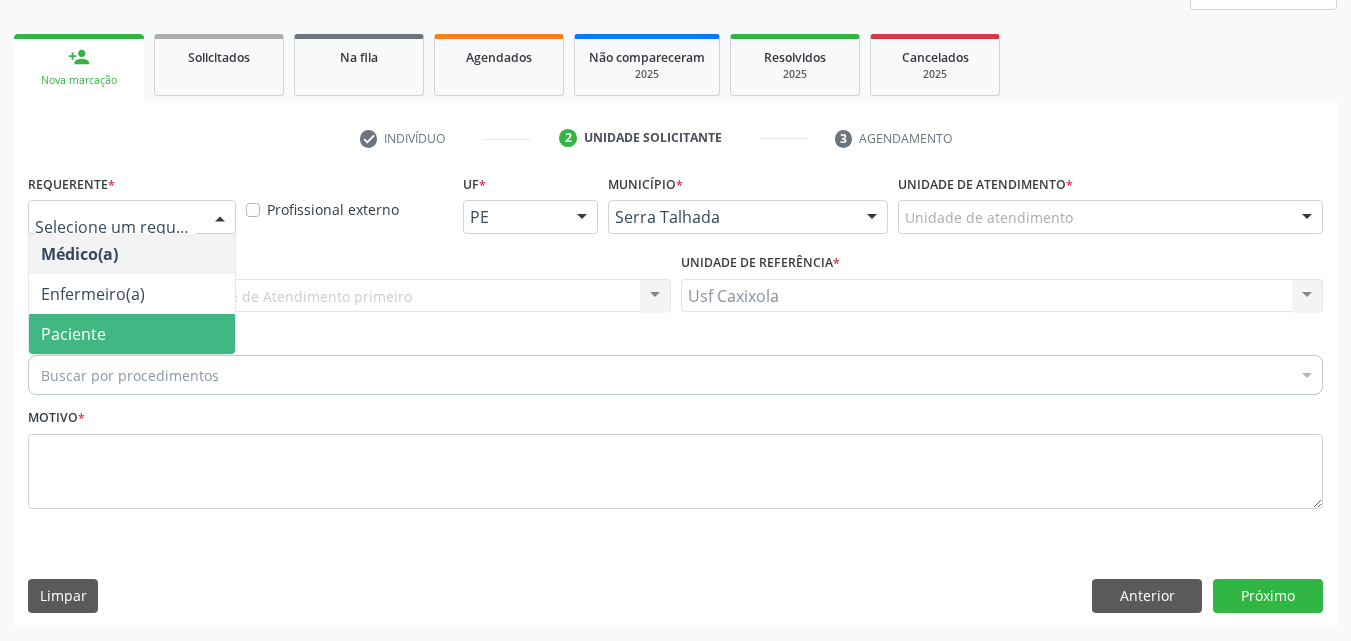 click on "Paciente" at bounding box center (132, 334) 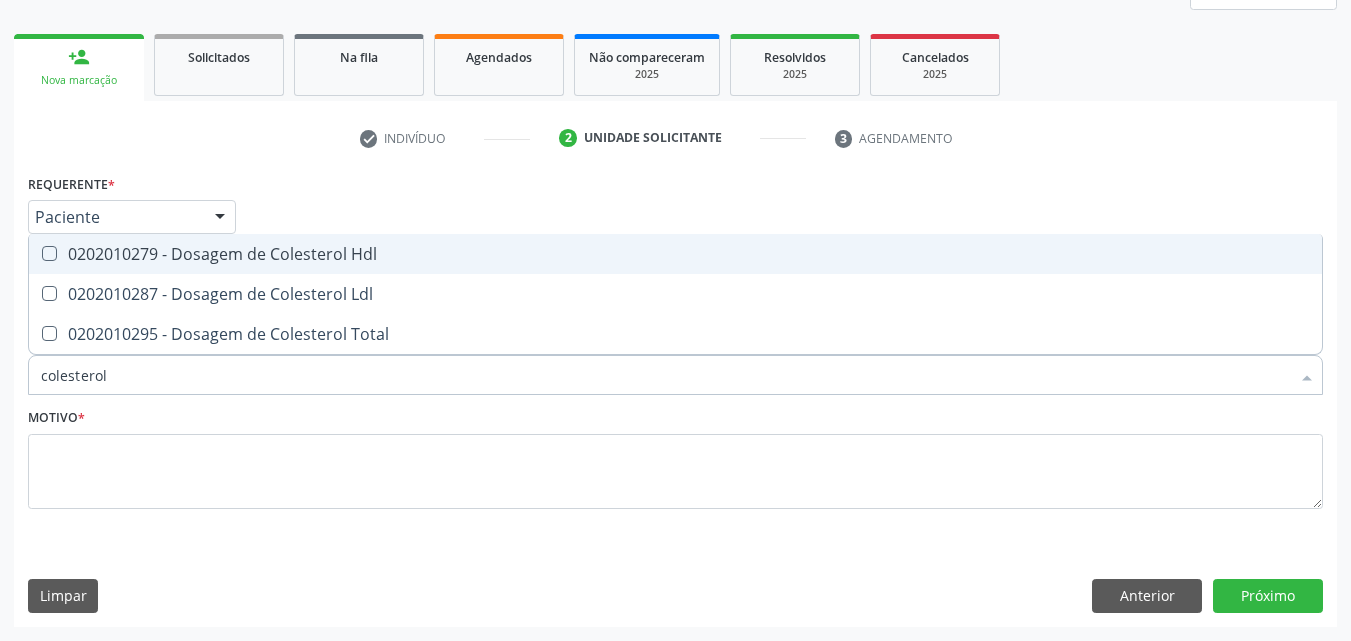 click on "0202010279 - Dosagem de Colesterol Hdl" at bounding box center [675, 254] 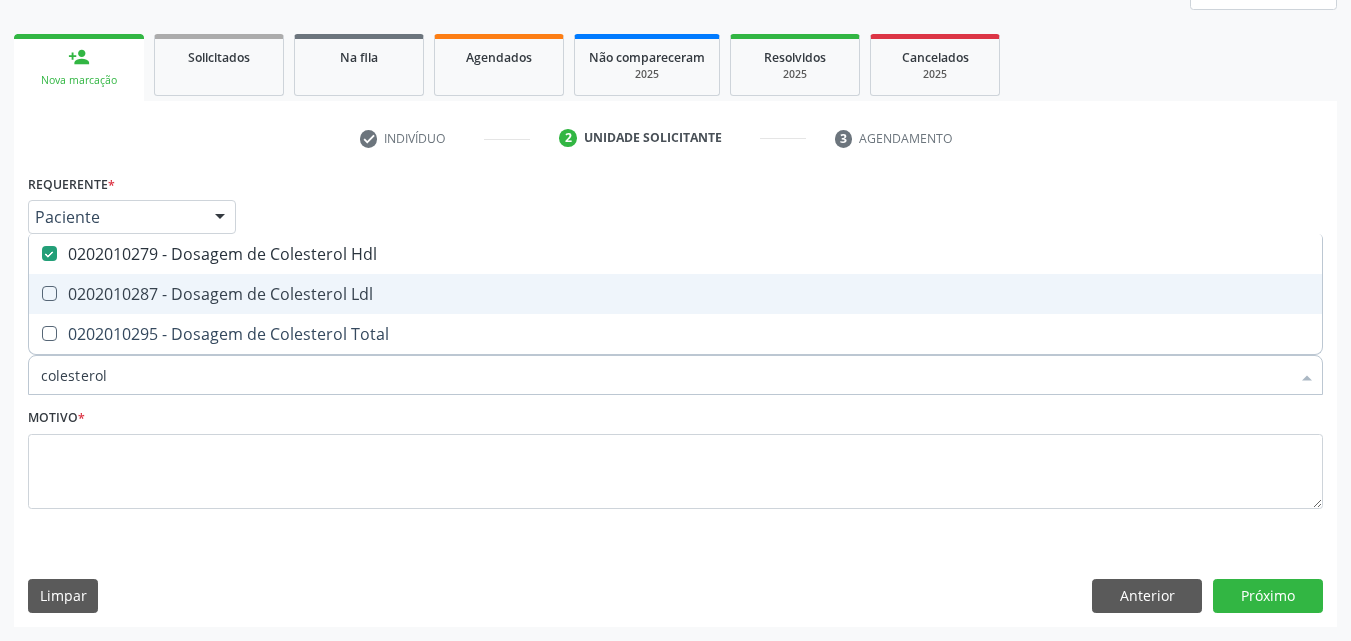 click on "0202010287 - Dosagem de Colesterol Ldl" at bounding box center (675, 294) 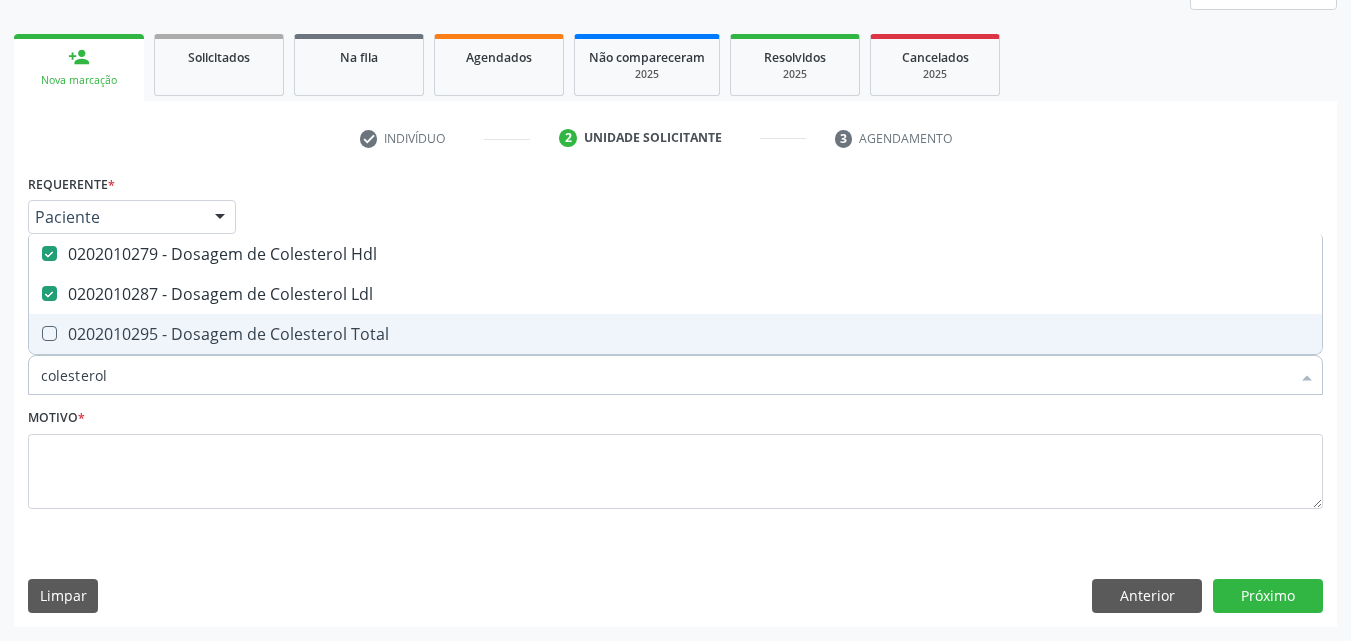click on "0202010295 - Dosagem de Colesterol Total" at bounding box center (675, 334) 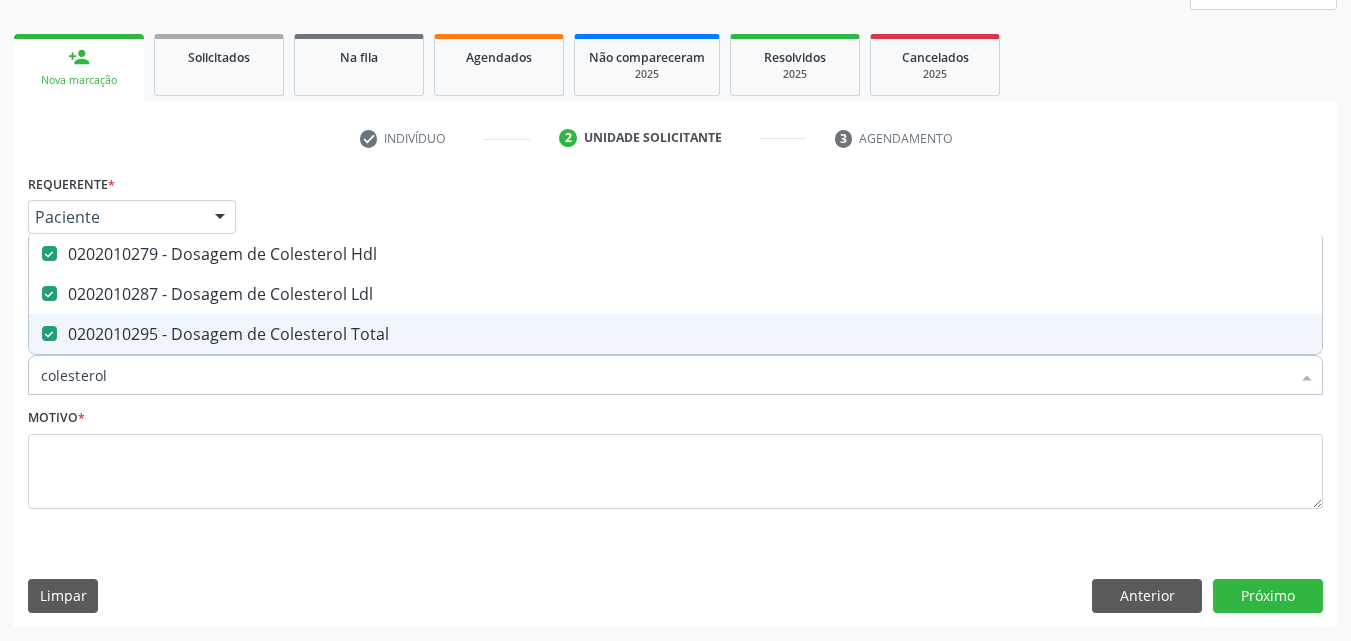 drag, startPoint x: 79, startPoint y: 380, endPoint x: 36, endPoint y: 280, distance: 108.85311 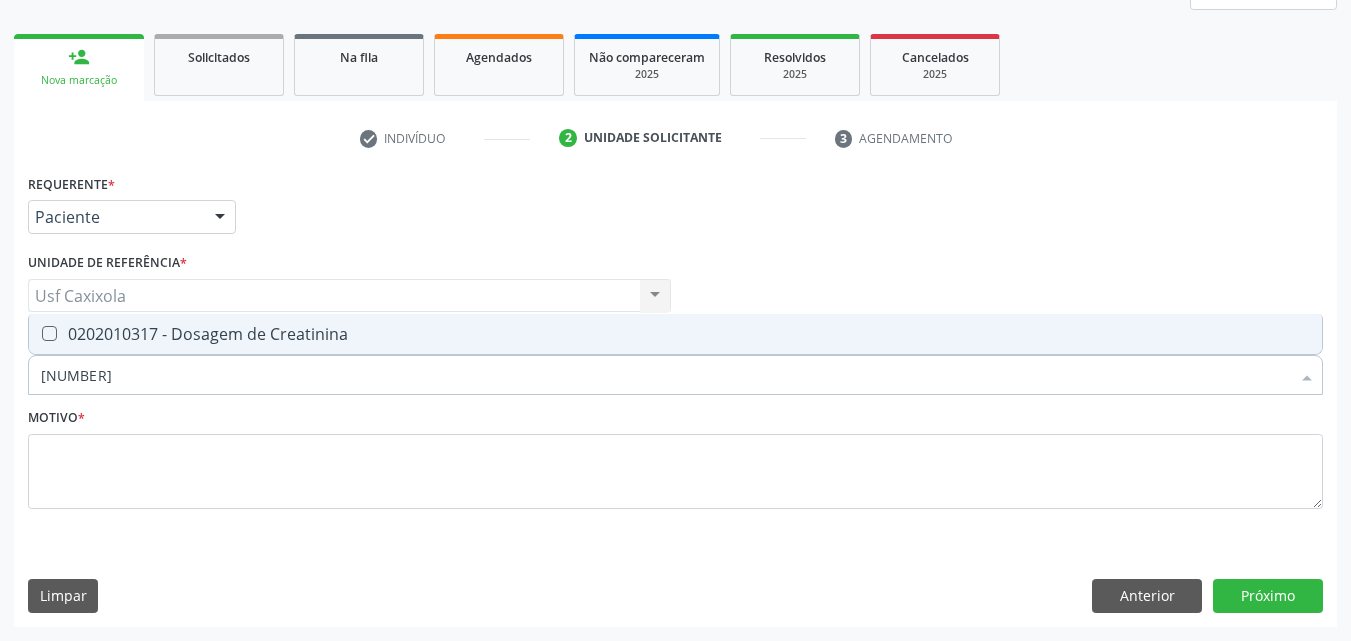 click on "0202010317 - Dosagem de Creatinina" at bounding box center [675, 334] 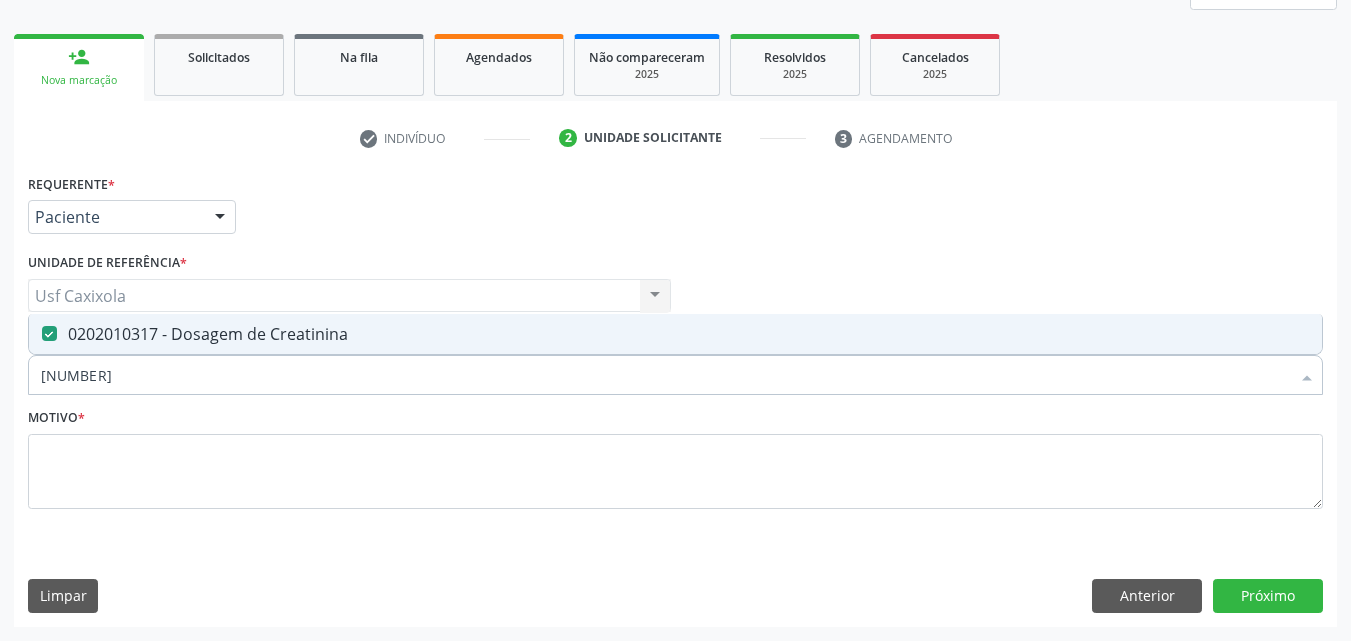drag, startPoint x: 81, startPoint y: 374, endPoint x: 17, endPoint y: 379, distance: 64.195015 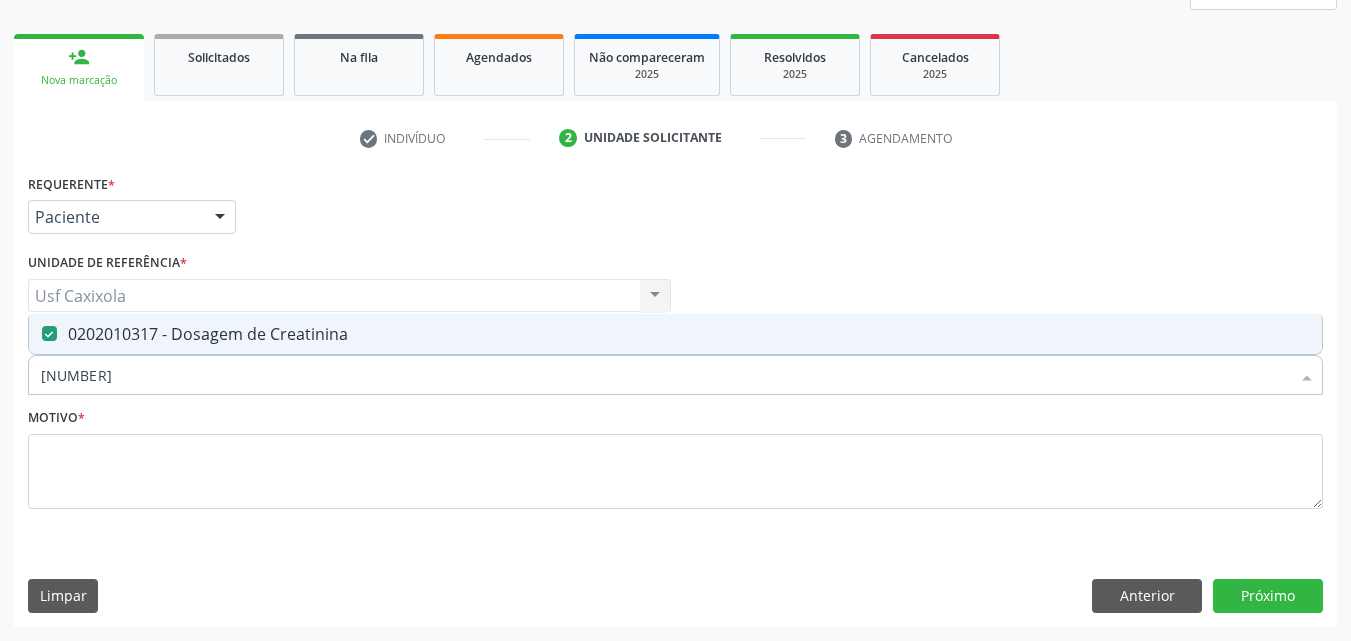 click on "Requerente
*
Paciente         Médico(a)   Enfermeiro(a)   Paciente
Nenhum resultado encontrado para: "   "
Não há nenhuma opção para ser exibida.
UF
PE         PE
Nenhum resultado encontrado para: "   "
Não há nenhuma opção para ser exibida.
Município
Serra Talhada         Serra Talhada
Nenhum resultado encontrado para: "   "
Não há nenhuma opção para ser exibida.
Médico Solicitante
Por favor, selecione a Unidade de Atendimento primeiro
Nenhum resultado encontrado para: "   "
Não há nenhuma opção para ser exibida.
Unidade de referência
*
Usf Caxixola         Usf Caxixola
Nenhum resultado encontrado para: "   "
Não há nenhuma opção para ser exibida.
Item de agendamento
*" at bounding box center [675, 397] 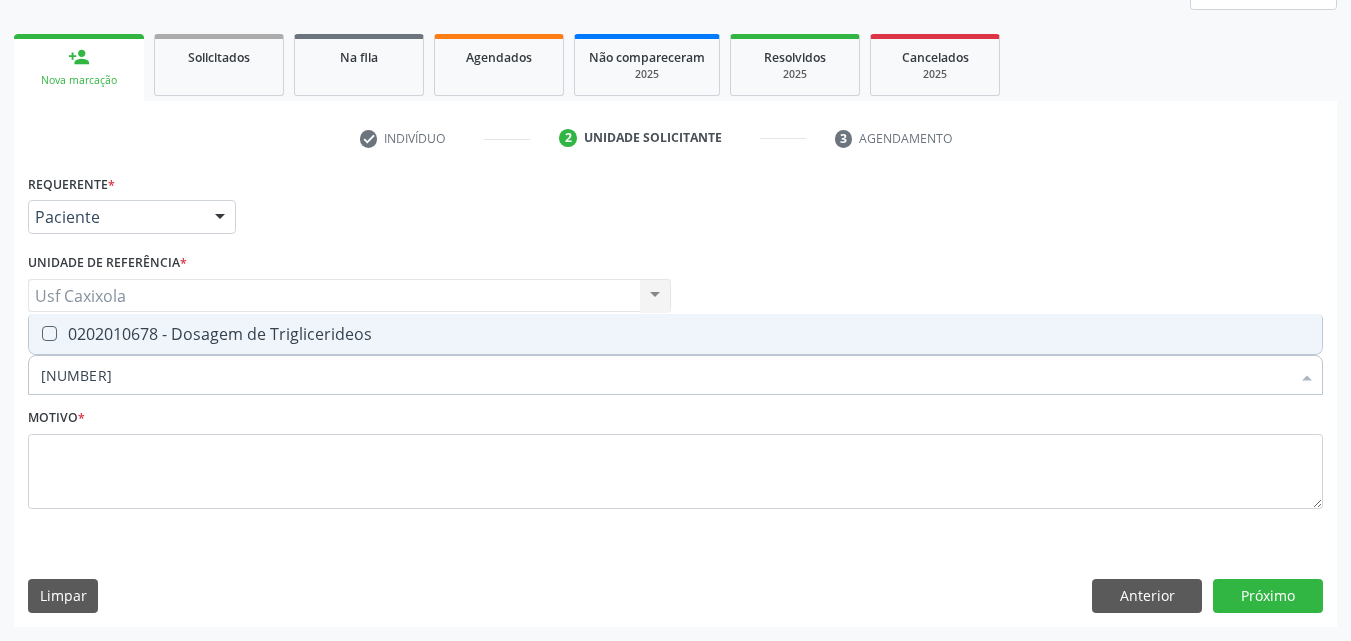 click on "0202010678 - Dosagem de Triglicerideos" at bounding box center [675, 334] 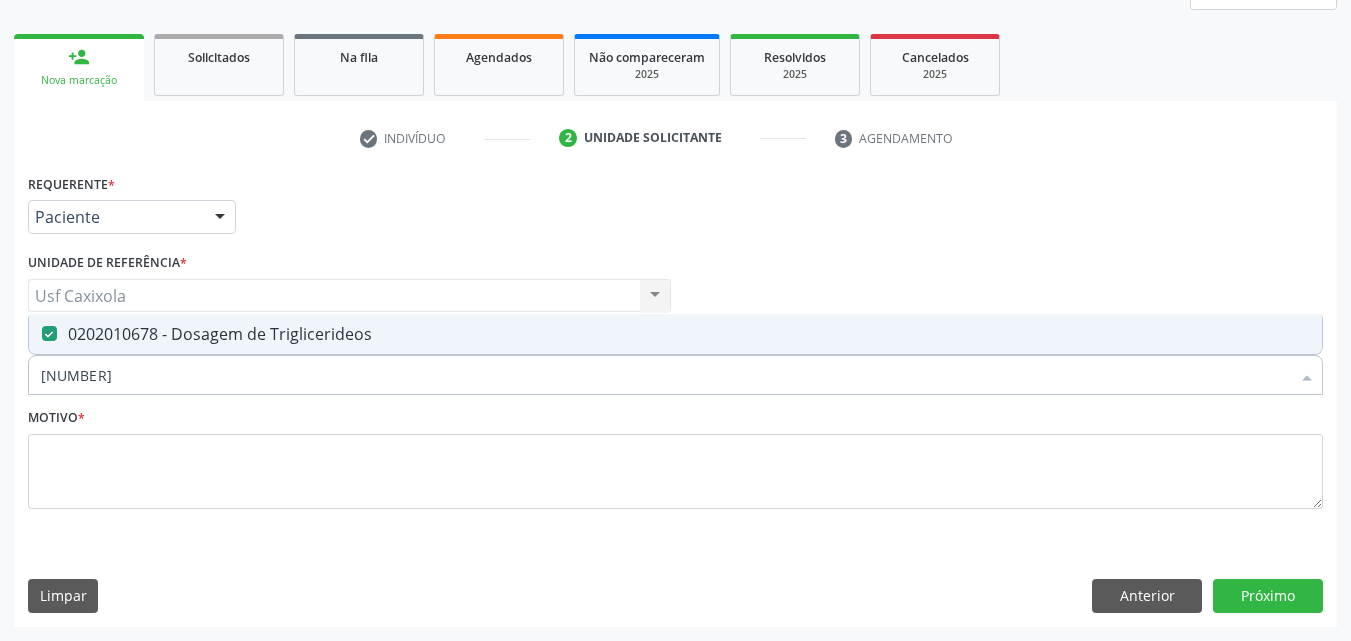 drag, startPoint x: 106, startPoint y: 373, endPoint x: 7, endPoint y: 359, distance: 99.985 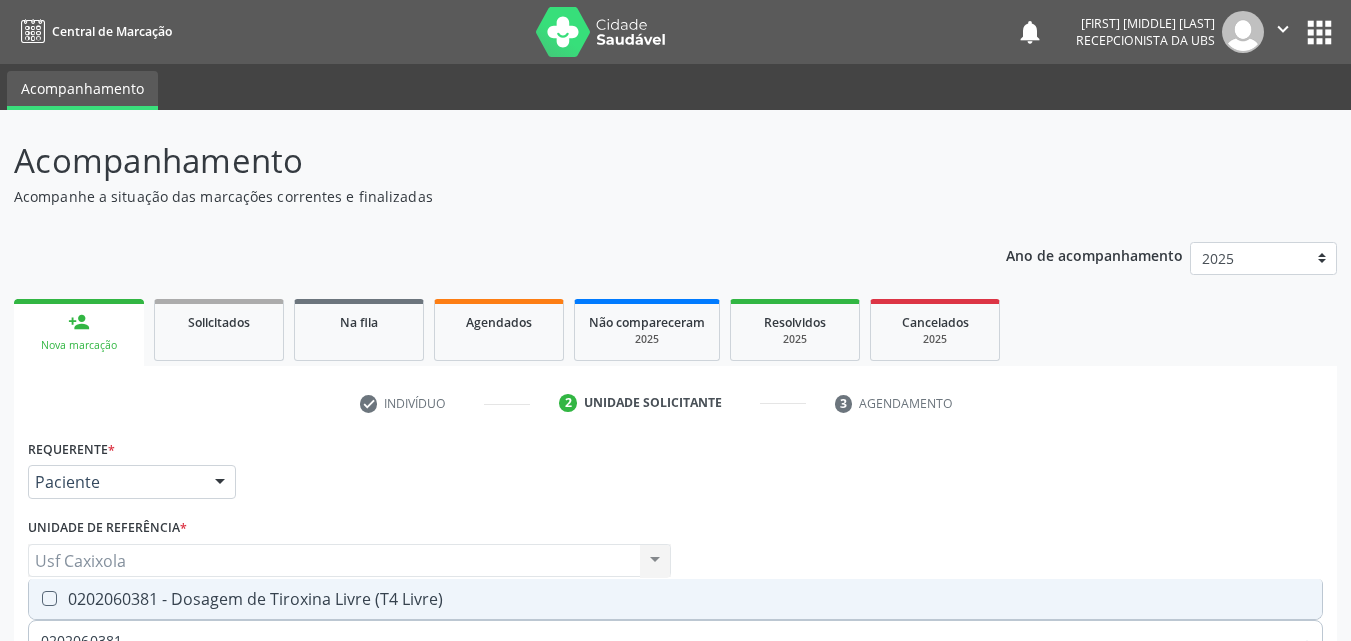 scroll, scrollTop: 265, scrollLeft: 0, axis: vertical 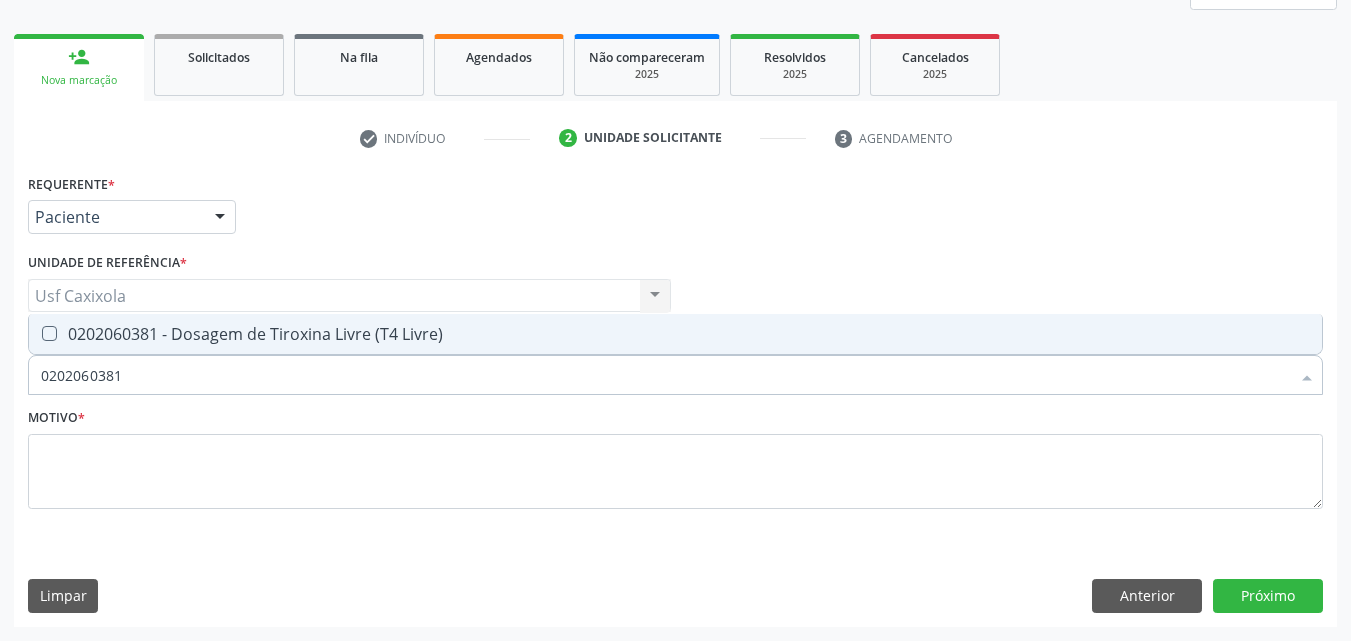 click on "0202060381 - Dosagem de Tiroxina Livre (T4 Livre)" at bounding box center (675, 334) 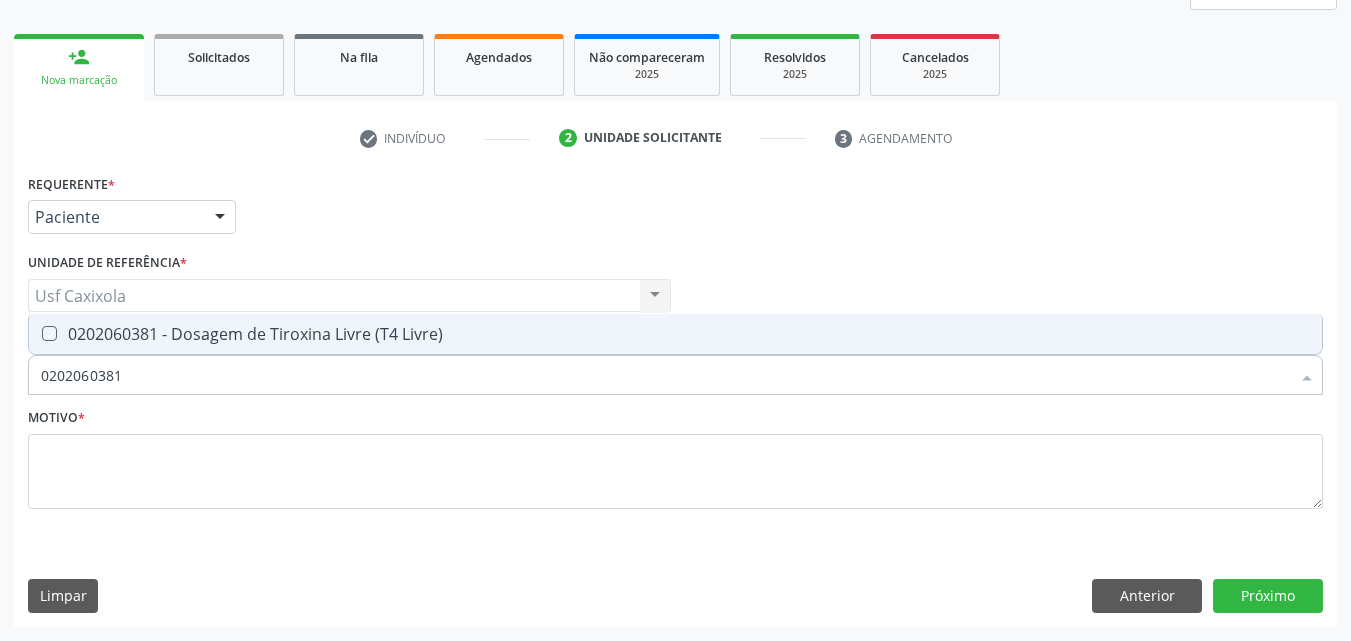 checkbox on "true" 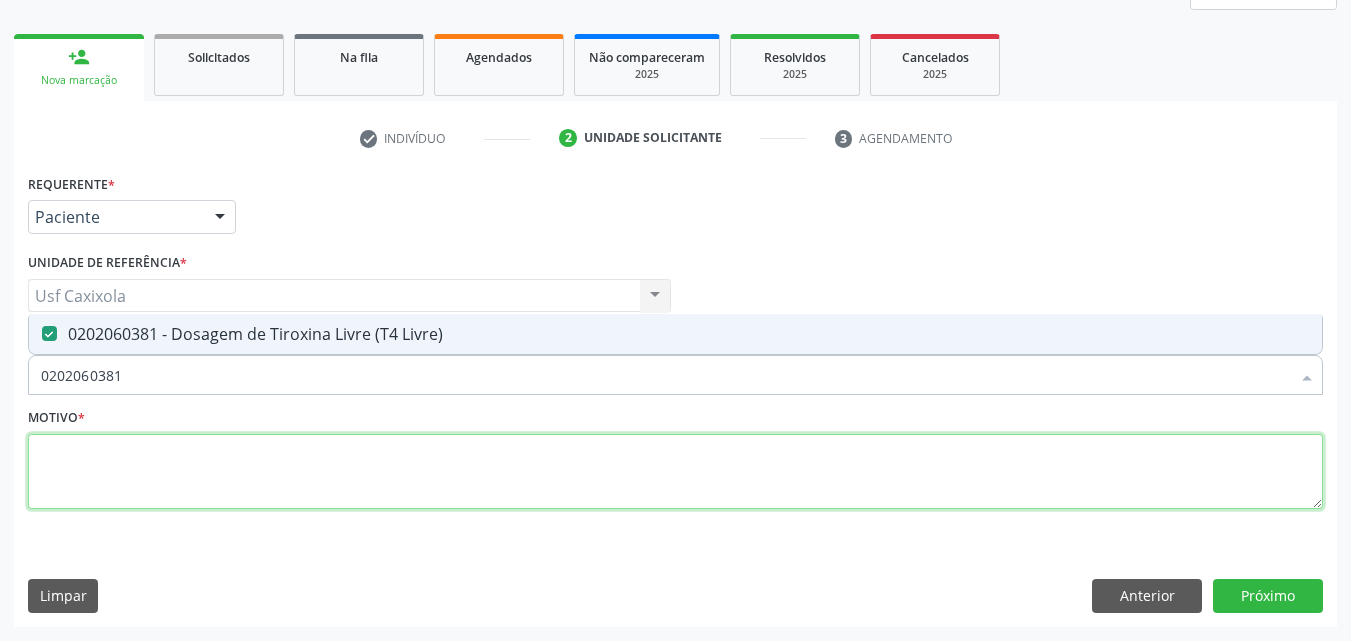 click at bounding box center [675, 472] 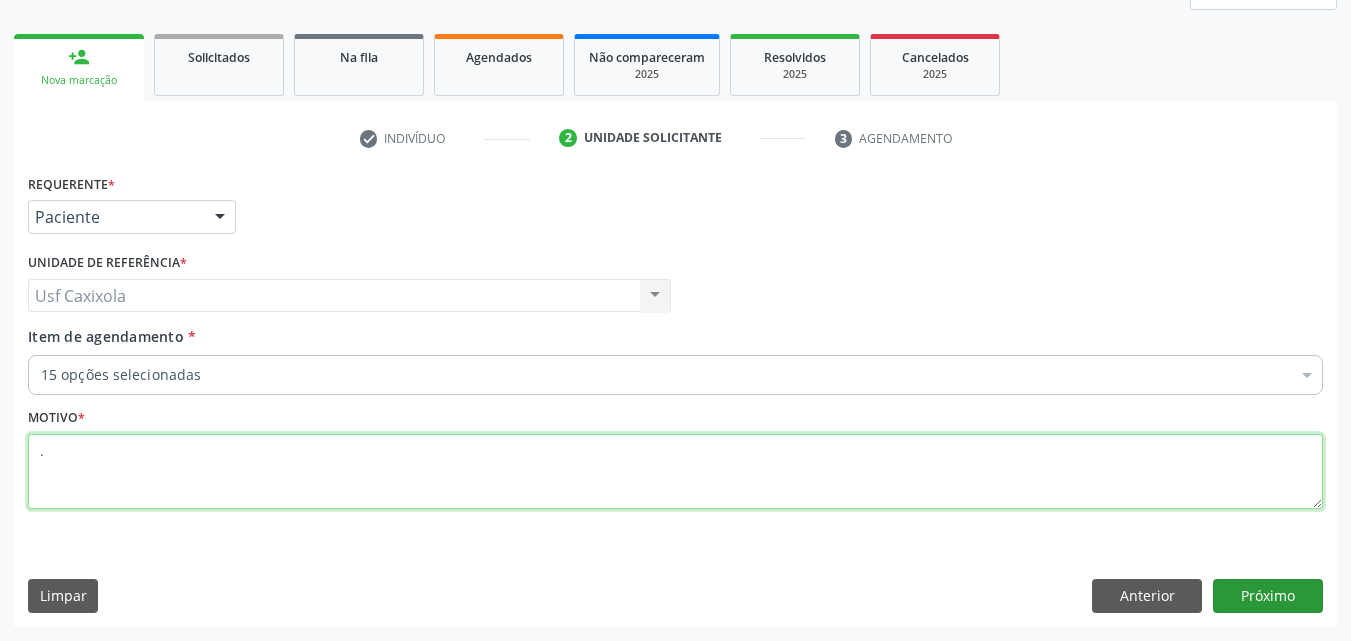 type on "." 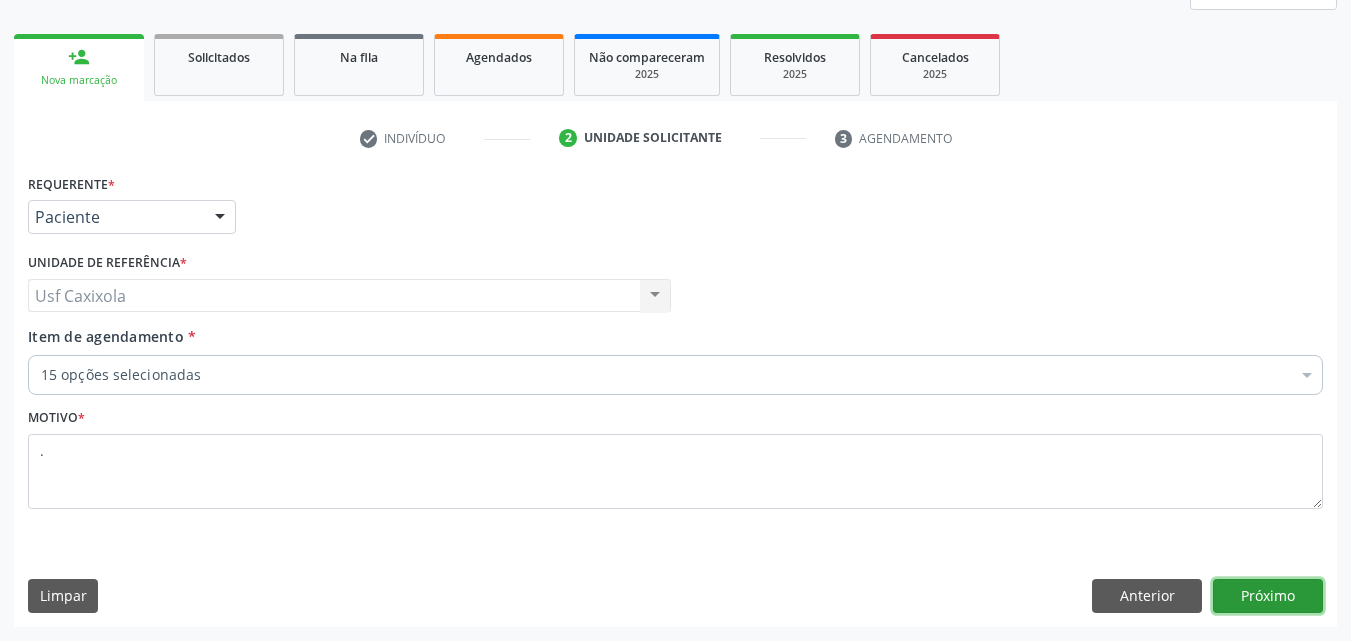 click on "Próximo" at bounding box center [1268, 596] 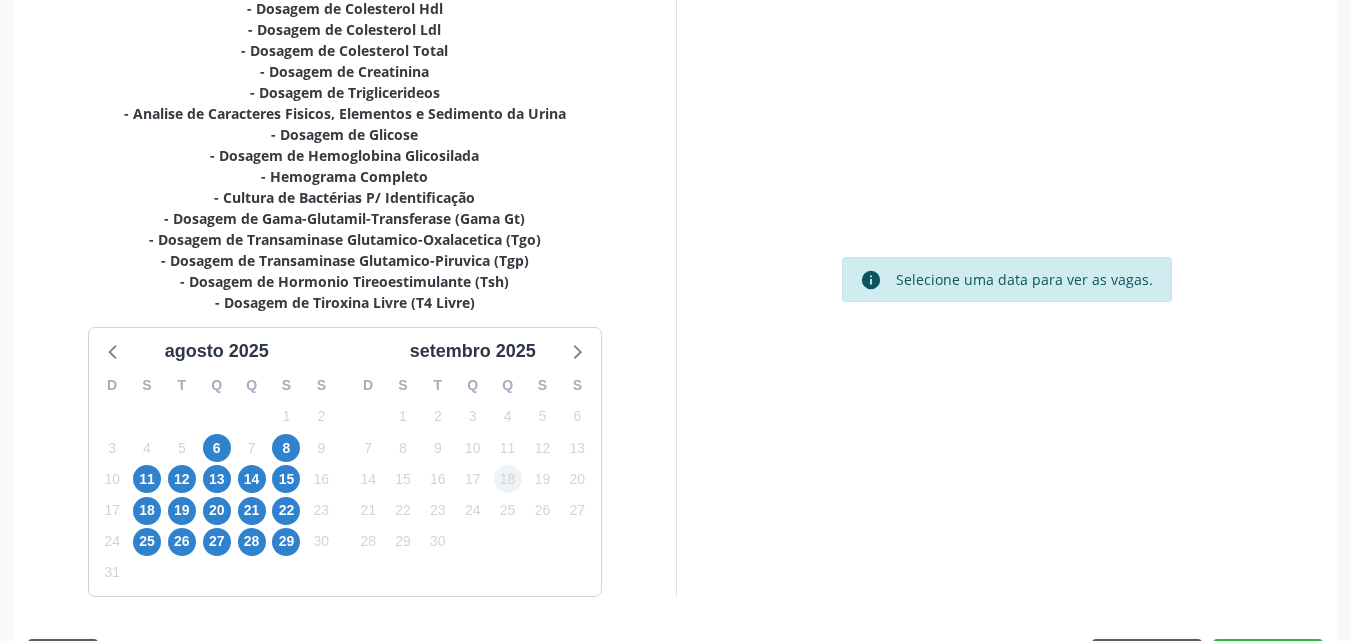 scroll, scrollTop: 465, scrollLeft: 0, axis: vertical 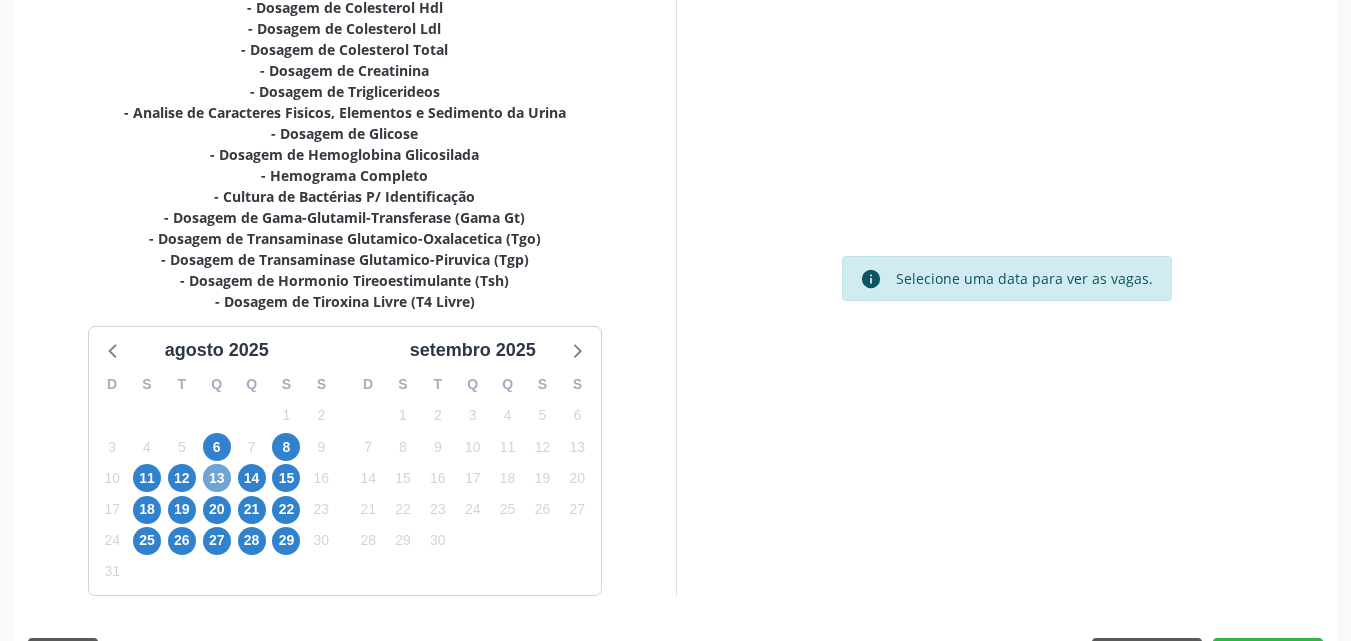 click on "13" at bounding box center (217, 478) 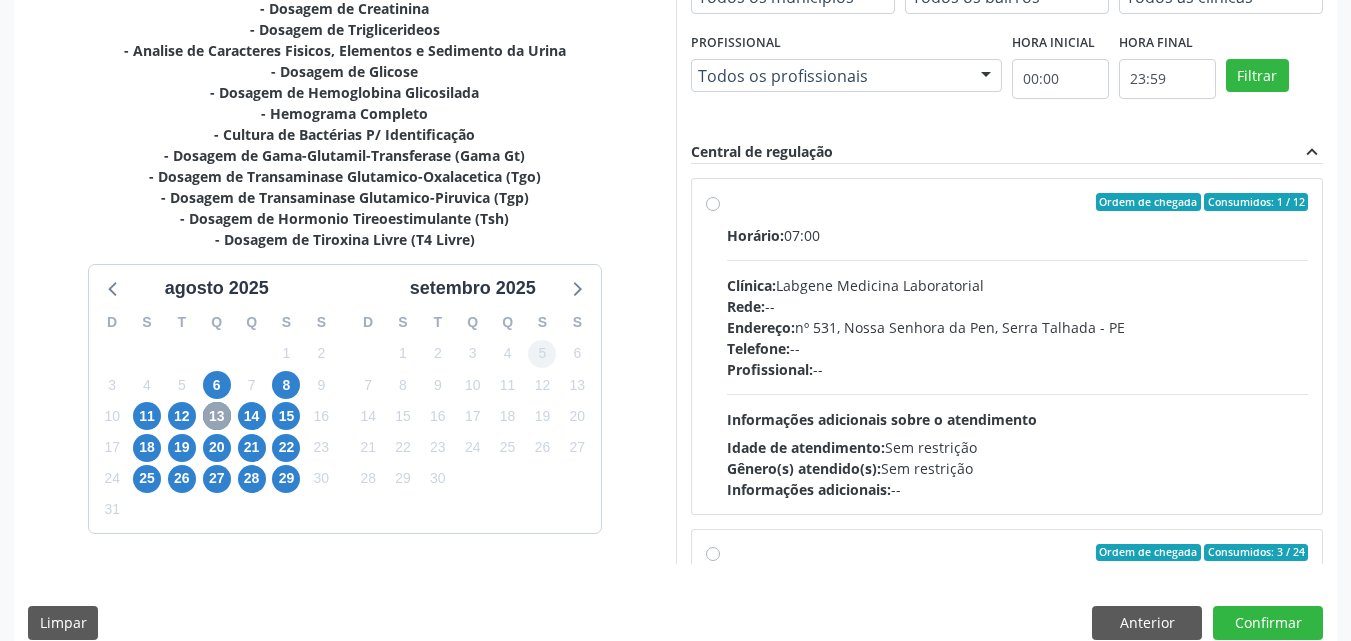 scroll, scrollTop: 554, scrollLeft: 0, axis: vertical 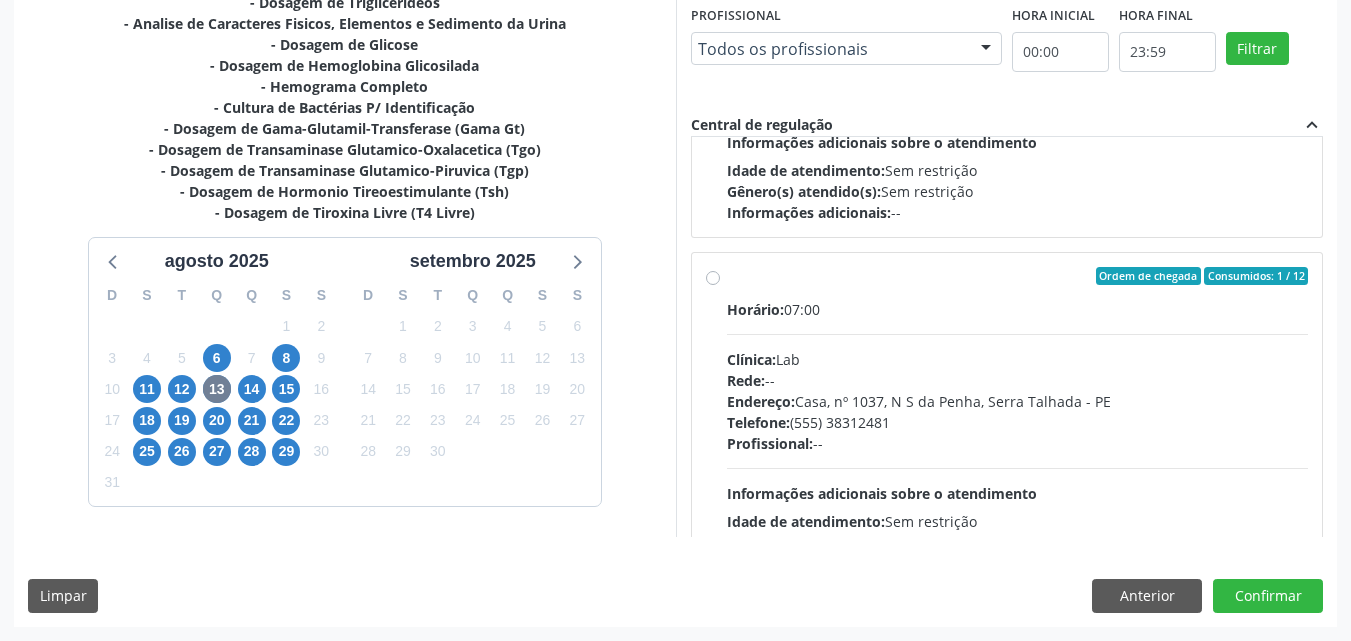 click on "Ordem de chegada
Consumidos: 1 / 12" at bounding box center (1018, 276) 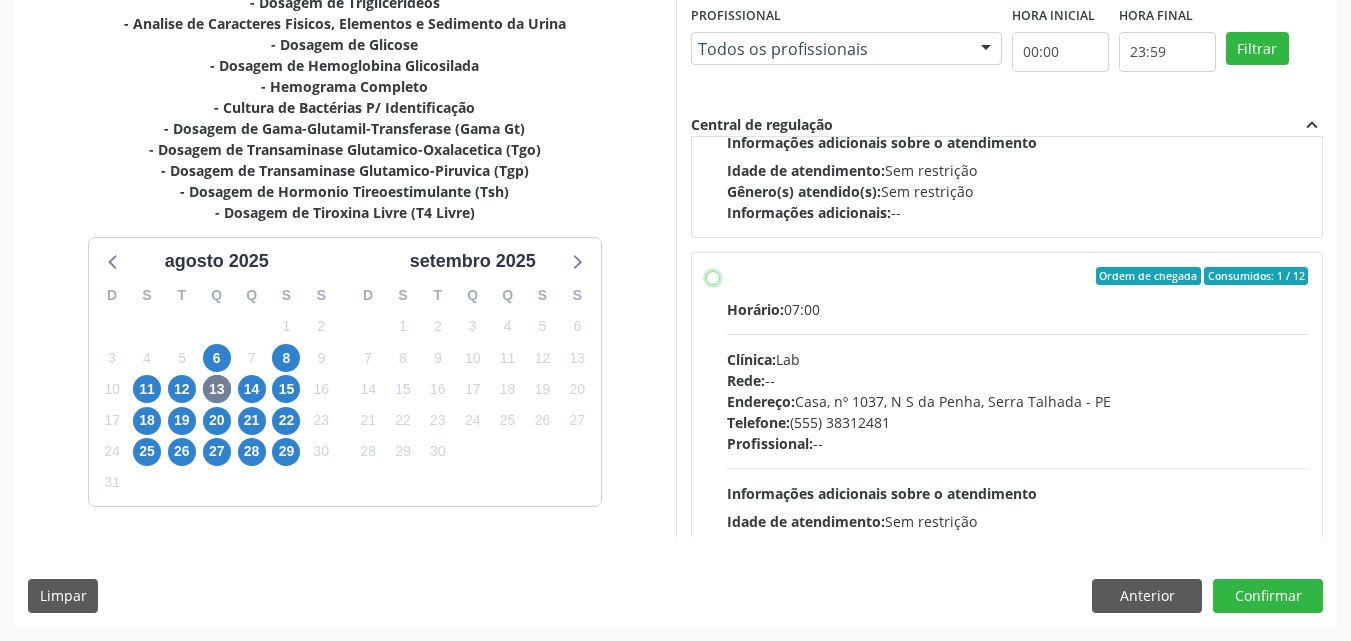 click on "Ordem de chegada
Consumidos: 1 / 12
Horário:   07:00
Clínica:  Lab
Rede:
--
Endereço:   Casa, nº 1037, N S da Penha, Serra Talhada - PE
Telefone:   (81) 38312481
Profissional:
--
Informações adicionais sobre o atendimento
Idade de atendimento:
Sem restrição
Gênero(s) atendido(s):
Sem restrição
Informações adicionais:
--" at bounding box center [713, 276] 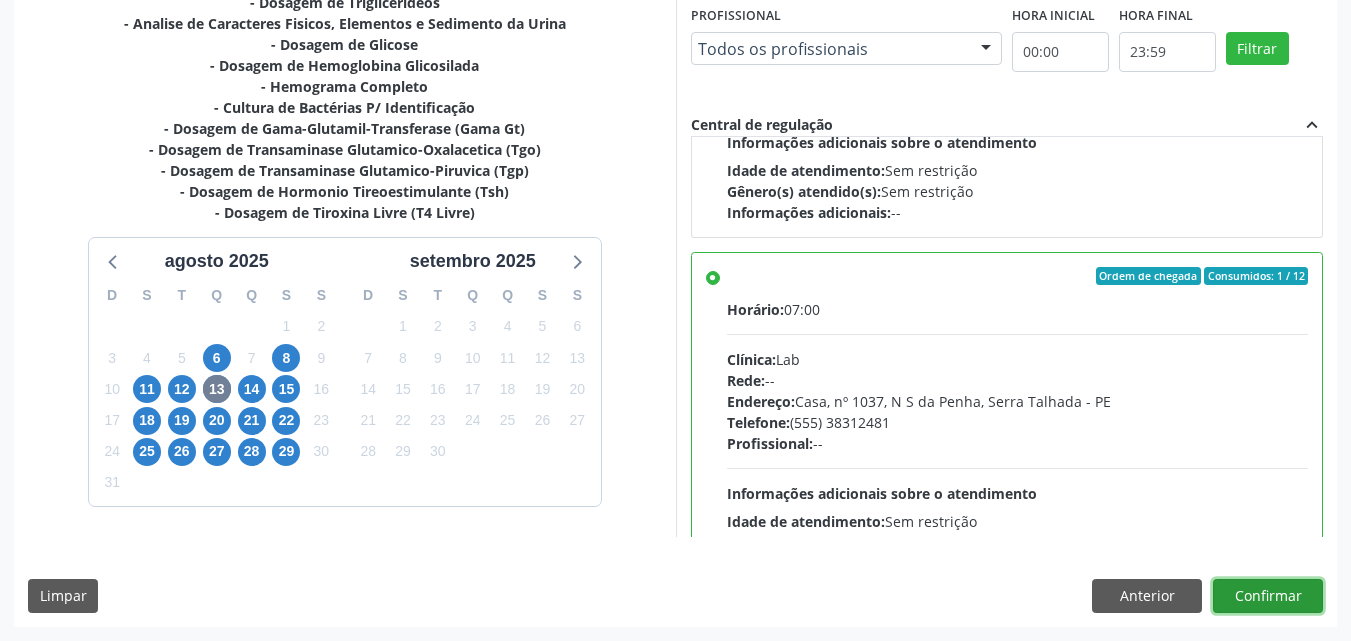 click on "Confirmar" at bounding box center [1268, 596] 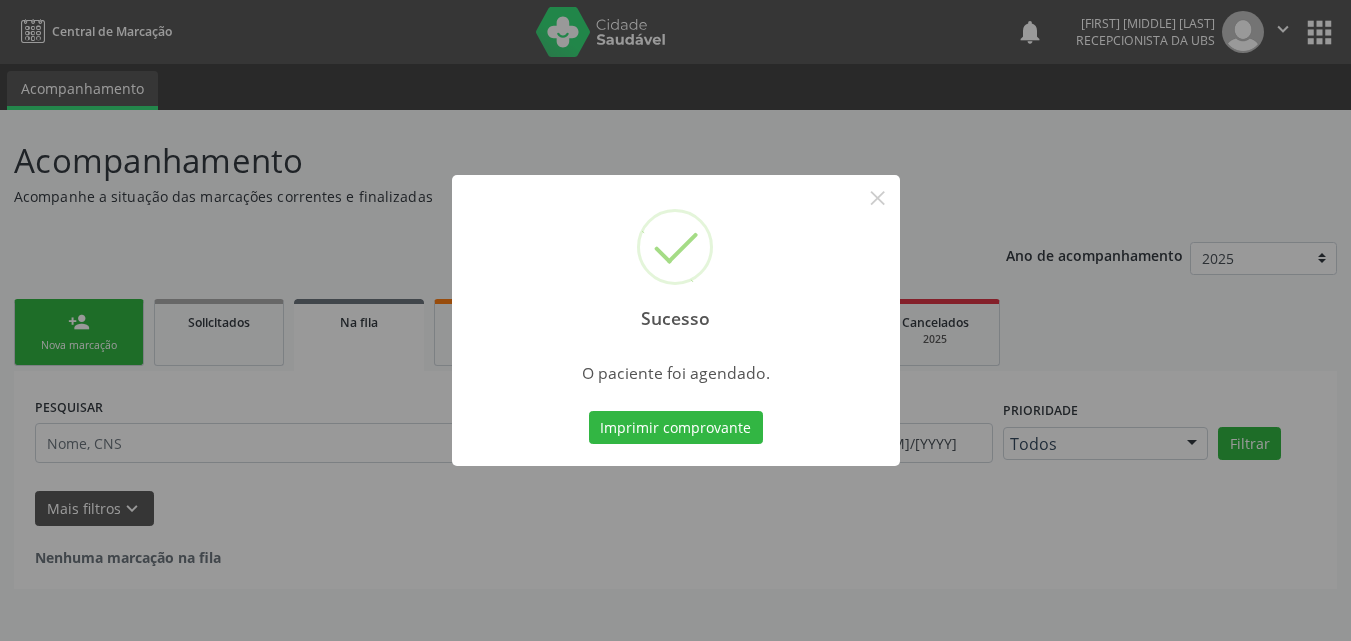 scroll, scrollTop: 0, scrollLeft: 0, axis: both 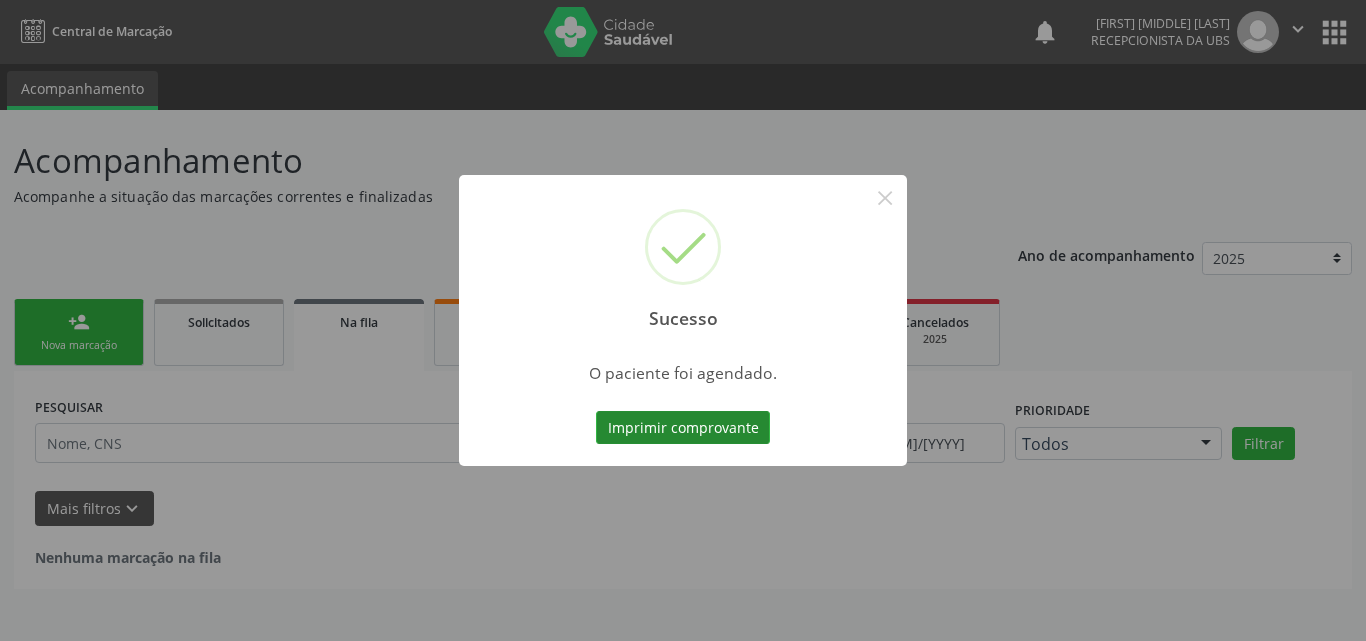 click on "Imprimir comprovante" at bounding box center (683, 428) 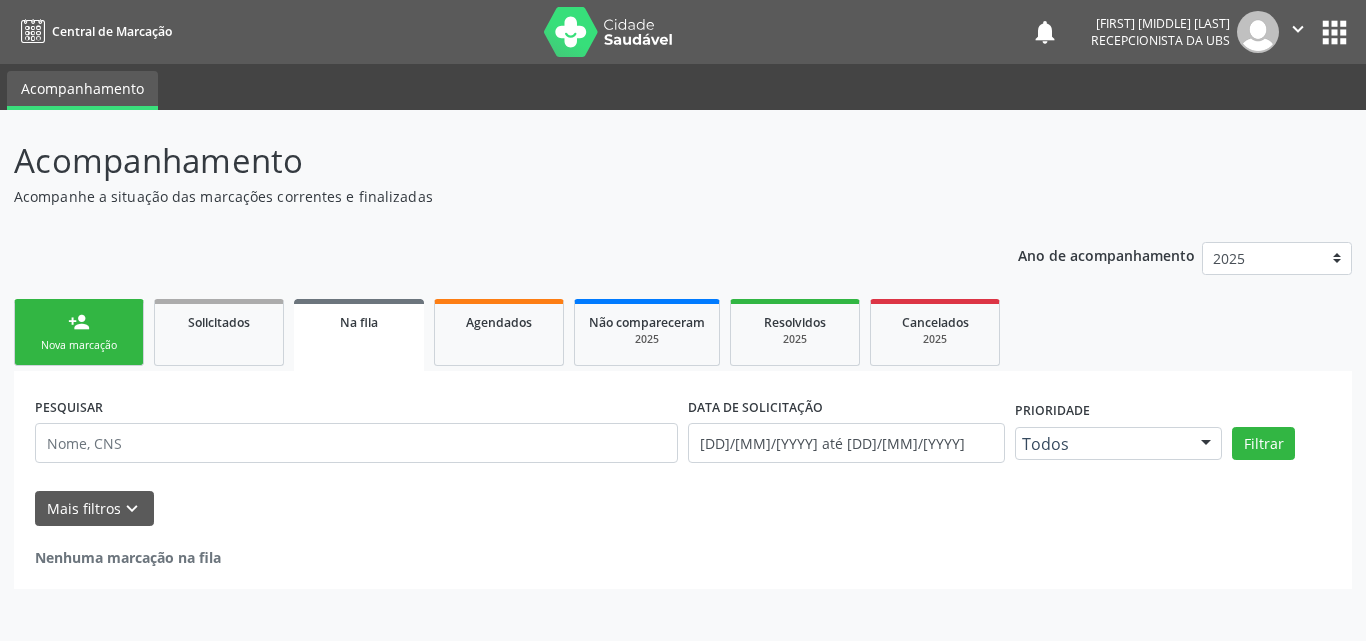 click on "Nova marcação" at bounding box center [79, 345] 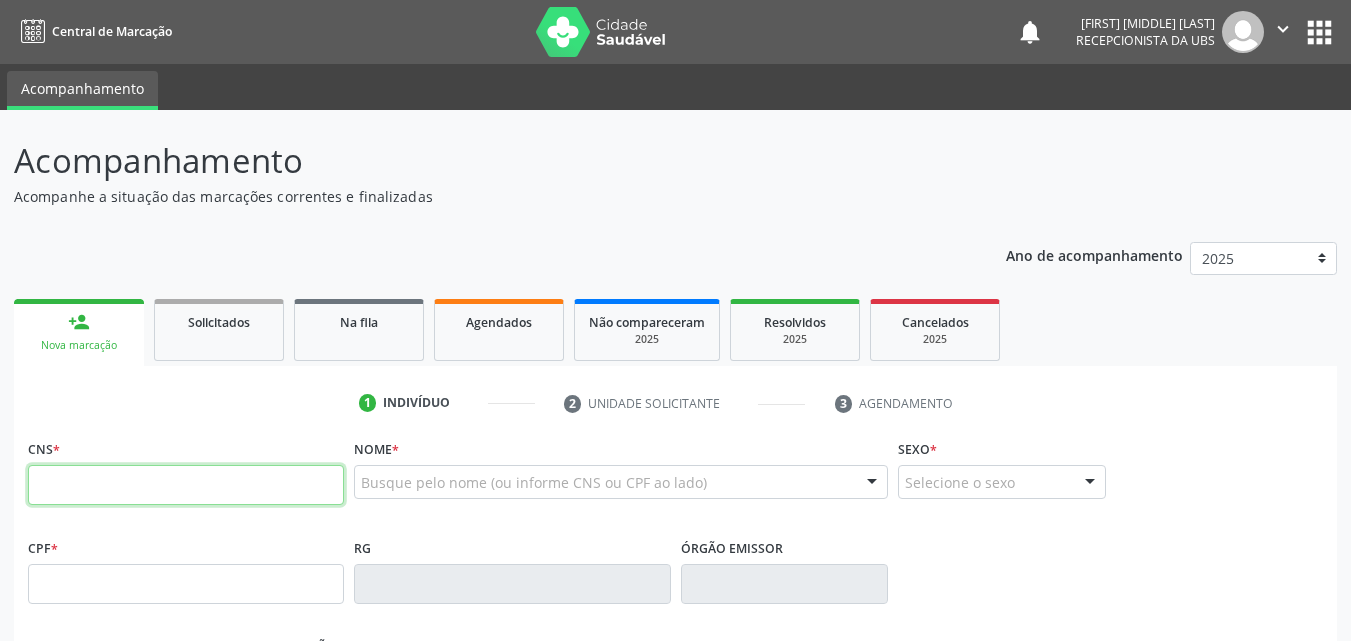 click at bounding box center (186, 485) 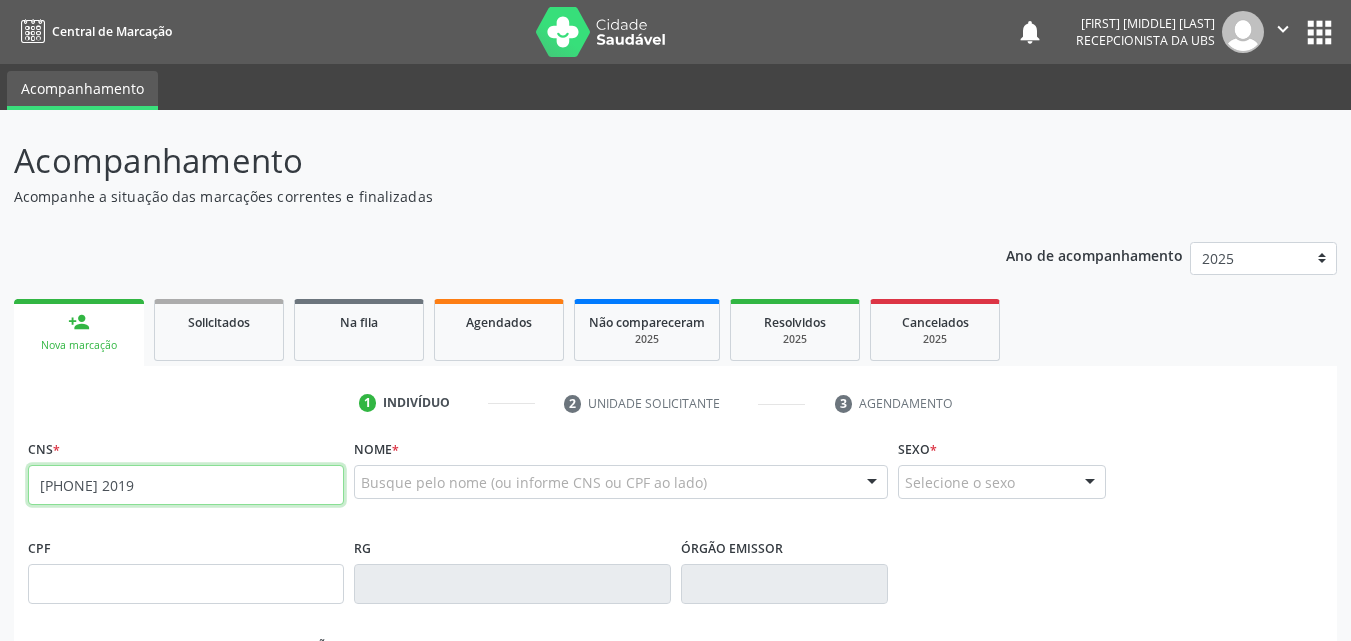 type on "898 0058 7910 2019" 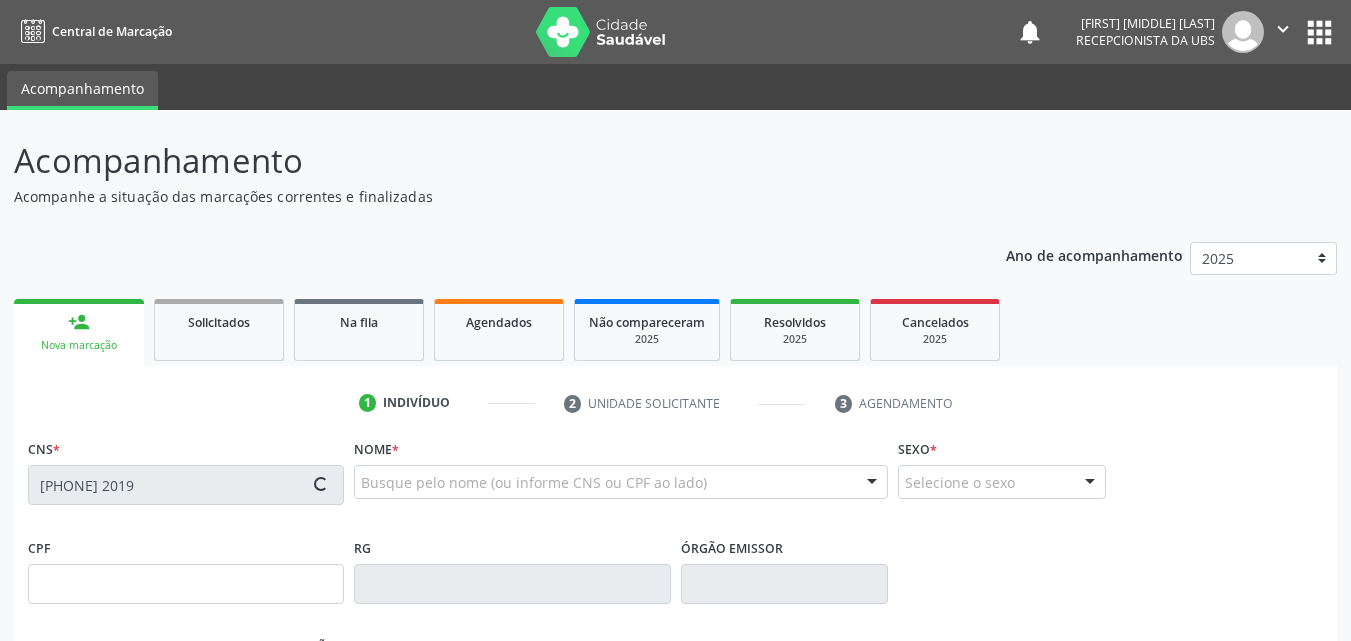type on "157.231.824-47" 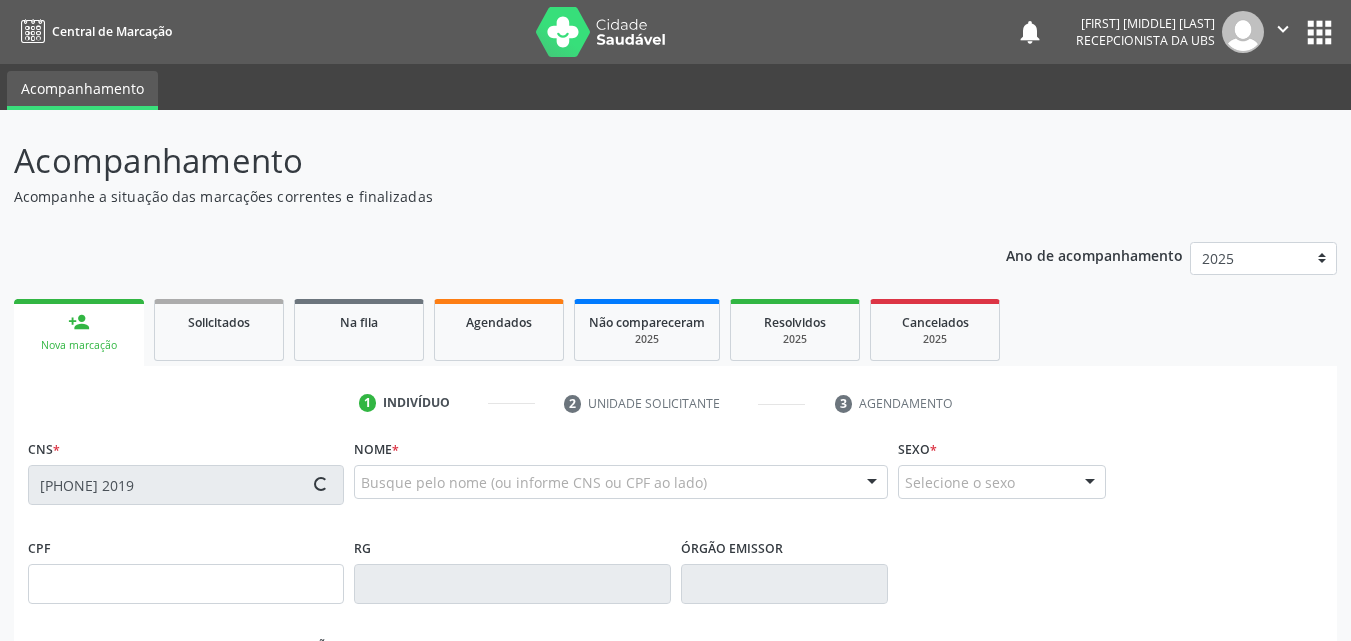 type on "31/10/2007" 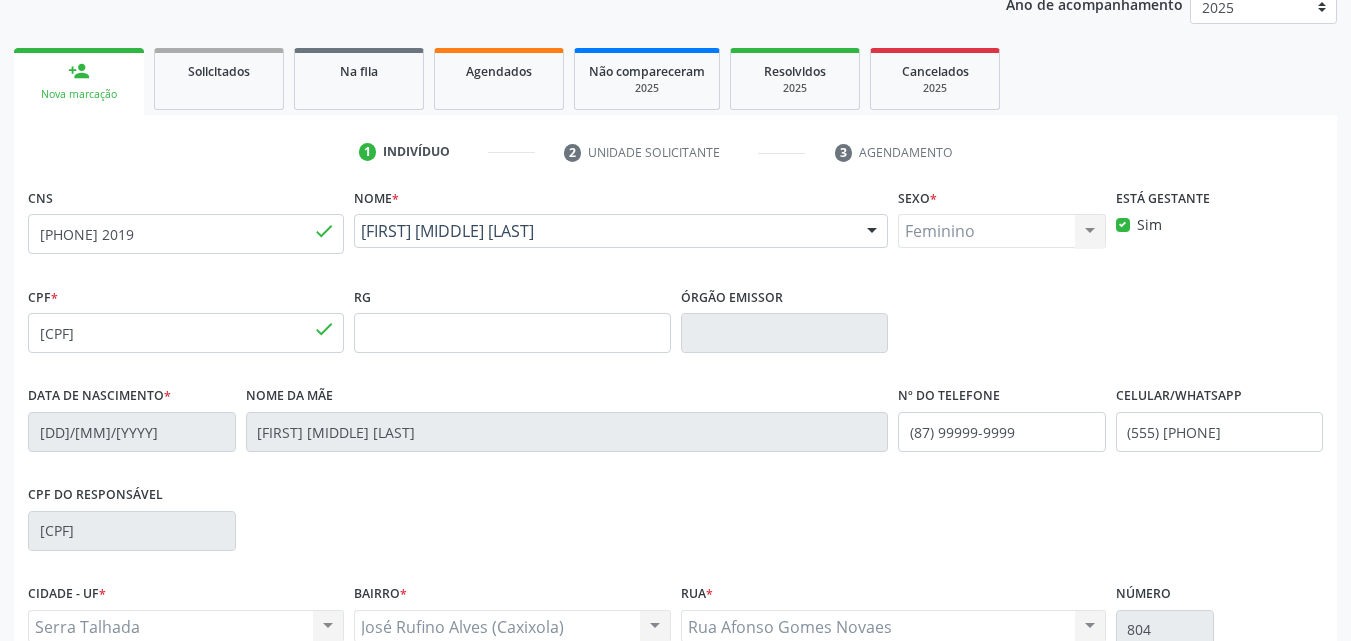 scroll, scrollTop: 300, scrollLeft: 0, axis: vertical 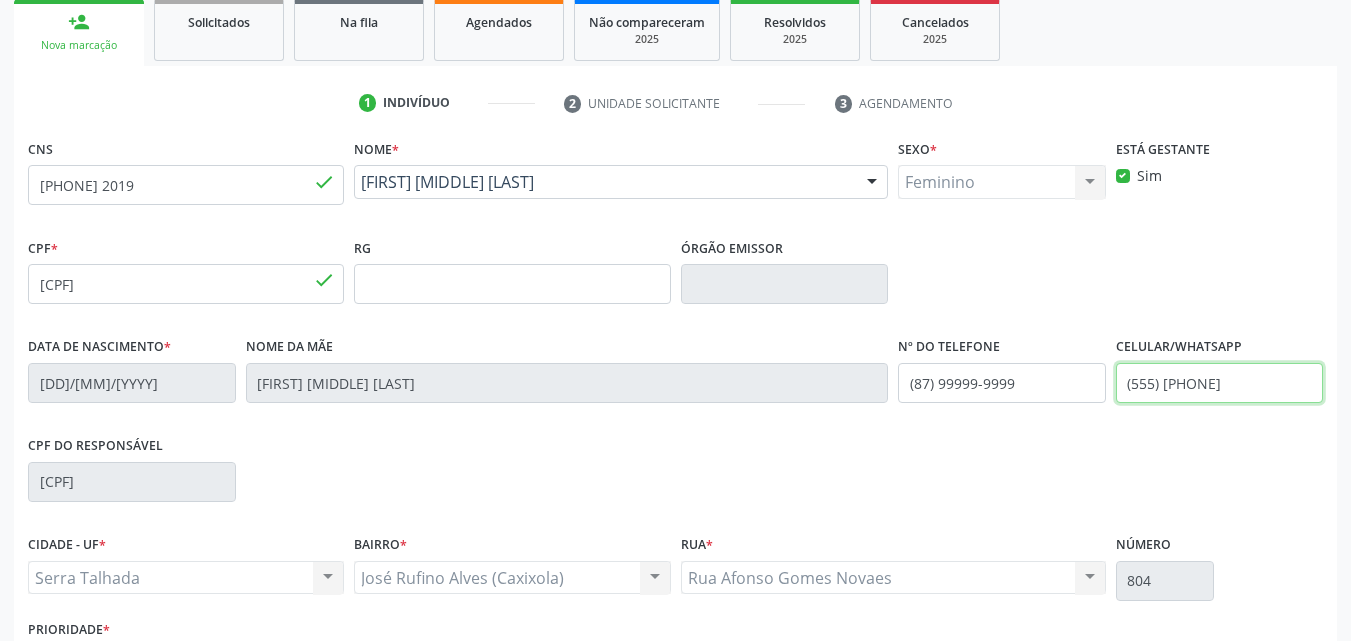 drag, startPoint x: 1242, startPoint y: 395, endPoint x: 1156, endPoint y: 393, distance: 86.023254 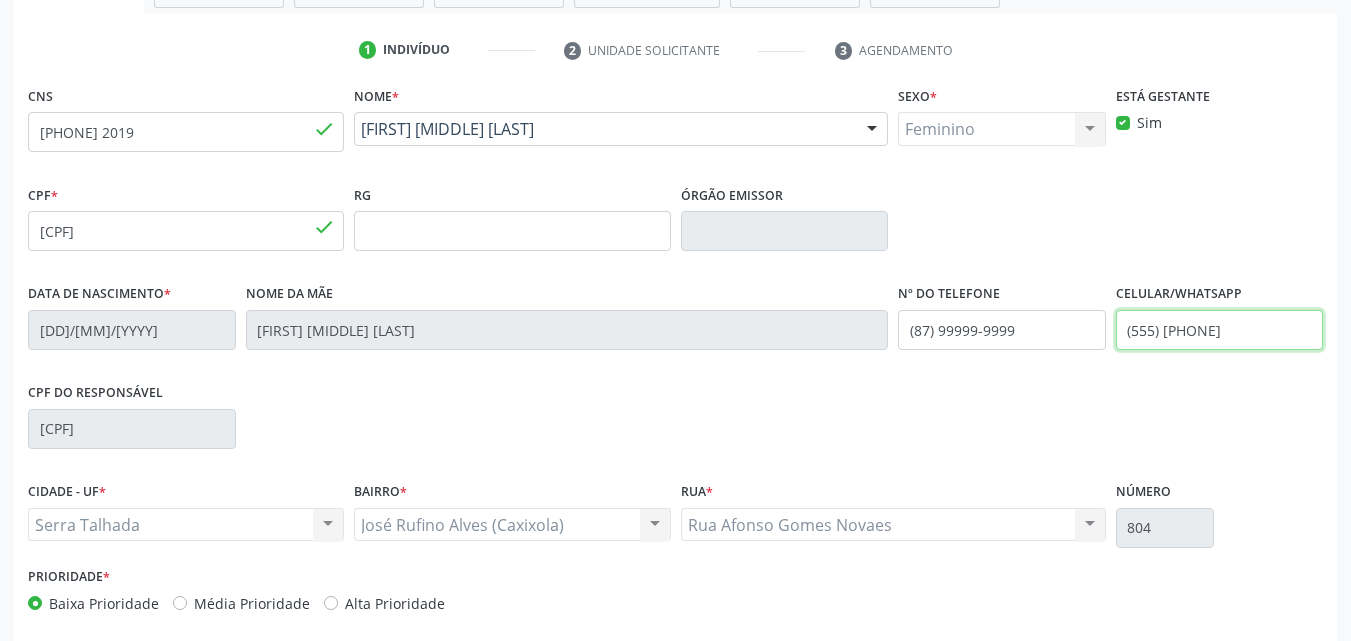 scroll, scrollTop: 443, scrollLeft: 0, axis: vertical 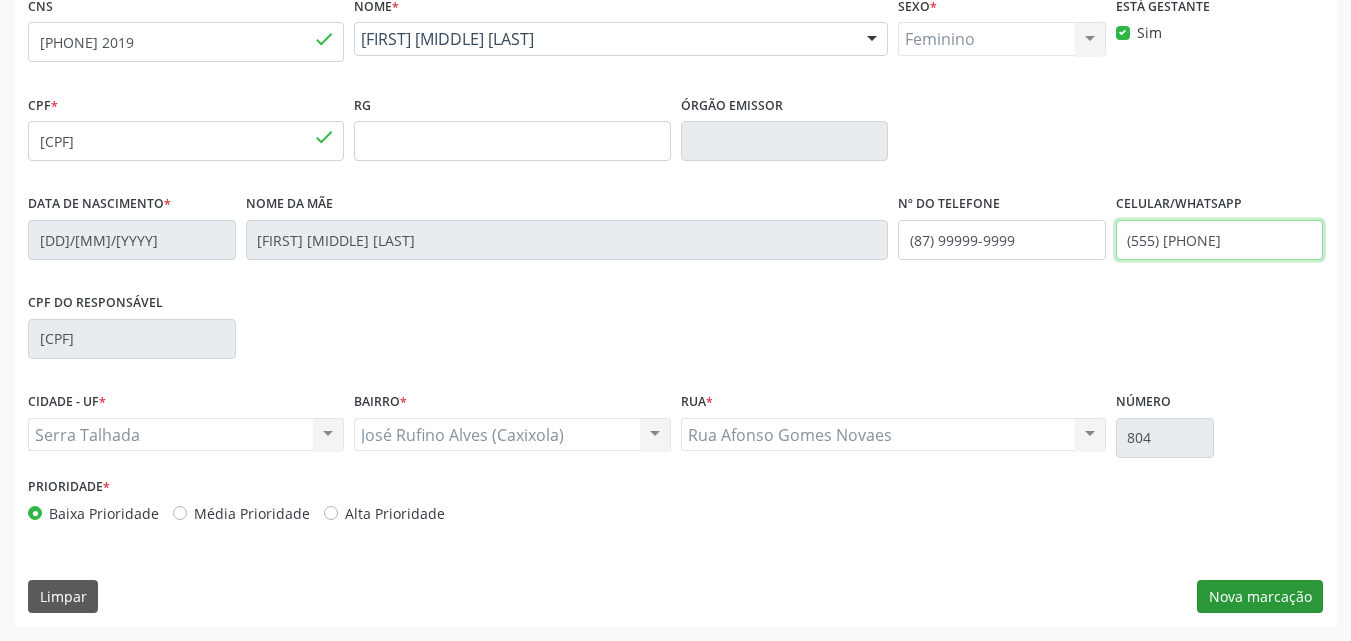 type on "(87) 99803-8002" 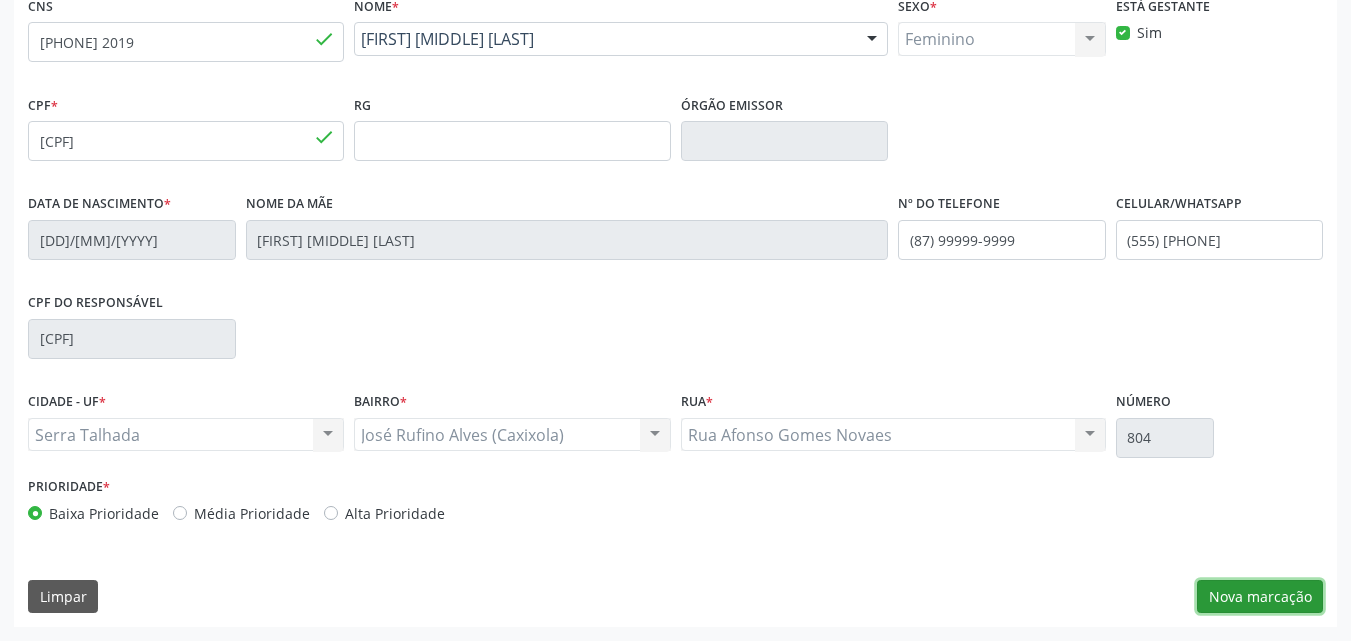 click on "Nova marcação" at bounding box center [1260, 597] 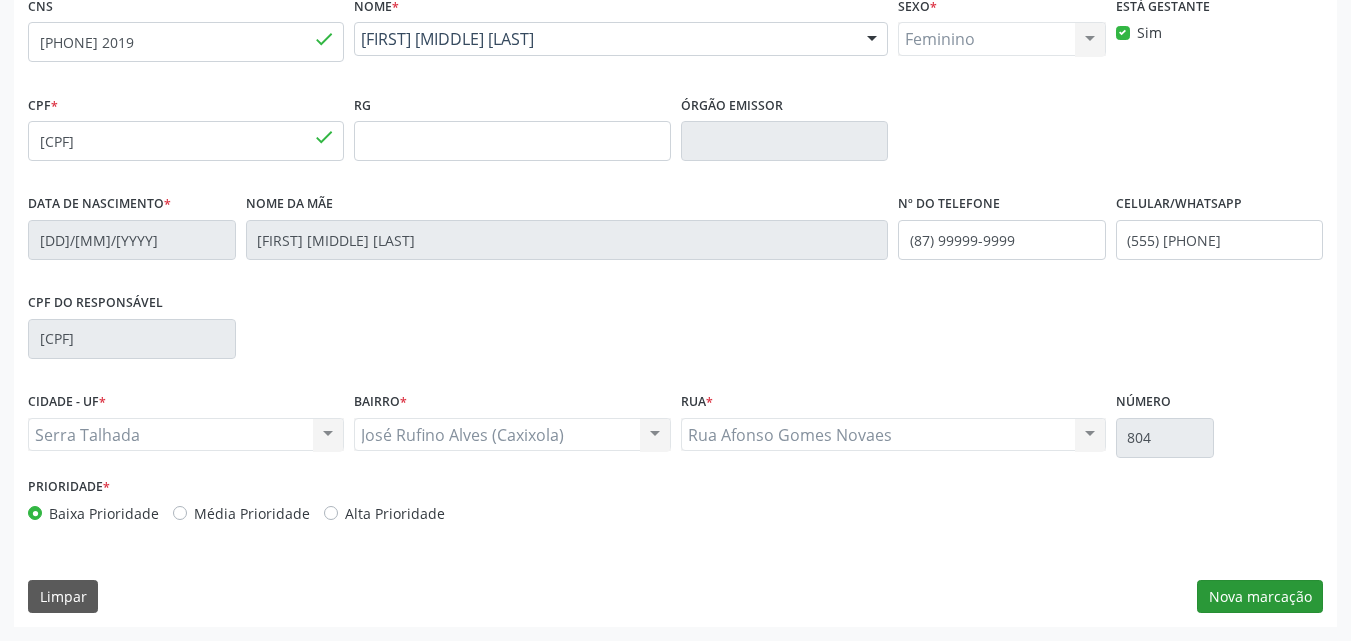scroll, scrollTop: 265, scrollLeft: 0, axis: vertical 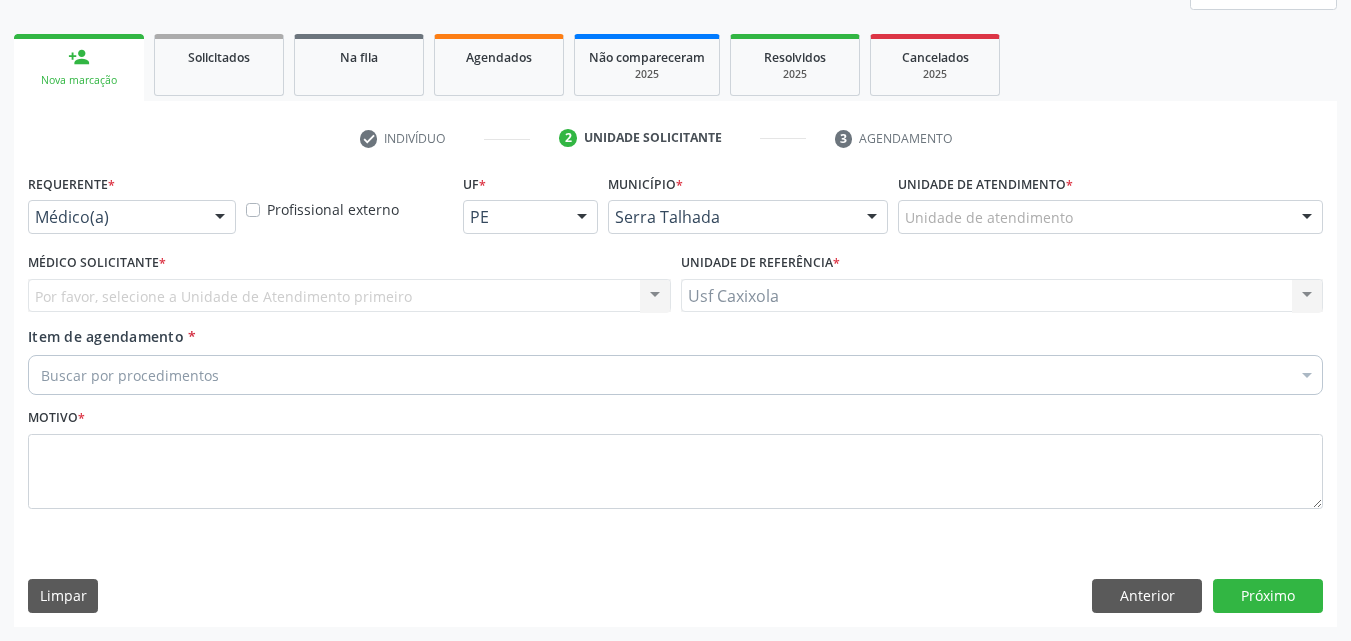 click at bounding box center [220, 218] 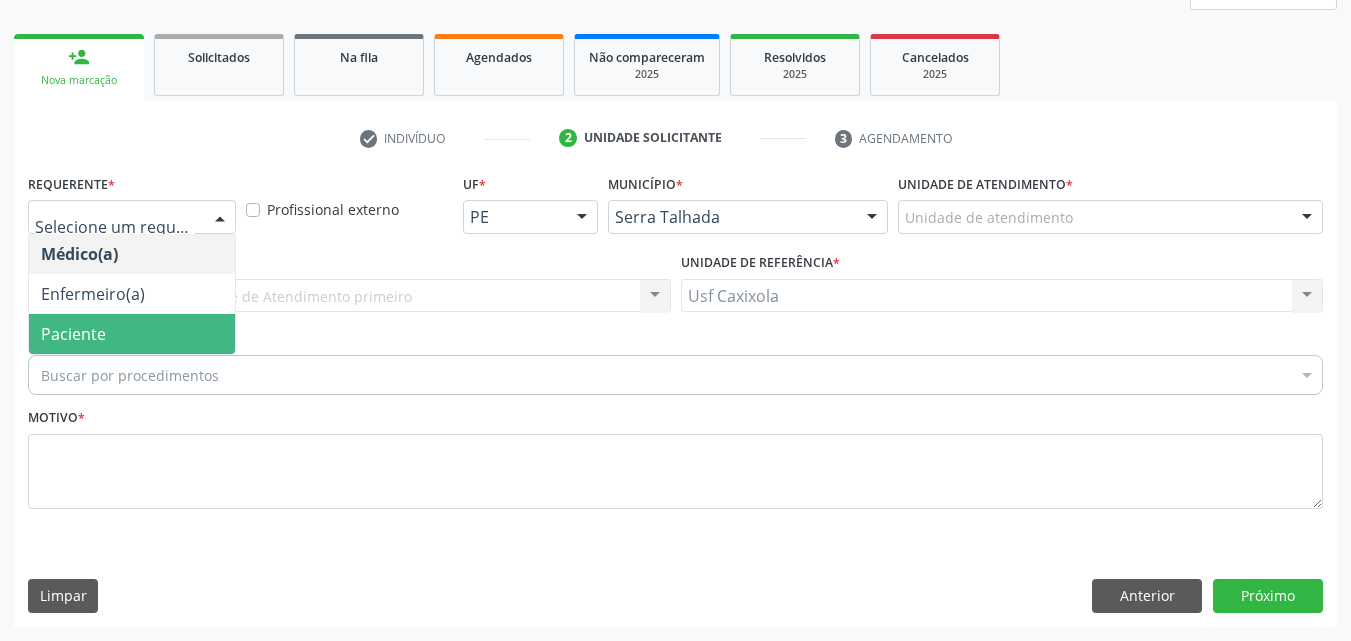 click on "Paciente" at bounding box center (132, 334) 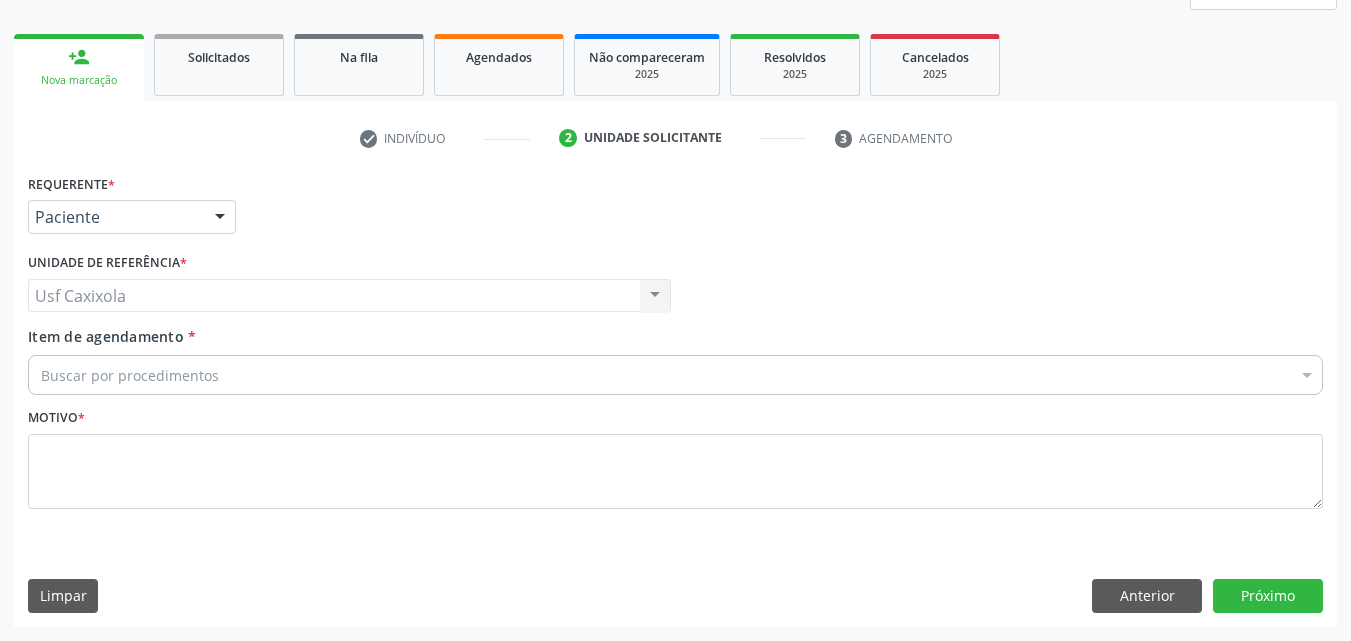 click on "Buscar por procedimentos" at bounding box center (675, 375) 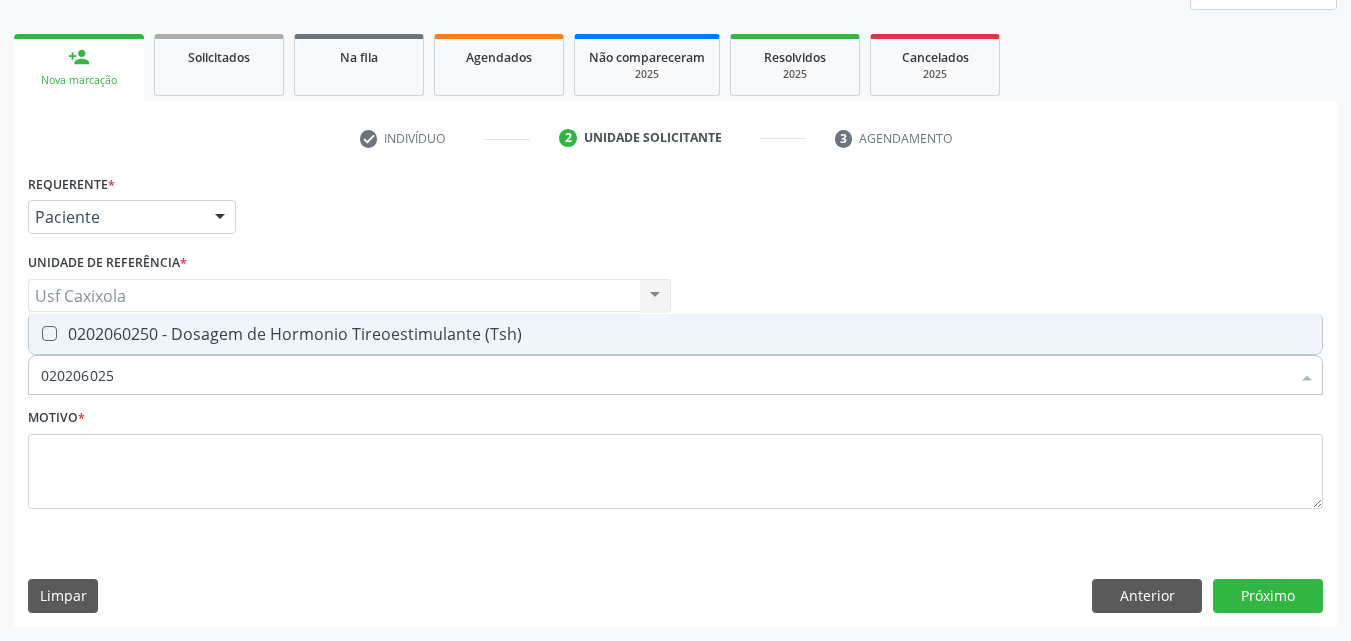 type on "0202060250" 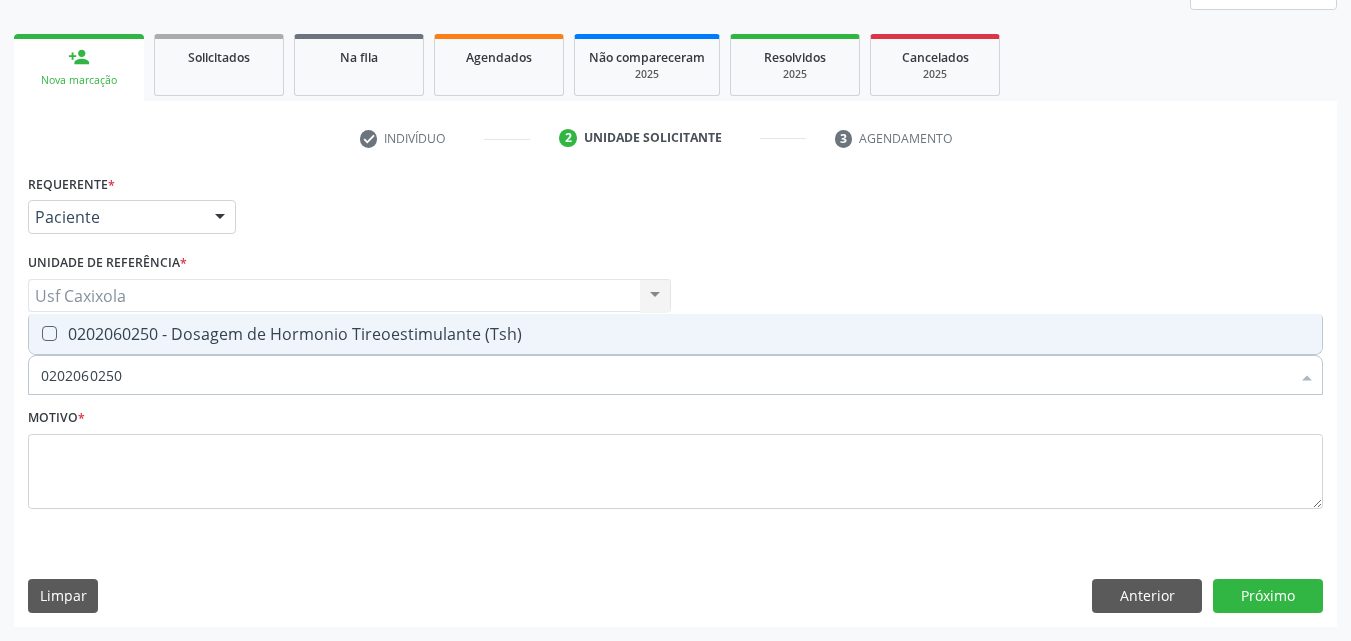 click on "0202060250 - Dosagem de Hormonio Tireoestimulante (Tsh)" at bounding box center (675, 334) 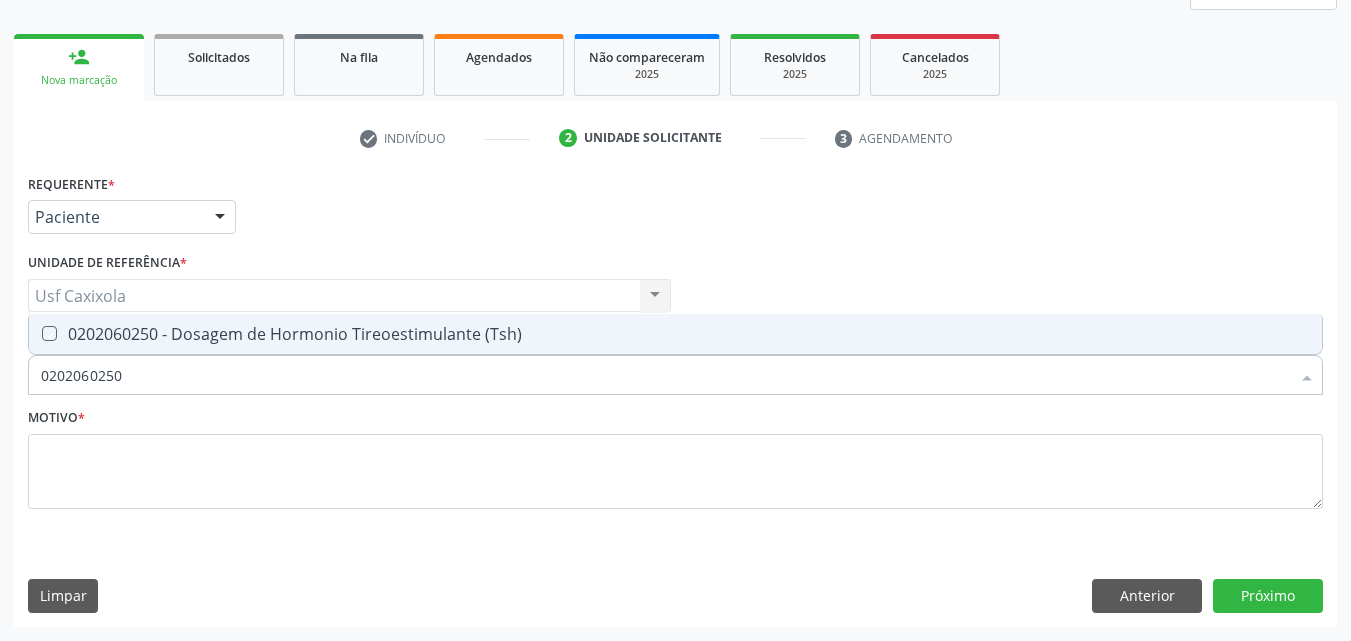 checkbox on "true" 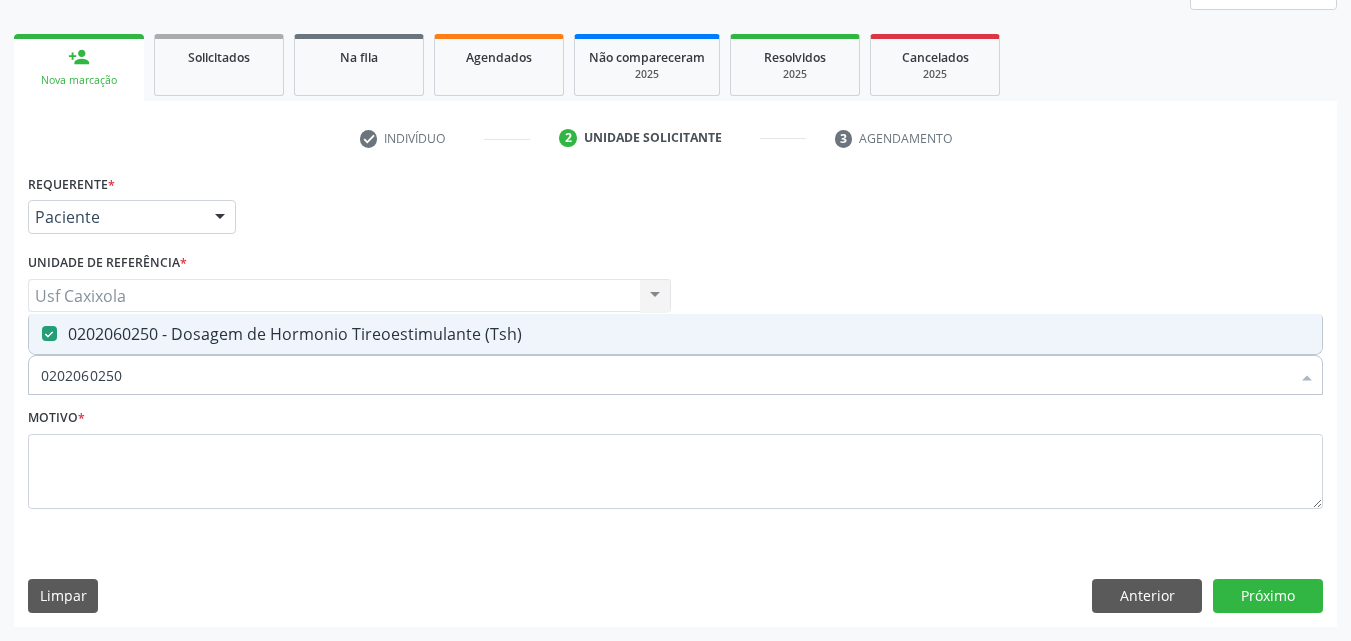 click on "0202060250" at bounding box center (665, 375) 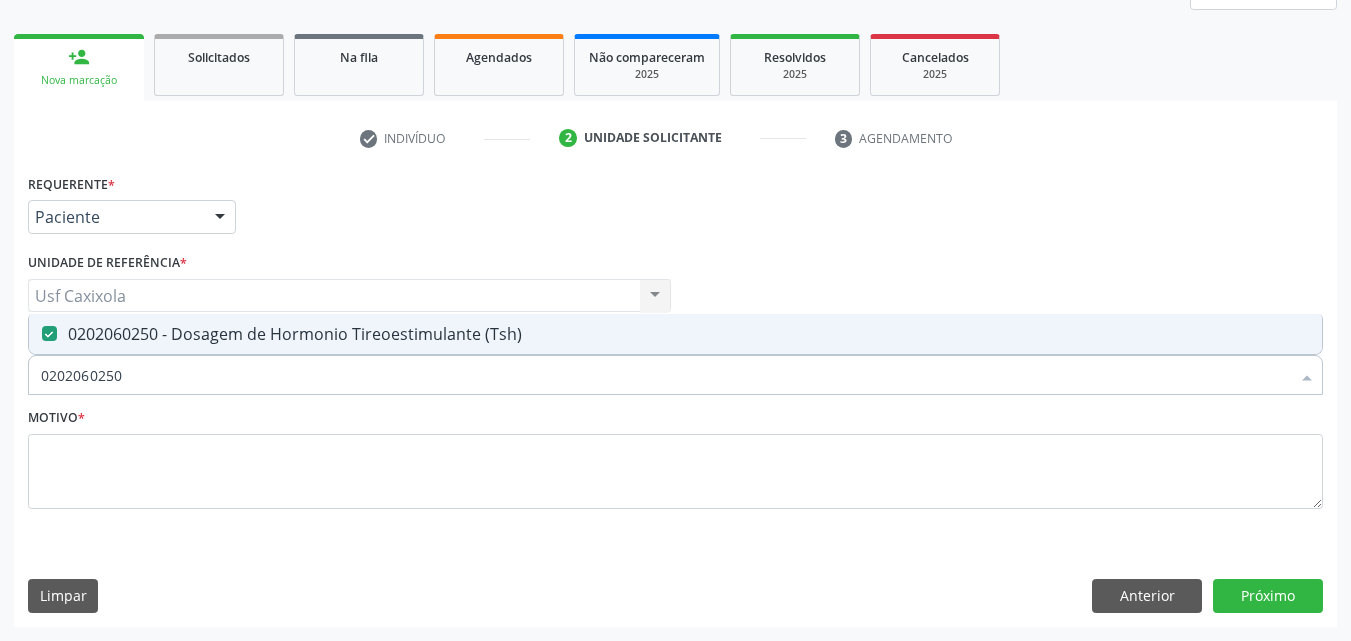 drag, startPoint x: 140, startPoint y: 377, endPoint x: 30, endPoint y: 382, distance: 110.11358 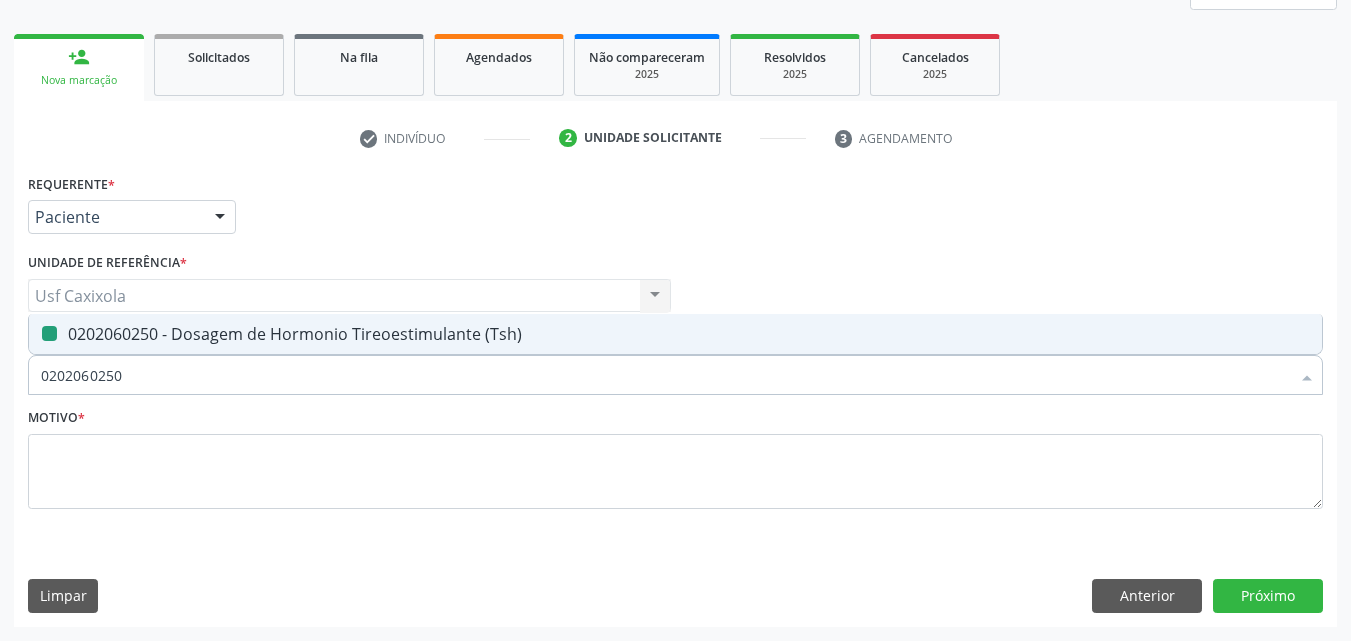 type on "0" 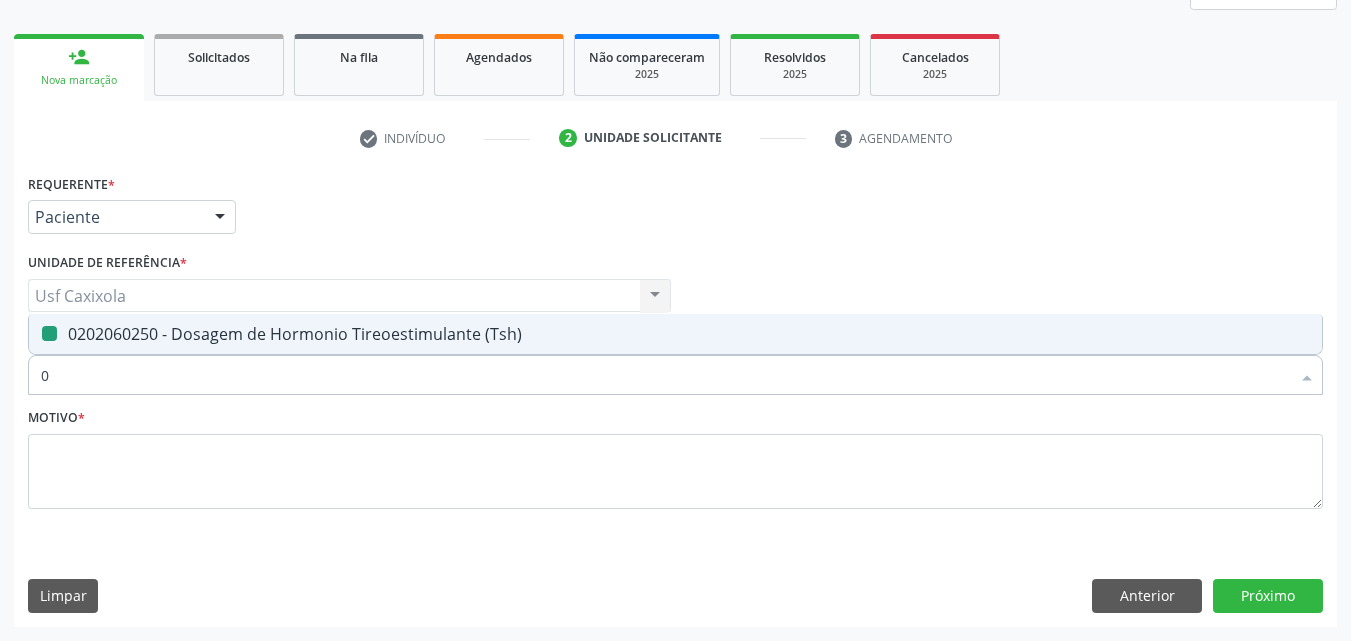 checkbox on "false" 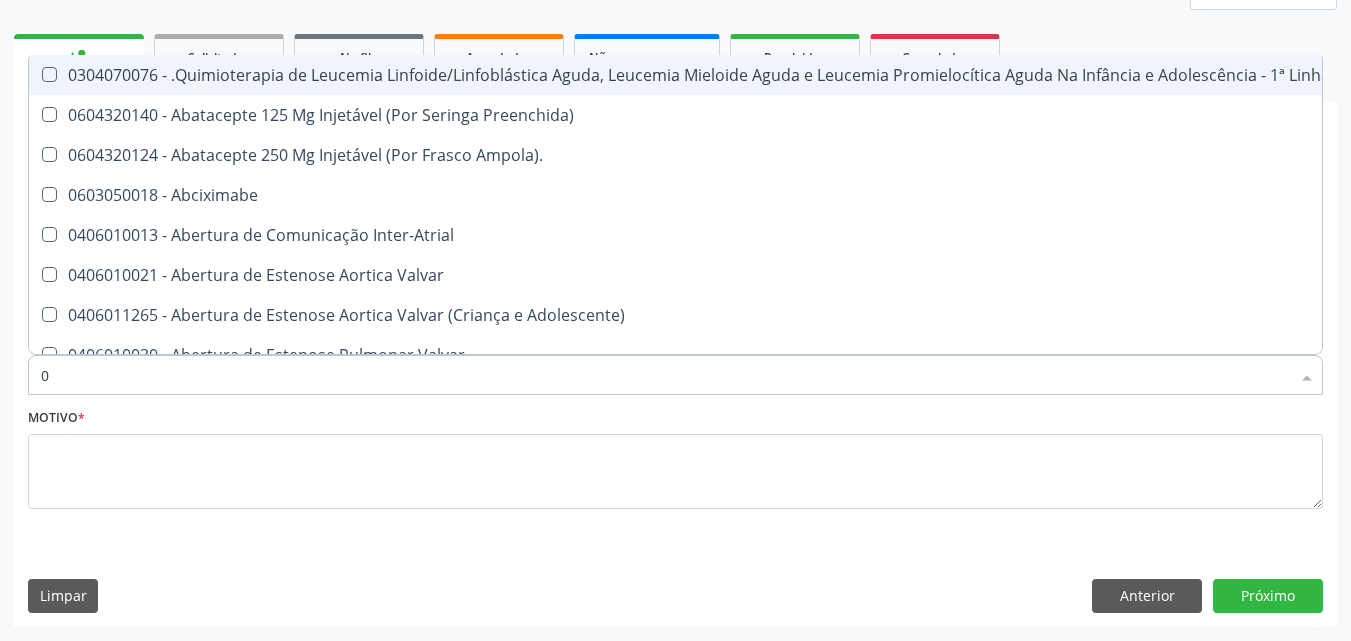 type on "02" 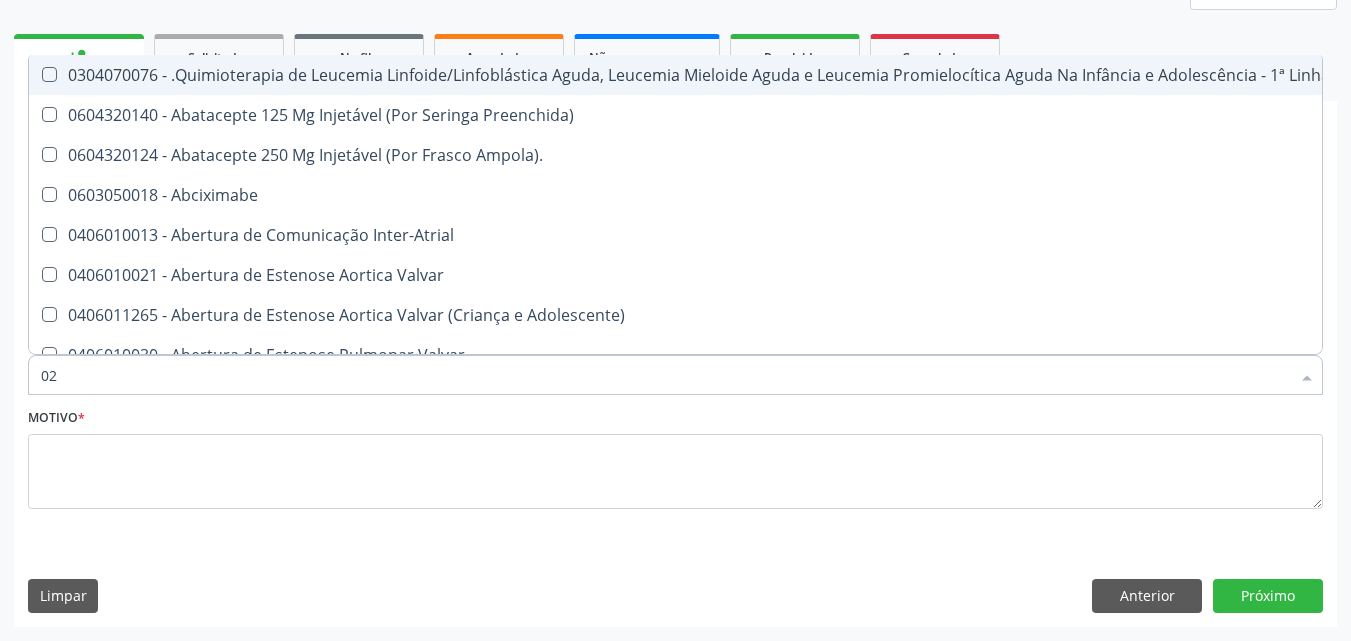 checkbox on "true" 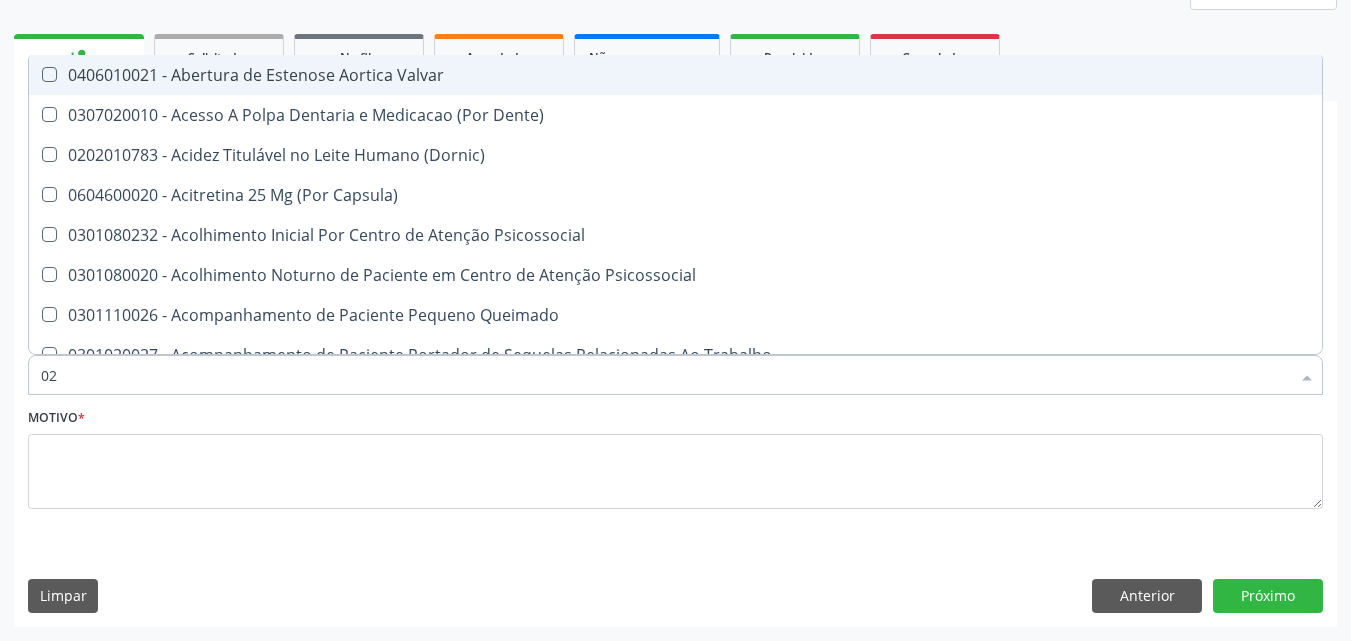 type on "020" 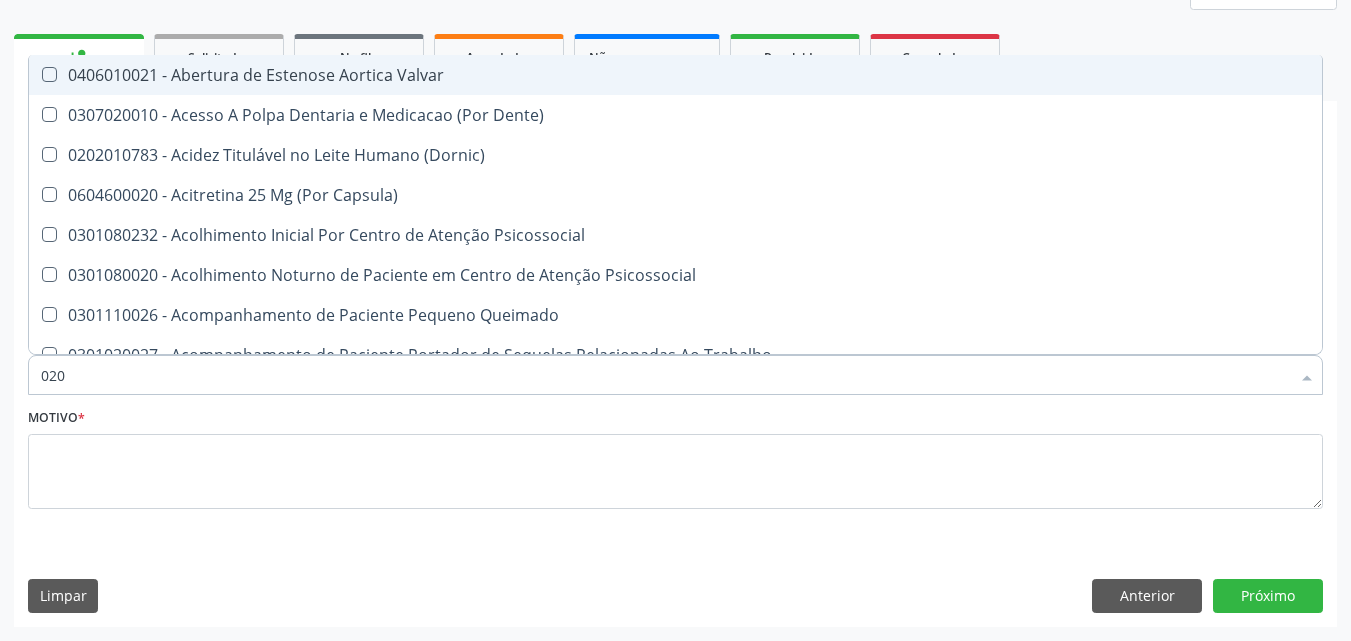 checkbox on "true" 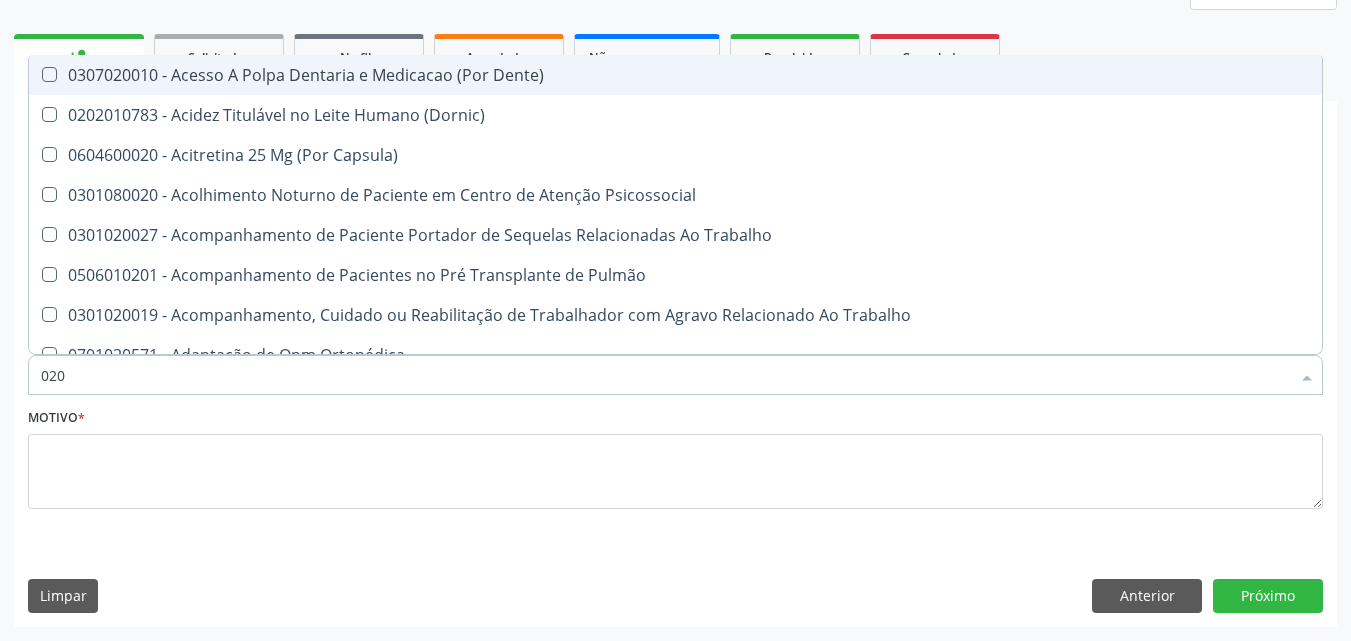 type on "0202" 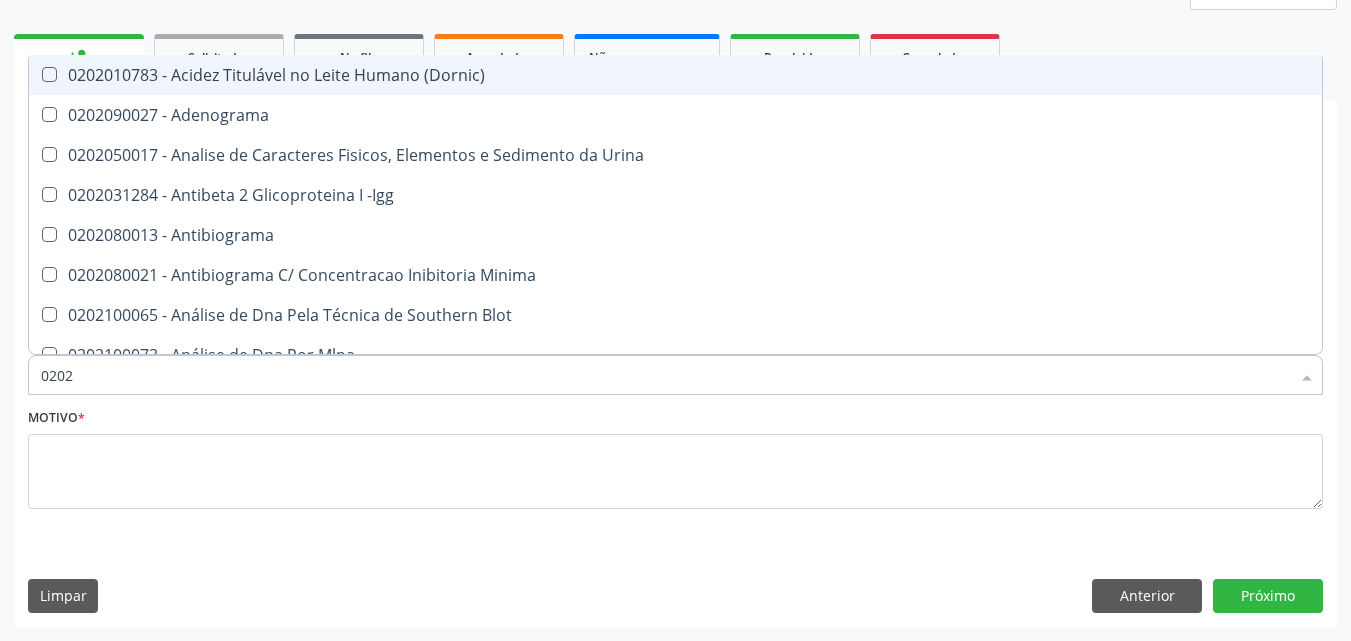 type on "02020" 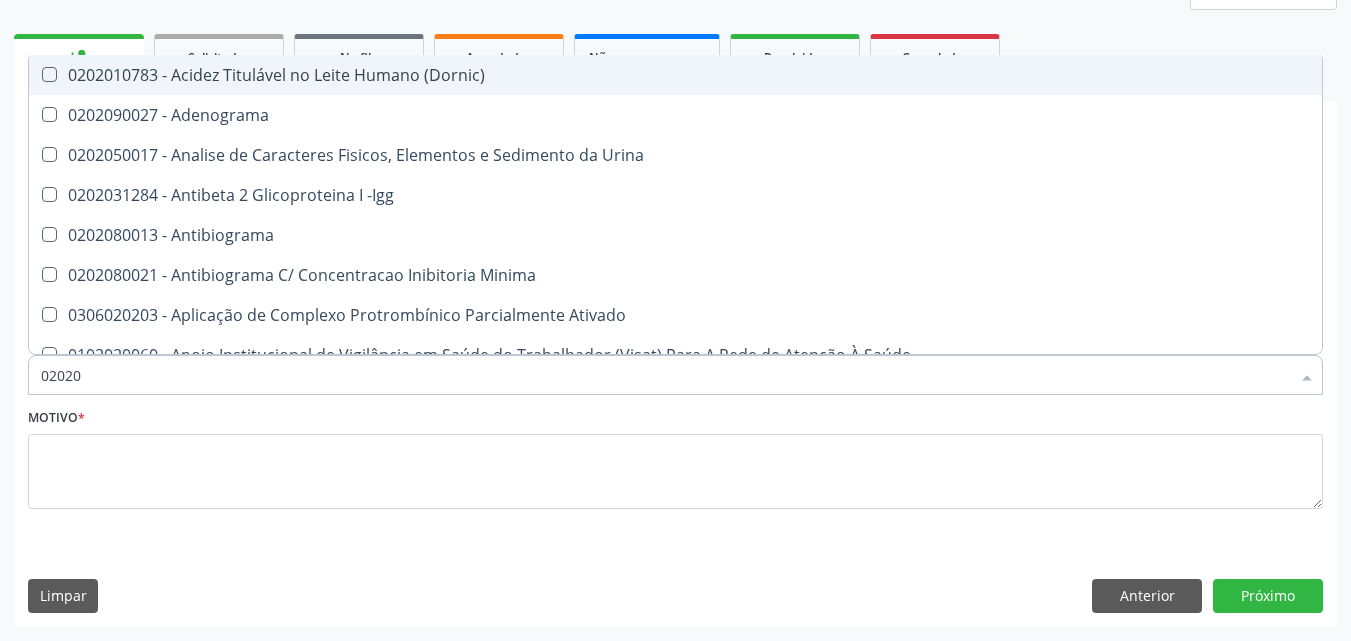 type on "020206" 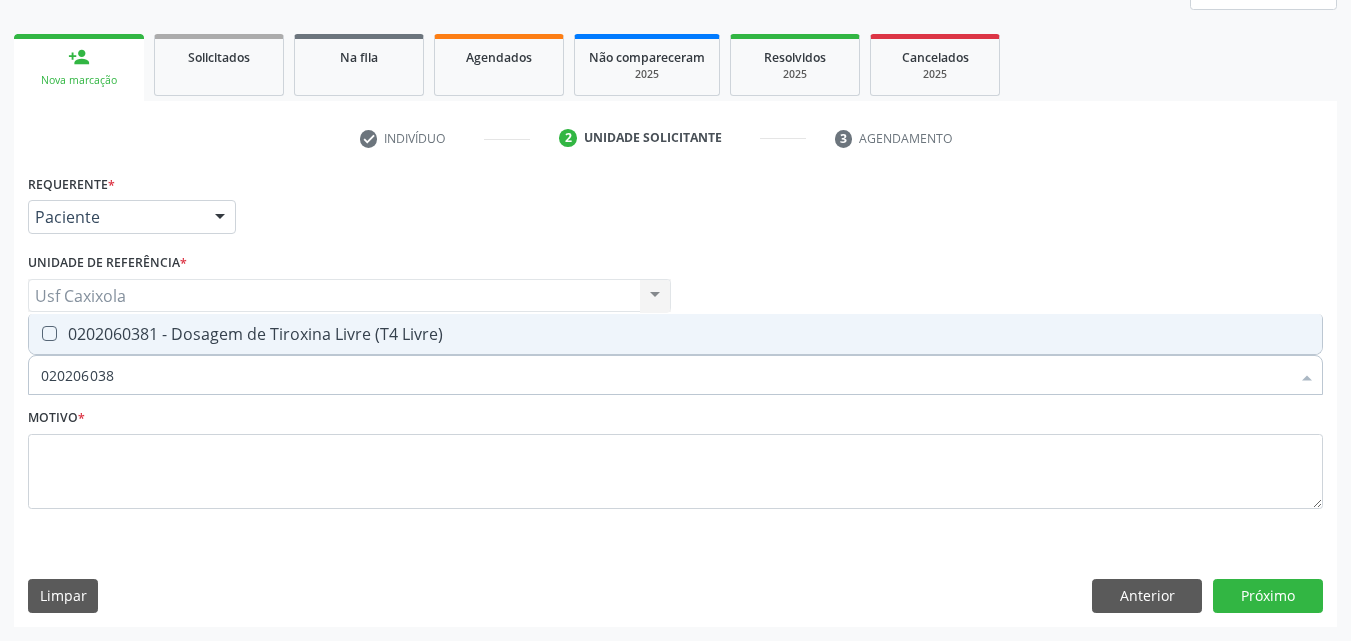 type on "0202060381" 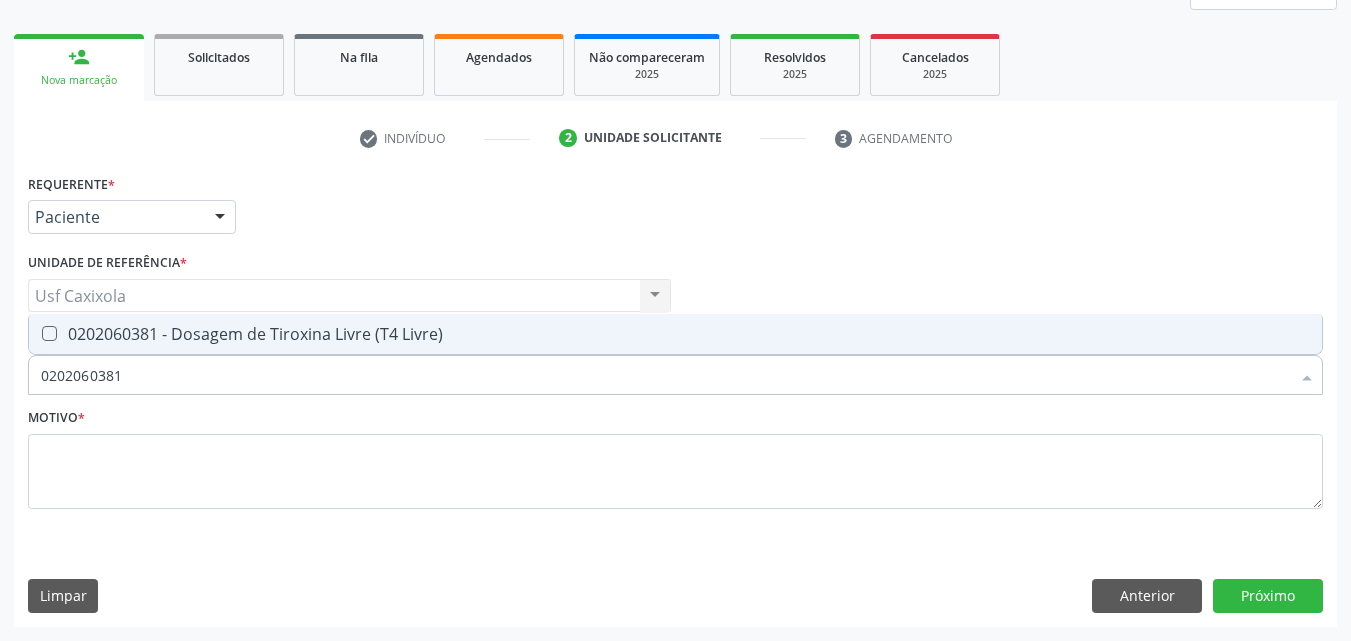 click on "0202060381 - Dosagem de Tiroxina Livre (T4 Livre)" at bounding box center [675, 334] 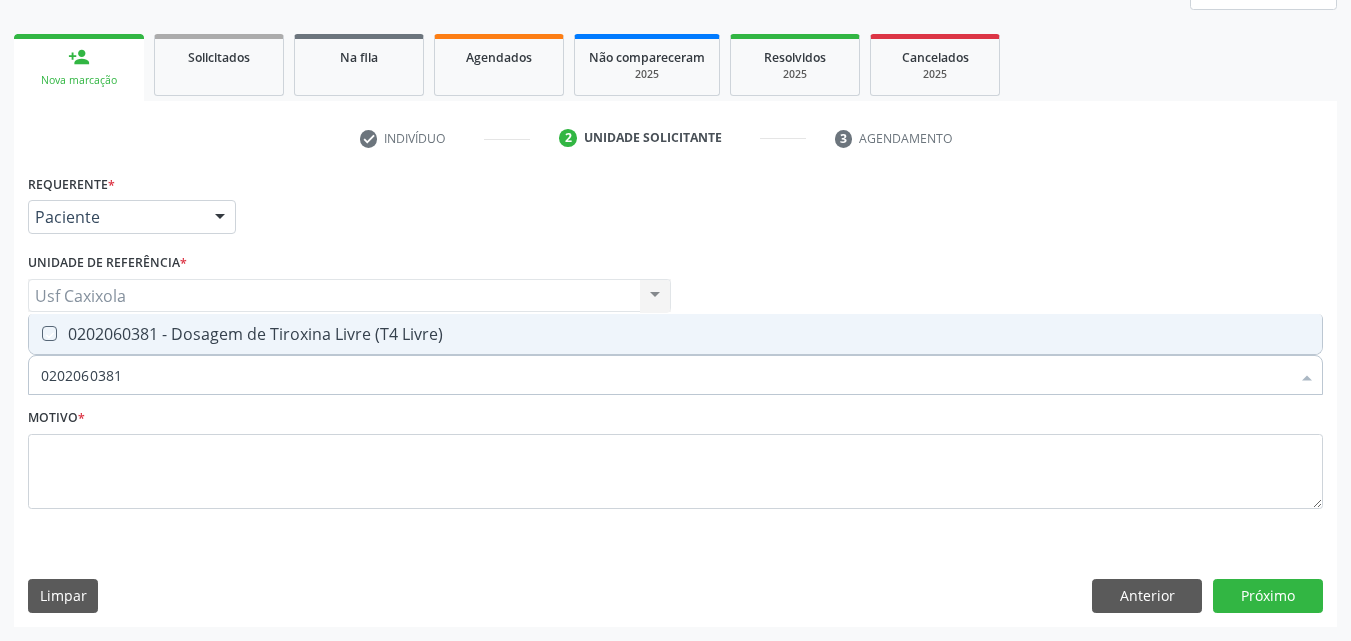 checkbox on "true" 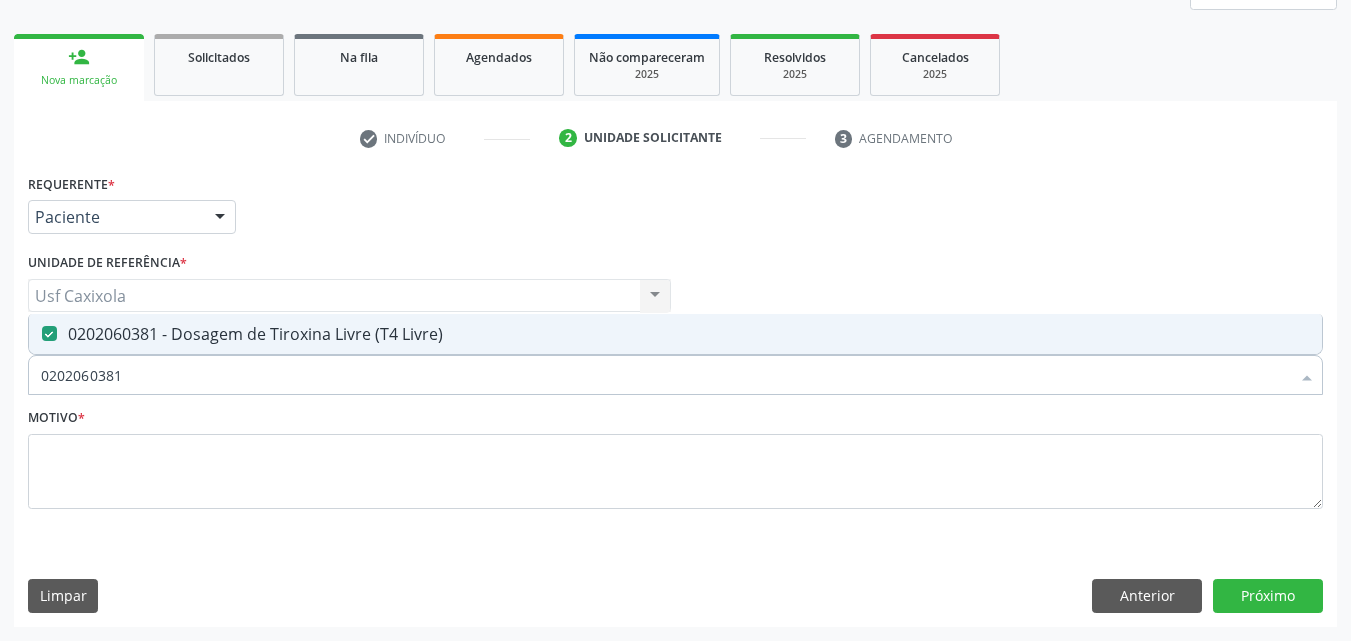 drag, startPoint x: 135, startPoint y: 379, endPoint x: 30, endPoint y: 374, distance: 105.11898 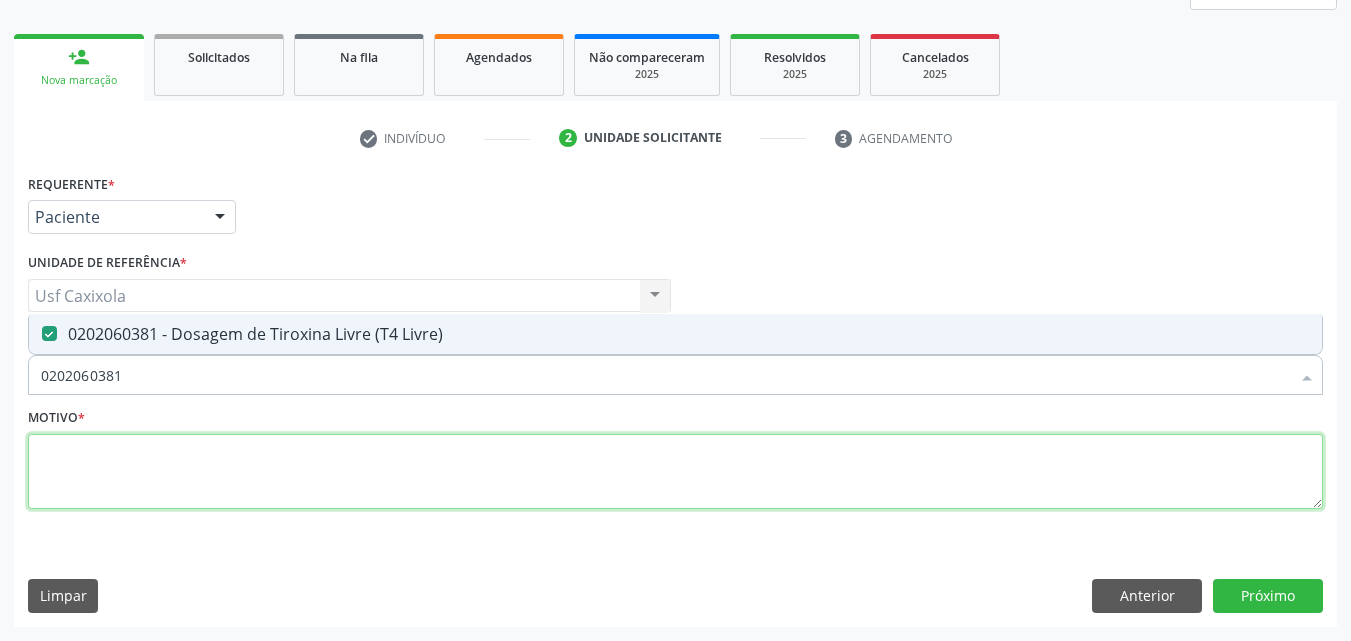 click at bounding box center [675, 472] 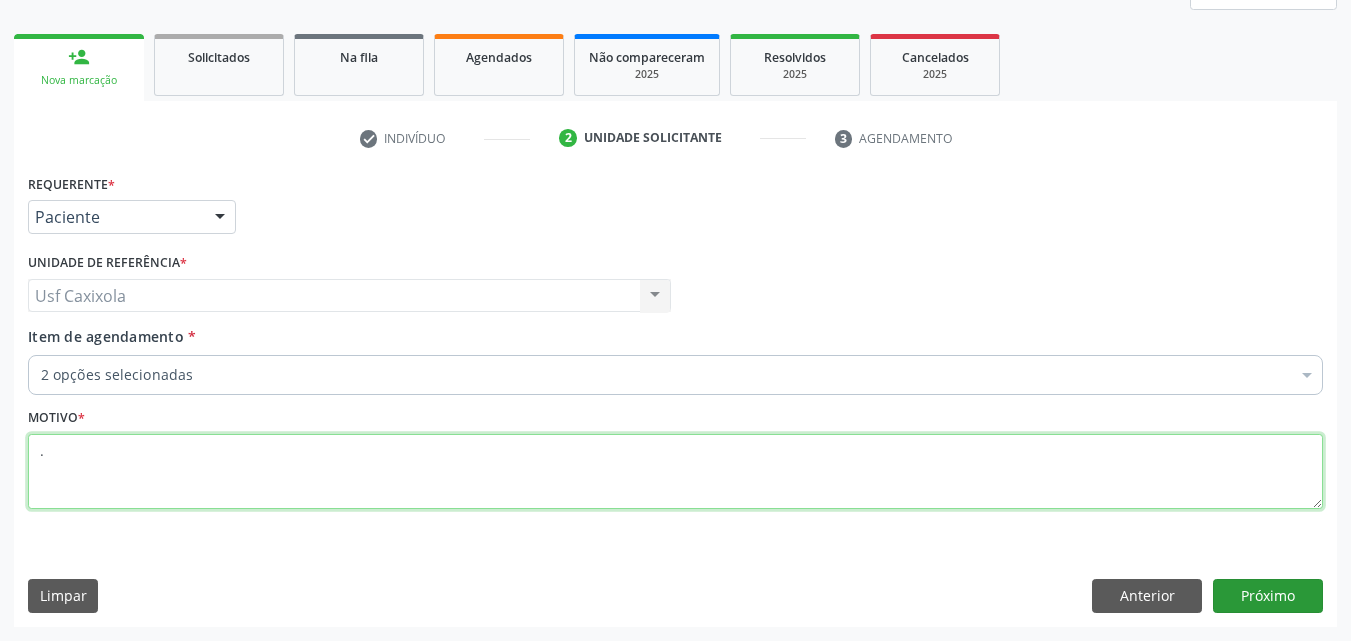 type on "." 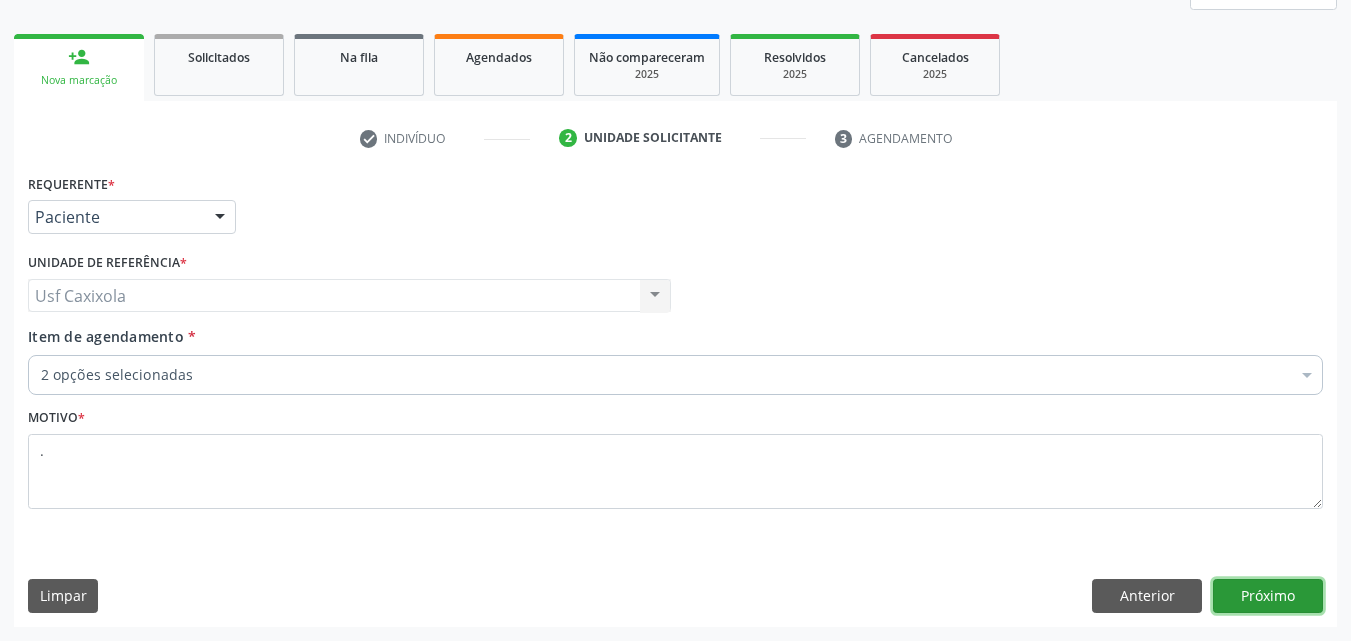 click on "Próximo" at bounding box center (1268, 596) 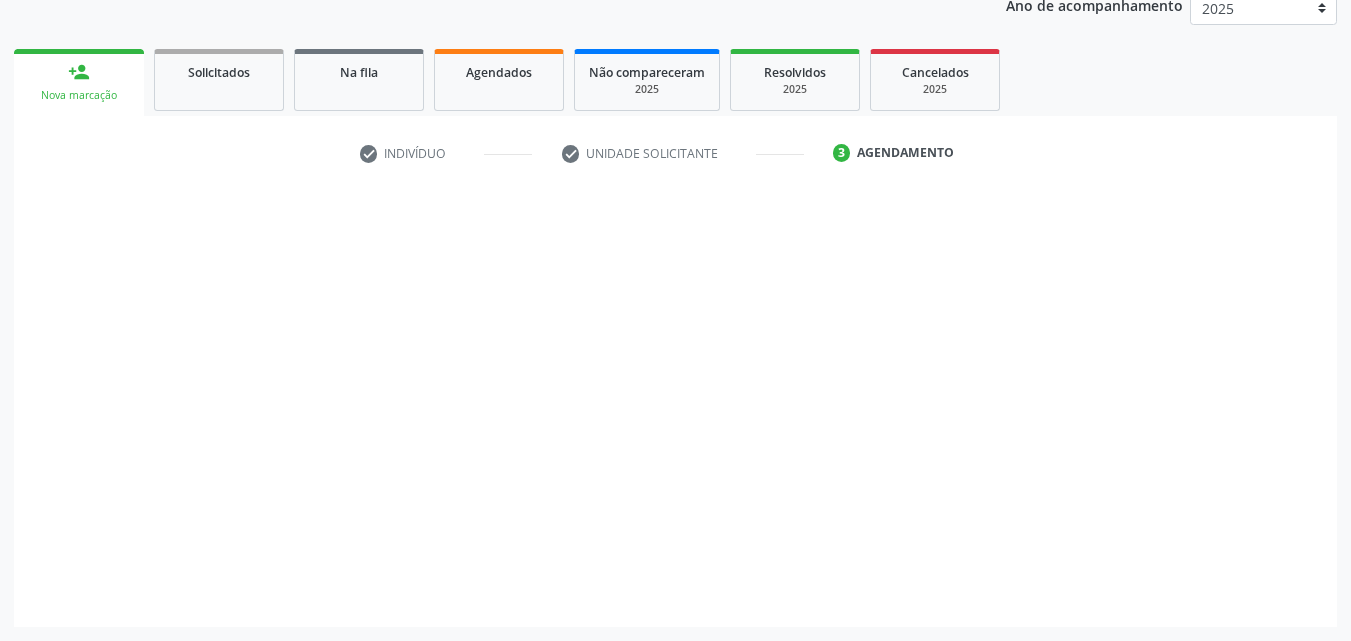 scroll, scrollTop: 250, scrollLeft: 0, axis: vertical 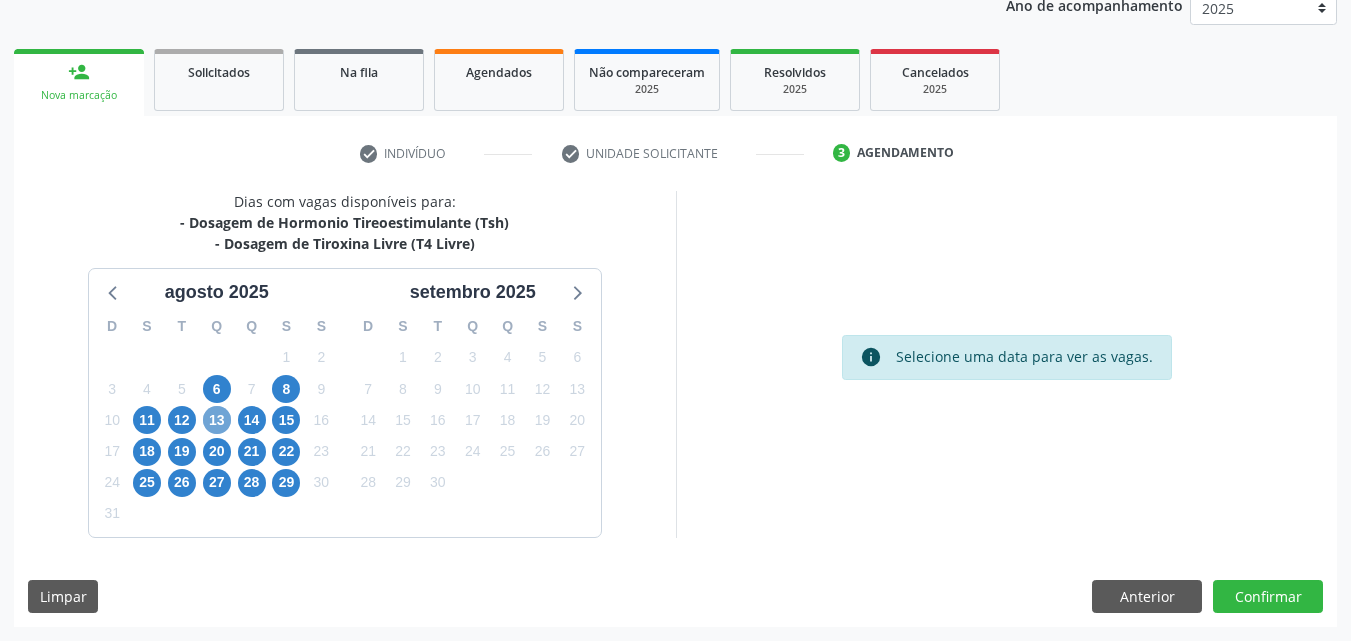 click on "13" at bounding box center (217, 420) 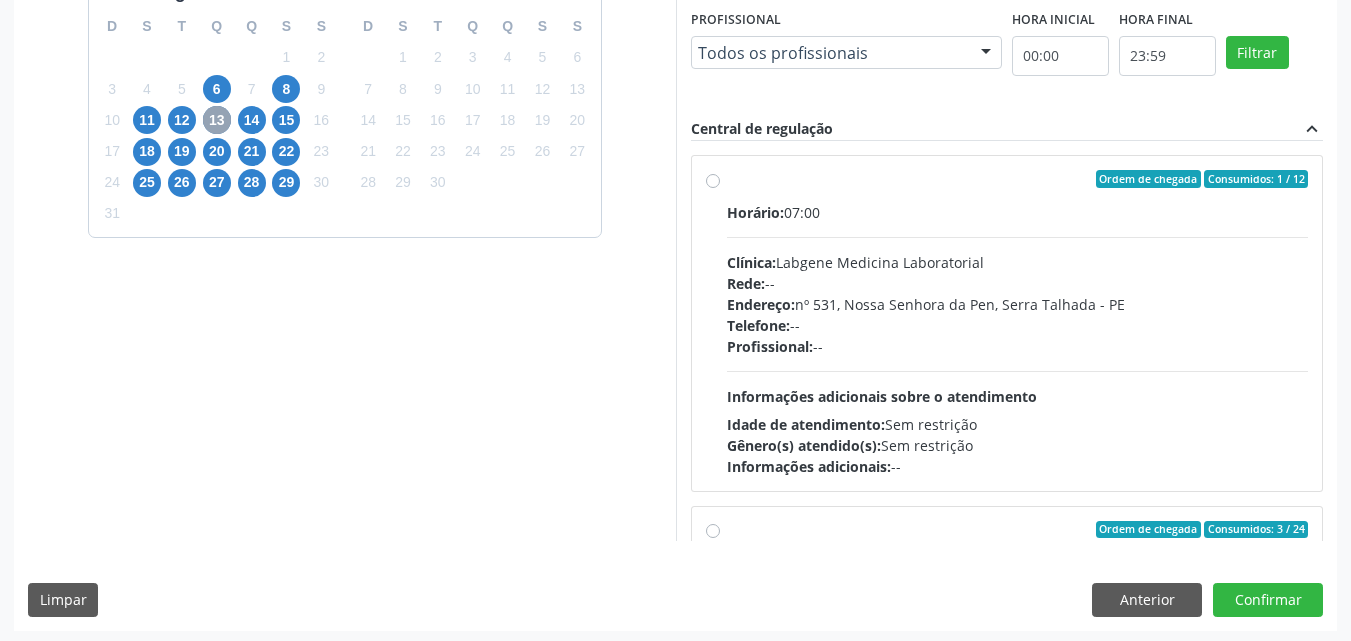 scroll, scrollTop: 554, scrollLeft: 0, axis: vertical 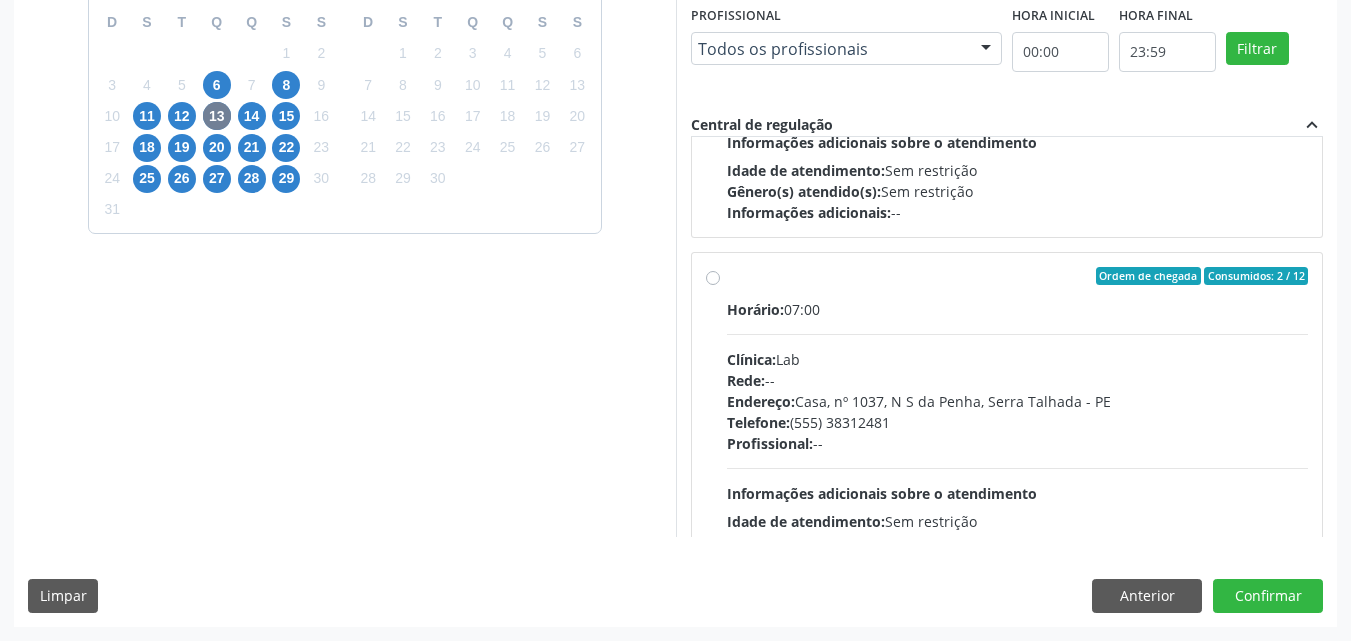 click on "Ordem de chegada
Consumidos: 2 / 12
Horário:   07:00
Clínica:  Lab
Rede:
--
Endereço:   Casa, nº 1037, N S da Penha, Serra Talhada - PE
Telefone:   (81) 38312481
Profissional:
--
Informações adicionais sobre o atendimento
Idade de atendimento:
Sem restrição
Gênero(s) atendido(s):
Sem restrição
Informações adicionais:
--" at bounding box center (1007, 420) 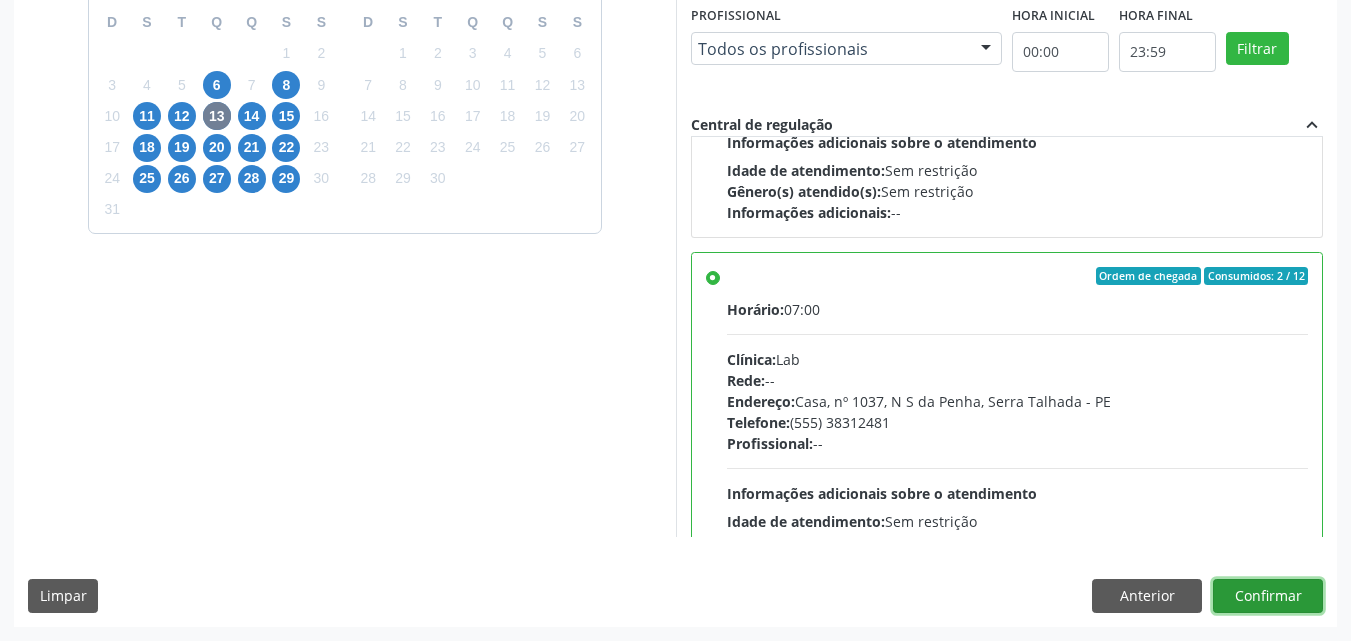 click on "Confirmar" at bounding box center (1268, 596) 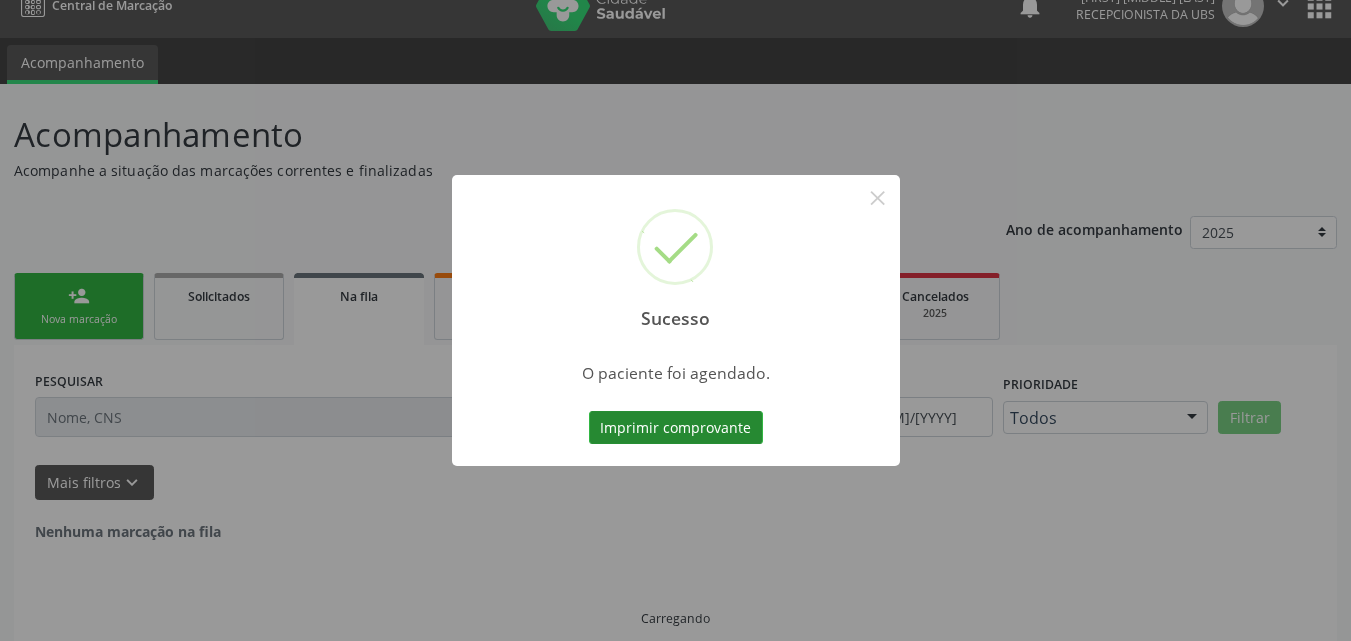 scroll, scrollTop: 0, scrollLeft: 0, axis: both 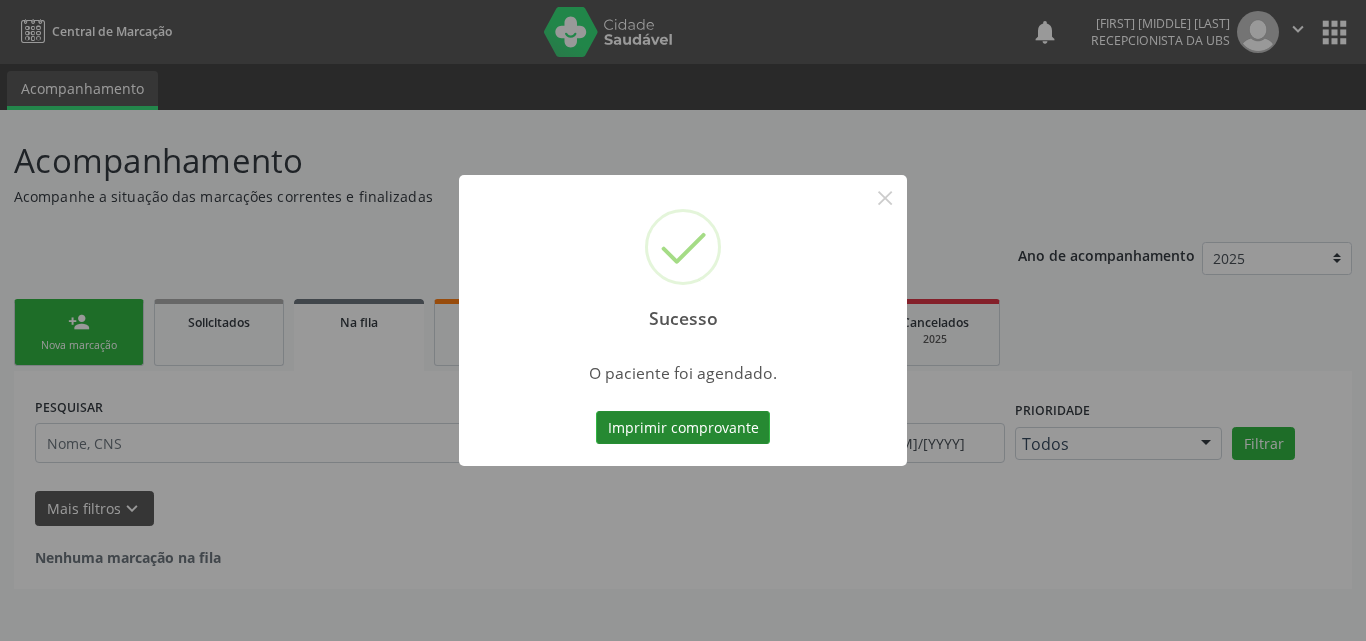 click on "Imprimir comprovante" at bounding box center [683, 428] 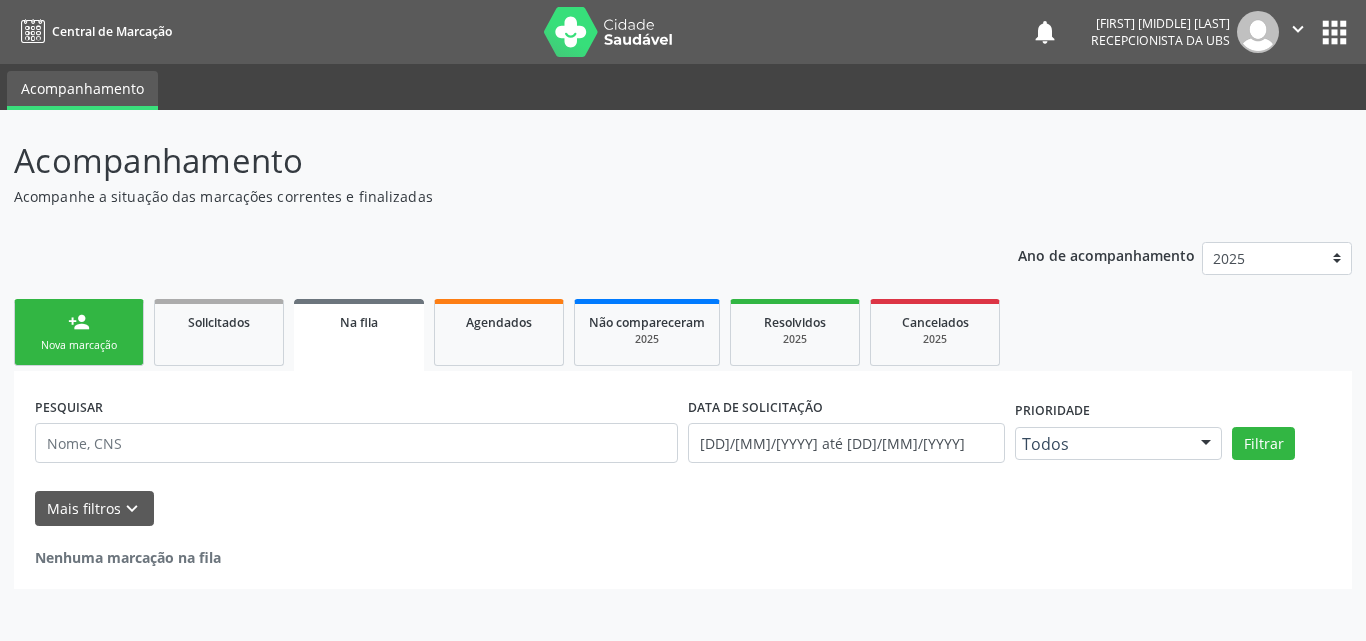 click on "Nova marcação" at bounding box center [79, 345] 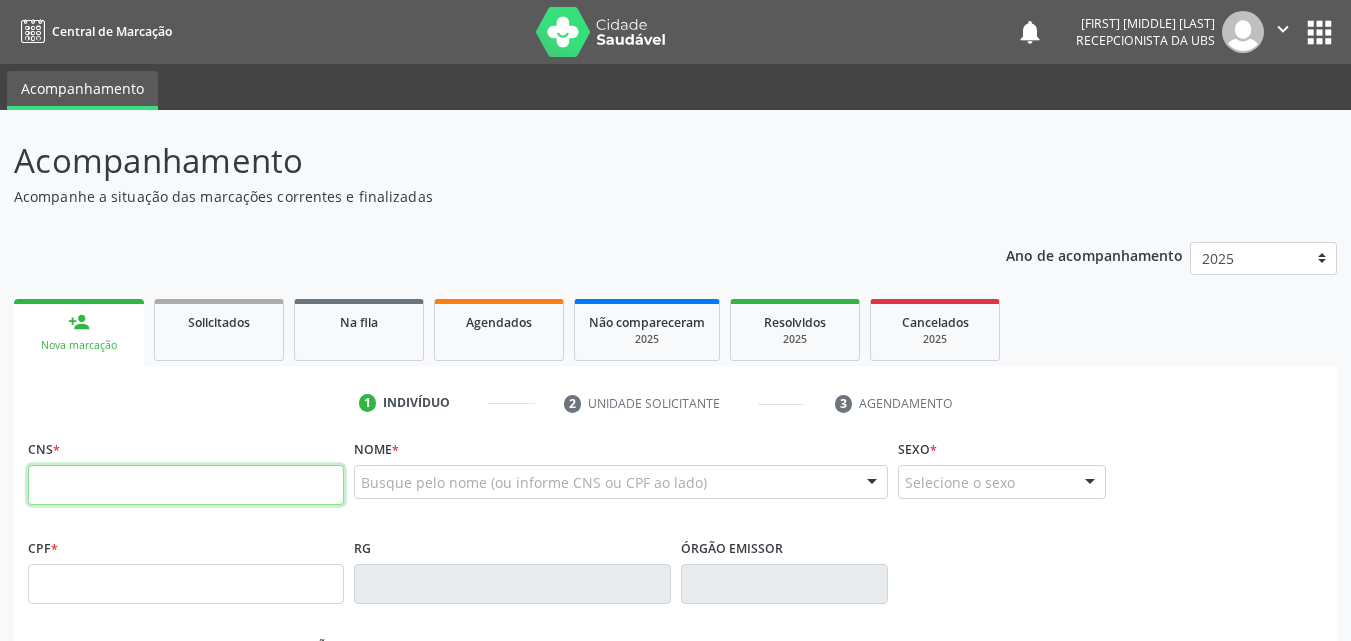 click at bounding box center (186, 485) 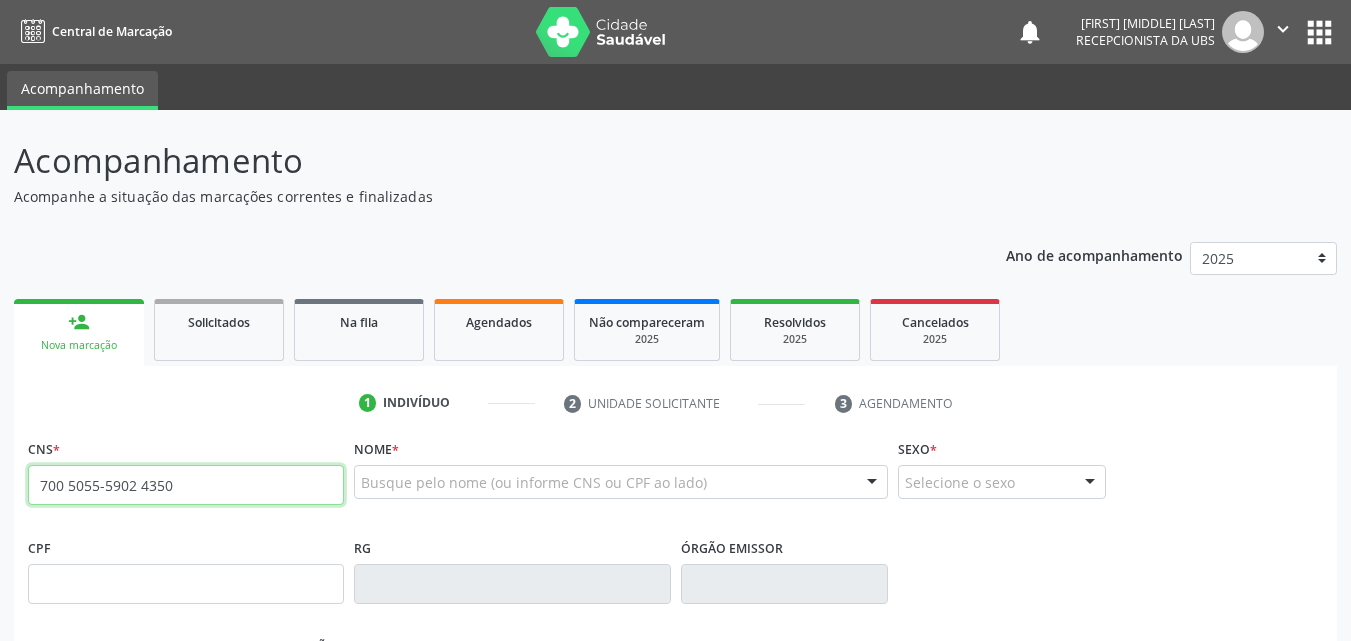 type on "700 5099 5902 4350" 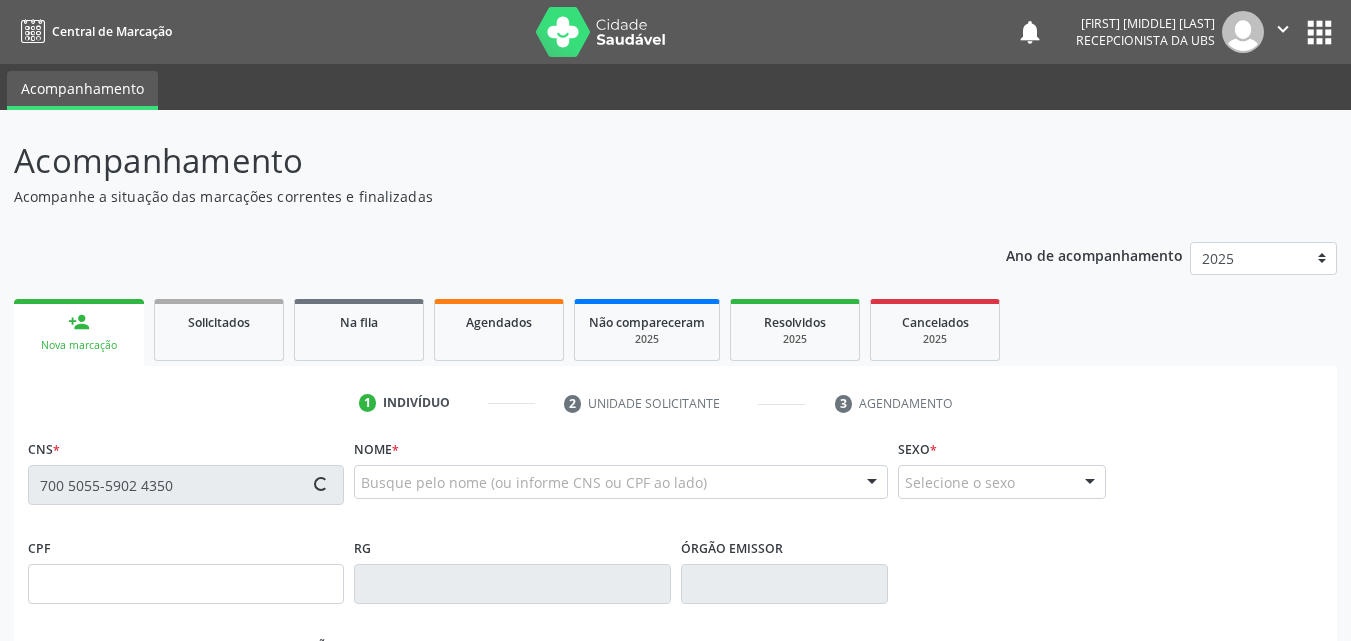 type on "03/06/1976" 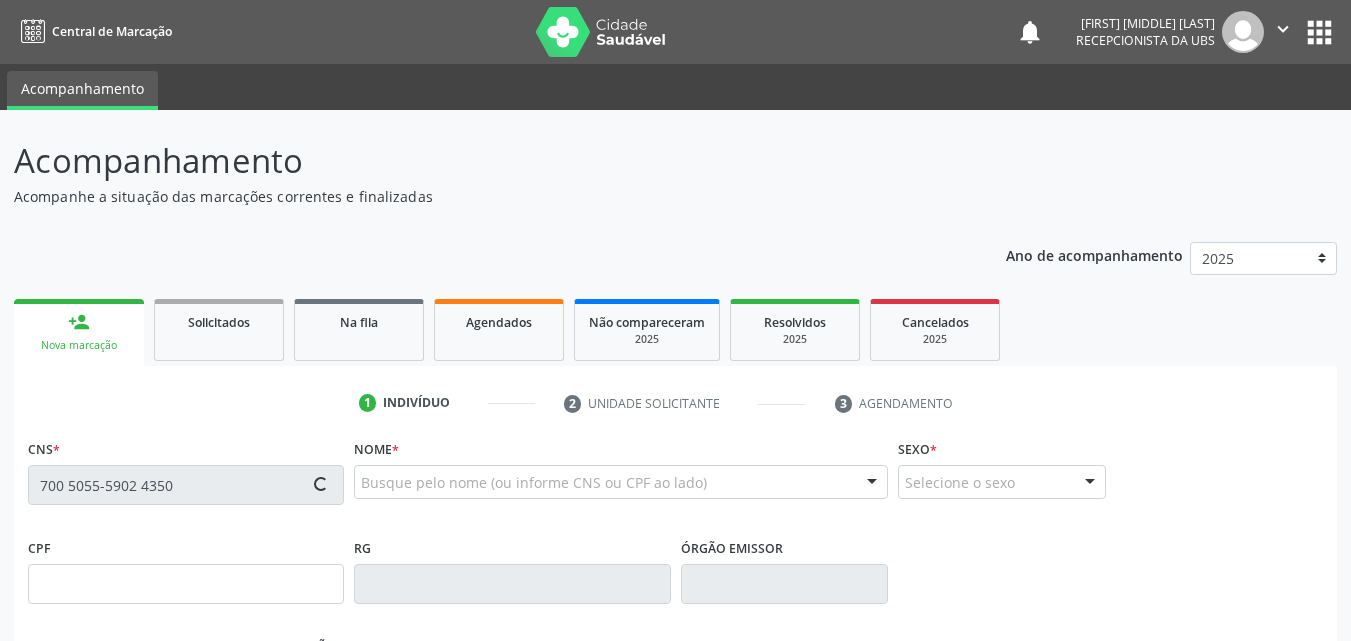 type on "Odete Alzira dos Santos" 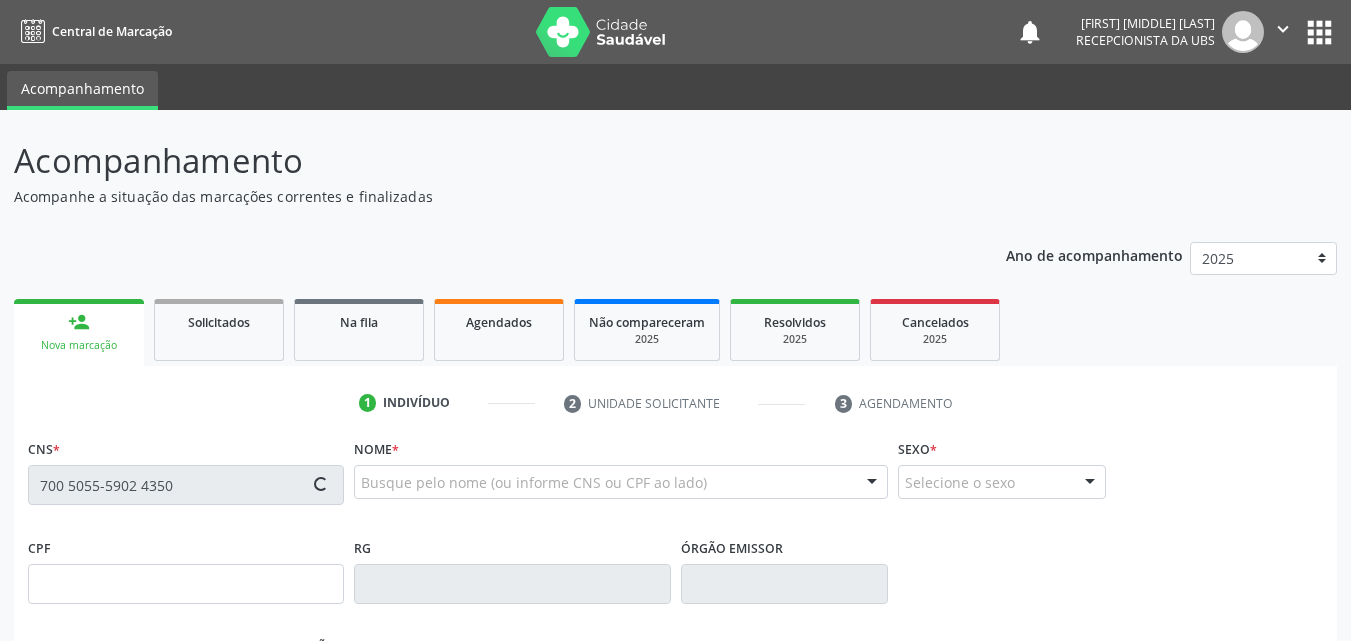 type on "(87) 99993-9439" 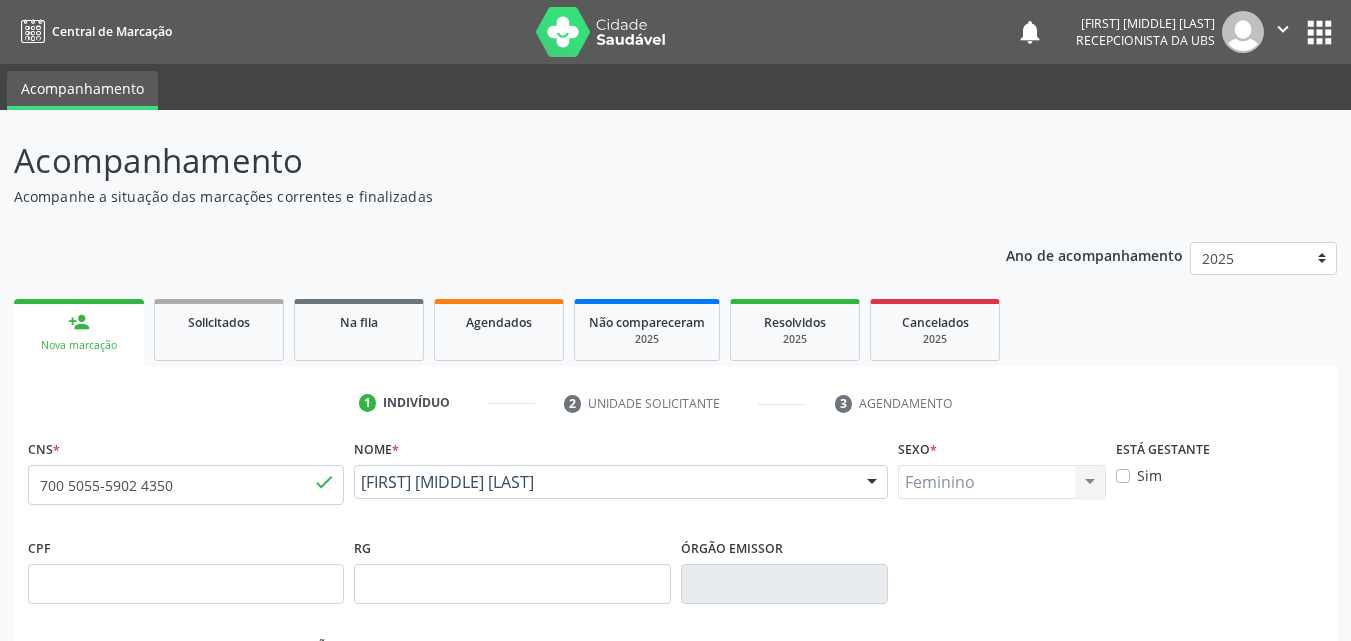 drag, startPoint x: 554, startPoint y: 499, endPoint x: 359, endPoint y: 486, distance: 195.43285 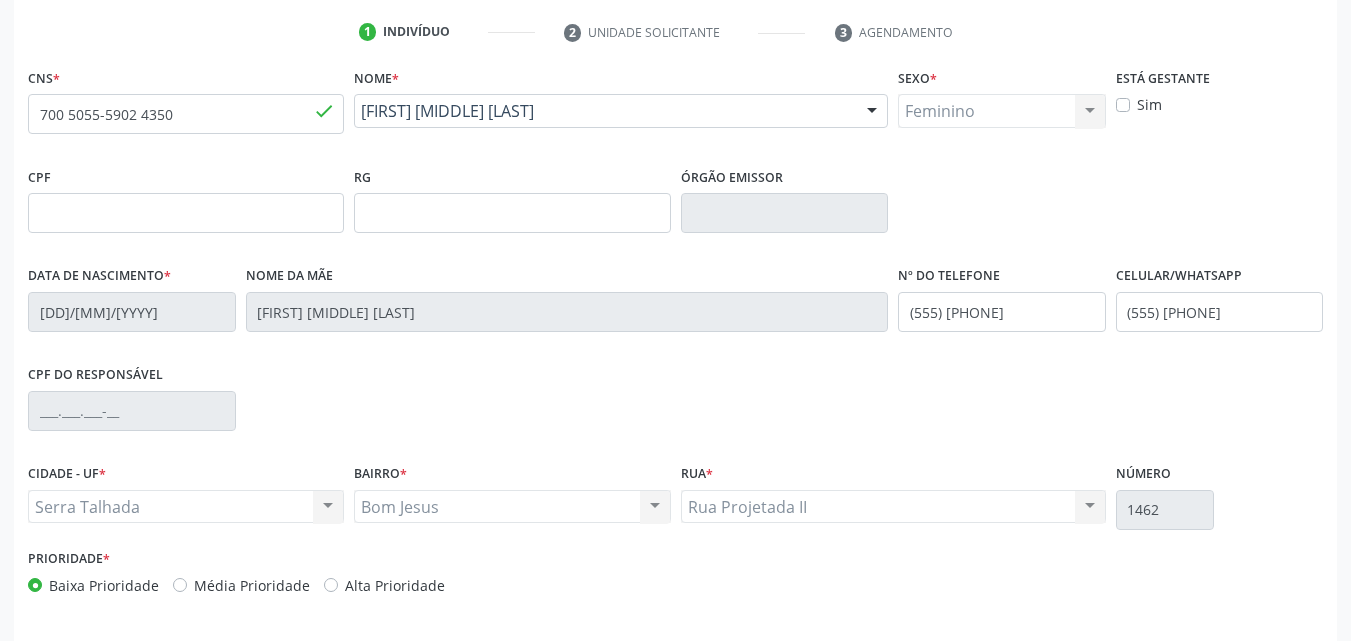 scroll, scrollTop: 443, scrollLeft: 0, axis: vertical 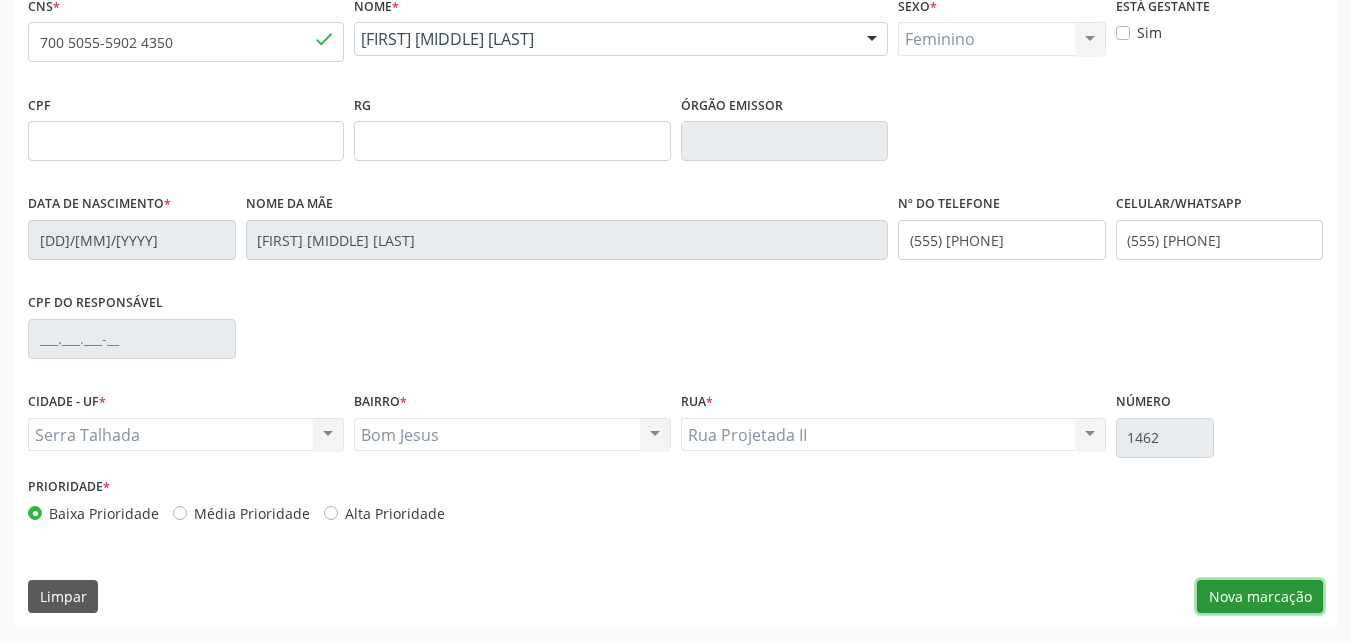 click on "Nova marcação" at bounding box center [1260, 597] 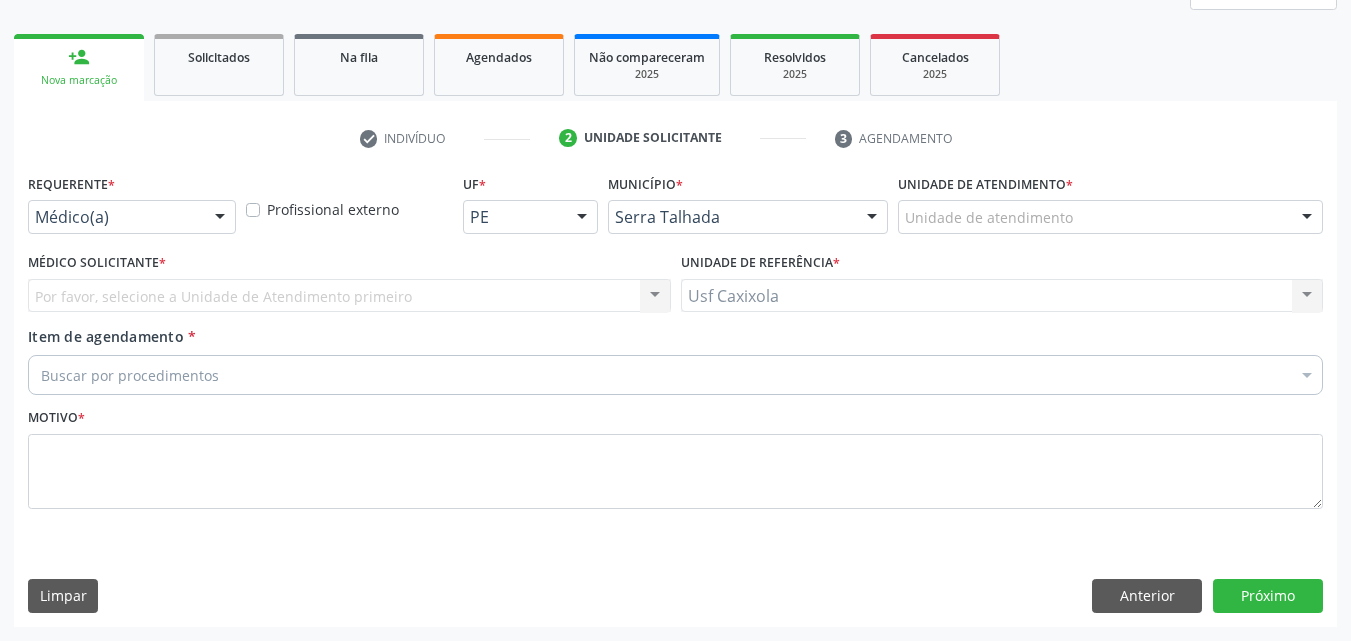 scroll, scrollTop: 265, scrollLeft: 0, axis: vertical 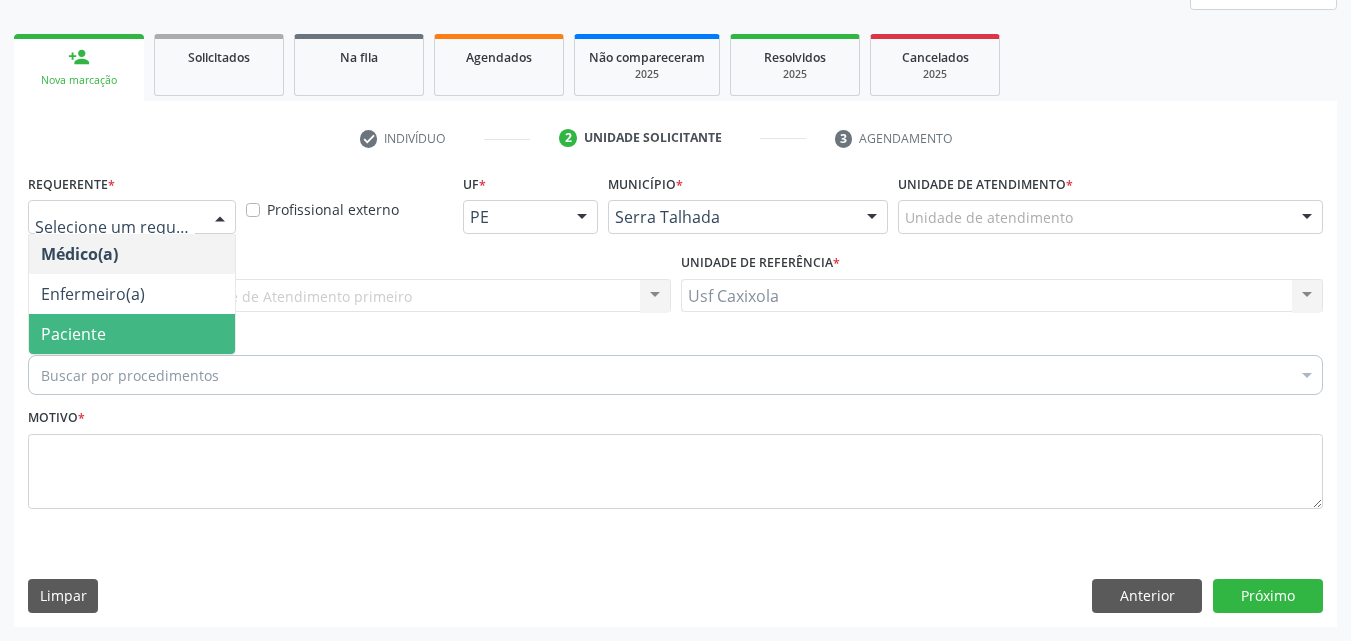 click on "Paciente" at bounding box center [132, 334] 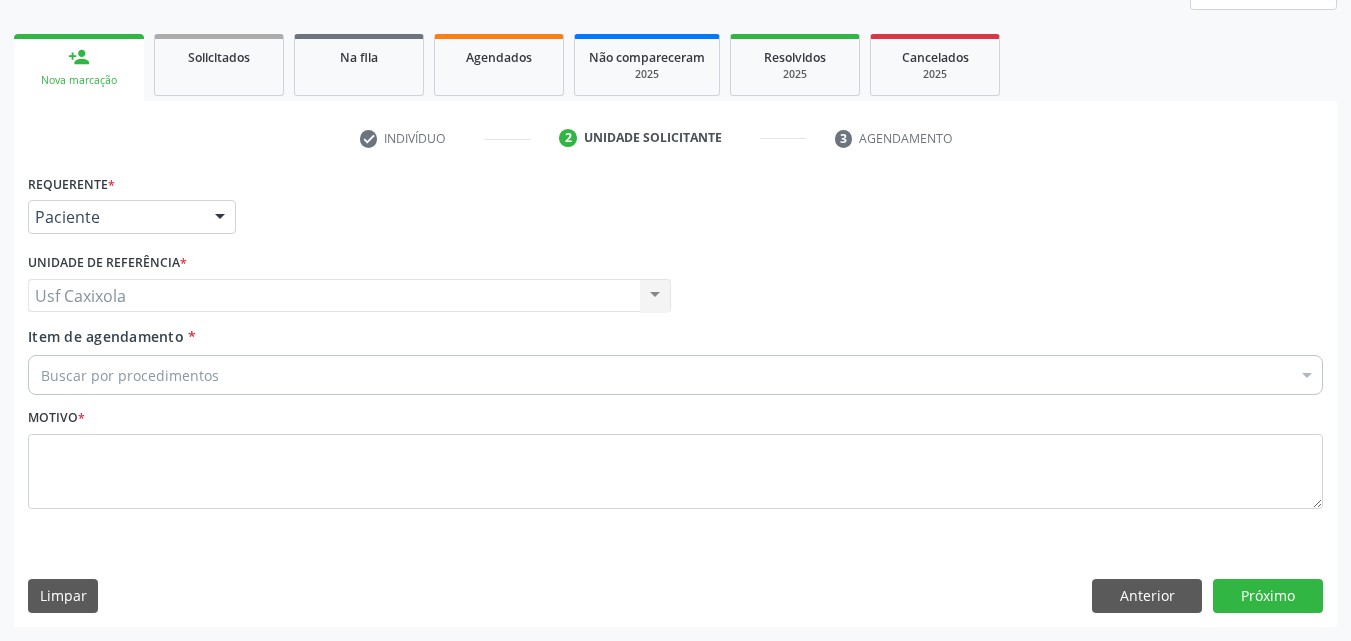click on "Buscar por procedimentos" at bounding box center (675, 375) 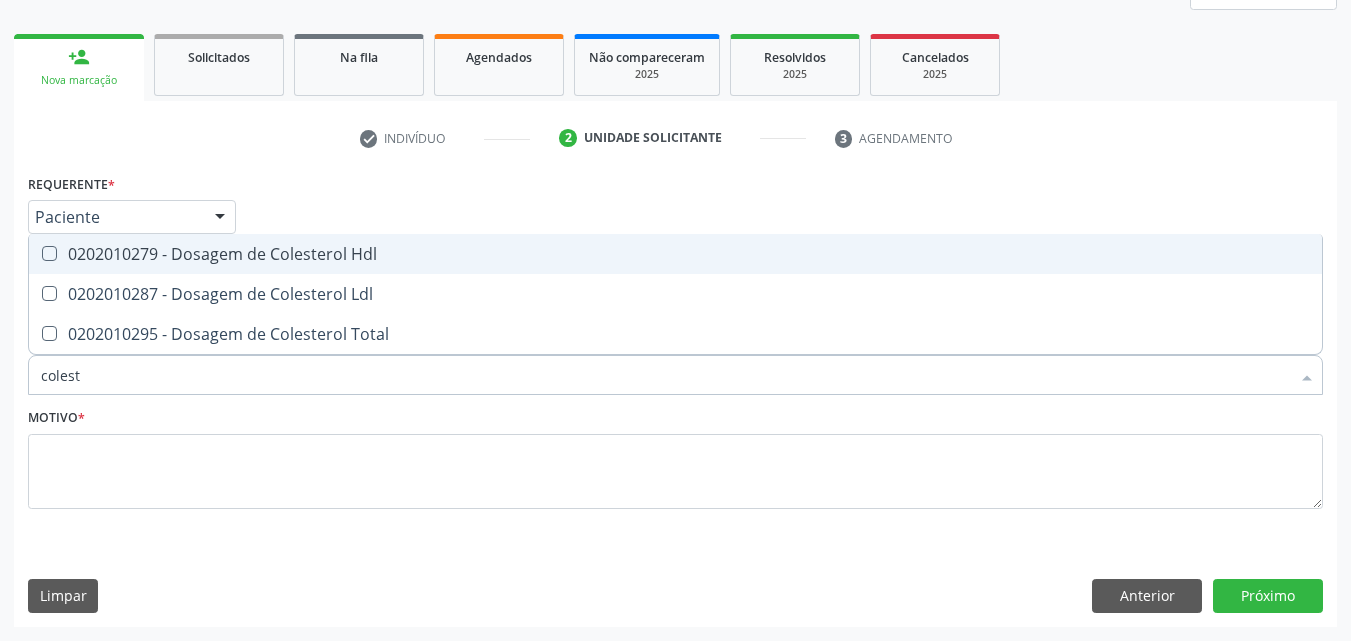 type on "coleste" 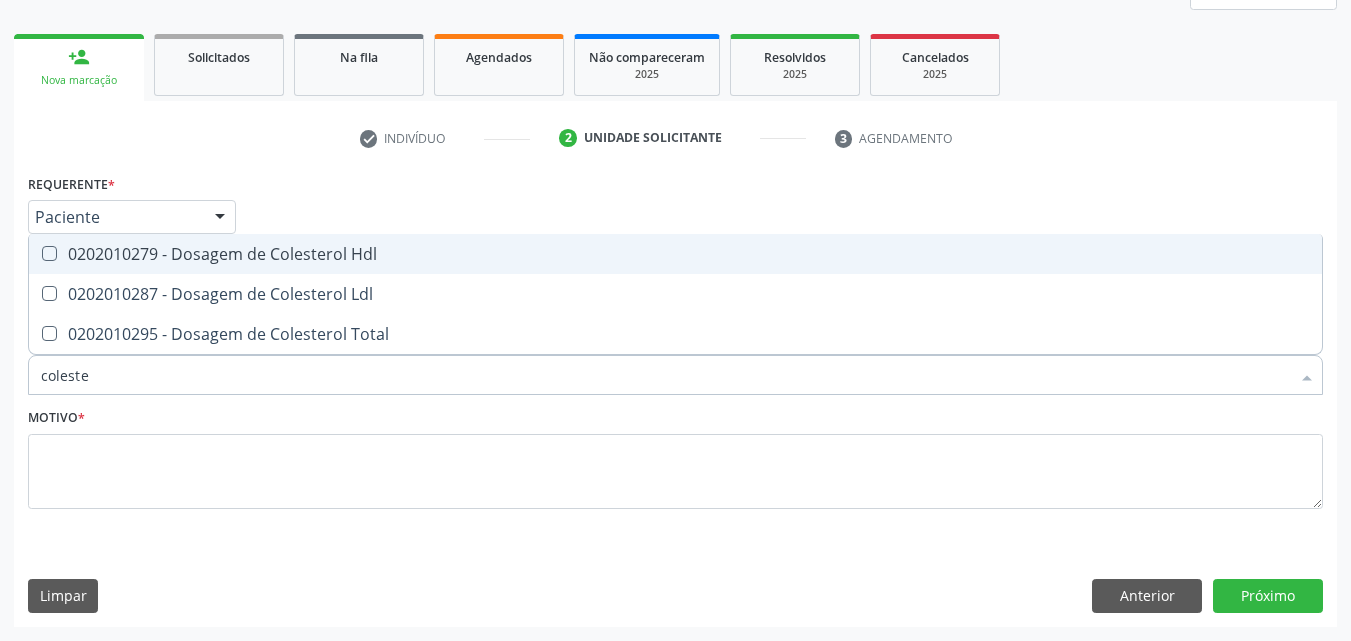 click on "0202010279 - Dosagem de Colesterol Hdl" at bounding box center [675, 254] 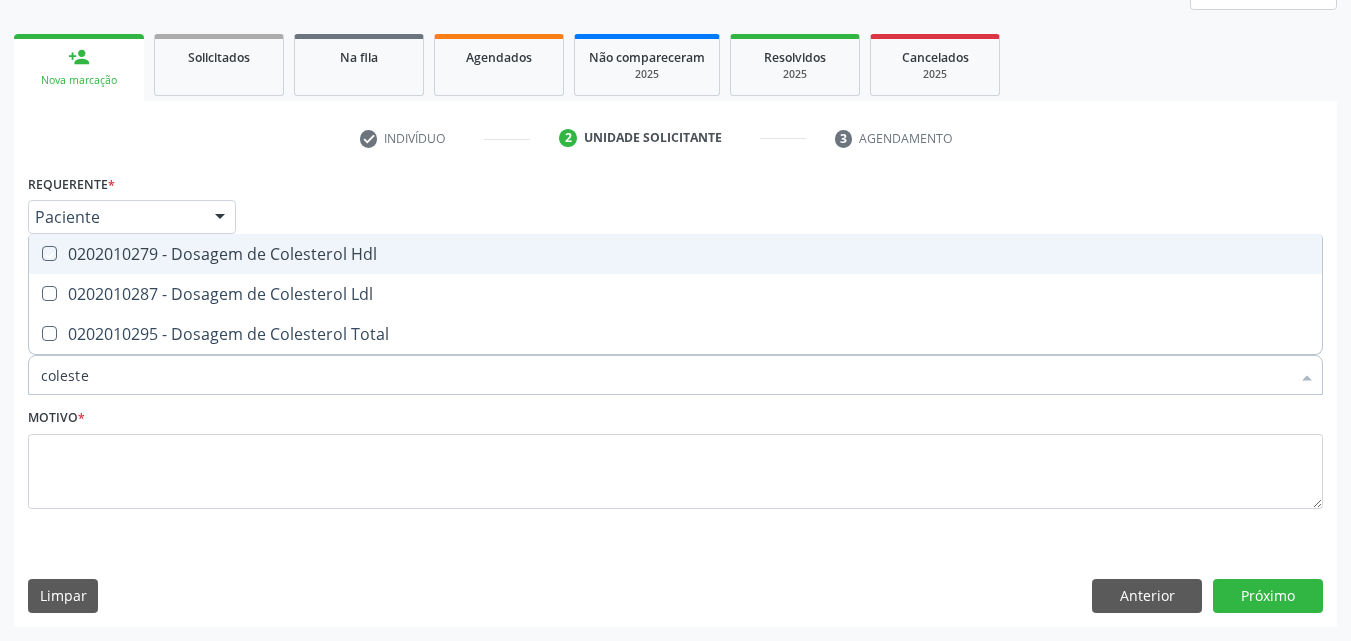 checkbox on "true" 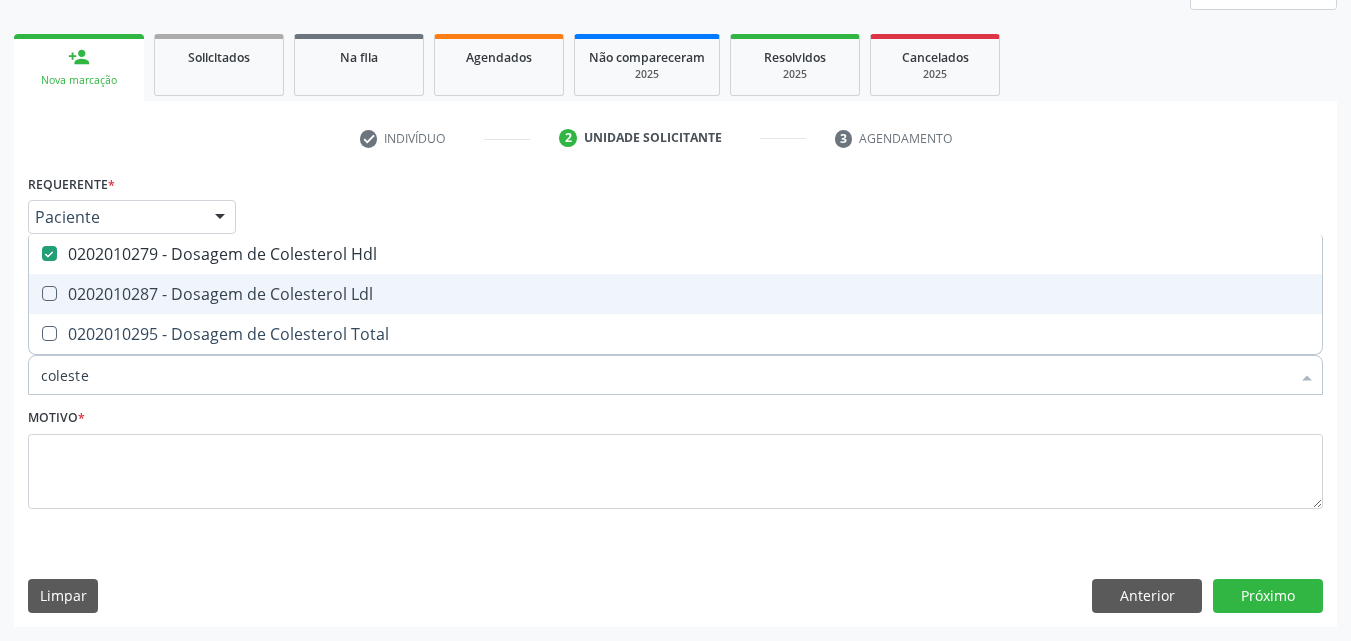 click on "0202010287 - Dosagem de Colesterol Ldl" at bounding box center (675, 294) 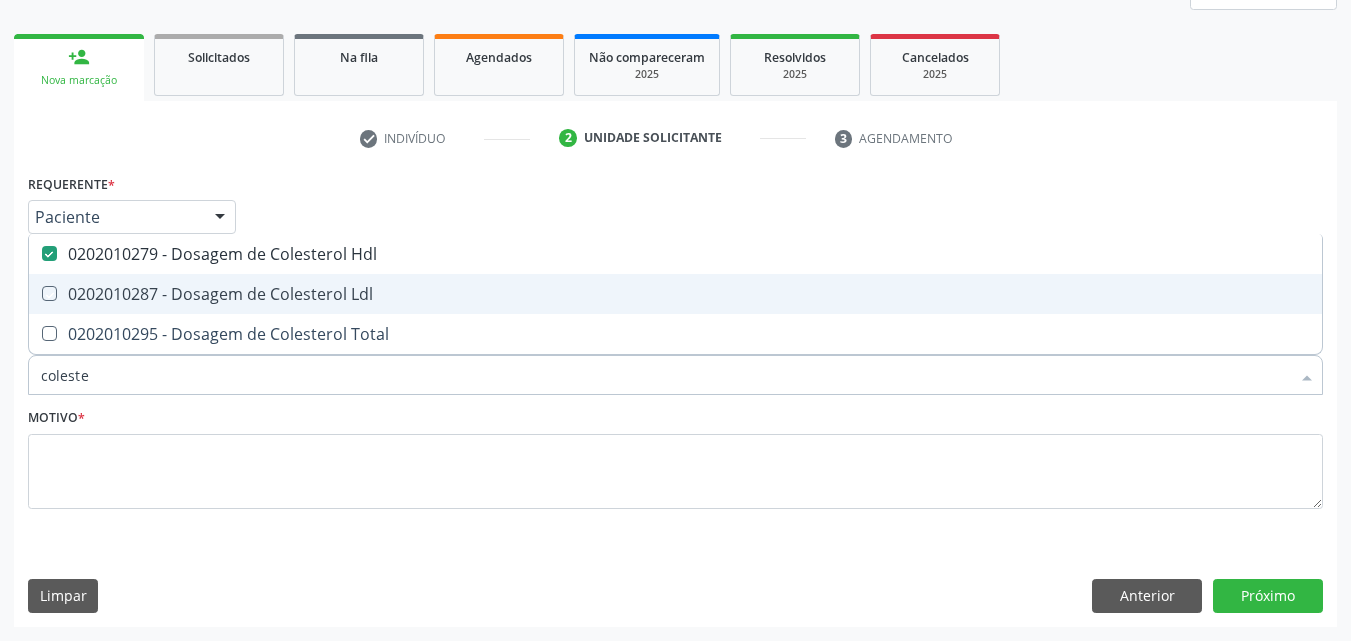 checkbox on "true" 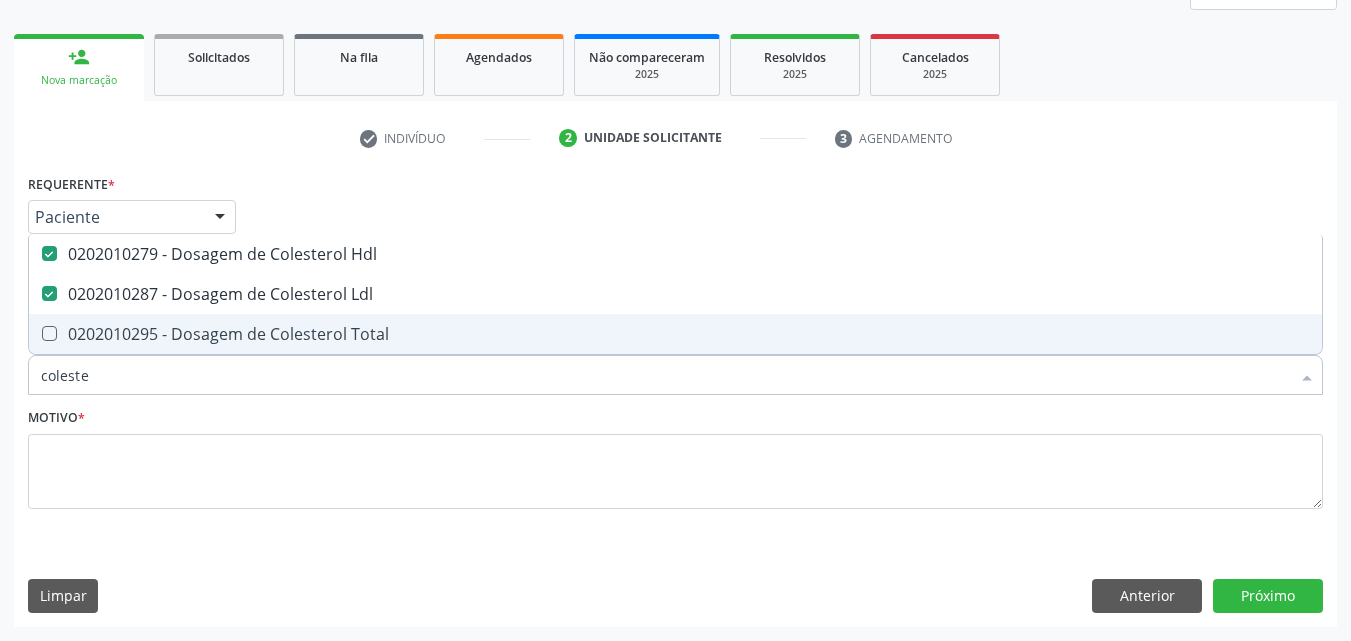 click on "0202010295 - Dosagem de Colesterol Total" at bounding box center [675, 334] 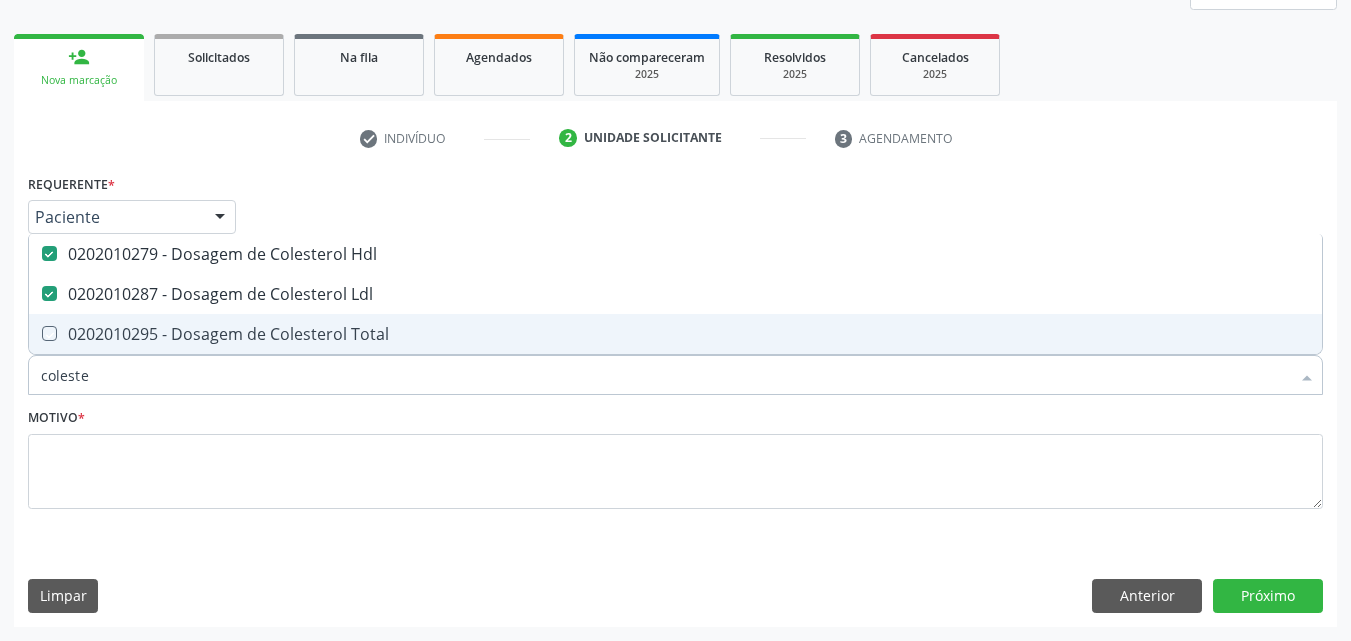 checkbox on "true" 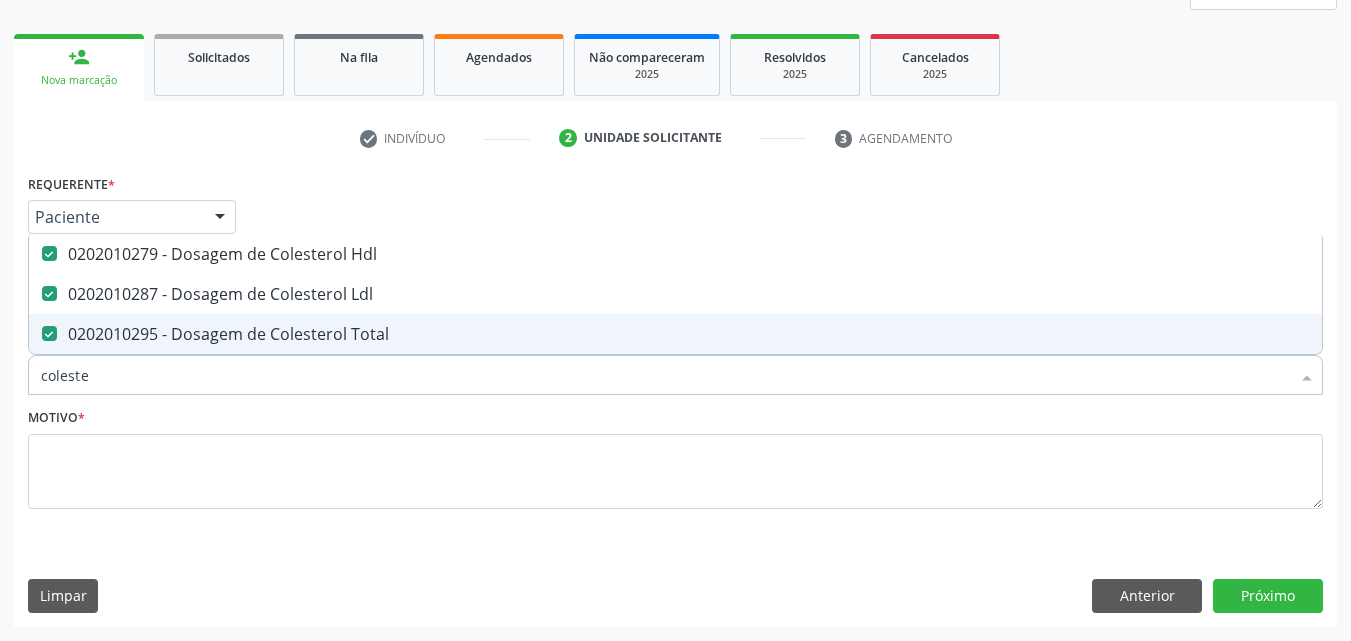drag, startPoint x: 111, startPoint y: 382, endPoint x: 11, endPoint y: 382, distance: 100 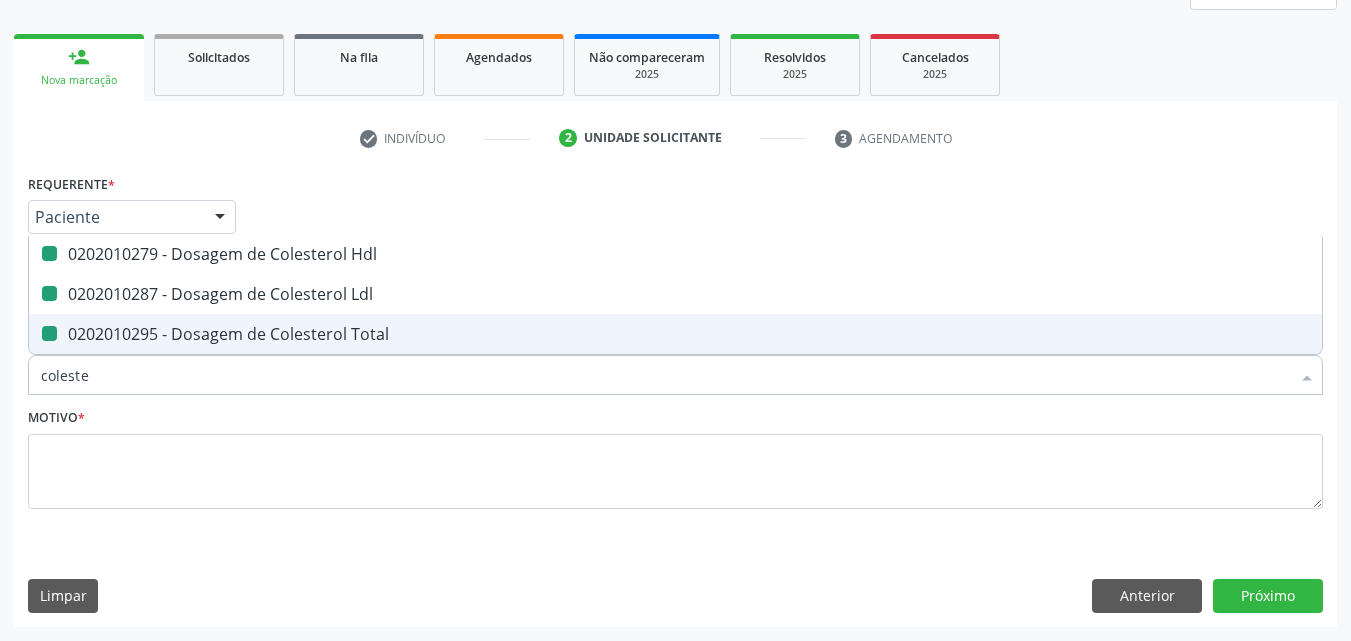 type on "0" 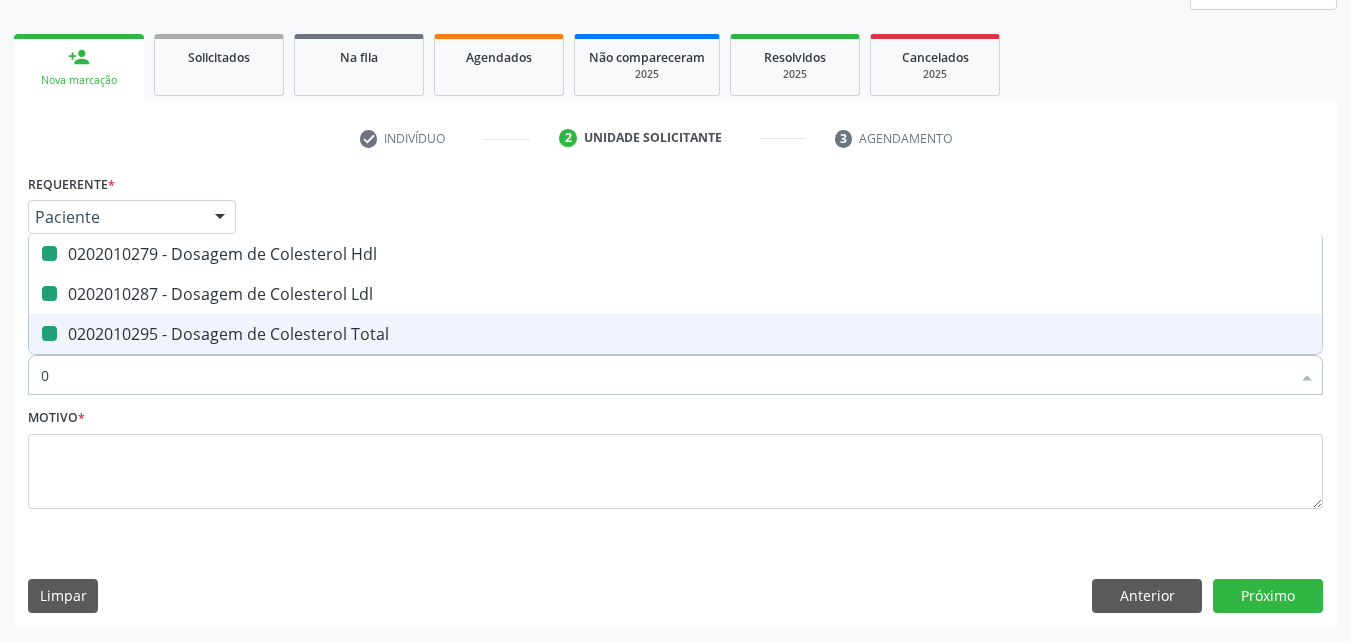 checkbox on "false" 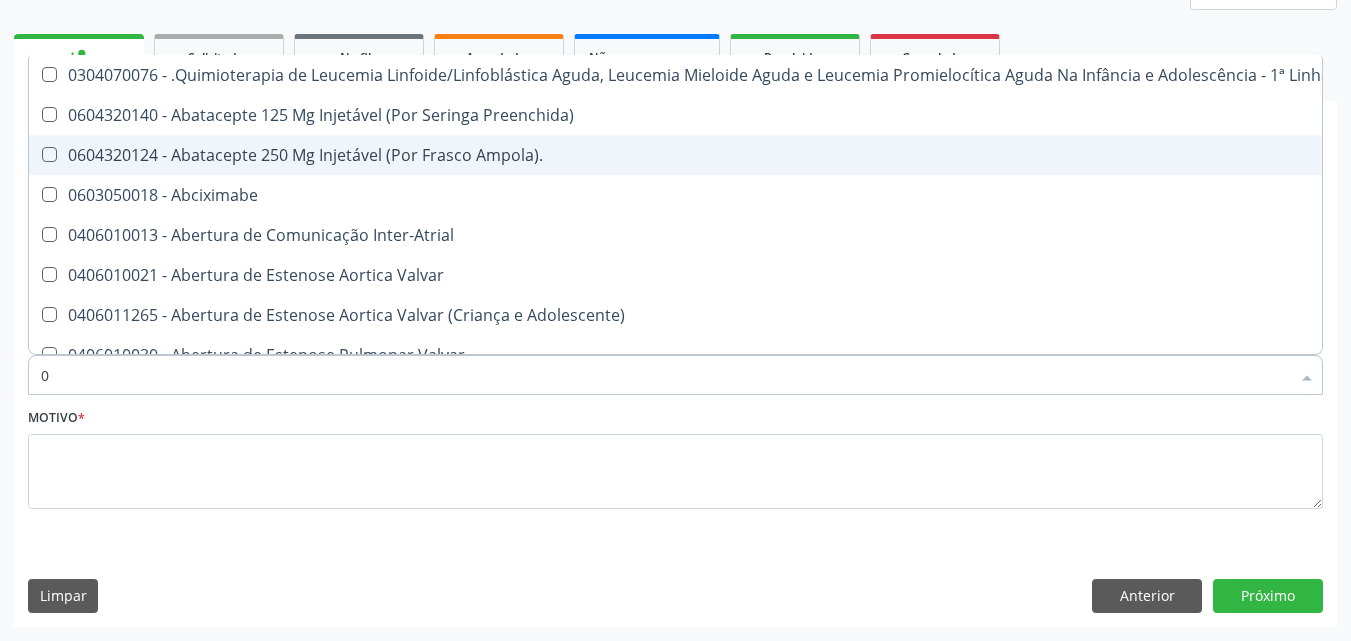 type on "02" 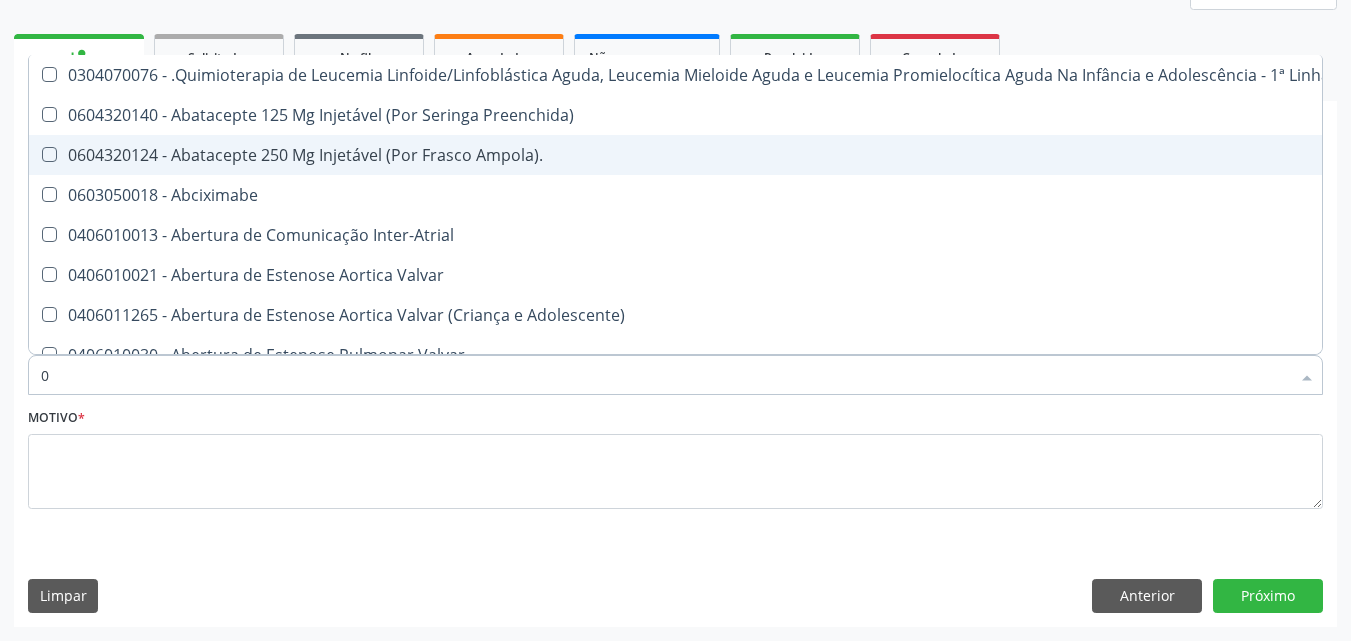 checkbox on "true" 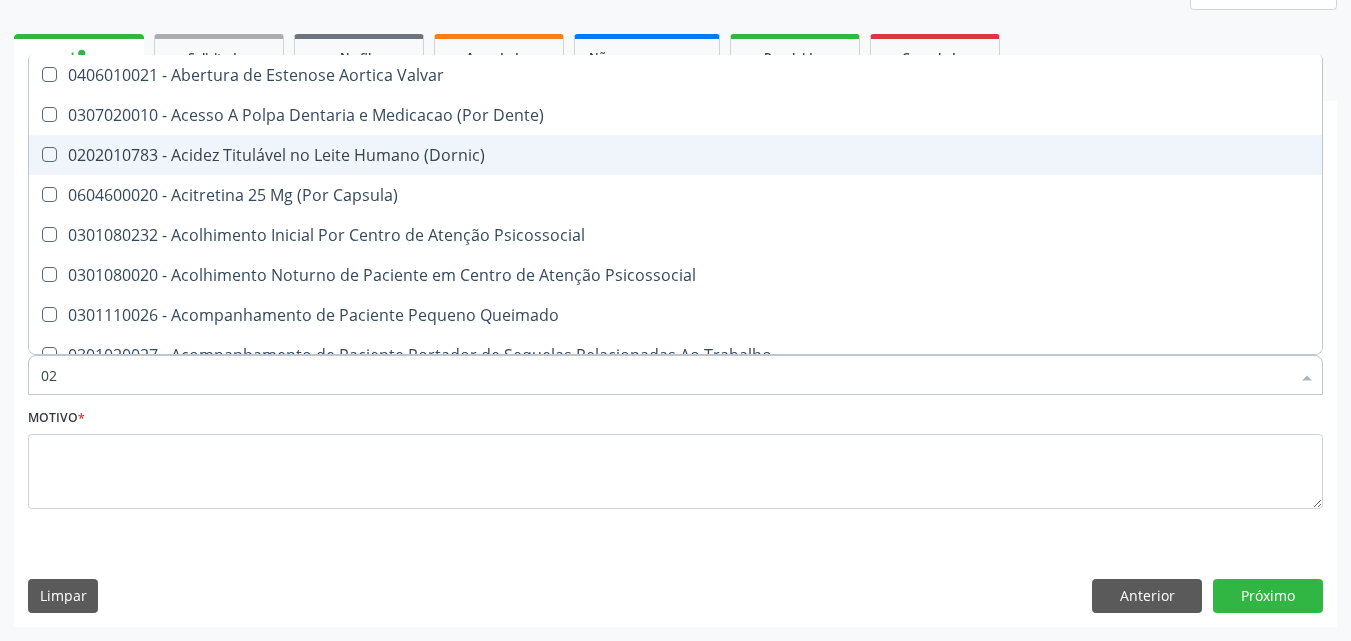 type on "020" 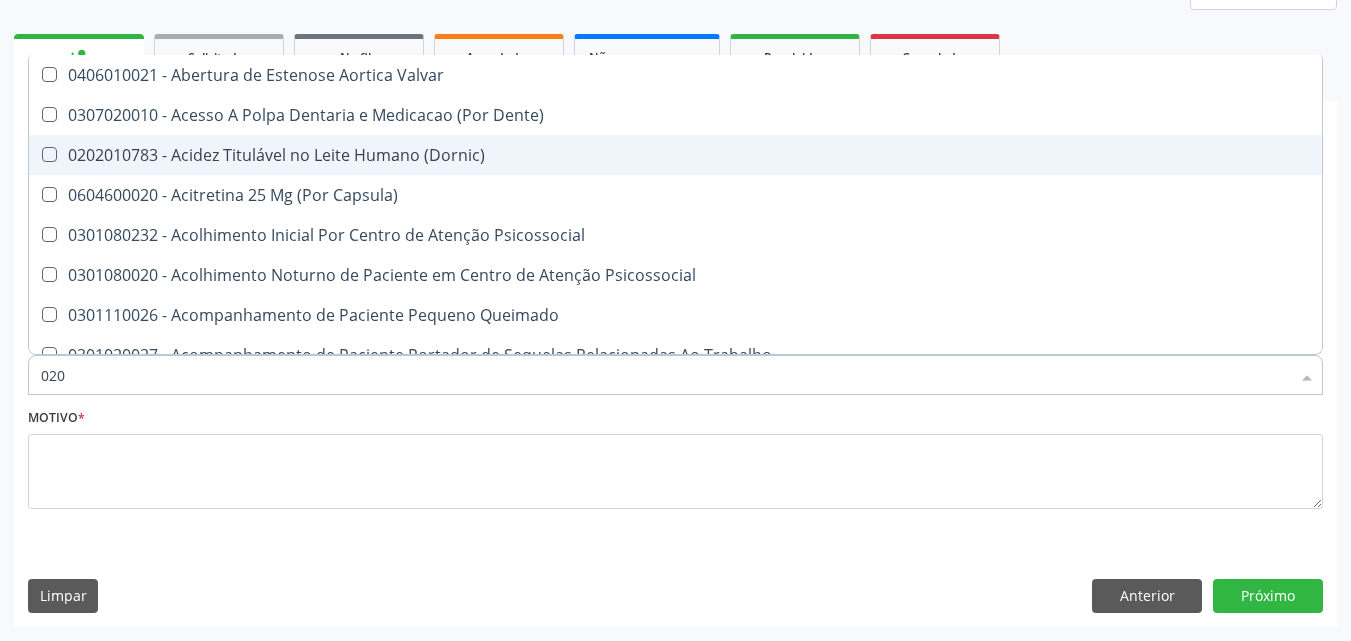 checkbox on "true" 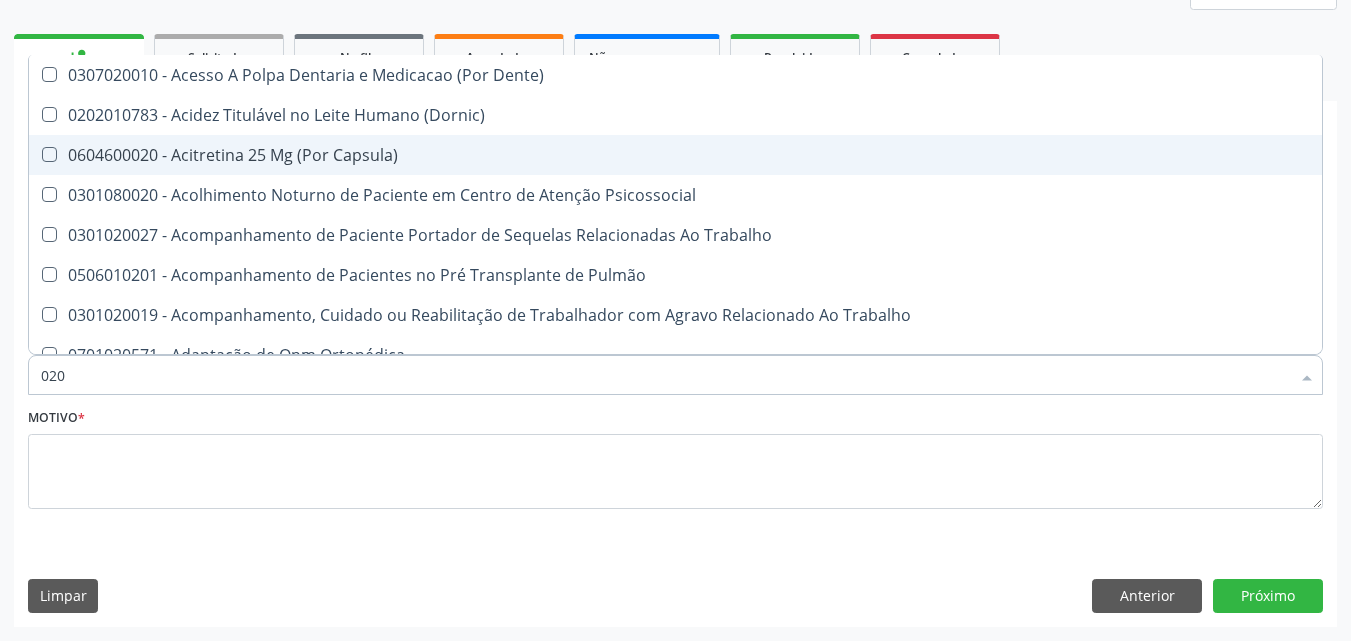 type on "0202" 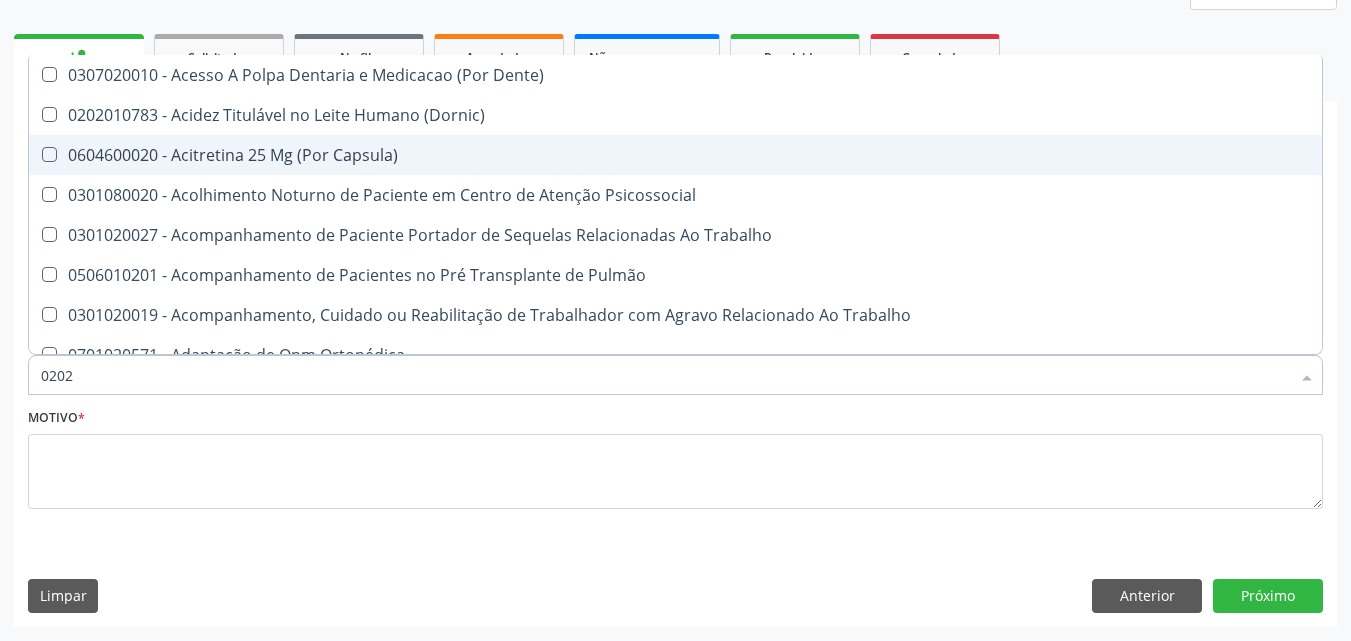 checkbox on "true" 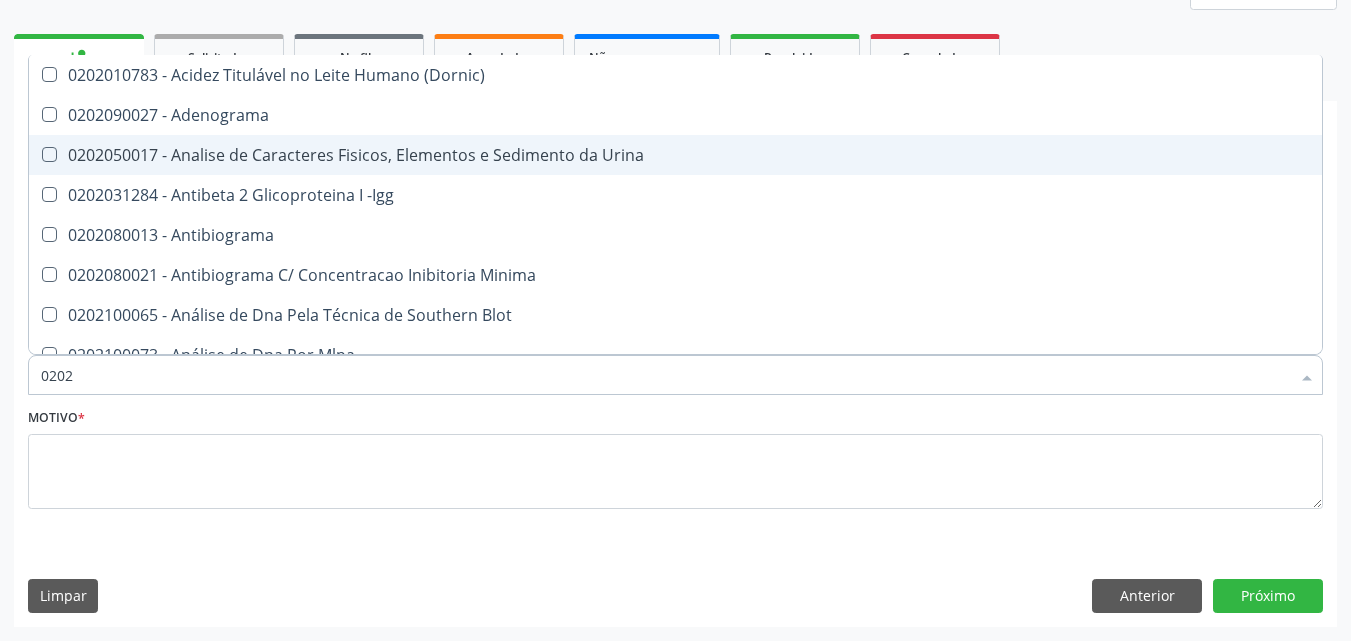 type on "02020" 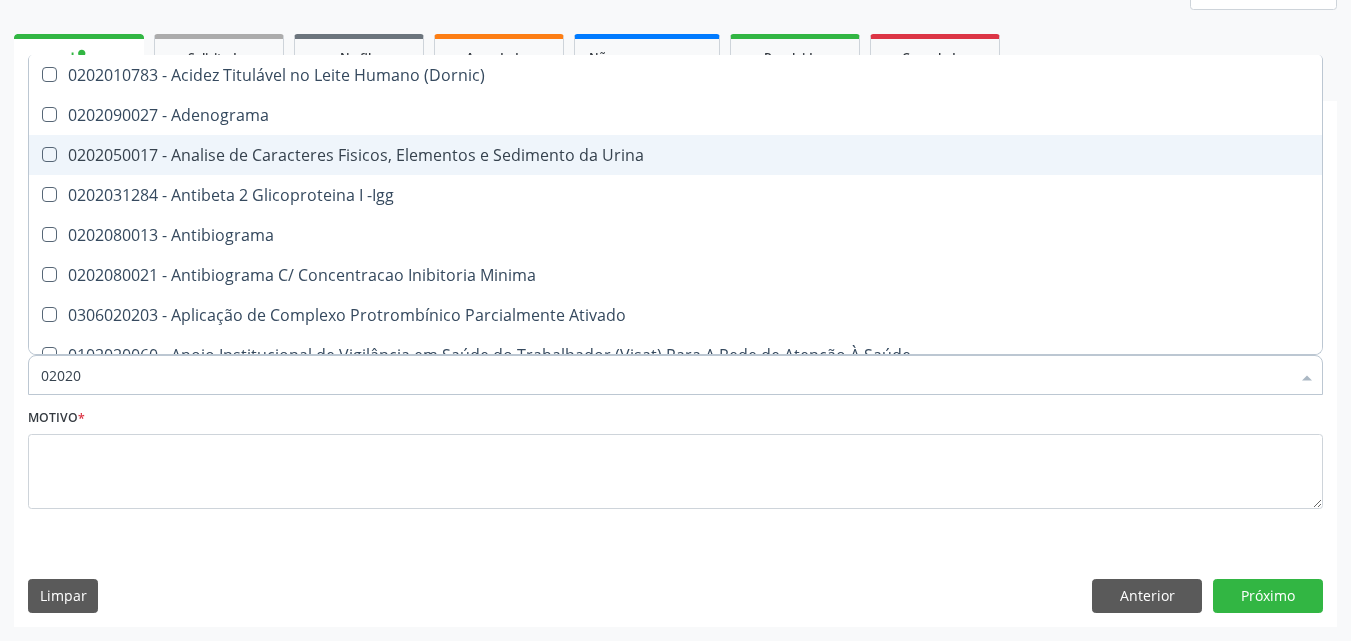 type on "020201" 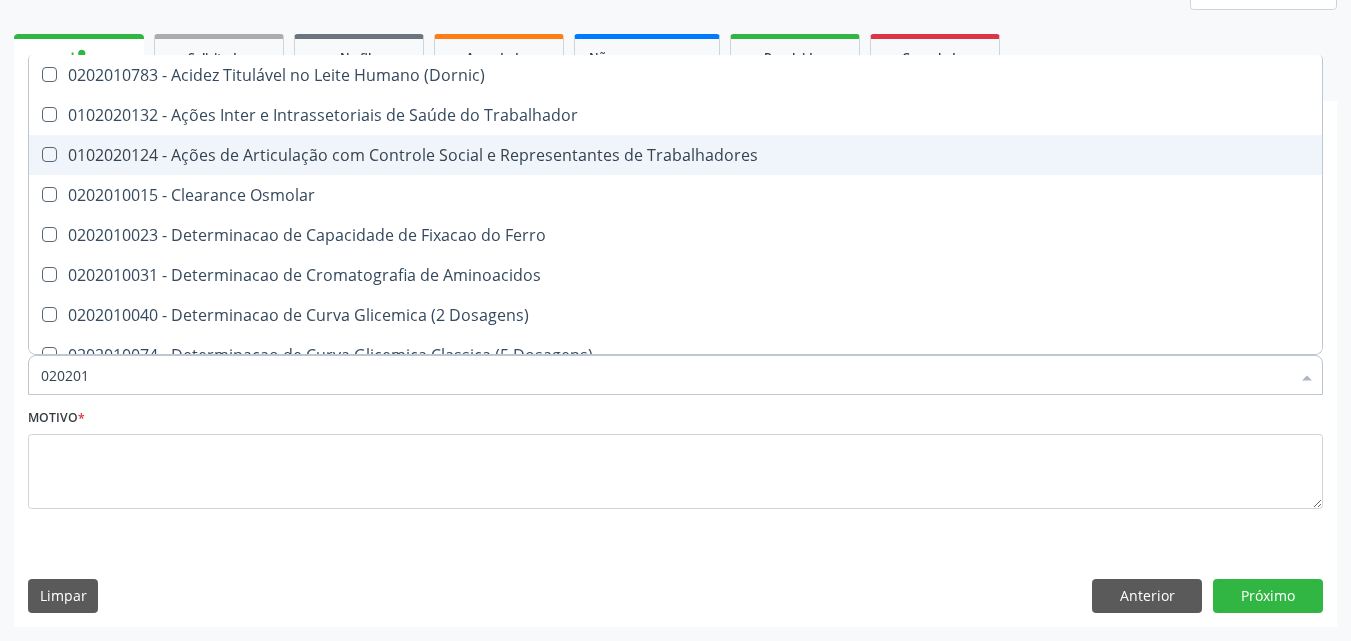 type on "0202010" 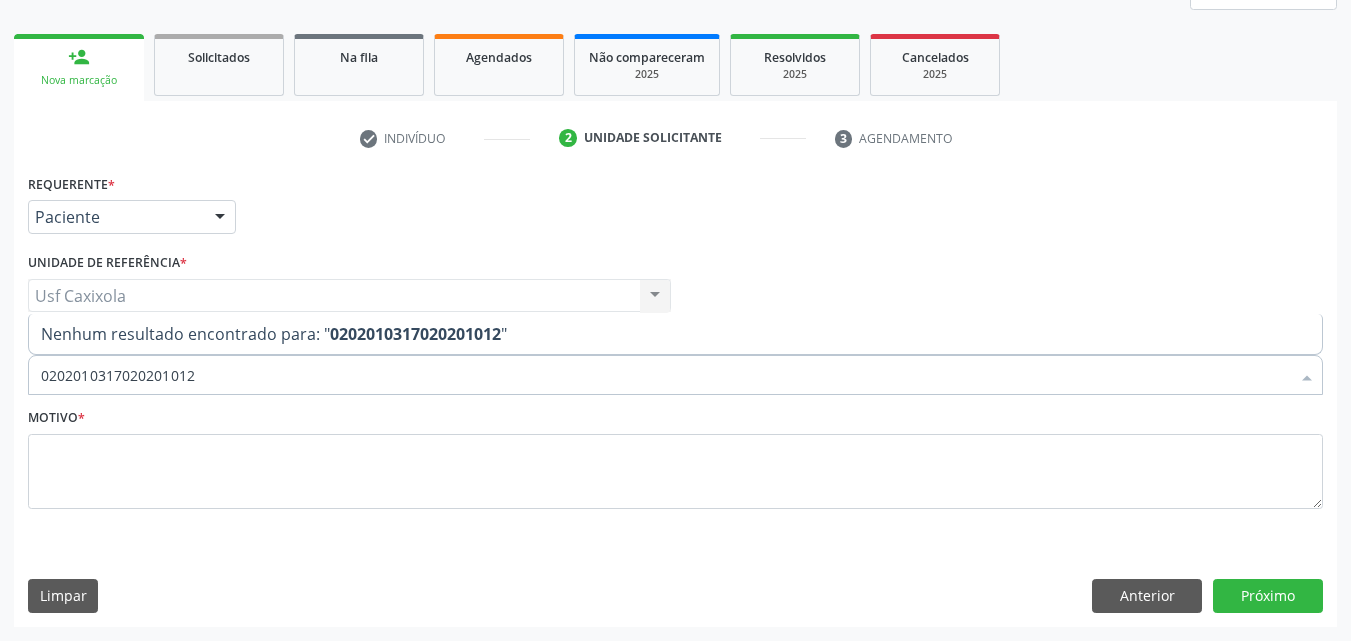 type on "02020103170202010120" 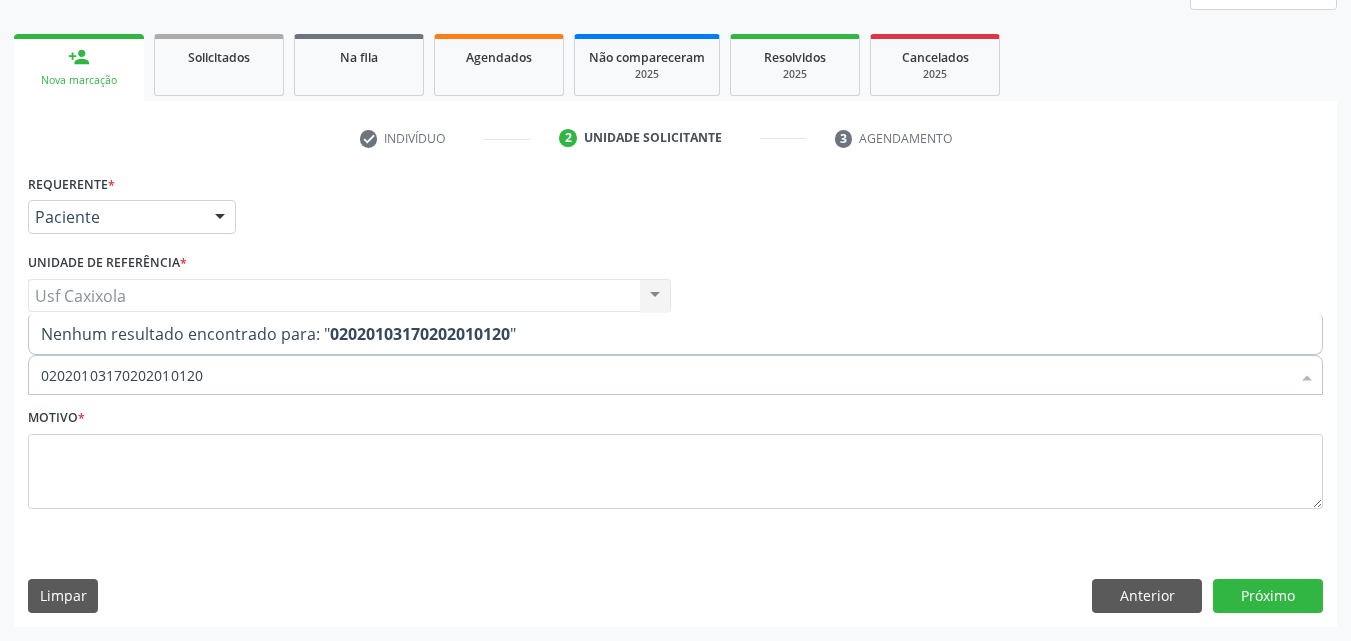 drag, startPoint x: 125, startPoint y: 376, endPoint x: 0, endPoint y: 366, distance: 125.39936 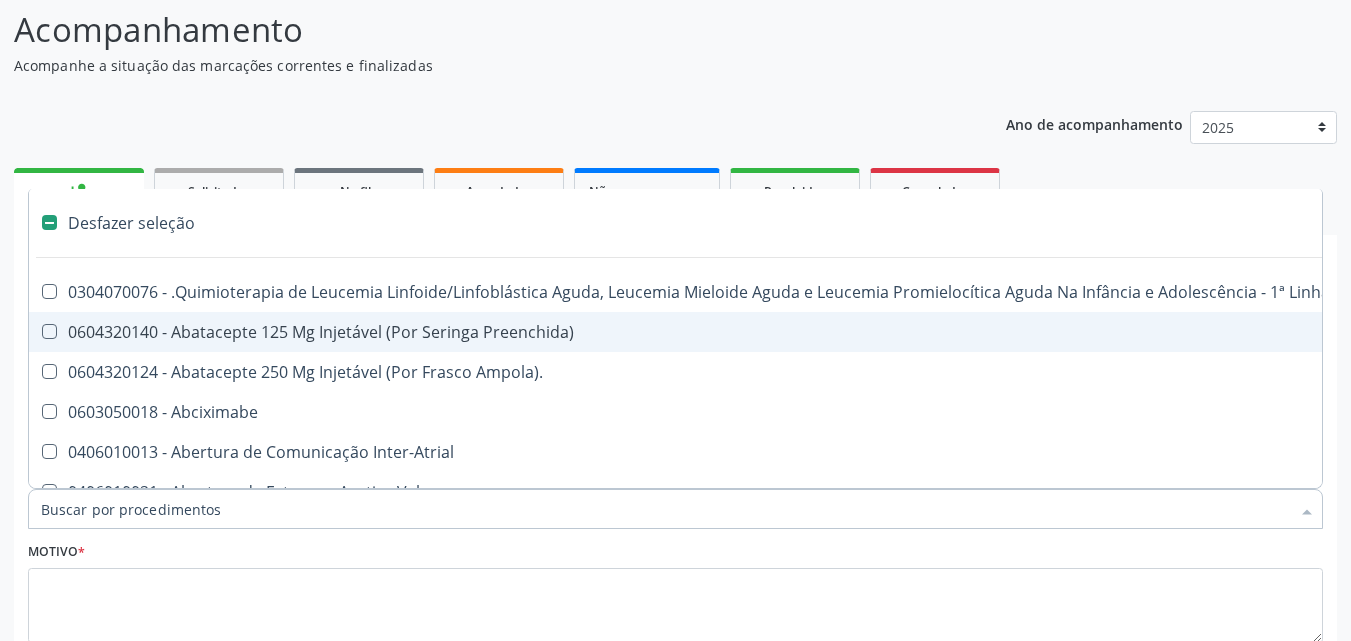 scroll, scrollTop: 265, scrollLeft: 0, axis: vertical 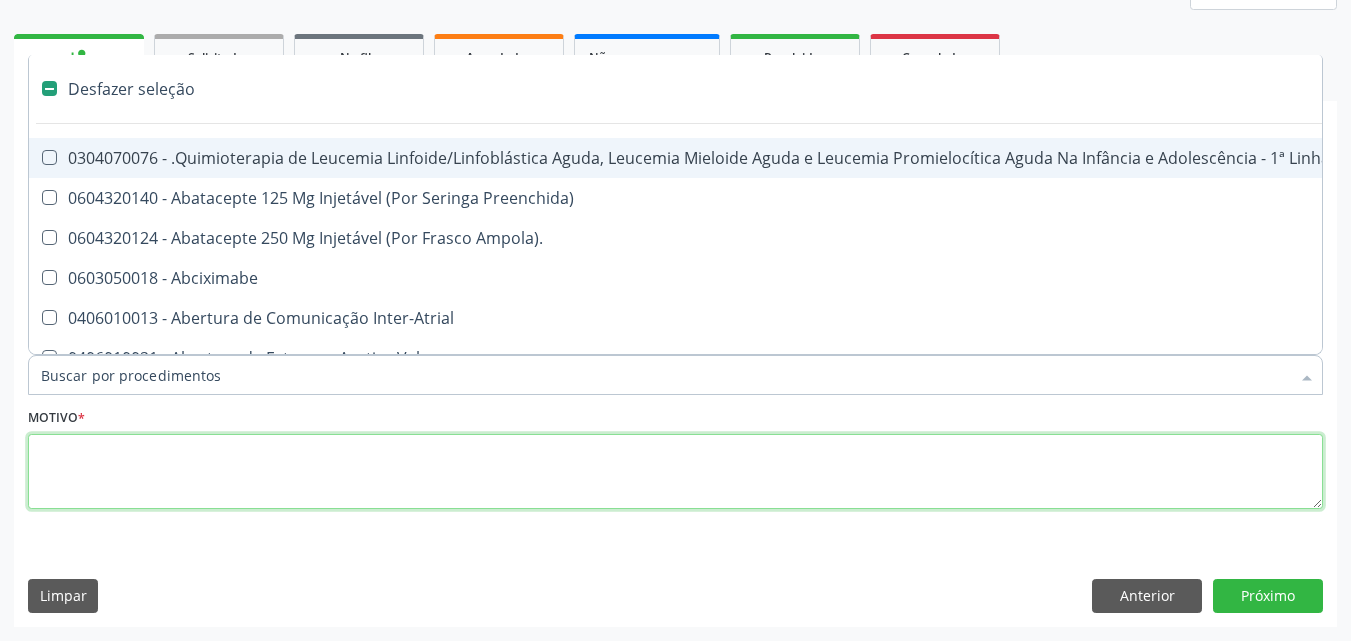 click at bounding box center [675, 472] 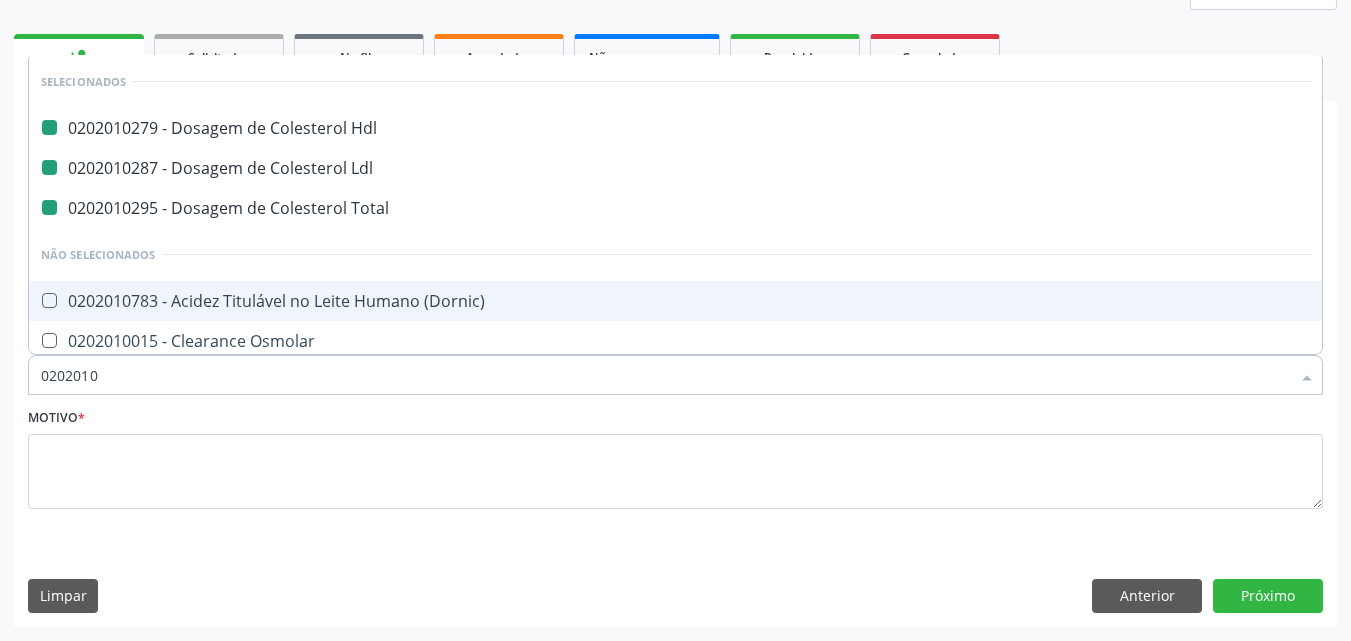 type on "[NUMBER]" 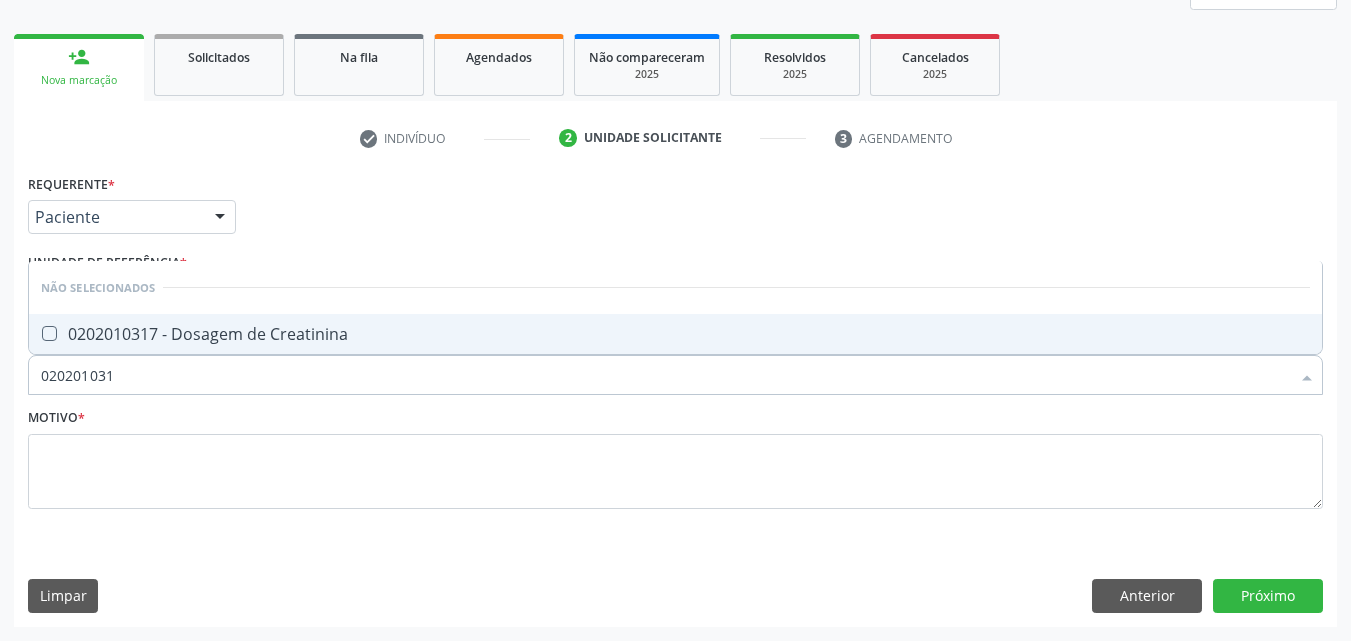 type on "[NUMBER]" 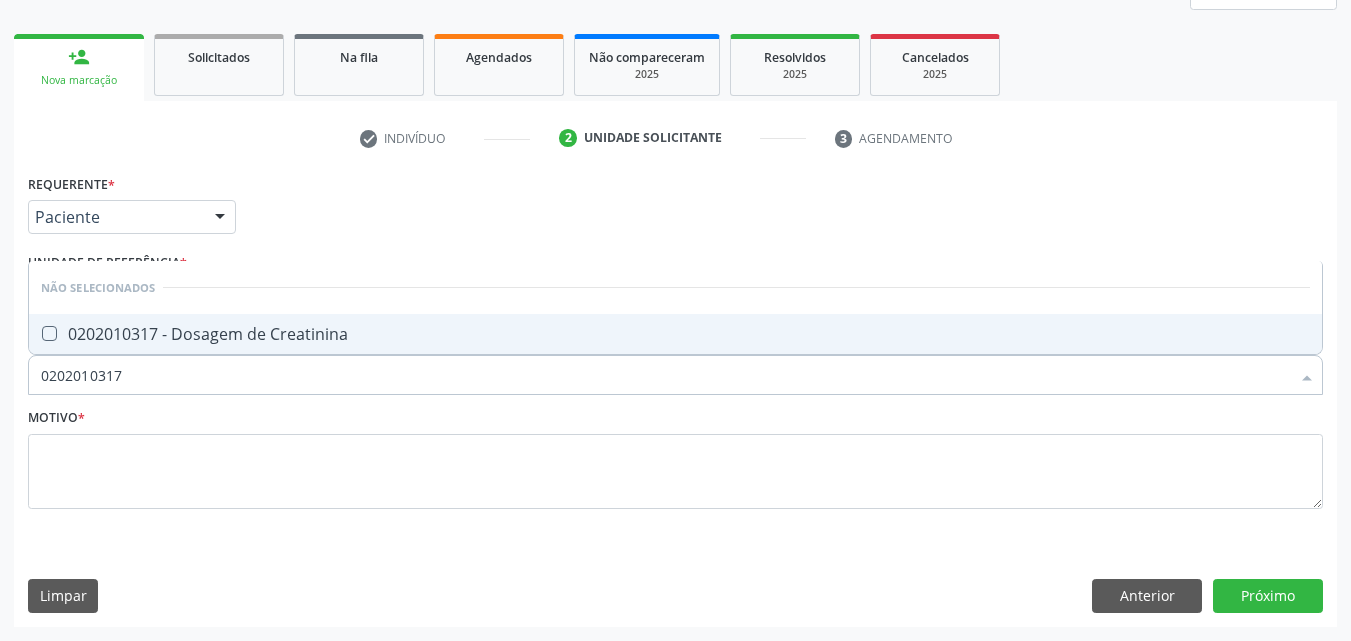 click on "0202010317 - Dosagem de Creatinina" at bounding box center (675, 334) 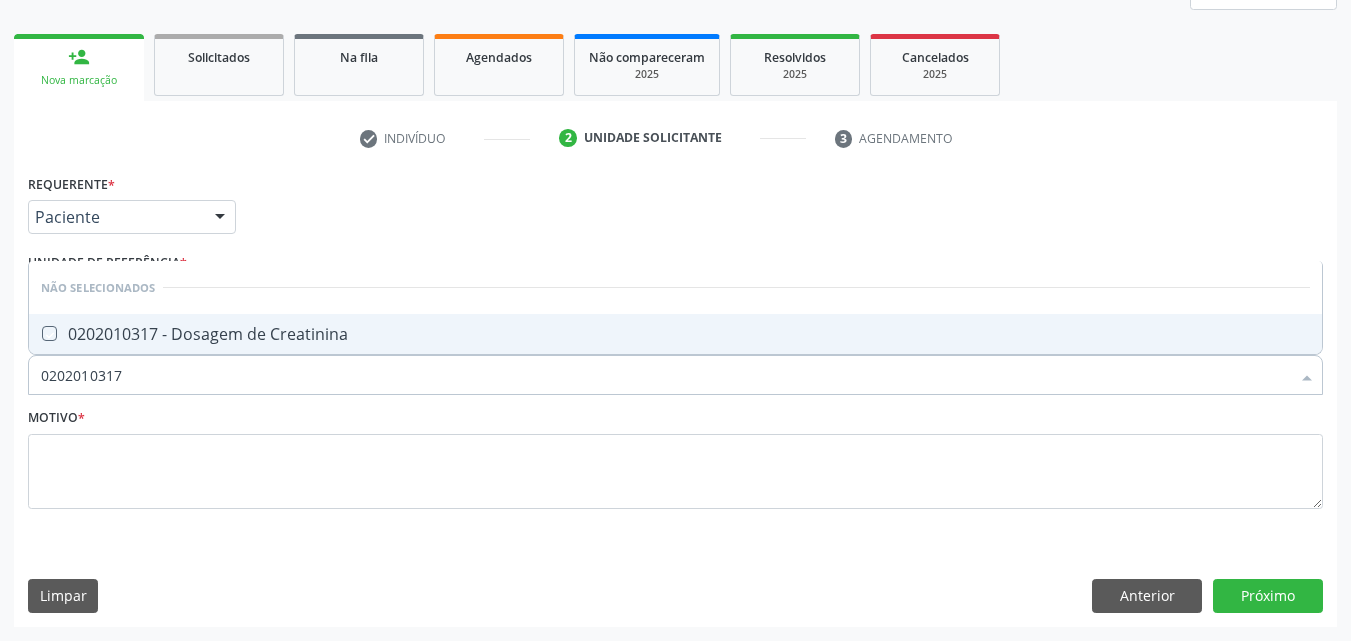 checkbox on "true" 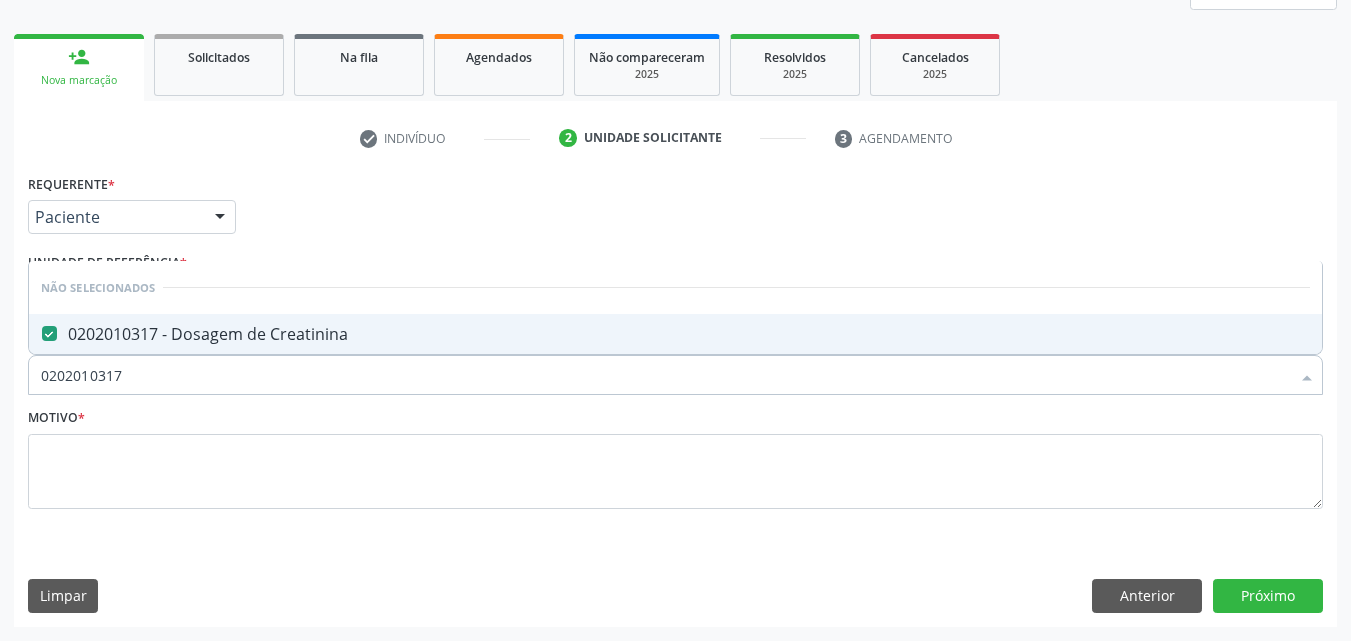 drag, startPoint x: 112, startPoint y: 390, endPoint x: 6, endPoint y: 390, distance: 106 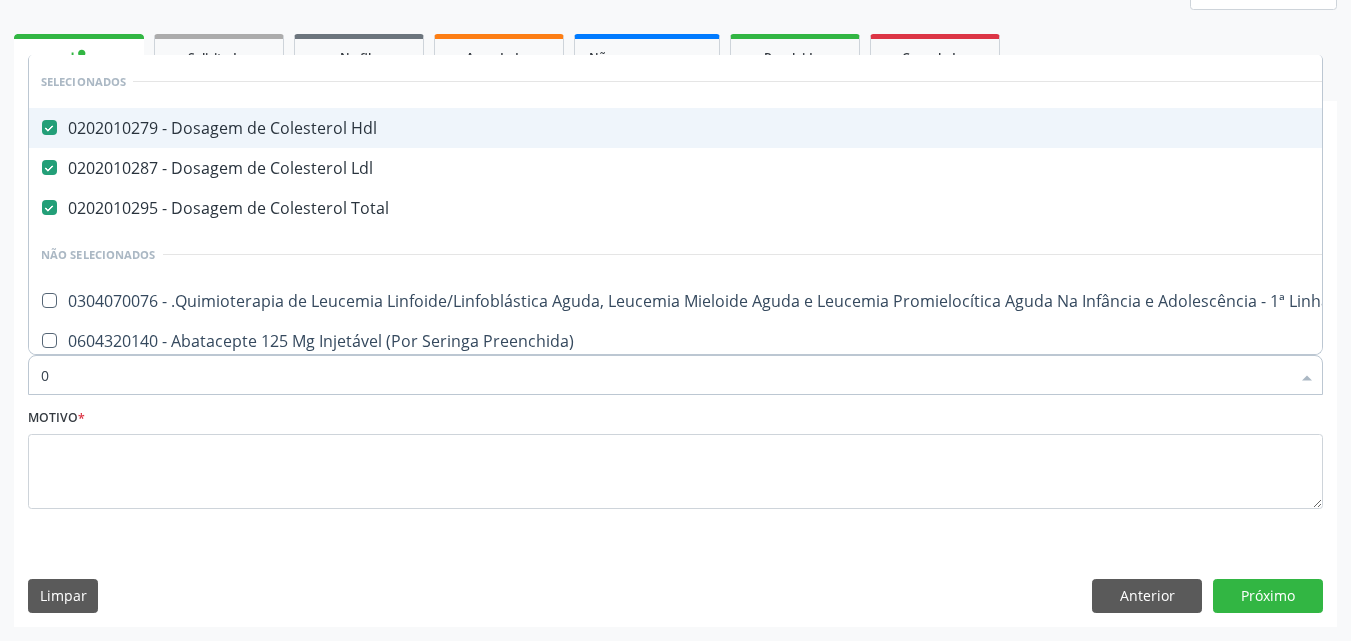type on "02" 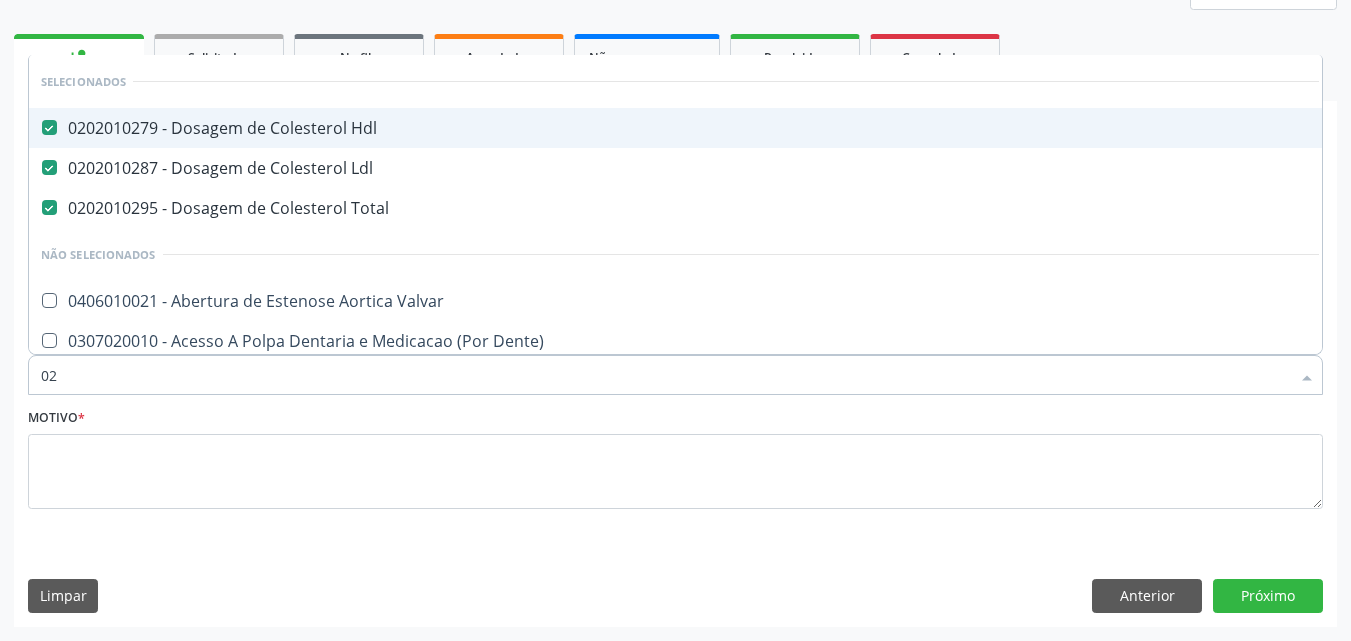 type on "020" 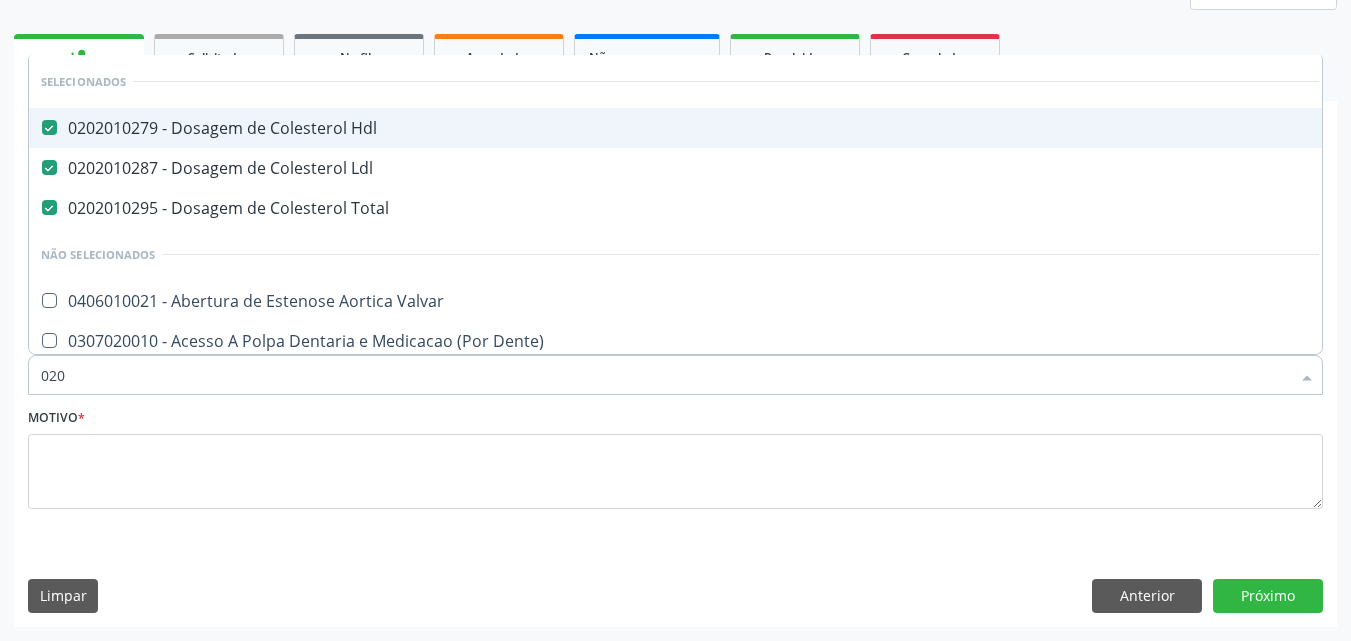 checkbox on "true" 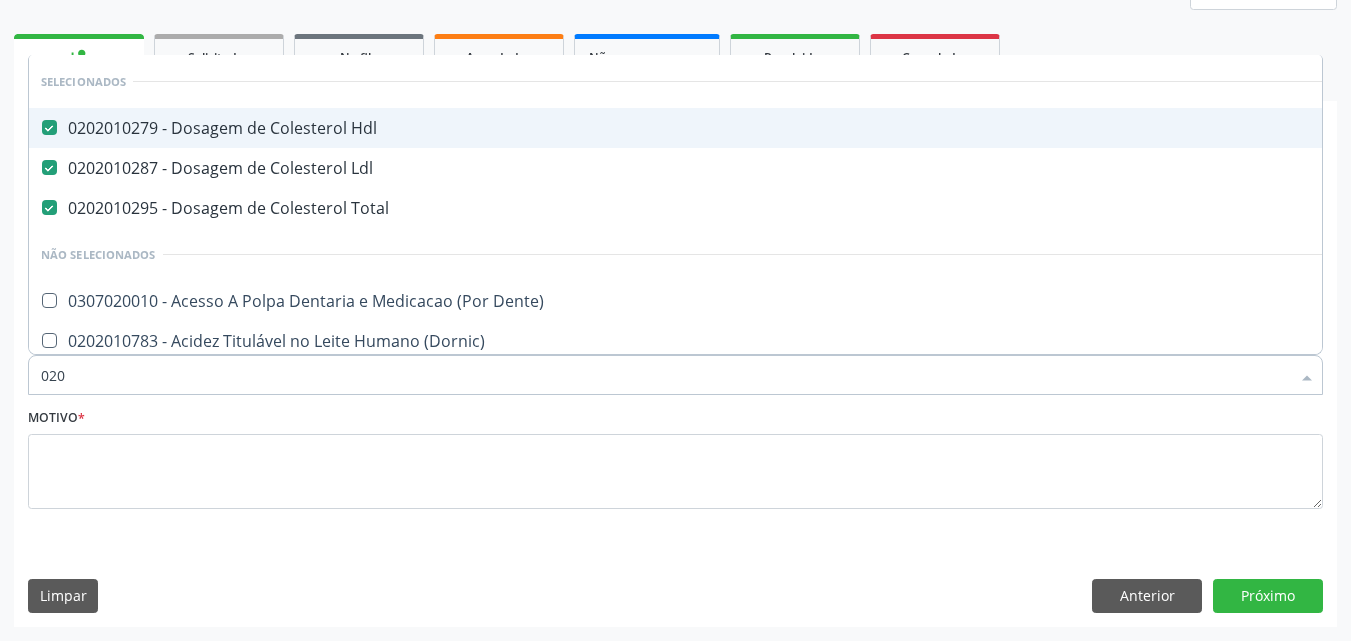 type on "0202" 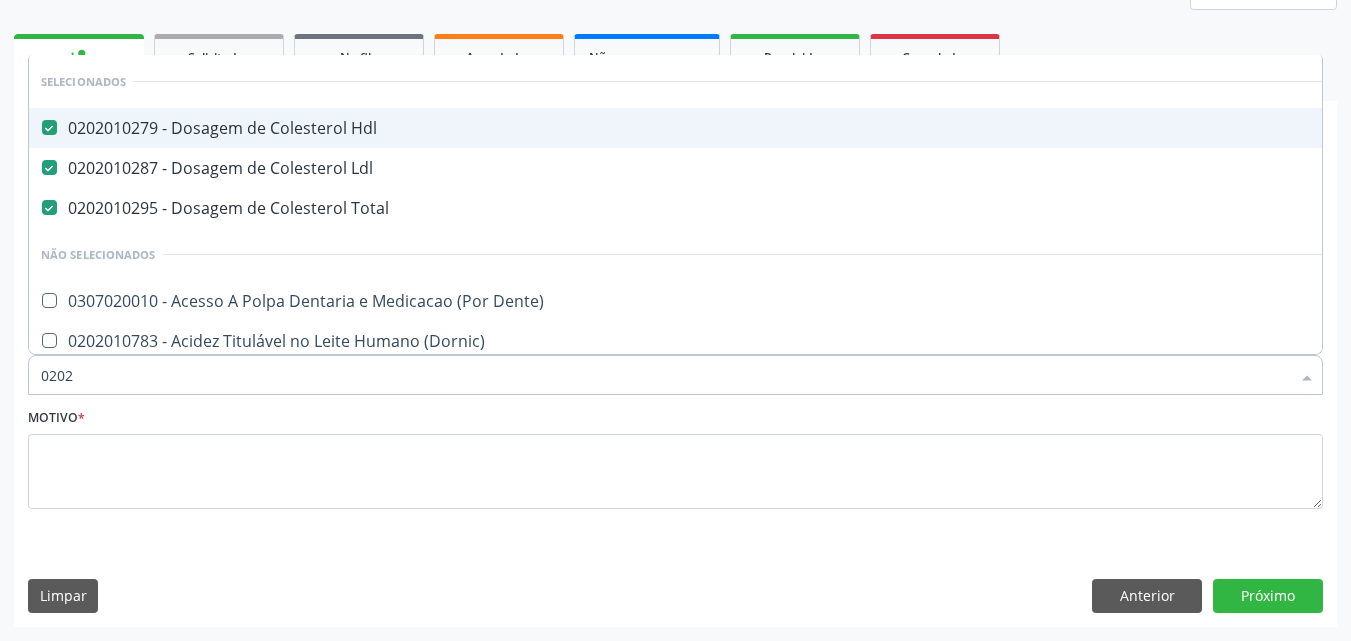 checkbox on "true" 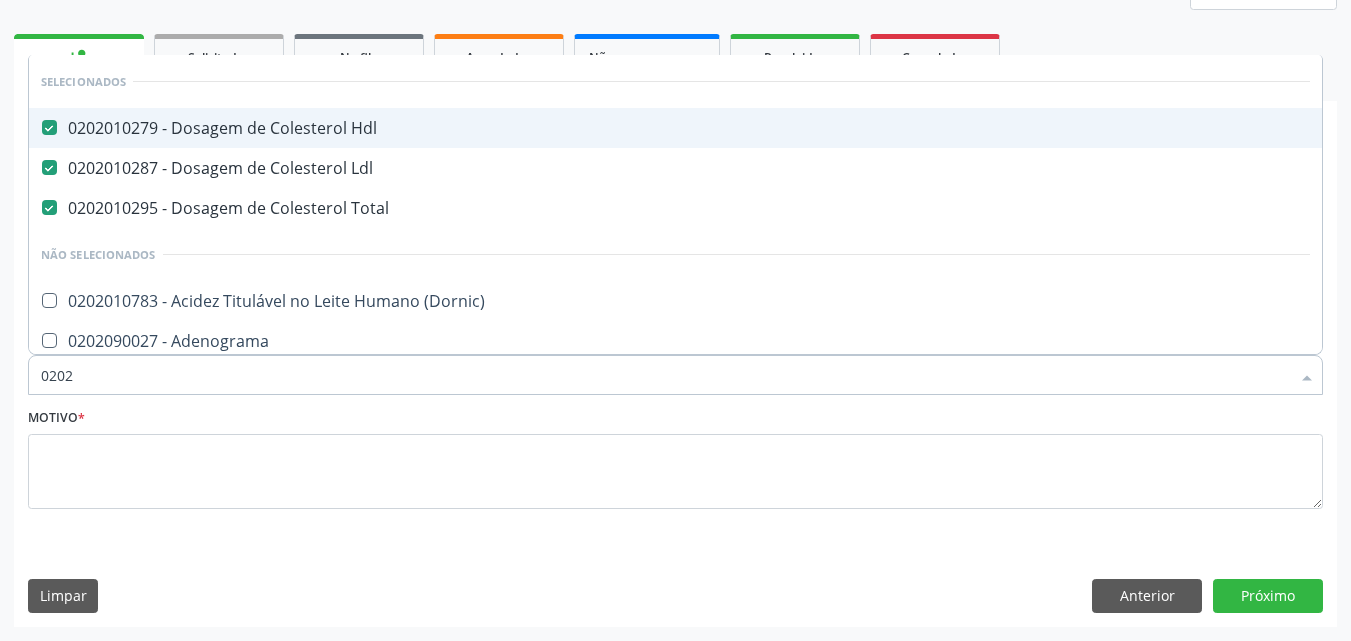type on "02020" 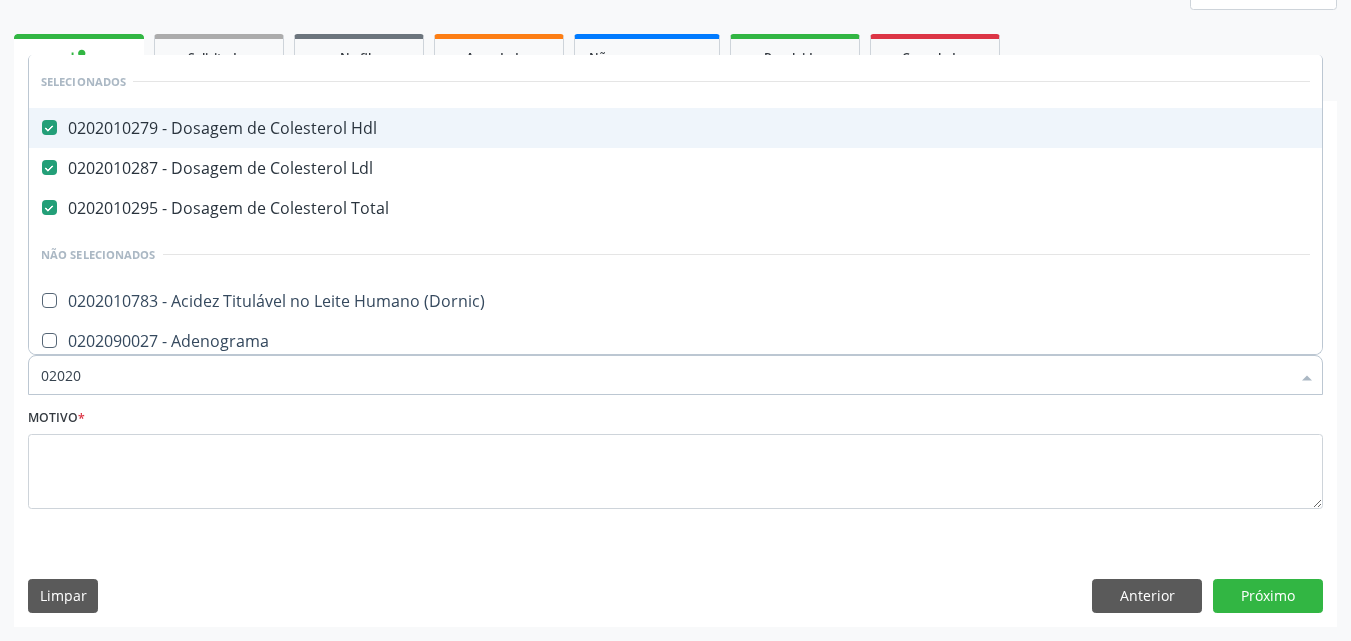 type on "020201" 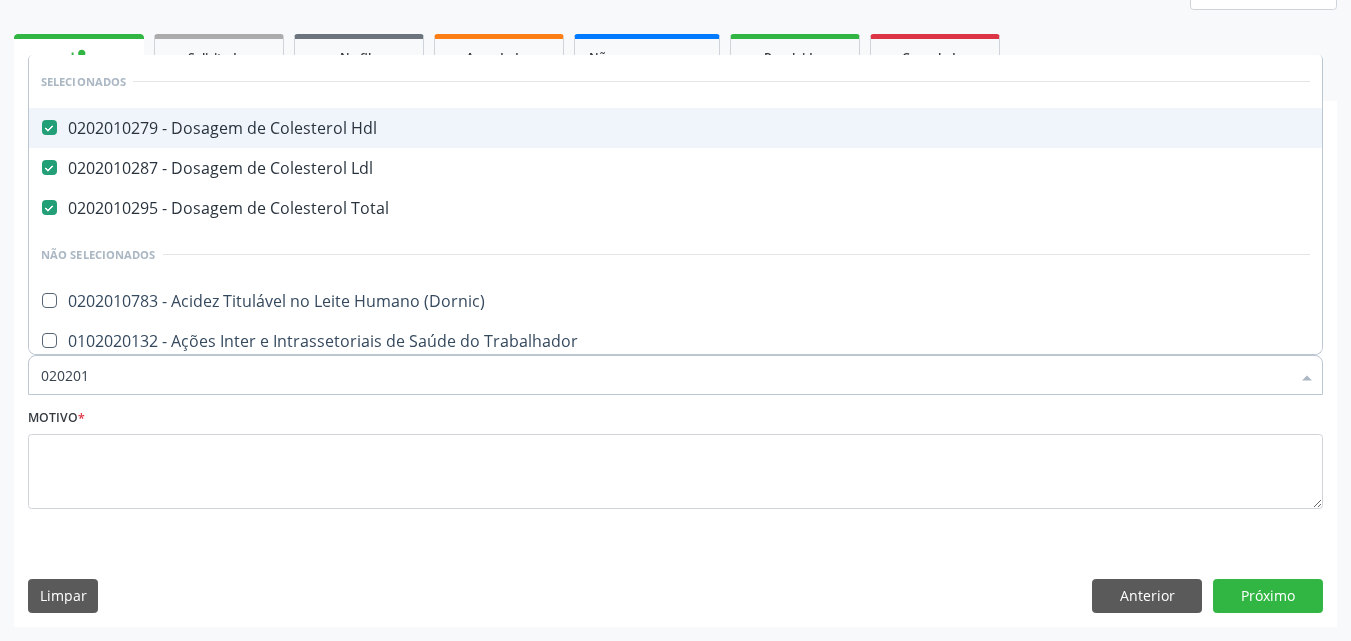 type on "0202010" 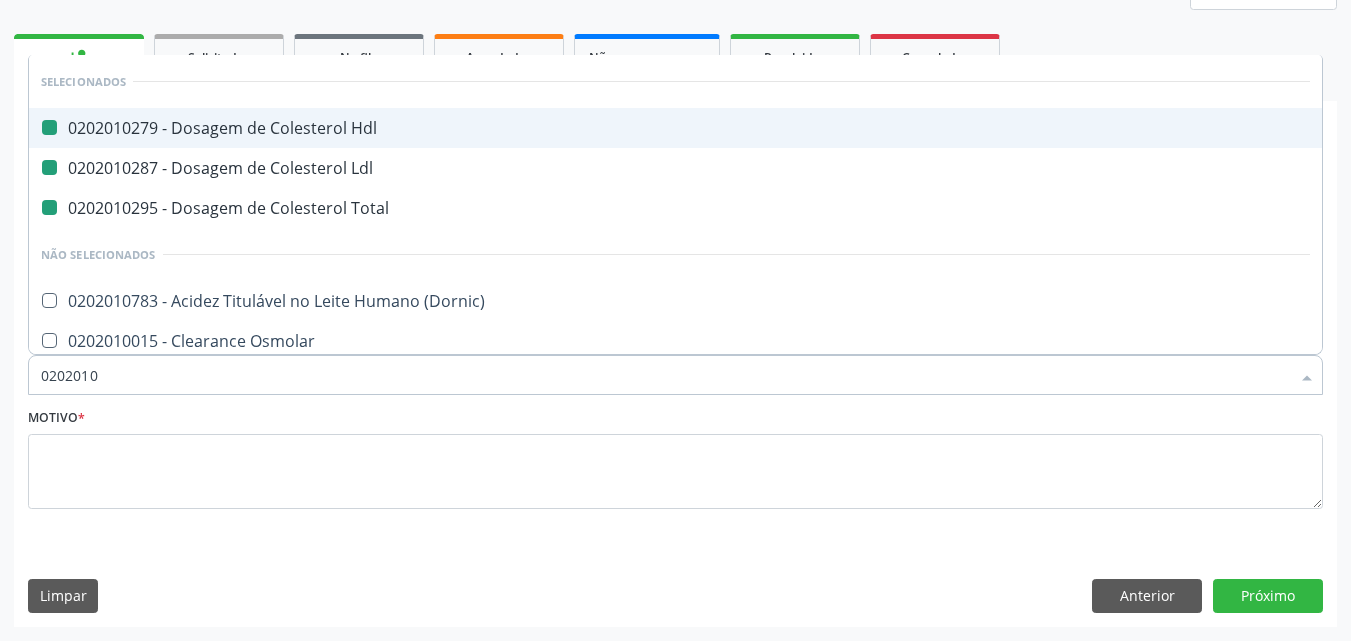 type on "02020101" 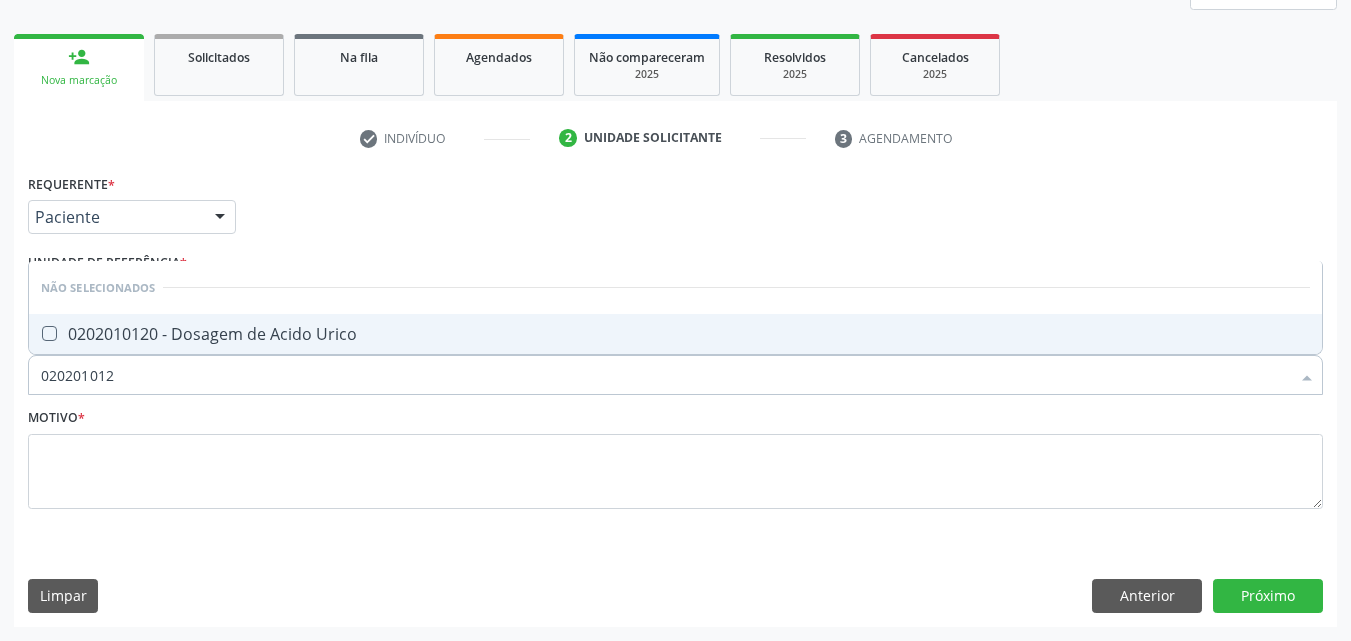 type on "0202010120" 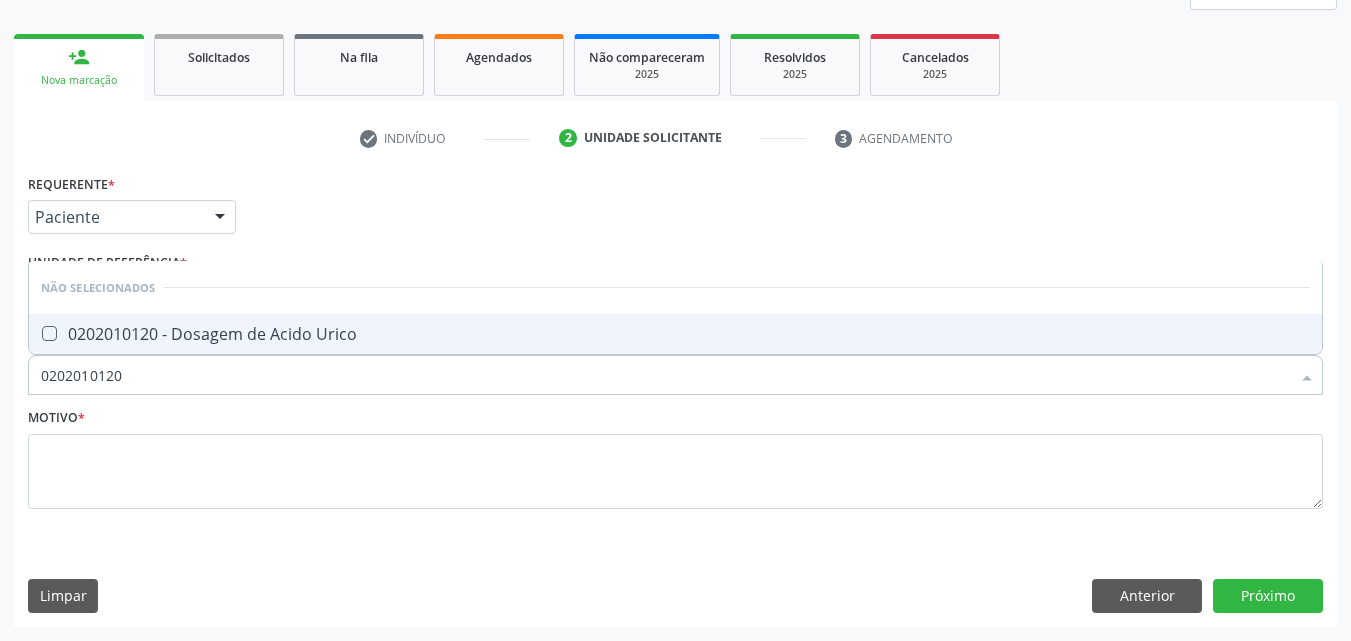 click on "0202010120 - Dosagem de Acido Urico" at bounding box center [675, 334] 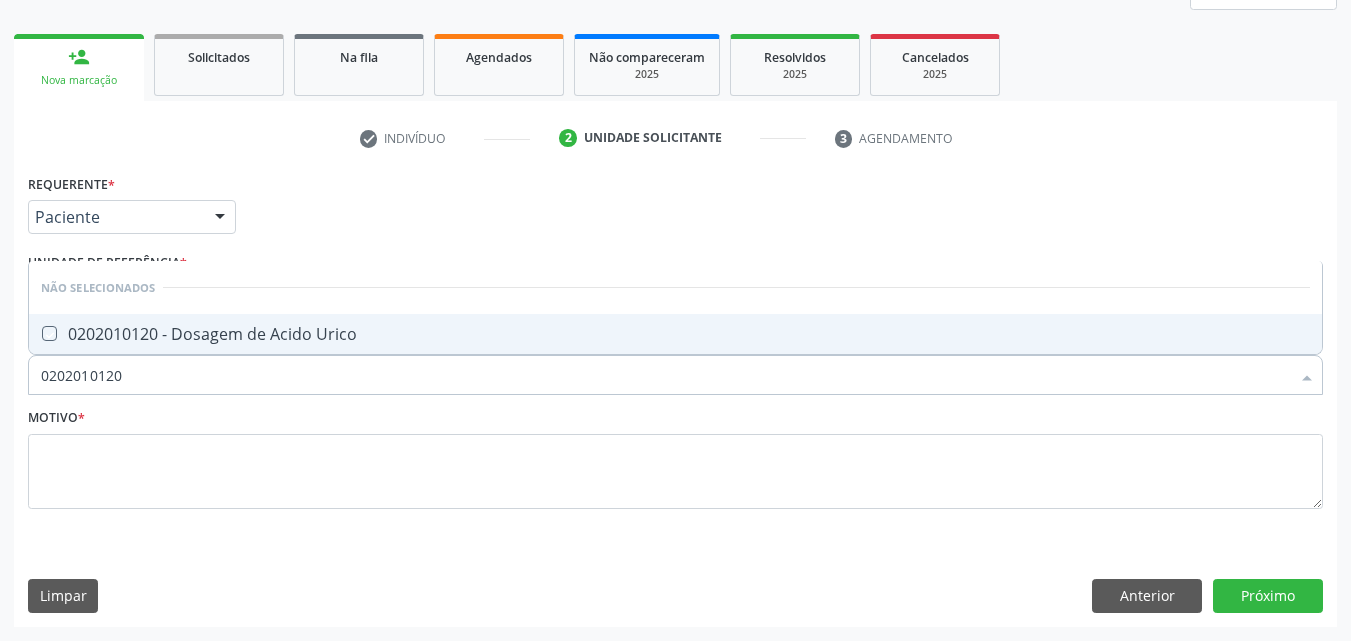 checkbox on "true" 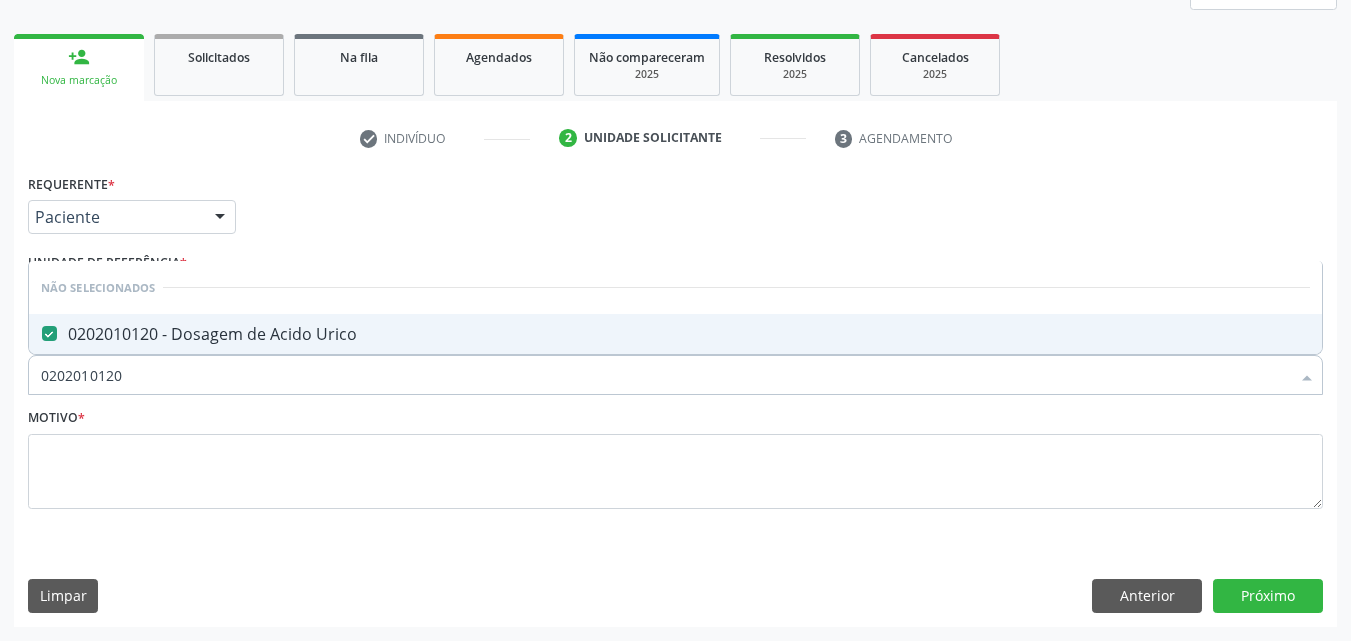 drag, startPoint x: 122, startPoint y: 386, endPoint x: 25, endPoint y: 377, distance: 97.41663 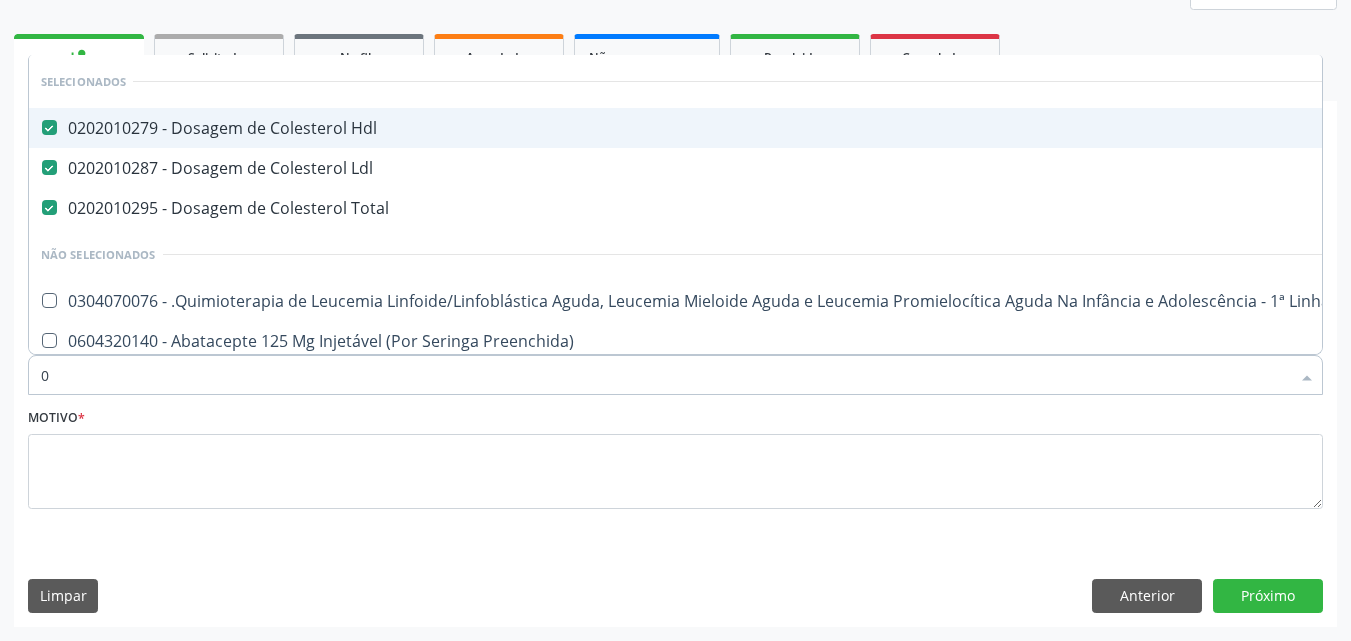 type on "02" 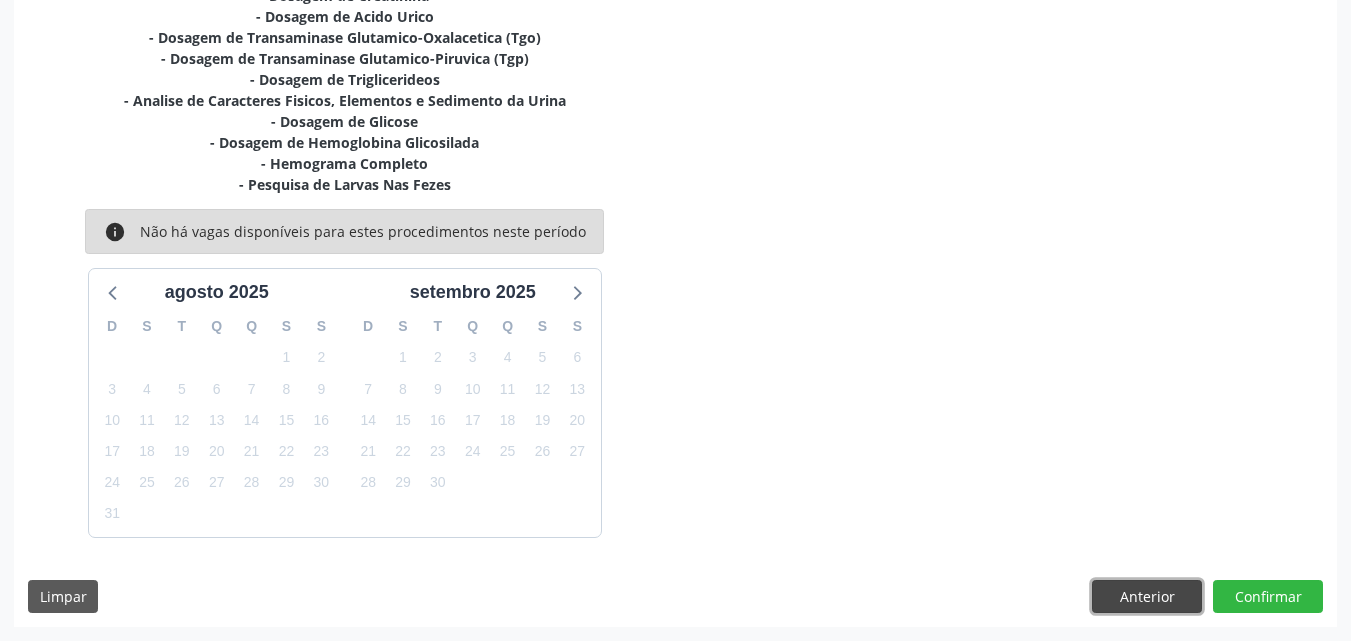 click on "Anterior" at bounding box center (1147, 597) 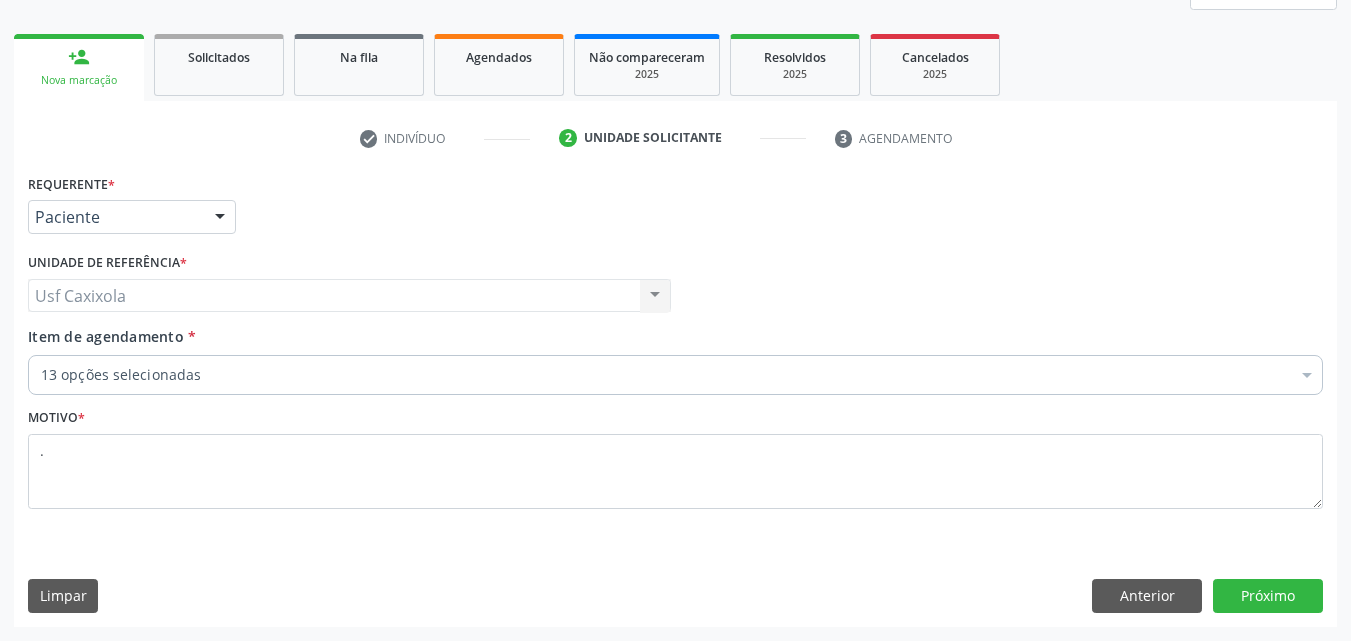 scroll, scrollTop: 265, scrollLeft: 0, axis: vertical 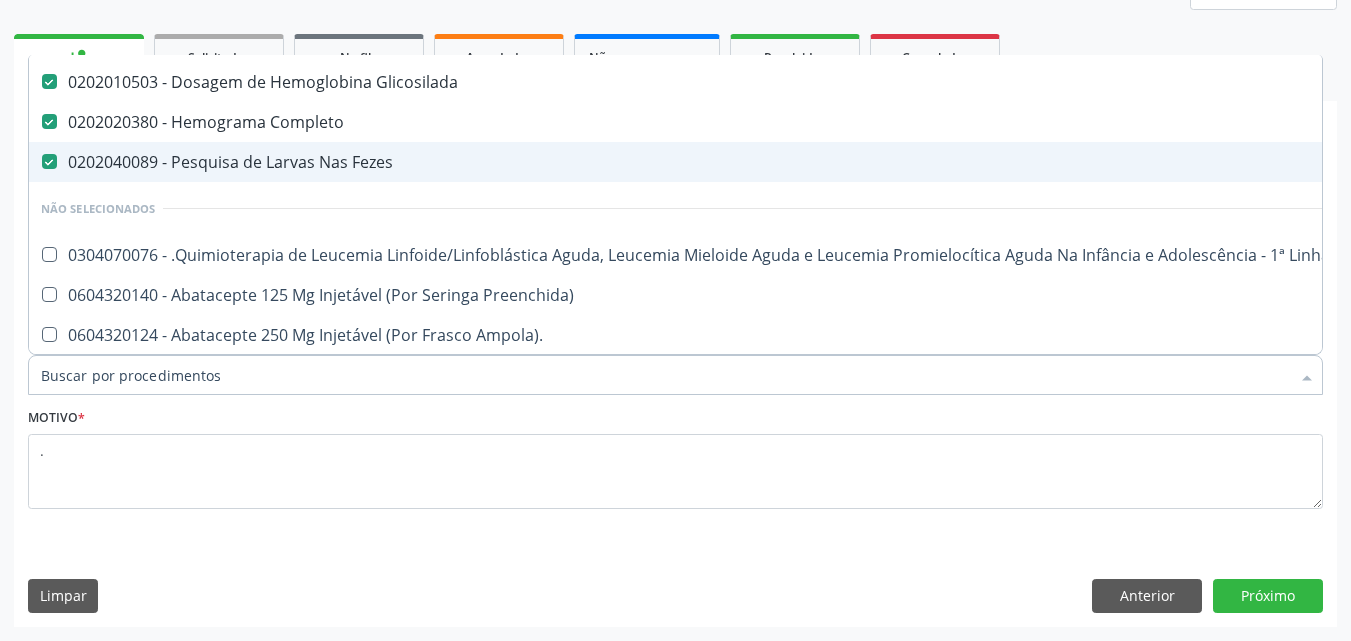 click on "0202040089 - Pesquisa de Larvas Nas Fezes" at bounding box center [819, 162] 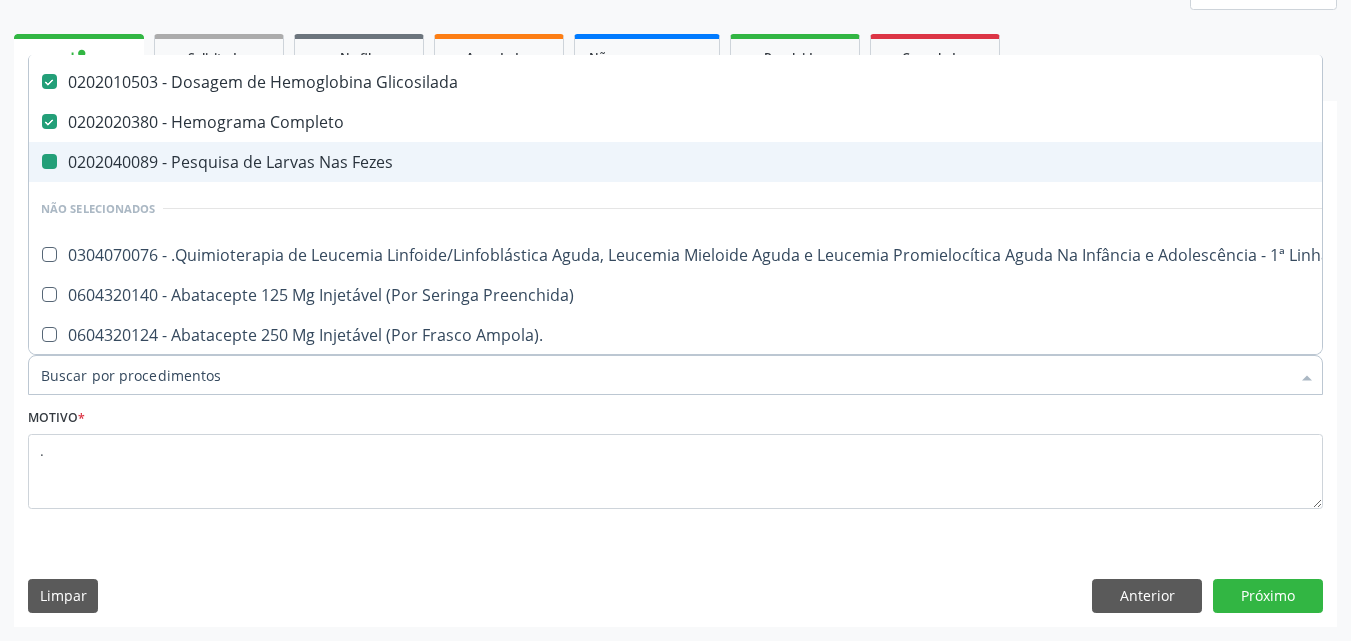 checkbox on "false" 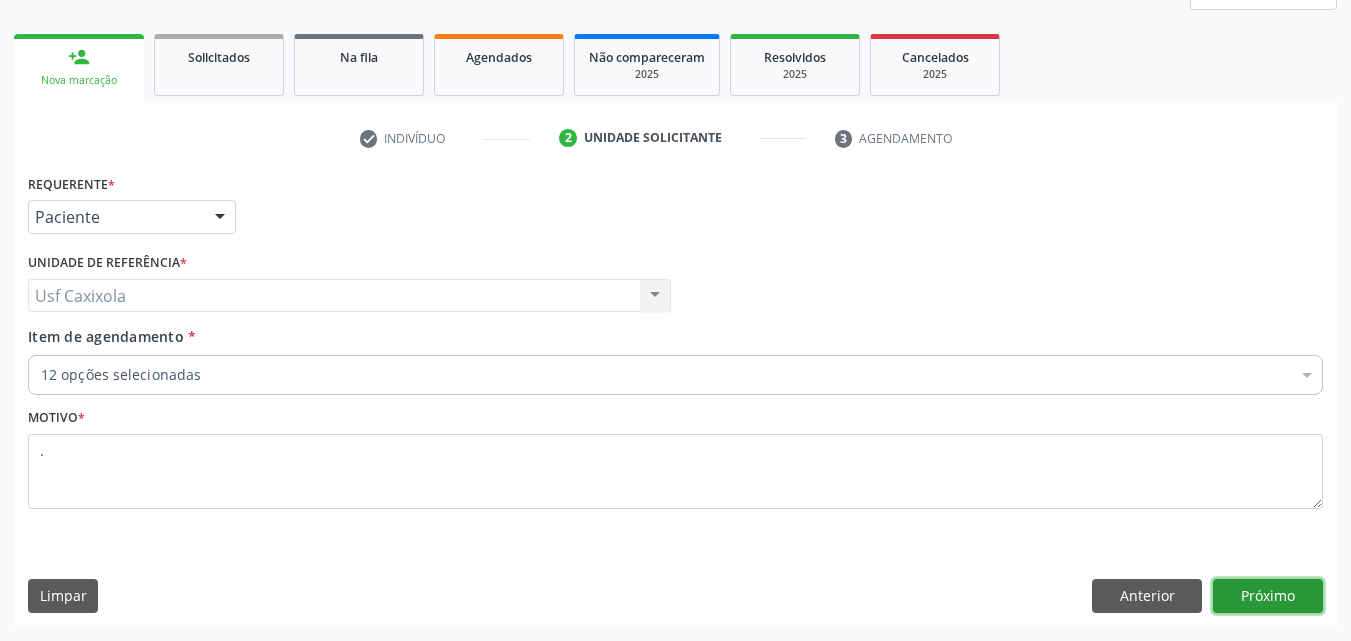click on "Próximo" at bounding box center [1268, 596] 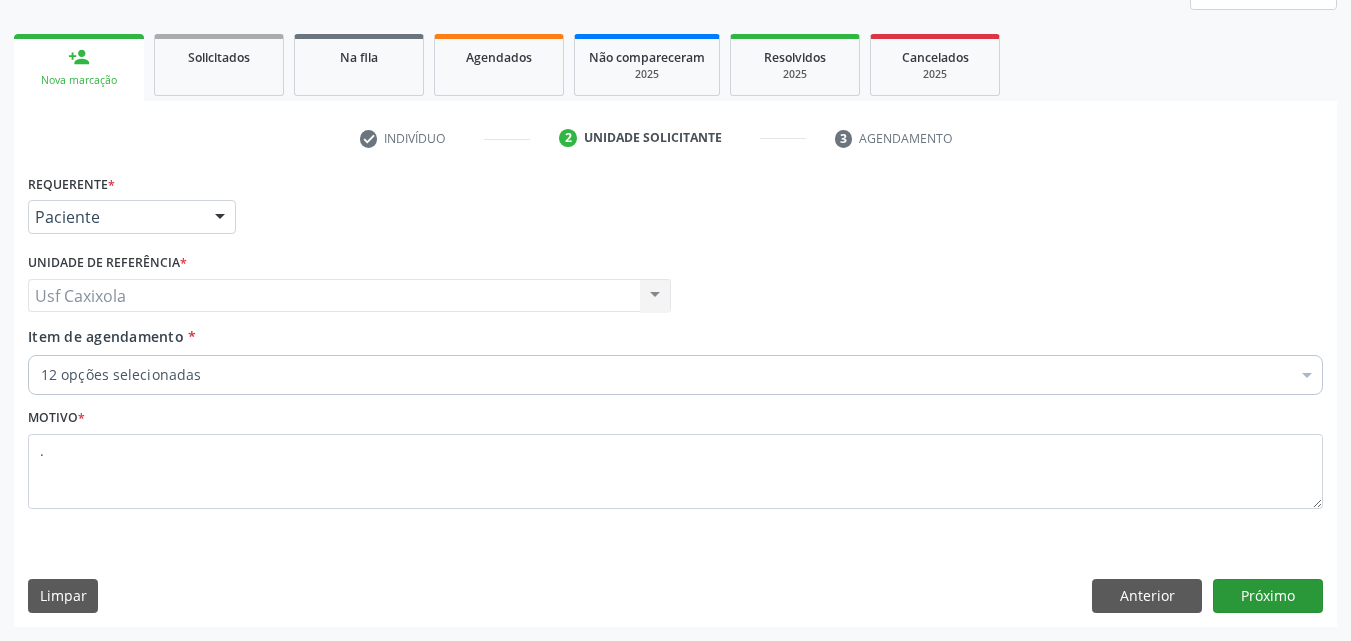 scroll, scrollTop: 0, scrollLeft: 0, axis: both 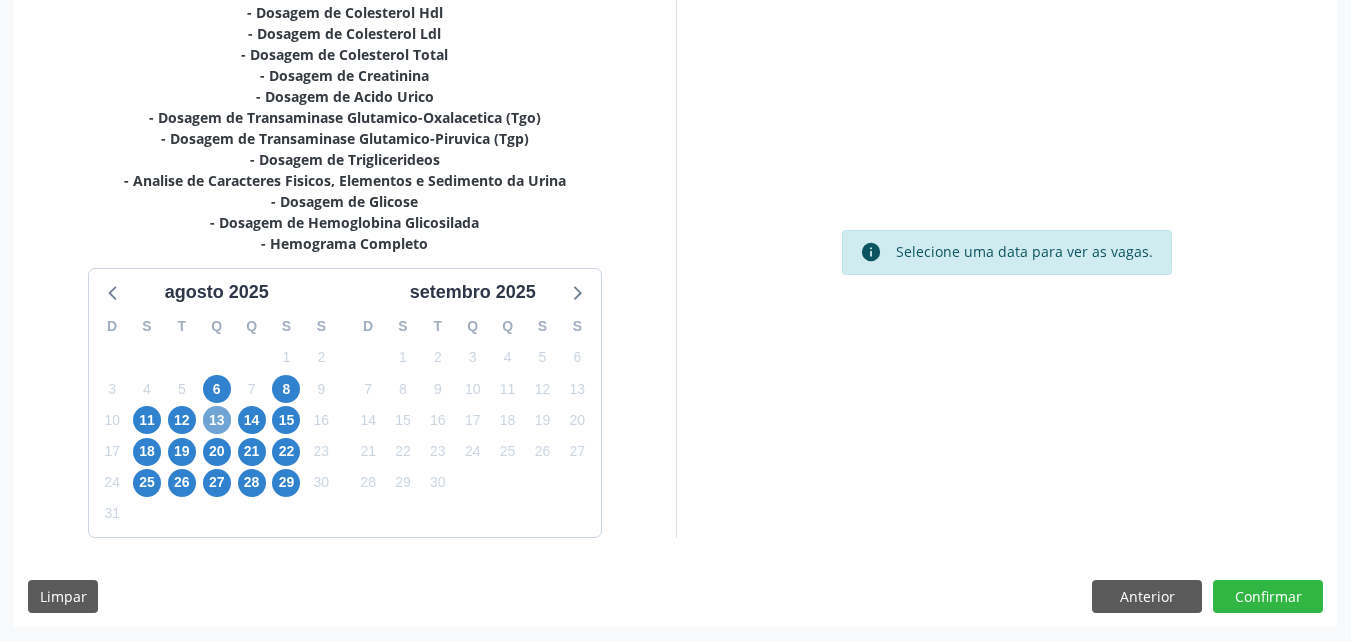 click on "13" at bounding box center [217, 420] 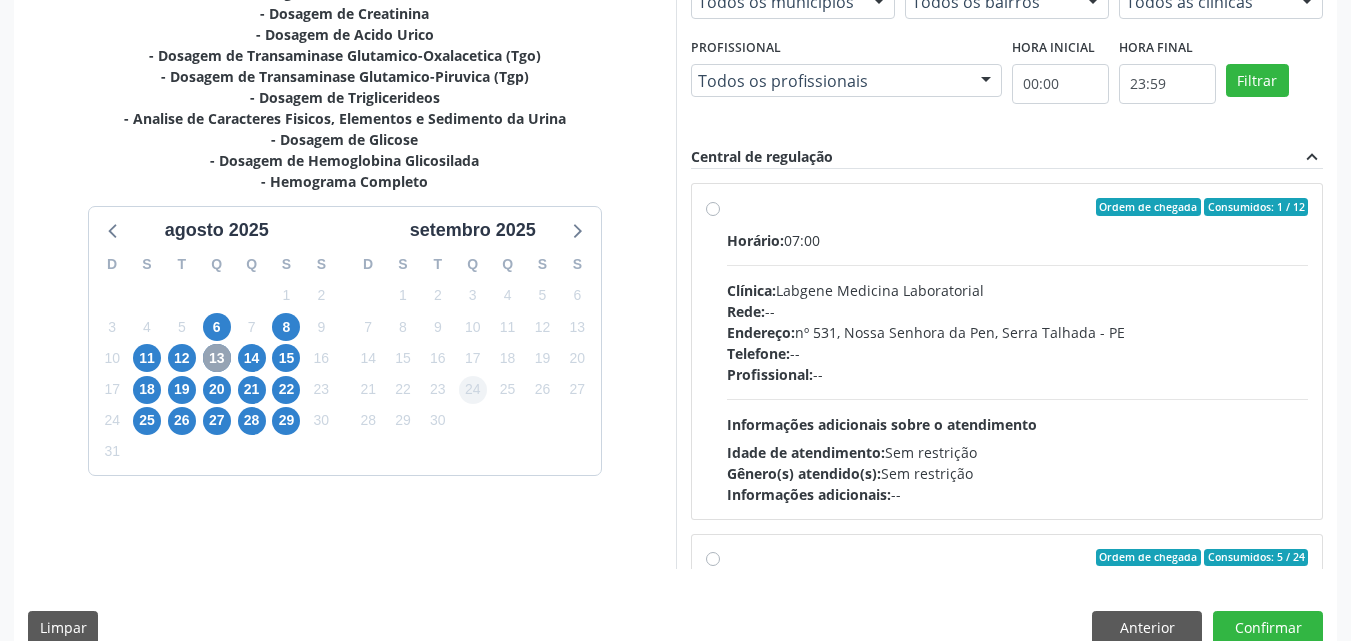 scroll, scrollTop: 554, scrollLeft: 0, axis: vertical 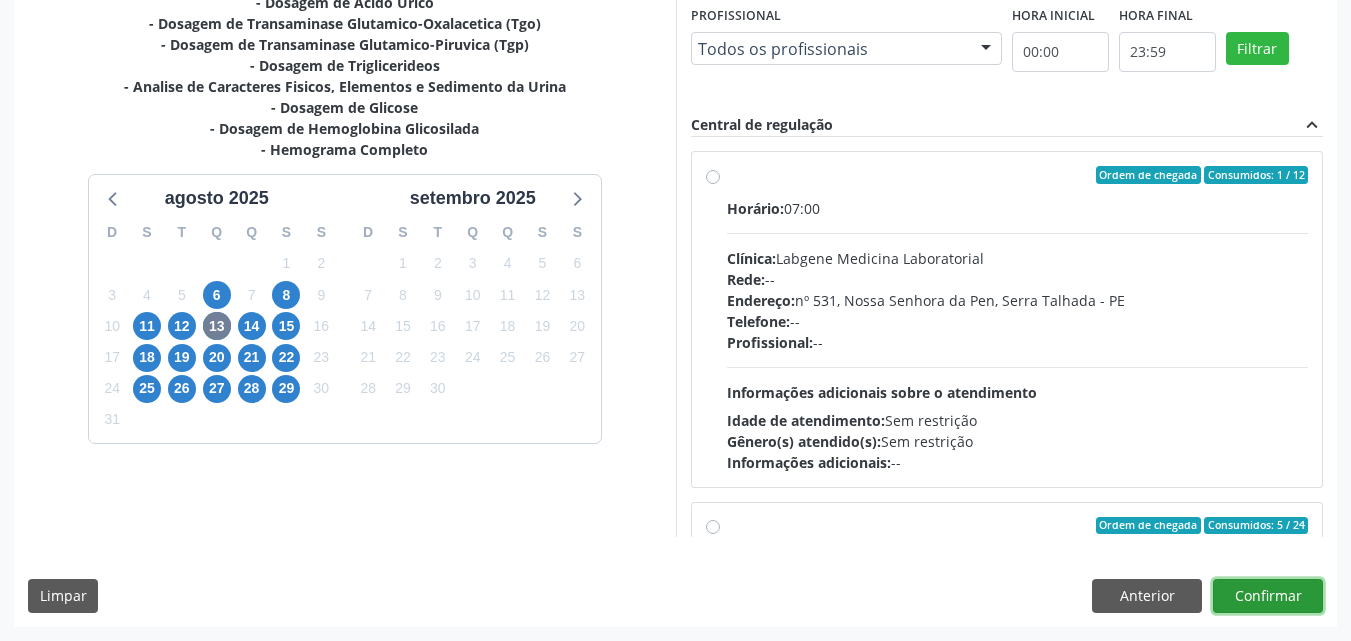 click on "Confirmar" at bounding box center (1268, 596) 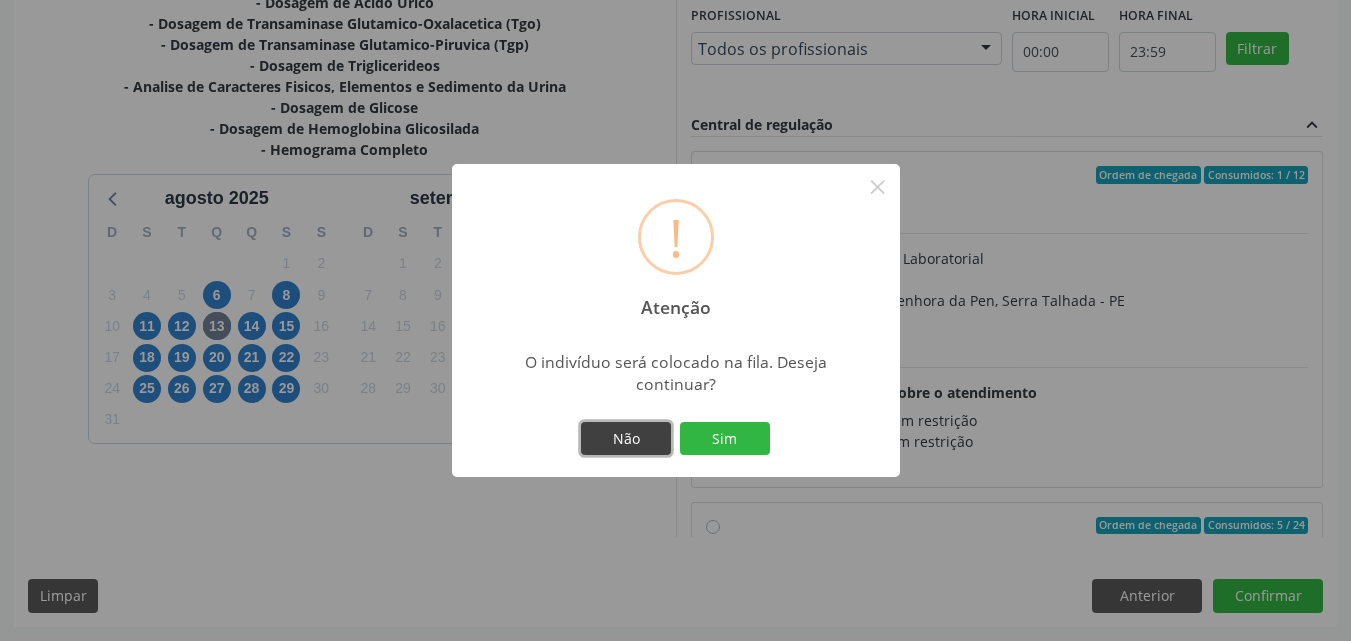 click on "Não" at bounding box center [626, 439] 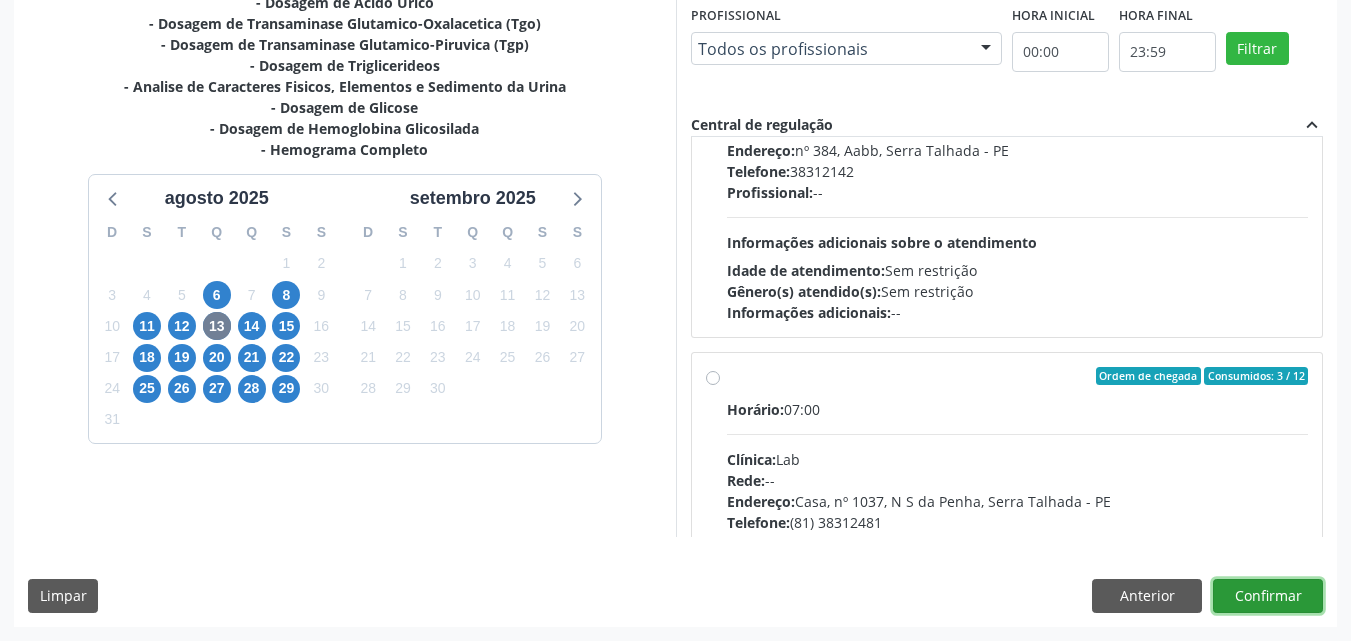 scroll, scrollTop: 600, scrollLeft: 0, axis: vertical 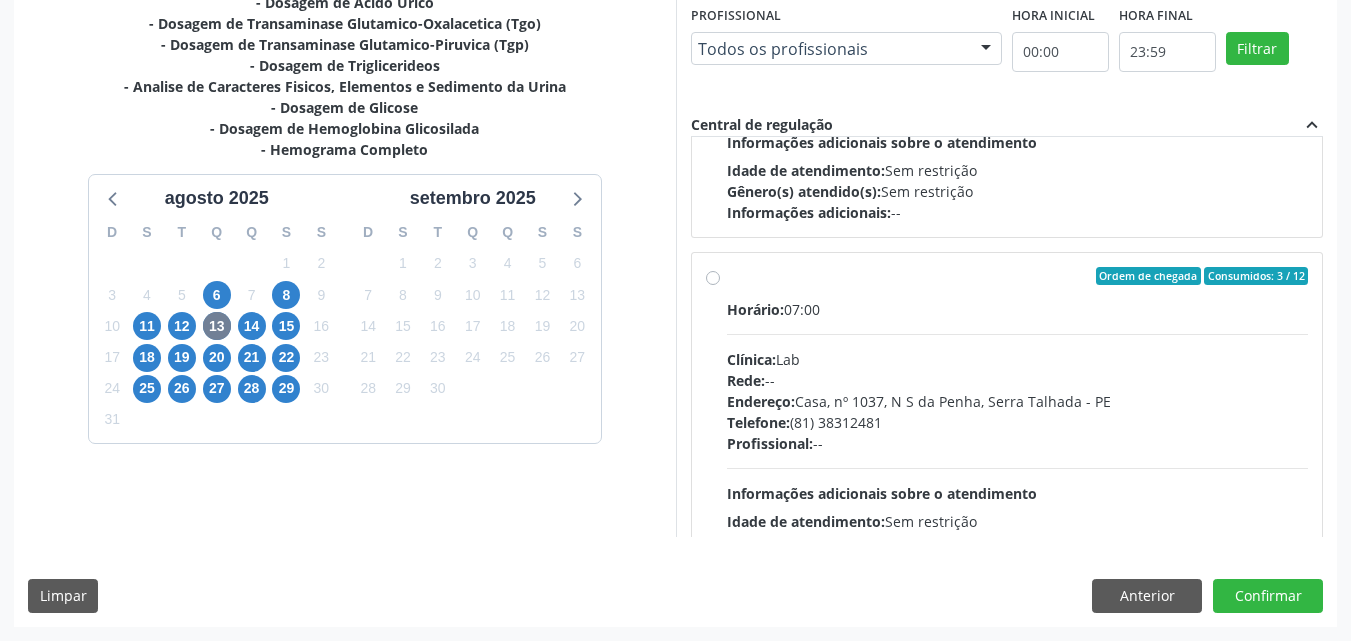 click on "Ordem de chegada
Consumidos: 3 / 12
Horário:   07:00
Clínica:  Lab
Rede:
--
Endereço:   Casa, nº 1037, N S da Penha, Serra Talhada - PE
Telefone:   (81) 38312481
Profissional:
--
Informações adicionais sobre o atendimento
Idade de atendimento:
Sem restrição
Gênero(s) atendido(s):
Sem restrição
Informações adicionais:
--" at bounding box center (1018, 420) 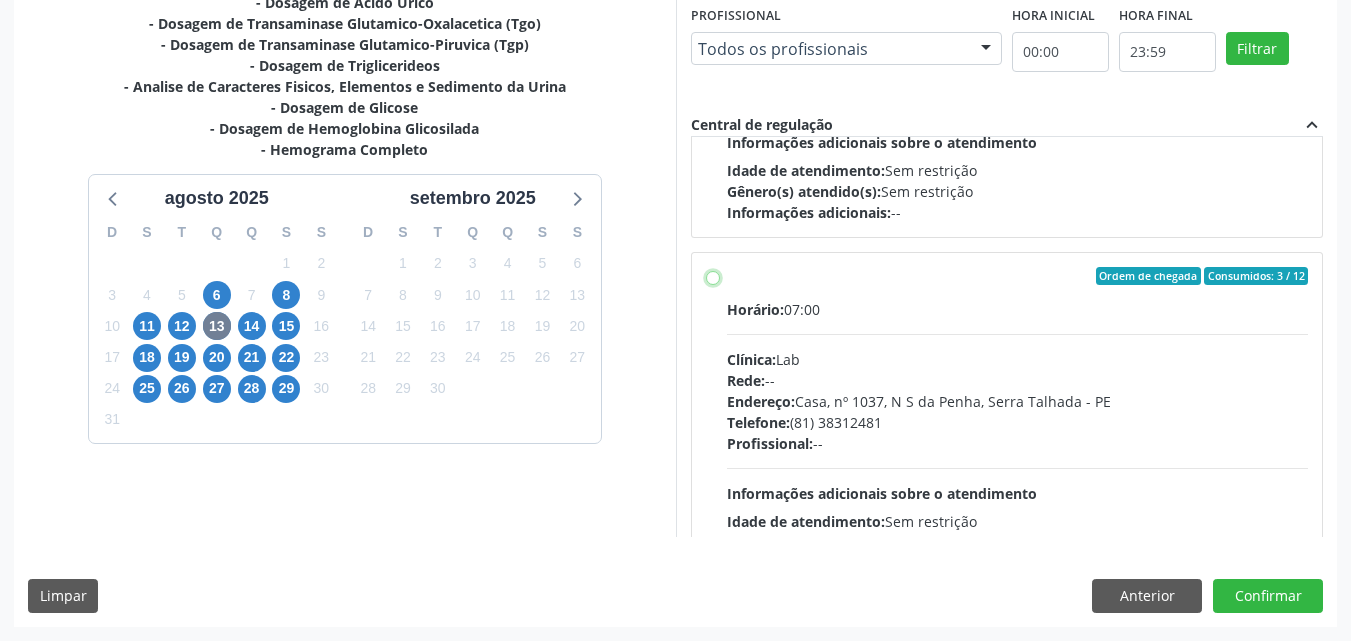 click on "Ordem de chegada
Consumidos: 3 / 12
Horário:   07:00
Clínica:  Lab
Rede:
--
Endereço:   Casa, nº 1037, N S da Penha, Serra Talhada - PE
Telefone:   (81) 38312481
Profissional:
--
Informações adicionais sobre o atendimento
Idade de atendimento:
Sem restrição
Gênero(s) atendido(s):
Sem restrição
Informações adicionais:
--" at bounding box center (713, 276) 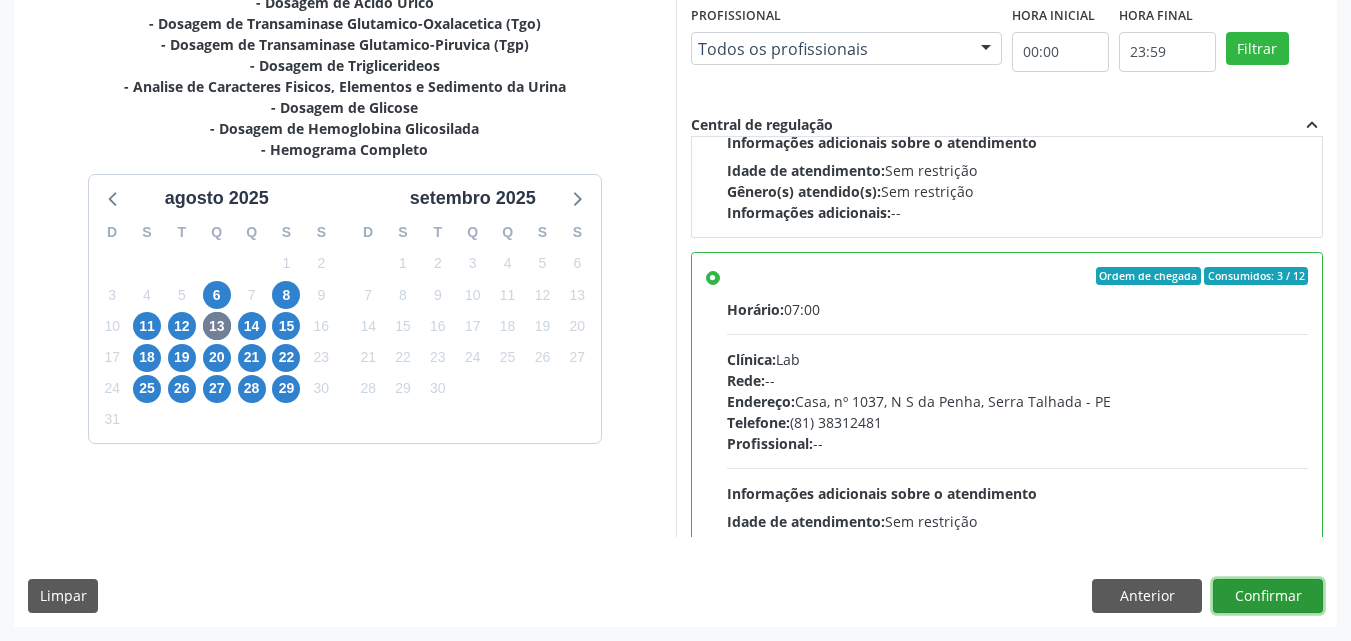 click on "Confirmar" at bounding box center (1268, 596) 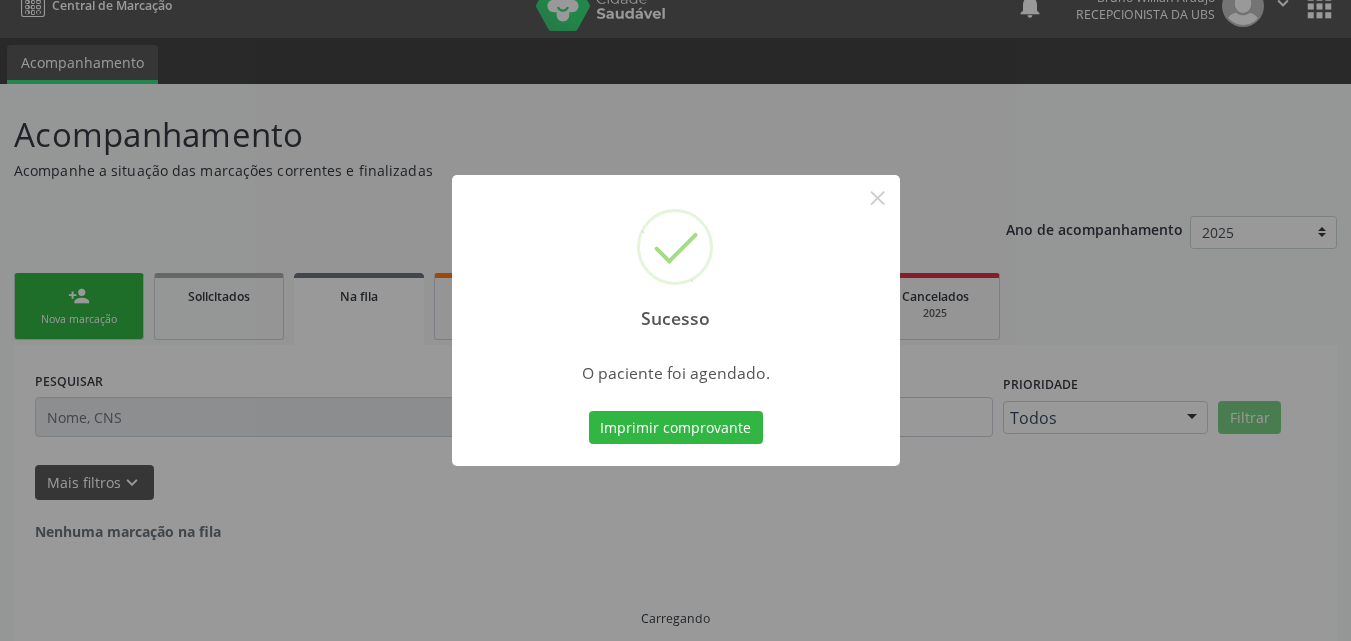 scroll, scrollTop: 0, scrollLeft: 0, axis: both 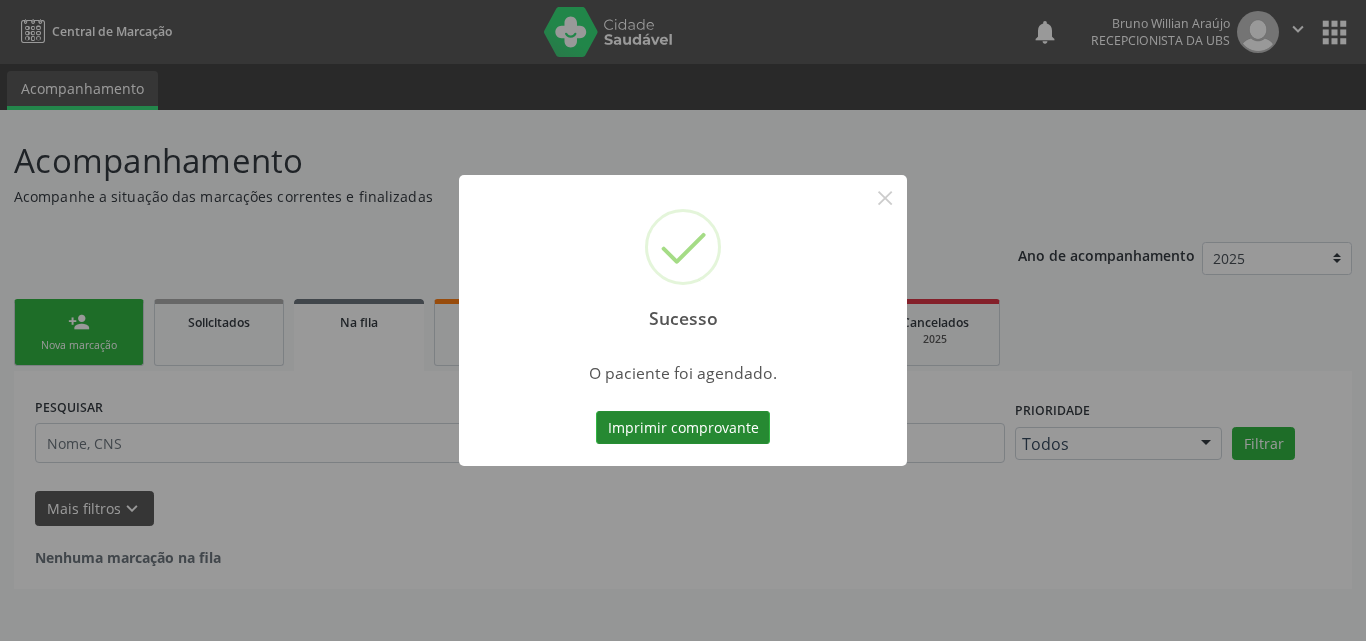 click on "Imprimir comprovante" at bounding box center (683, 428) 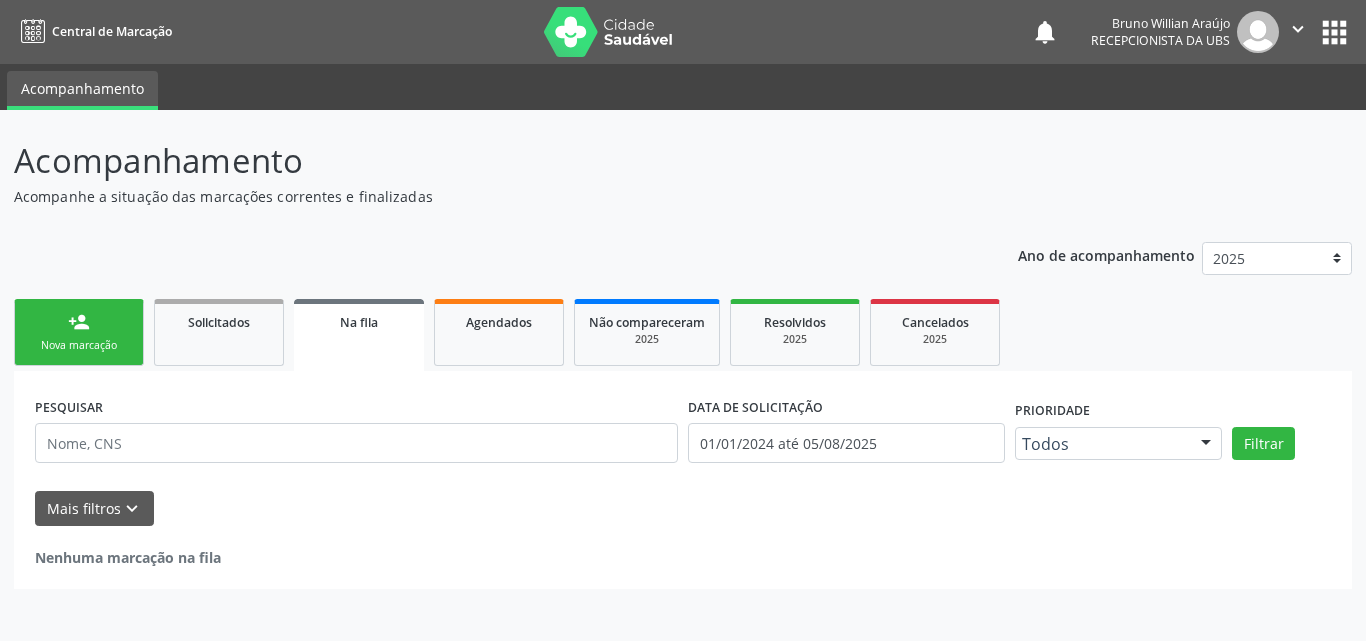 click on "person_add
Nova marcação" at bounding box center (79, 332) 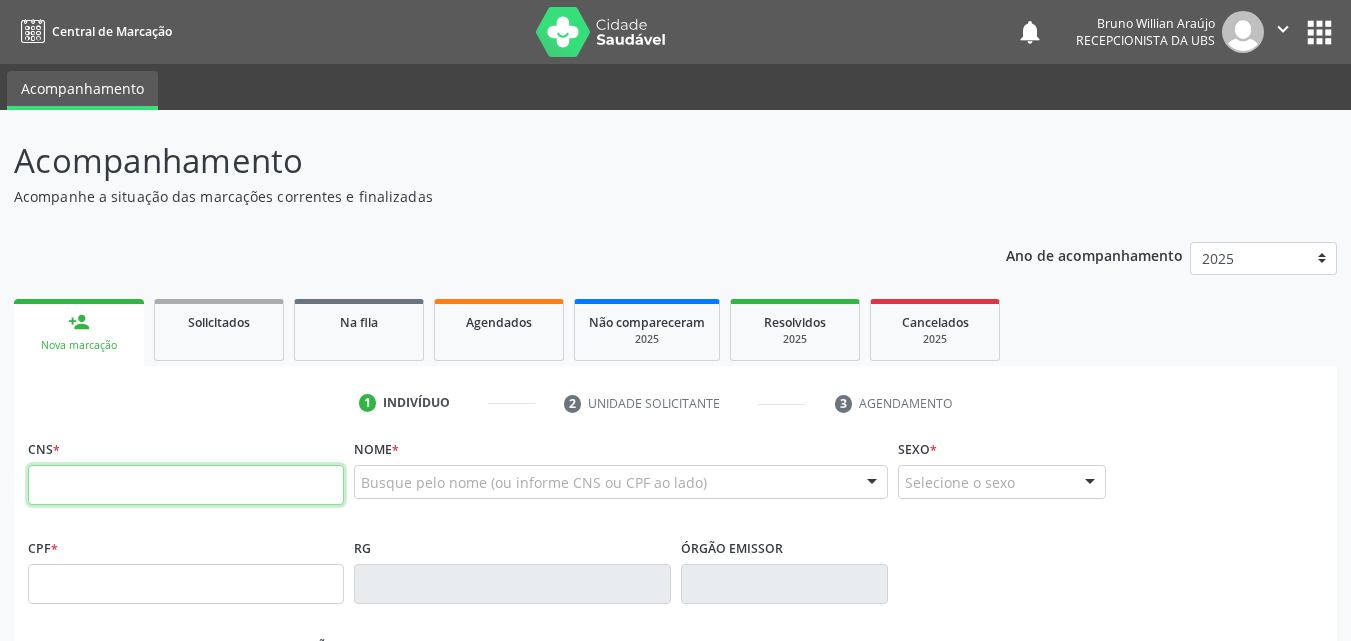 click at bounding box center (186, 485) 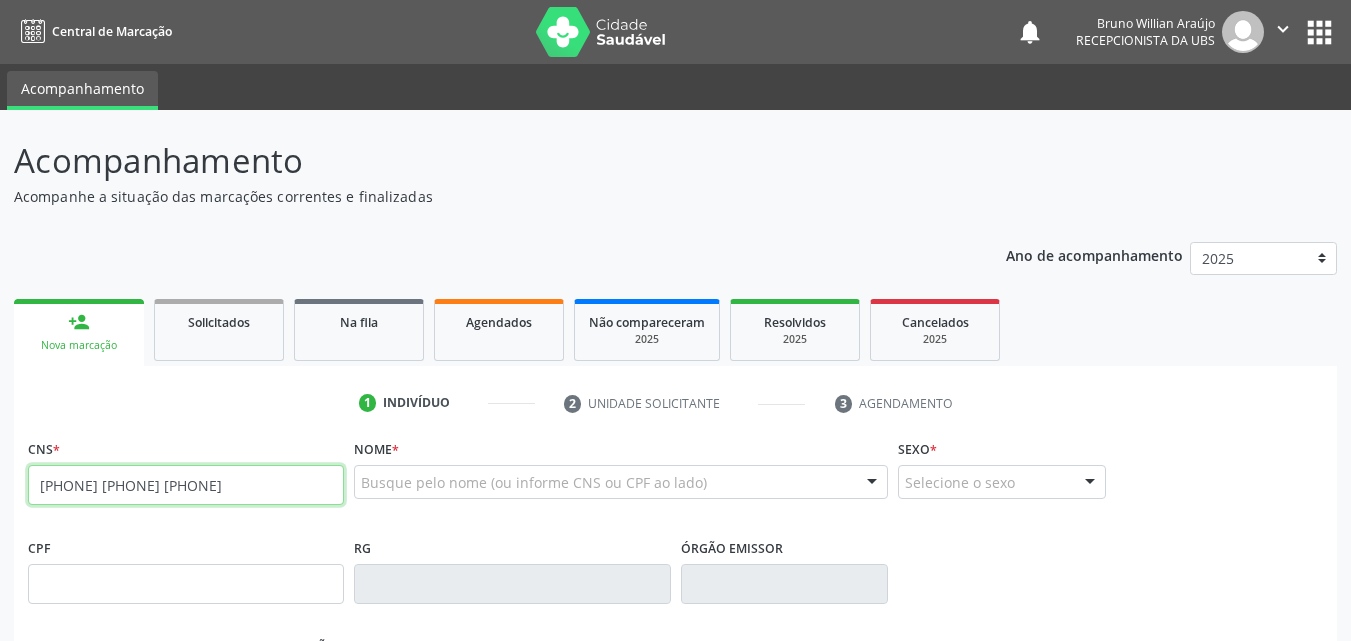 type on "898 0063 7561 5293" 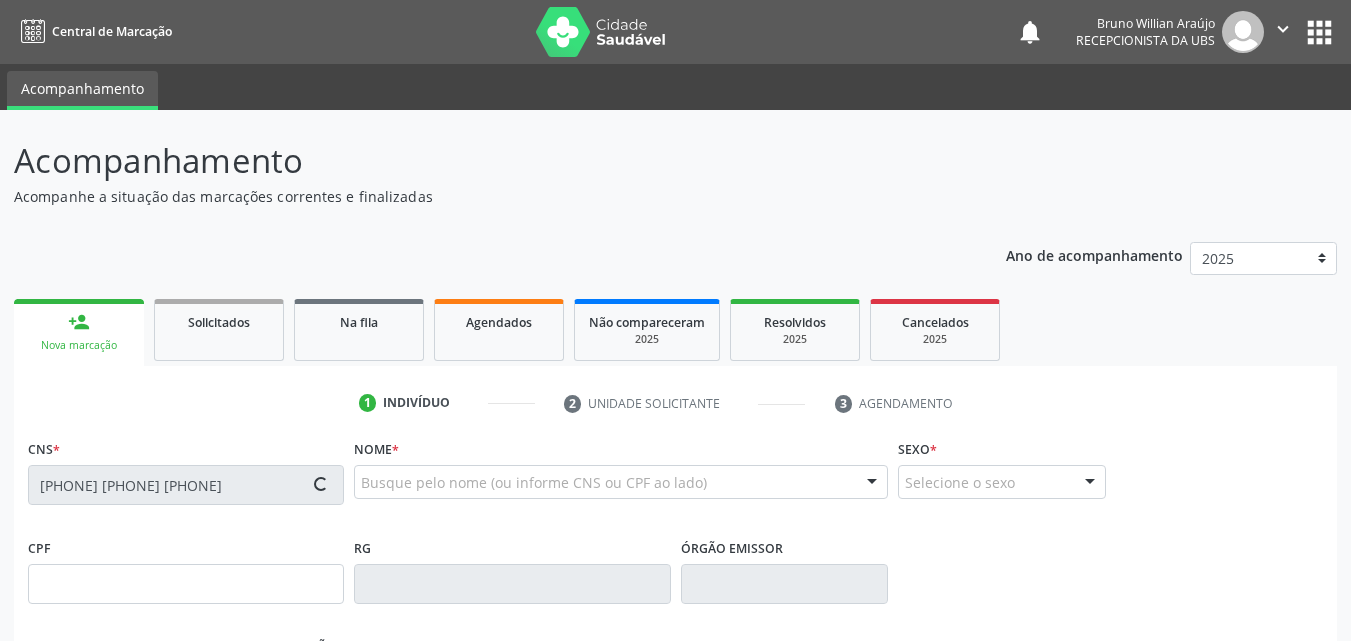 type on "20/07/2024" 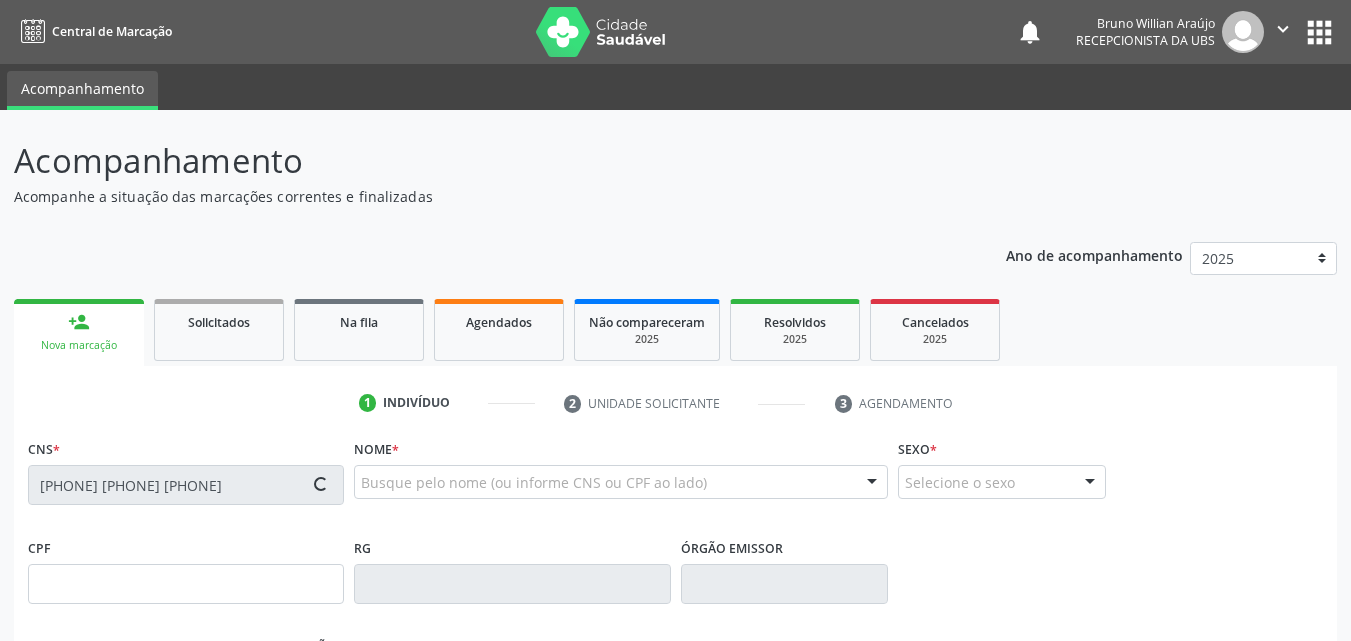 type on "Patricia Maria da Silva" 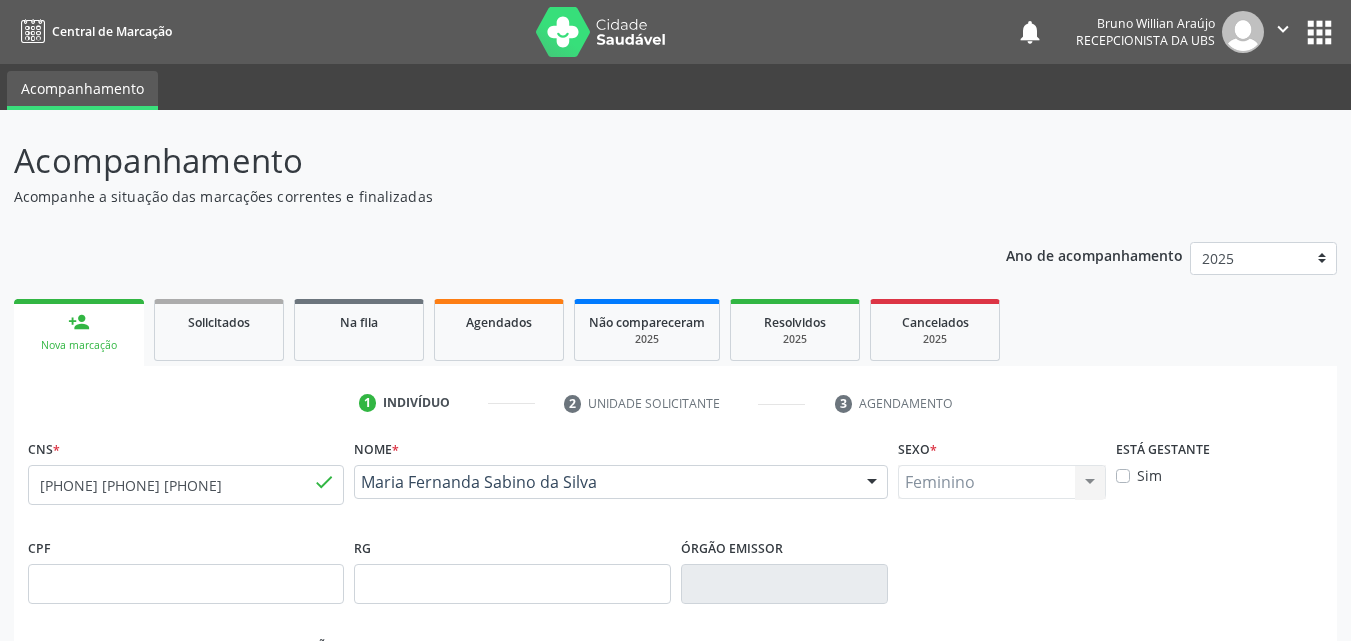 drag, startPoint x: 604, startPoint y: 501, endPoint x: 360, endPoint y: 489, distance: 244.2949 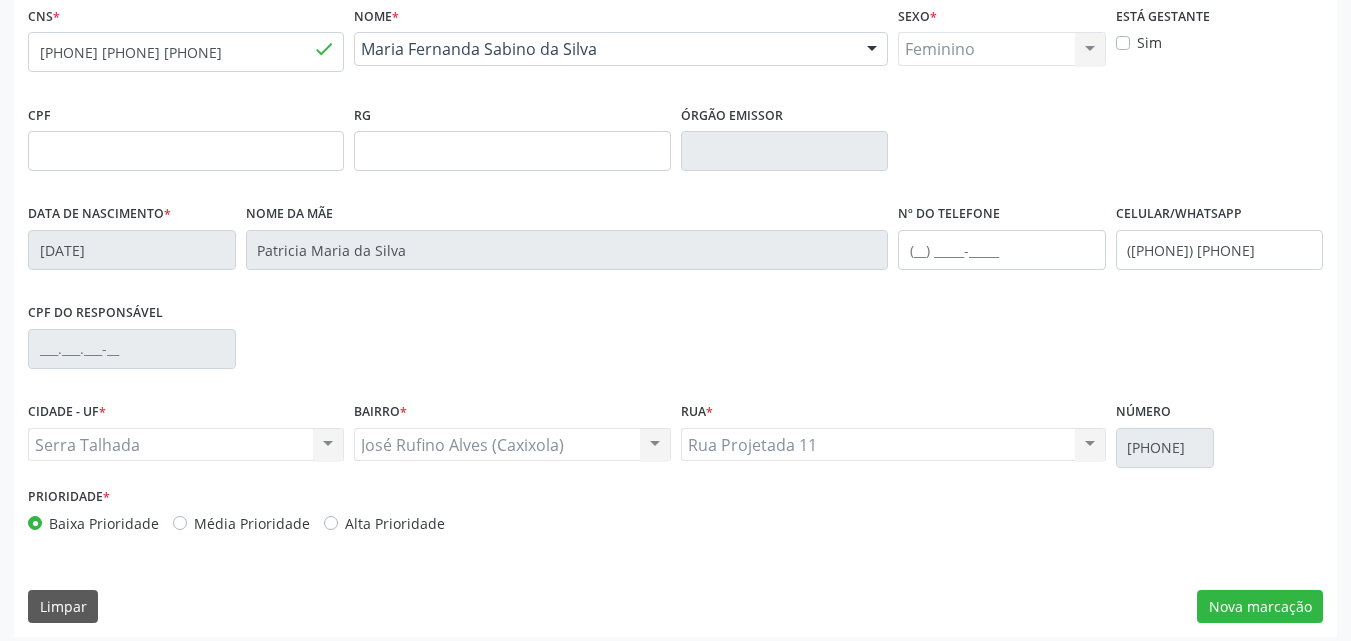 scroll, scrollTop: 443, scrollLeft: 0, axis: vertical 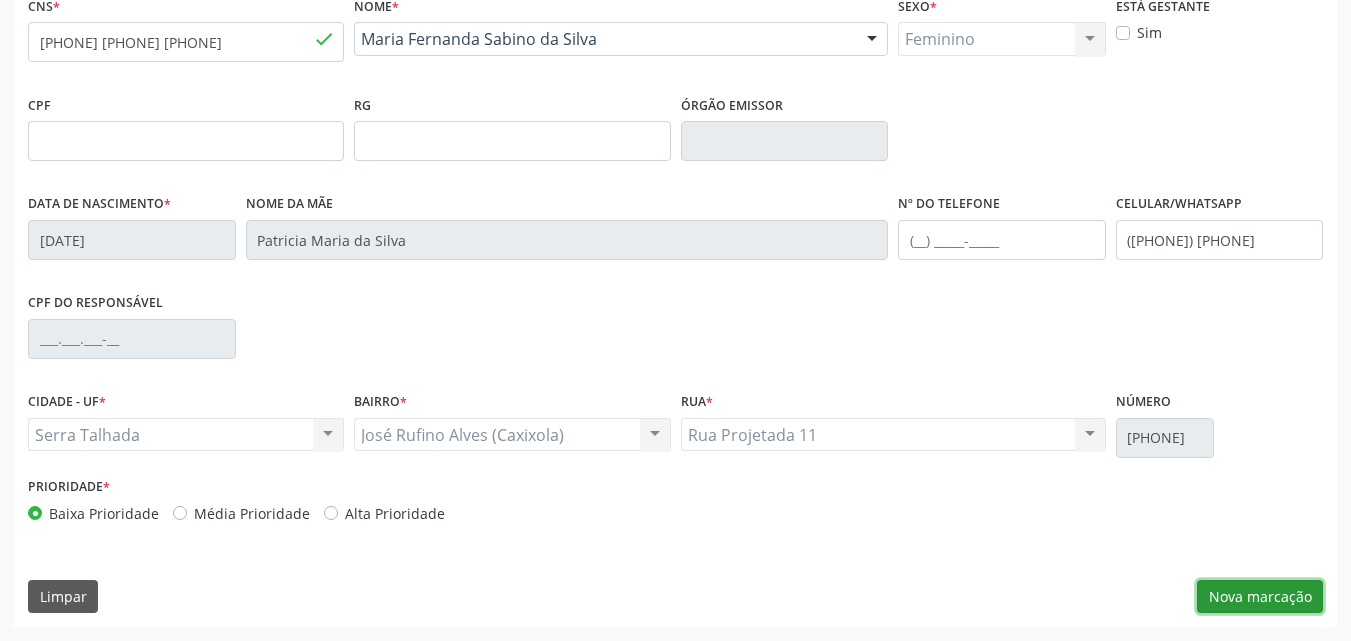 click on "Nova marcação" at bounding box center (1260, 597) 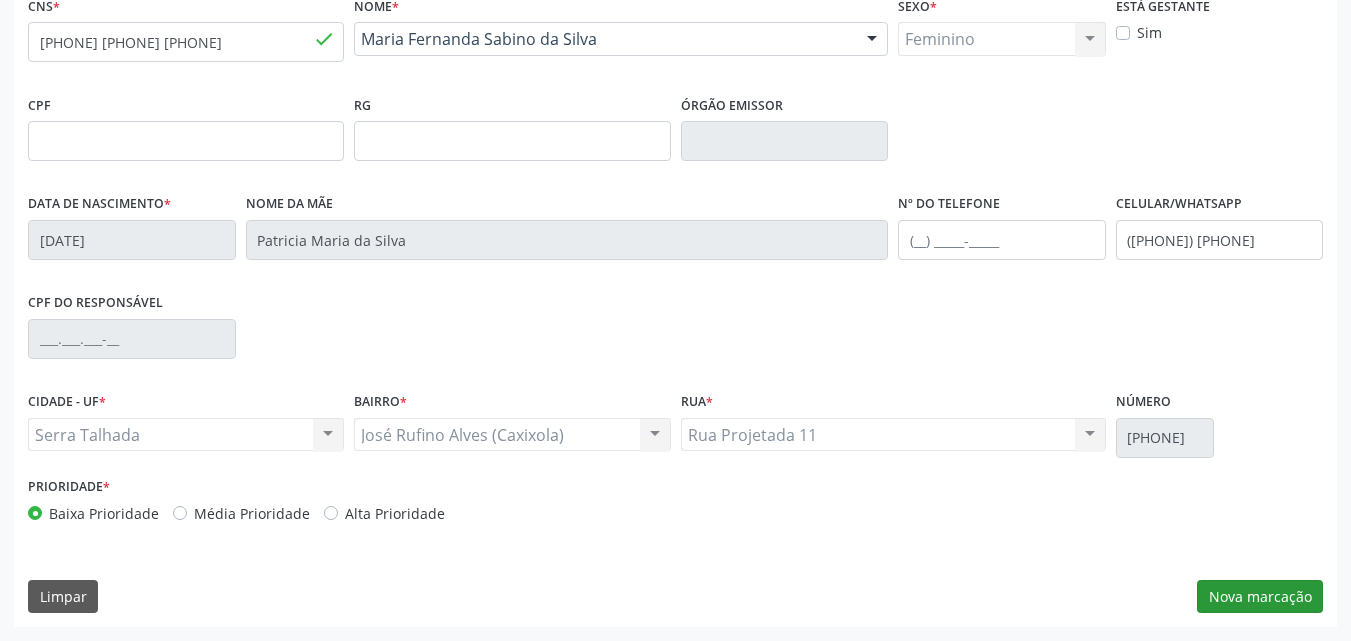 scroll, scrollTop: 265, scrollLeft: 0, axis: vertical 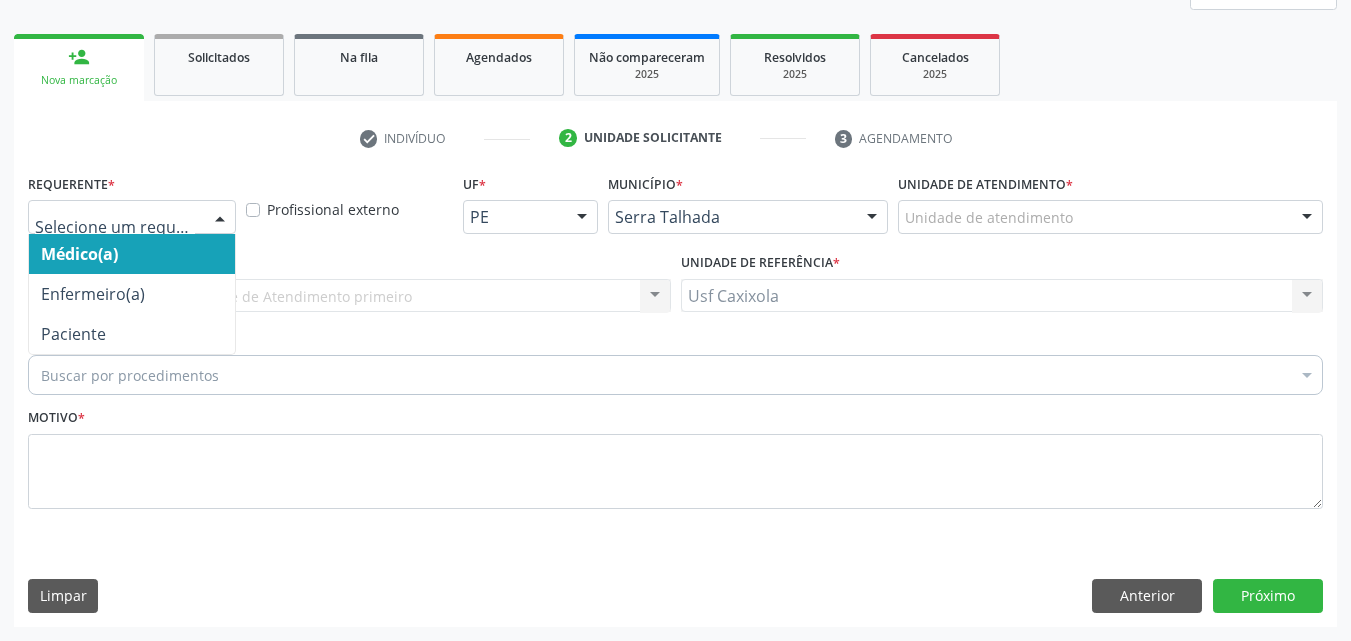 click at bounding box center (220, 218) 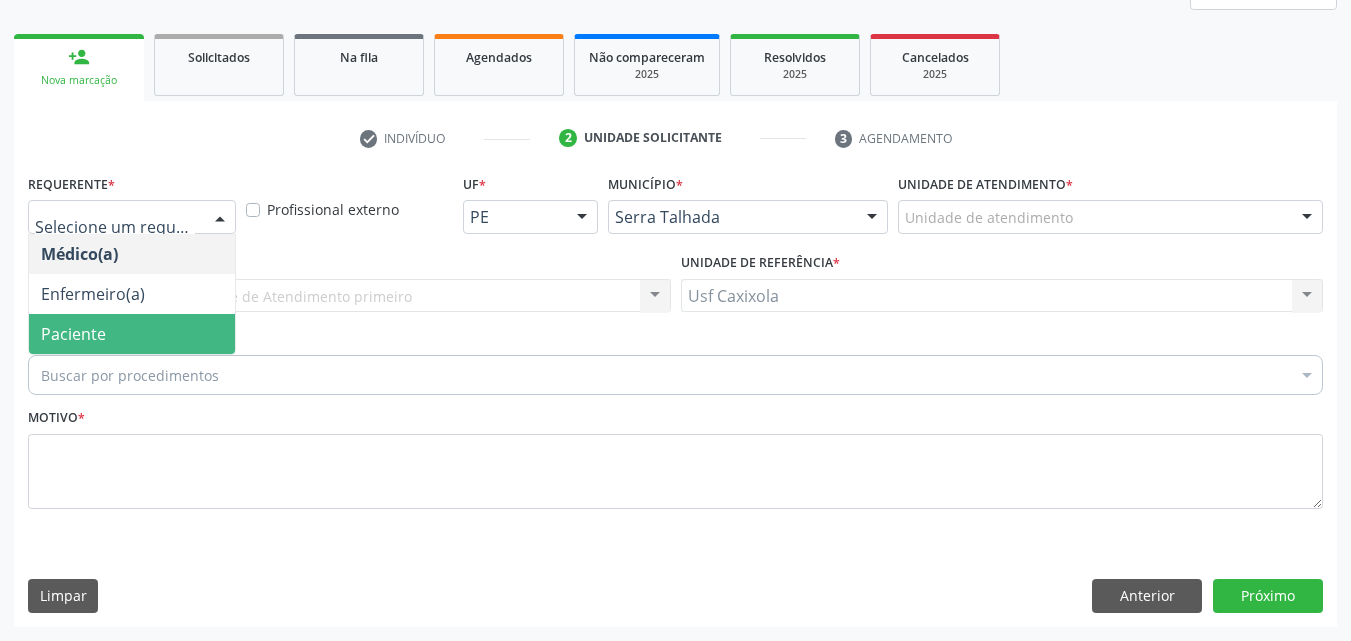 click on "Paciente" at bounding box center [132, 334] 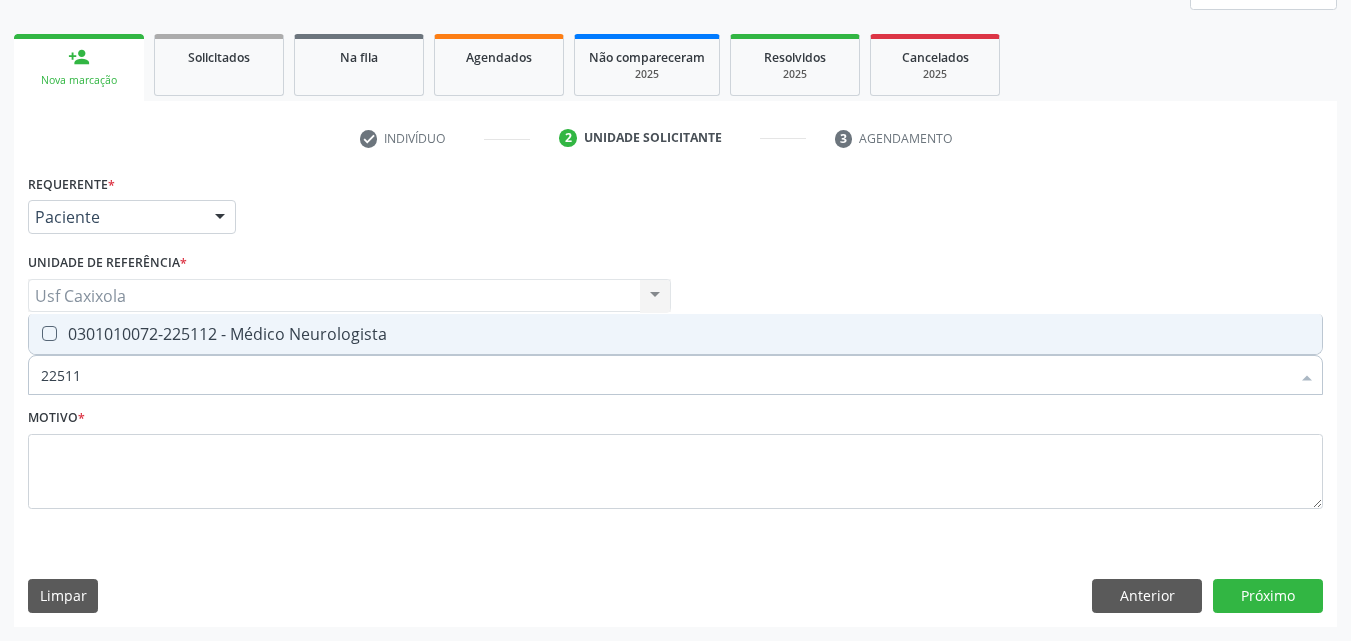 type on "225112" 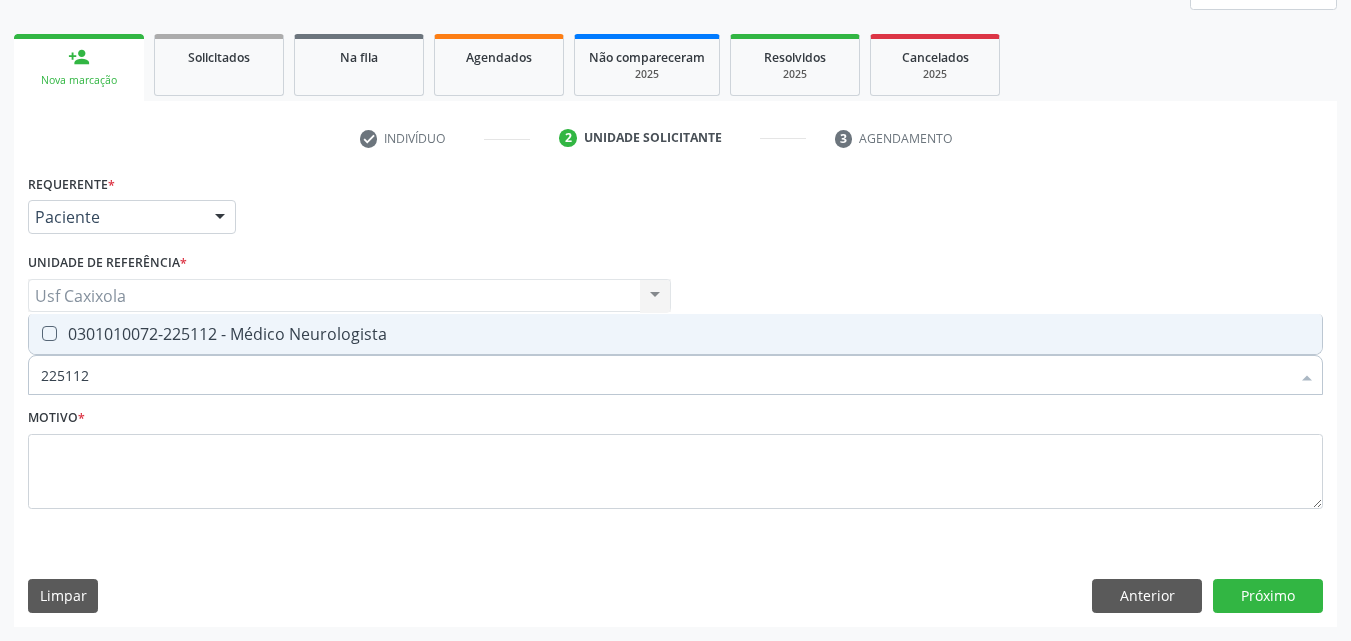 click on "0301010072-225112 - Médico Neurologista" at bounding box center [675, 334] 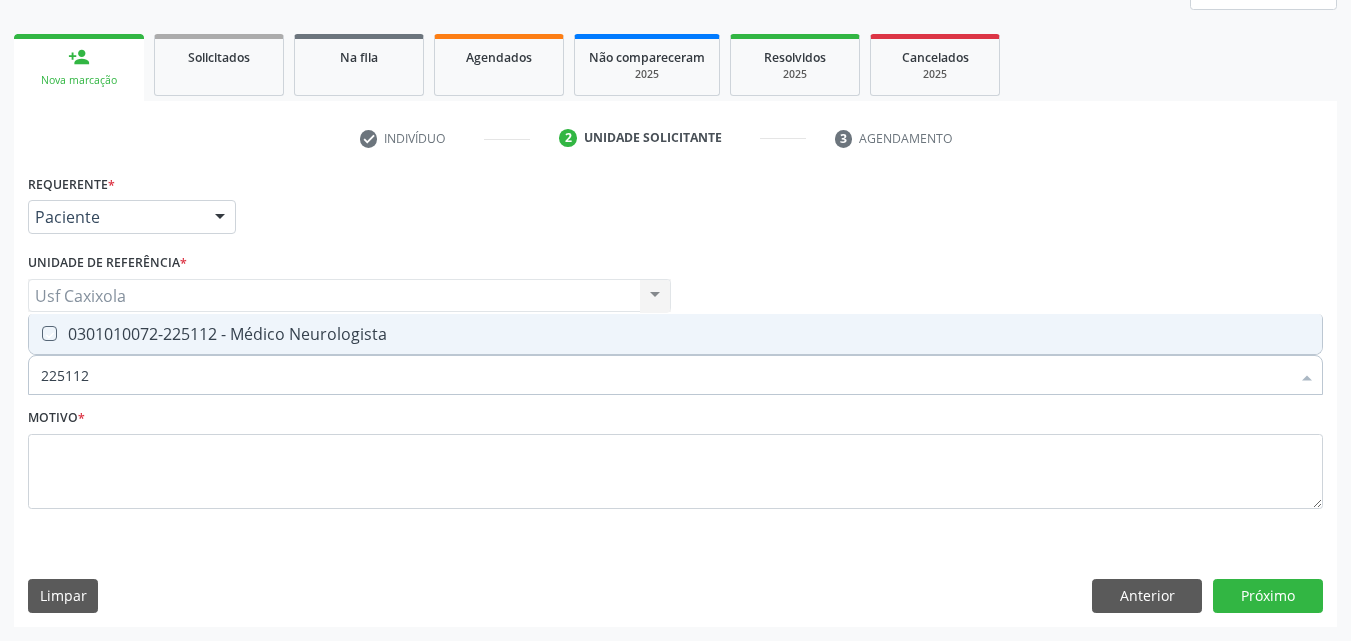 checkbox on "true" 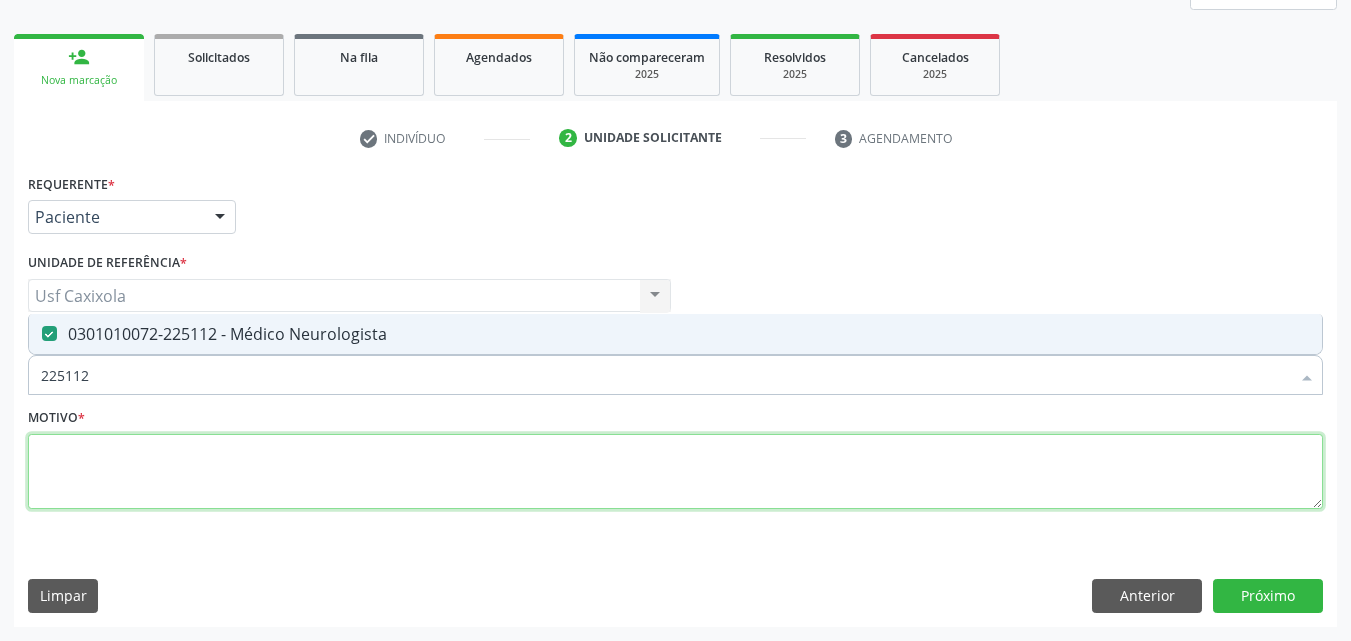 click at bounding box center [675, 472] 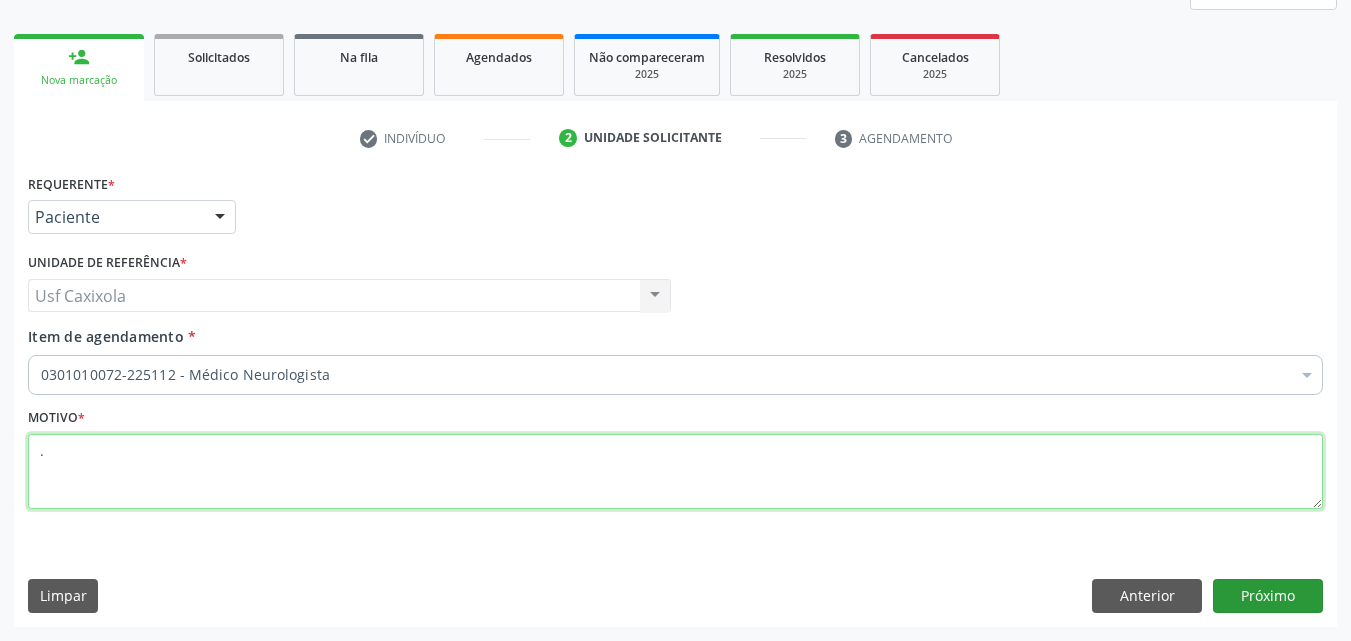 type on "." 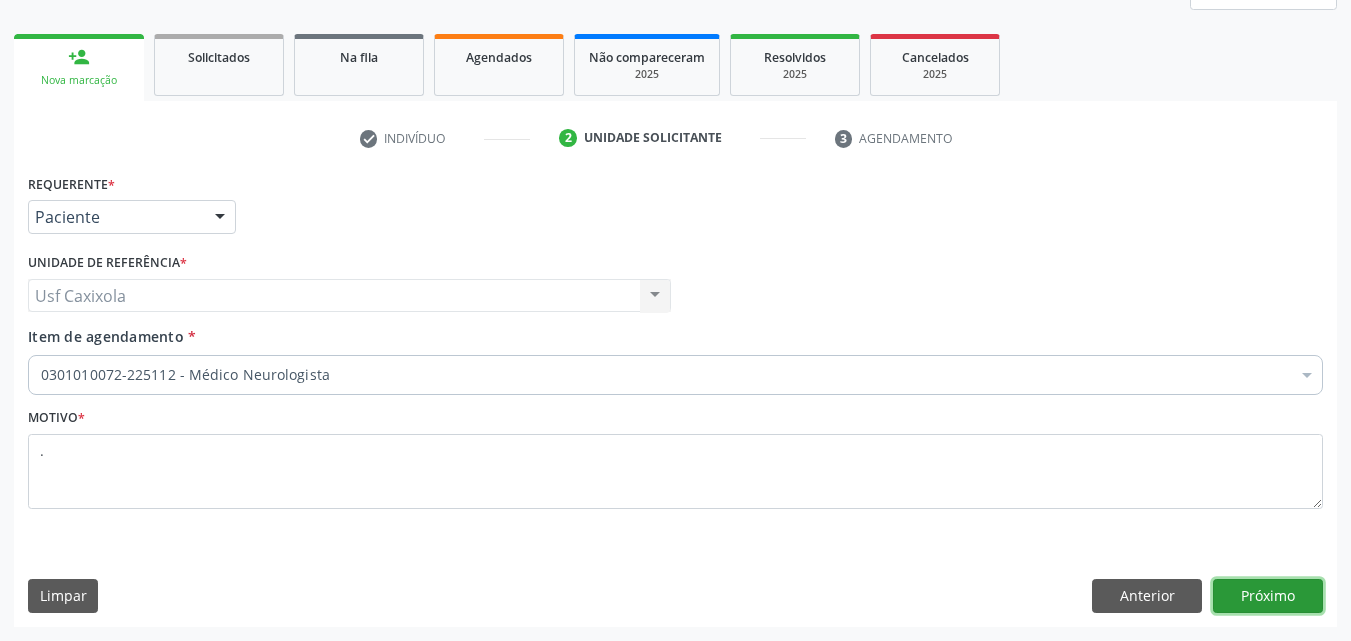 click on "Próximo" at bounding box center (1268, 596) 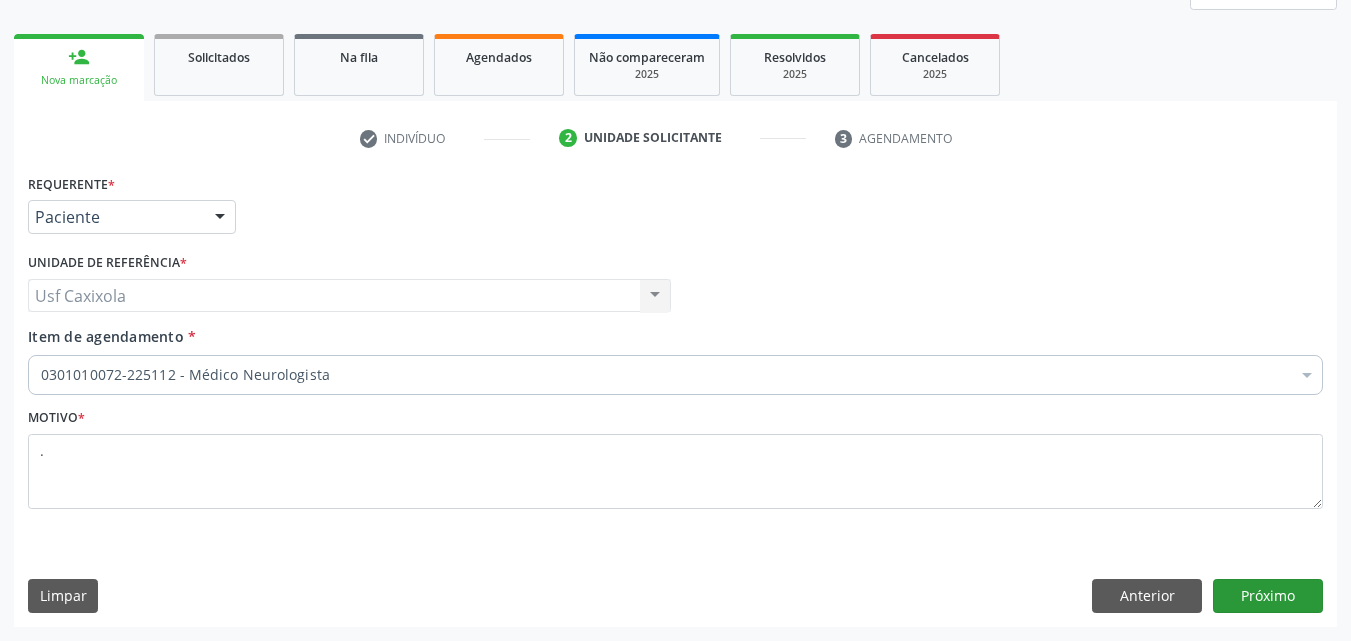 scroll, scrollTop: 229, scrollLeft: 0, axis: vertical 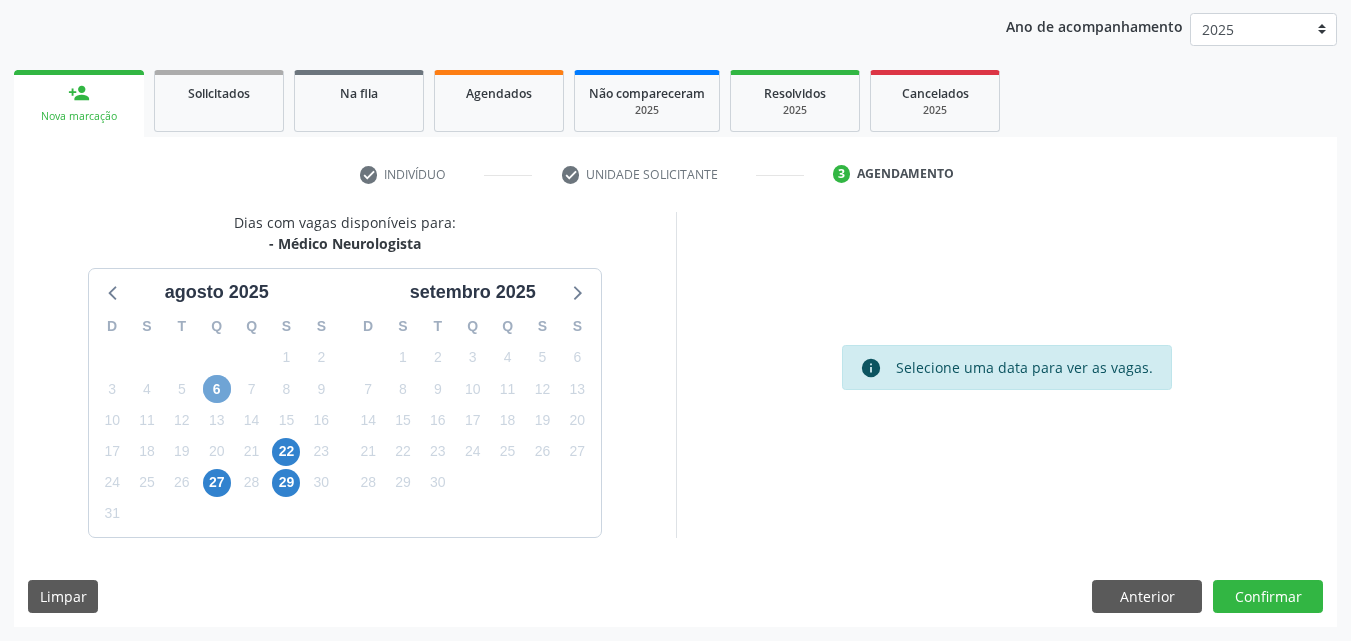 click on "6" at bounding box center (217, 389) 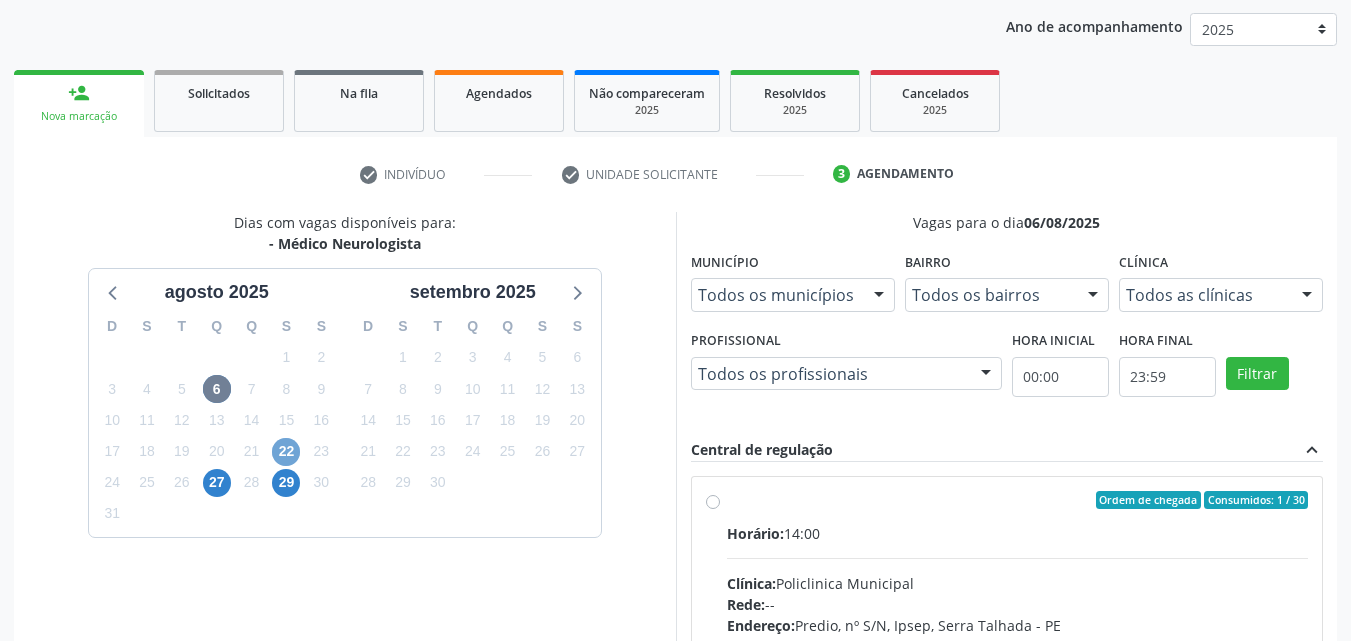 click on "22" at bounding box center [286, 452] 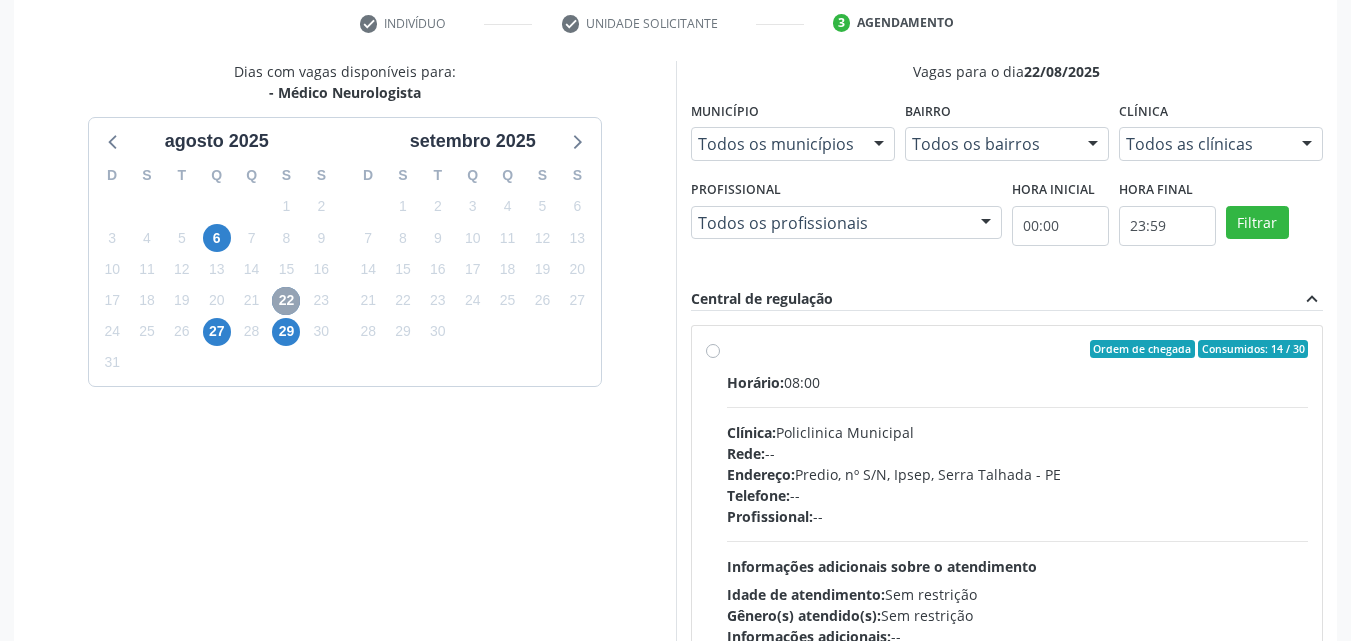 scroll, scrollTop: 429, scrollLeft: 0, axis: vertical 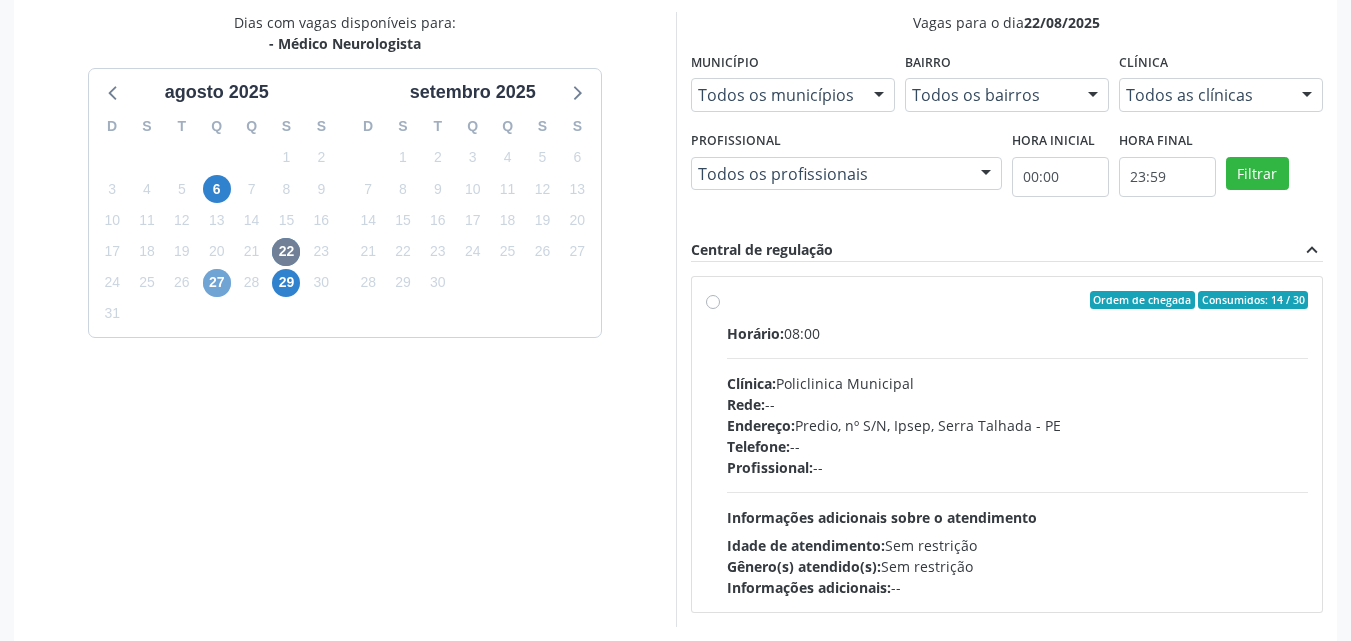 click on "27" at bounding box center (217, 283) 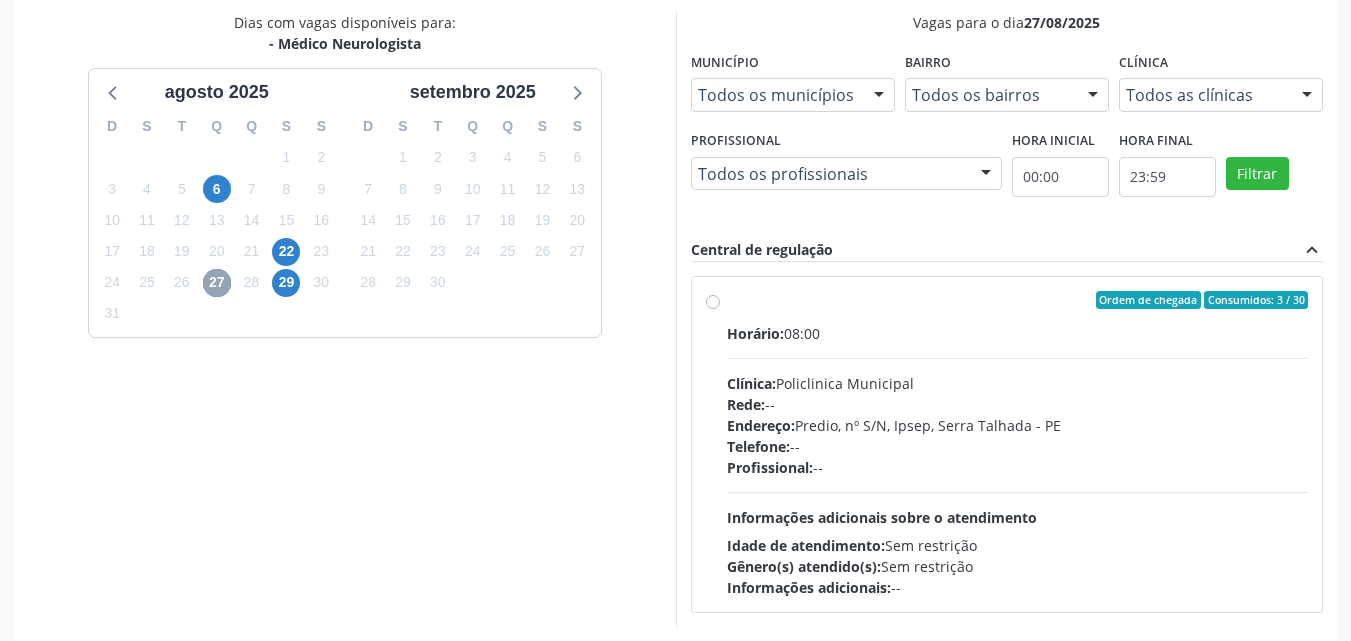 scroll, scrollTop: 518, scrollLeft: 0, axis: vertical 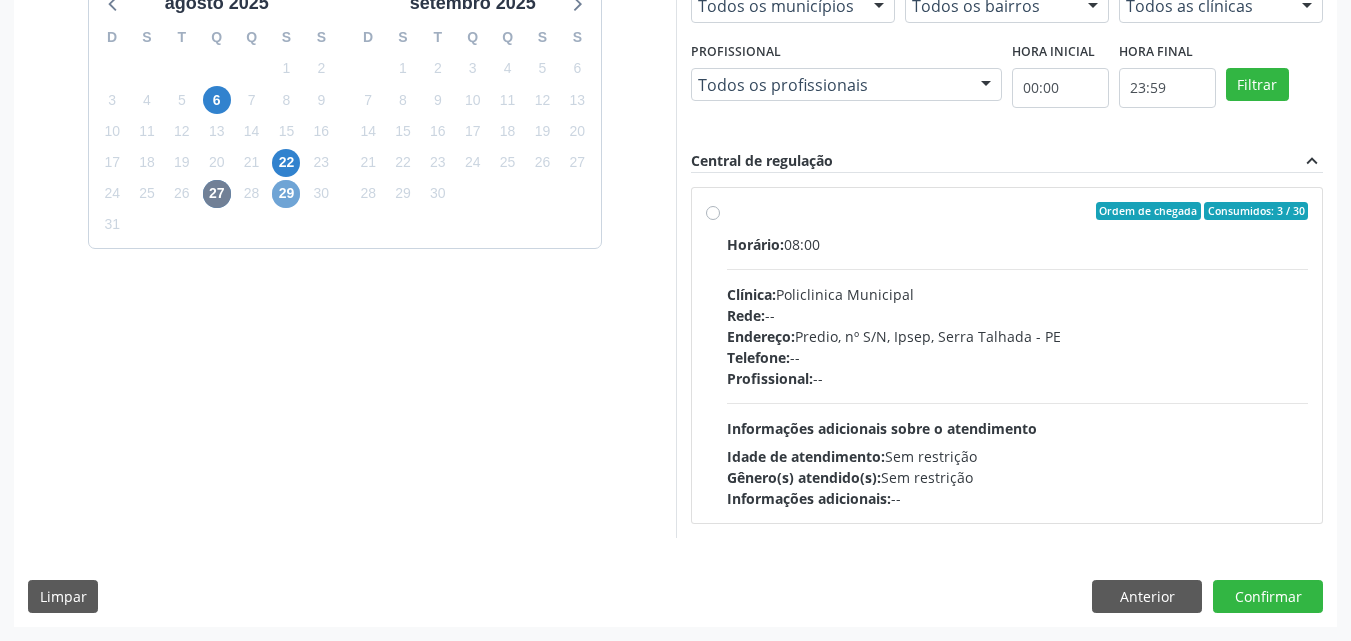 click on "29" at bounding box center [286, 194] 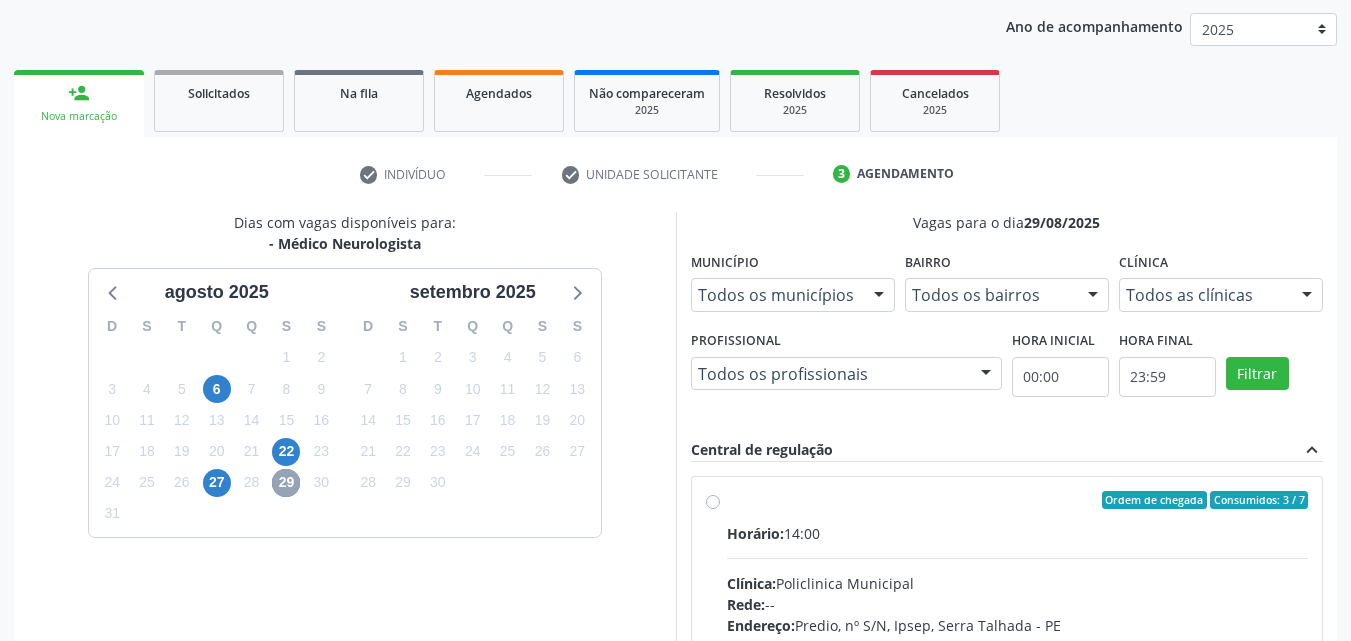 scroll, scrollTop: 518, scrollLeft: 0, axis: vertical 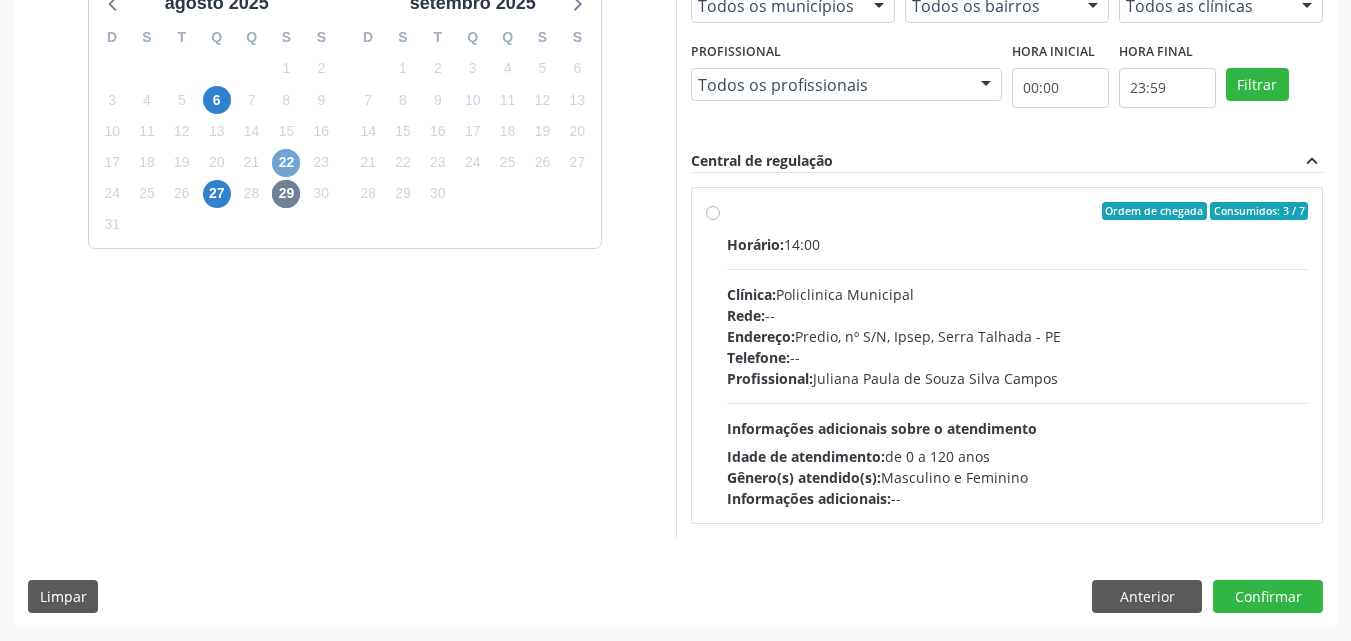 click on "22" at bounding box center (286, 163) 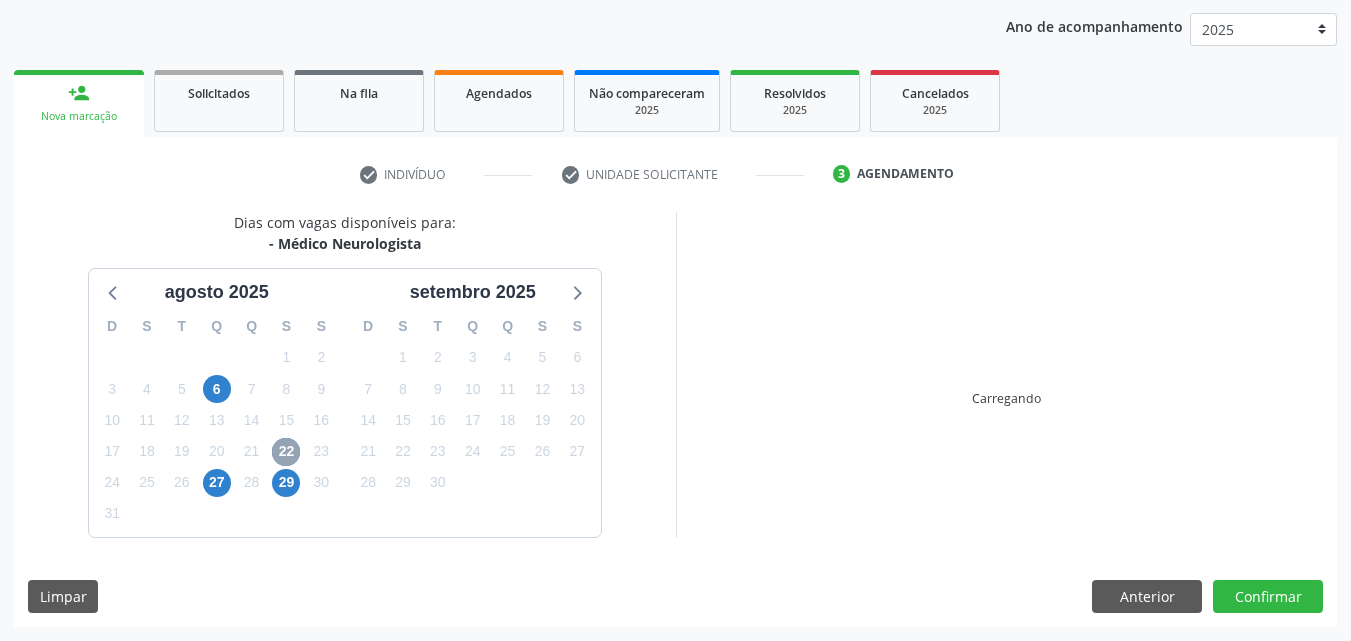 scroll, scrollTop: 518, scrollLeft: 0, axis: vertical 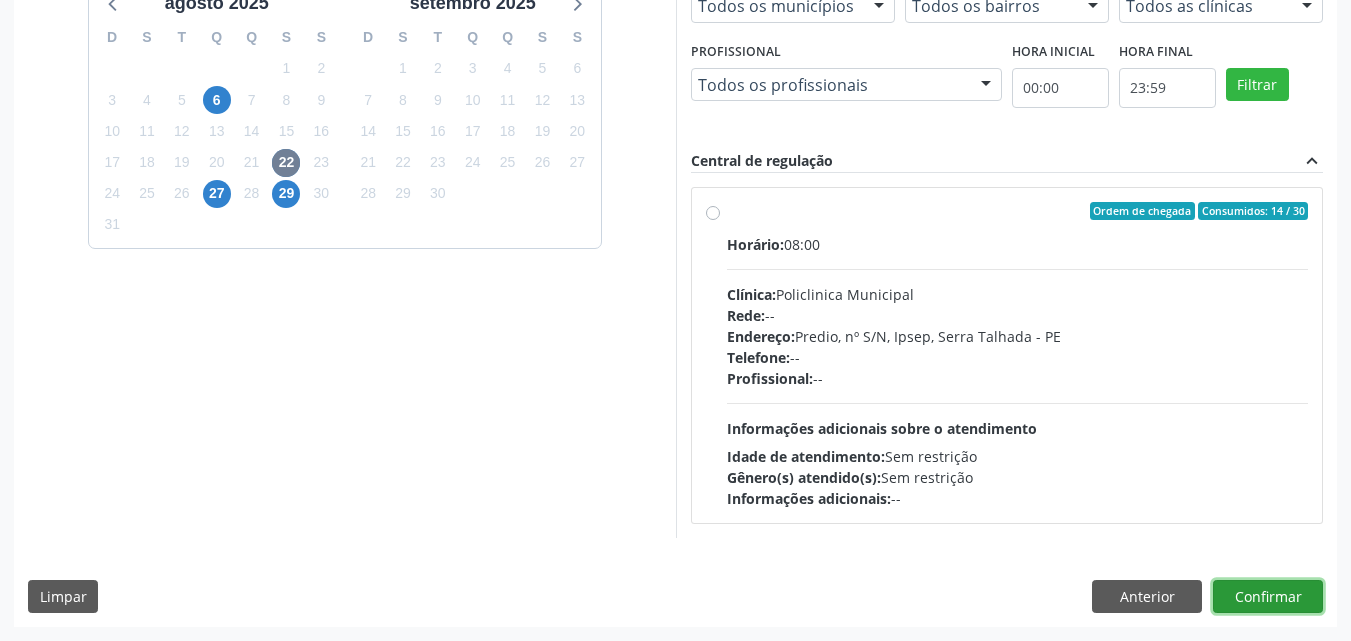 click on "Confirmar" at bounding box center (1268, 597) 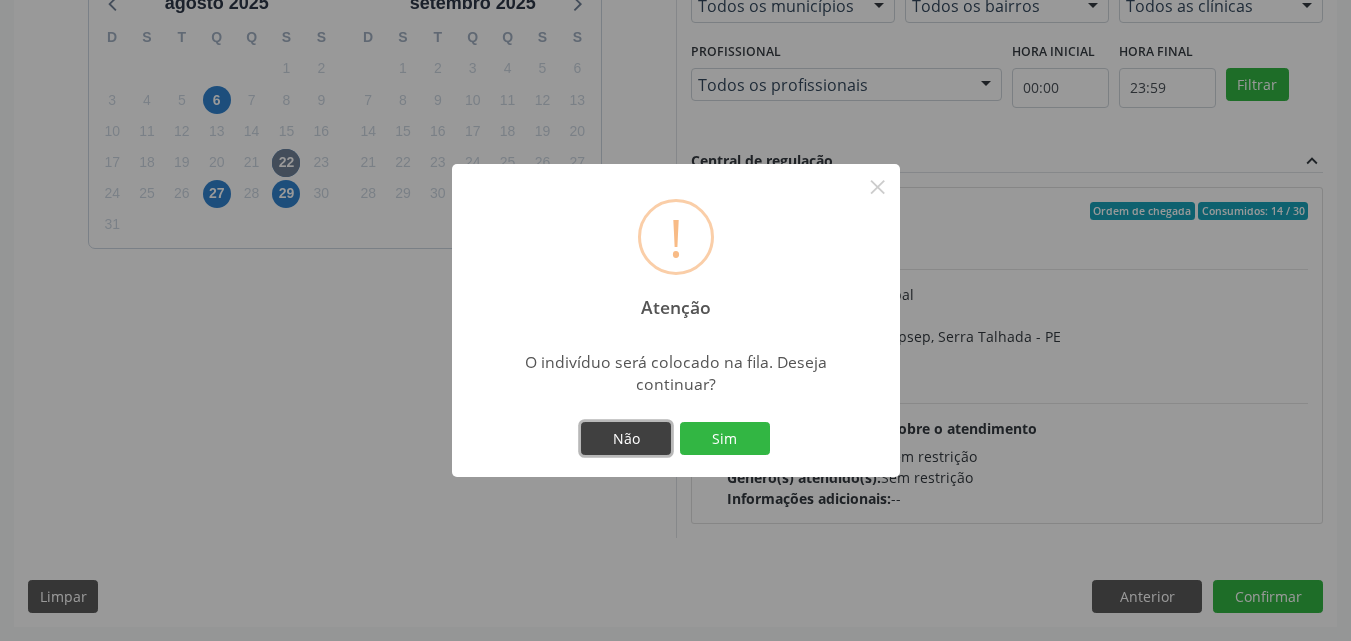 click on "Não" at bounding box center [626, 439] 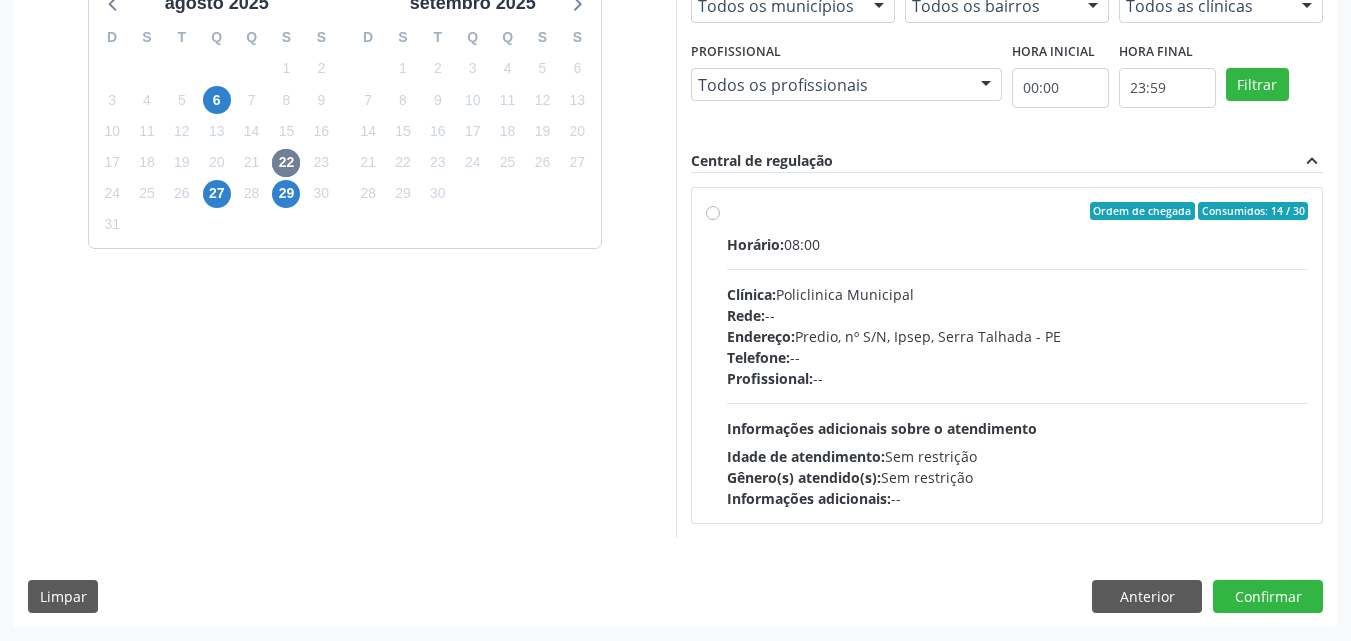 click on "Ordem de chegada
Consumidos: 14 / 30
Horário:   08:00
Clínica:  Policlinica Municipal
Rede:
--
Endereço:   Predio, nº S/N, Ipsep, Serra Talhada - PE
Telefone:   --
Profissional:
--
Informações adicionais sobre o atendimento
Idade de atendimento:
Sem restrição
Gênero(s) atendido(s):
Sem restrição
Informações adicionais:
--" at bounding box center (1018, 355) 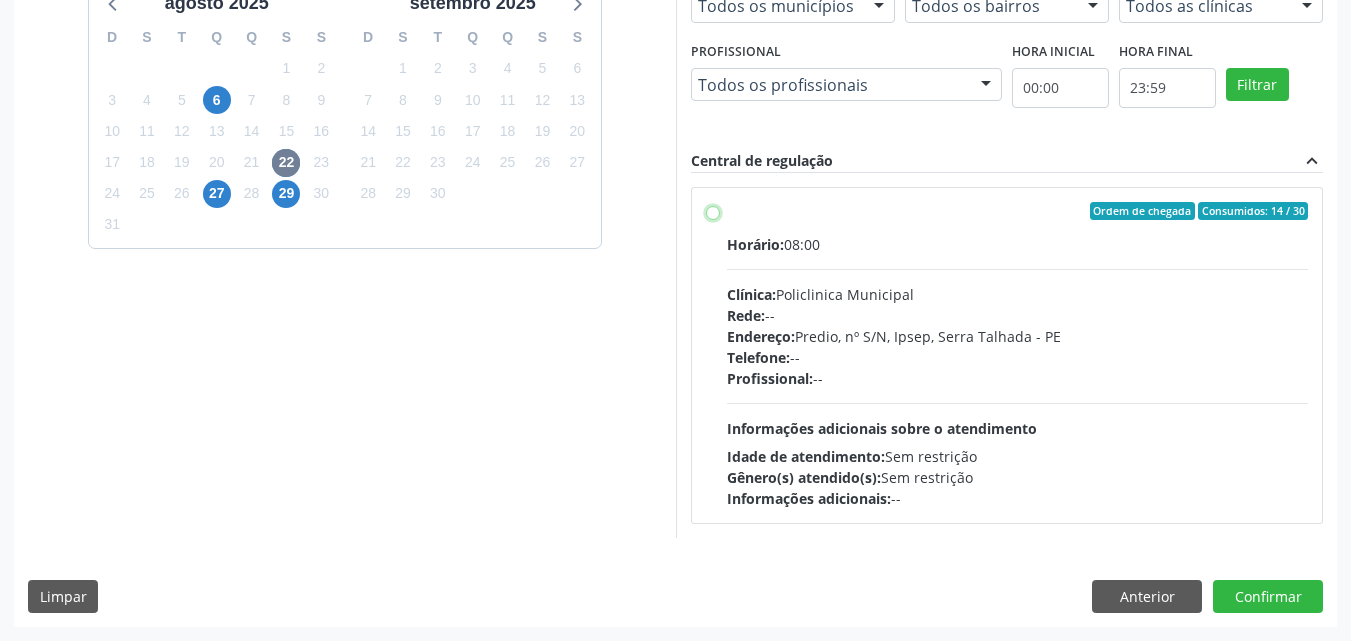 click on "Ordem de chegada
Consumidos: 14 / 30
Horário:   08:00
Clínica:  Policlinica Municipal
Rede:
--
Endereço:   Predio, nº S/N, Ipsep, Serra Talhada - PE
Telefone:   --
Profissional:
--
Informações adicionais sobre o atendimento
Idade de atendimento:
Sem restrição
Gênero(s) atendido(s):
Sem restrição
Informações adicionais:
--" at bounding box center (713, 211) 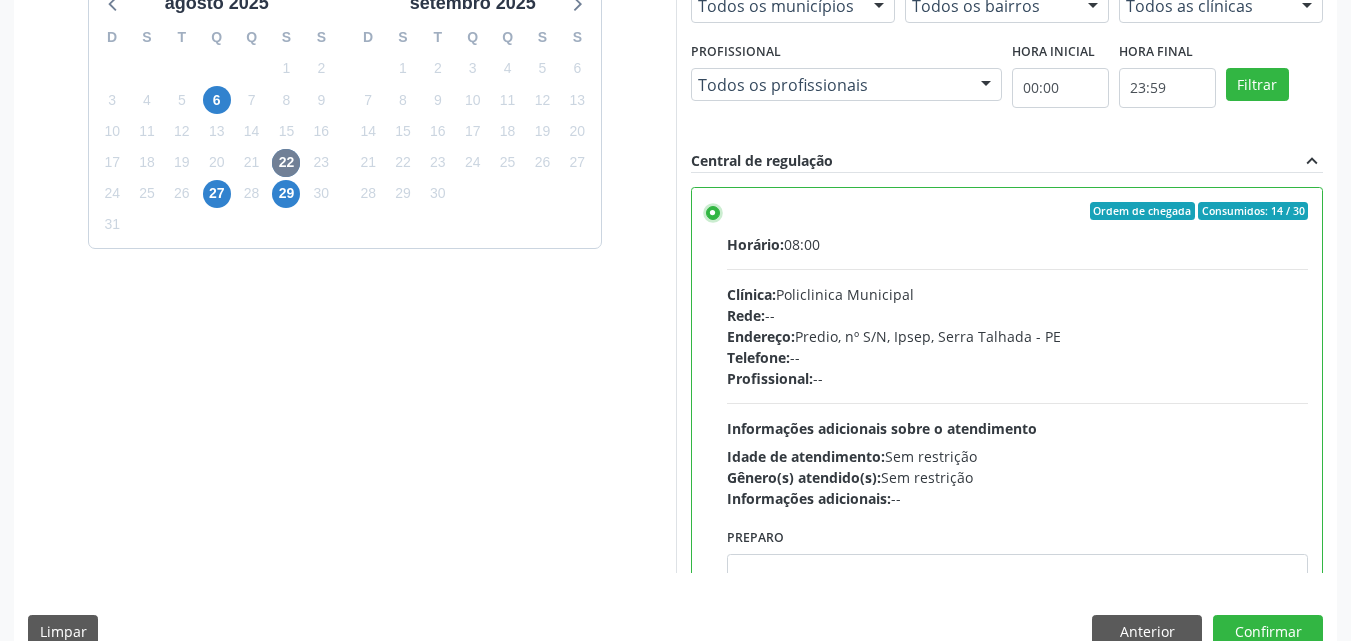 scroll, scrollTop: 99, scrollLeft: 0, axis: vertical 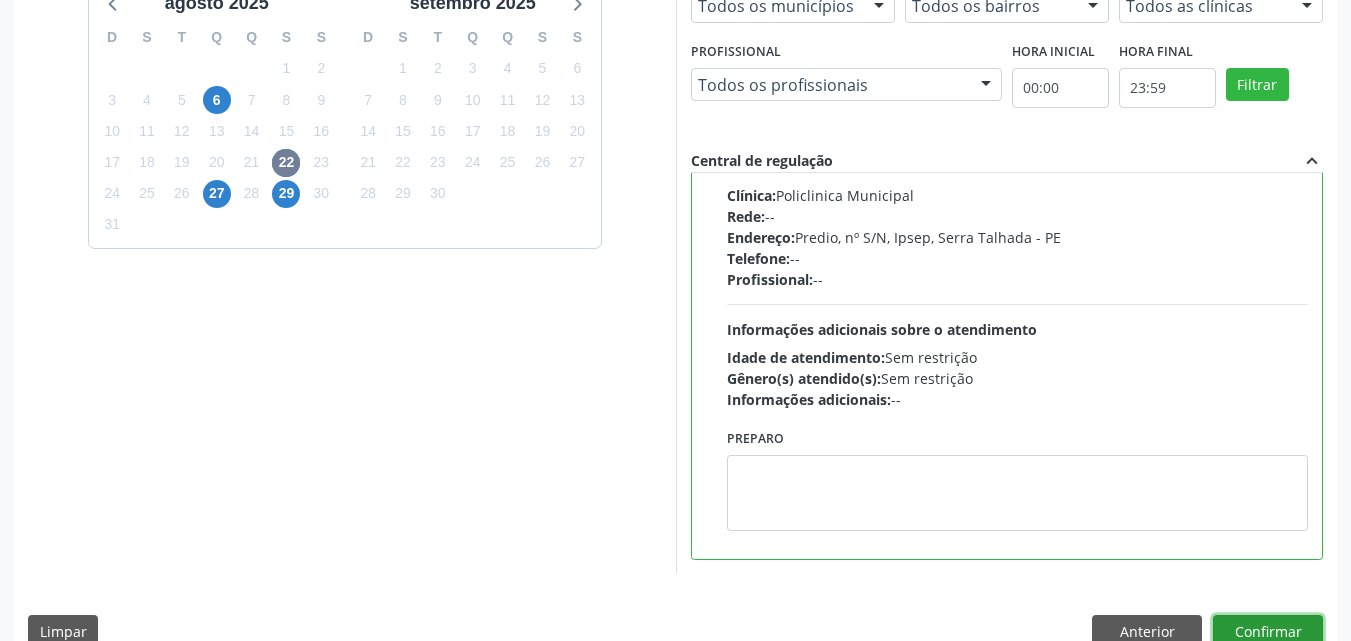 click on "Confirmar" at bounding box center [1268, 632] 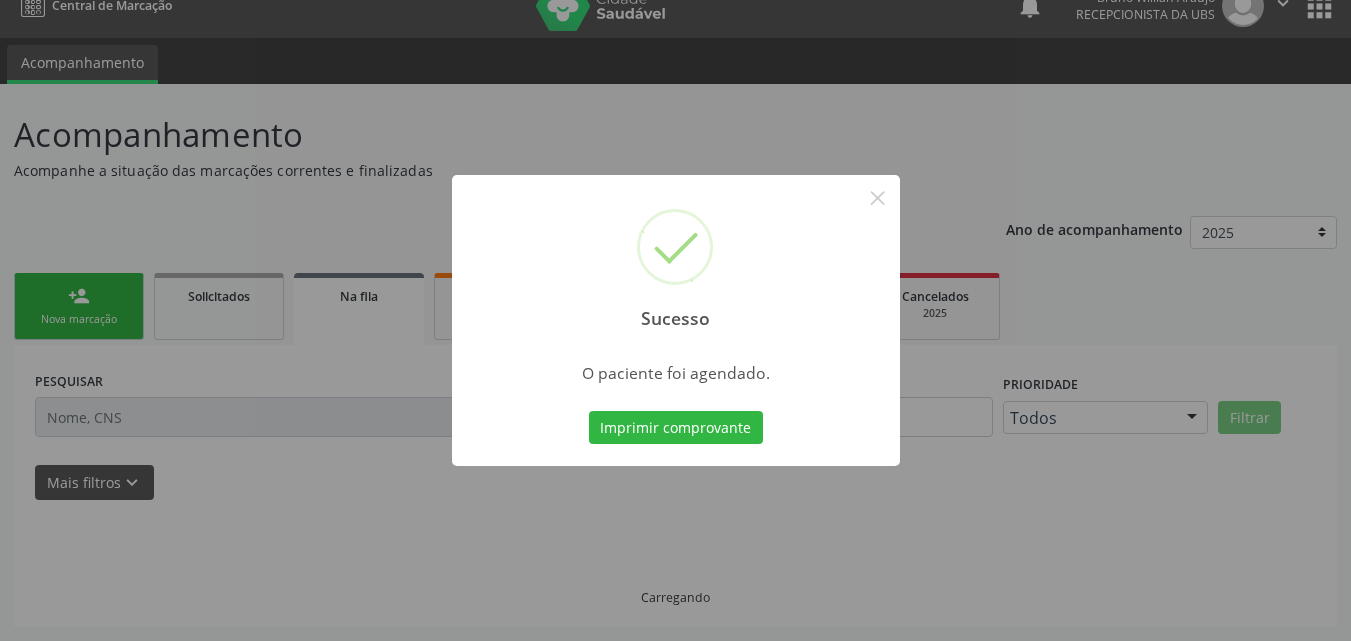 scroll, scrollTop: 0, scrollLeft: 0, axis: both 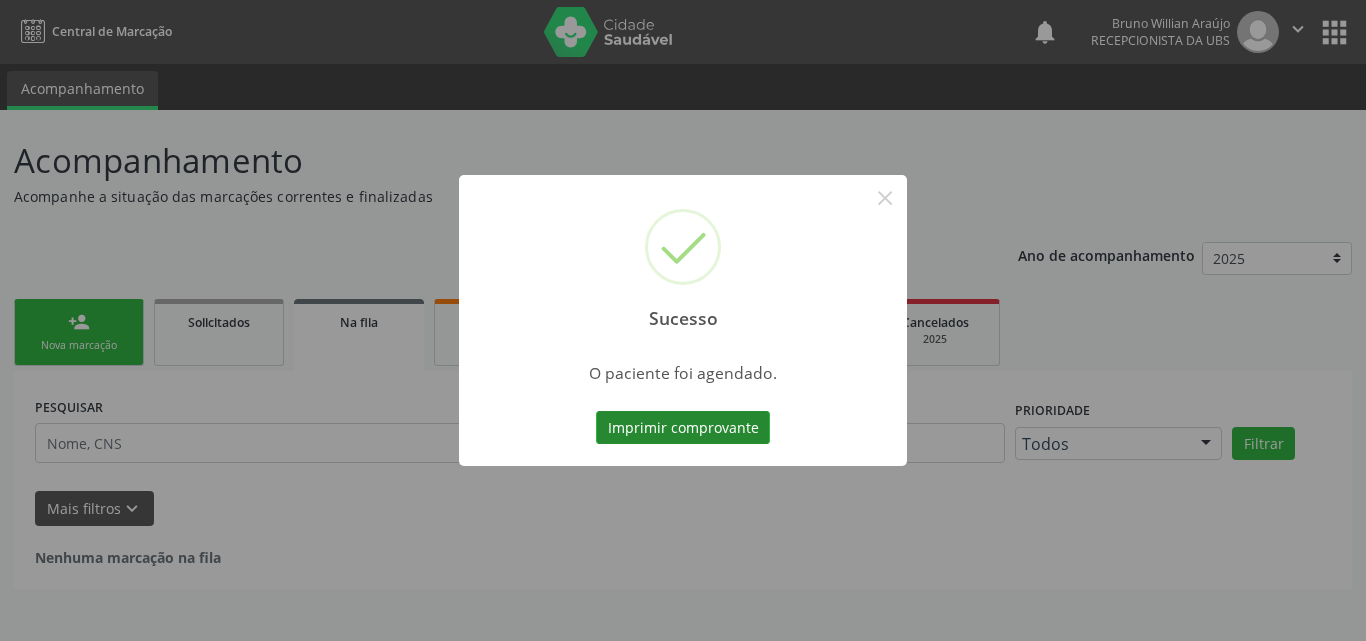 click on "Imprimir comprovante" at bounding box center (683, 428) 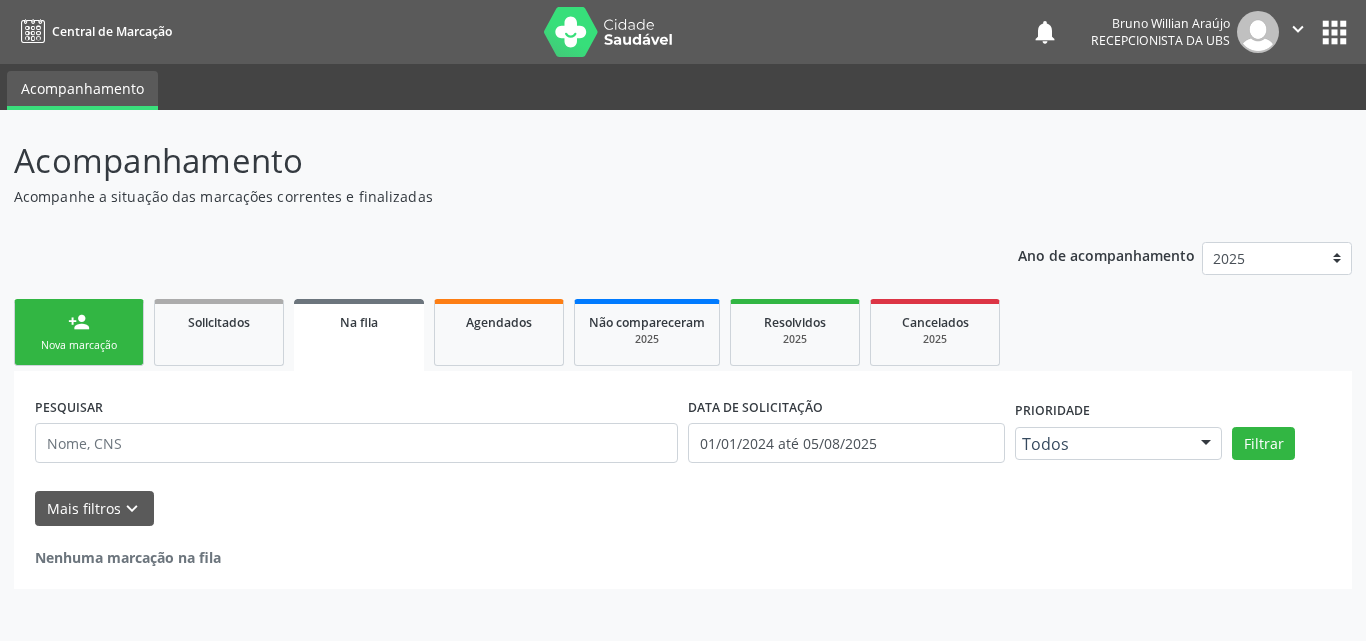 click on "Nova marcação" at bounding box center [79, 345] 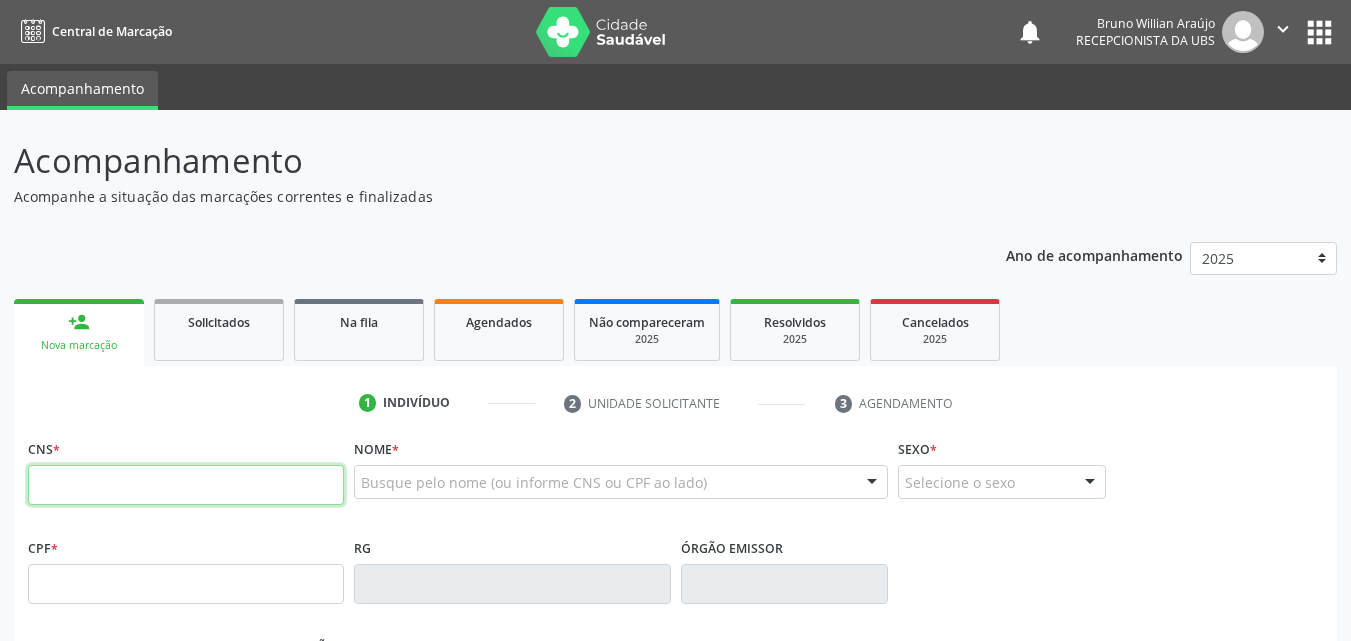 click at bounding box center [186, 485] 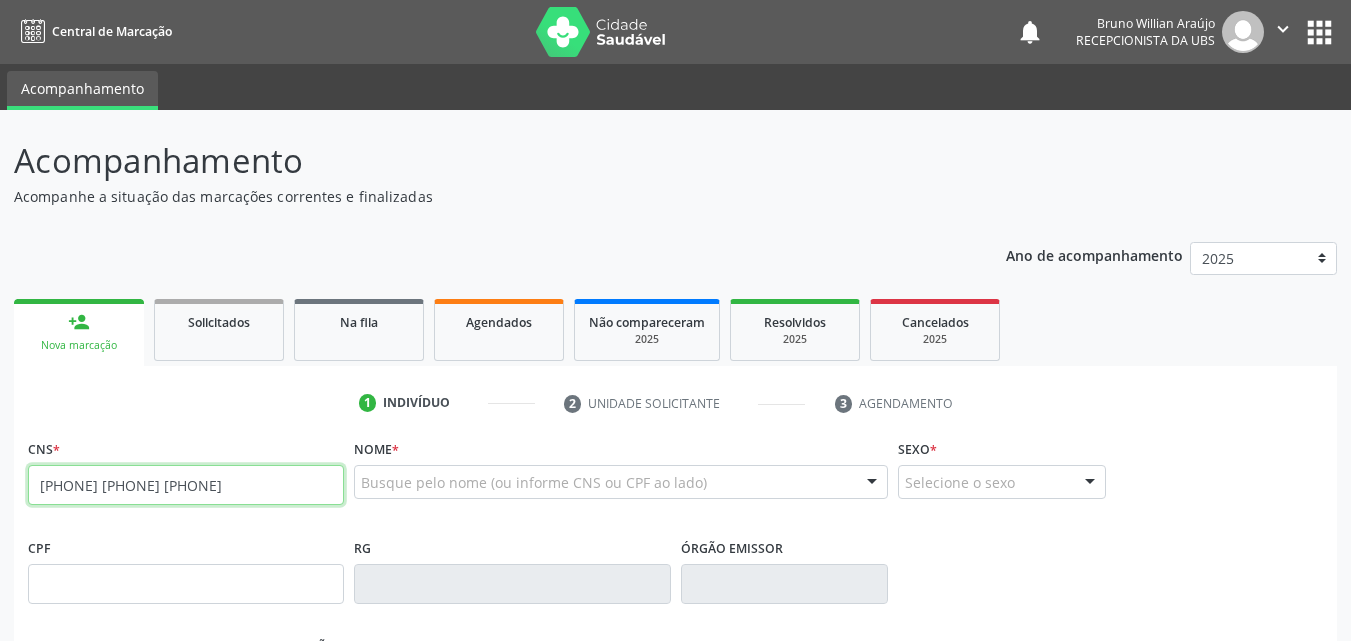 type on "704 8030 6014 4141" 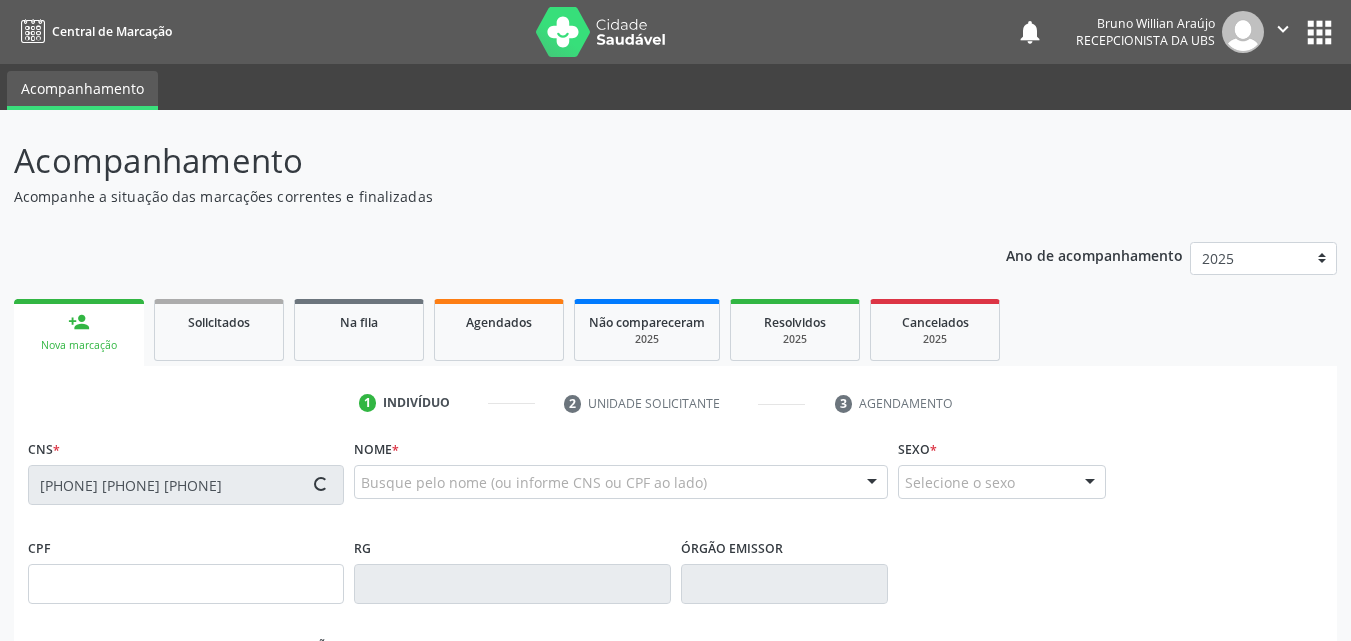 type on "148.842.394-66" 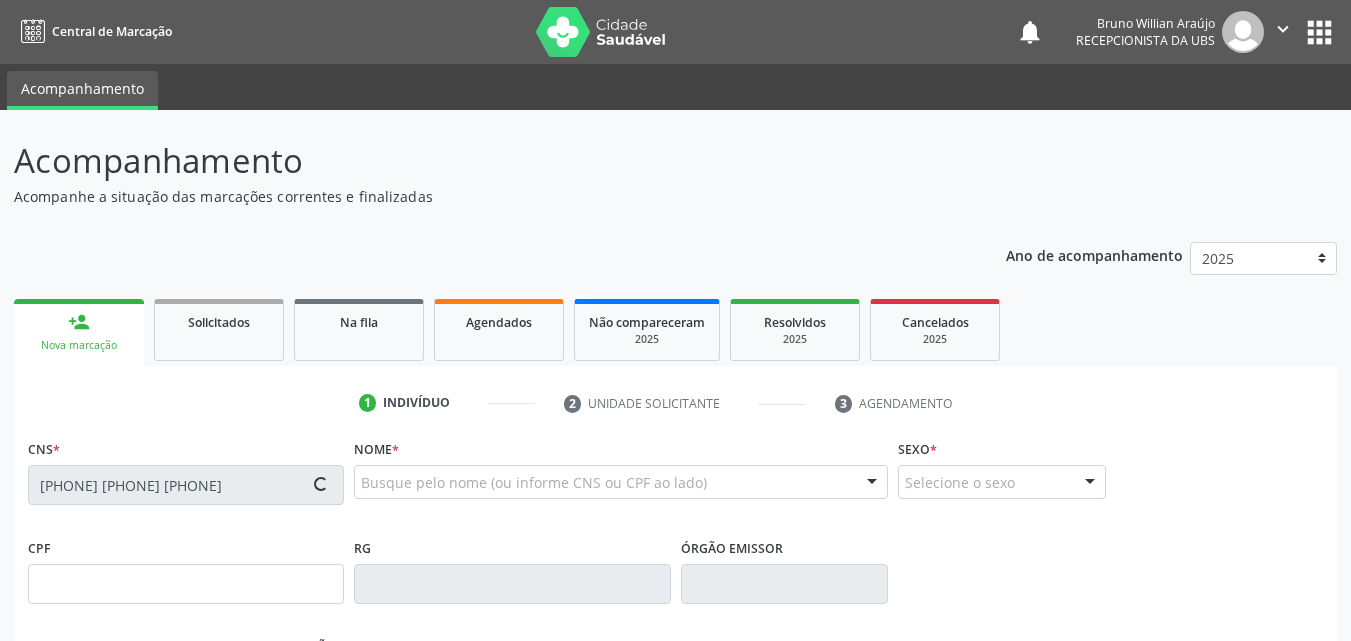 type on "Neilma Turbano da Silva Menezes" 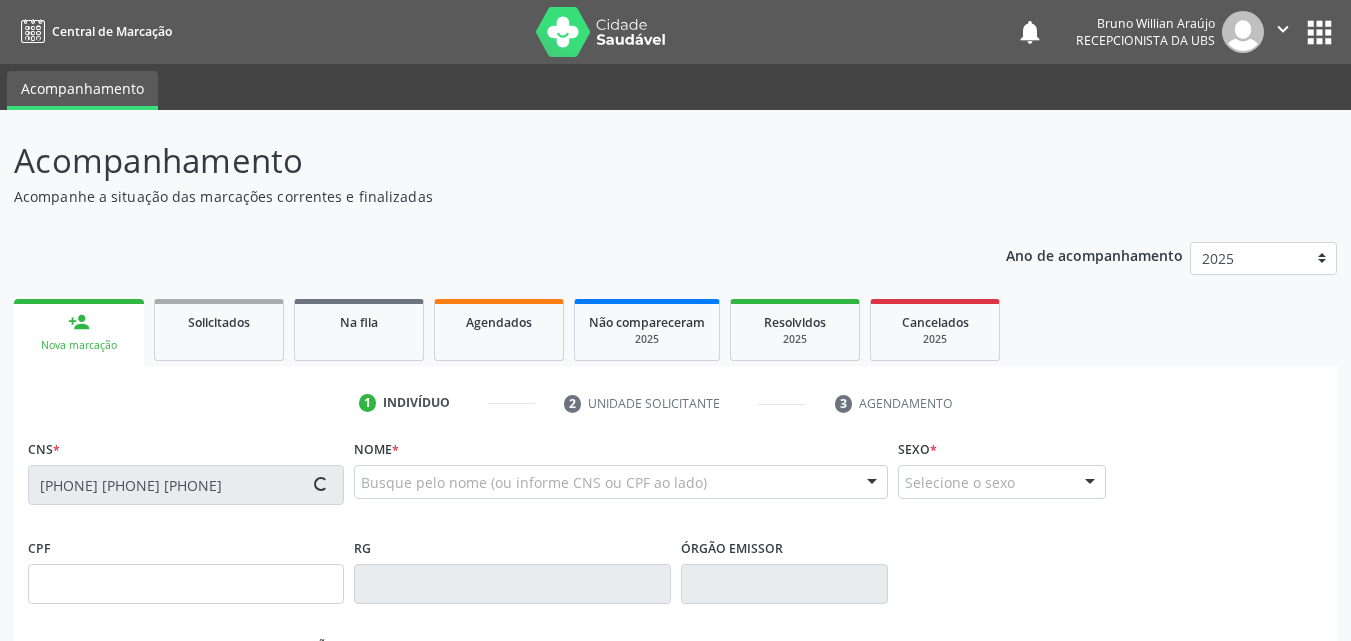type on "963.512.254-34" 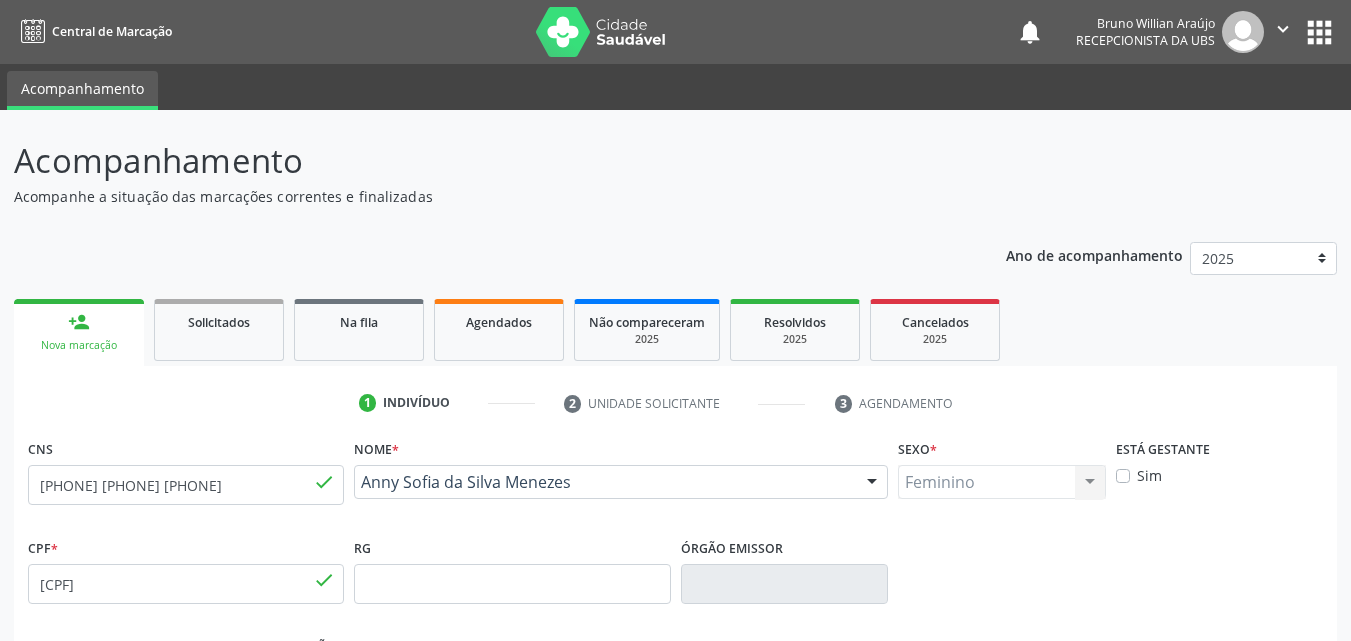 drag, startPoint x: 612, startPoint y: 513, endPoint x: 359, endPoint y: 486, distance: 254.43663 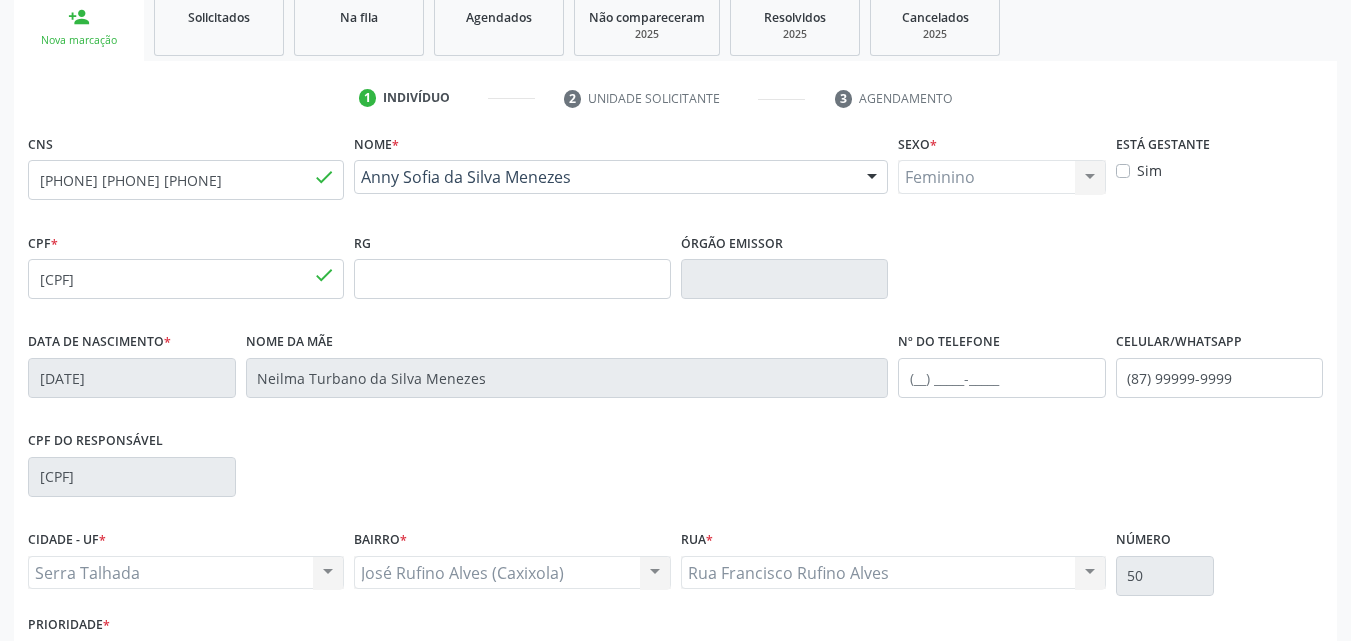 scroll, scrollTop: 400, scrollLeft: 0, axis: vertical 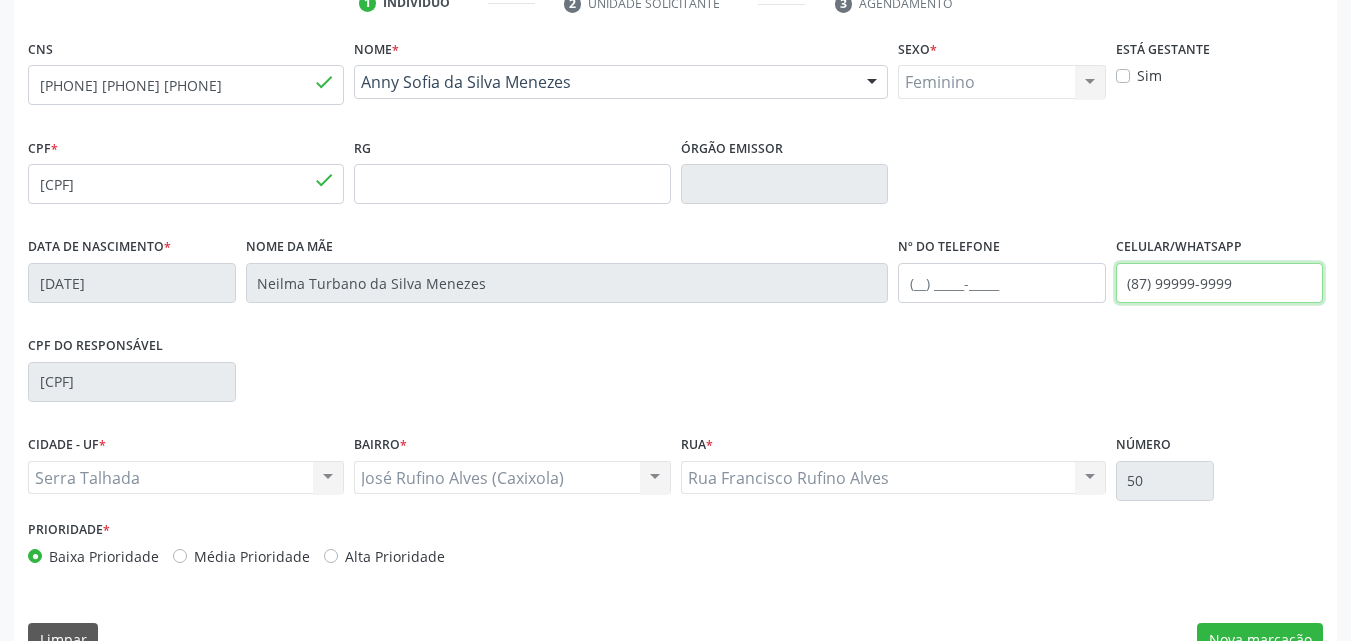 drag, startPoint x: 1182, startPoint y: 283, endPoint x: 1155, endPoint y: 283, distance: 27 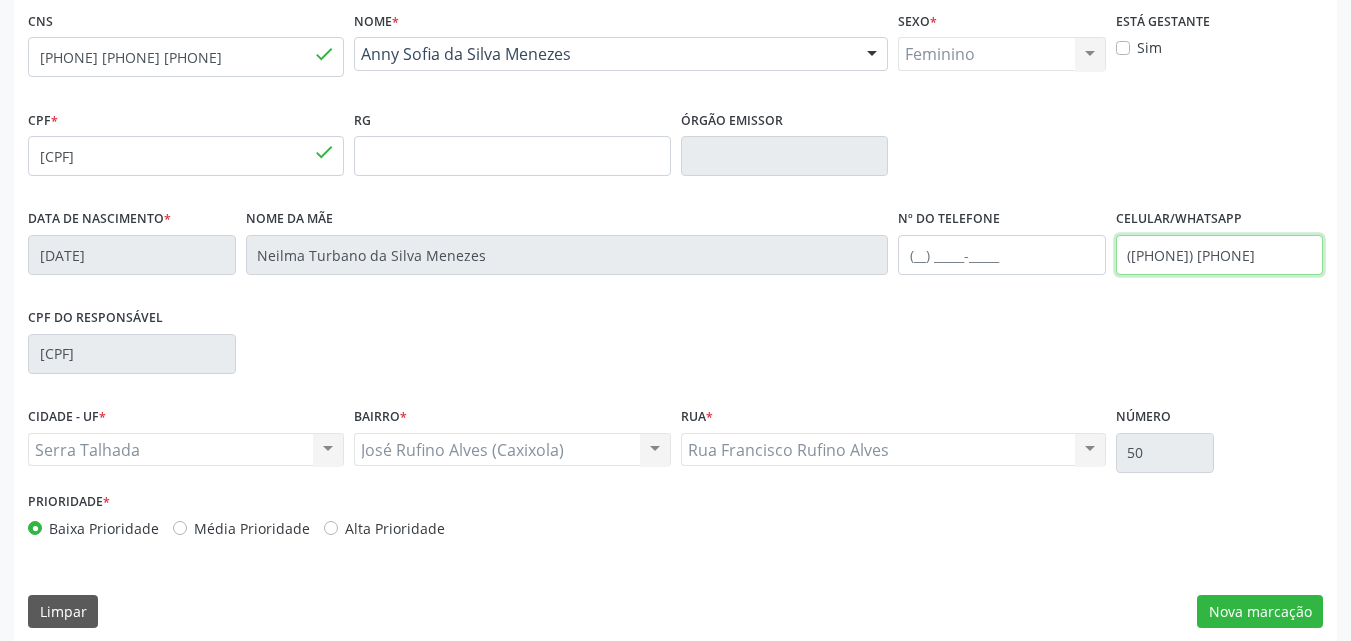 scroll, scrollTop: 443, scrollLeft: 0, axis: vertical 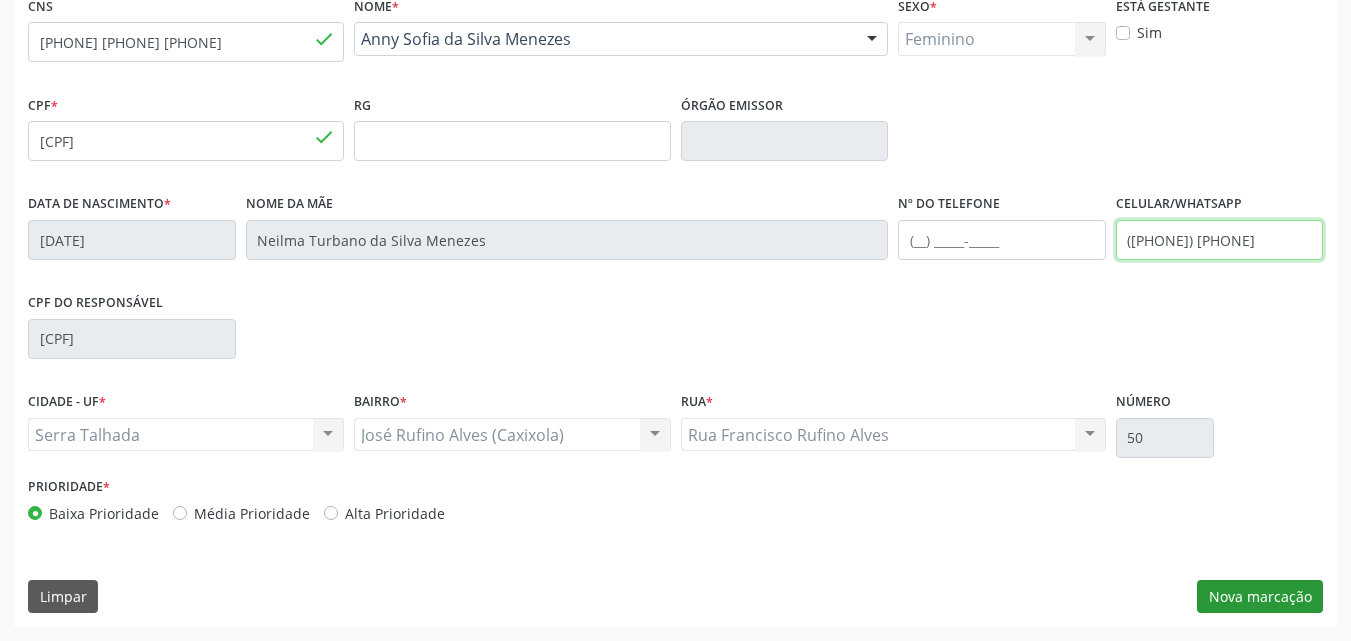 type on "(87) 99955-6031" 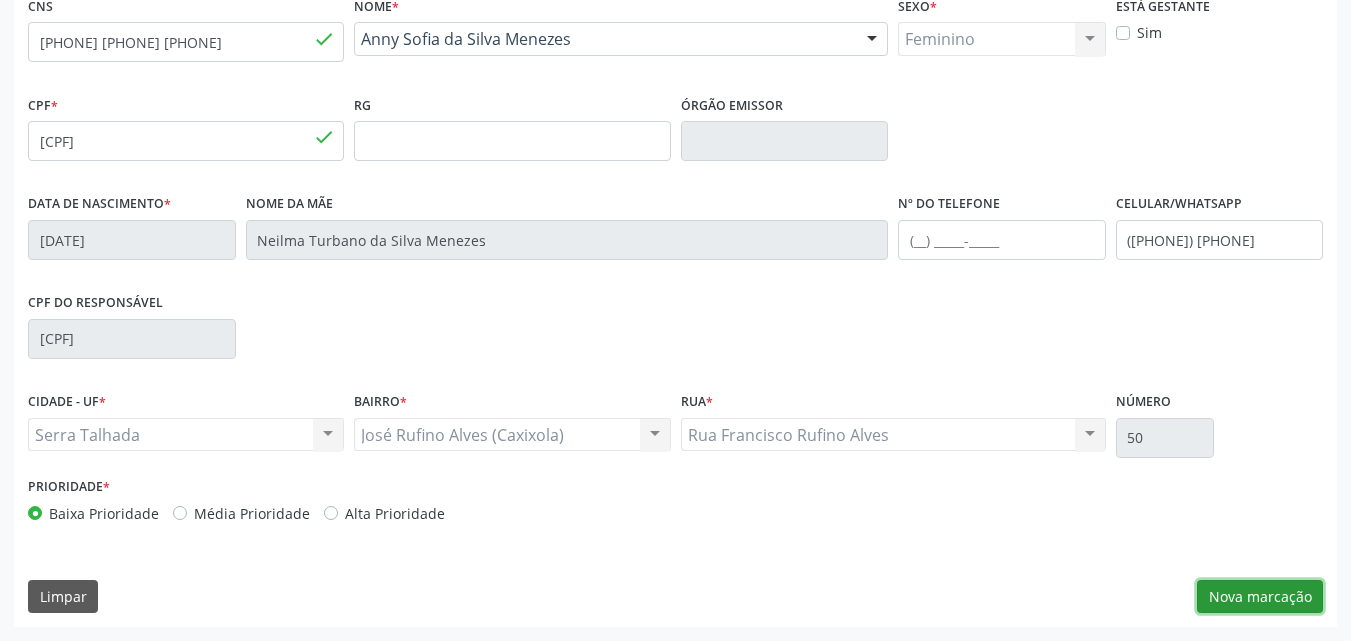 click on "Nova marcação" at bounding box center [1260, 597] 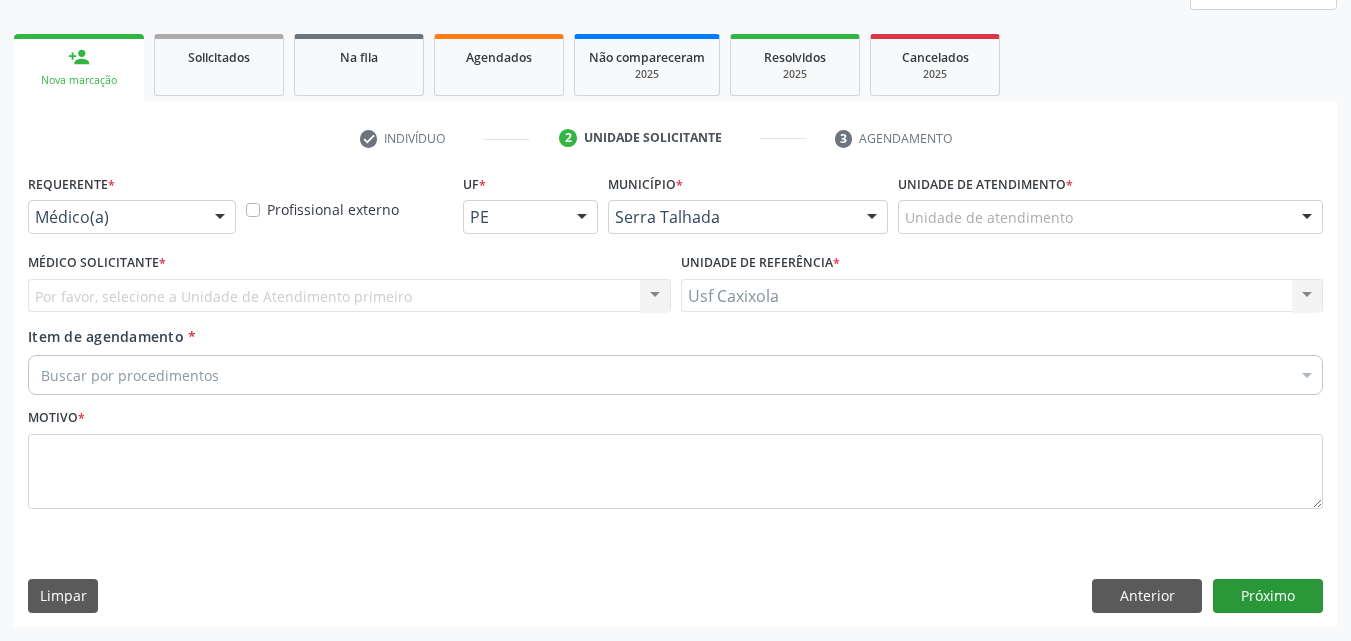 scroll, scrollTop: 265, scrollLeft: 0, axis: vertical 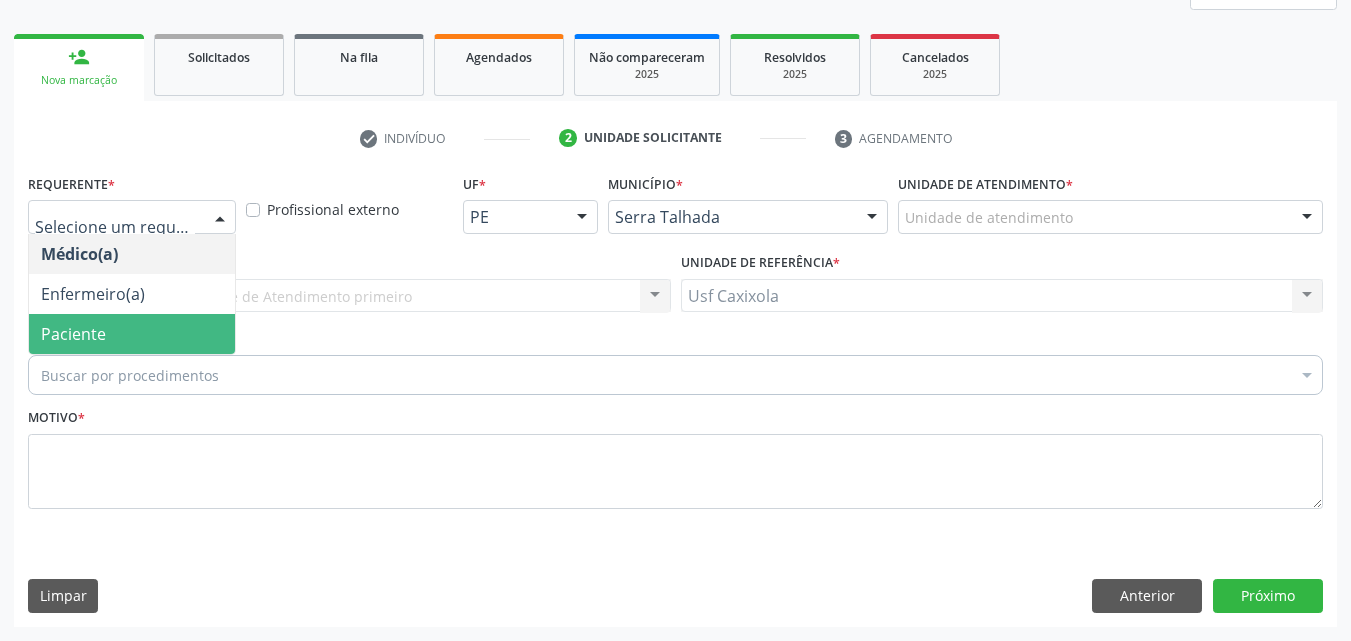 click on "Paciente" at bounding box center [132, 334] 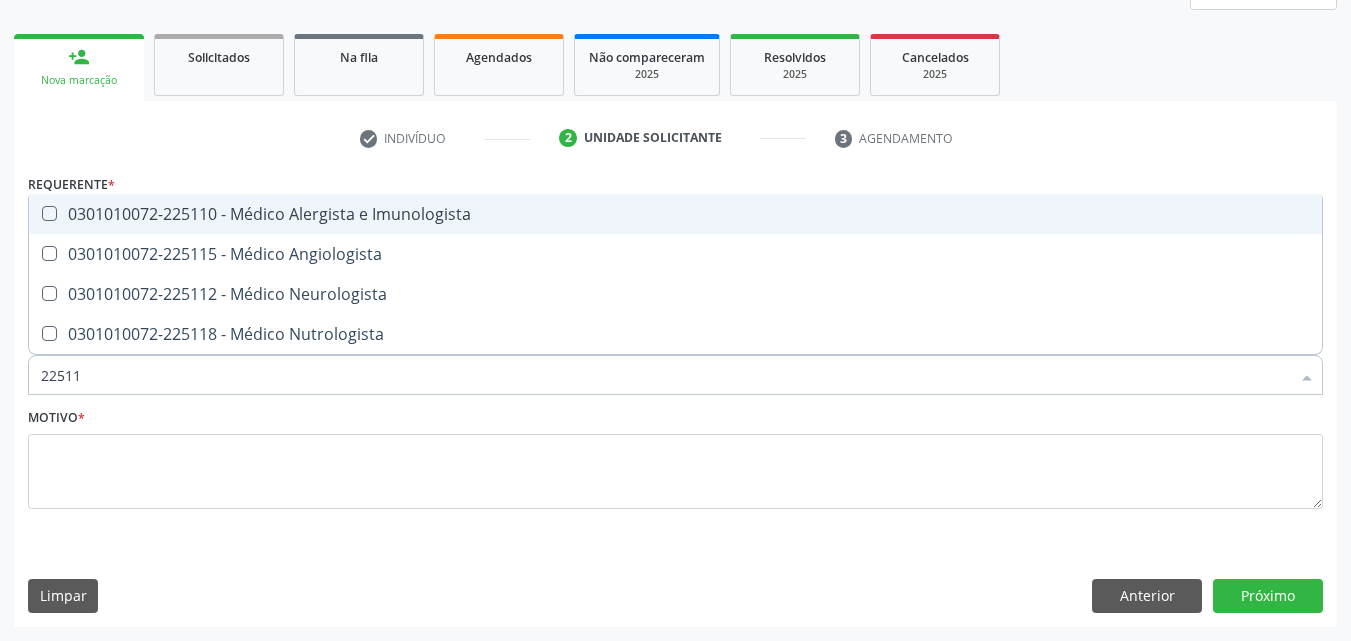 type on "225112" 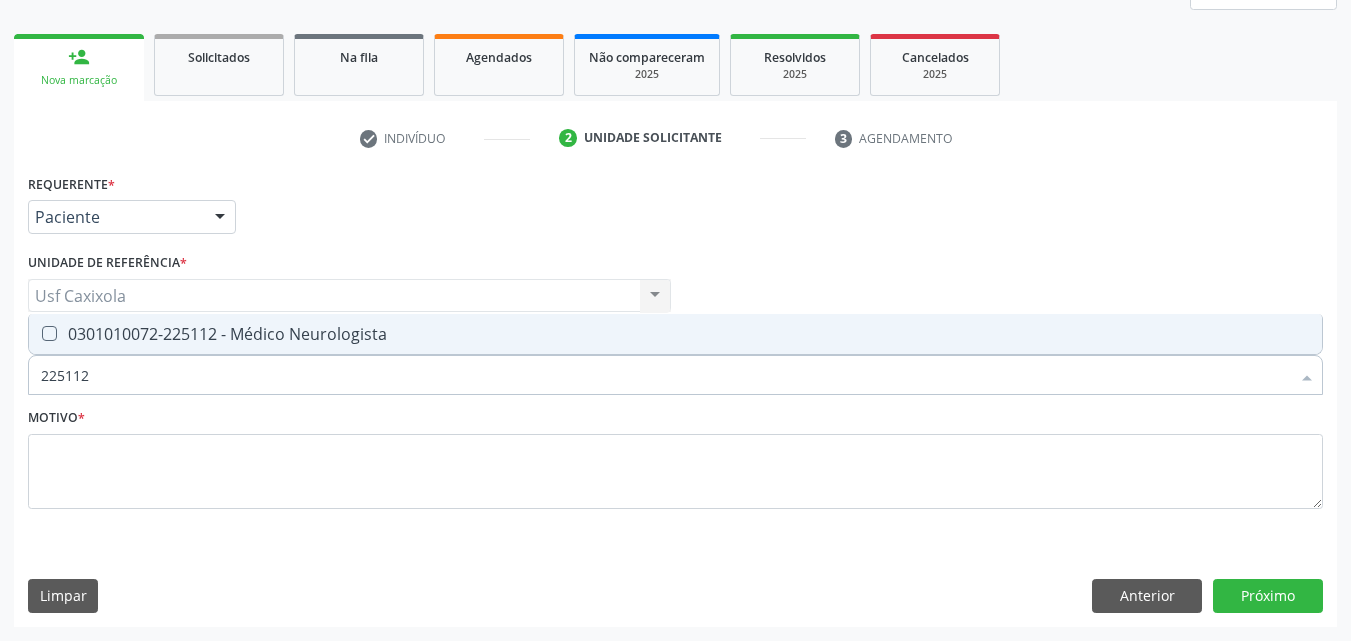 click on "0301010072-225112 - Médico Neurologista" at bounding box center [675, 334] 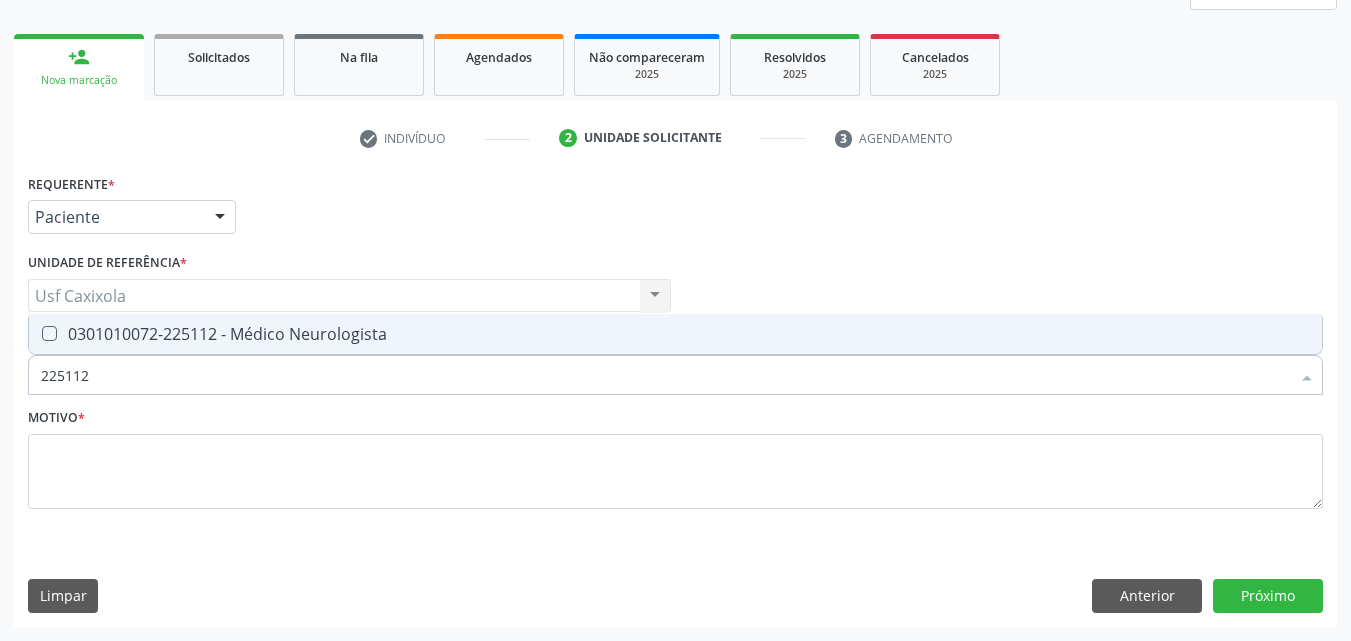 checkbox on "true" 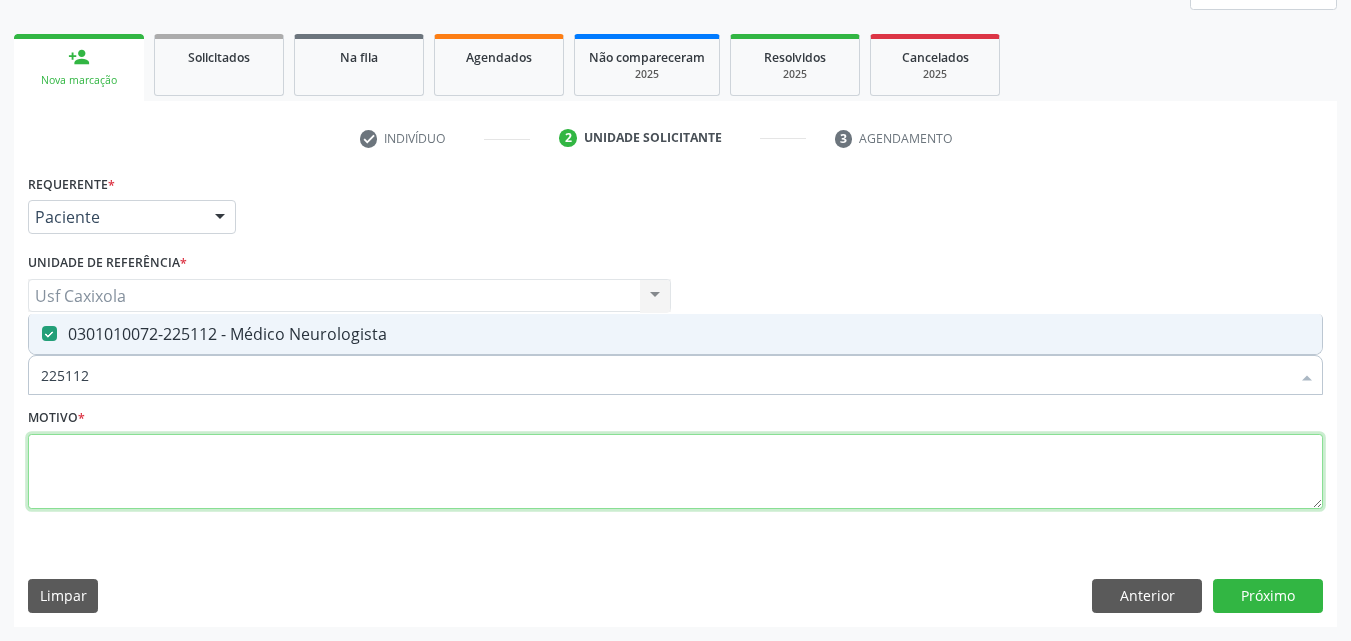 click at bounding box center (675, 472) 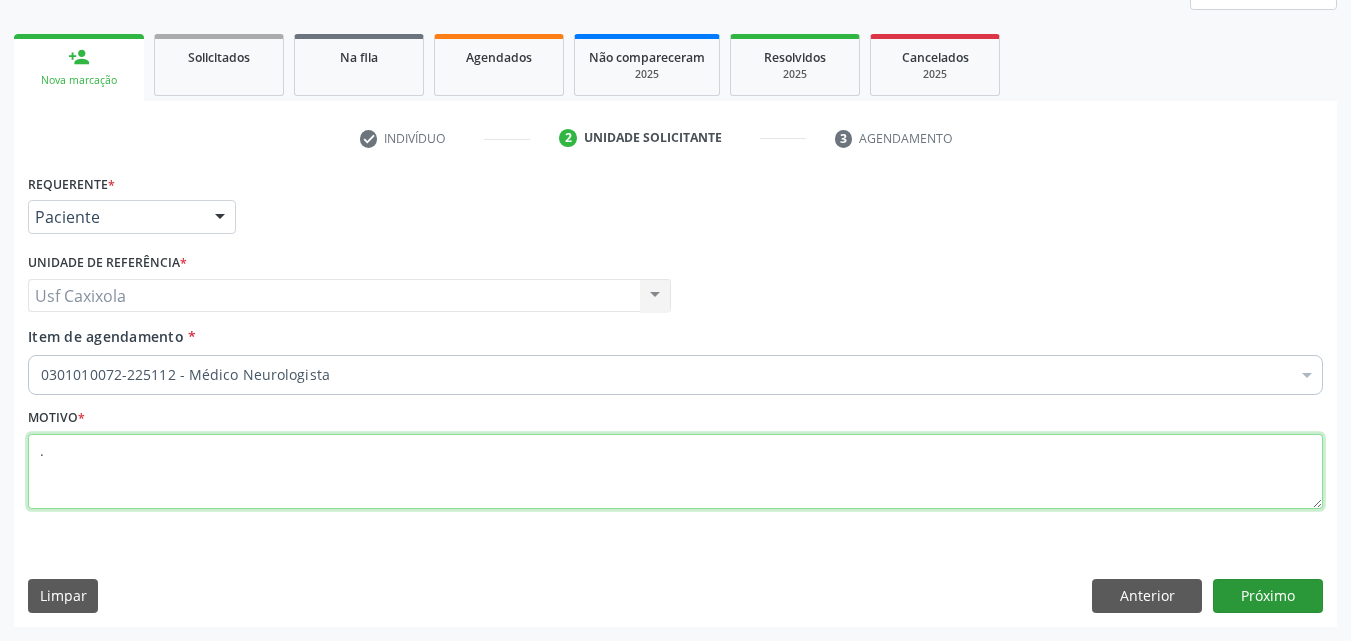 type on "." 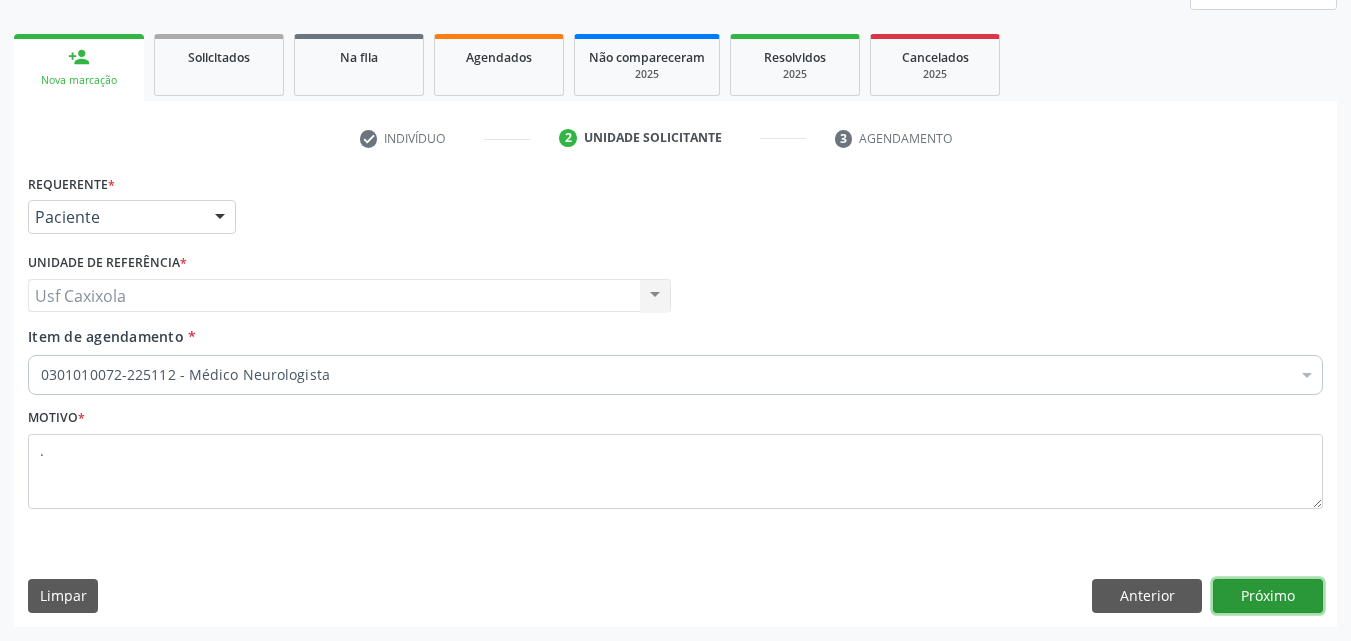 click on "Próximo" at bounding box center (1268, 596) 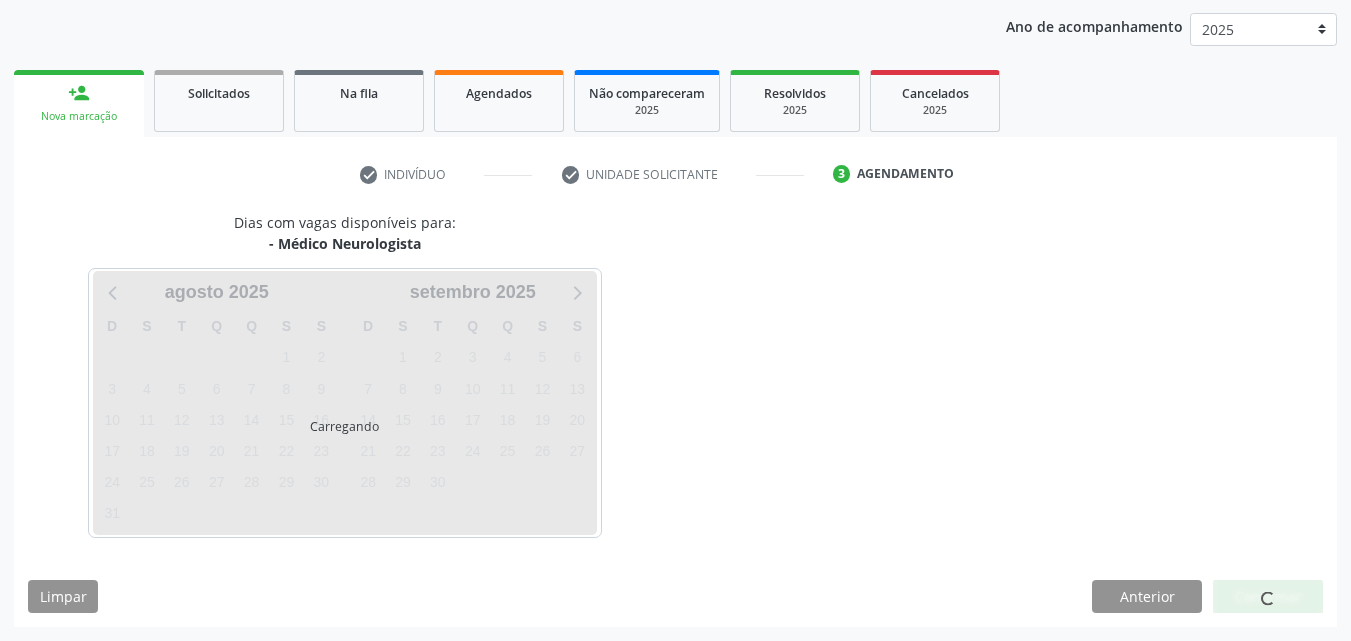 scroll, scrollTop: 229, scrollLeft: 0, axis: vertical 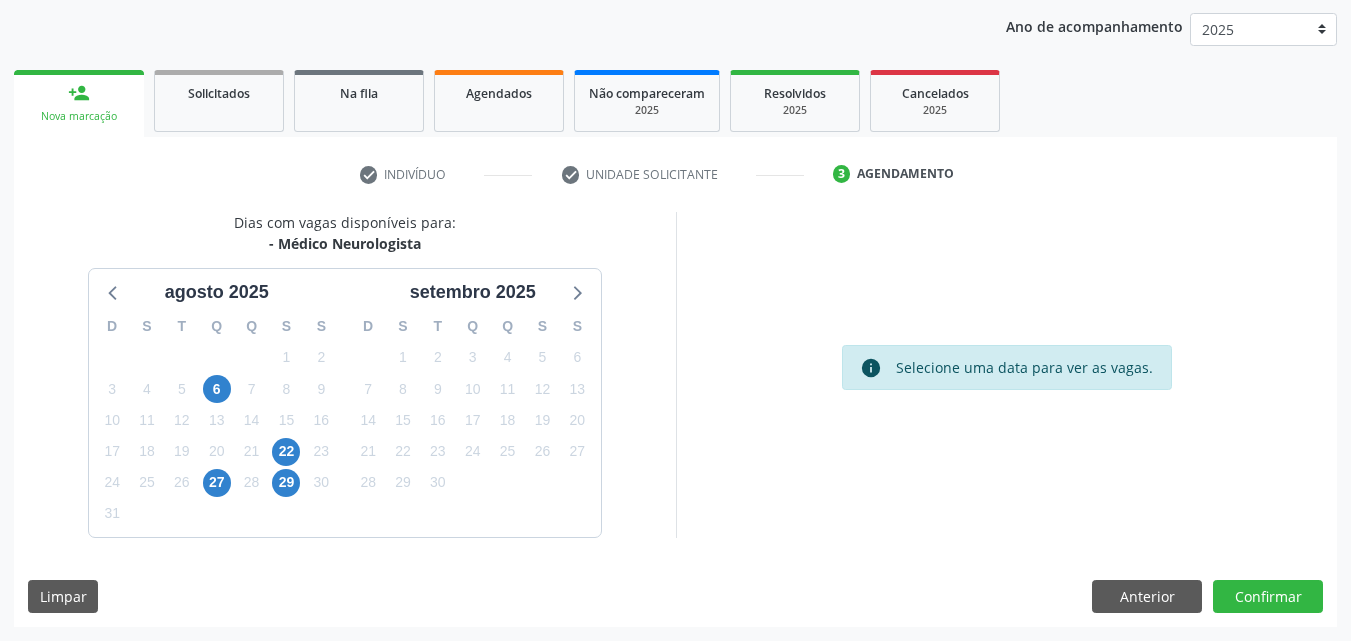 click on "29" at bounding box center [286, 482] 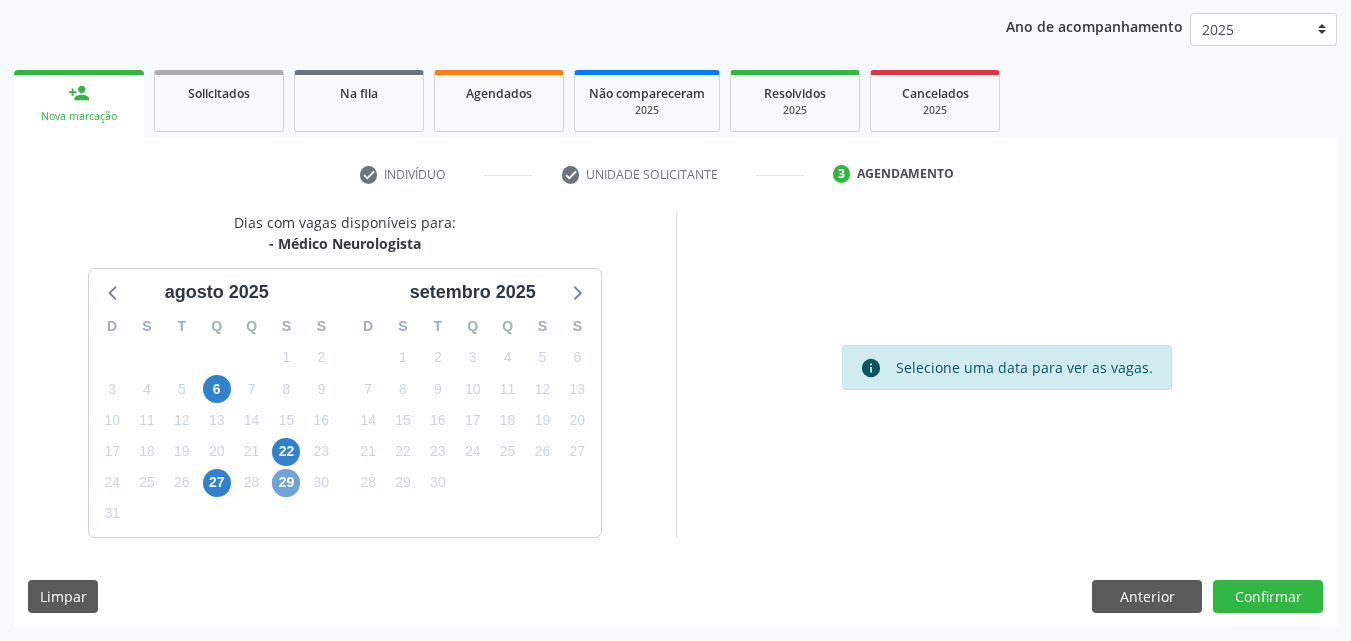 click on "29" at bounding box center (286, 483) 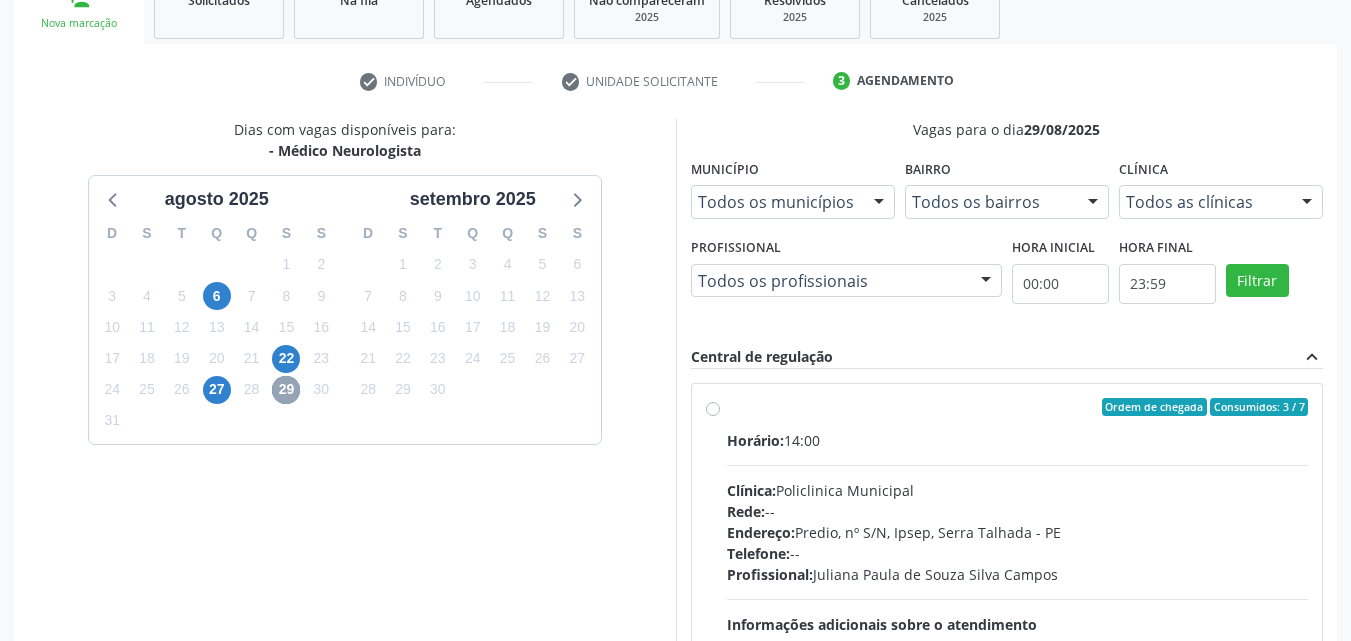 scroll, scrollTop: 318, scrollLeft: 0, axis: vertical 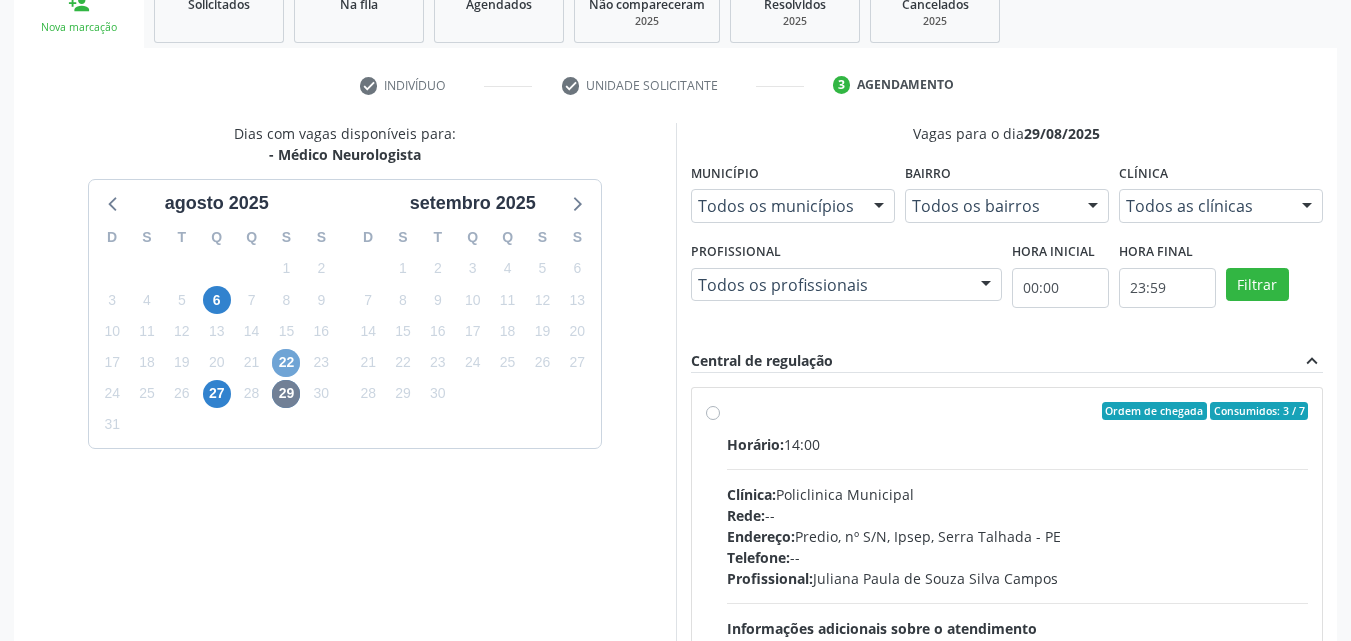 click on "22" at bounding box center [286, 363] 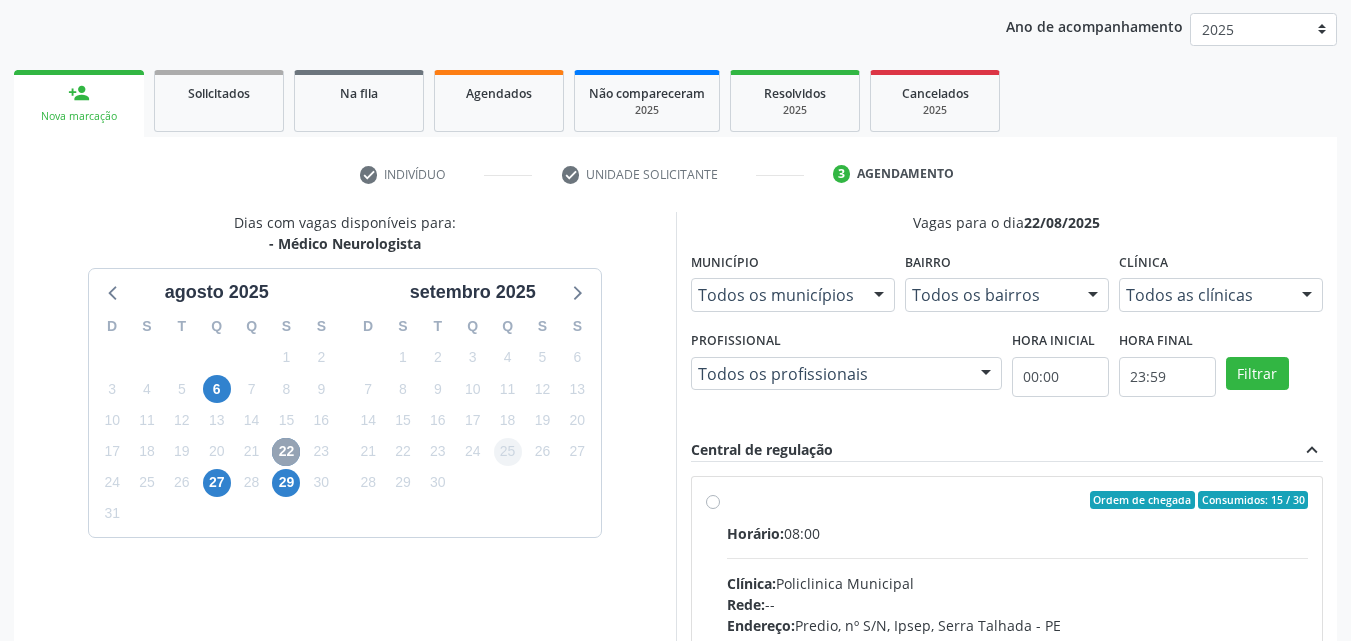 scroll, scrollTop: 318, scrollLeft: 0, axis: vertical 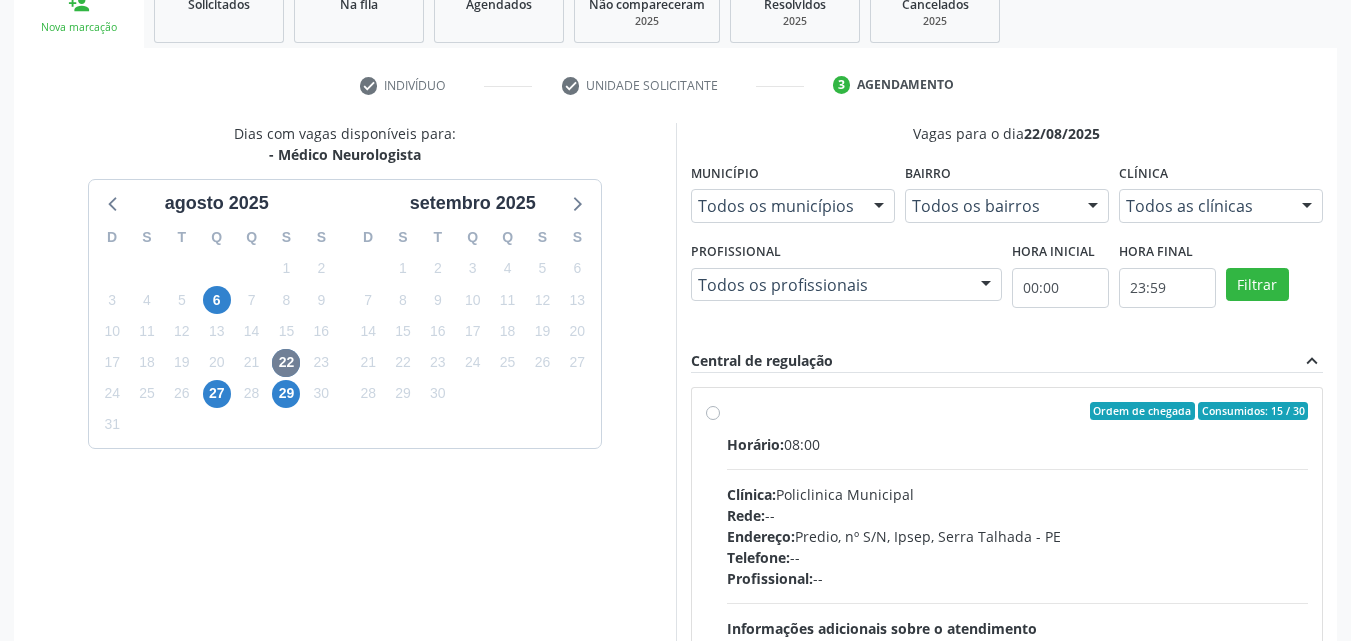 click on "Ordem de chegada
Consumidos: 15 / 30
Horário:   08:00
Clínica:  Policlinica Municipal
Rede:
--
Endereço:   Predio, nº S/N, Ipsep, Serra Talhada - PE
Telefone:   --
Profissional:
--
Informações adicionais sobre o atendimento
Idade de atendimento:
Sem restrição
Gênero(s) atendido(s):
Sem restrição
Informações adicionais:
--" at bounding box center [1018, 555] 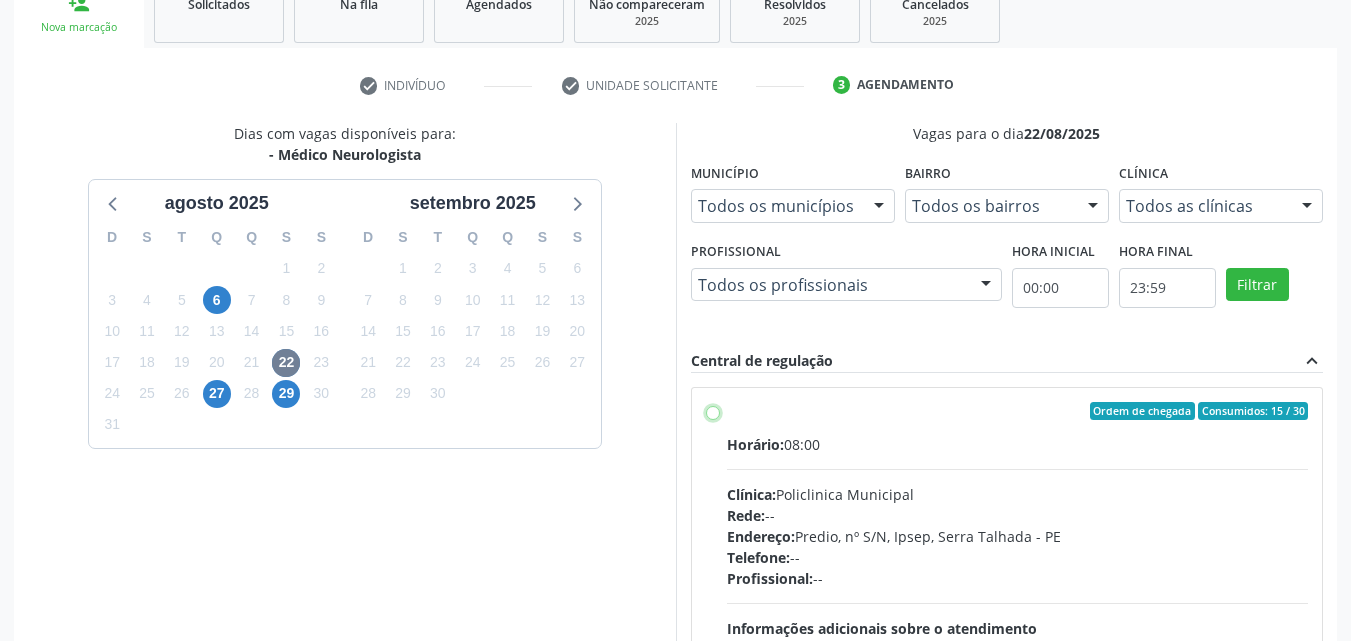 click on "Ordem de chegada
Consumidos: 15 / 30
Horário:   08:00
Clínica:  Policlinica Municipal
Rede:
--
Endereço:   Predio, nº S/N, Ipsep, Serra Talhada - PE
Telefone:   --
Profissional:
--
Informações adicionais sobre o atendimento
Idade de atendimento:
Sem restrição
Gênero(s) atendido(s):
Sem restrição
Informações adicionais:
--" at bounding box center [713, 411] 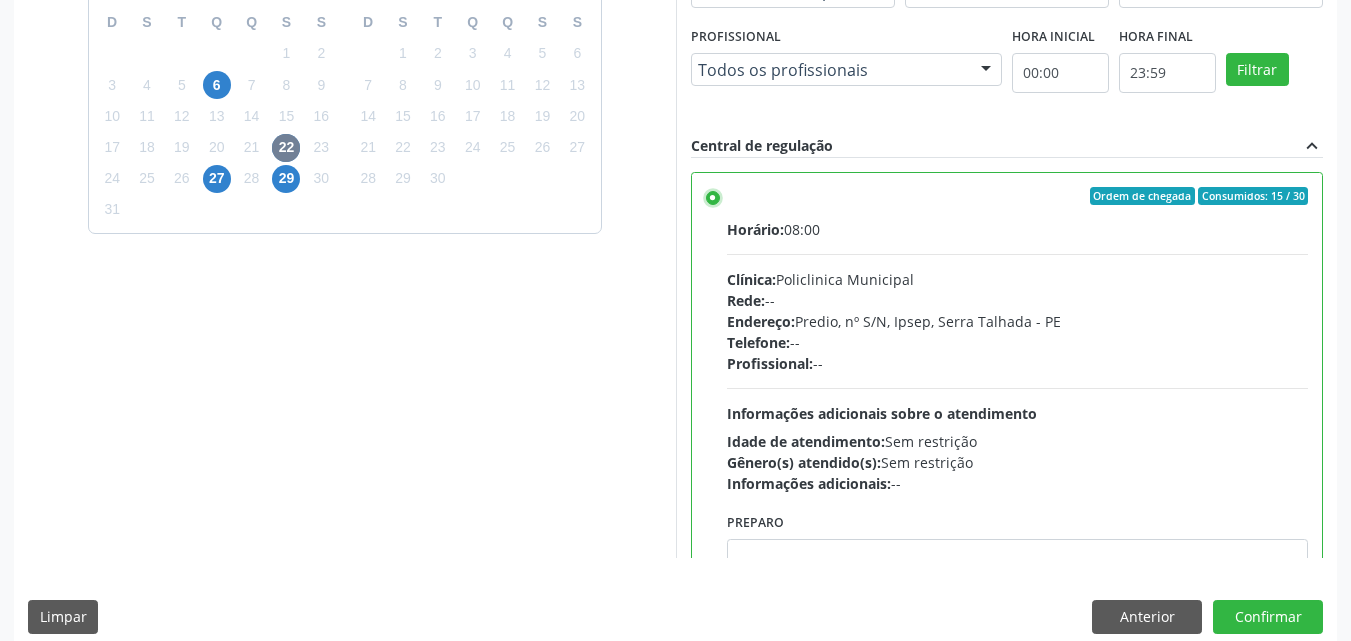 scroll, scrollTop: 554, scrollLeft: 0, axis: vertical 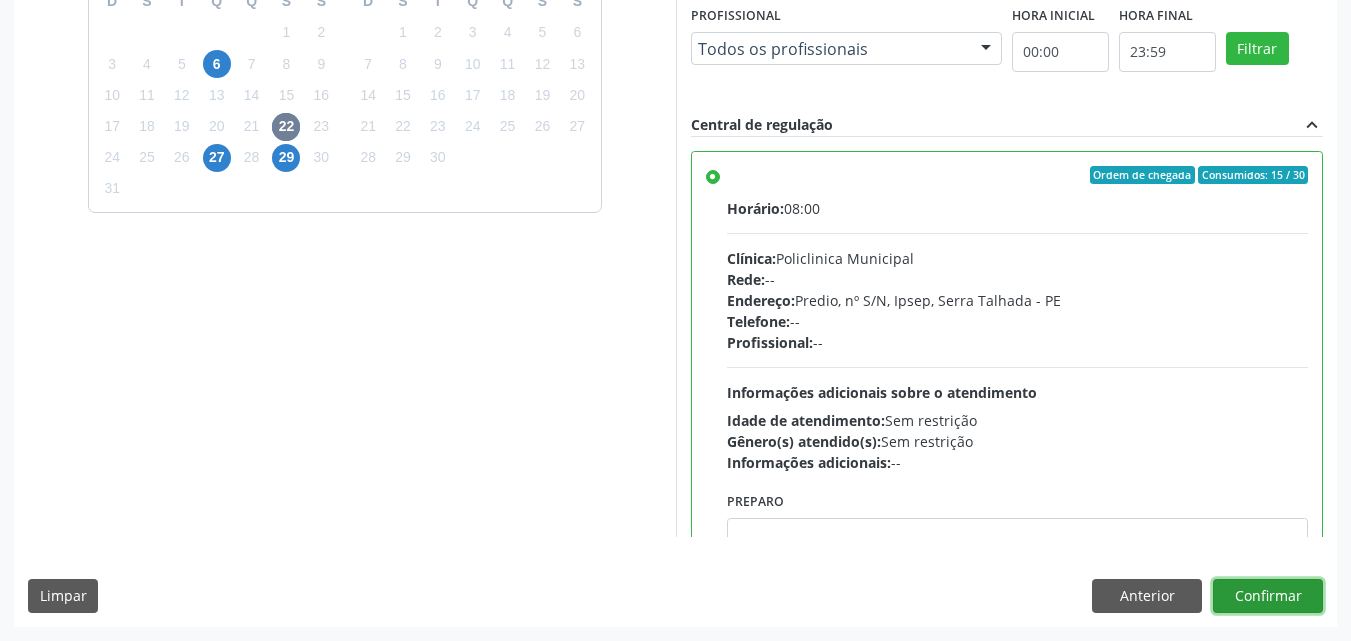 click on "Confirmar" at bounding box center (1268, 596) 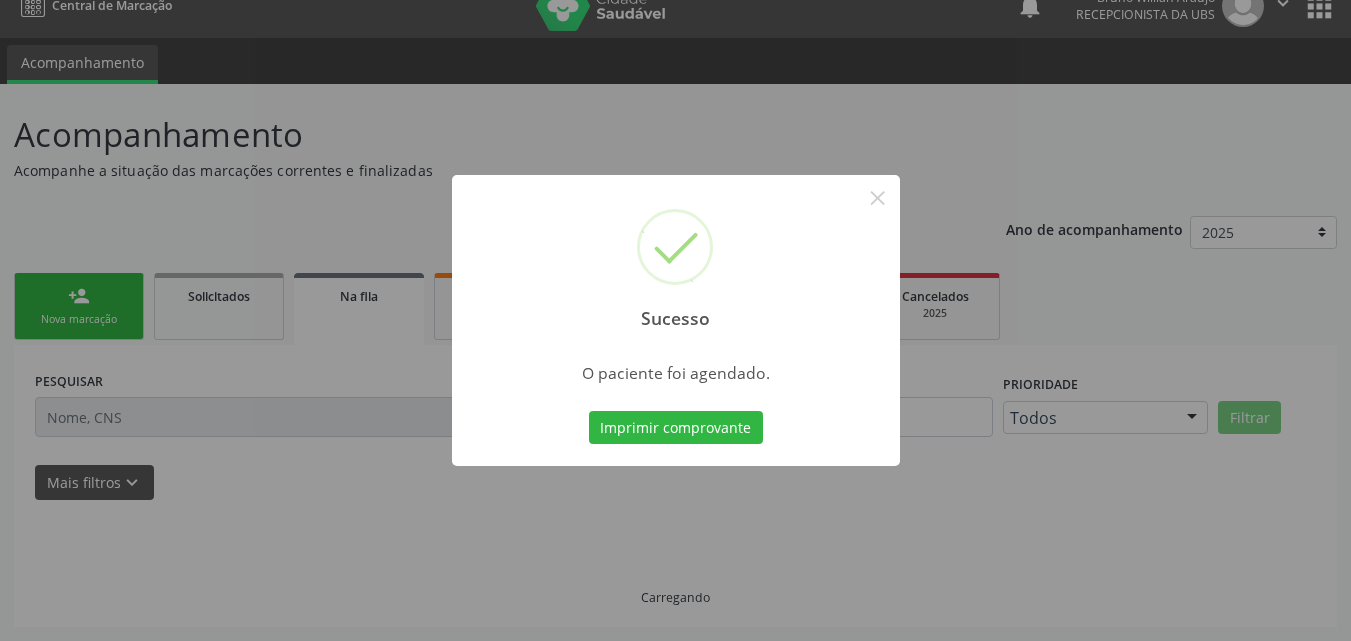 scroll, scrollTop: 26, scrollLeft: 0, axis: vertical 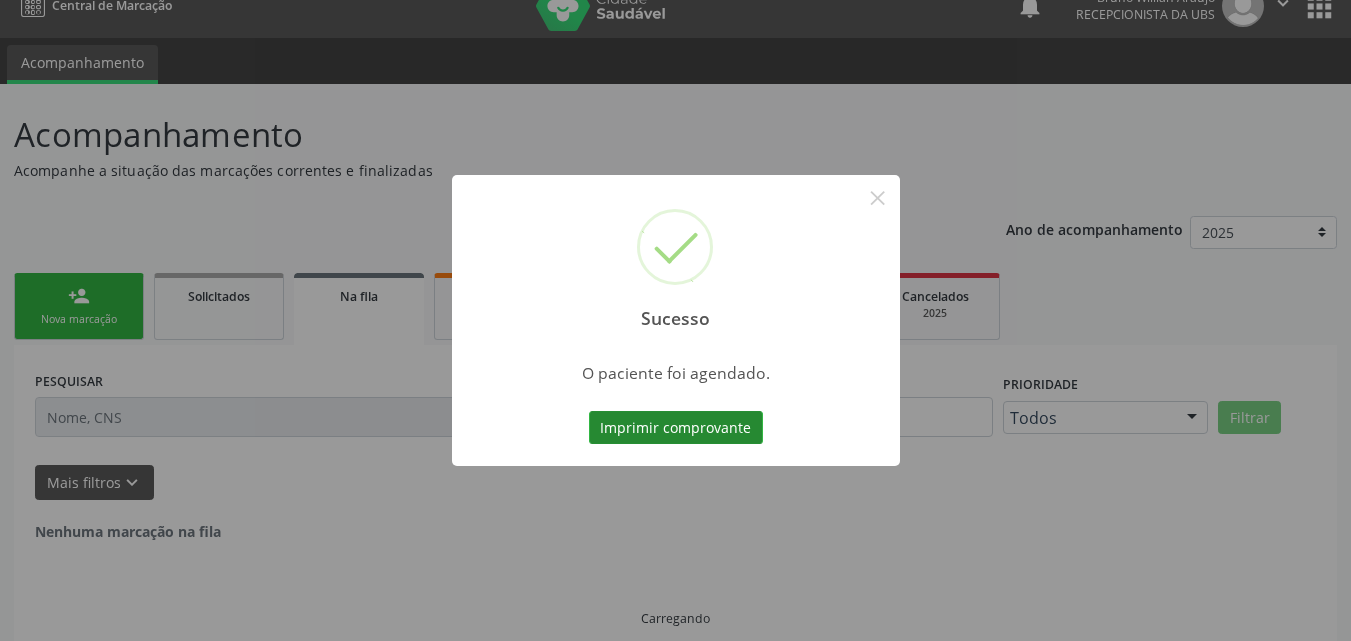 click on "Imprimir comprovante" at bounding box center [676, 428] 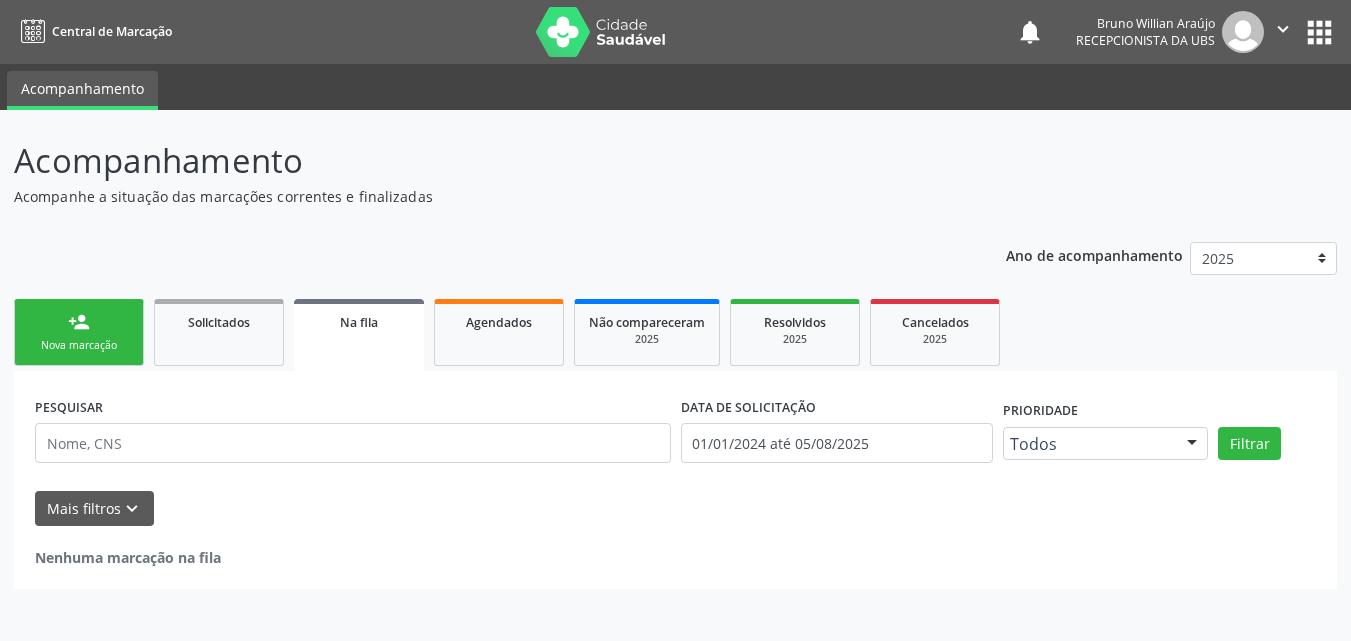 scroll, scrollTop: 0, scrollLeft: 0, axis: both 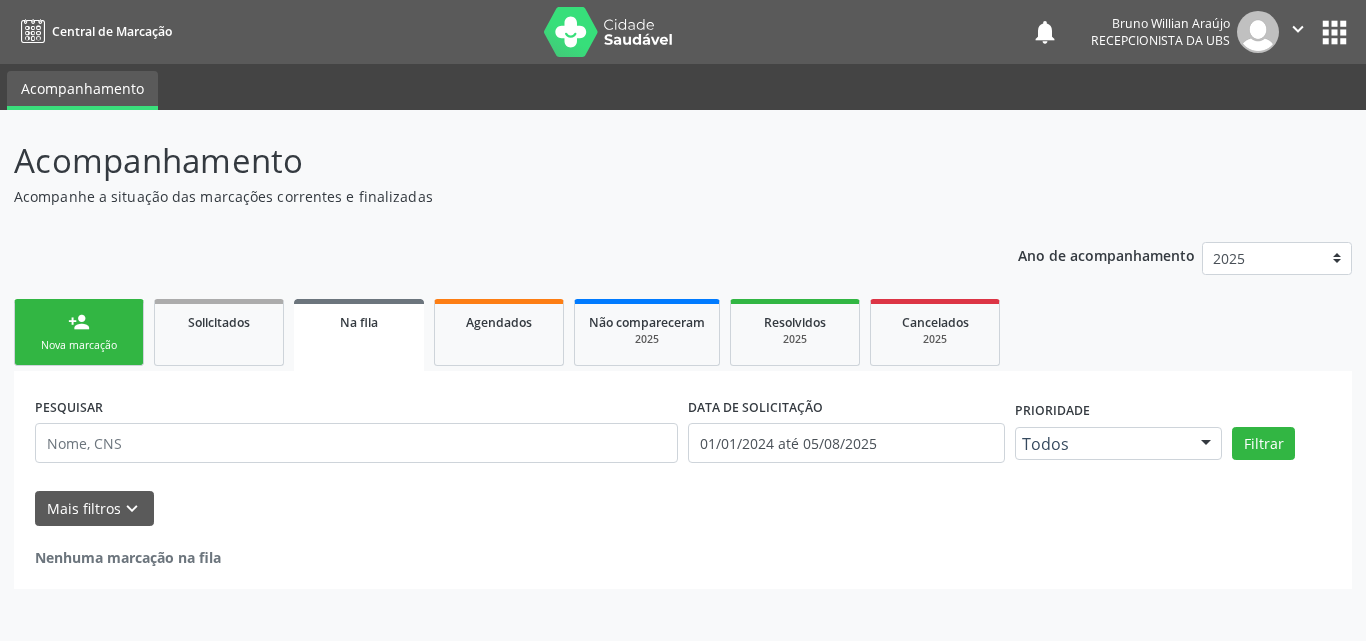 click on "person_add
Nova marcação" at bounding box center (79, 332) 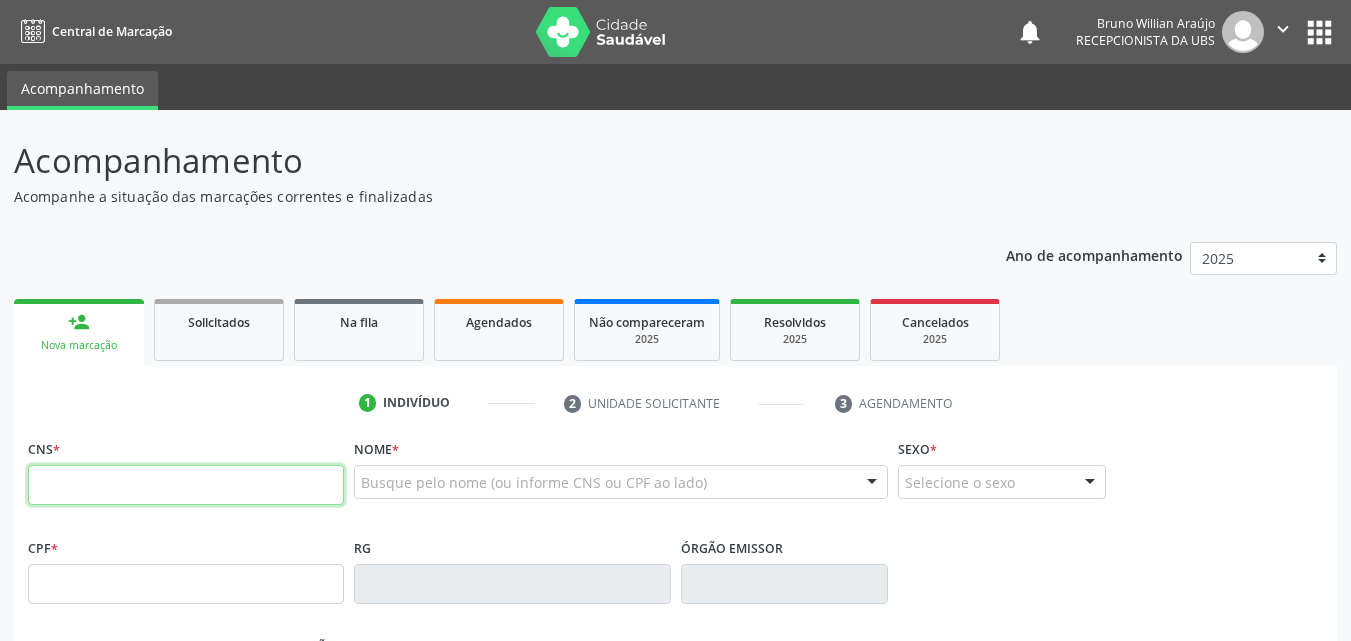click at bounding box center [186, 485] 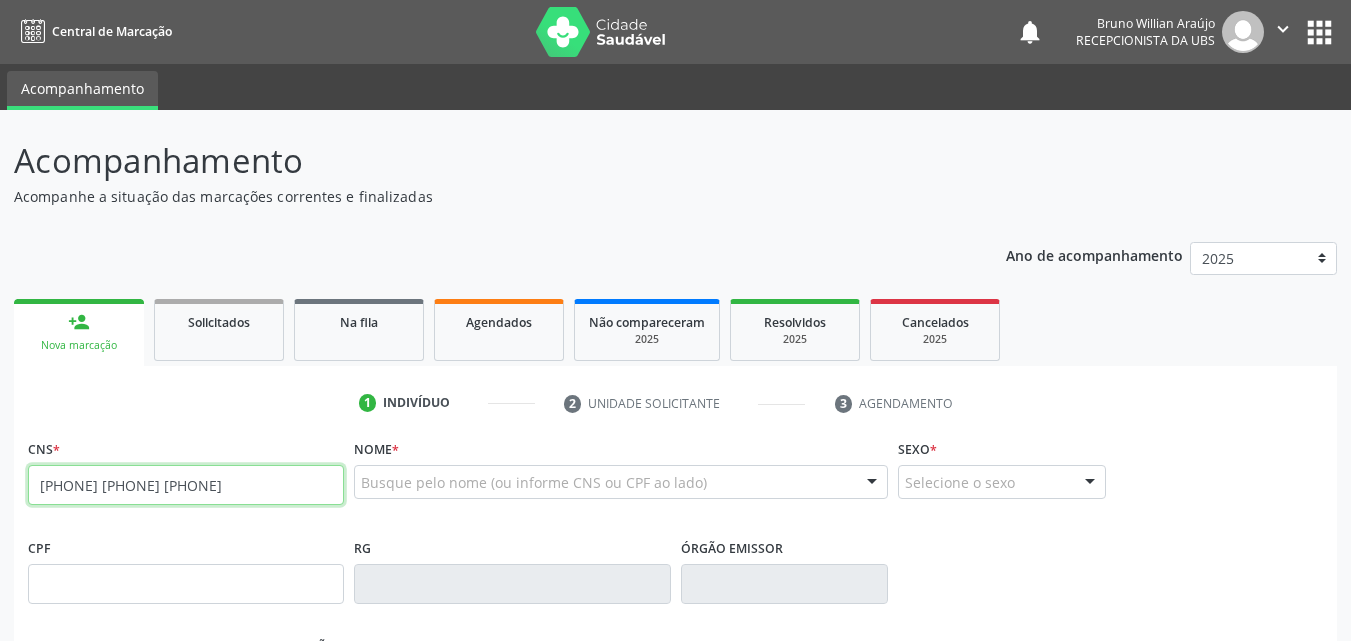 type on "898 0059 0676 4846" 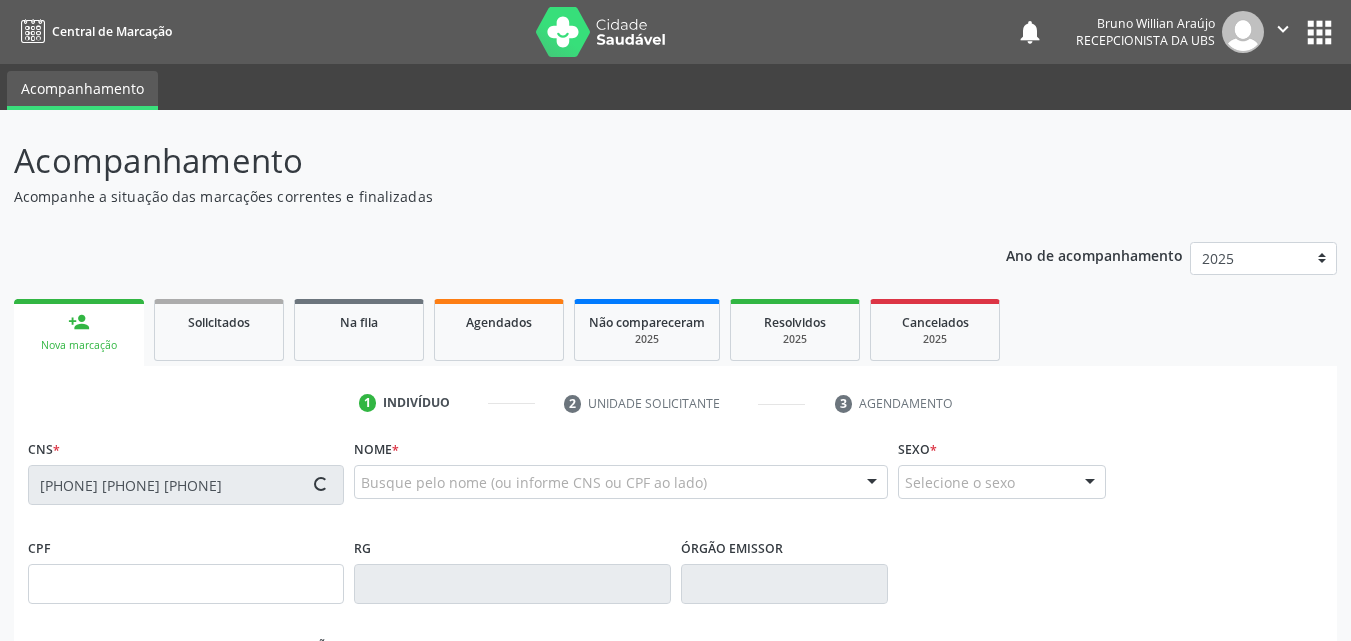 type on "162.960.964-10" 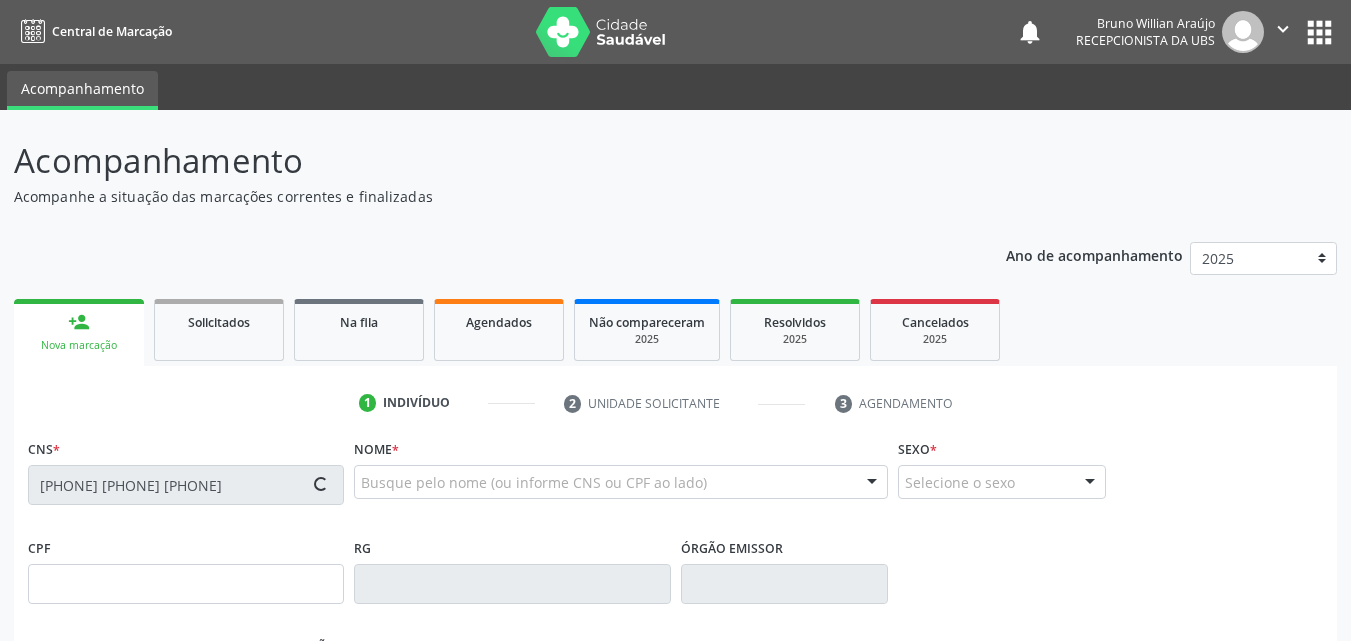 type on "20/11/2018" 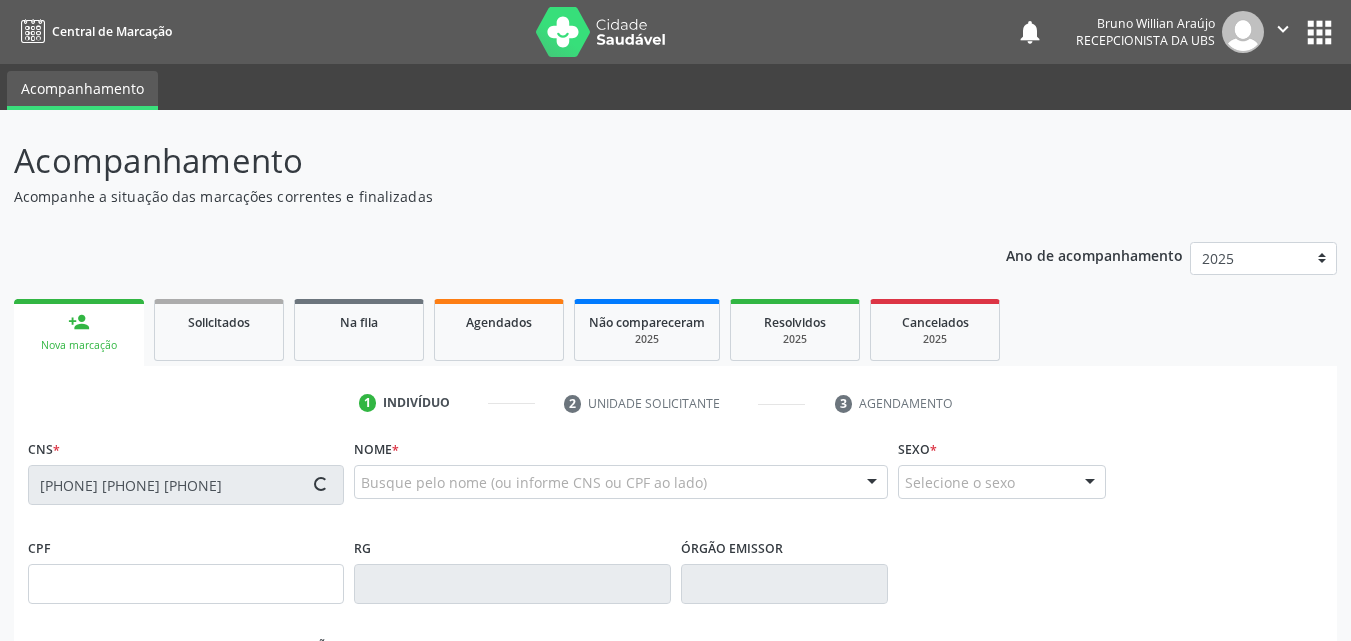 type on "(87) 98128-2439" 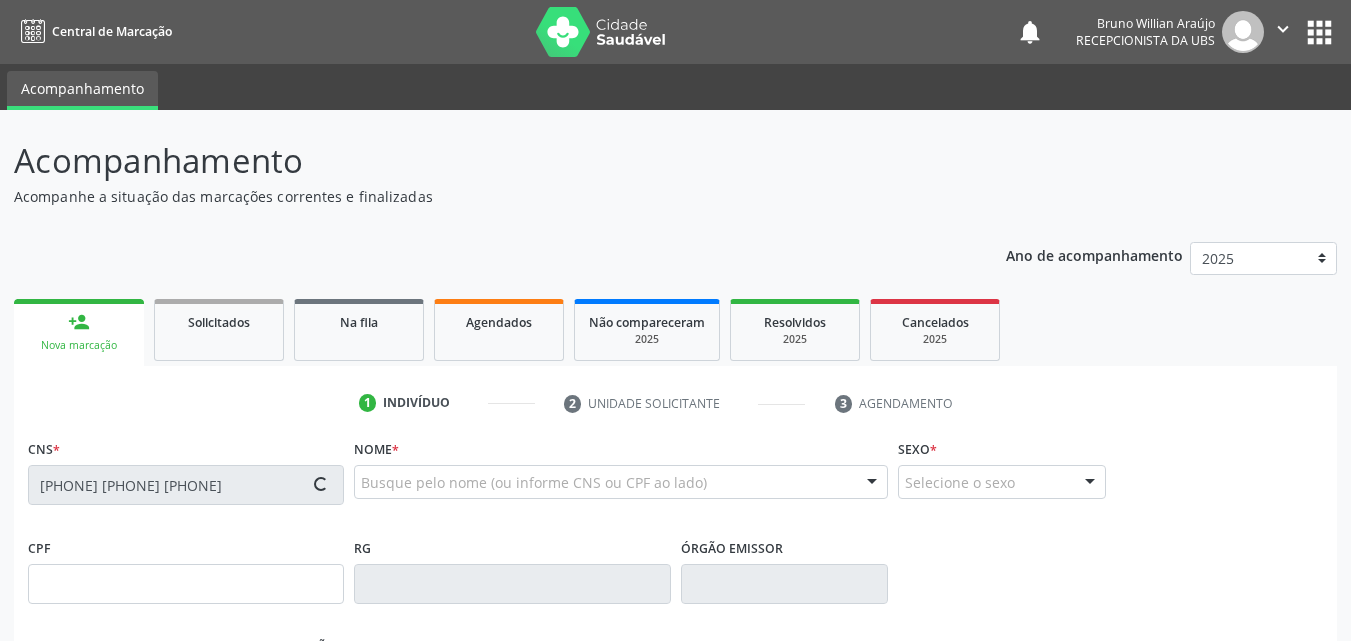 type on "(87) 98128-2439" 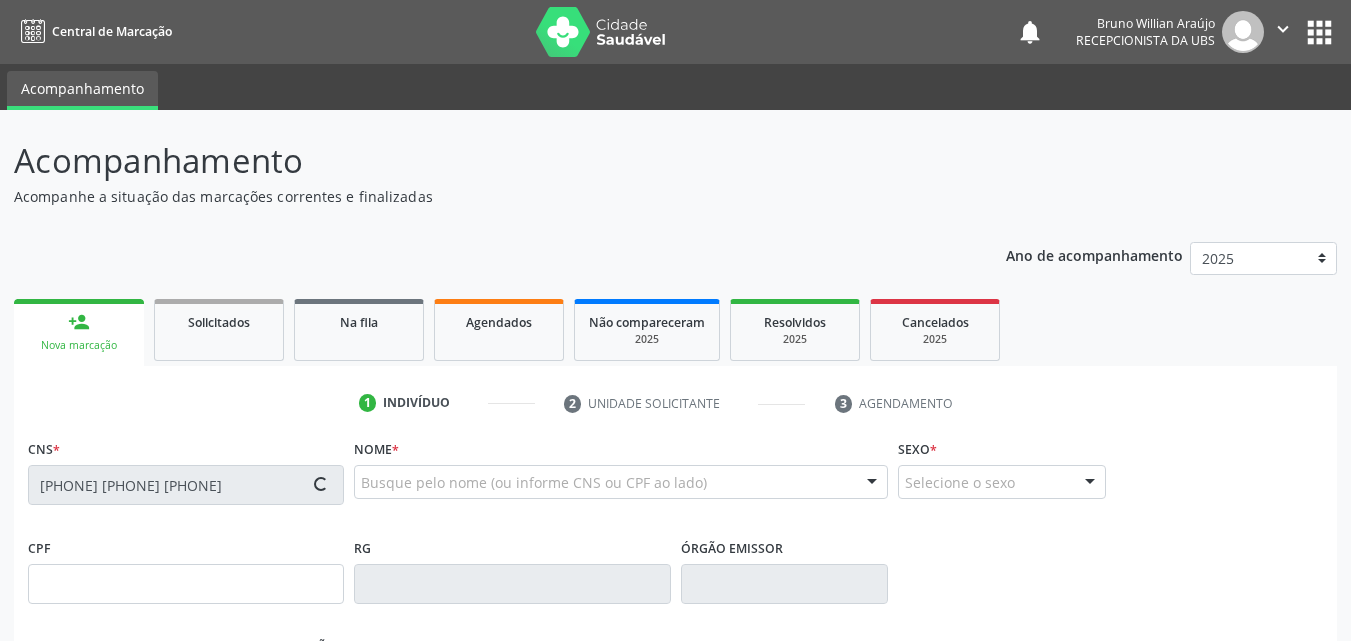 type on "52" 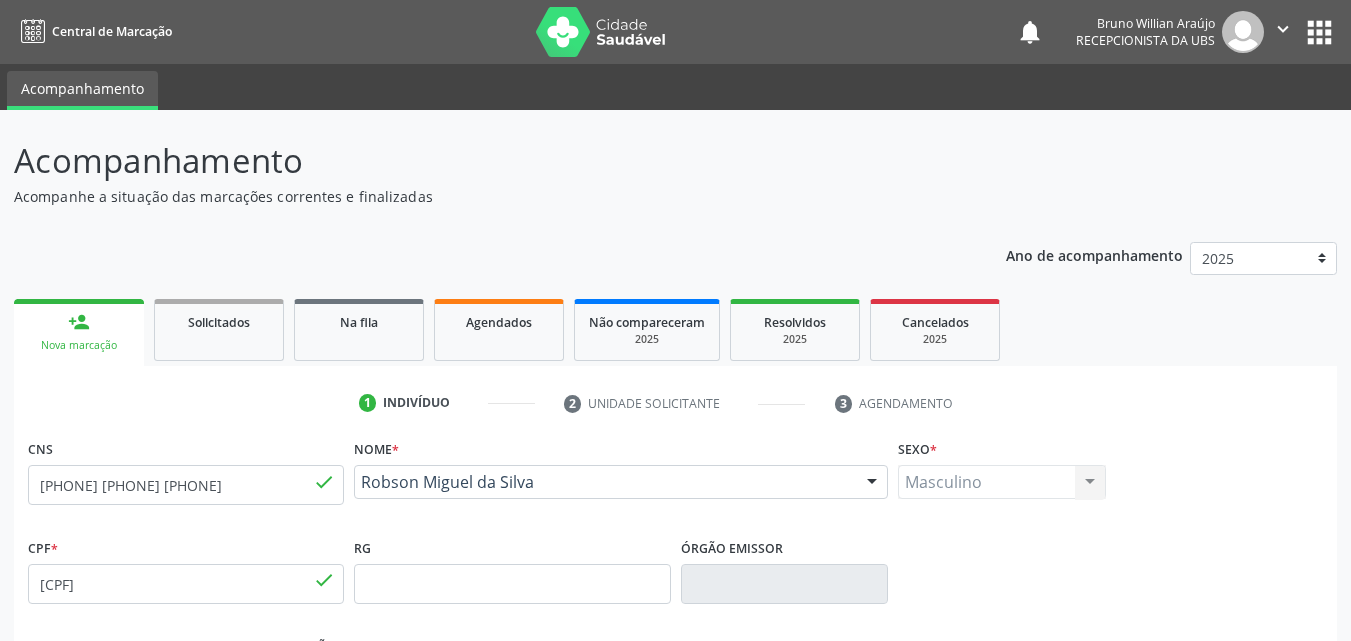 drag, startPoint x: 505, startPoint y: 497, endPoint x: 363, endPoint y: 491, distance: 142.12671 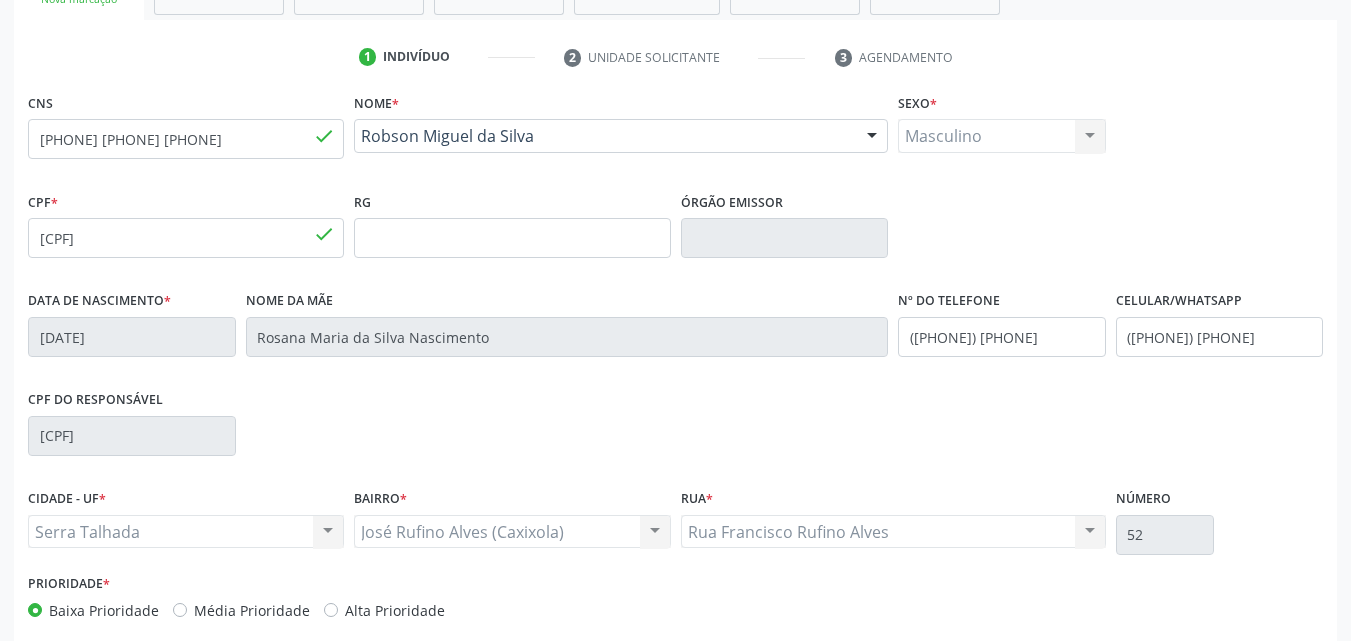 scroll, scrollTop: 400, scrollLeft: 0, axis: vertical 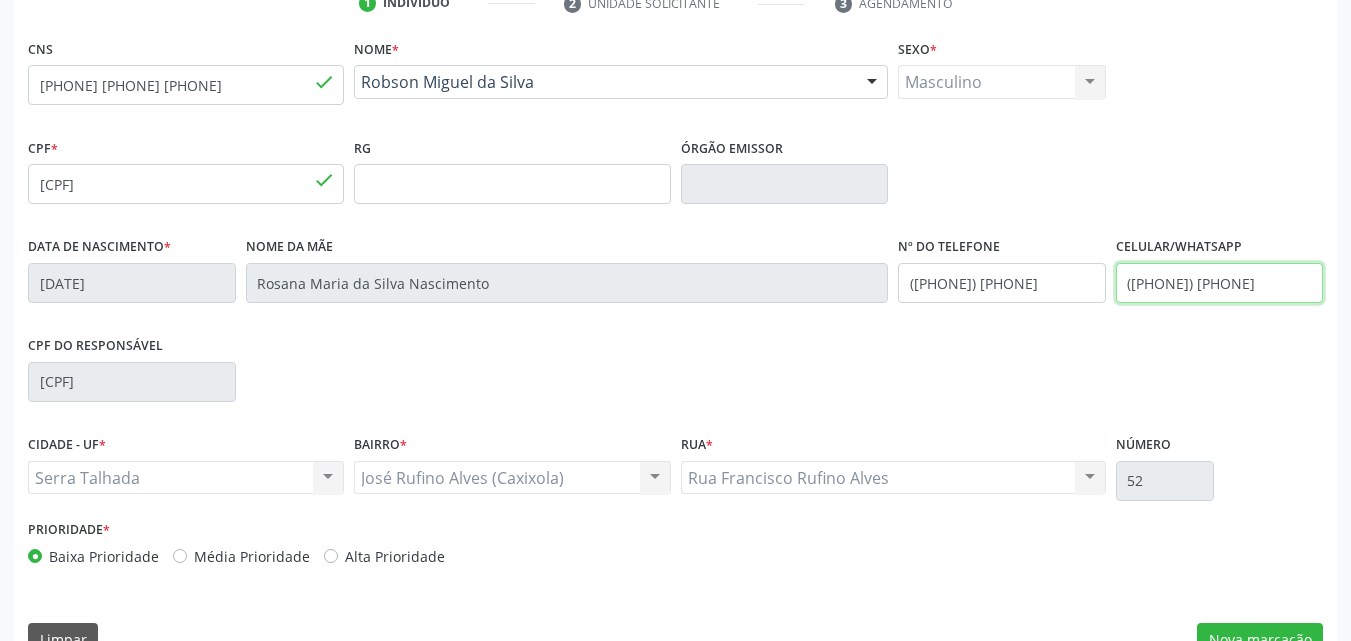 drag, startPoint x: 1221, startPoint y: 285, endPoint x: 1163, endPoint y: 282, distance: 58.077534 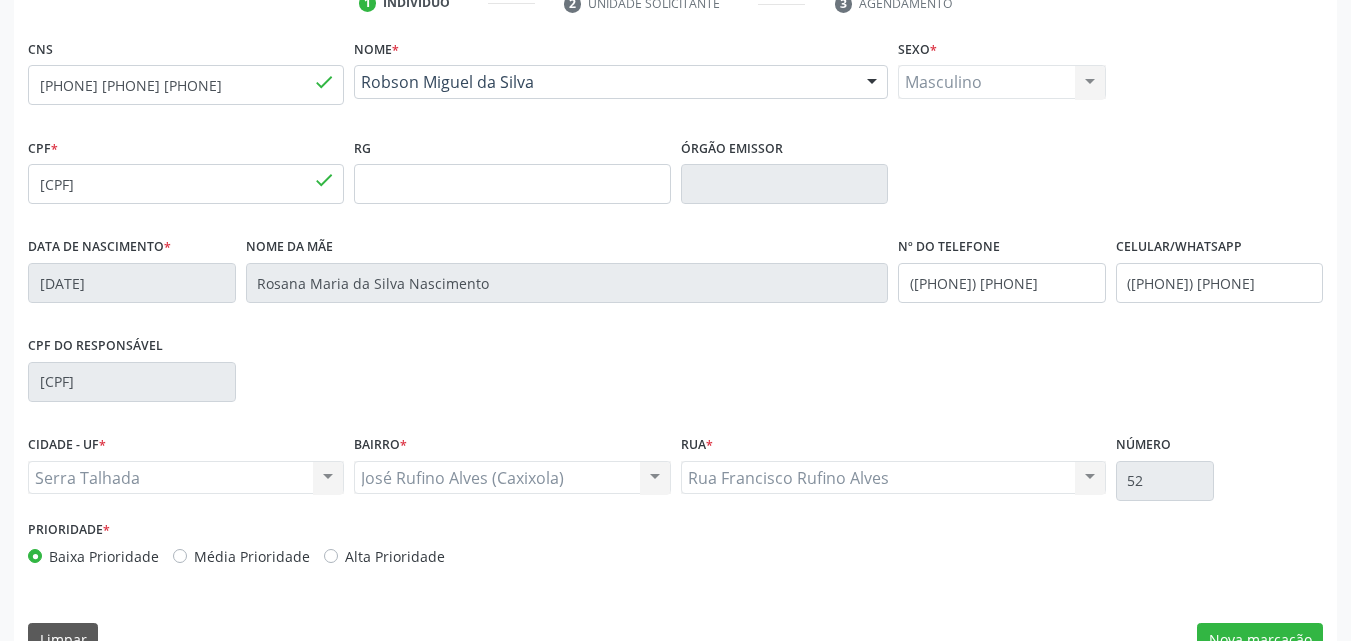 click on "CPF do responsável
121.894.144-82" at bounding box center (675, 380) 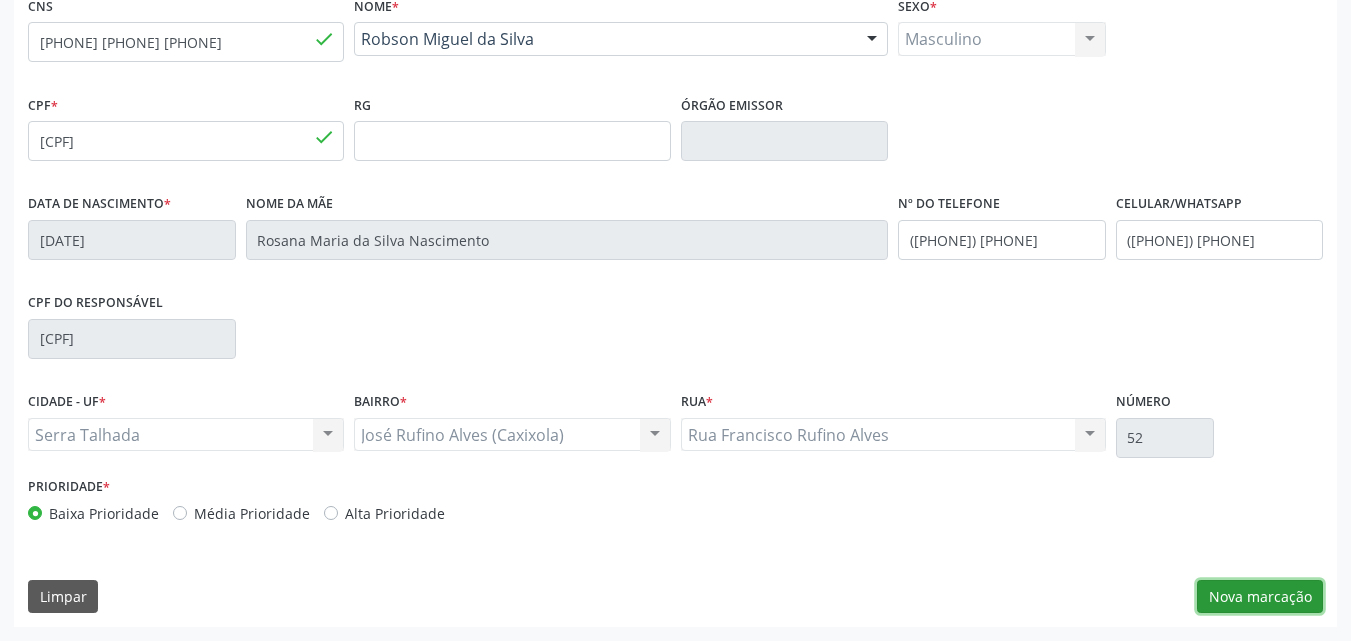 click on "Nova marcação" at bounding box center (1260, 597) 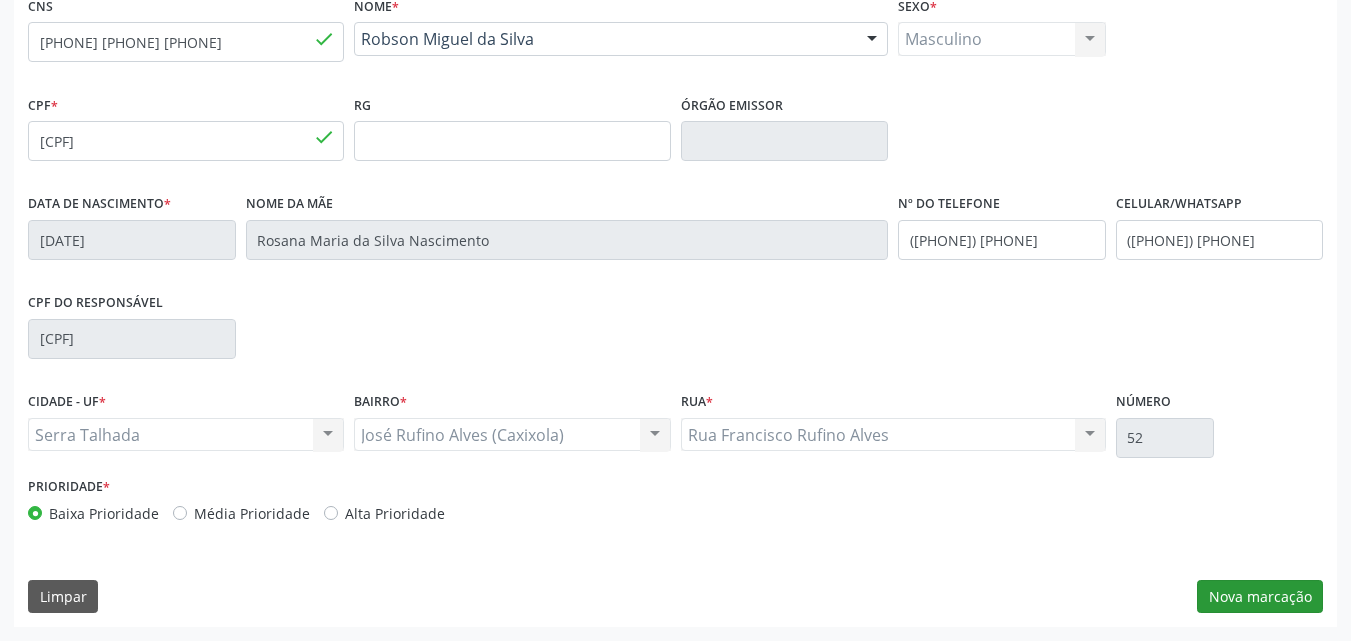 scroll, scrollTop: 265, scrollLeft: 0, axis: vertical 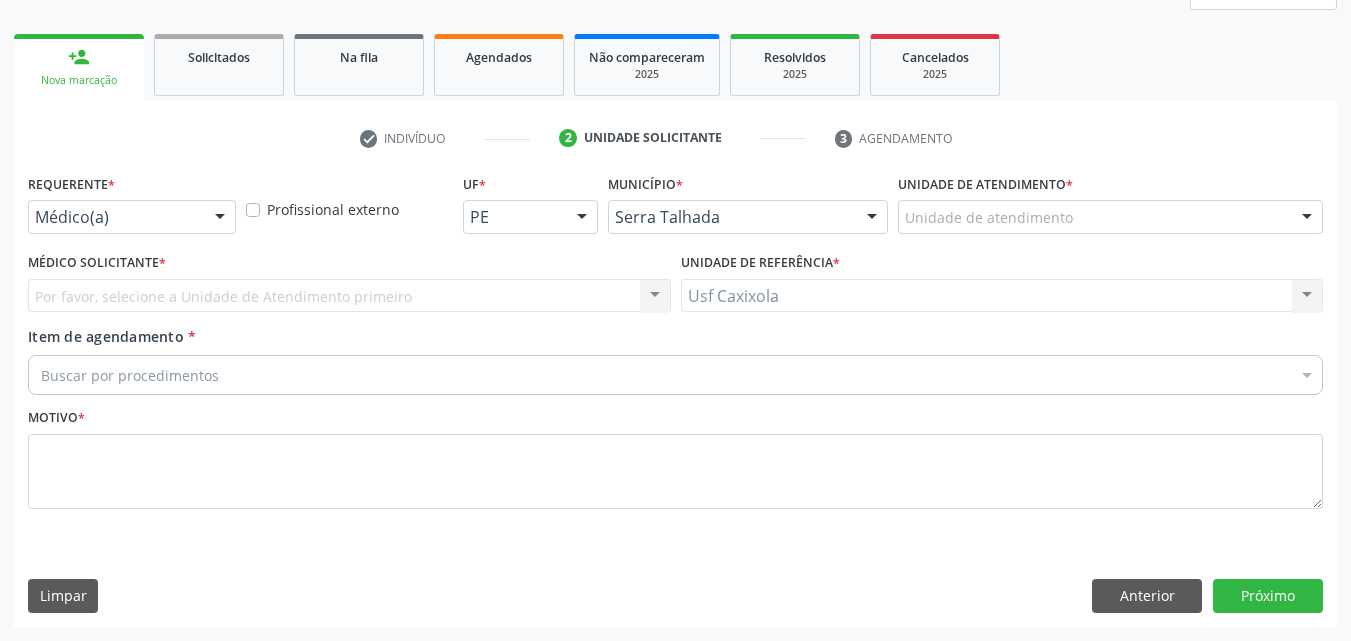 click on "Médico(a)         Médico(a)   Enfermeiro(a)   Paciente
Nenhum resultado encontrado para: "   "
Não há nenhuma opção para ser exibida." at bounding box center (132, 217) 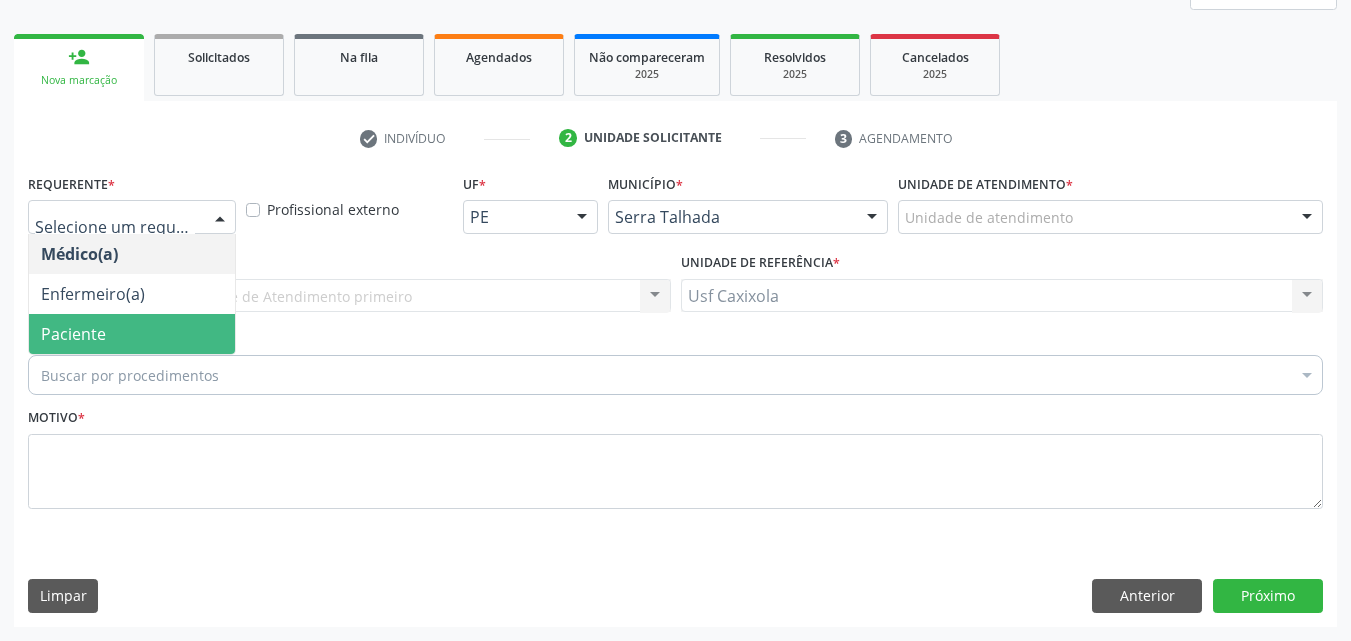 click on "Paciente" at bounding box center [132, 334] 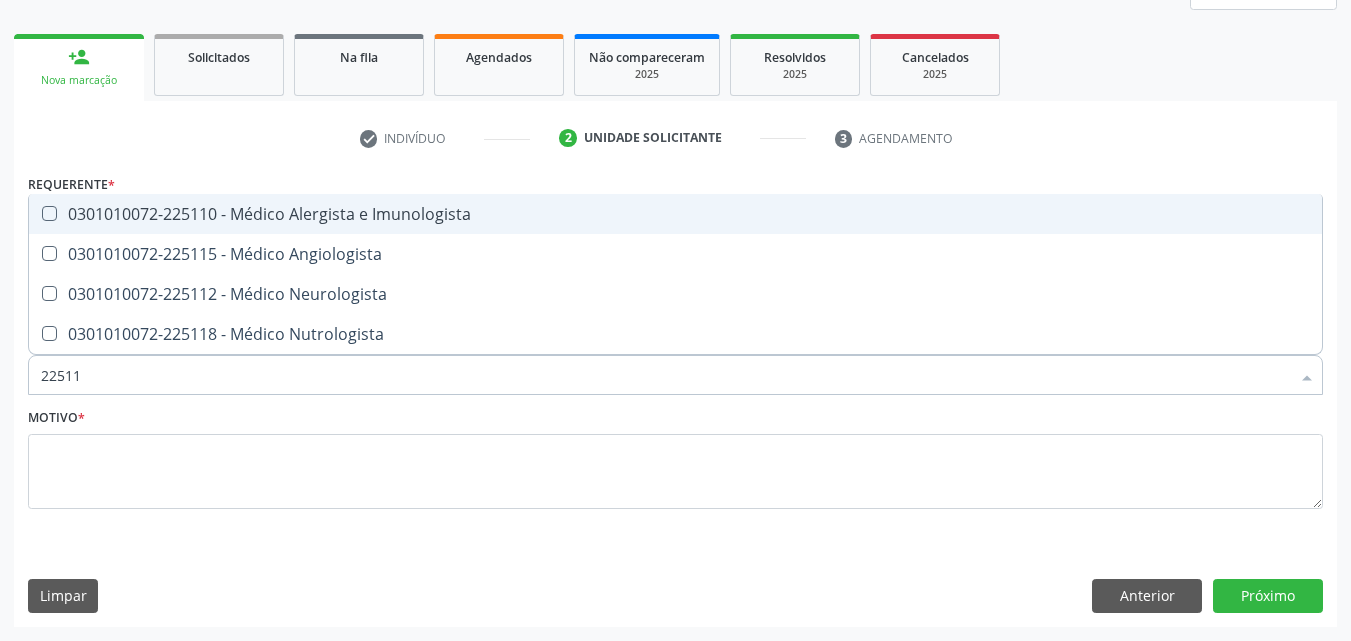 type on "225112" 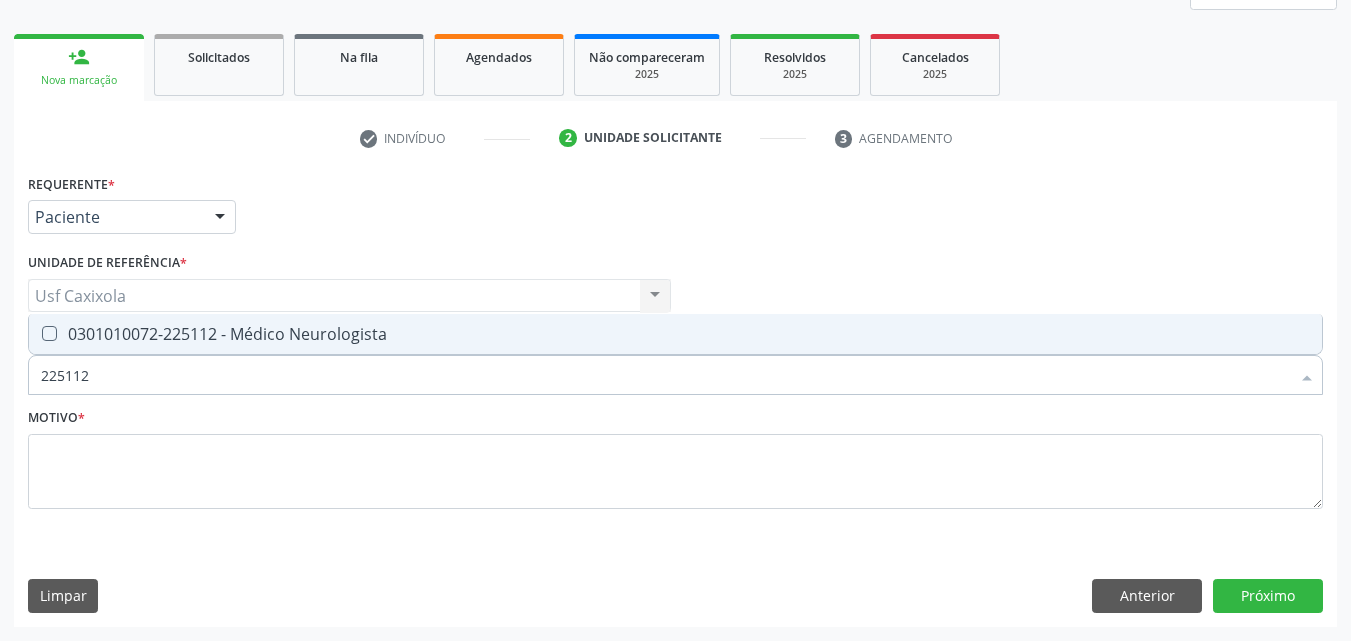 click on "0301010072-225112 - Médico Neurologista" at bounding box center (675, 334) 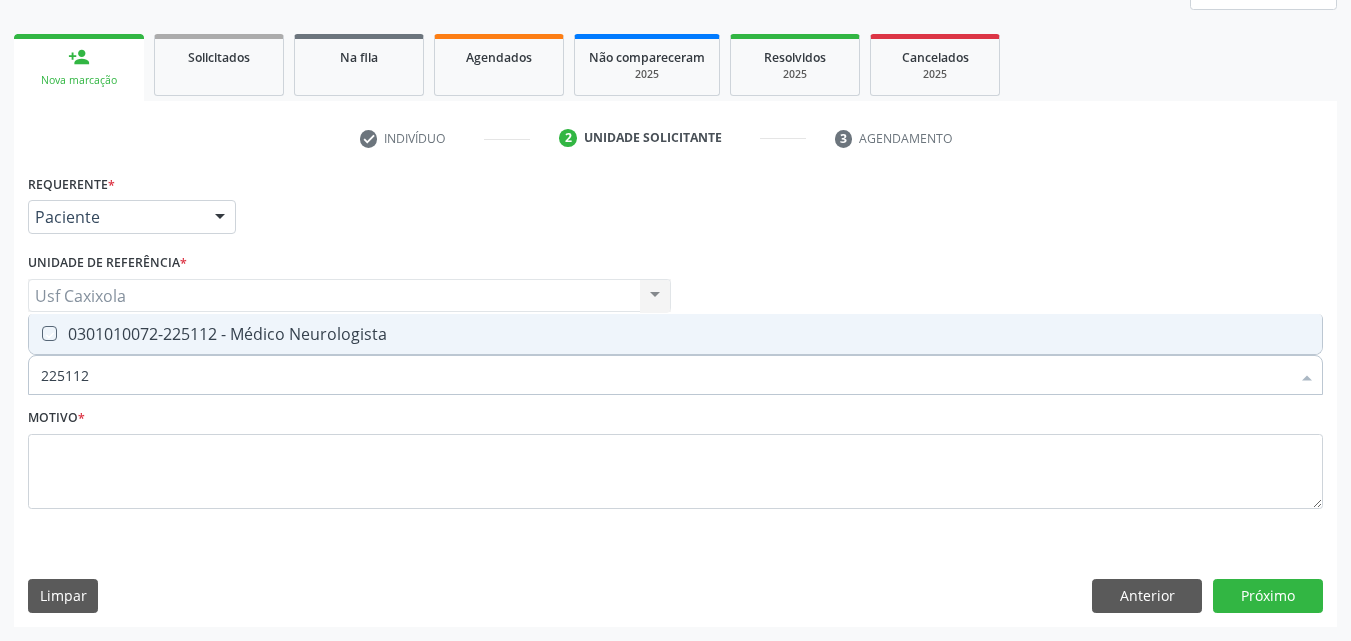 checkbox on "true" 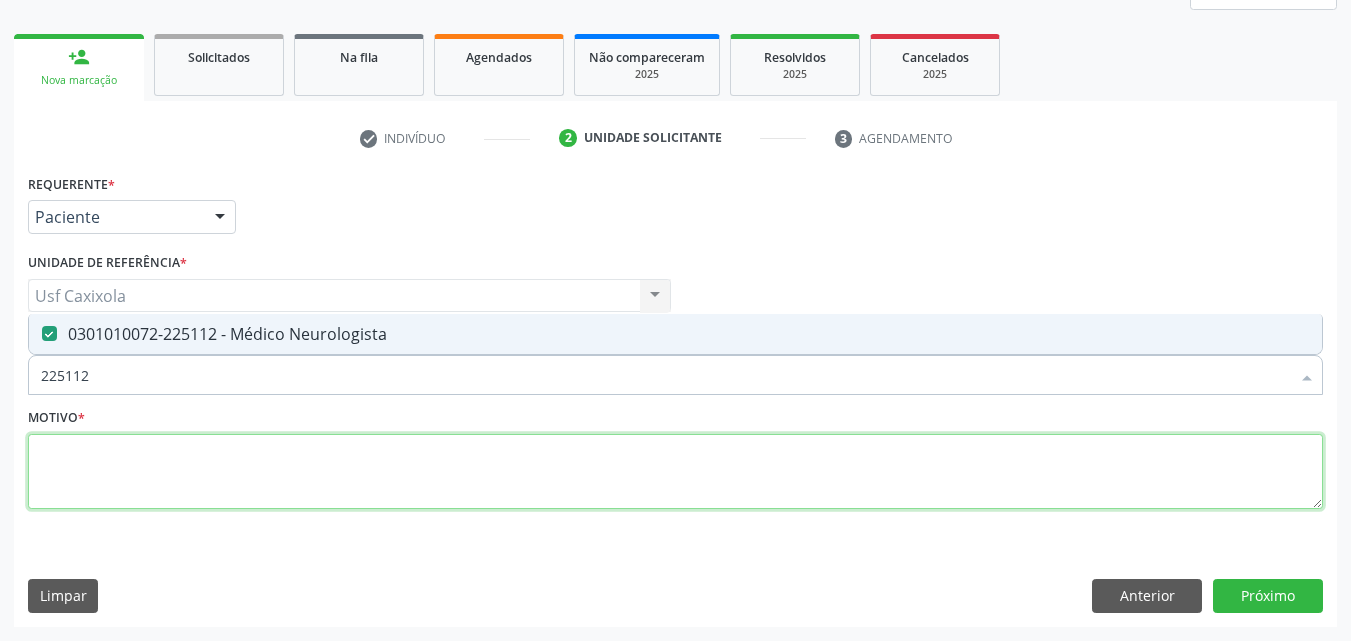 click at bounding box center (675, 472) 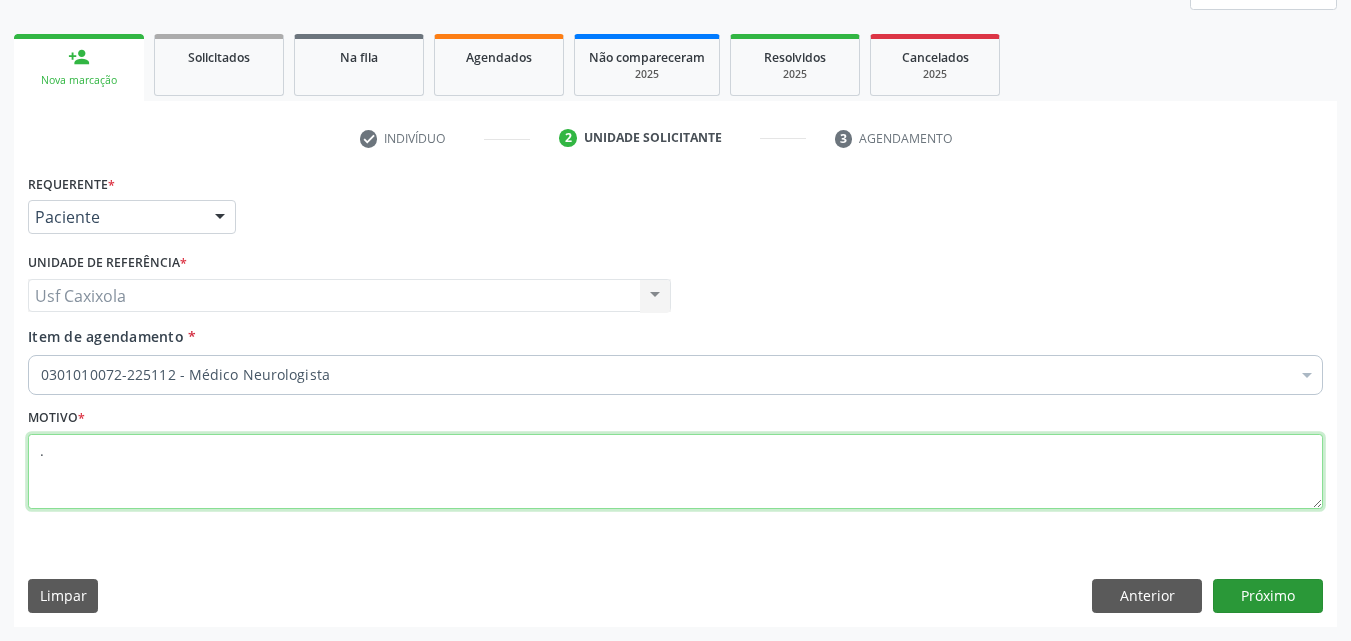 type on "." 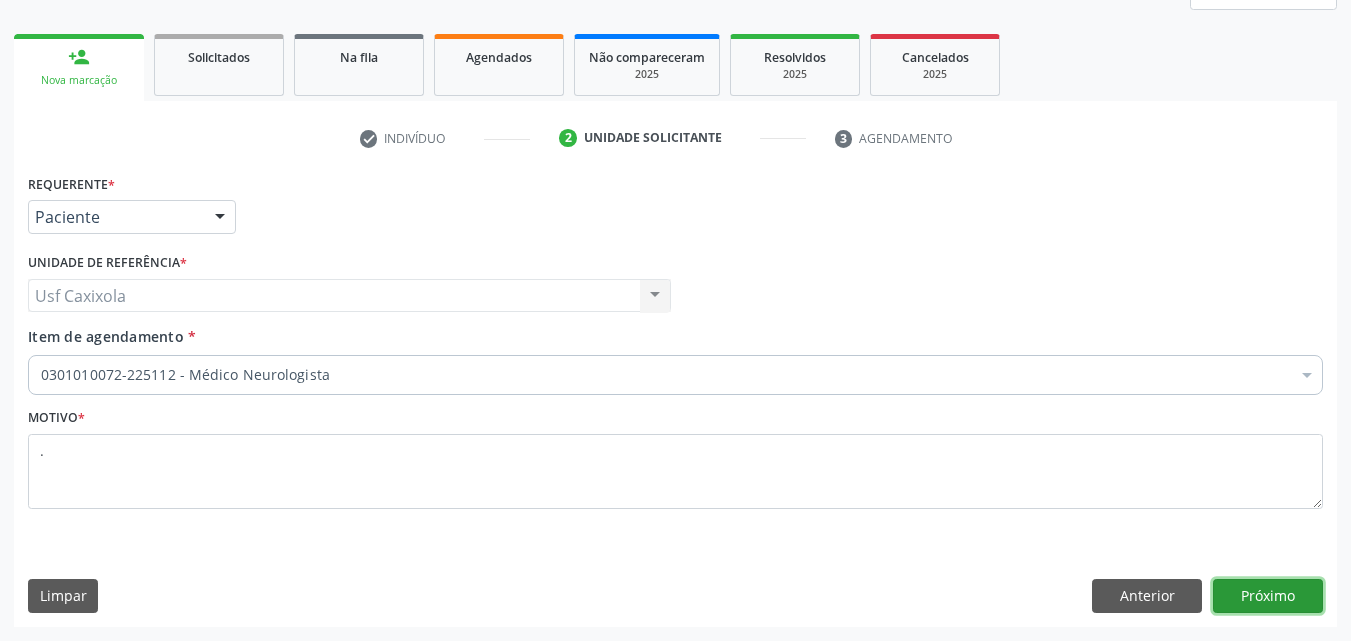 click on "Próximo" at bounding box center [1268, 596] 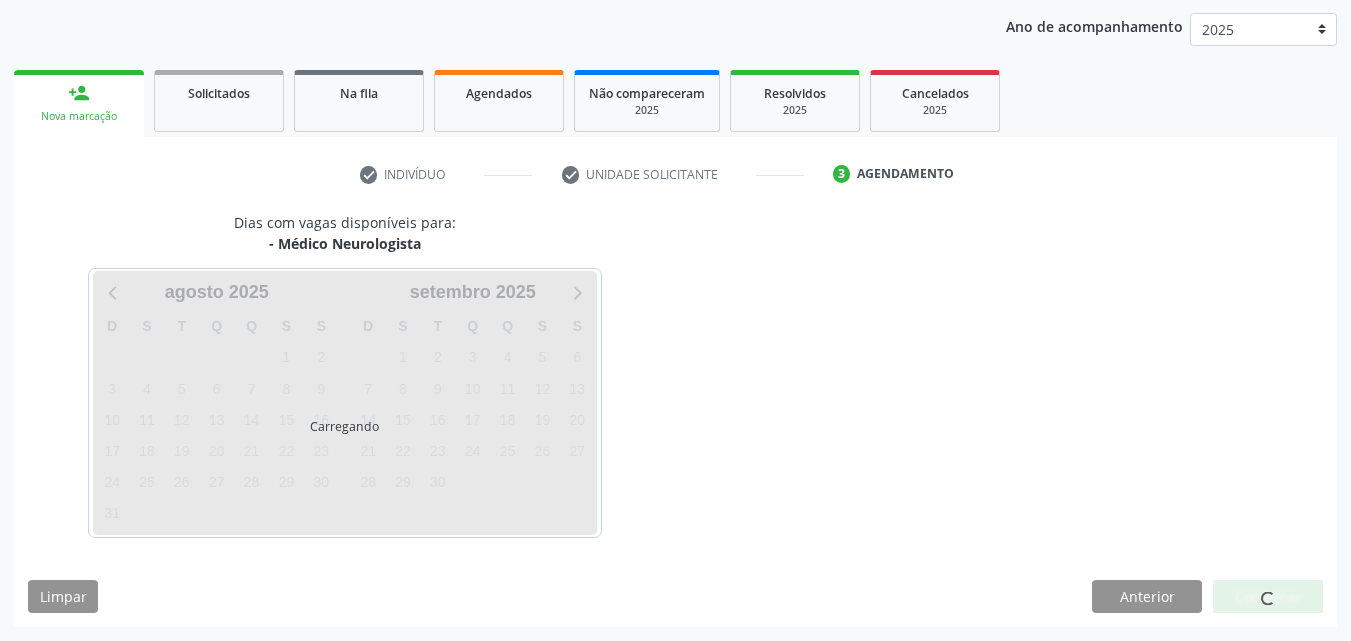 scroll, scrollTop: 229, scrollLeft: 0, axis: vertical 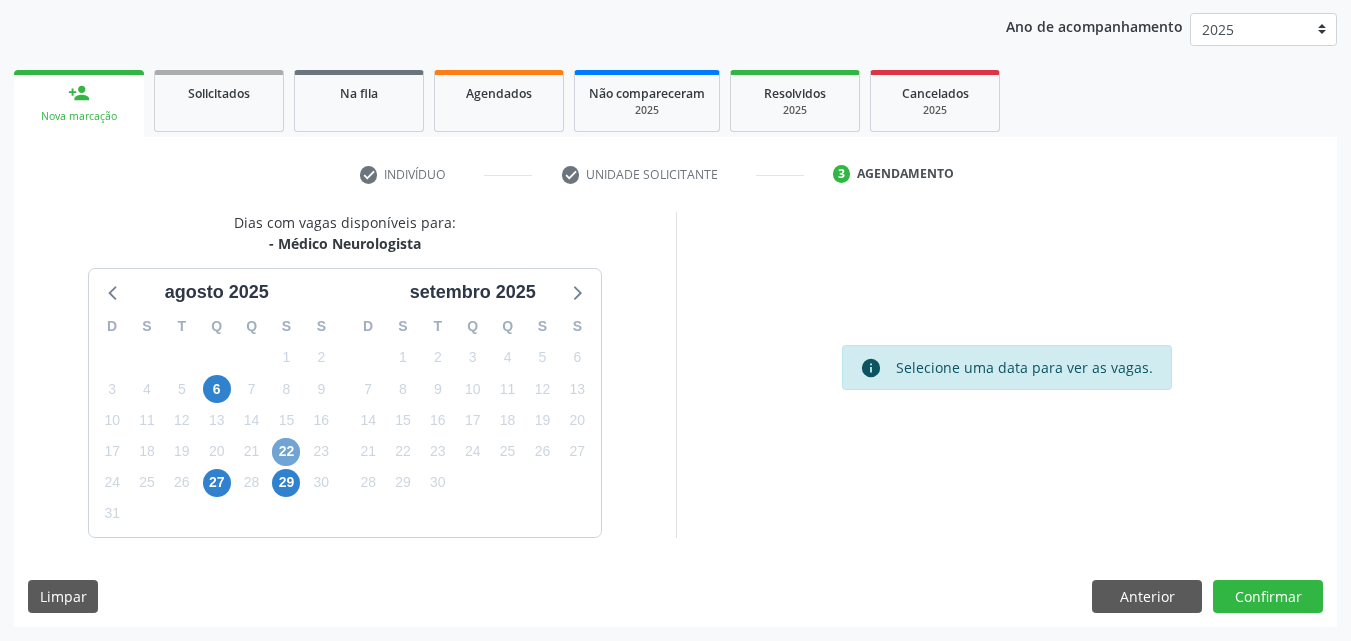 click on "22" at bounding box center (286, 452) 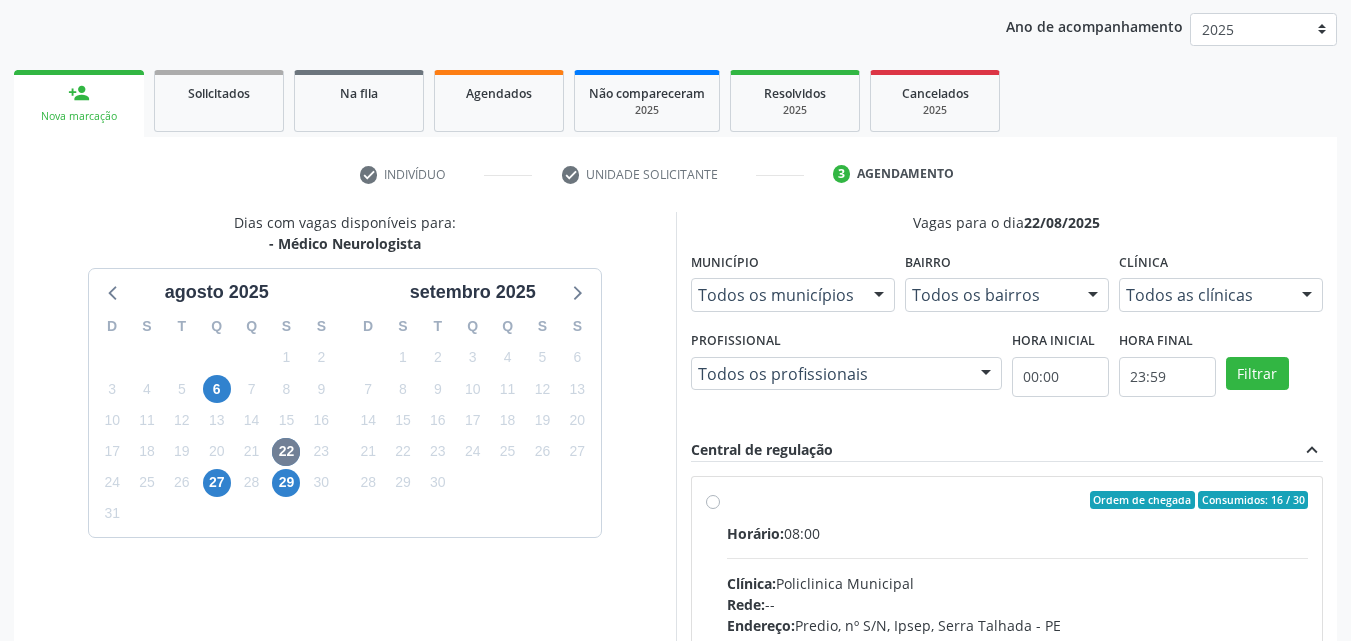 click on "Ordem de chegada
Consumidos: 16 / 30" at bounding box center [1018, 500] 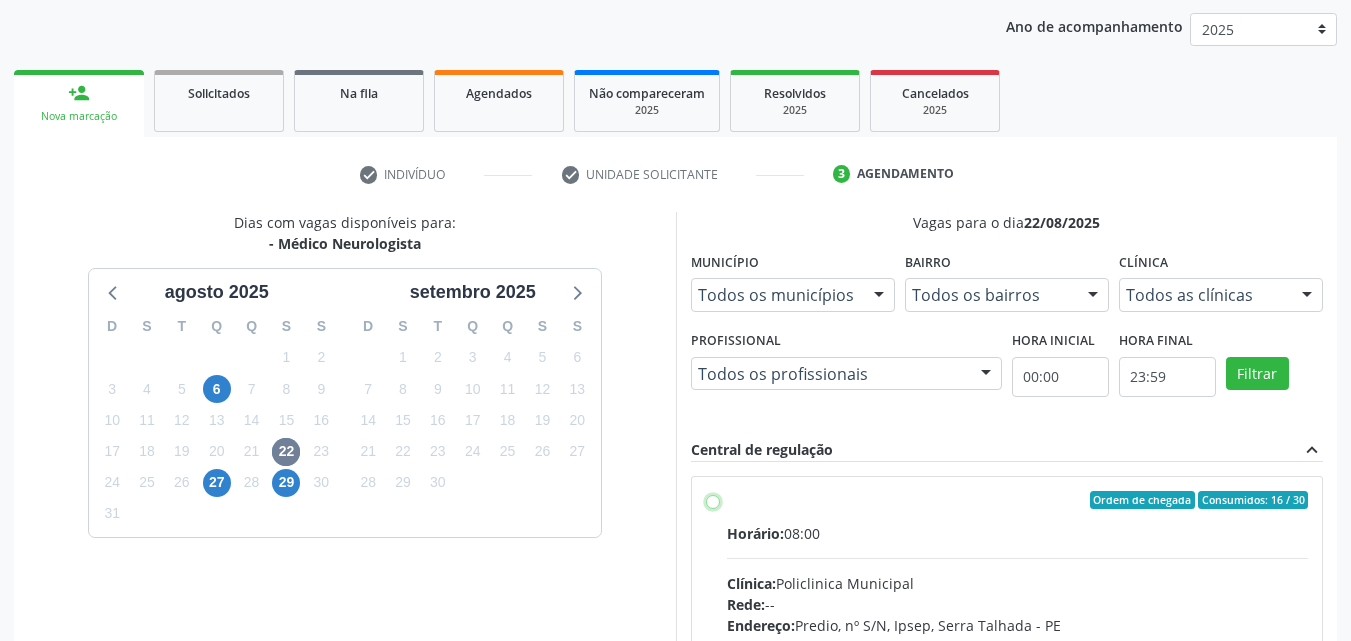 click on "Ordem de chegada
Consumidos: 16 / 30
Horário:   08:00
Clínica:  Policlinica Municipal
Rede:
--
Endereço:   Predio, nº S/N, Ipsep, Serra Talhada - PE
Telefone:   --
Profissional:
--
Informações adicionais sobre o atendimento
Idade de atendimento:
Sem restrição
Gênero(s) atendido(s):
Sem restrição
Informações adicionais:
--" at bounding box center [713, 500] 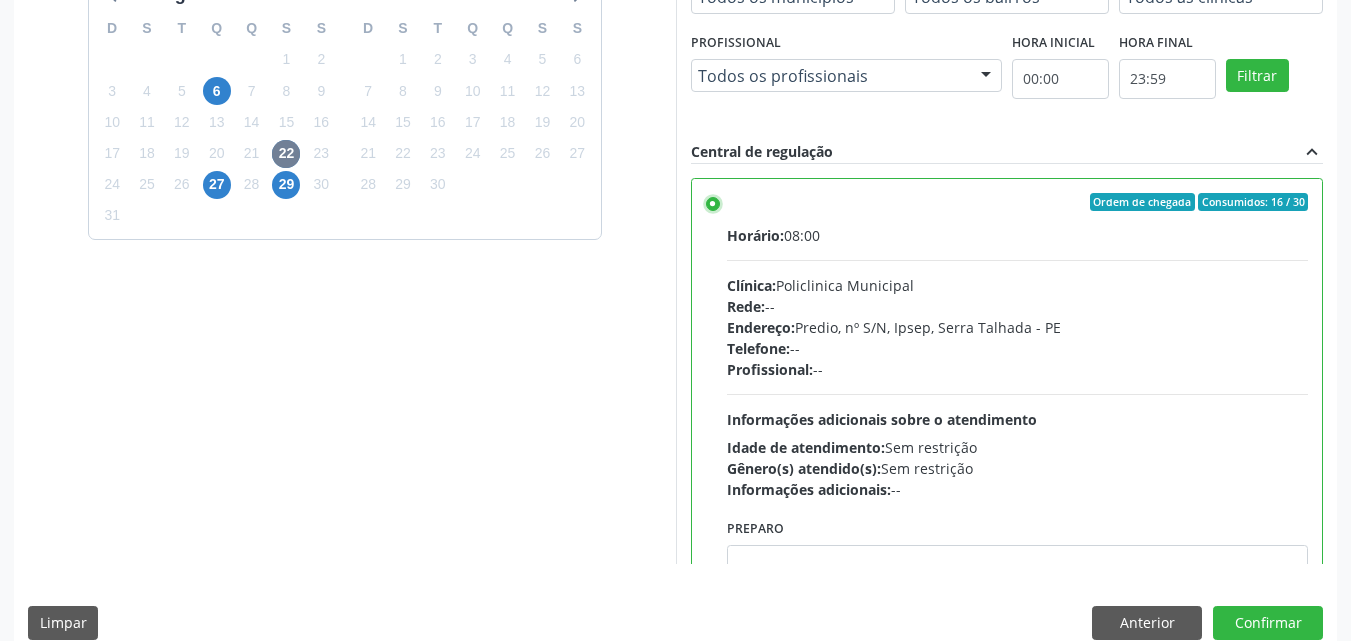 scroll, scrollTop: 529, scrollLeft: 0, axis: vertical 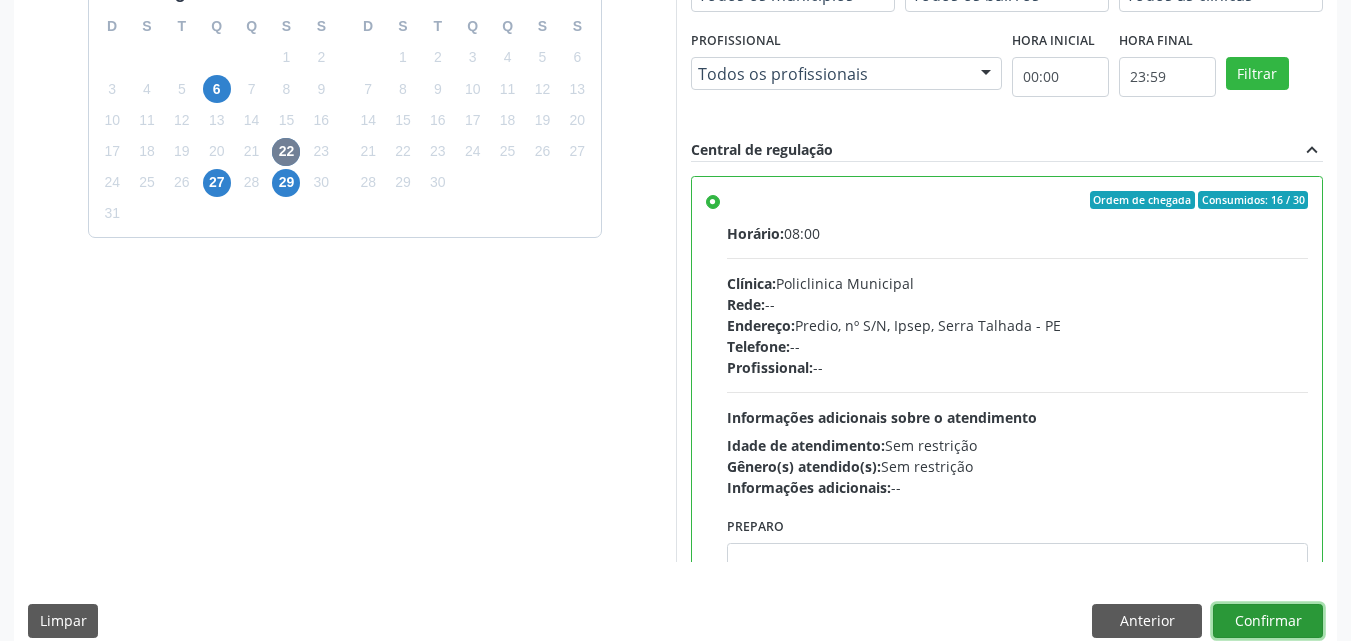 click on "Confirmar" at bounding box center [1268, 621] 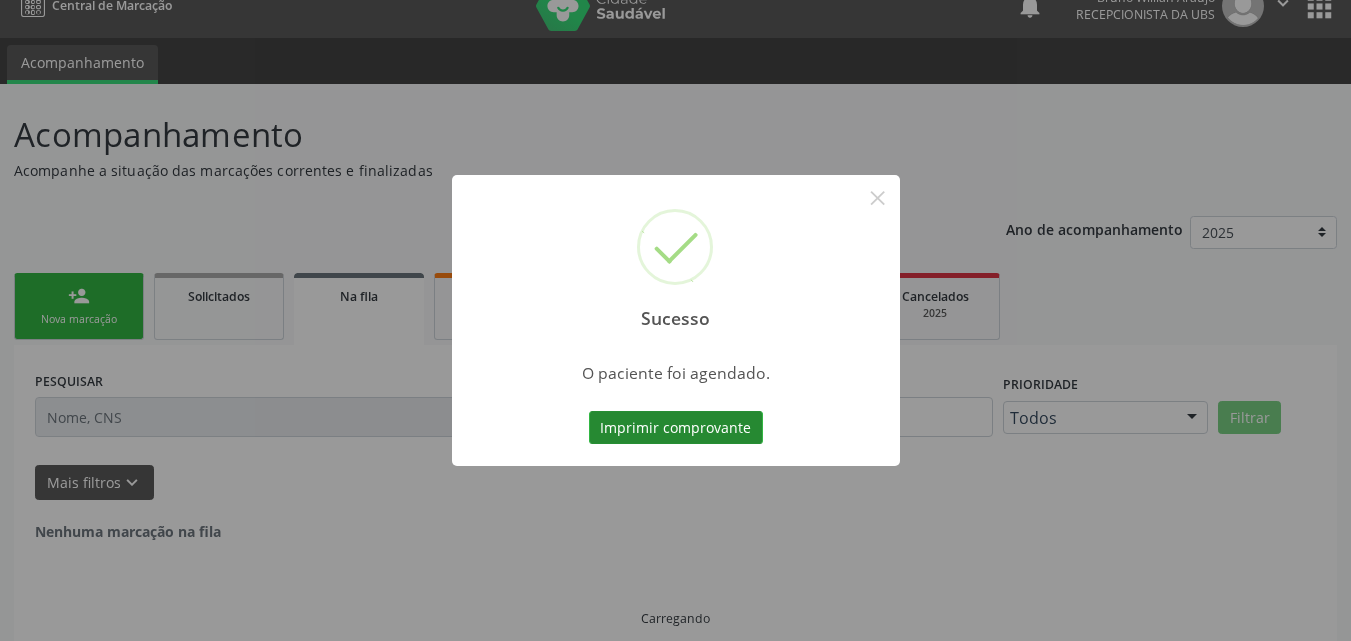 scroll, scrollTop: 0, scrollLeft: 0, axis: both 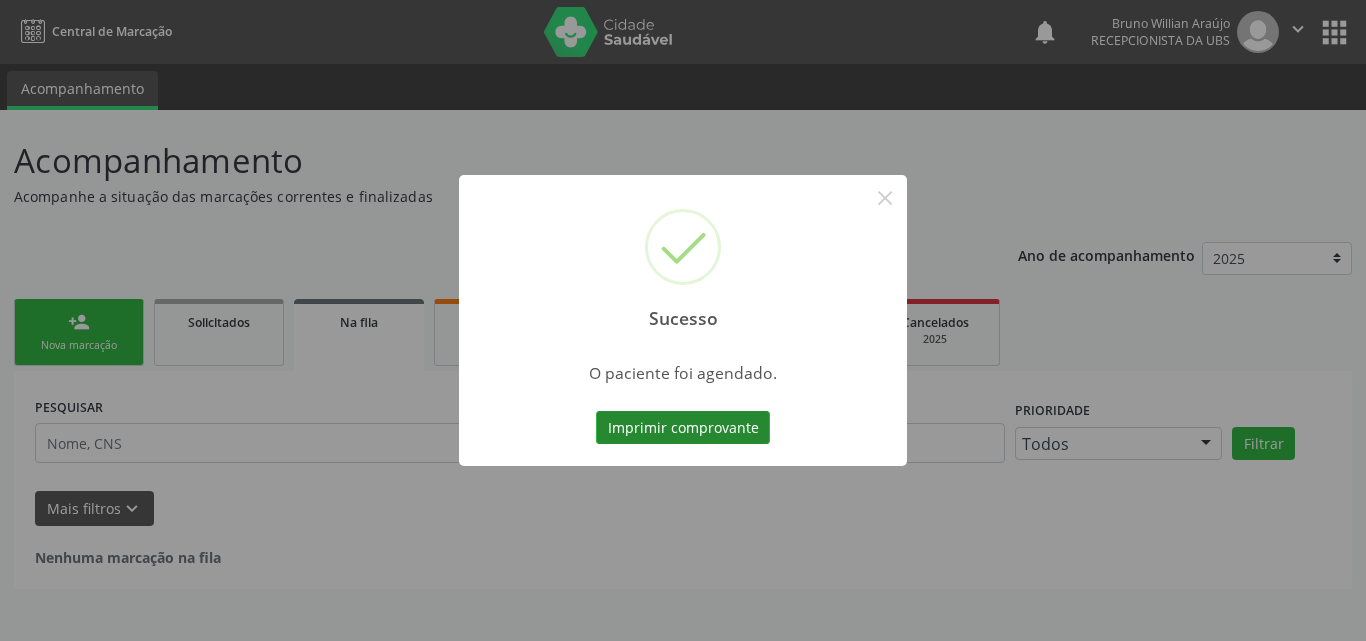 click on "Imprimir comprovante" at bounding box center [683, 428] 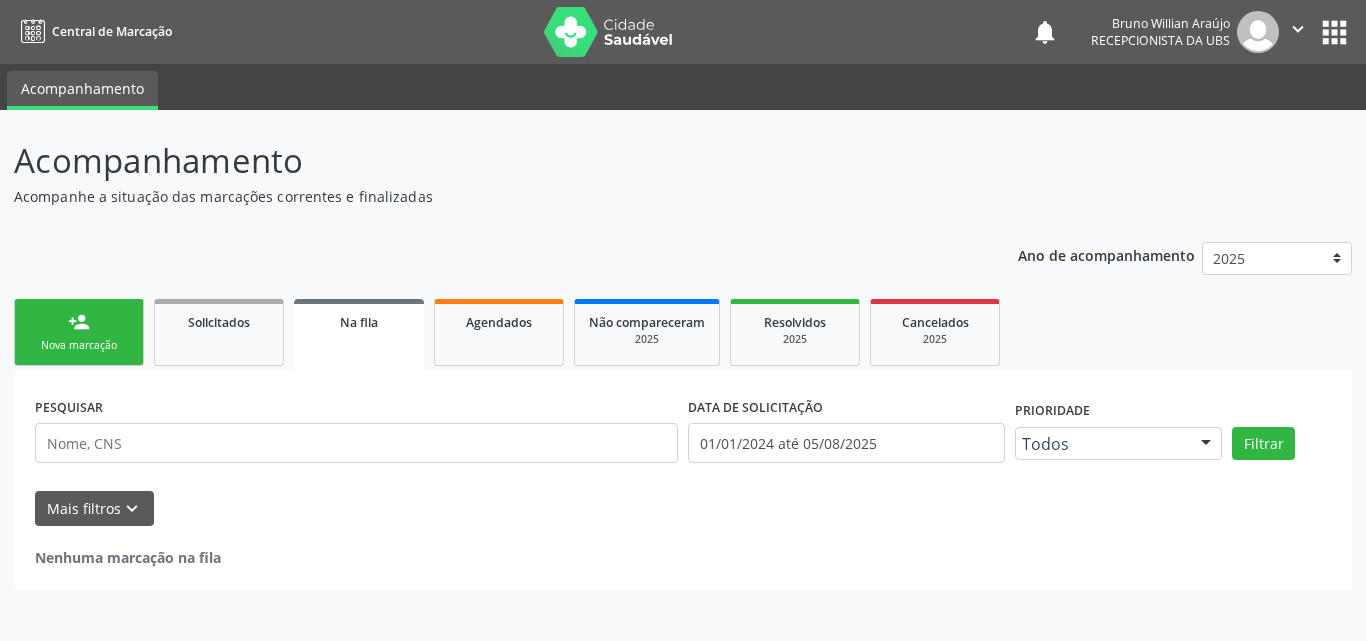 click on "person_add
Nova marcação" at bounding box center (79, 332) 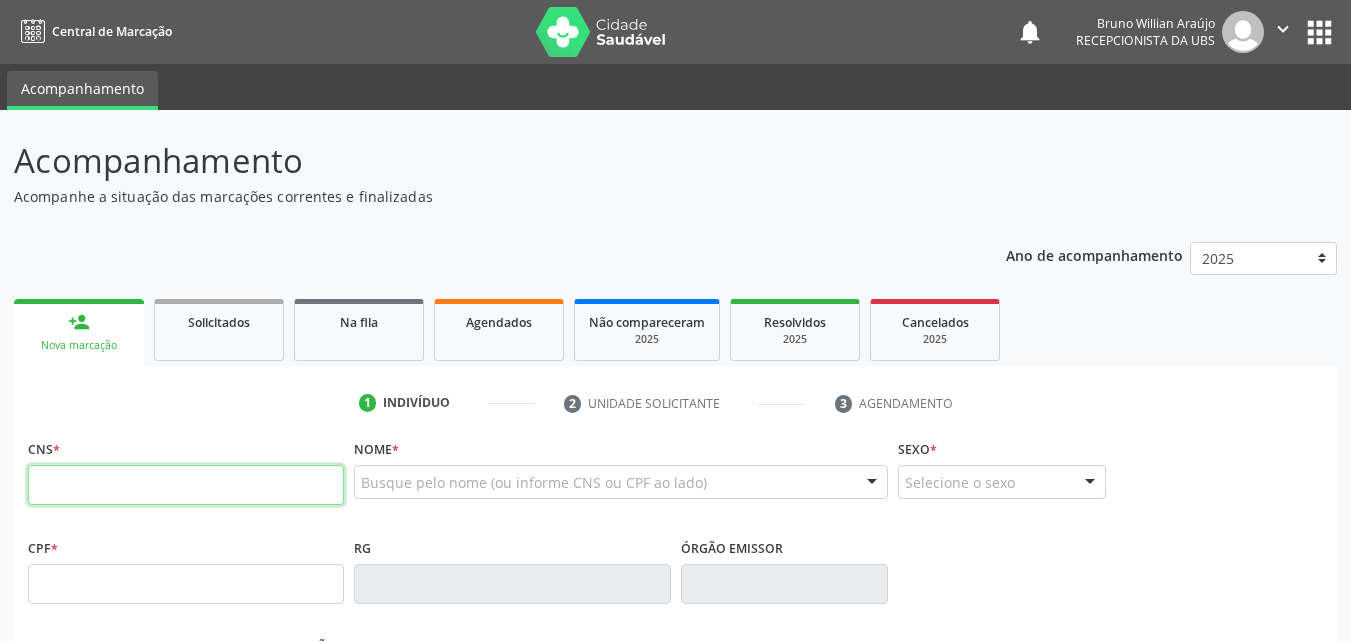 click at bounding box center [186, 485] 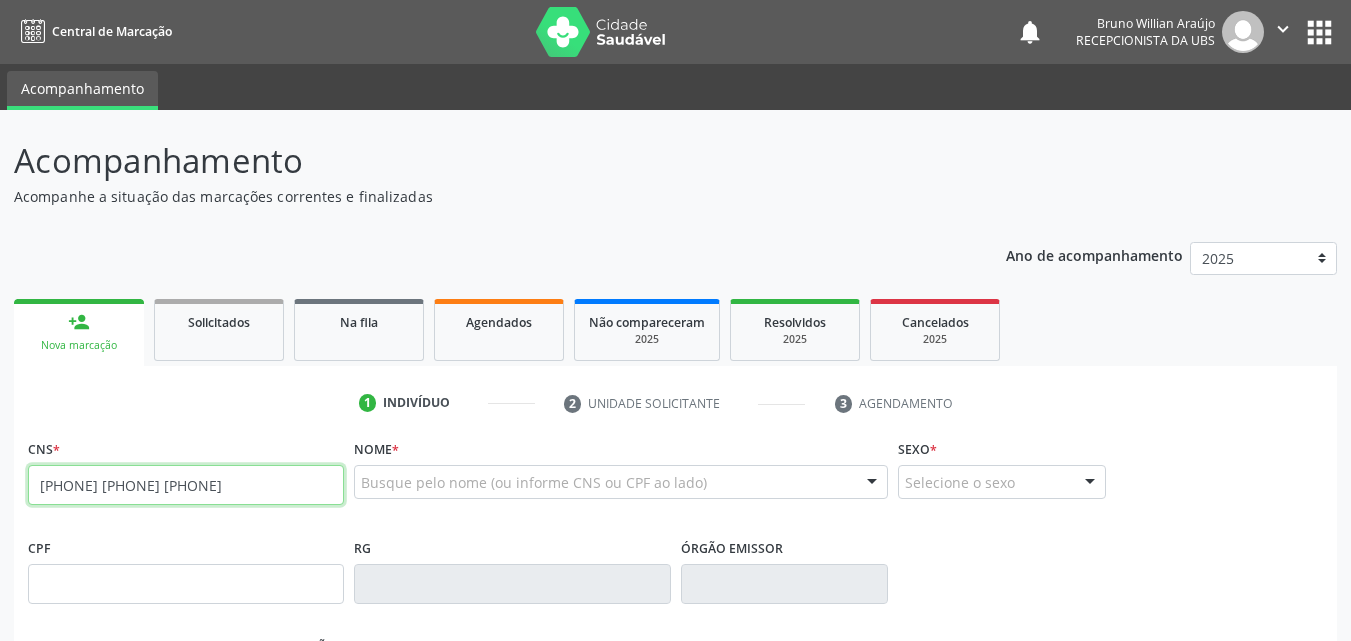 type on "702 4005 8842 6528" 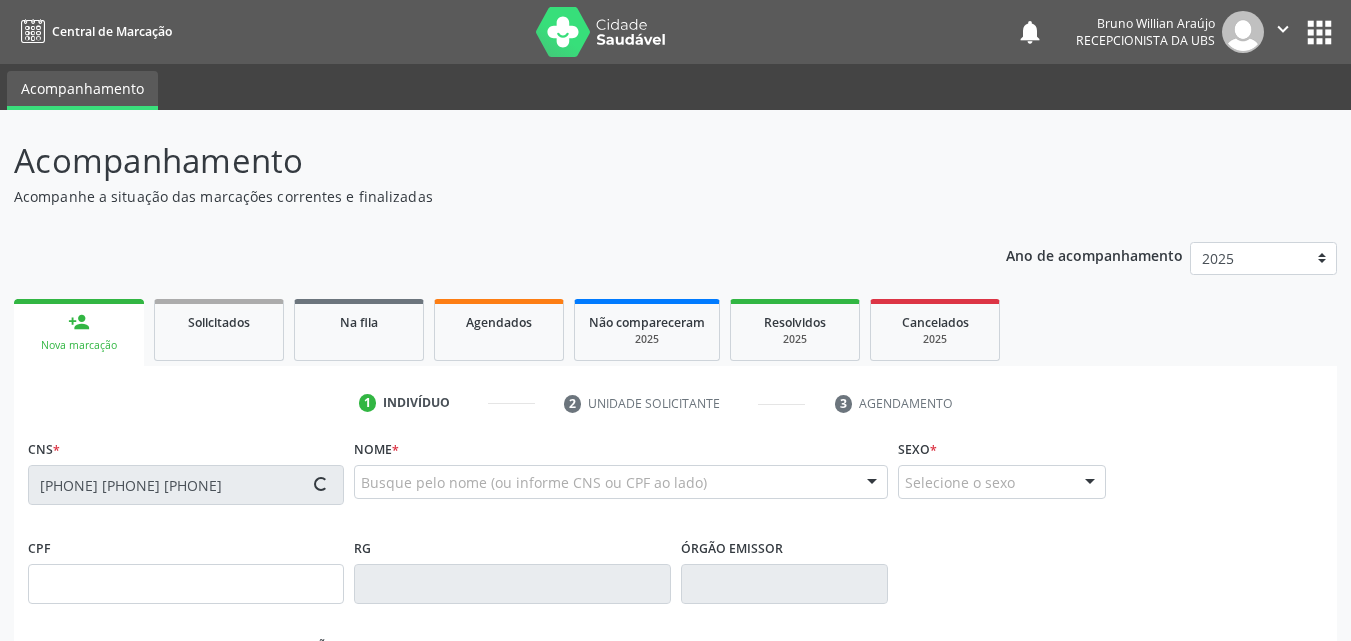 type on "185.843.444-03" 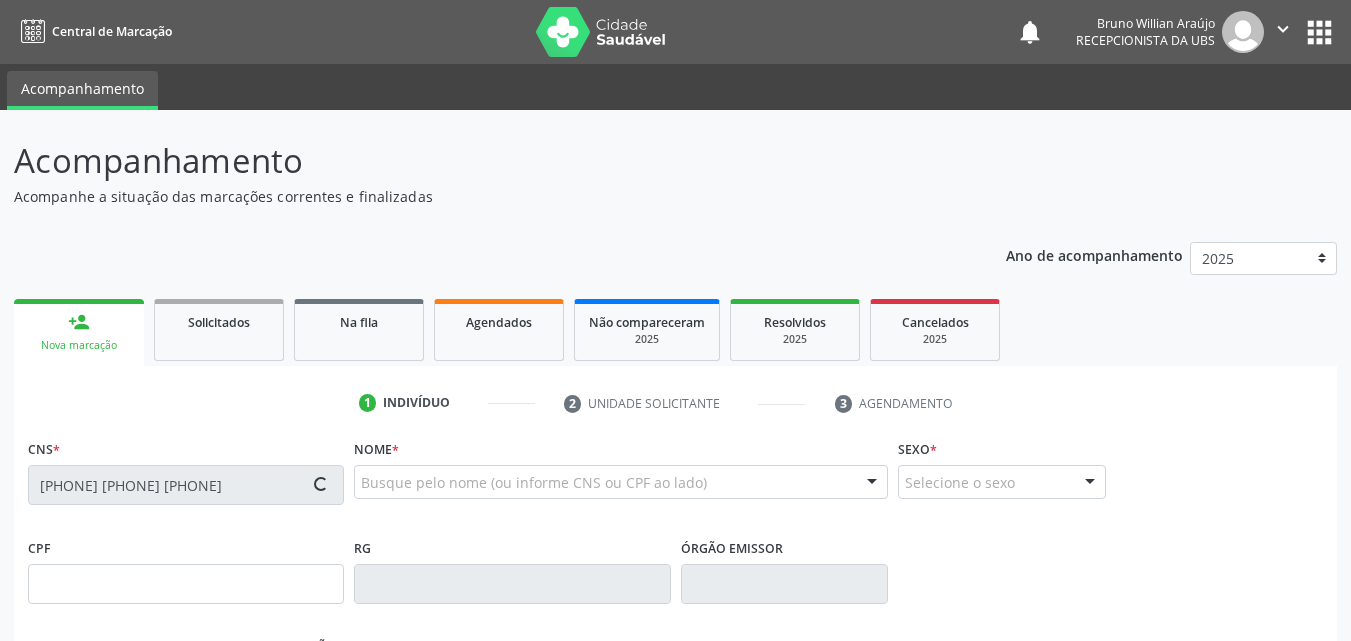 type on "24/06/2023" 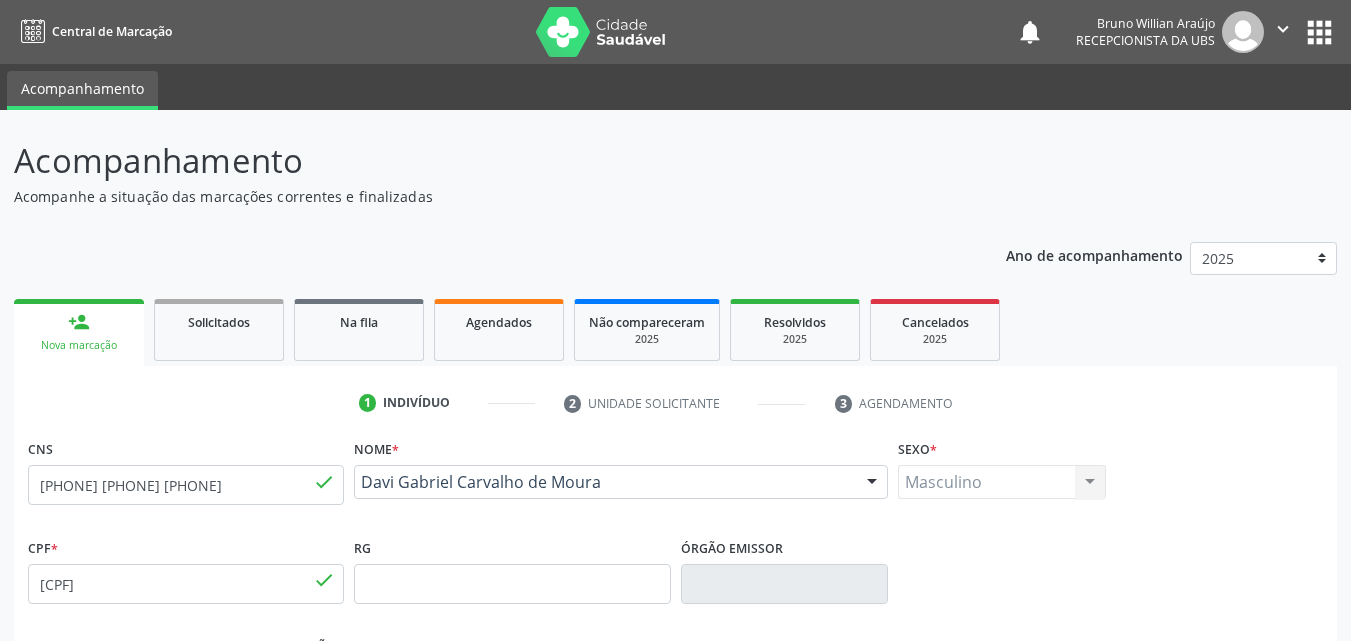 drag, startPoint x: 607, startPoint y: 501, endPoint x: 352, endPoint y: 493, distance: 255.12546 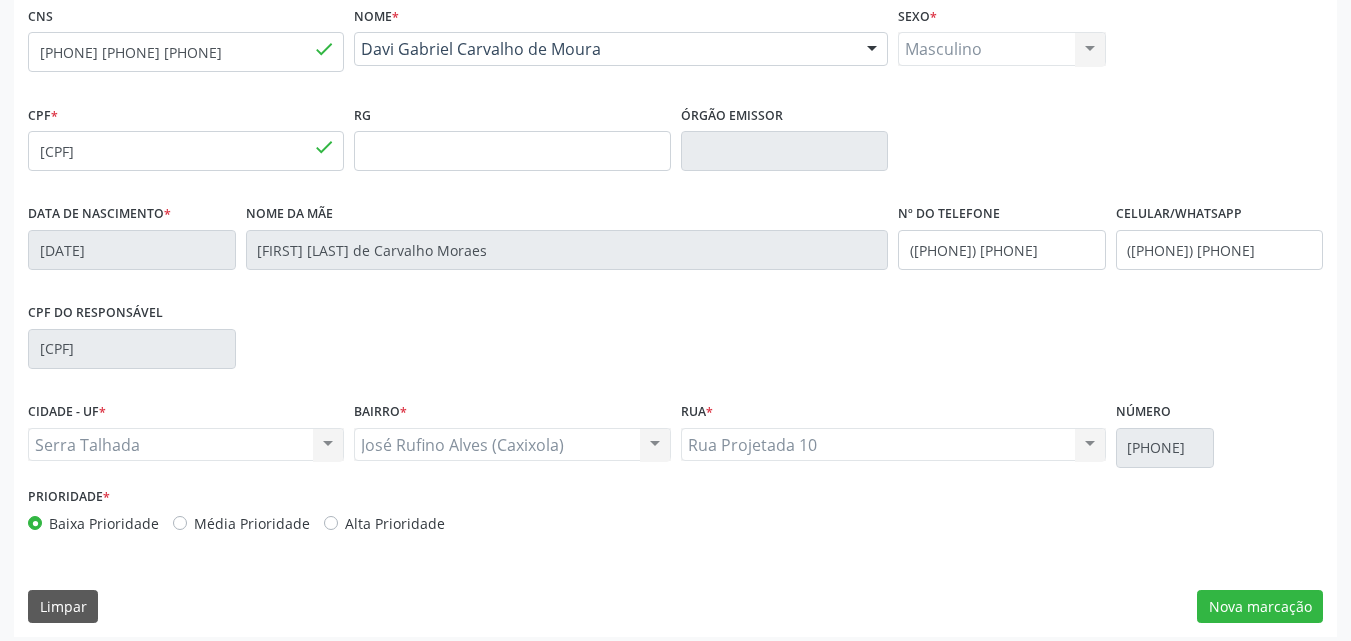 scroll, scrollTop: 443, scrollLeft: 0, axis: vertical 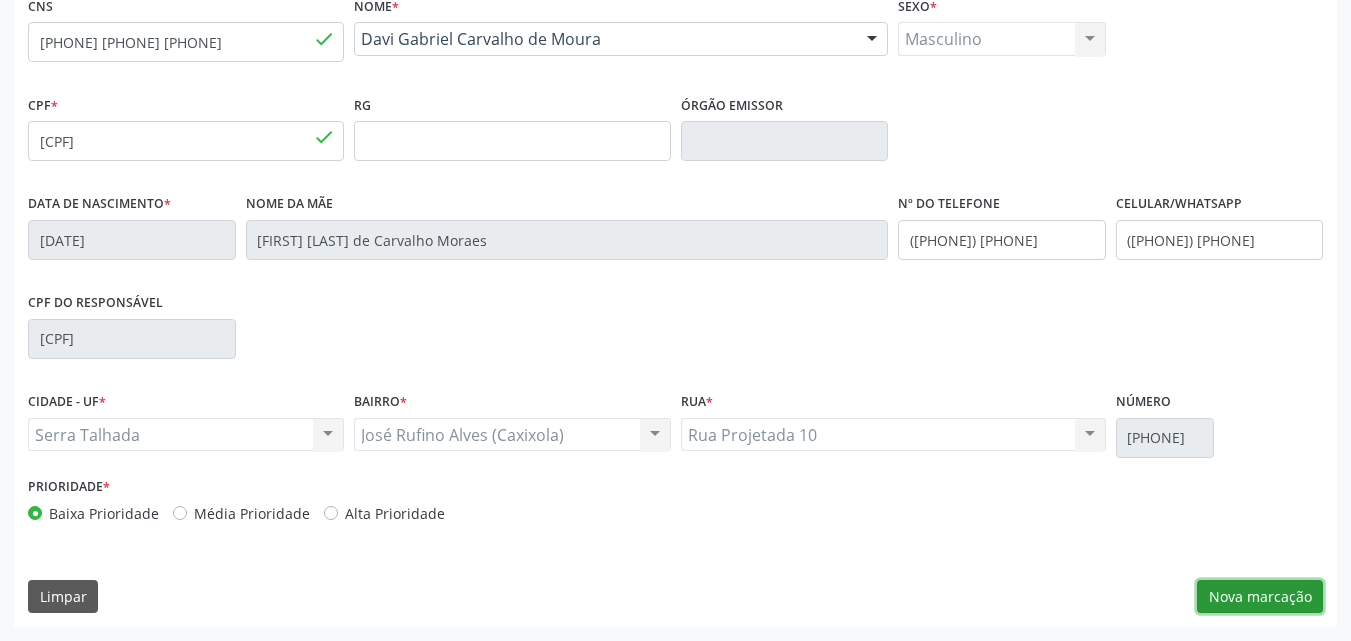 click on "Nova marcação" at bounding box center [1260, 597] 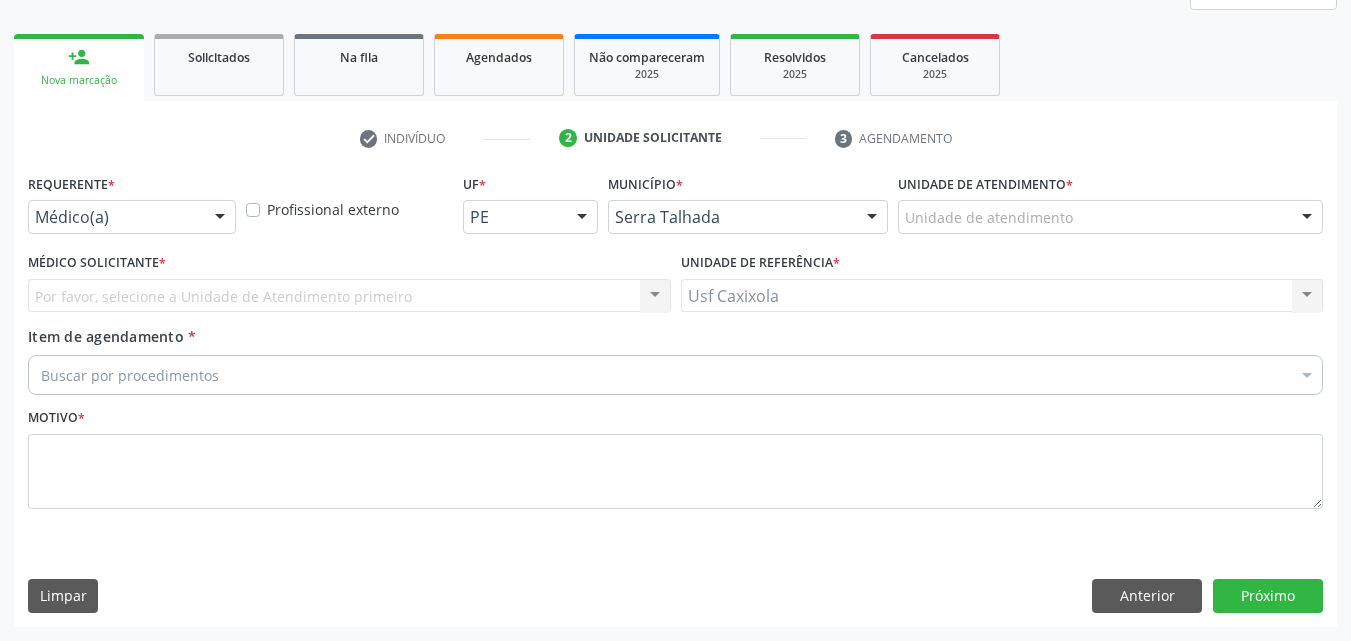 scroll, scrollTop: 265, scrollLeft: 0, axis: vertical 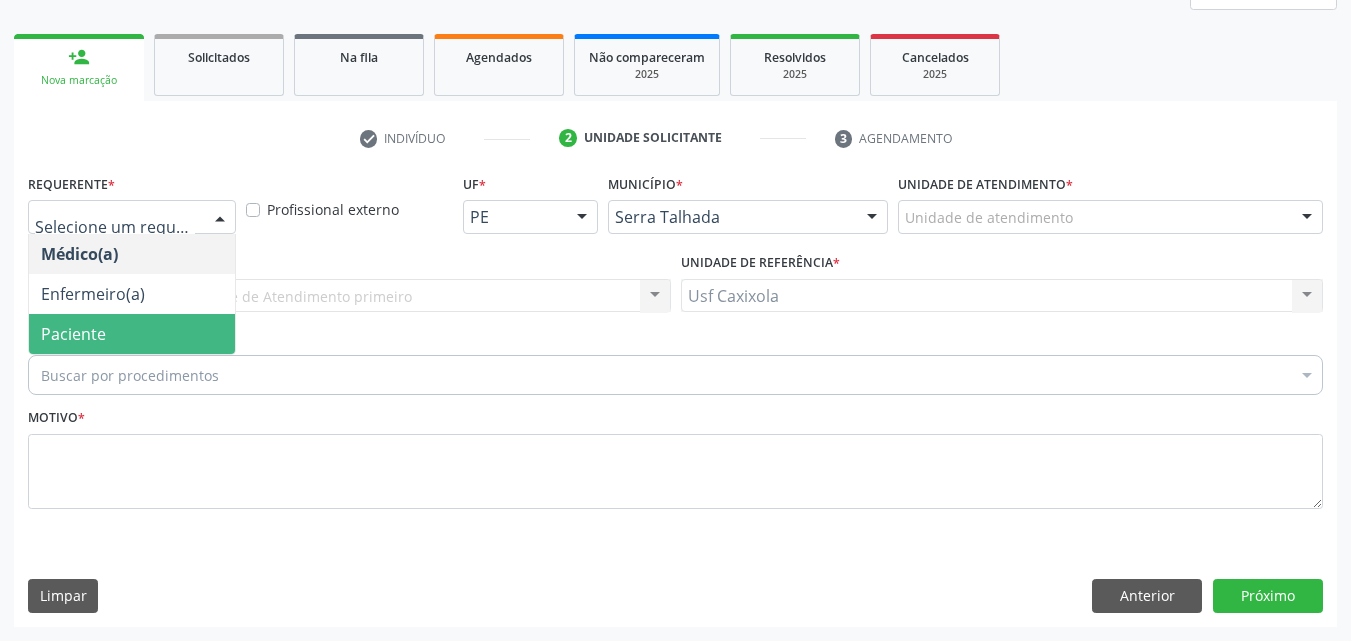 click on "Paciente" at bounding box center [132, 334] 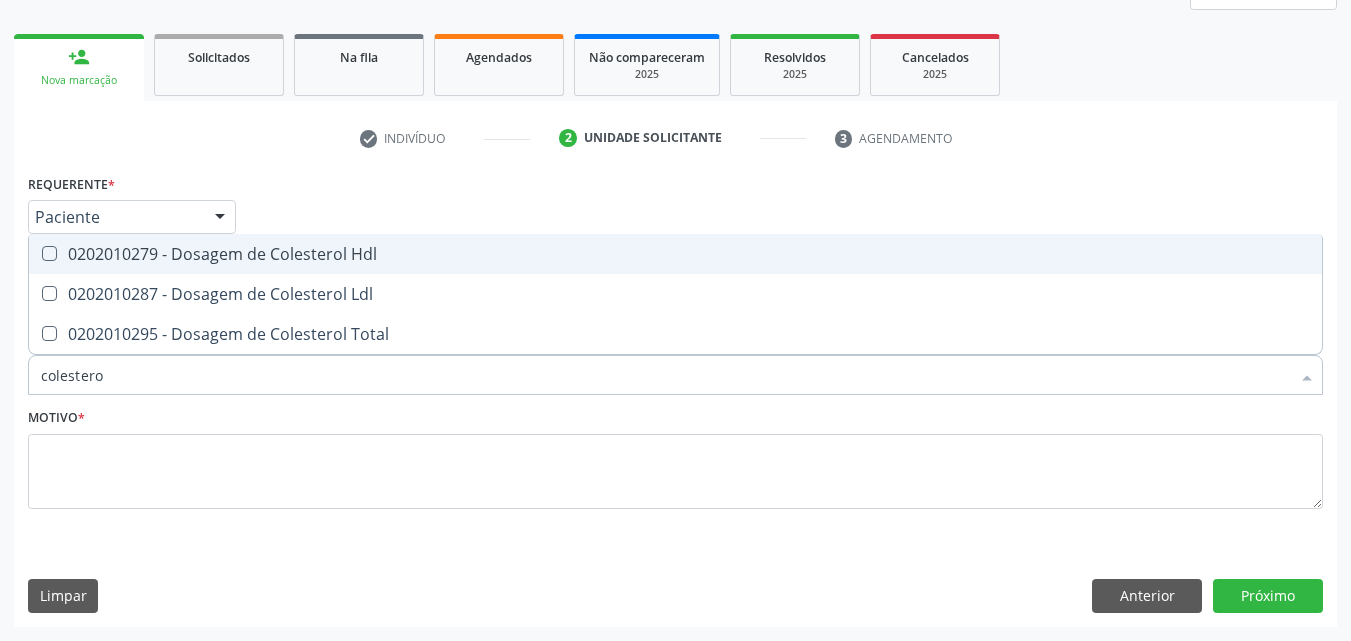type on "colesterol" 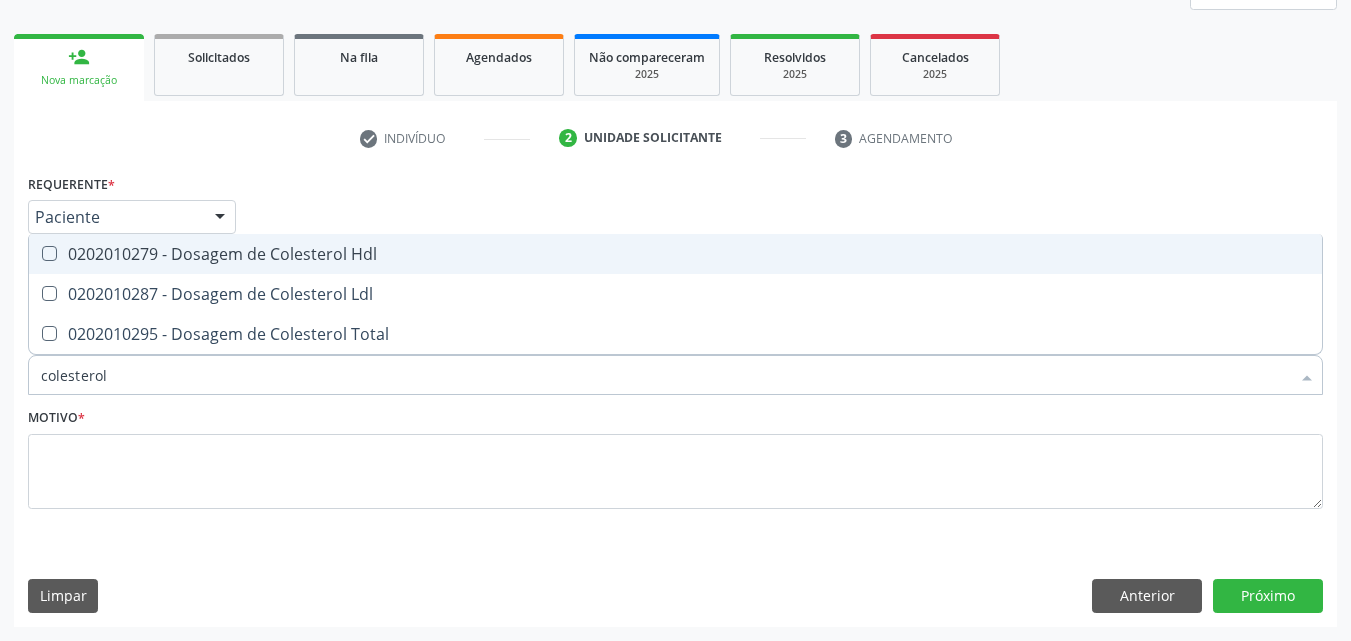 drag, startPoint x: 208, startPoint y: 259, endPoint x: 209, endPoint y: 308, distance: 49.010204 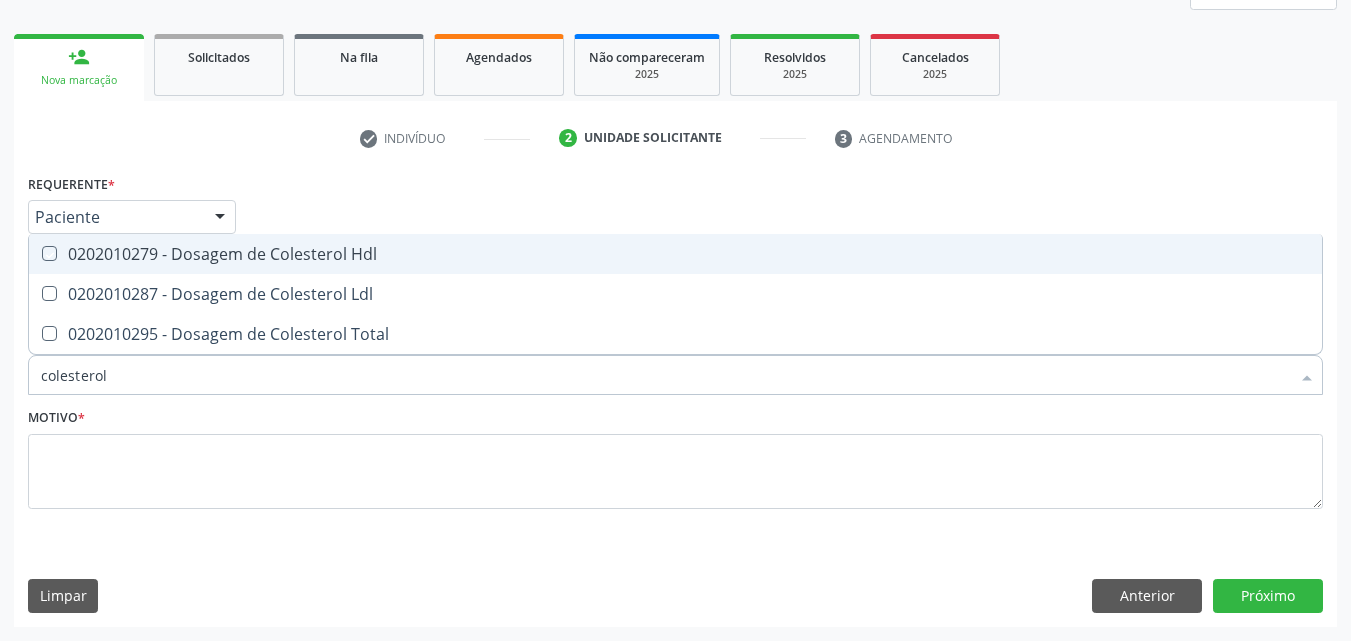 checkbox on "true" 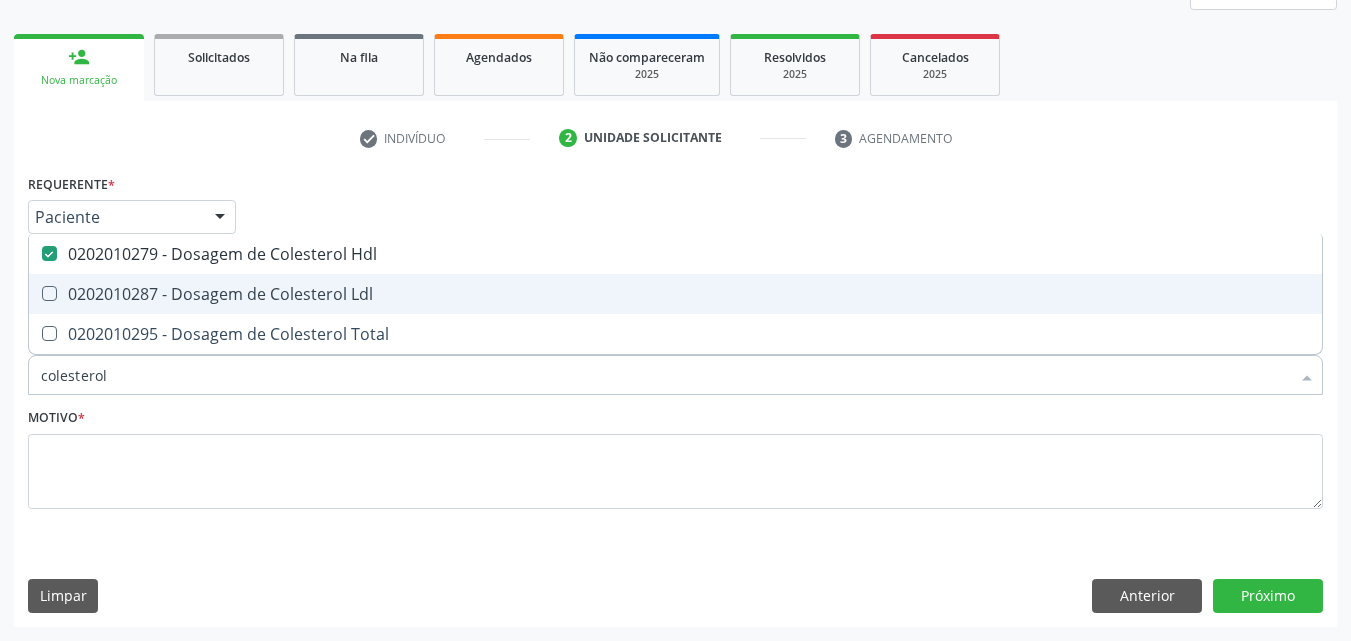 click on "0202010287 - Dosagem de Colesterol Ldl" at bounding box center (675, 294) 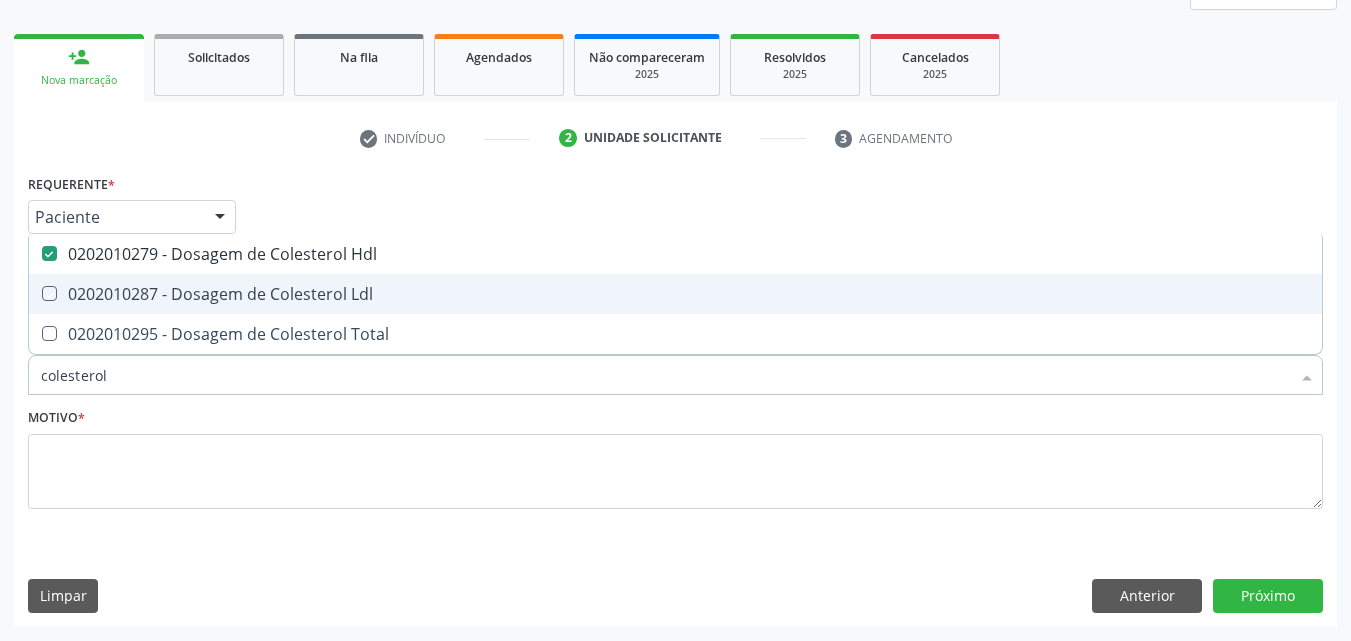 checkbox on "true" 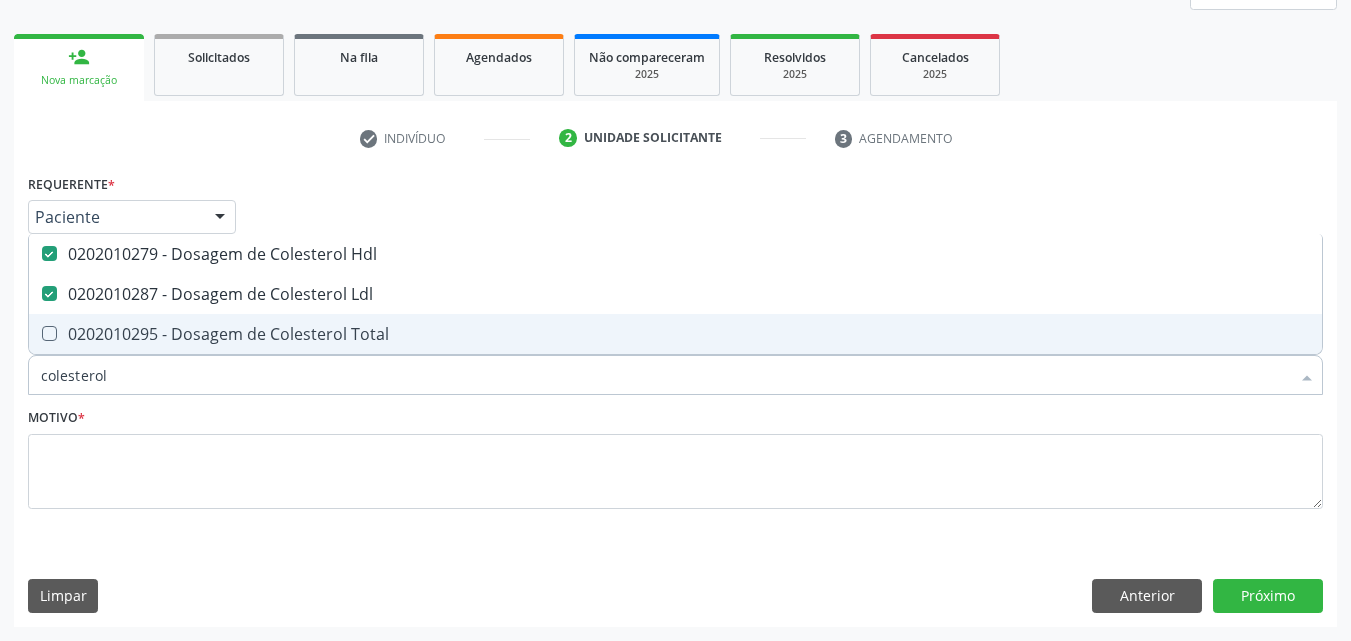 click on "0202010295 - Dosagem de Colesterol Total" at bounding box center (675, 334) 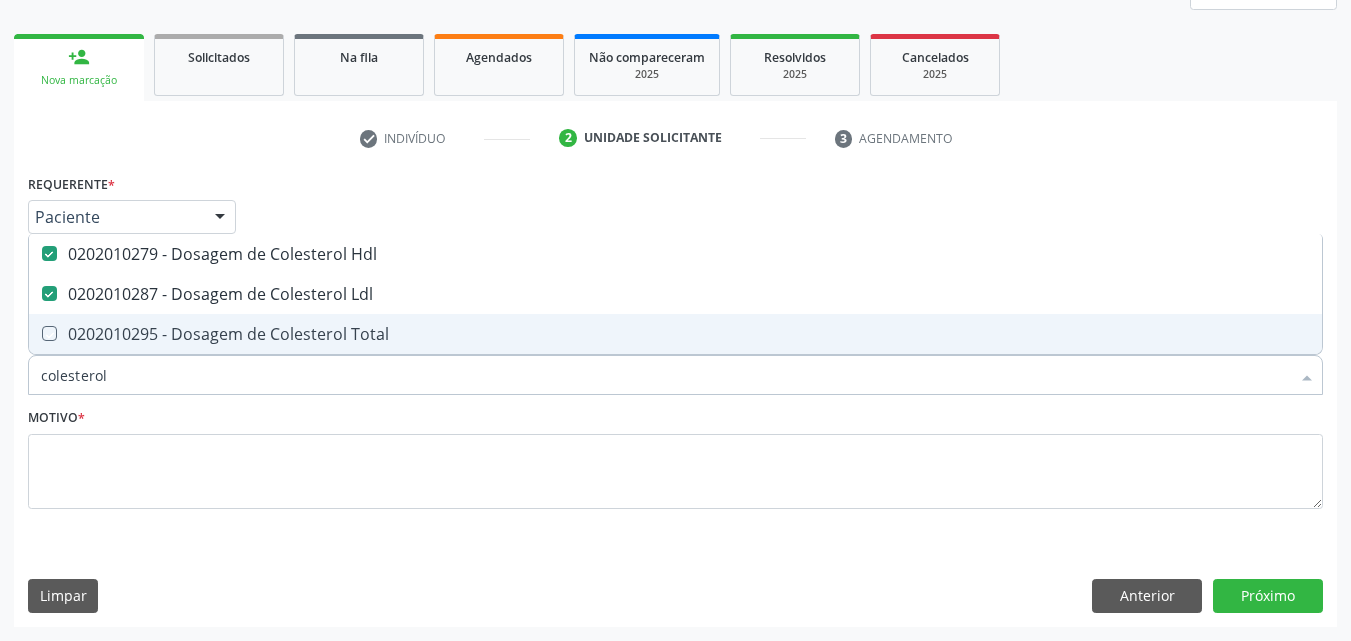 checkbox on "true" 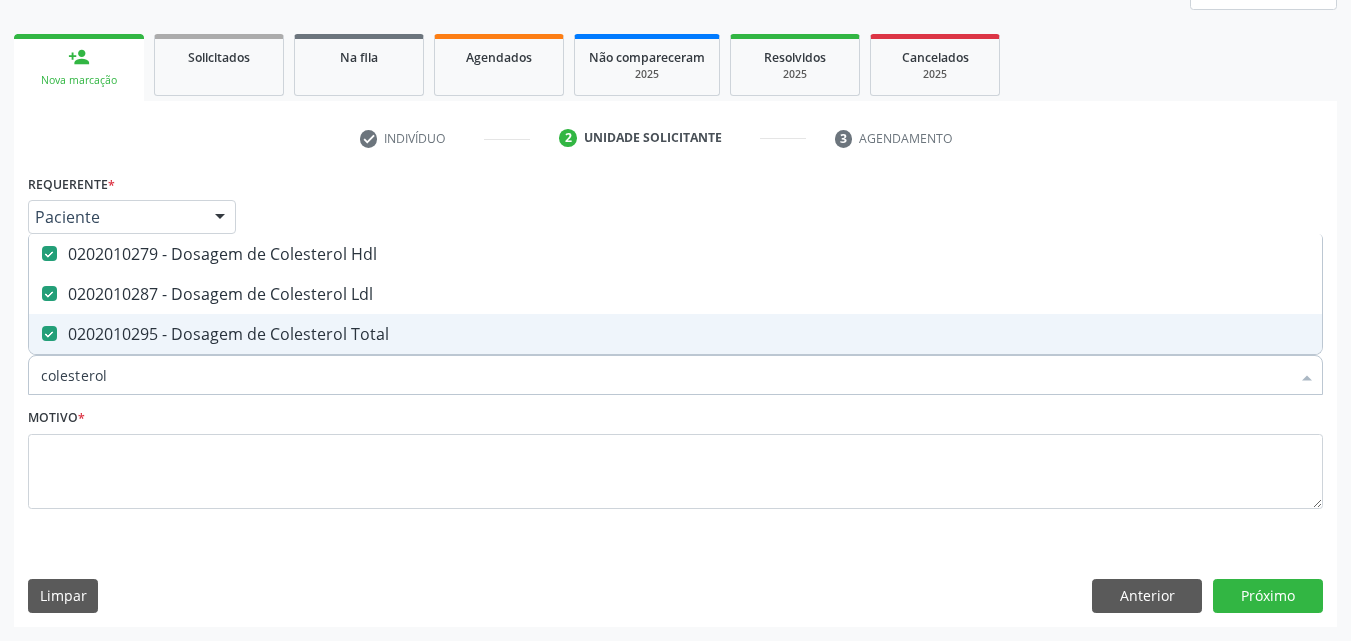drag, startPoint x: 147, startPoint y: 381, endPoint x: 23, endPoint y: 379, distance: 124.01613 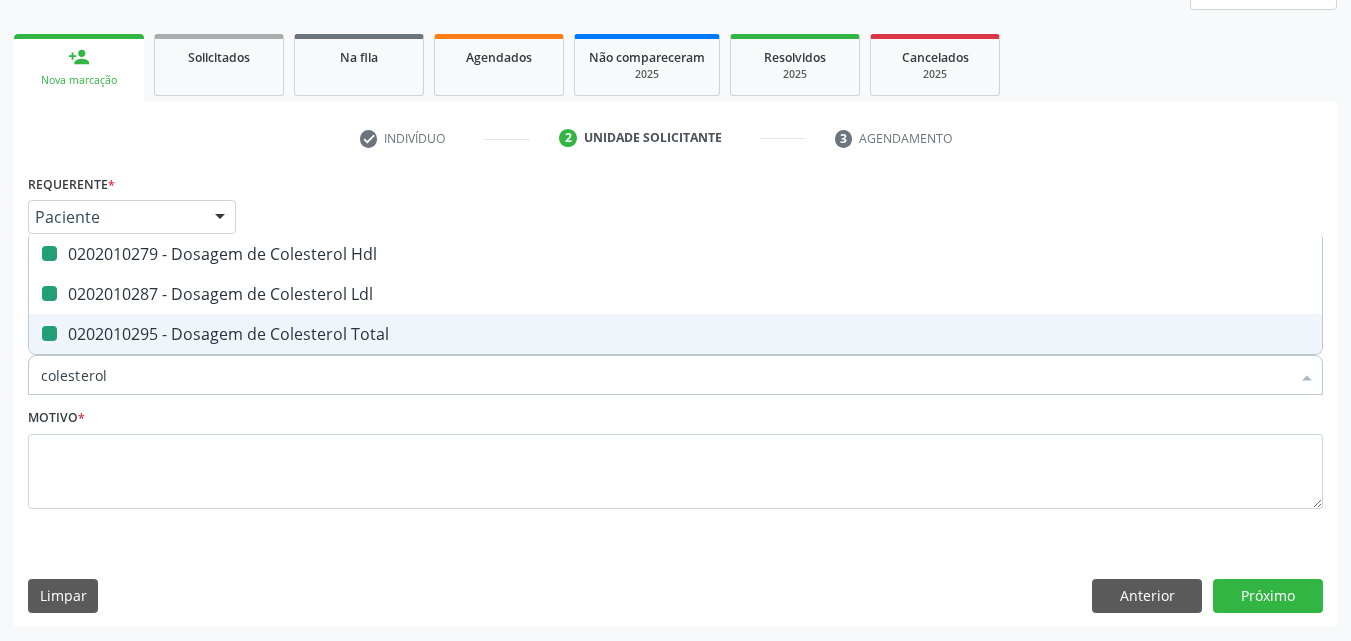 type on "0" 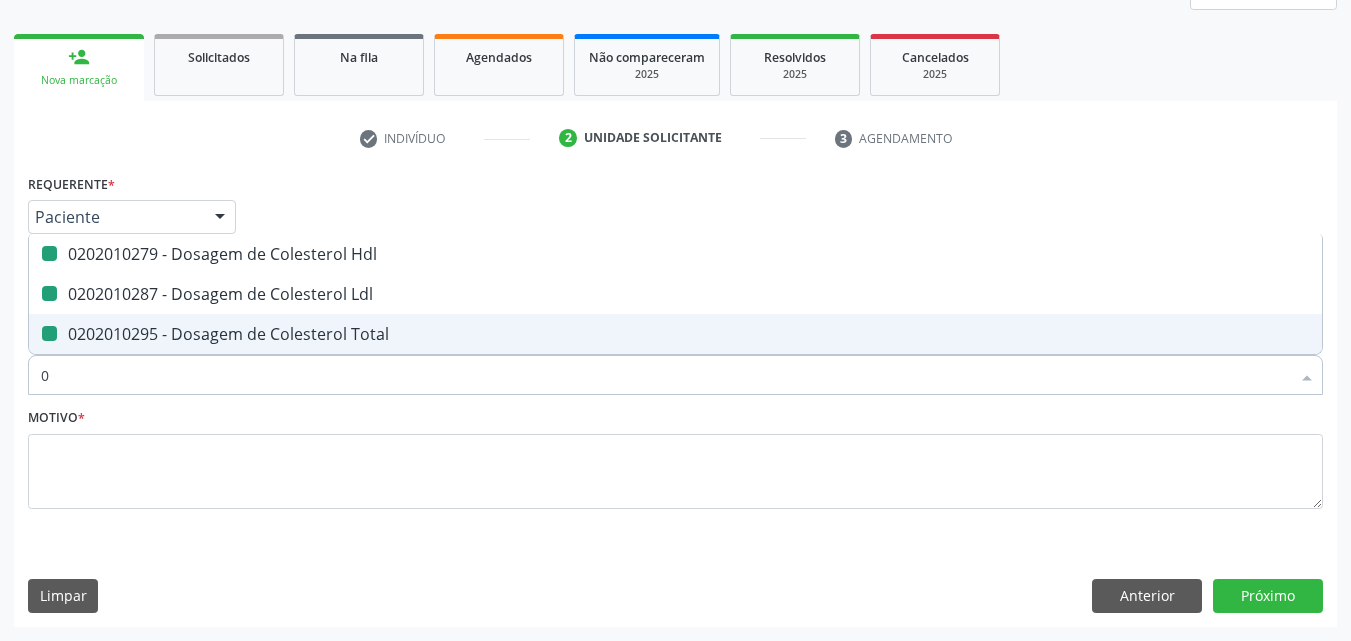 checkbox on "false" 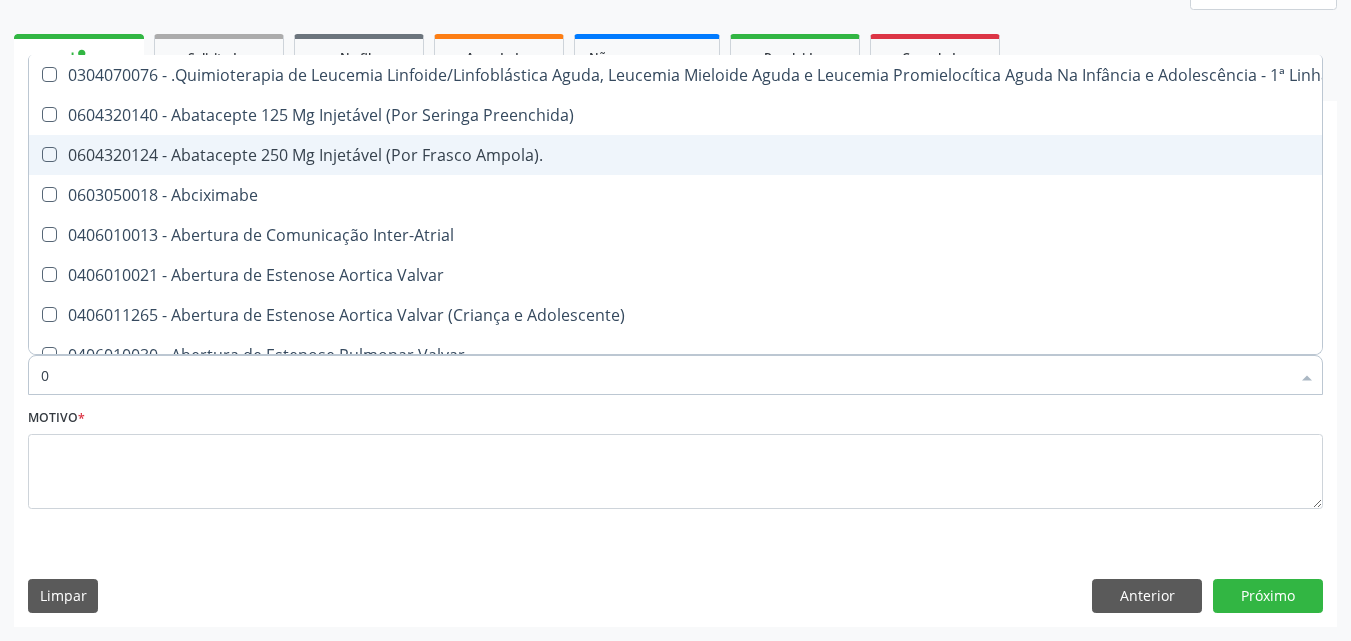 type on "02" 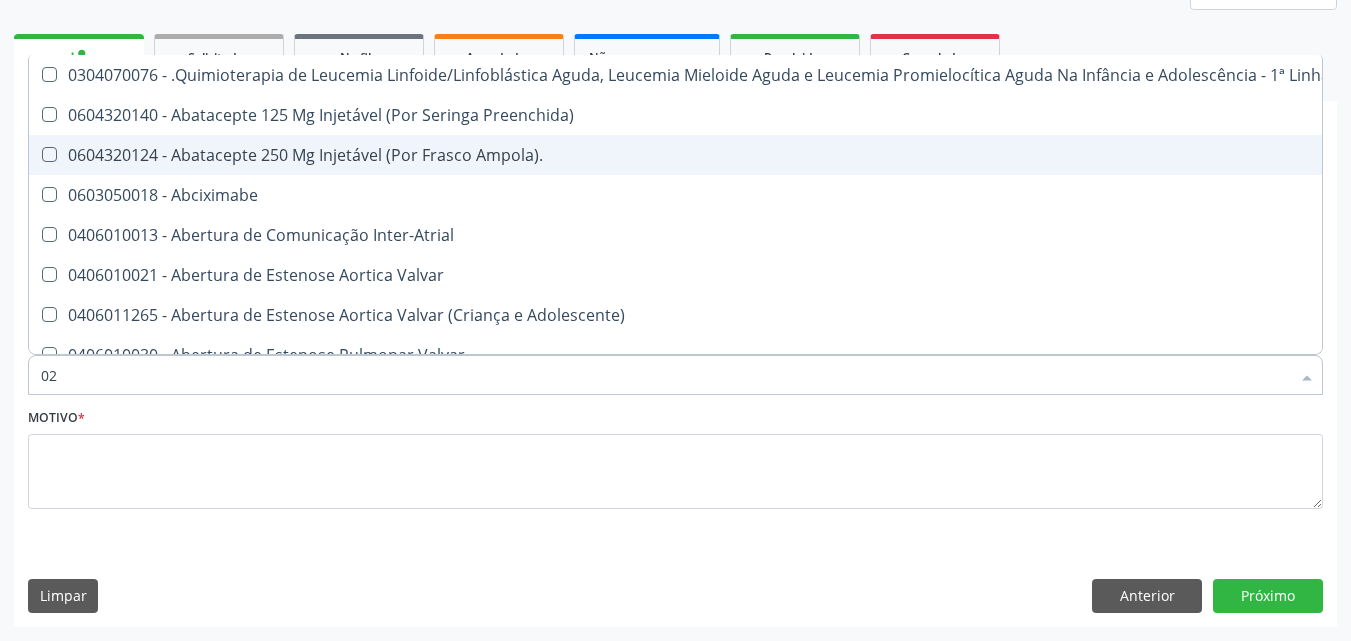 checkbox on "true" 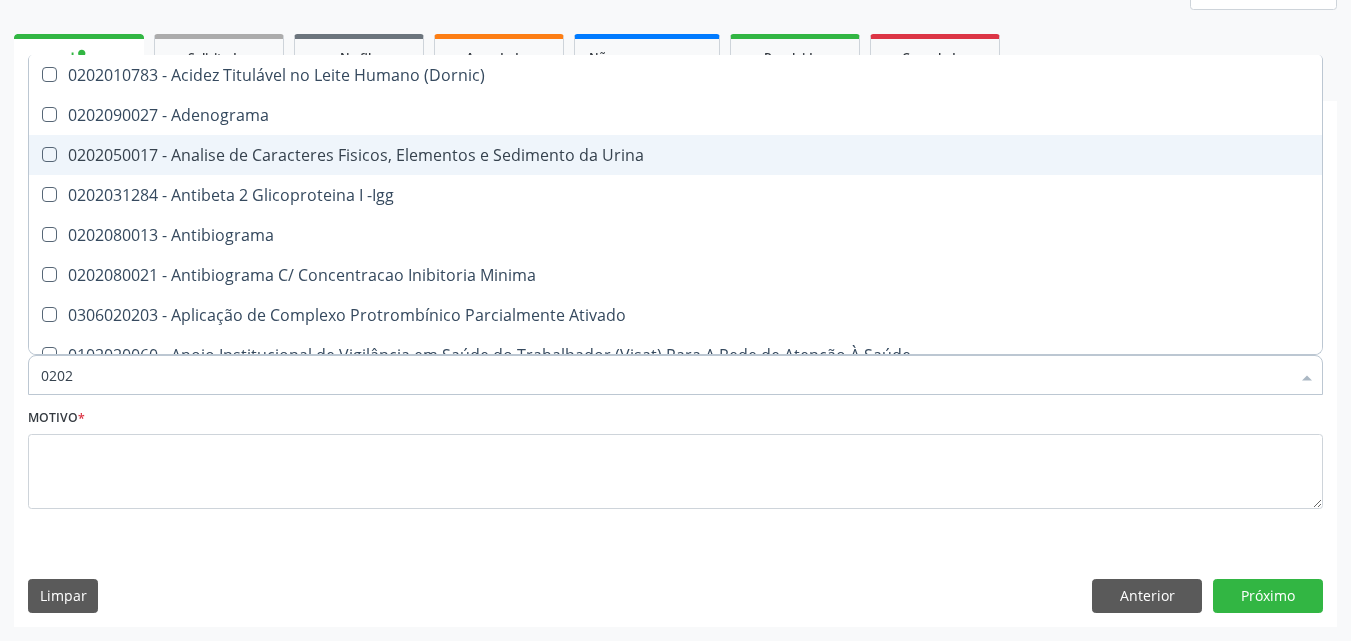 type on "02020" 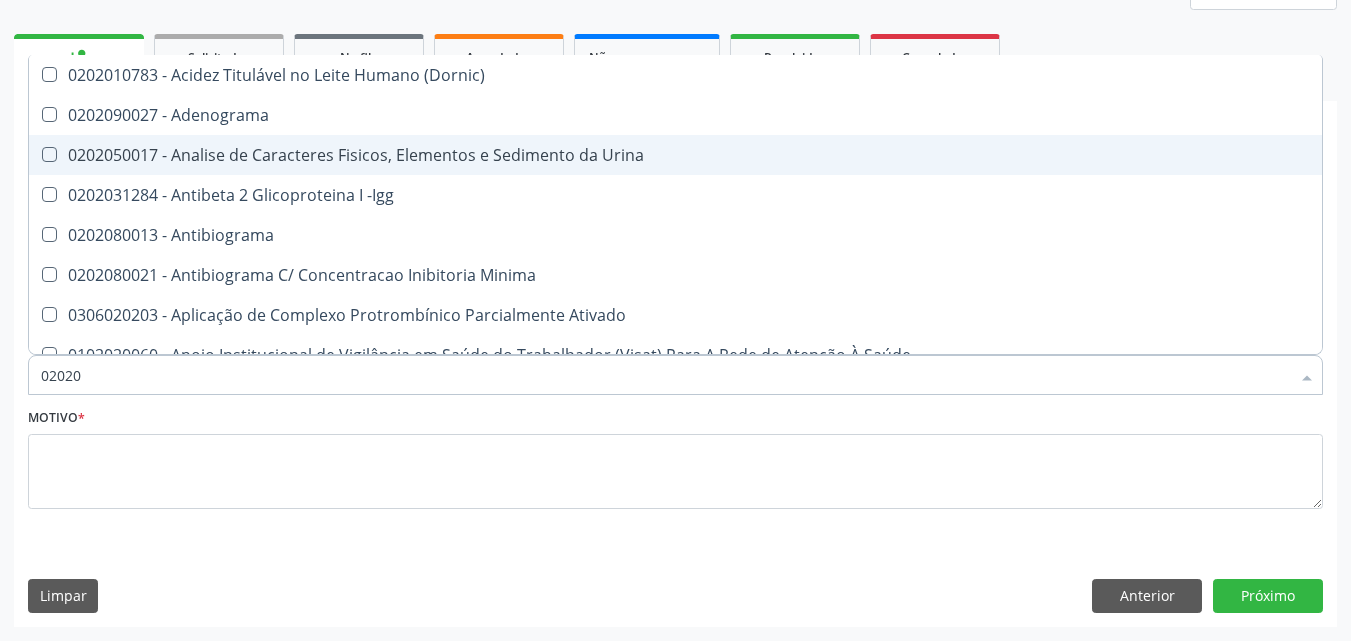 type on "020201" 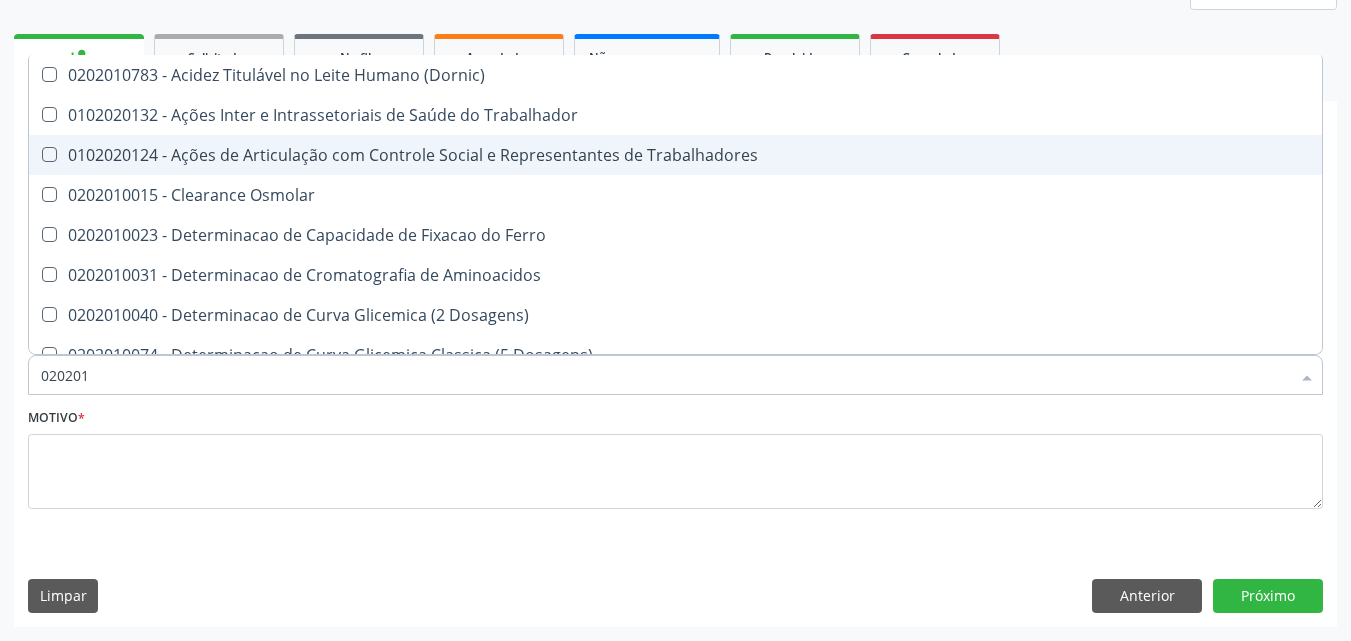 type on "0202010" 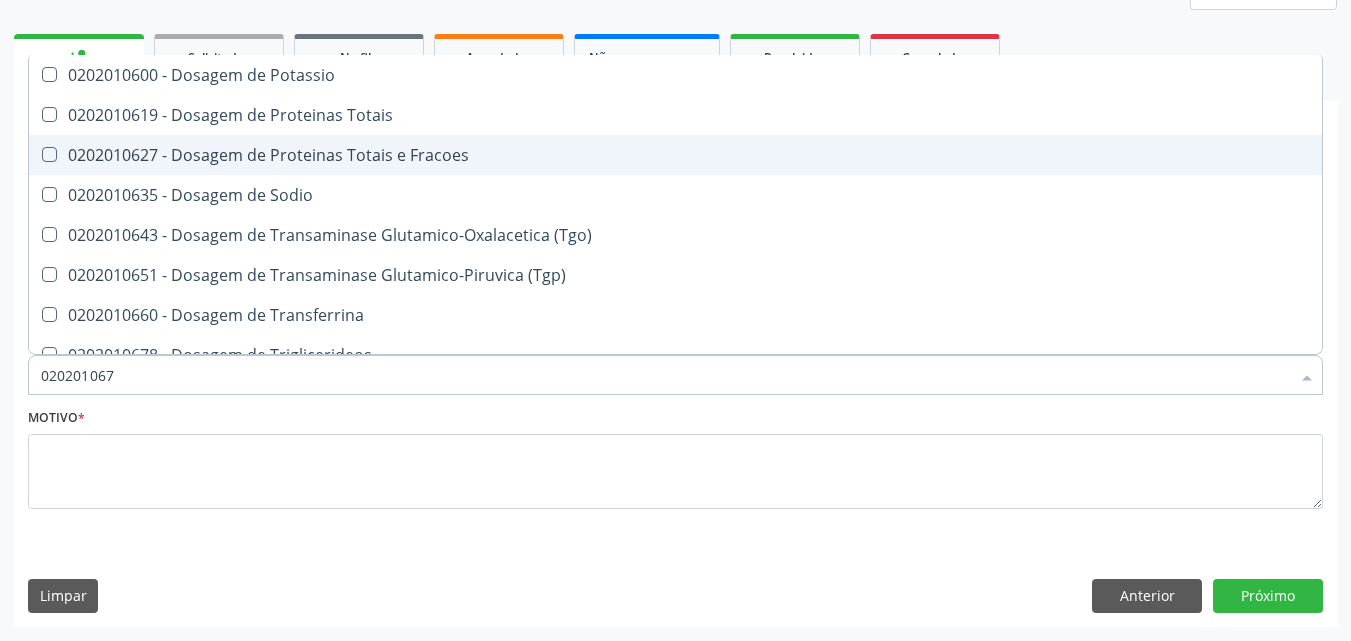 type on "0202010678" 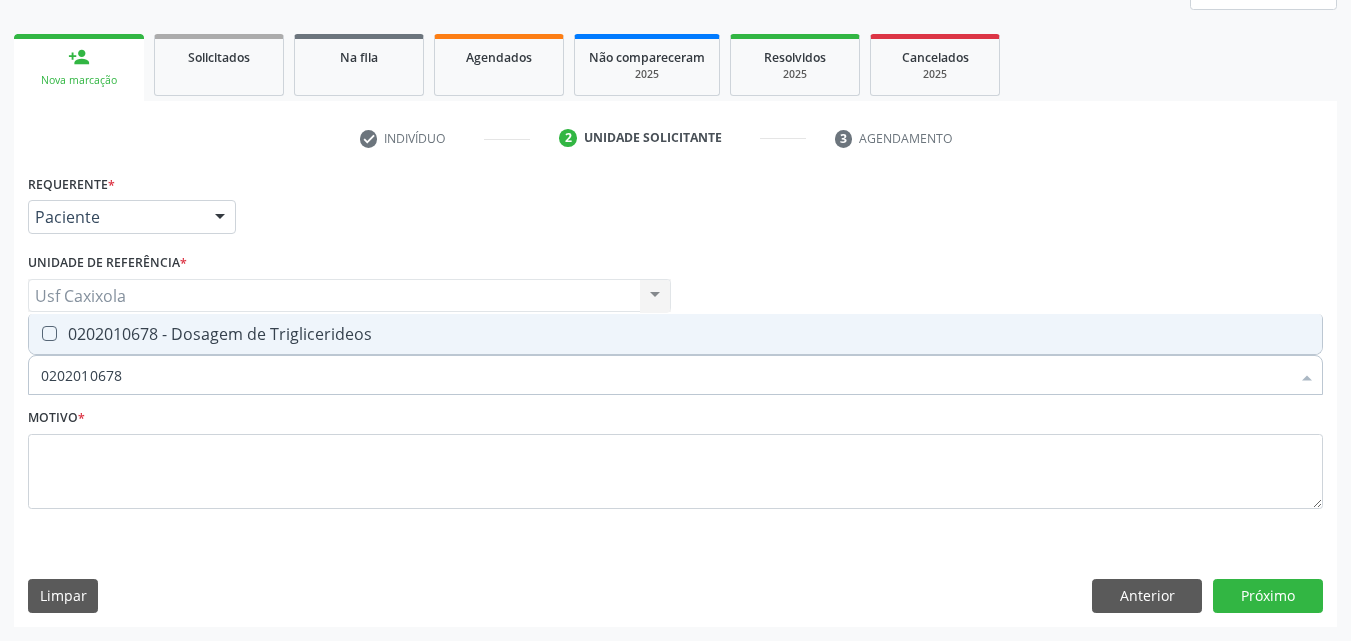click on "0202010678 - Dosagem de Triglicerideos" at bounding box center (675, 334) 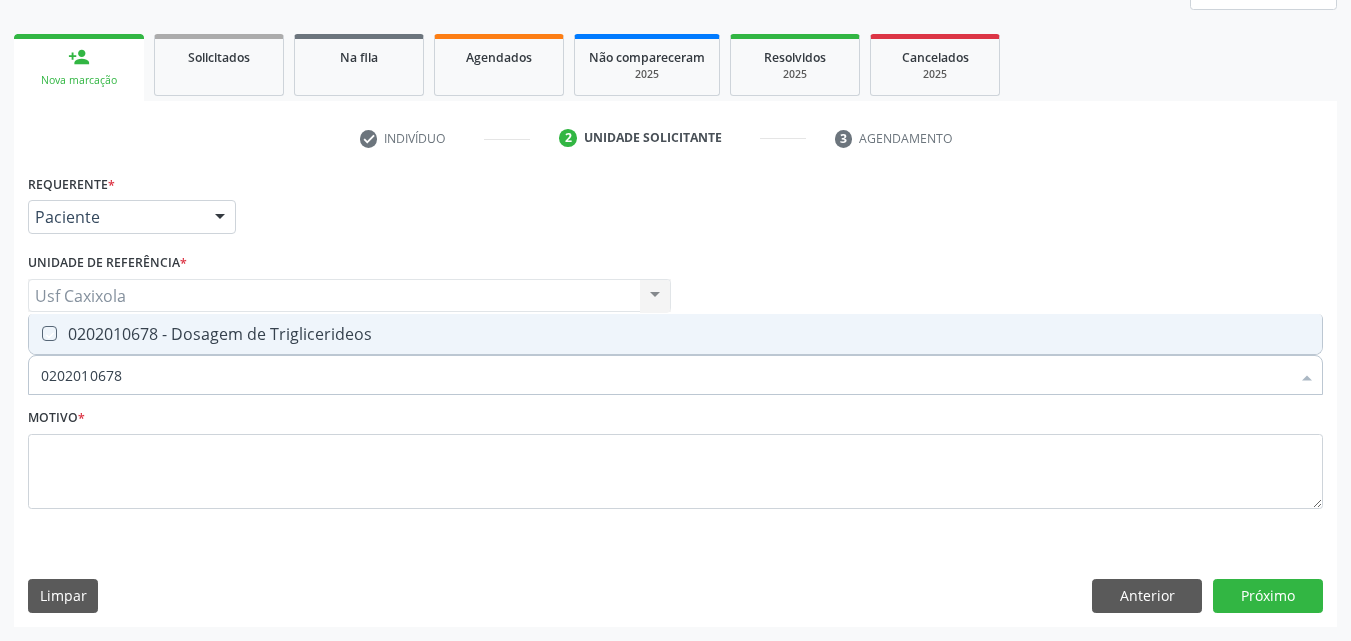 checkbox on "true" 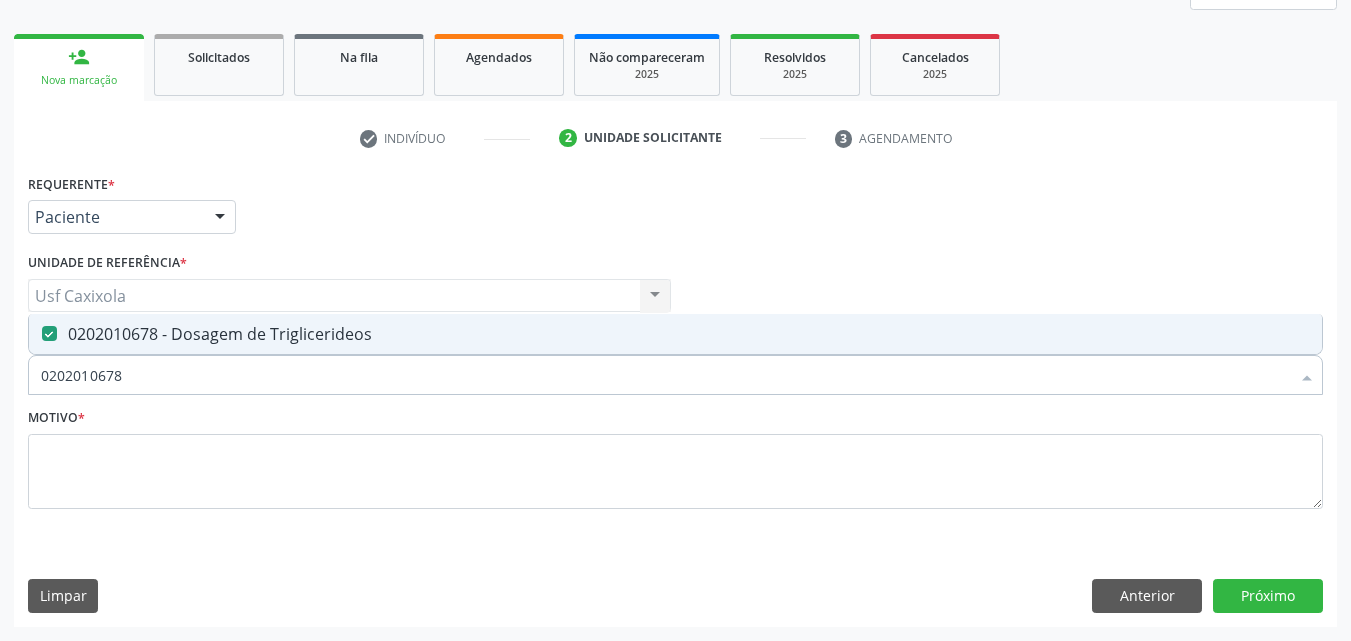 drag, startPoint x: 88, startPoint y: 375, endPoint x: 0, endPoint y: 371, distance: 88.09086 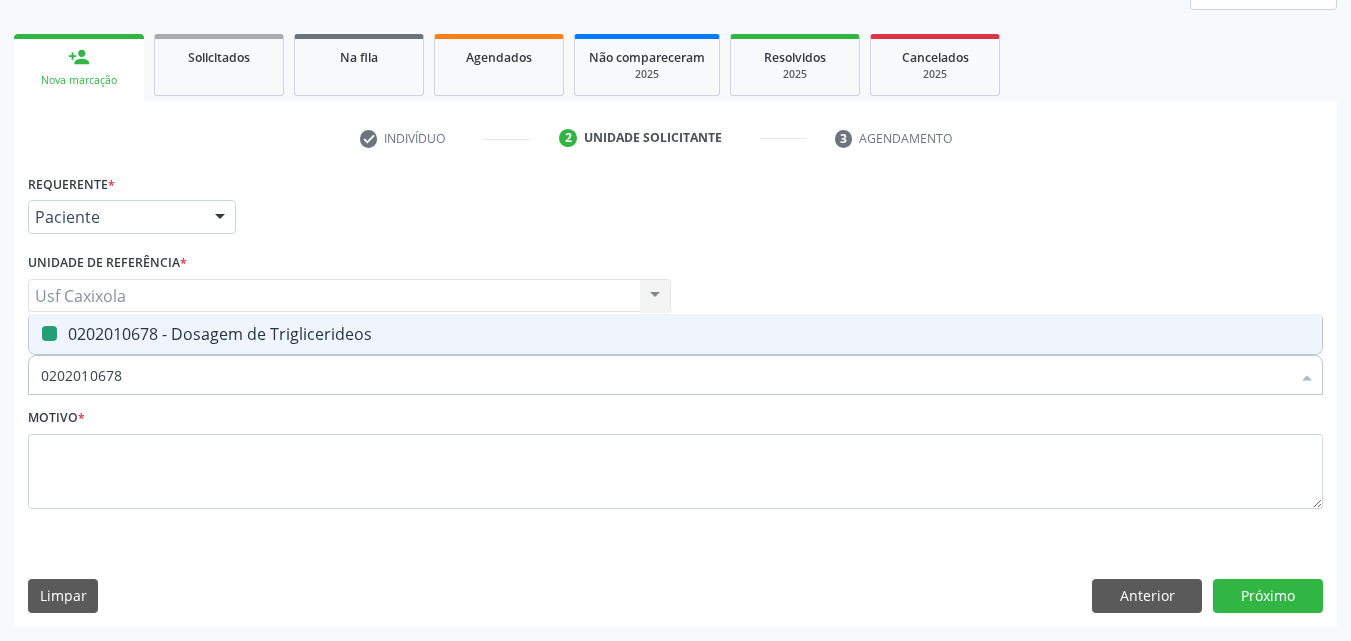 type on "0" 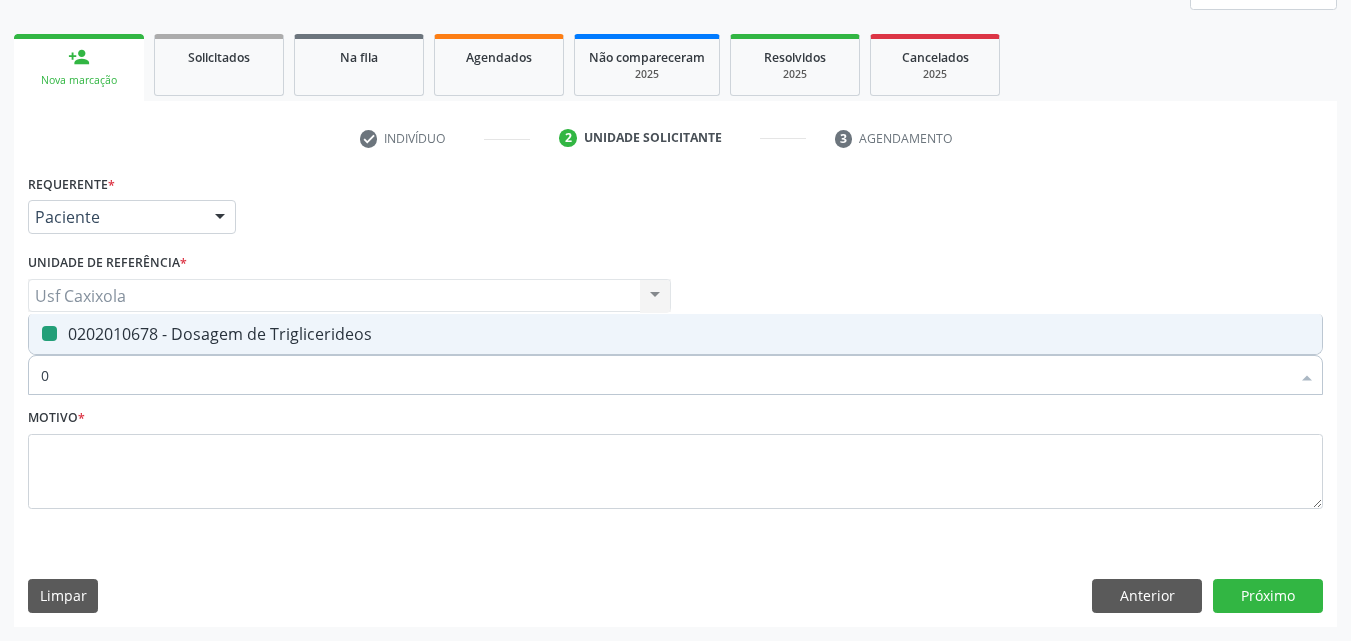 checkbox on "false" 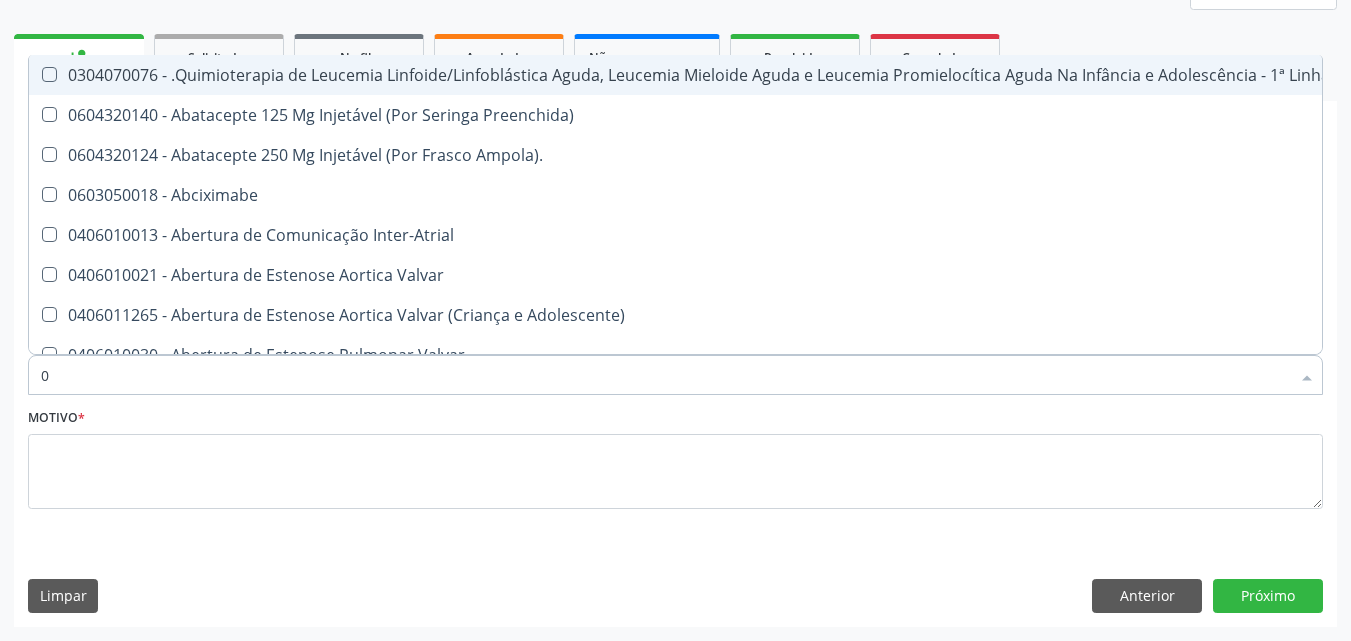 type on "02" 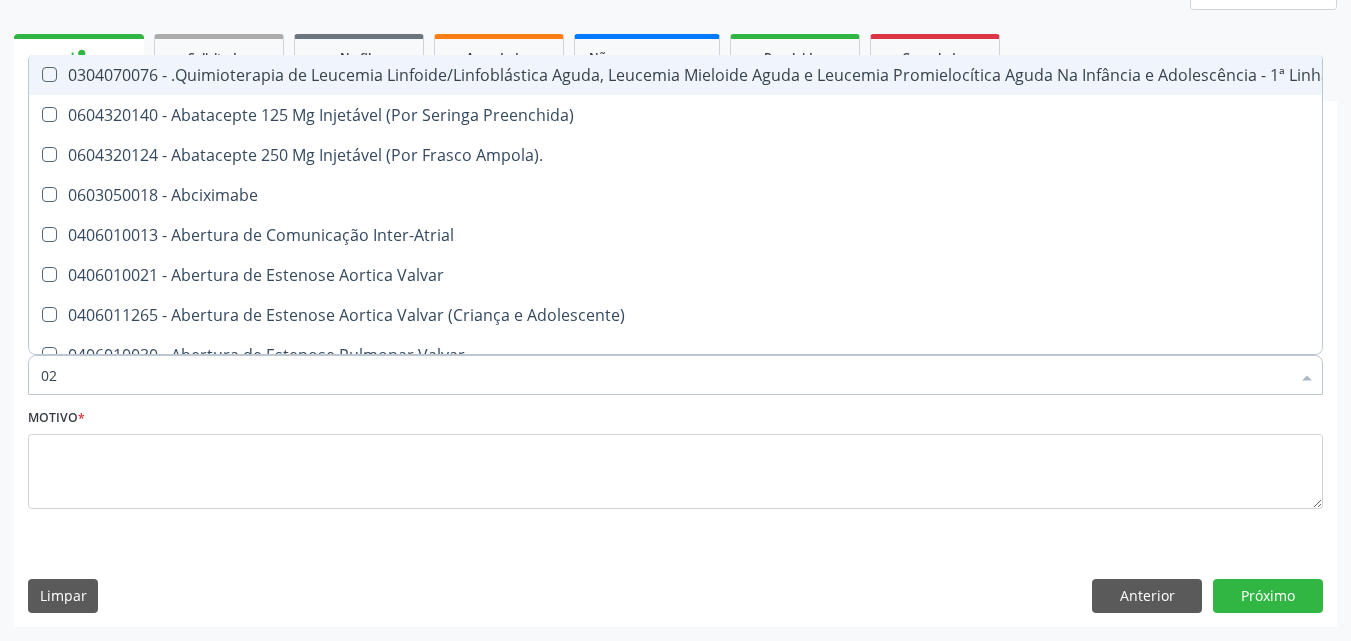 checkbox on "true" 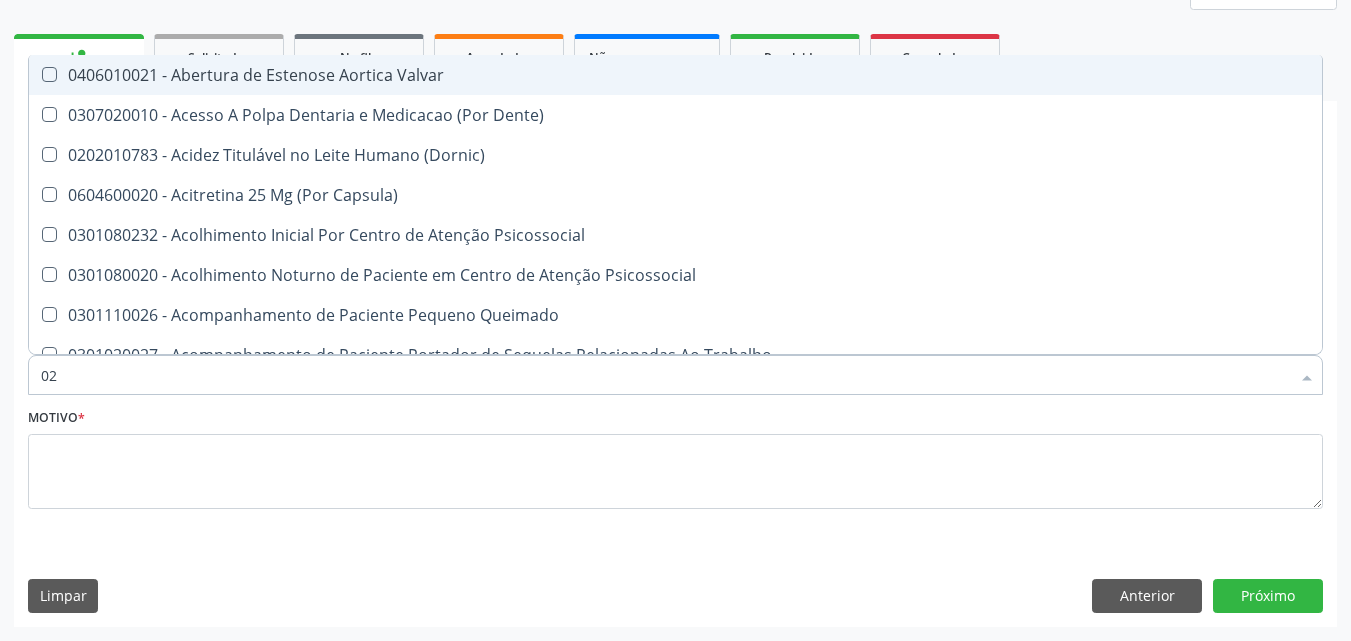 type on "020" 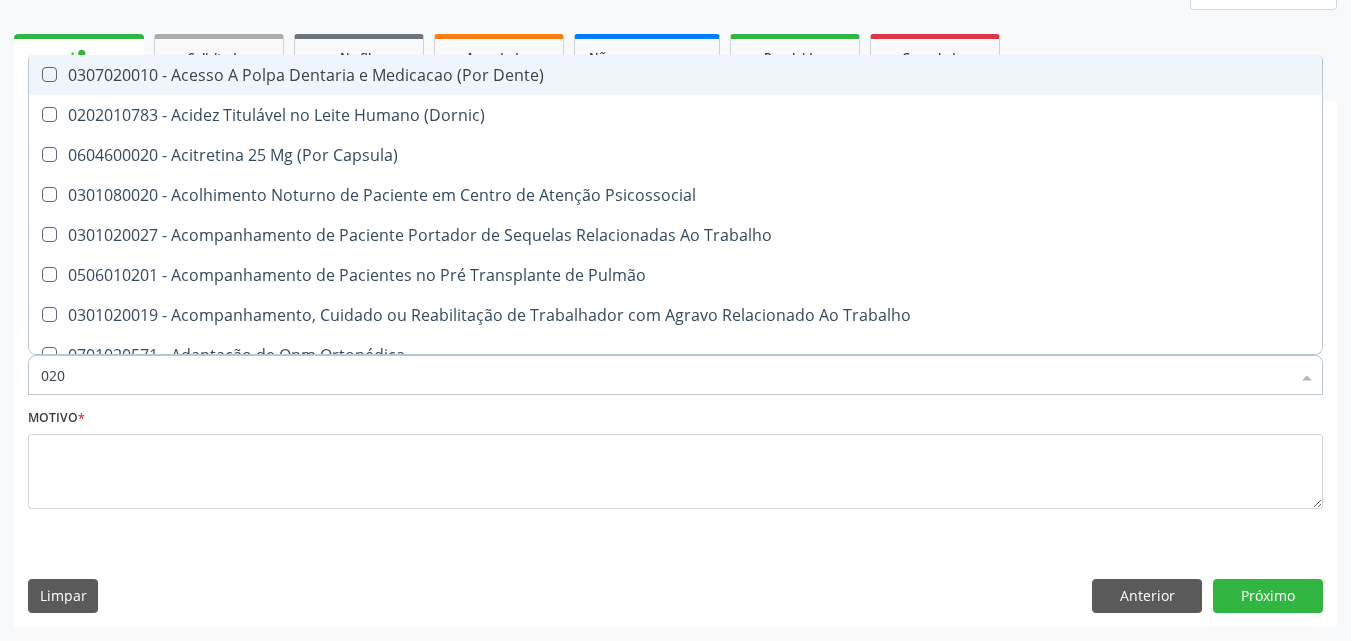 type on "0202" 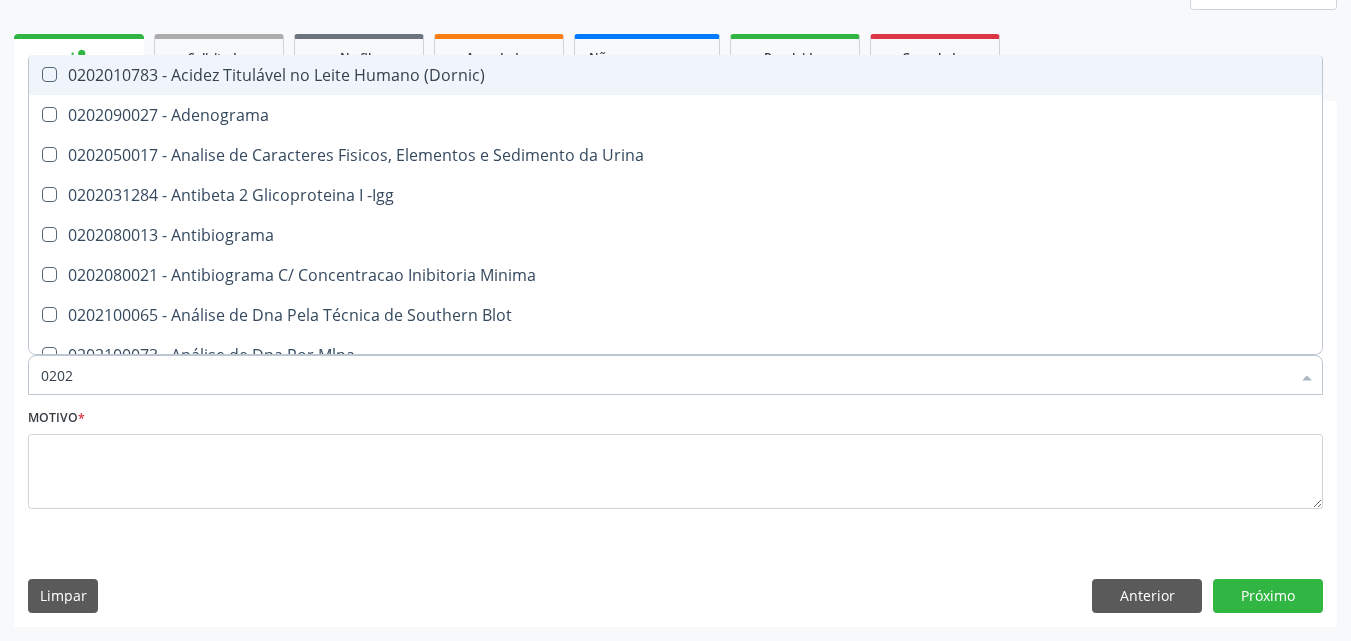 type on "02020" 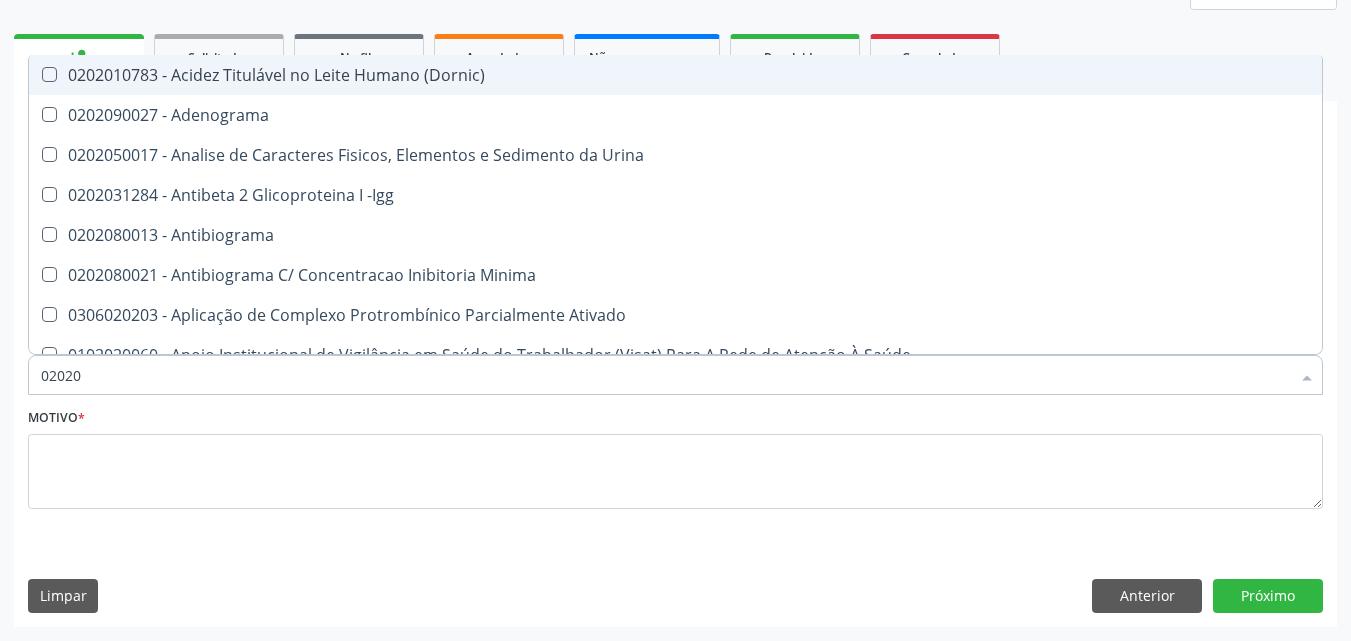 type on "020201" 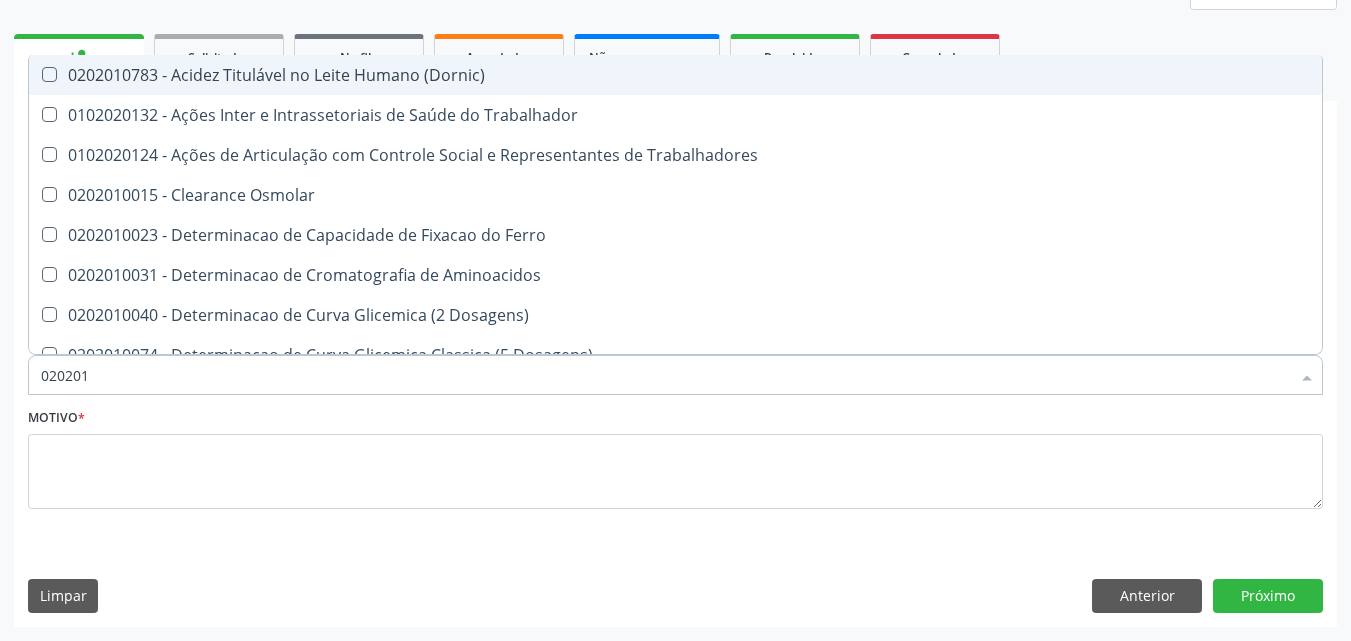 type on "0202010" 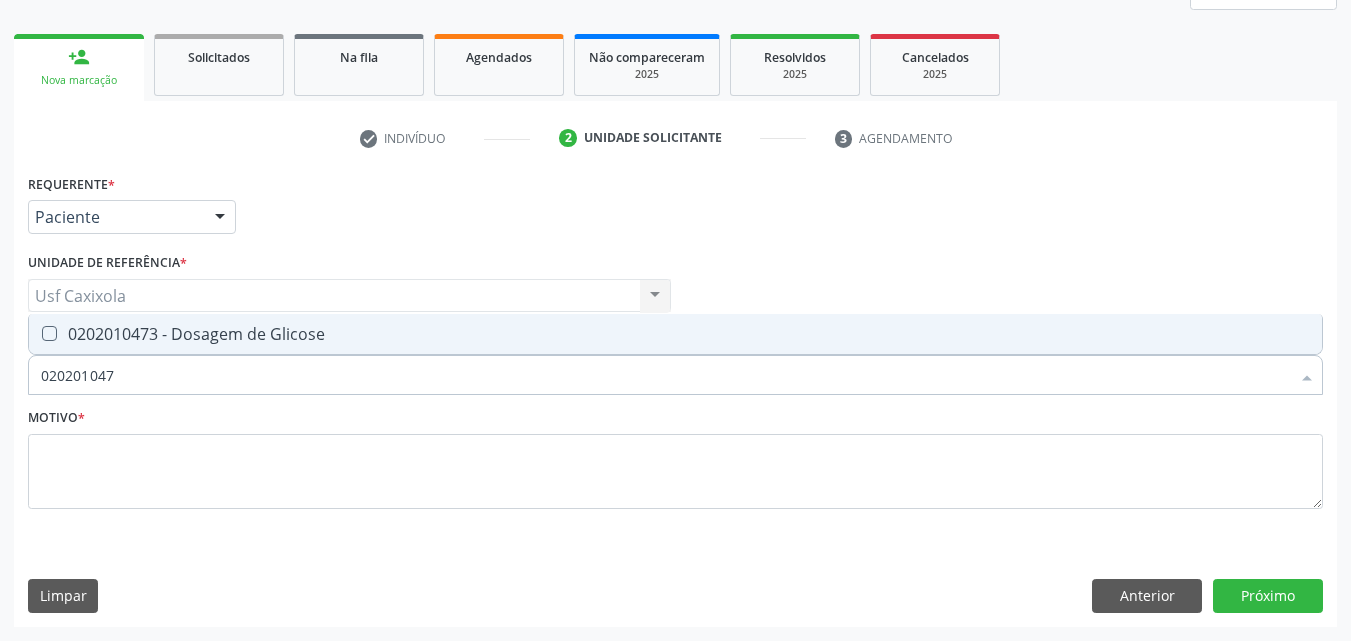 type on "0202010473" 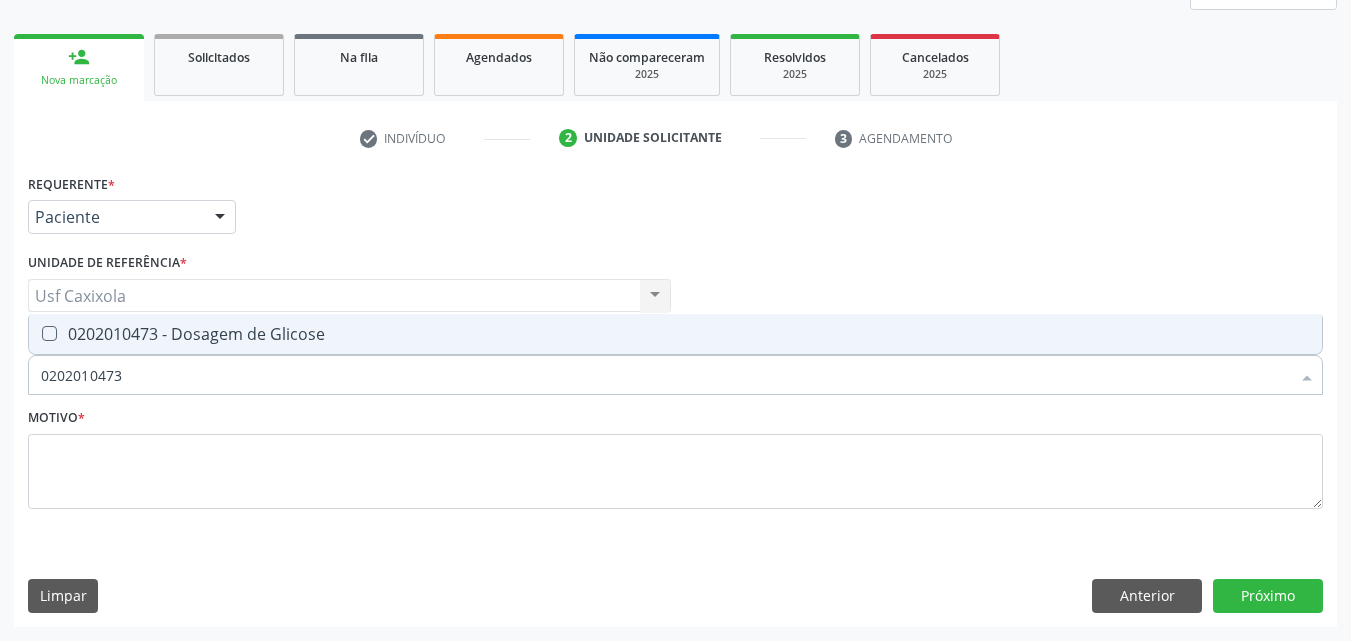 click on "0202010473 - Dosagem de Glicose" at bounding box center (675, 334) 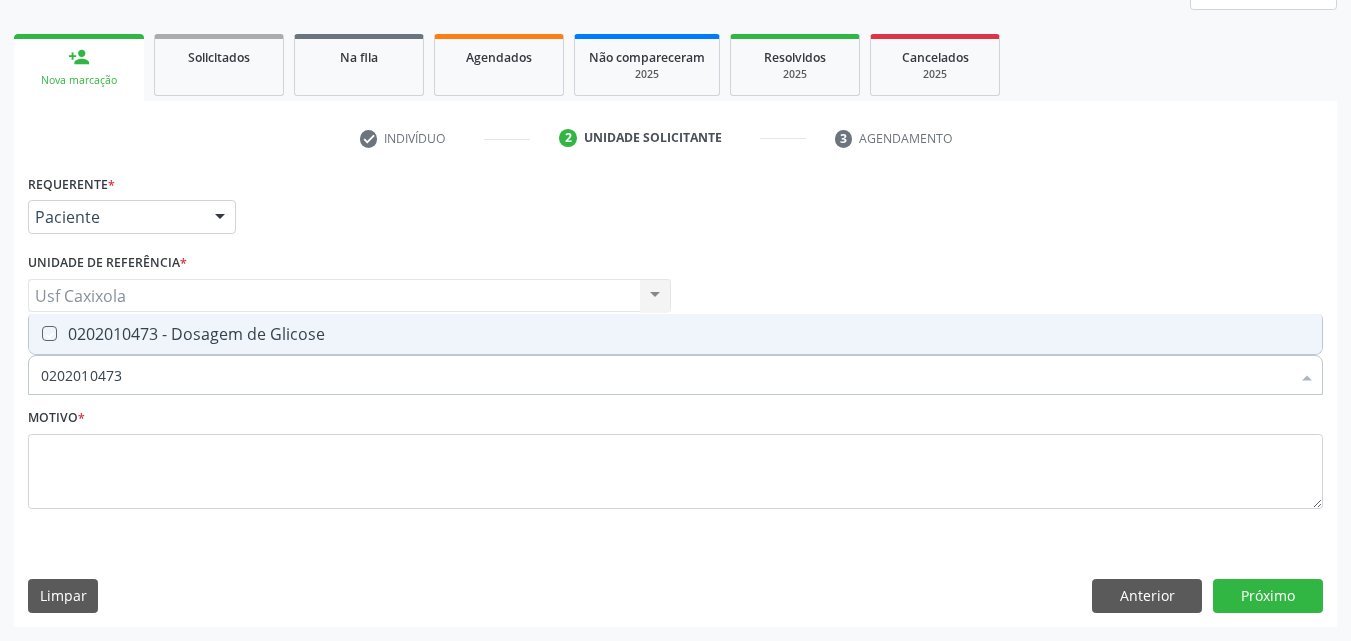 checkbox on "true" 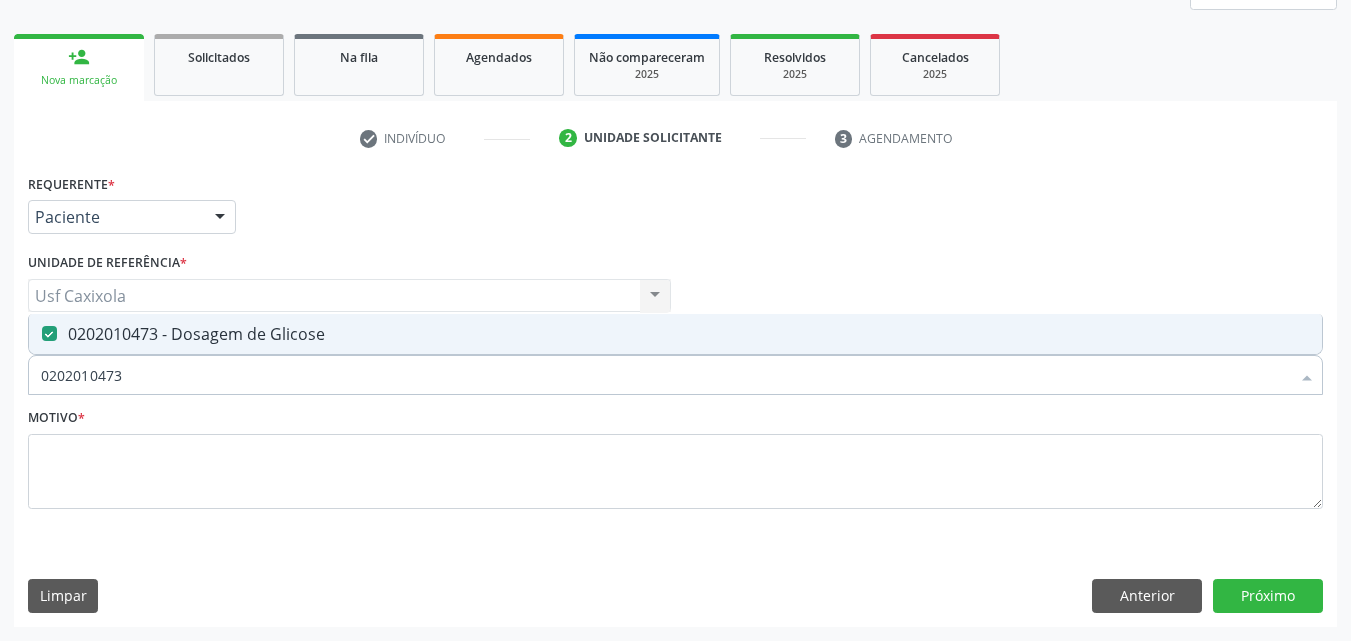 drag, startPoint x: 133, startPoint y: 377, endPoint x: 32, endPoint y: 381, distance: 101.07918 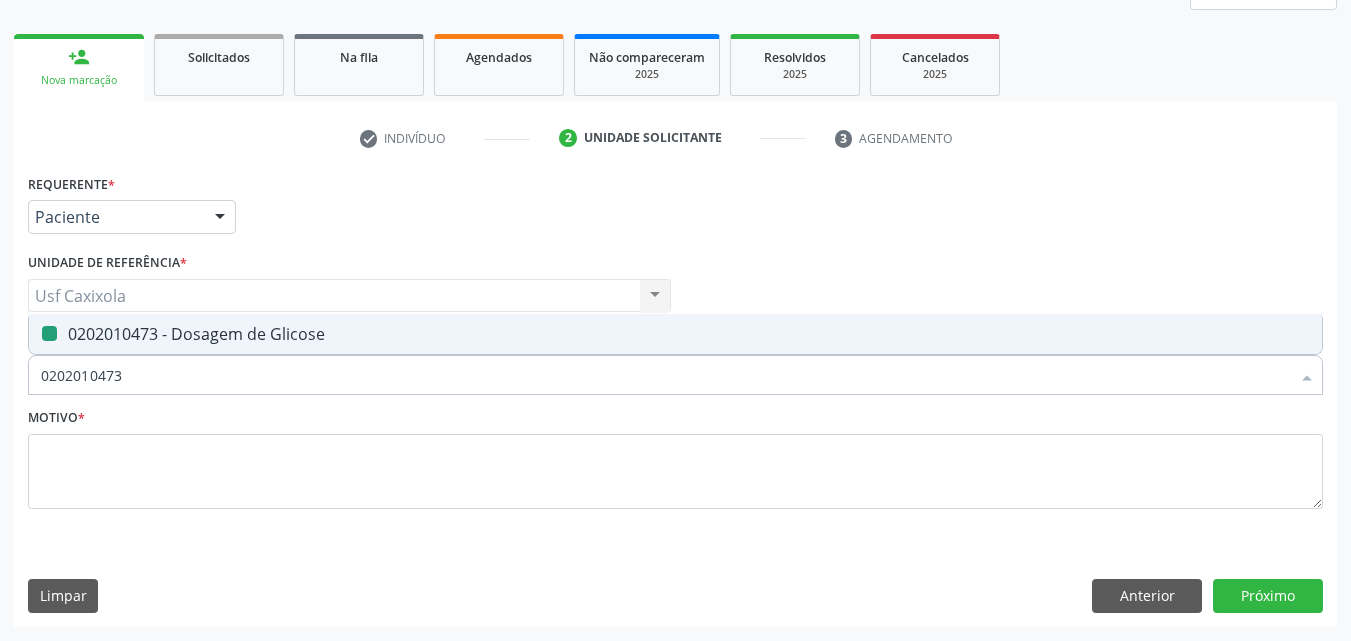 type on "0" 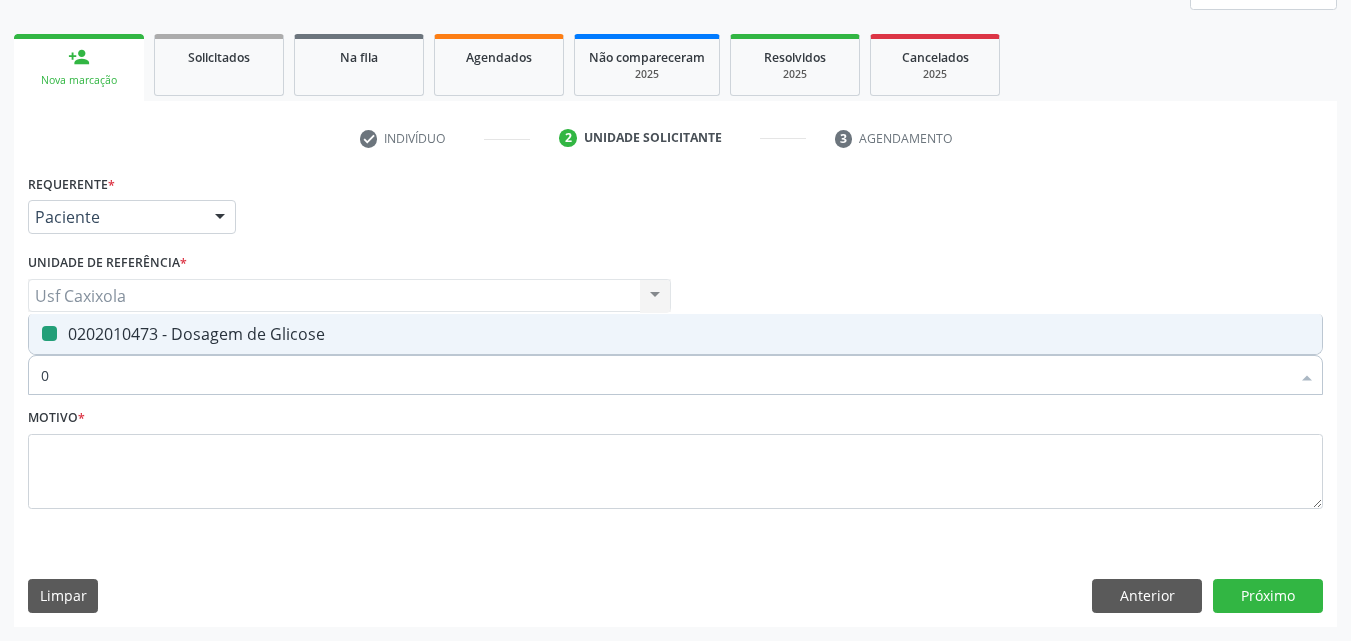 checkbox on "false" 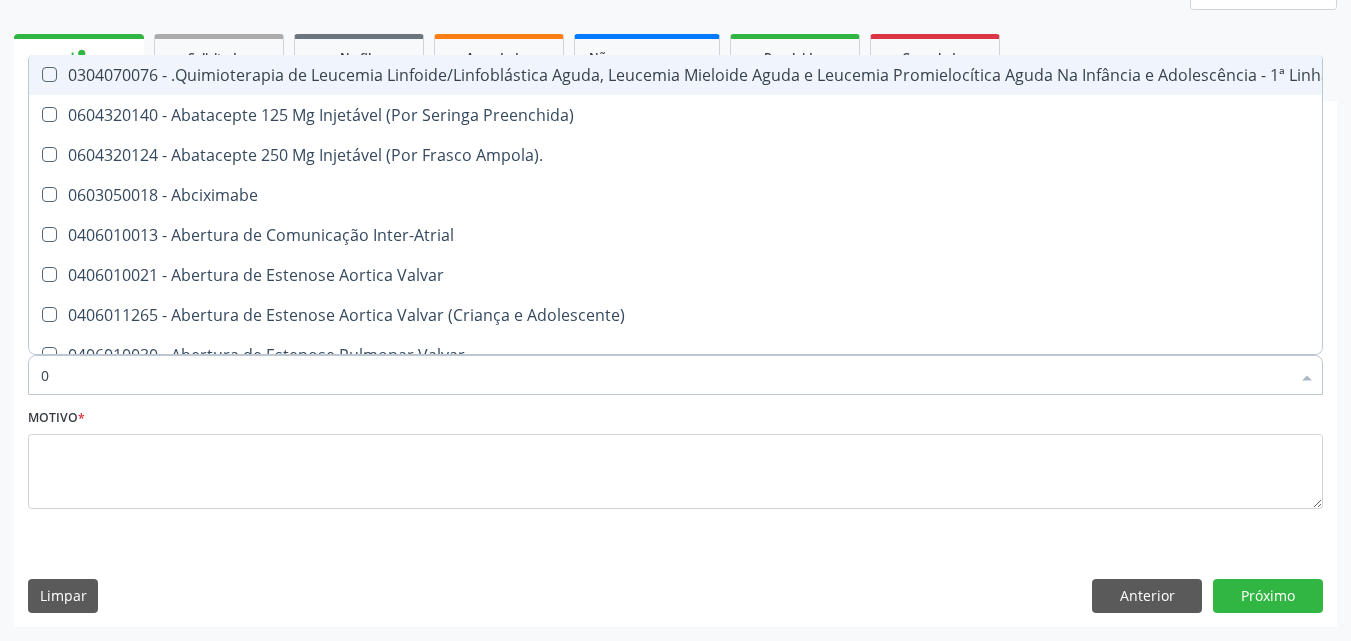 type on "02" 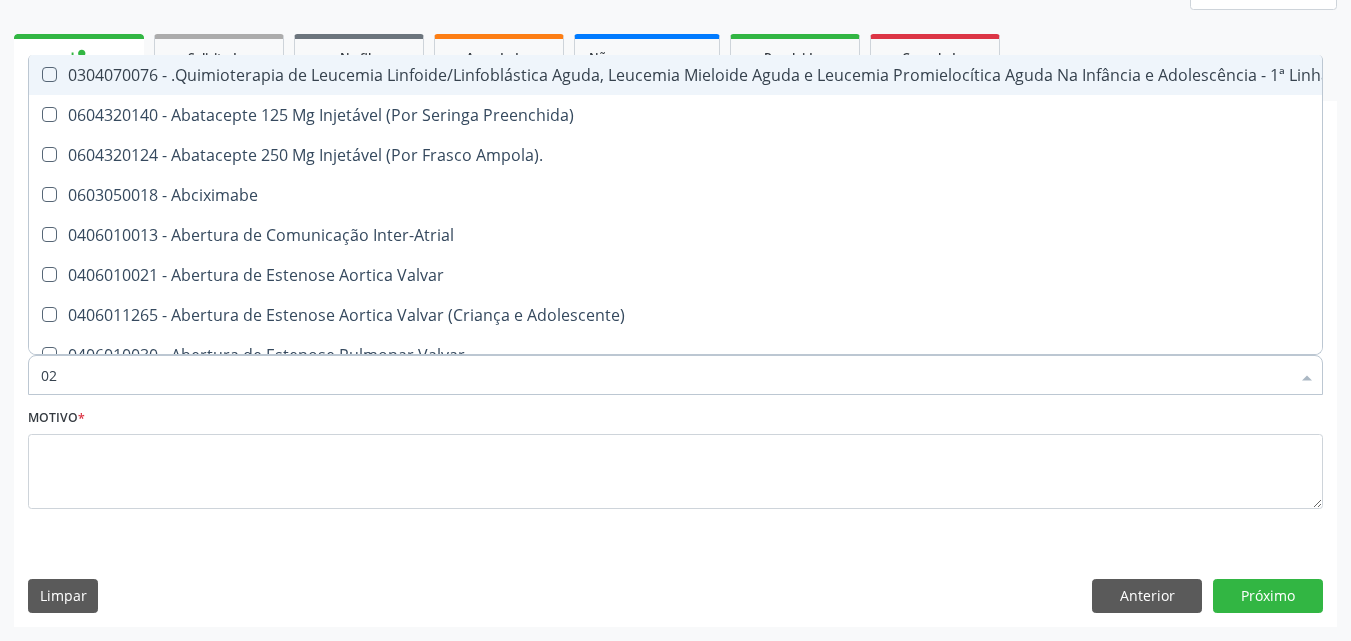 checkbox on "true" 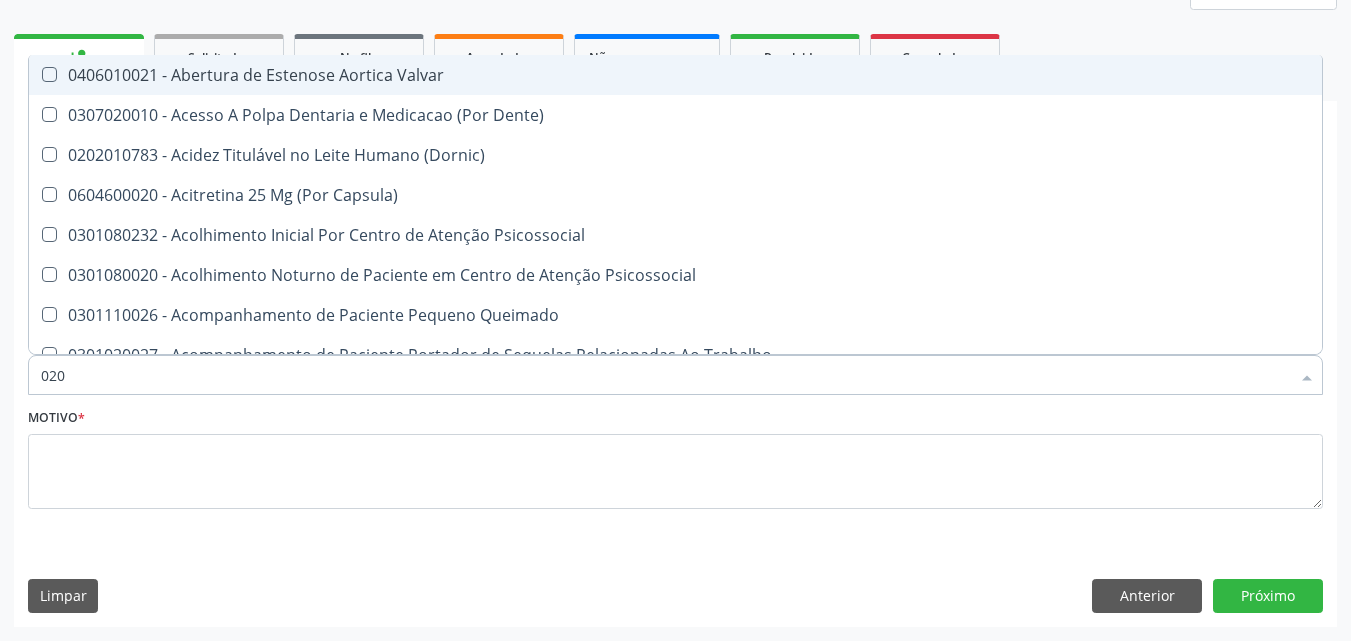 type on "0202" 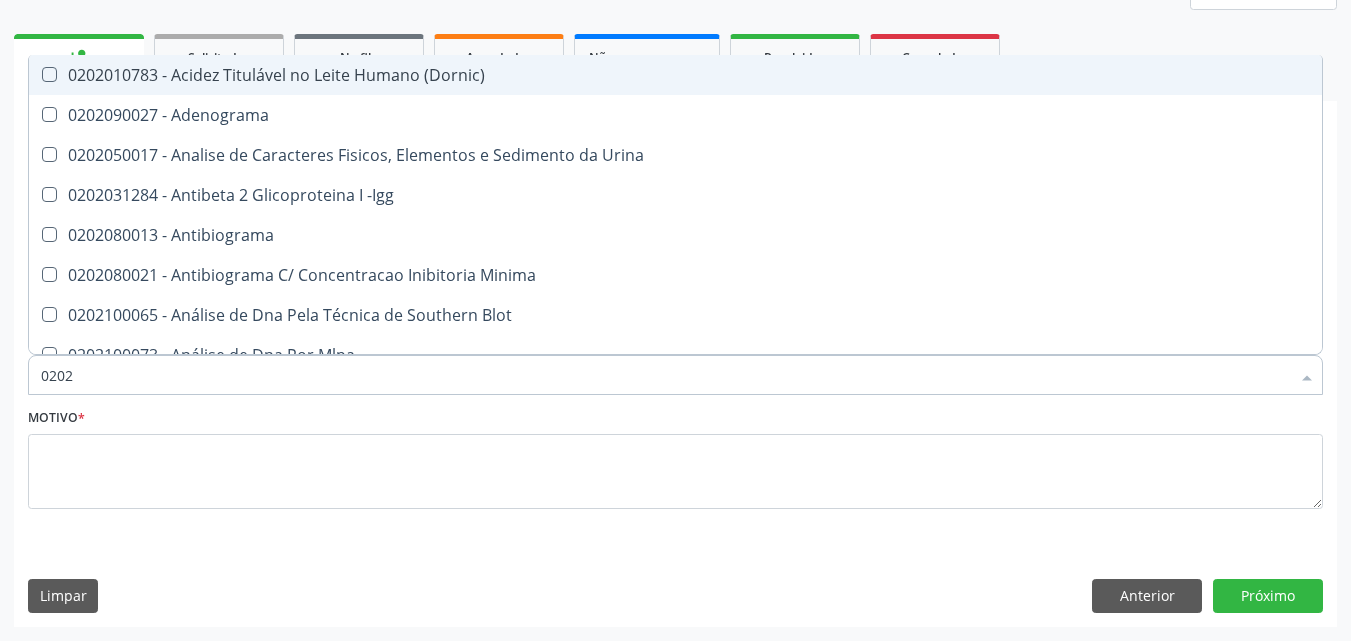 checkbox on "true" 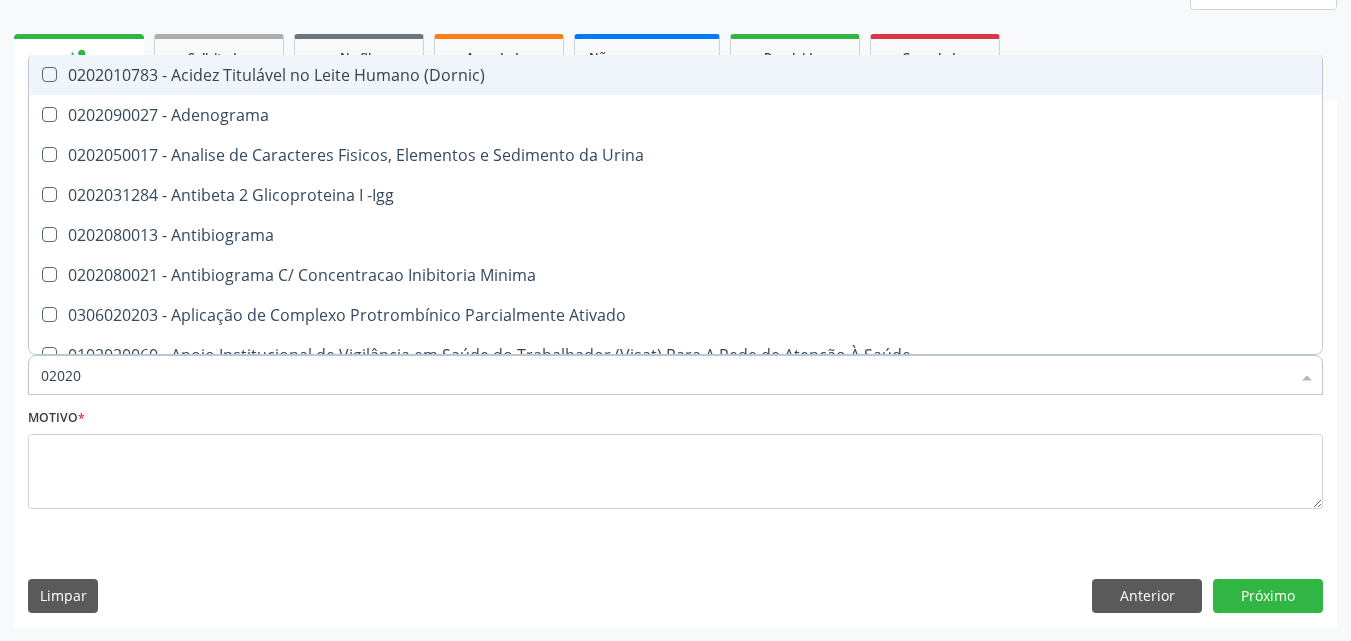 type on "020201" 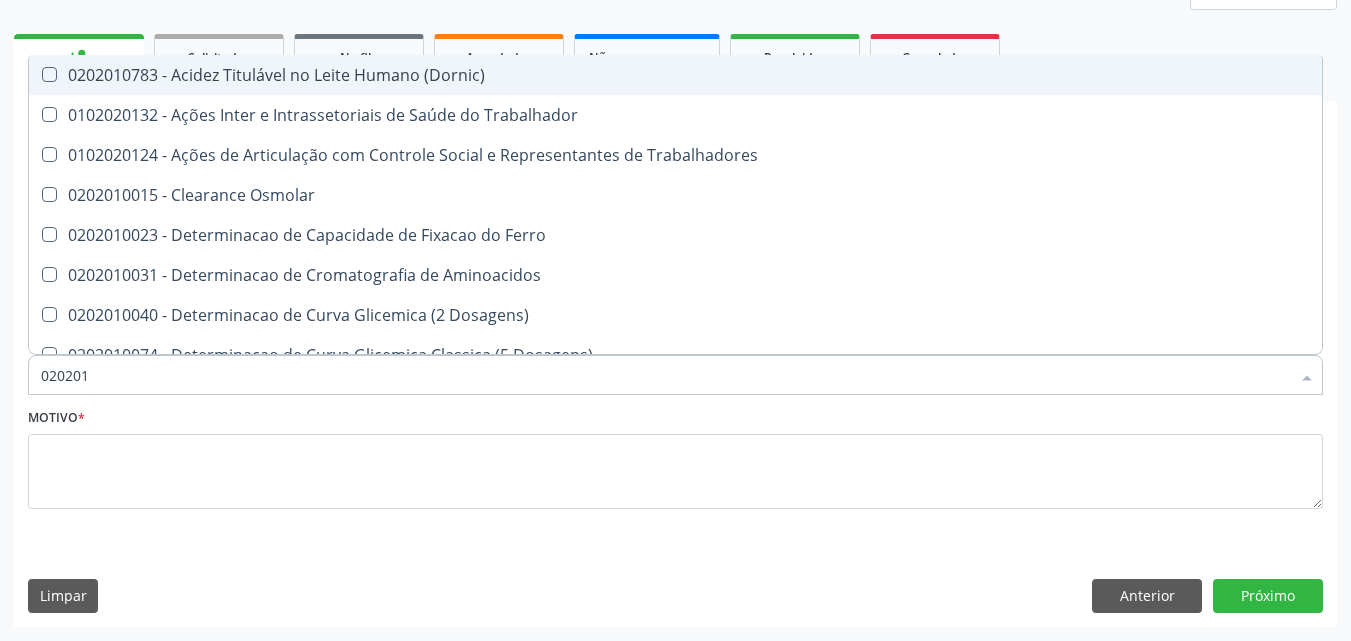 type on "0202010" 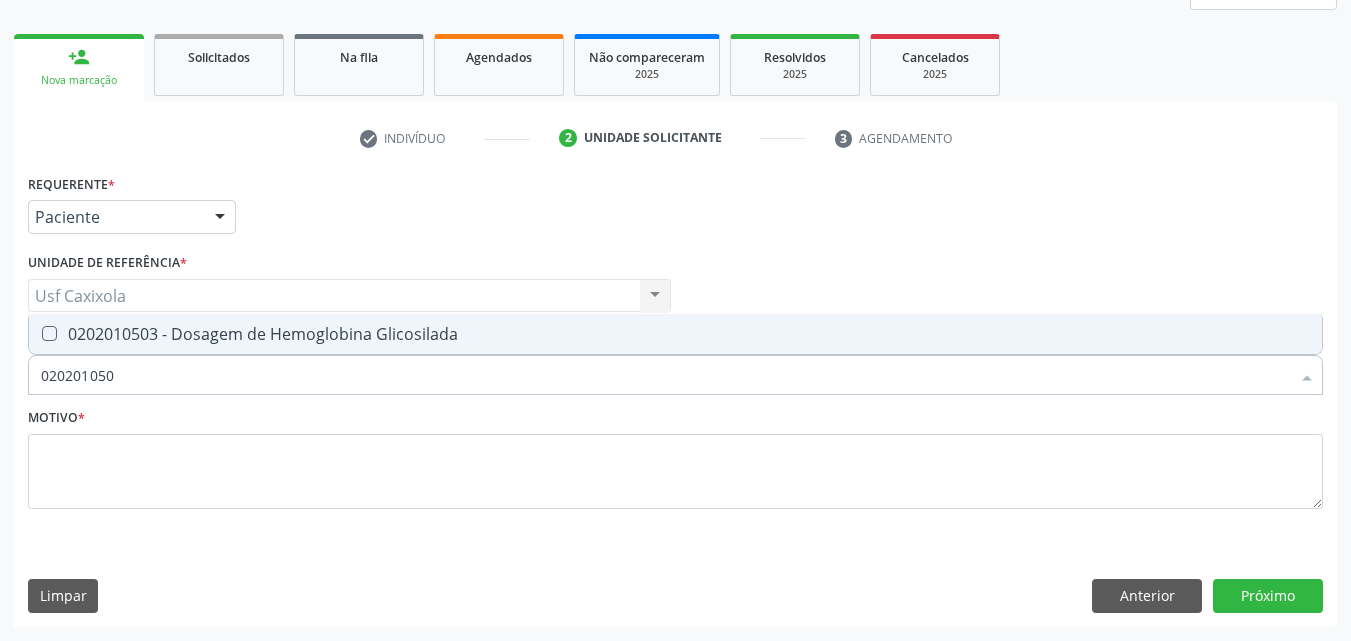 type on "0202010503" 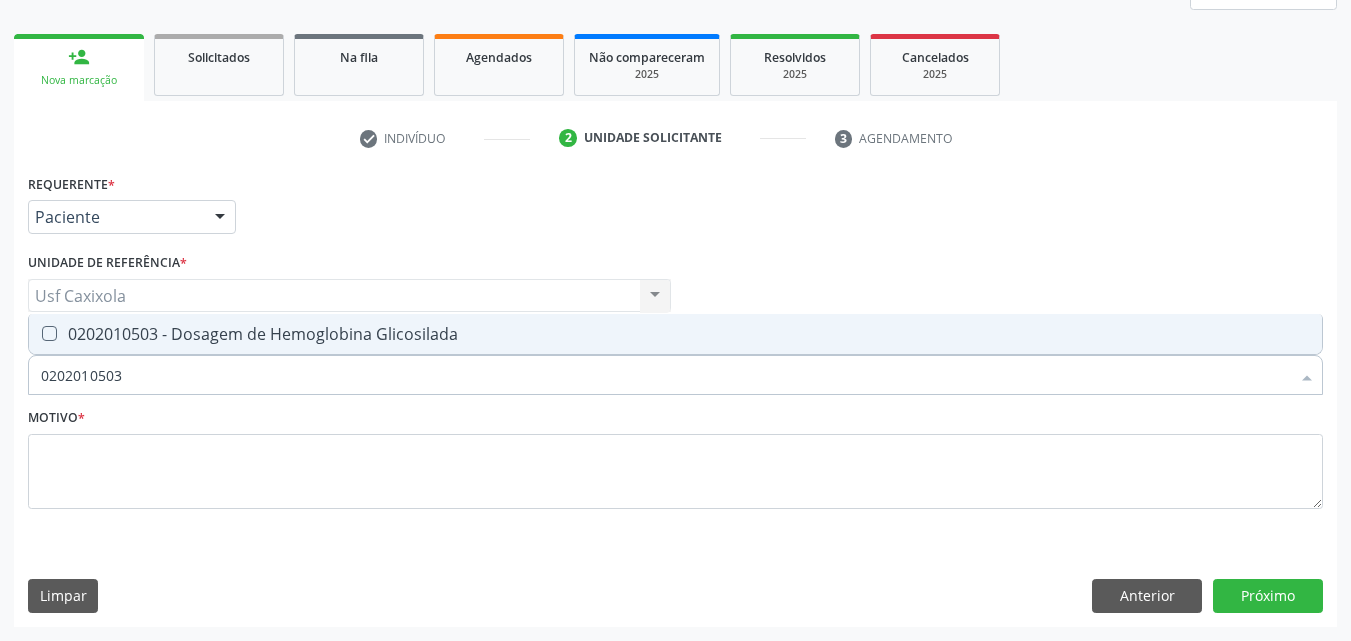 click on "0202010503 - Dosagem de Hemoglobina Glicosilada" at bounding box center (675, 334) 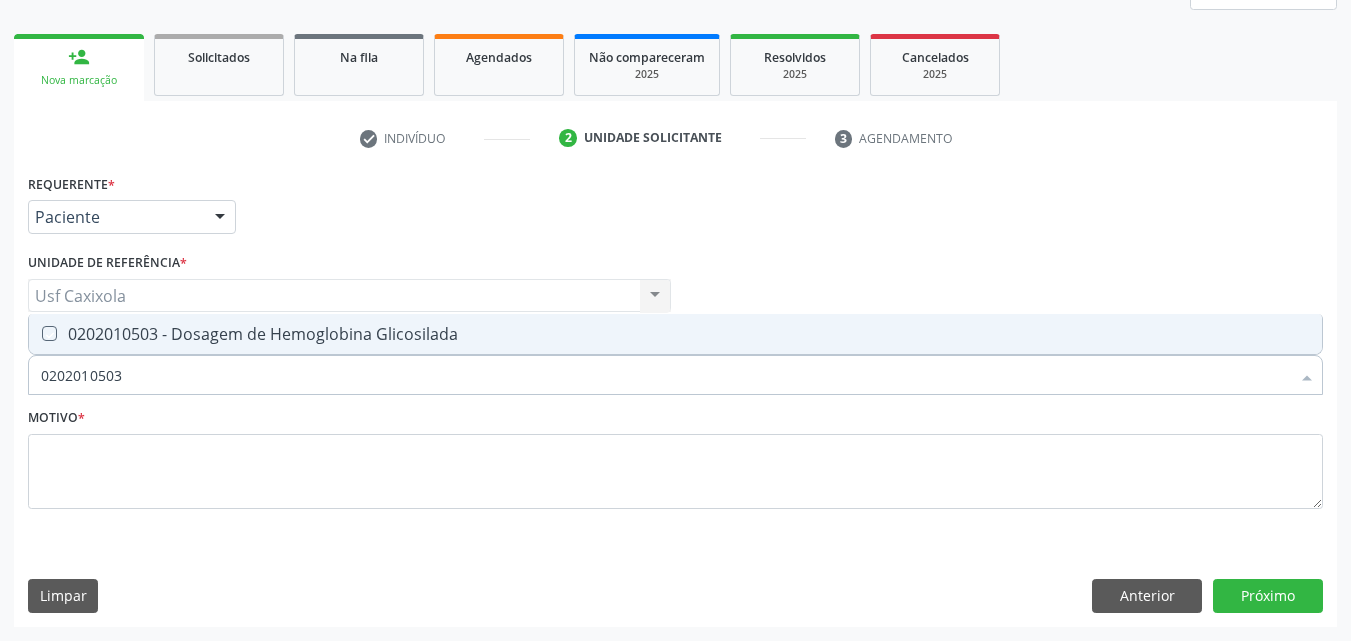 checkbox on "true" 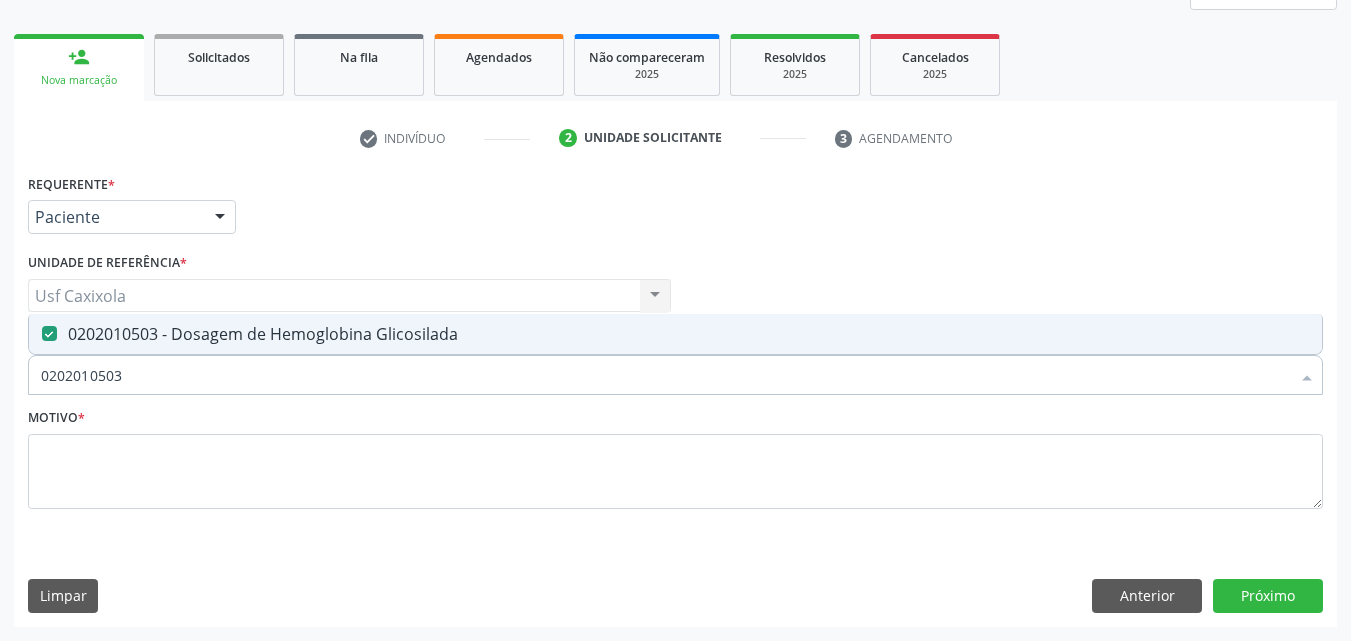 drag, startPoint x: 118, startPoint y: 382, endPoint x: 33, endPoint y: 382, distance: 85 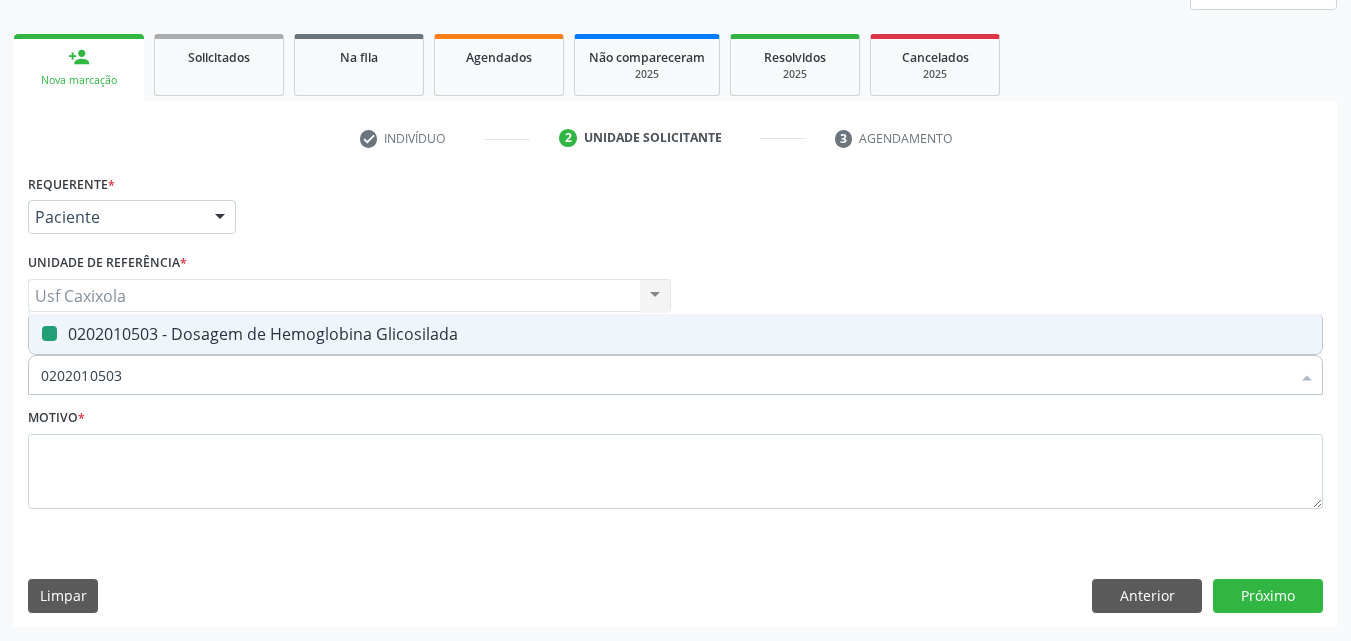 type on "0" 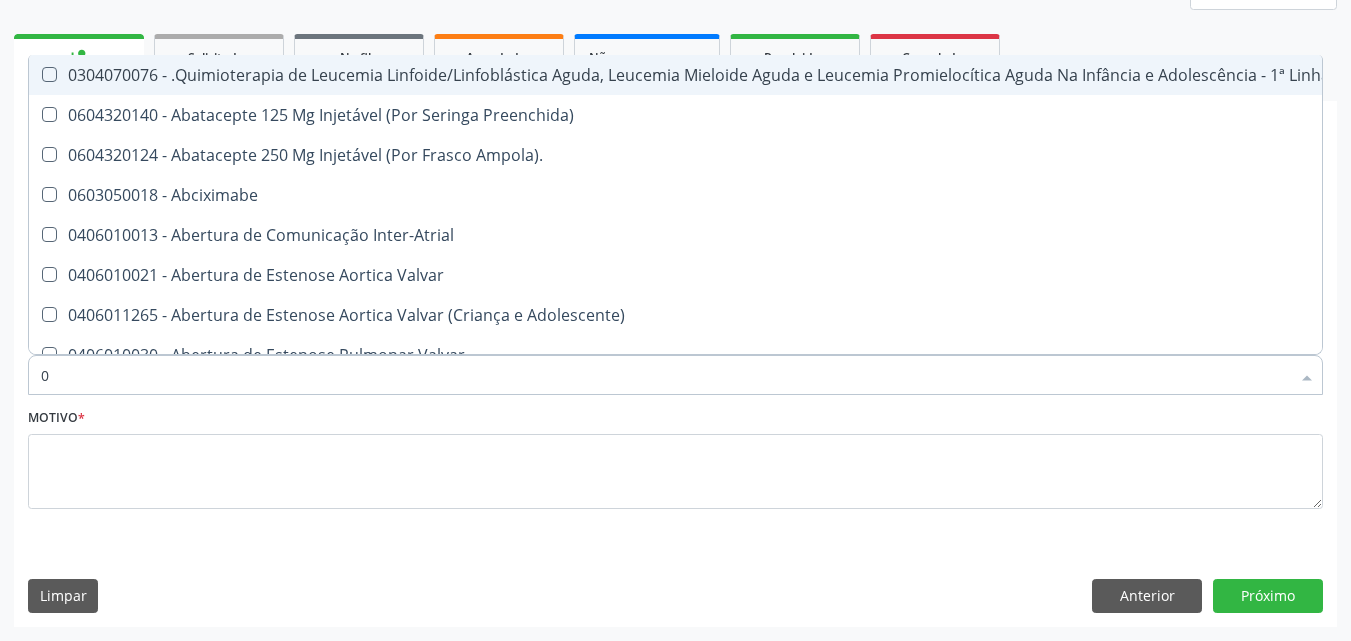 checkbox on "false" 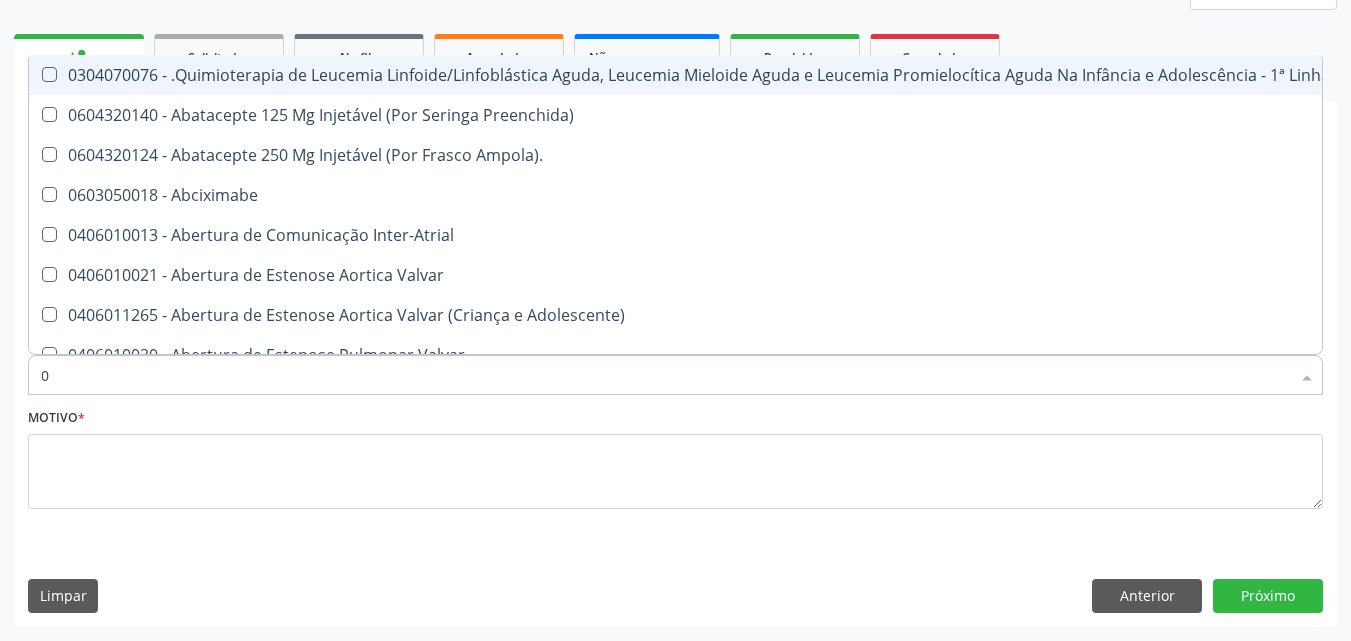 type on "02" 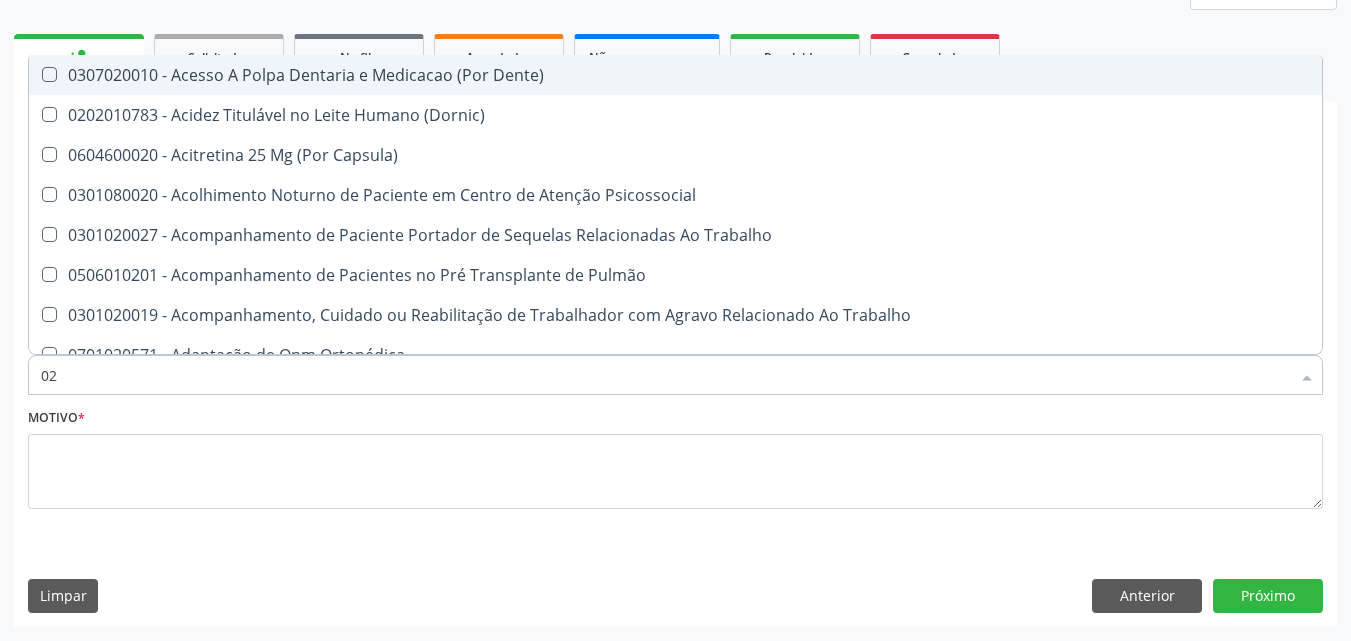 type on "020" 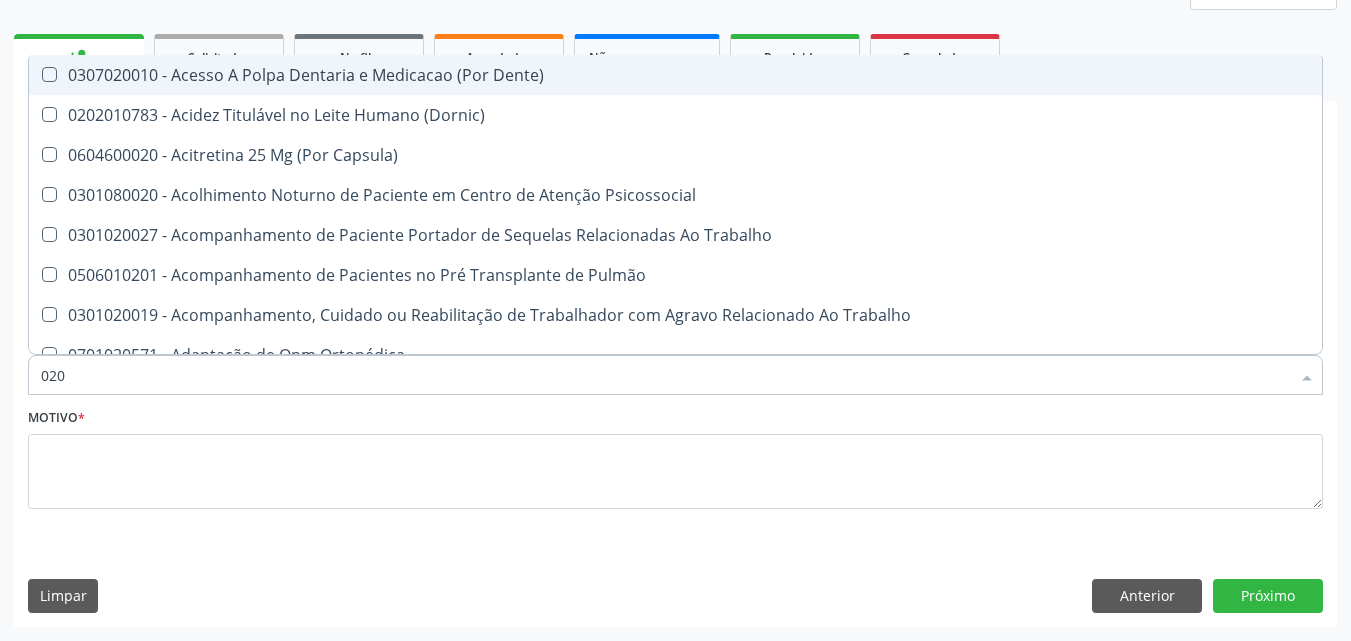 checkbox on "true" 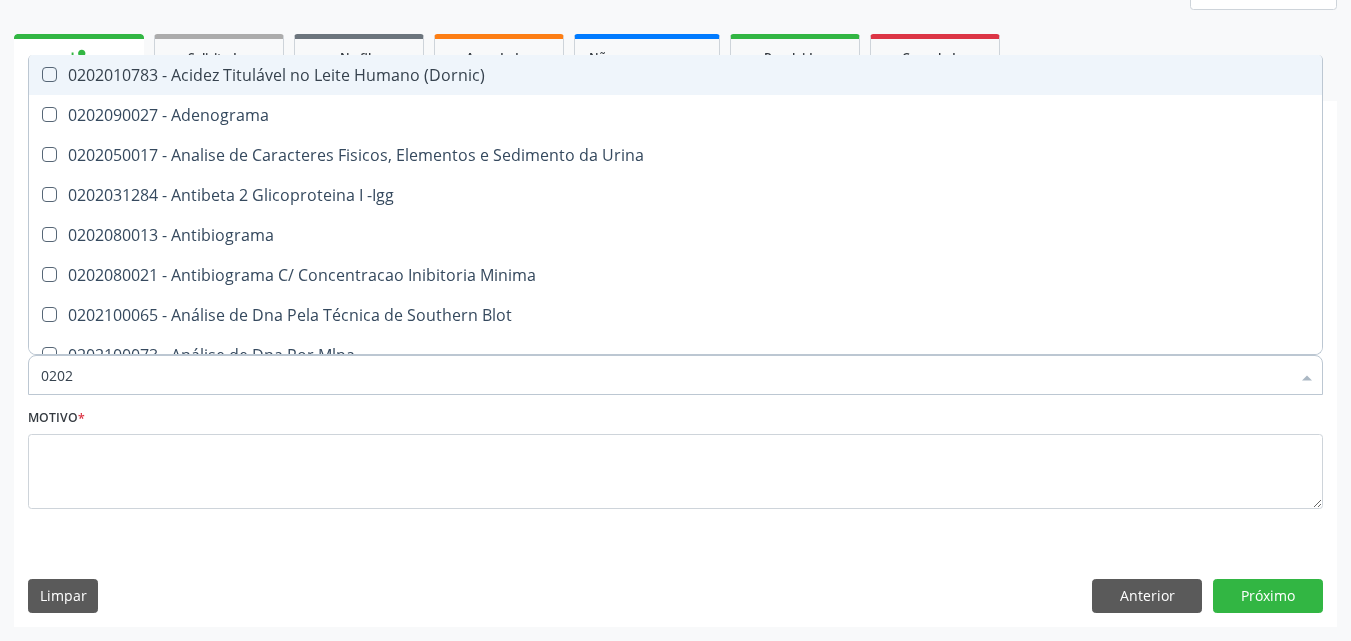 type on "02020" 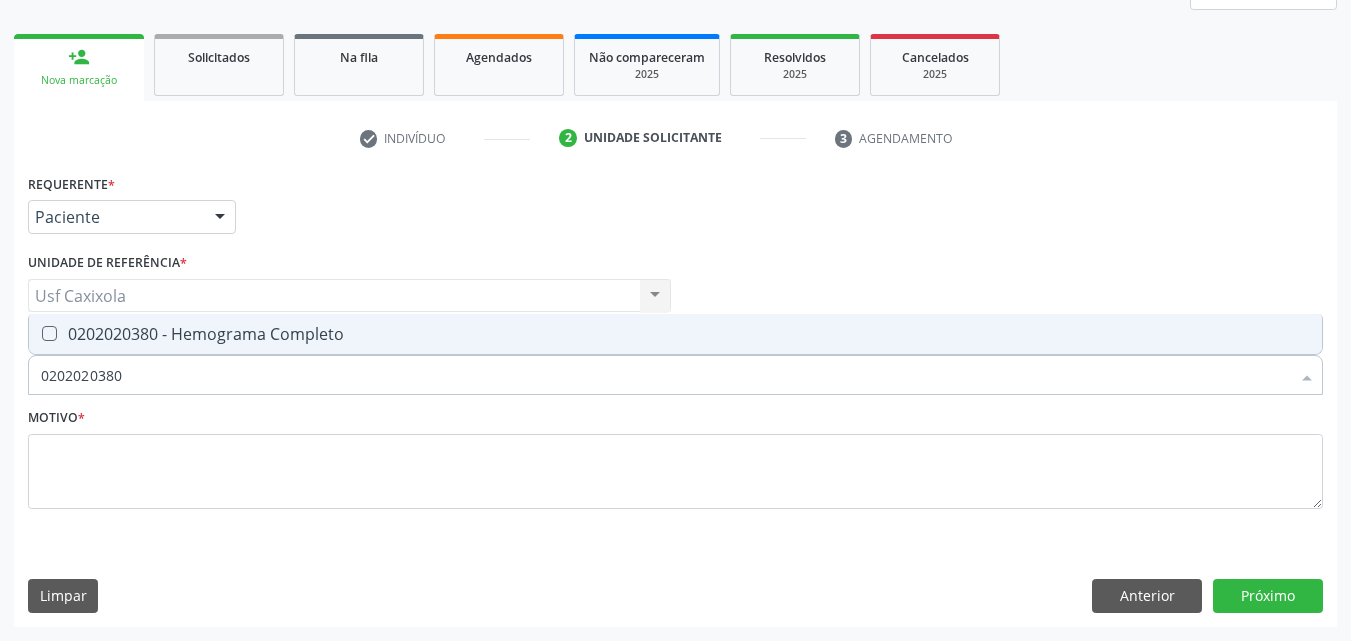 click on "0202020380 - Hemograma Completo" at bounding box center [675, 334] 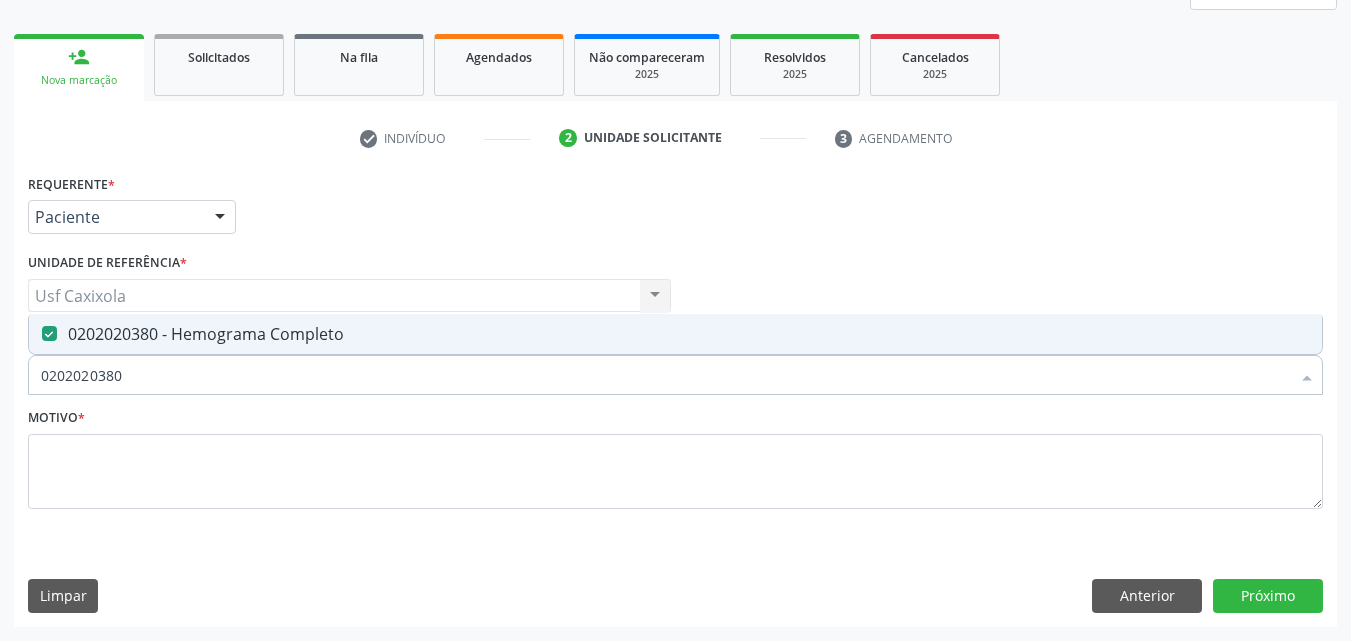 drag, startPoint x: 44, startPoint y: 385, endPoint x: 1, endPoint y: 378, distance: 43.56604 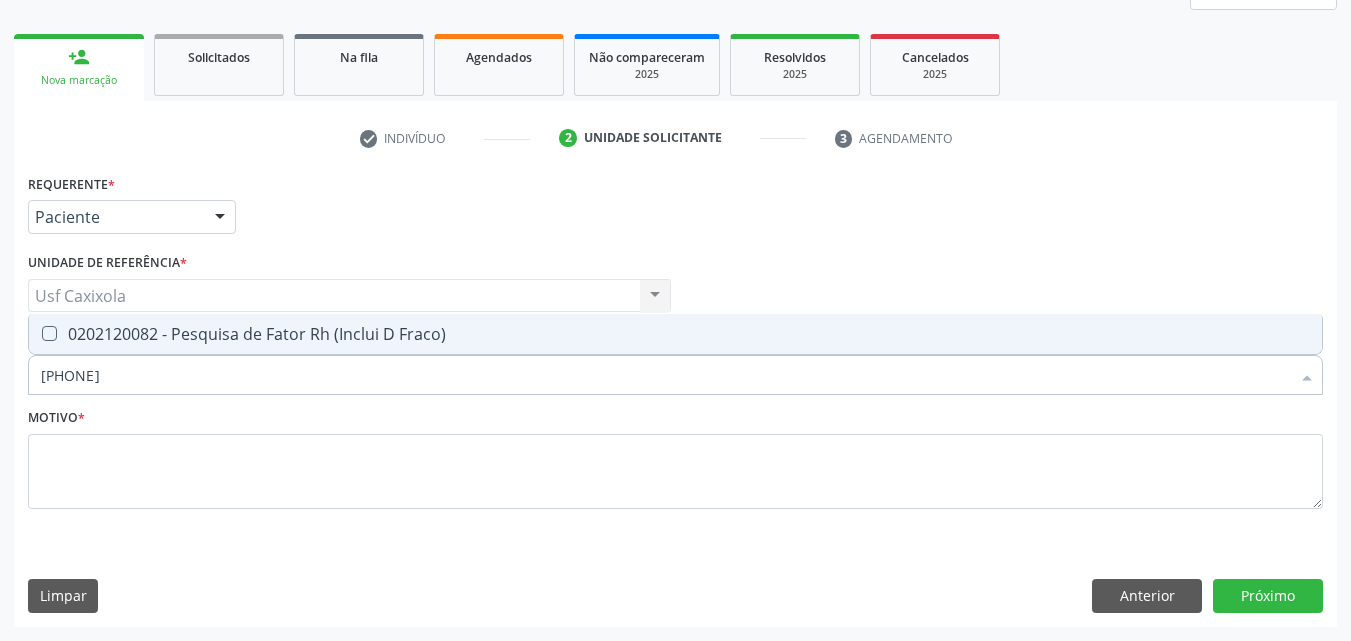 click on "0202120082 - Pesquisa de Fator Rh (Inclui D Fraco)" at bounding box center (675, 334) 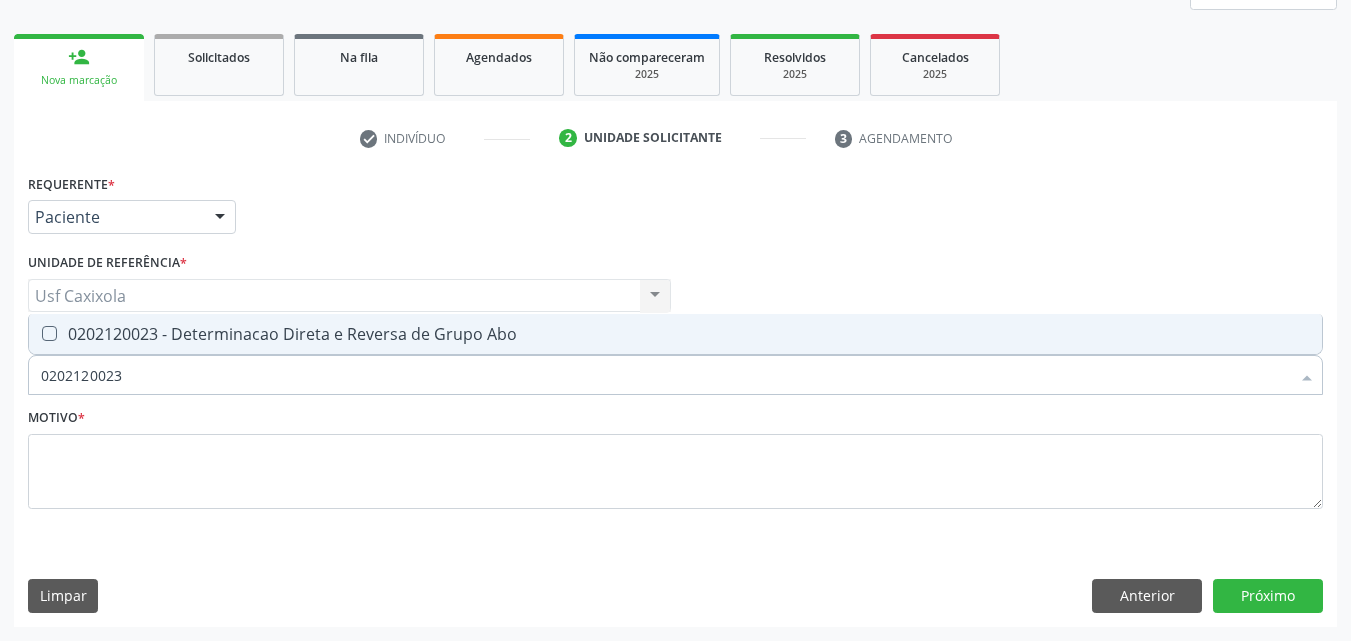click on "0202120023 - Determinacao Direta e Reversa de Grupo Abo" at bounding box center (675, 334) 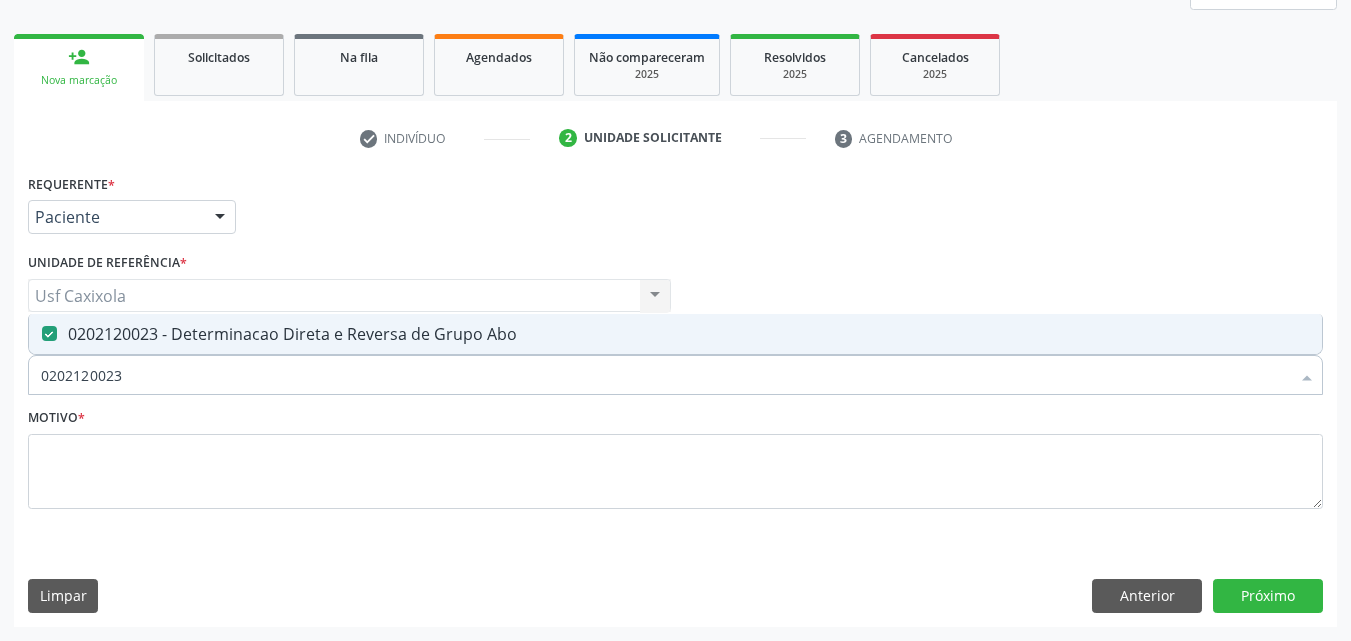 drag, startPoint x: 19, startPoint y: 373, endPoint x: 9, endPoint y: 374, distance: 10.049875 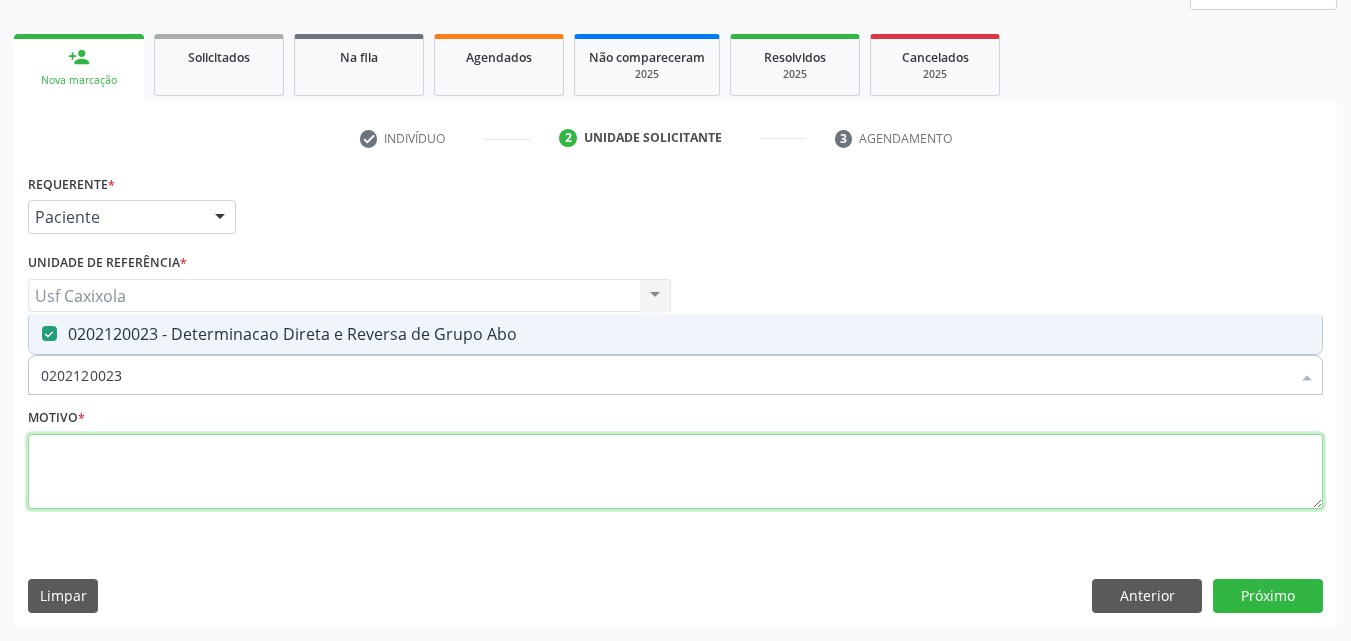 click at bounding box center (675, 472) 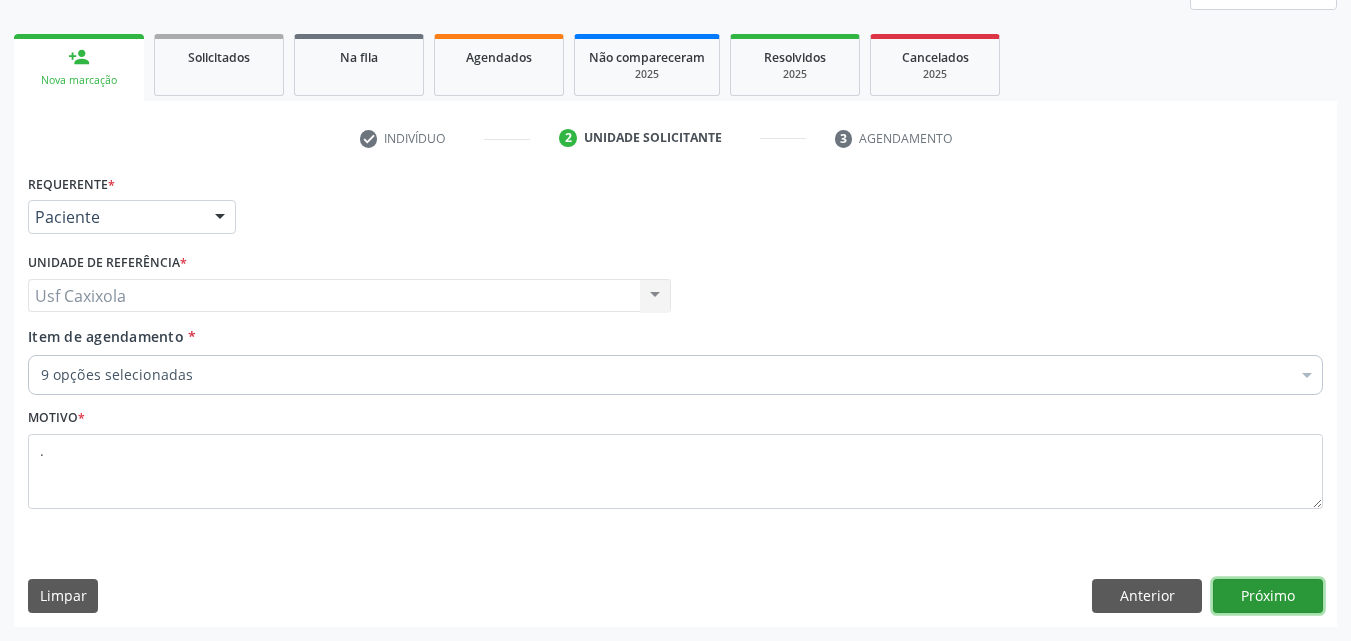 click on "Próximo" at bounding box center (1268, 596) 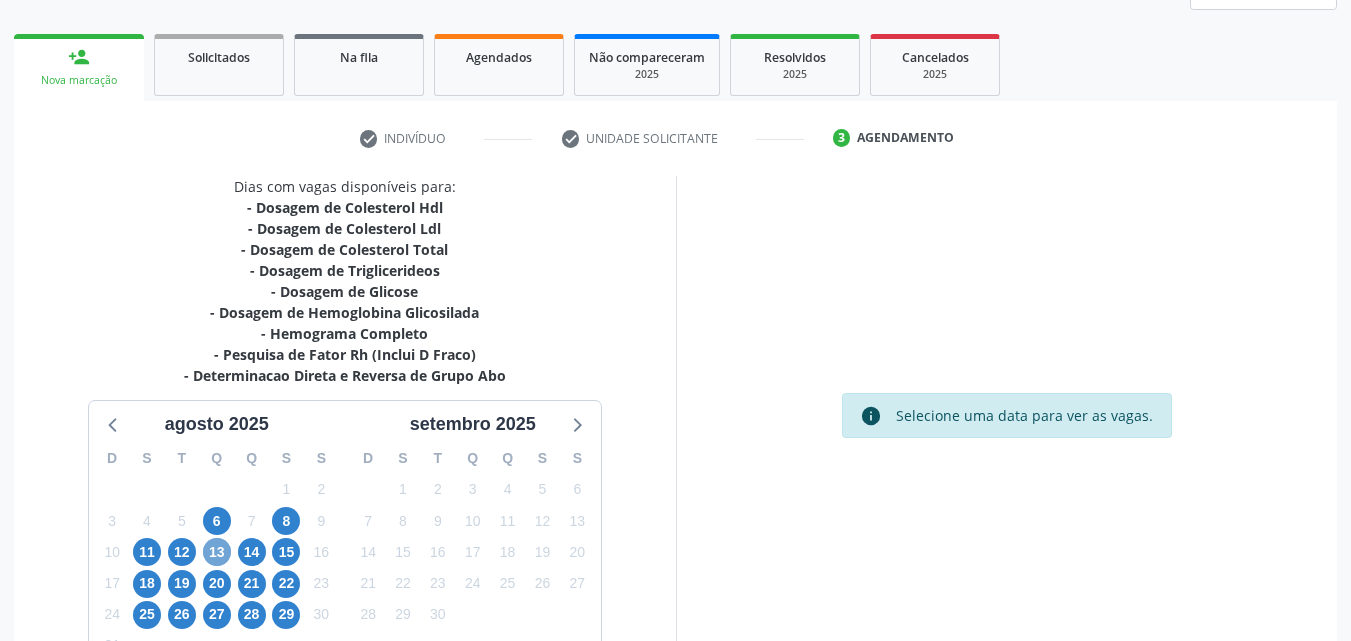 click on "13" at bounding box center (217, 552) 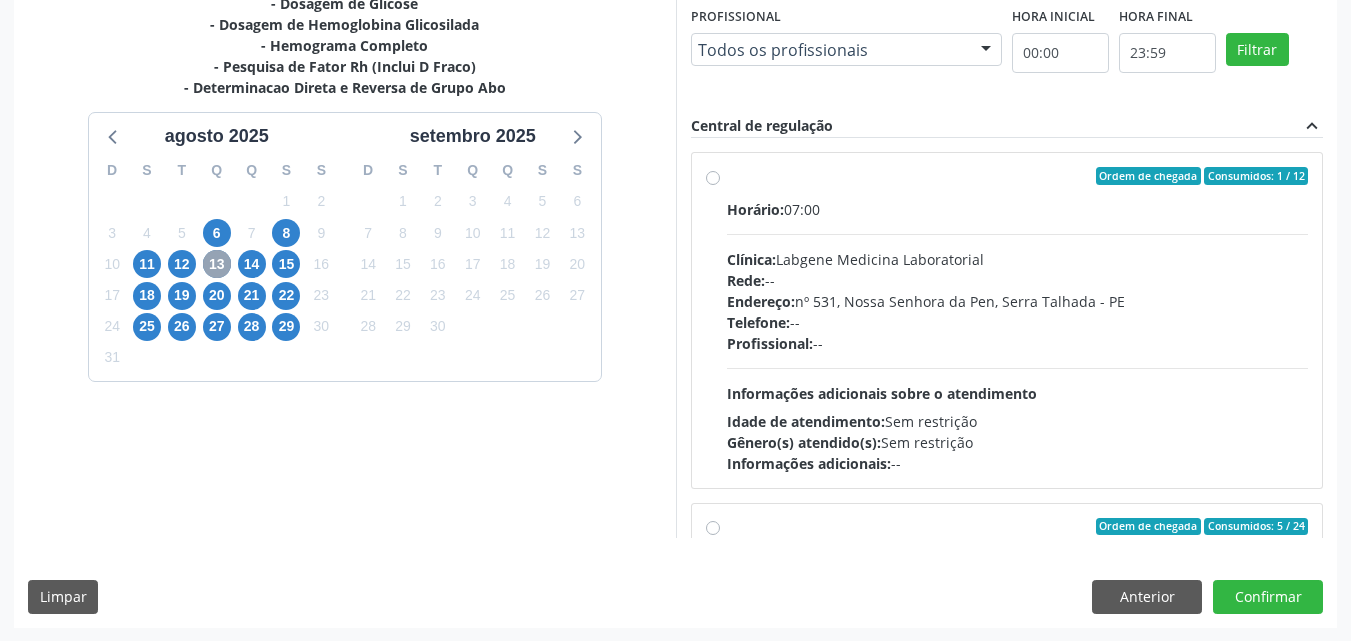 scroll, scrollTop: 554, scrollLeft: 0, axis: vertical 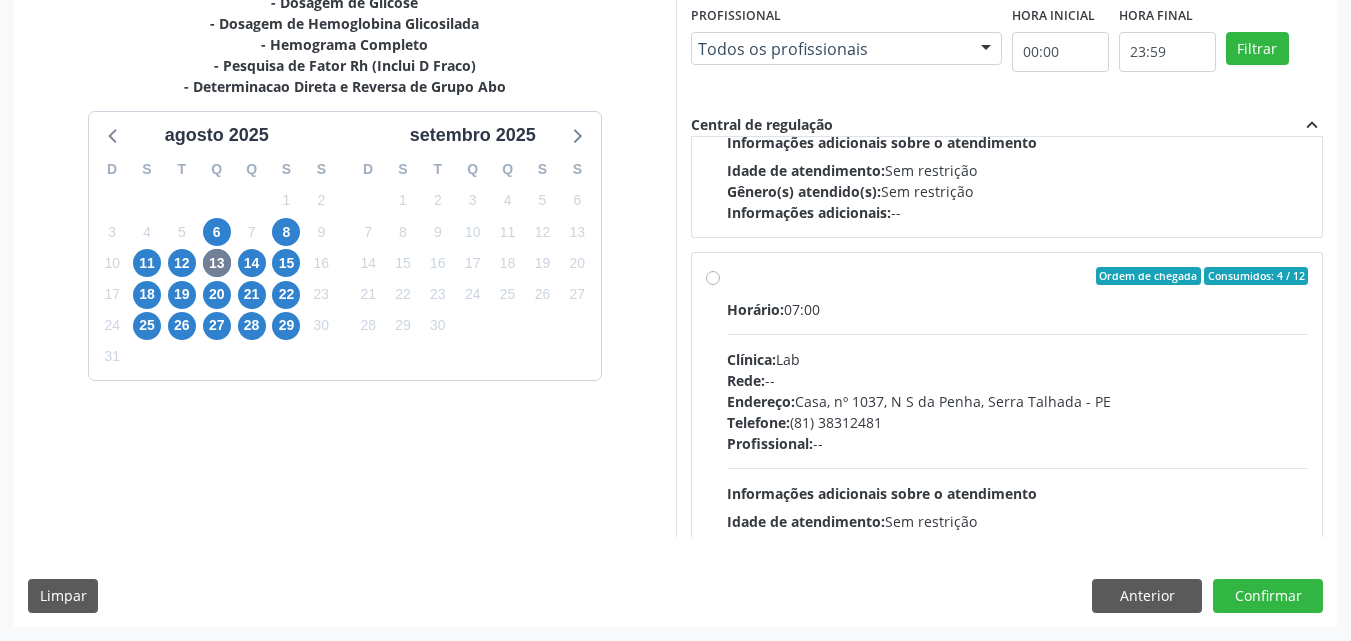 click on "Ordem de chegada
Consumidos: 4 / 12
Horário:   07:00
Clínica:  Lab
Rede:
--
Endereço:   Casa, nº 1037, N S da Penha, Serra Talhada - PE
Telefone:   (81) 38312481
Profissional:
--
Informações adicionais sobre o atendimento
Idade de atendimento:
Sem restrição
Gênero(s) atendido(s):
Sem restrição
Informações adicionais:
--" at bounding box center [1018, 420] 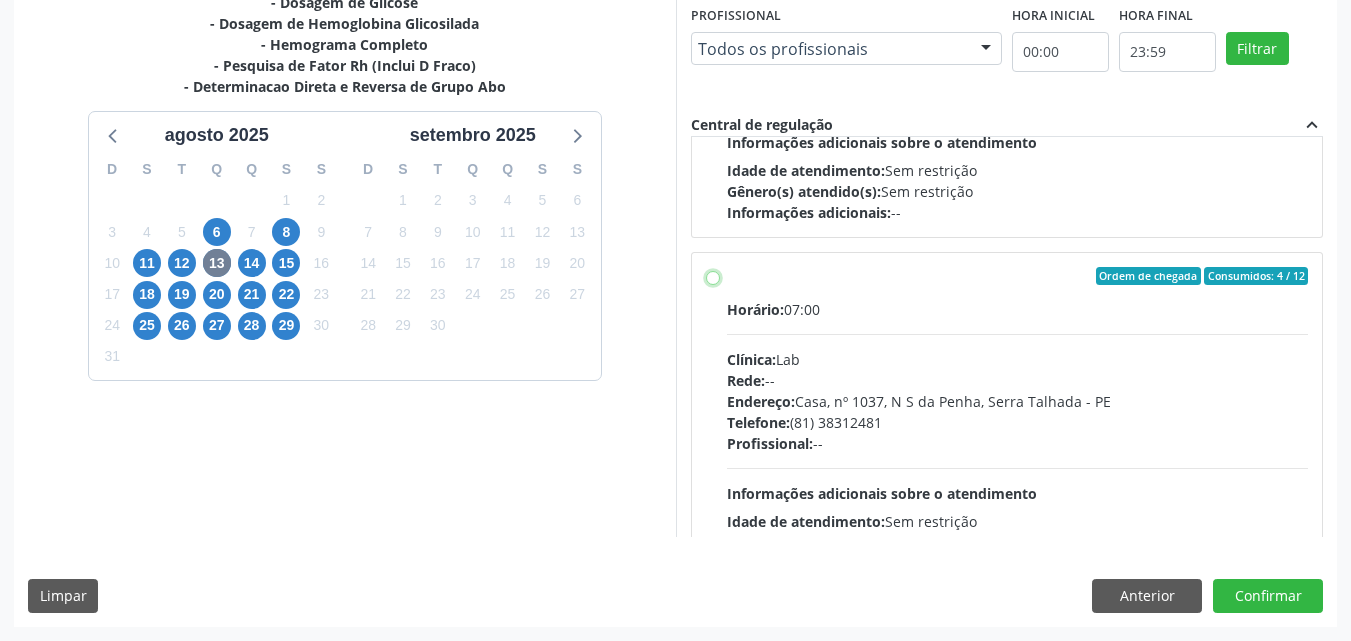 click on "Ordem de chegada
Consumidos: 4 / 12
Horário:   07:00
Clínica:  Lab
Rede:
--
Endereço:   Casa, nº 1037, N S da Penha, Serra Talhada - PE
Telefone:   (81) 38312481
Profissional:
--
Informações adicionais sobre o atendimento
Idade de atendimento:
Sem restrição
Gênero(s) atendido(s):
Sem restrição
Informações adicionais:
--" at bounding box center (713, 276) 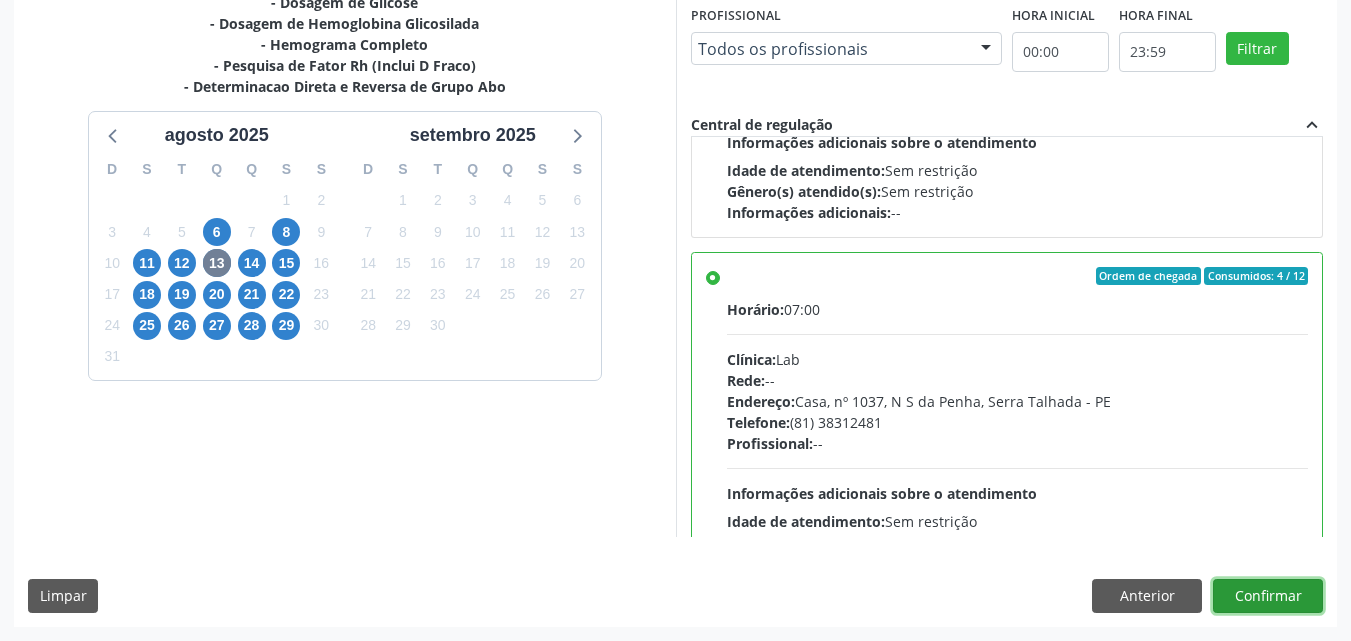 click on "Confirmar" at bounding box center (1268, 596) 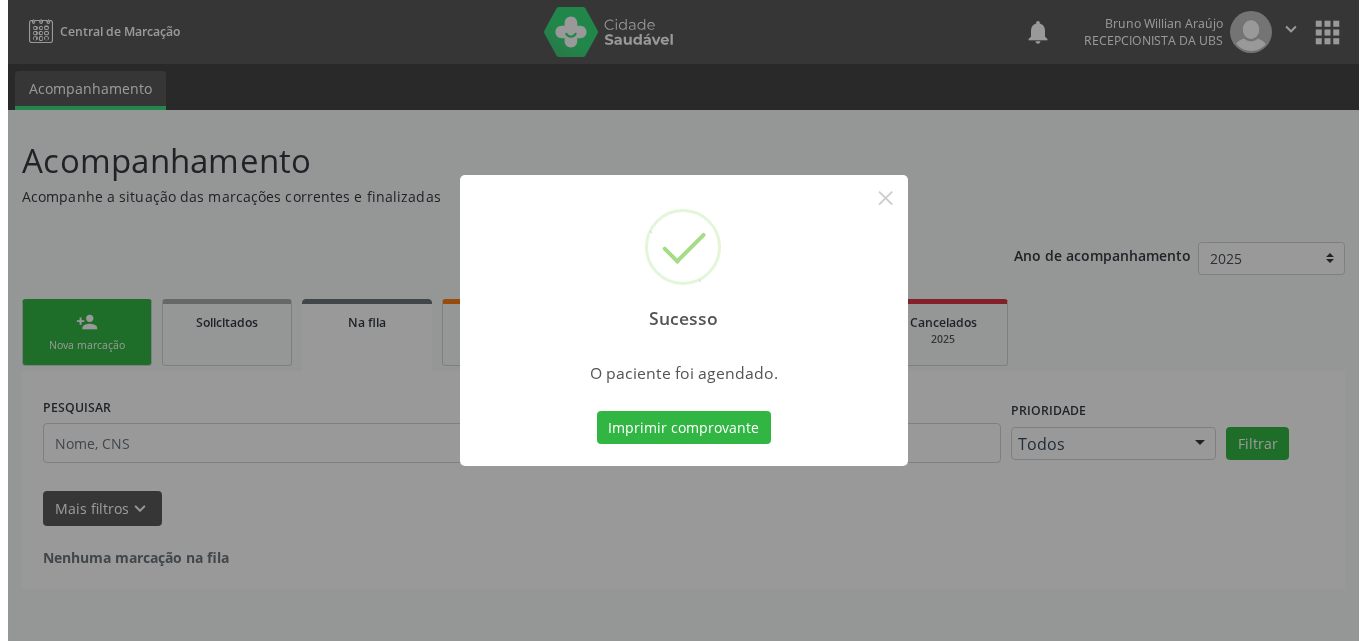 scroll, scrollTop: 0, scrollLeft: 0, axis: both 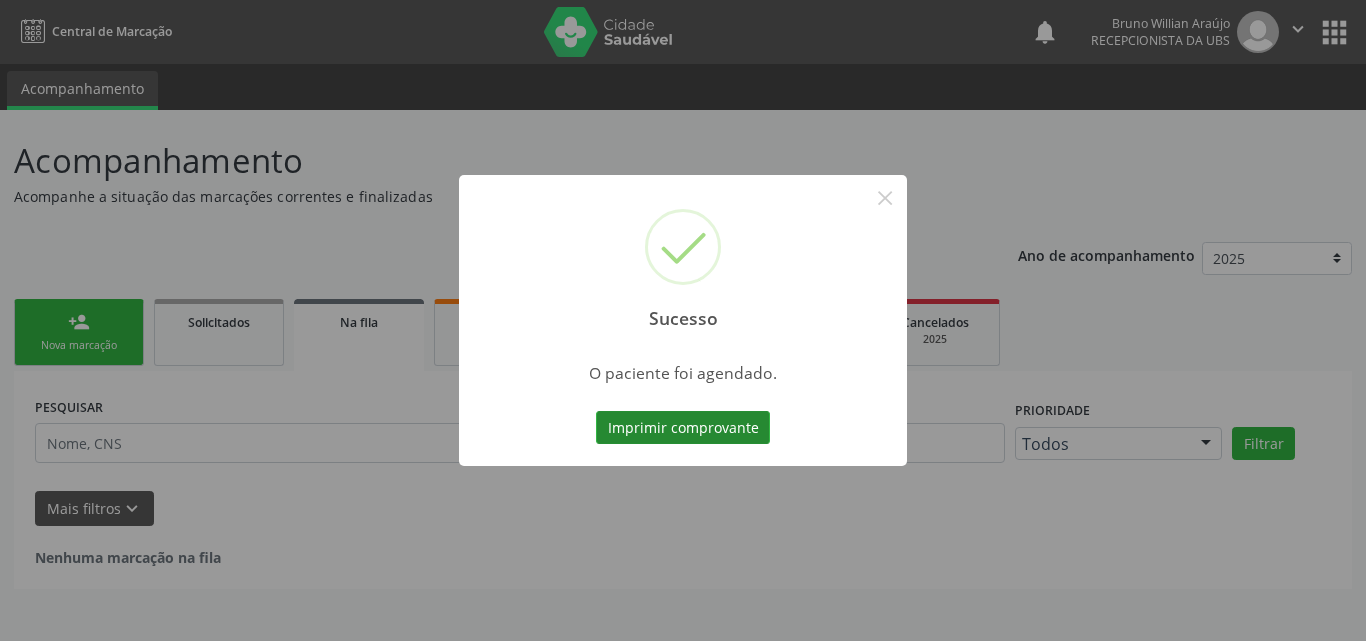 click on "Imprimir comprovante" at bounding box center [683, 428] 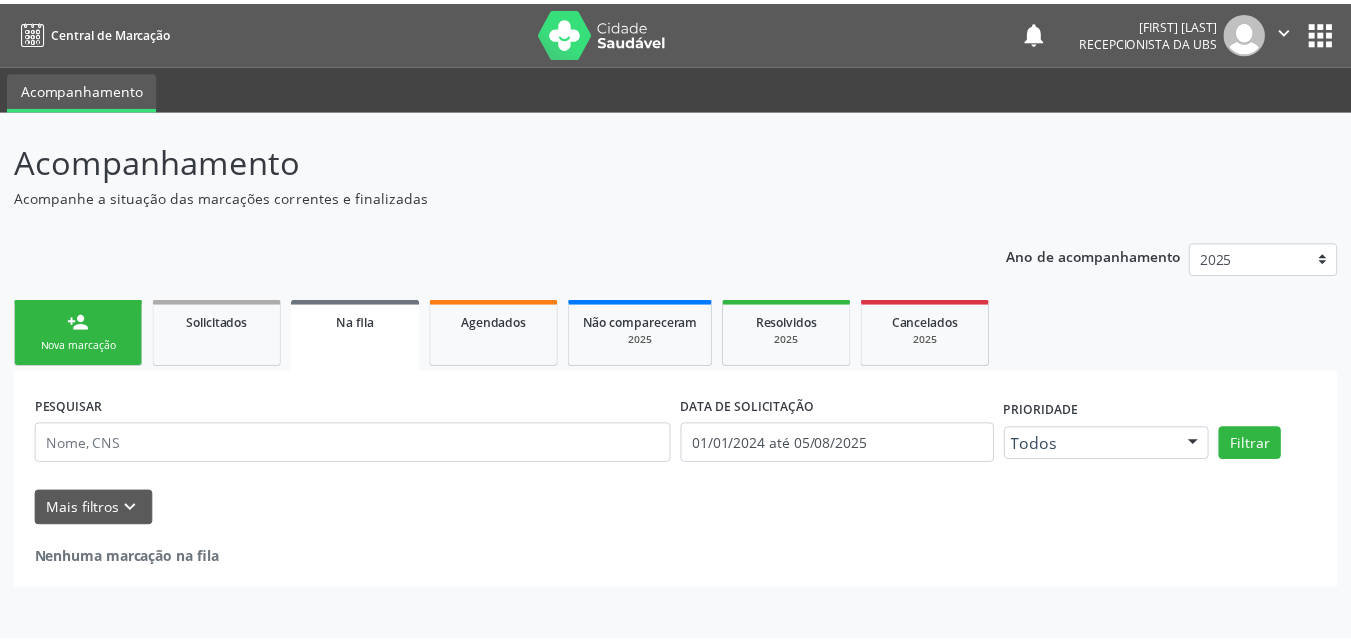 scroll, scrollTop: 0, scrollLeft: 0, axis: both 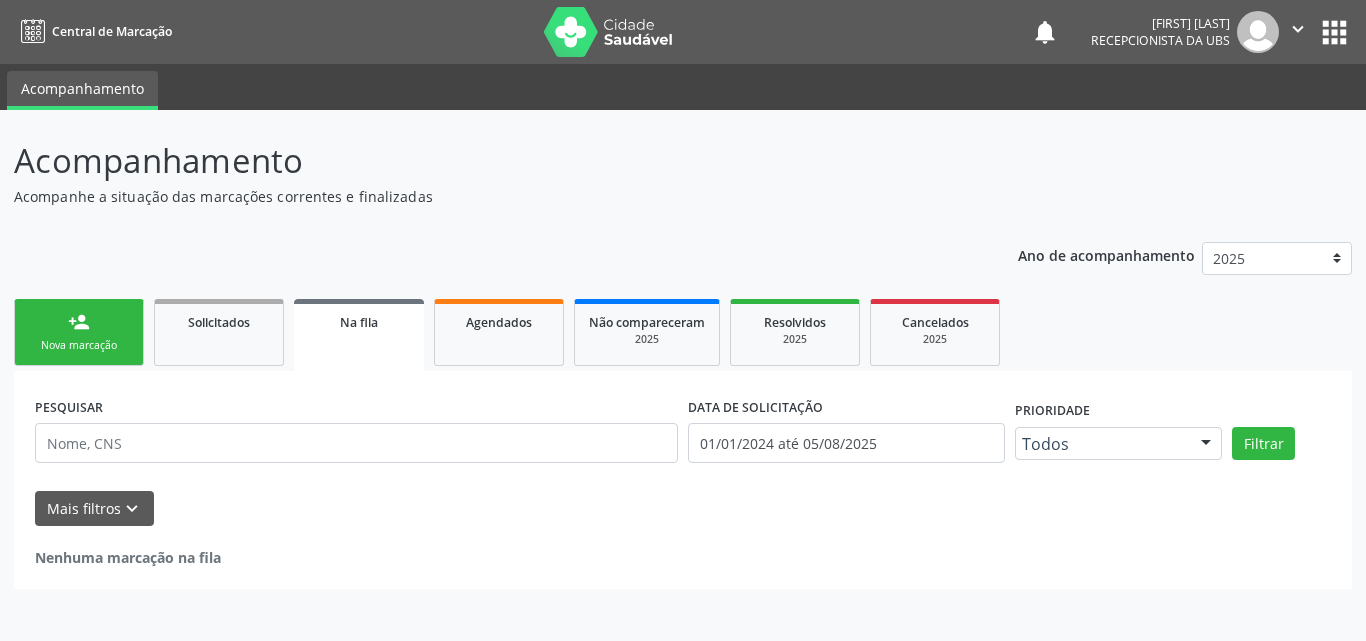 click on "person_add" at bounding box center (79, 322) 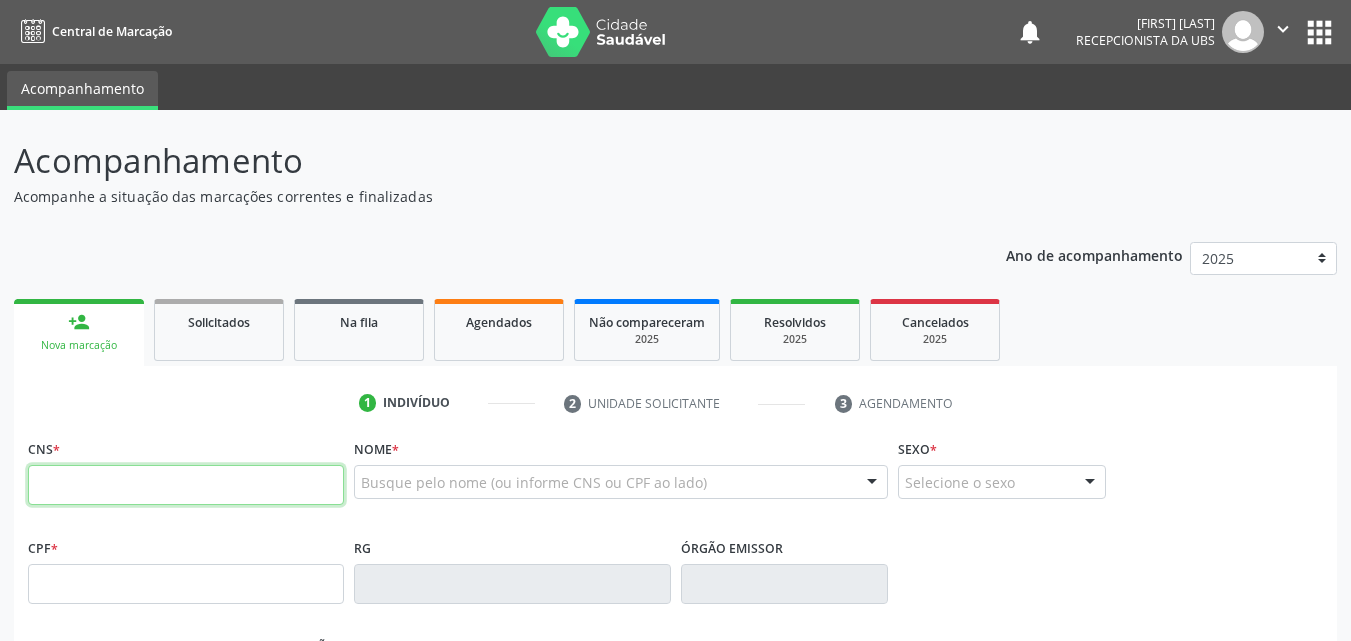 click at bounding box center [186, 485] 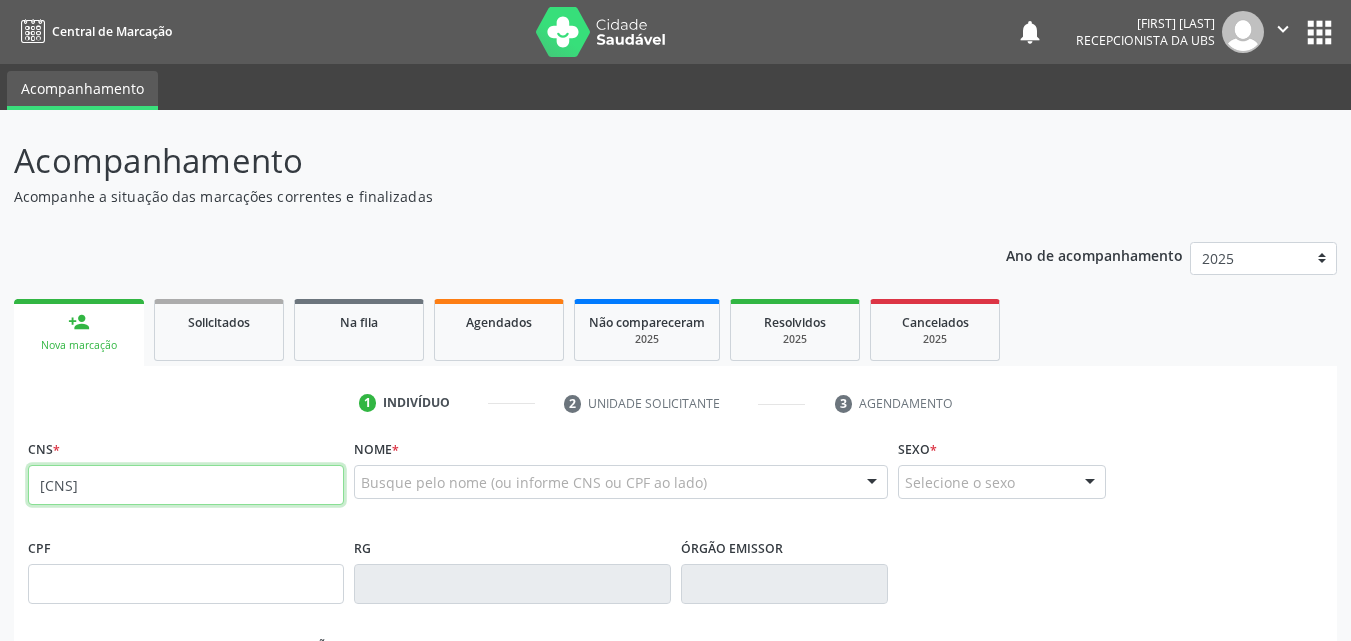 type on "[CNS]" 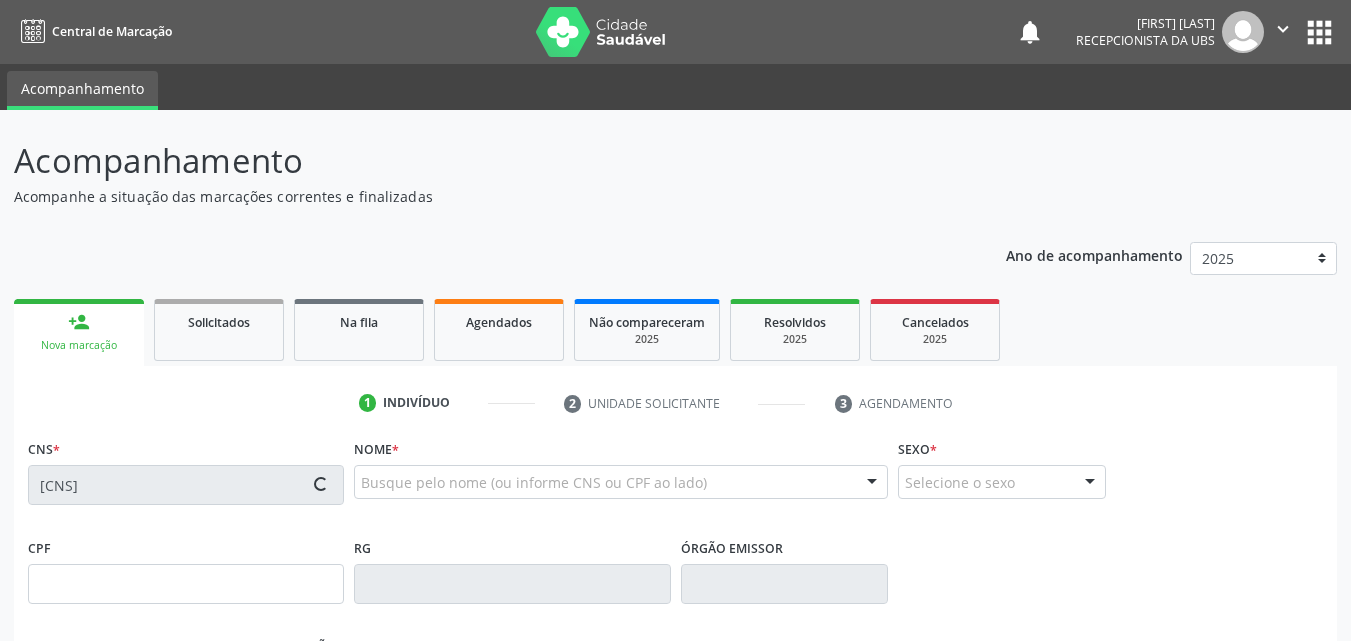 type on "[CPF]" 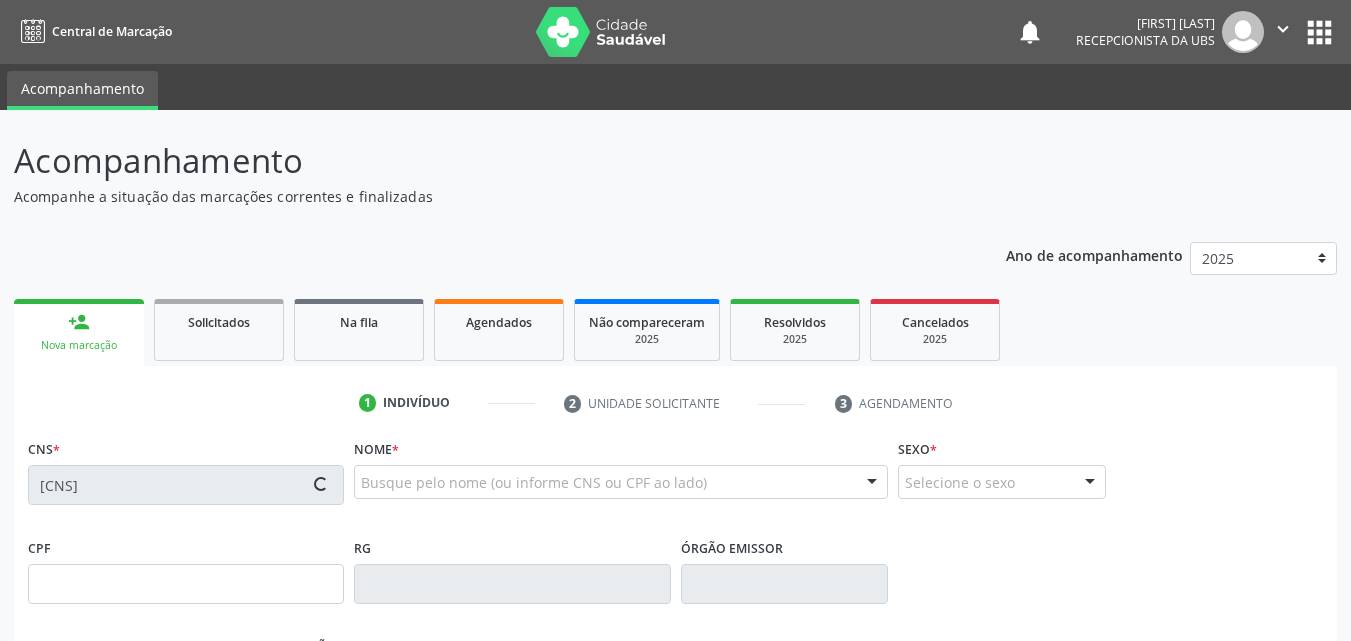 type on "[DATE]" 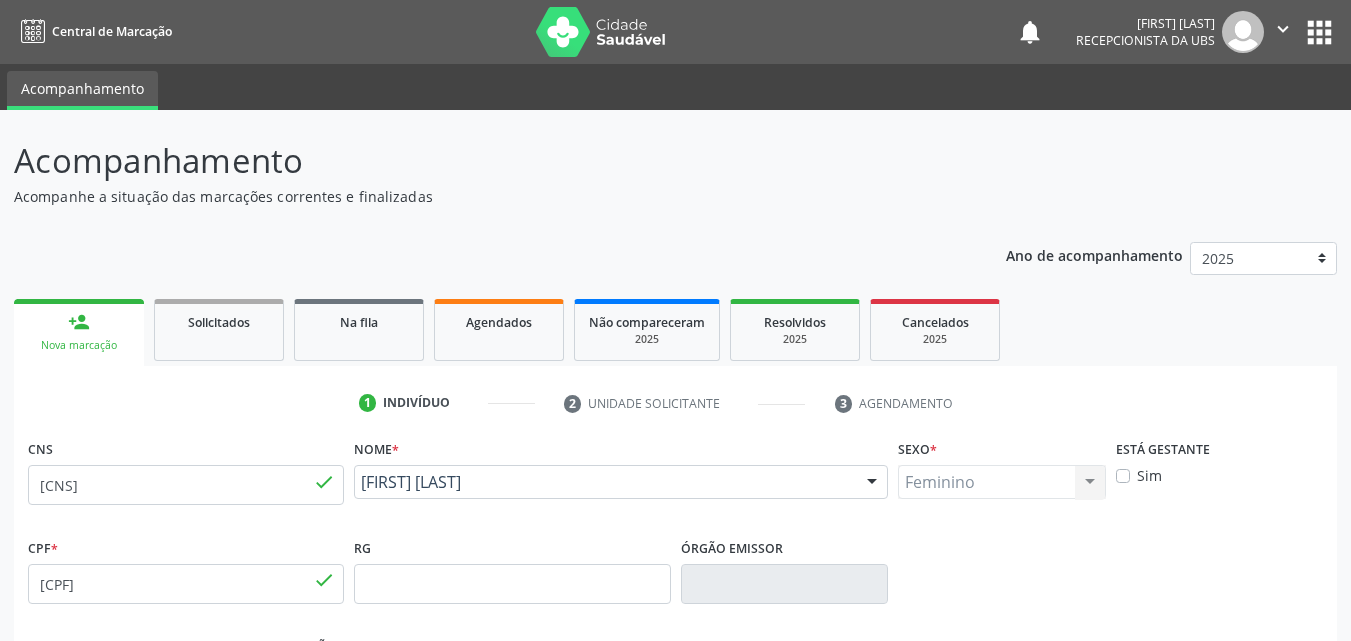 drag, startPoint x: 567, startPoint y: 499, endPoint x: 356, endPoint y: 494, distance: 211.05923 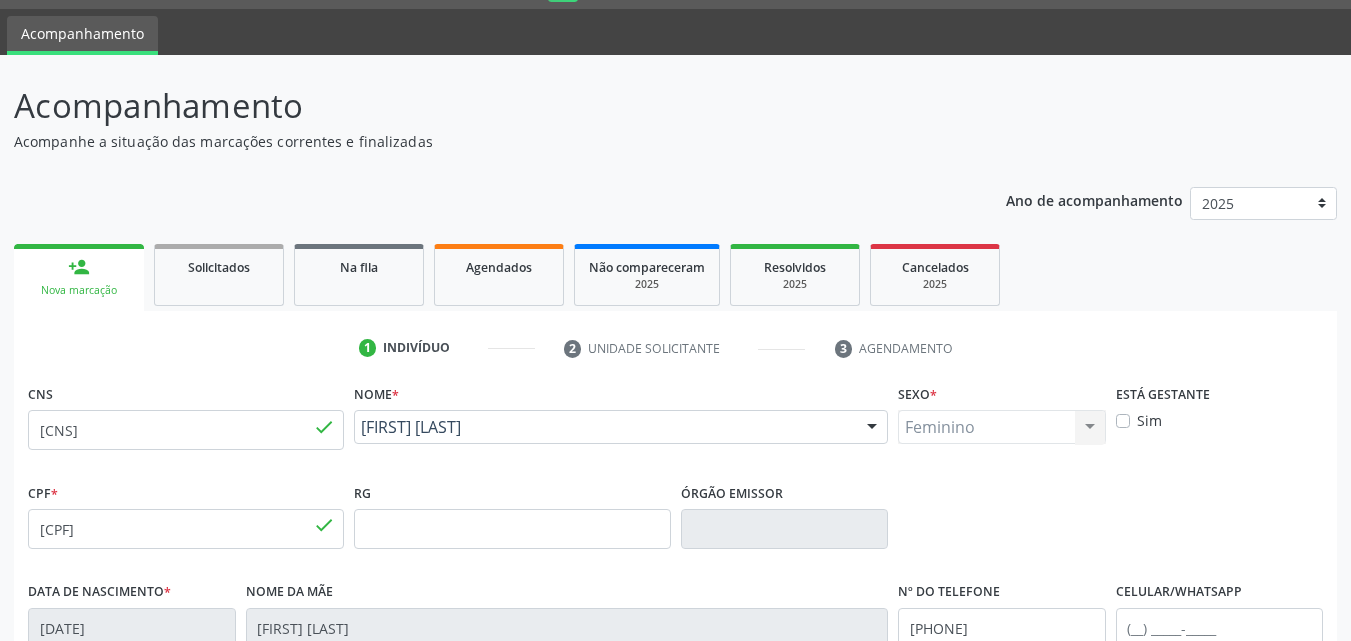 scroll, scrollTop: 200, scrollLeft: 0, axis: vertical 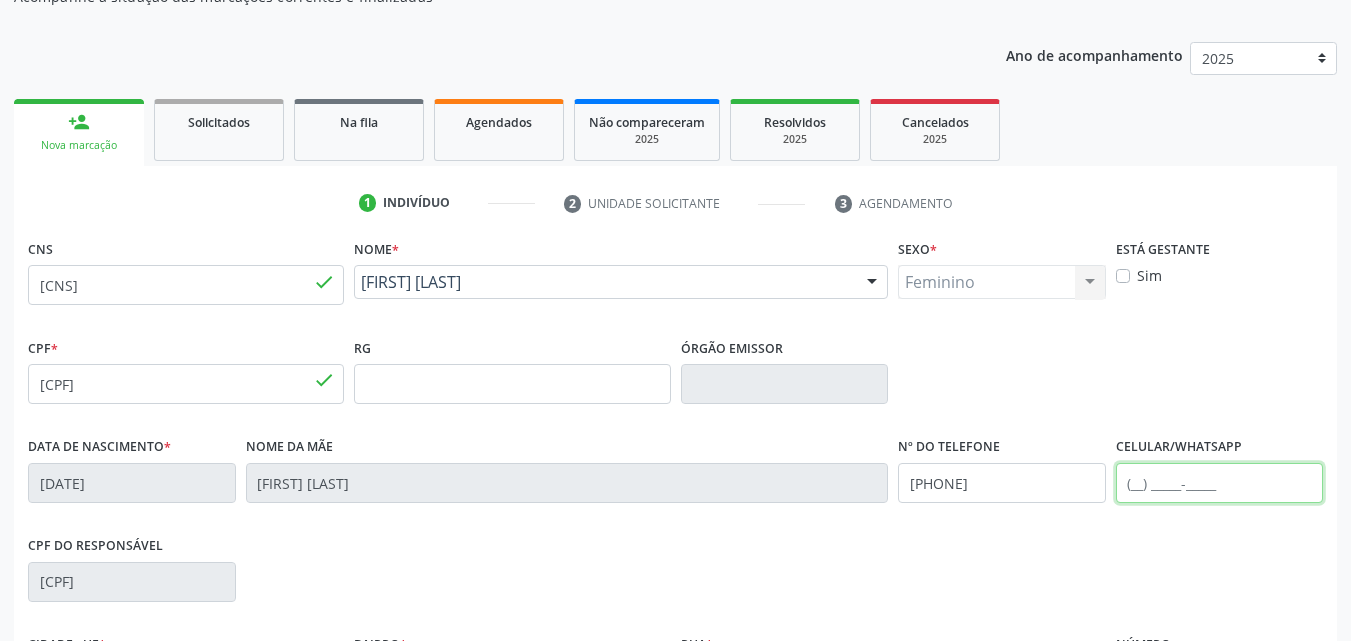 click at bounding box center [1220, 483] 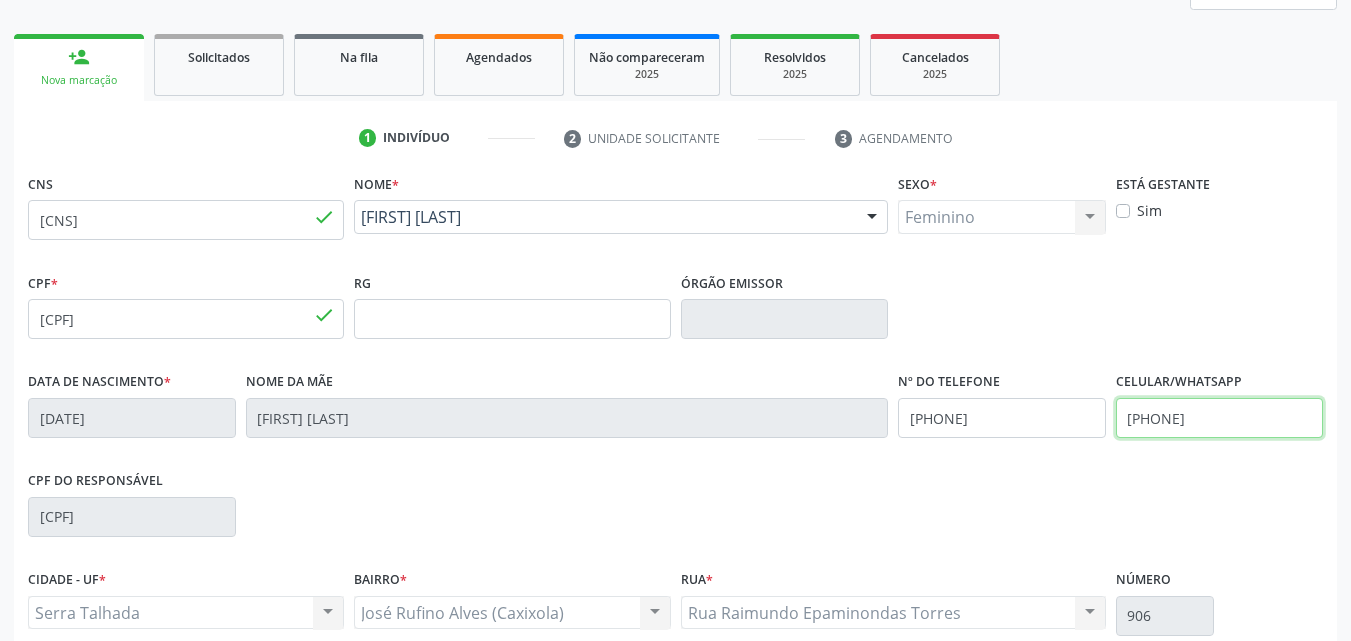 scroll, scrollTop: 300, scrollLeft: 0, axis: vertical 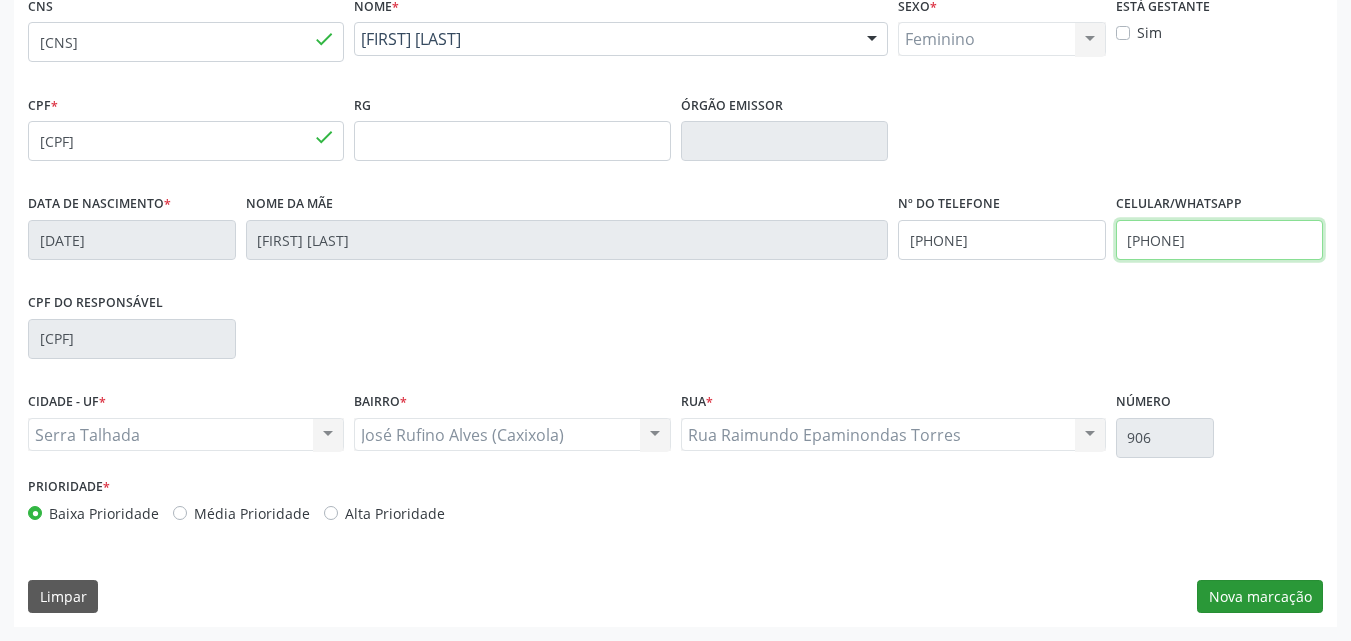 type on "[PHONE]" 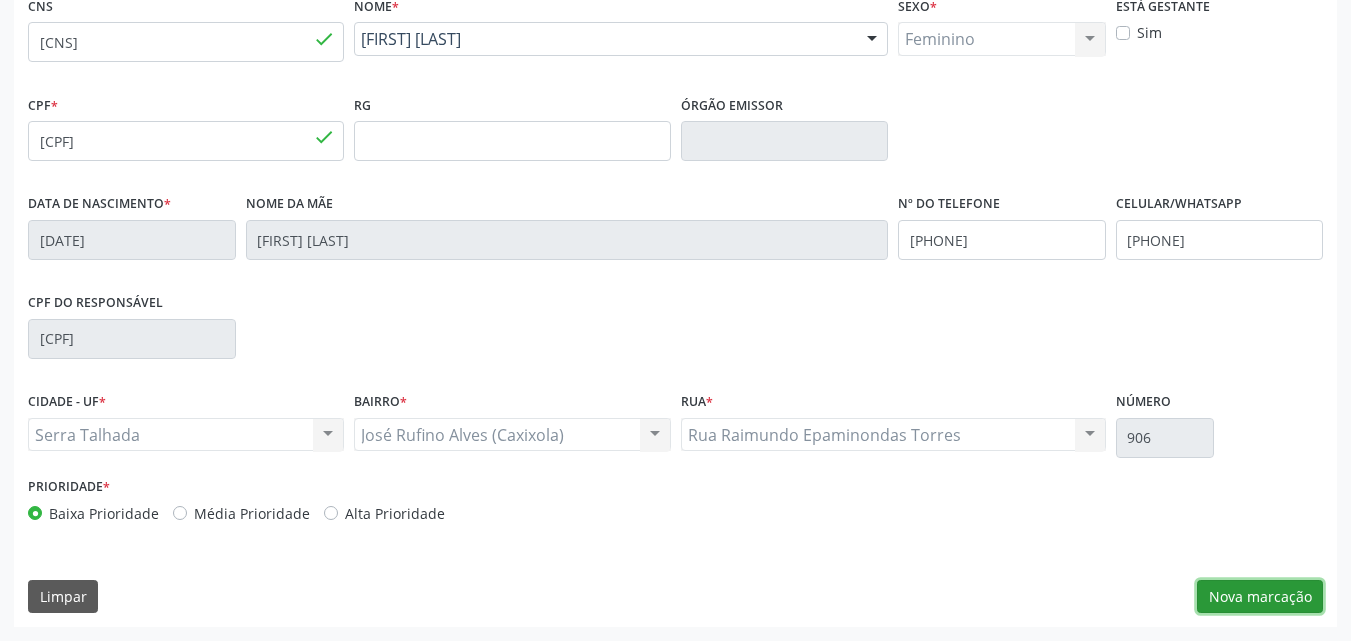 click on "Nova marcação" at bounding box center (1260, 597) 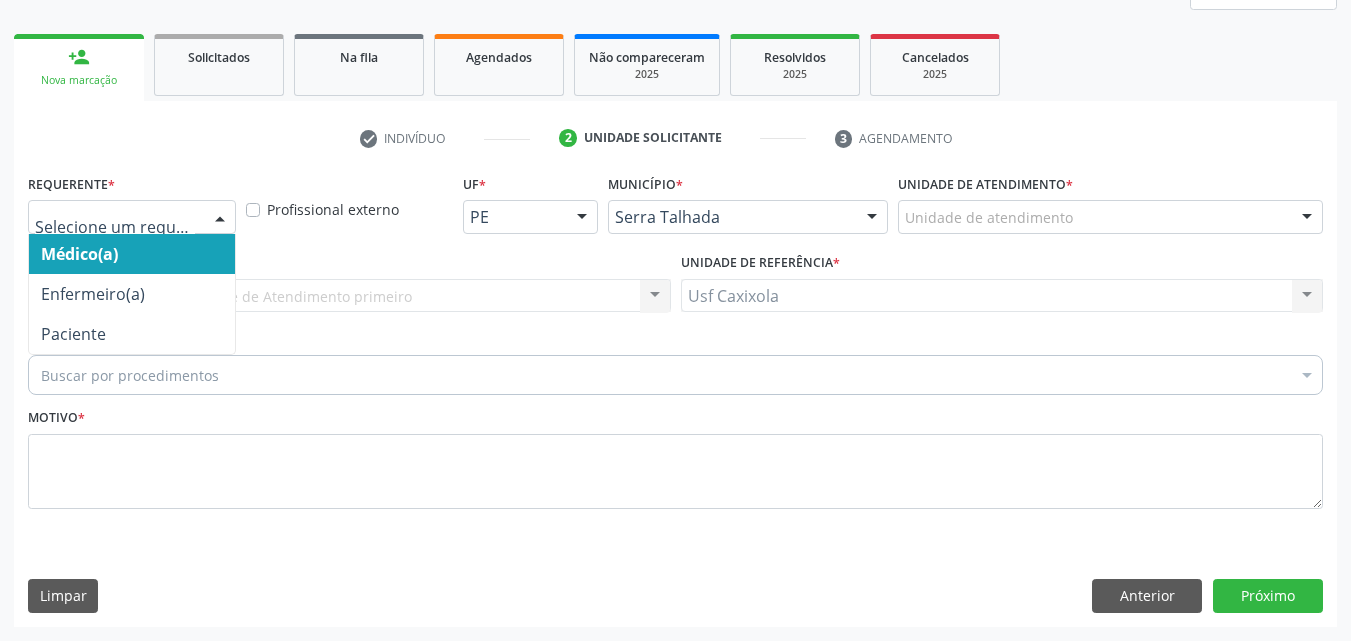 click at bounding box center [220, 218] 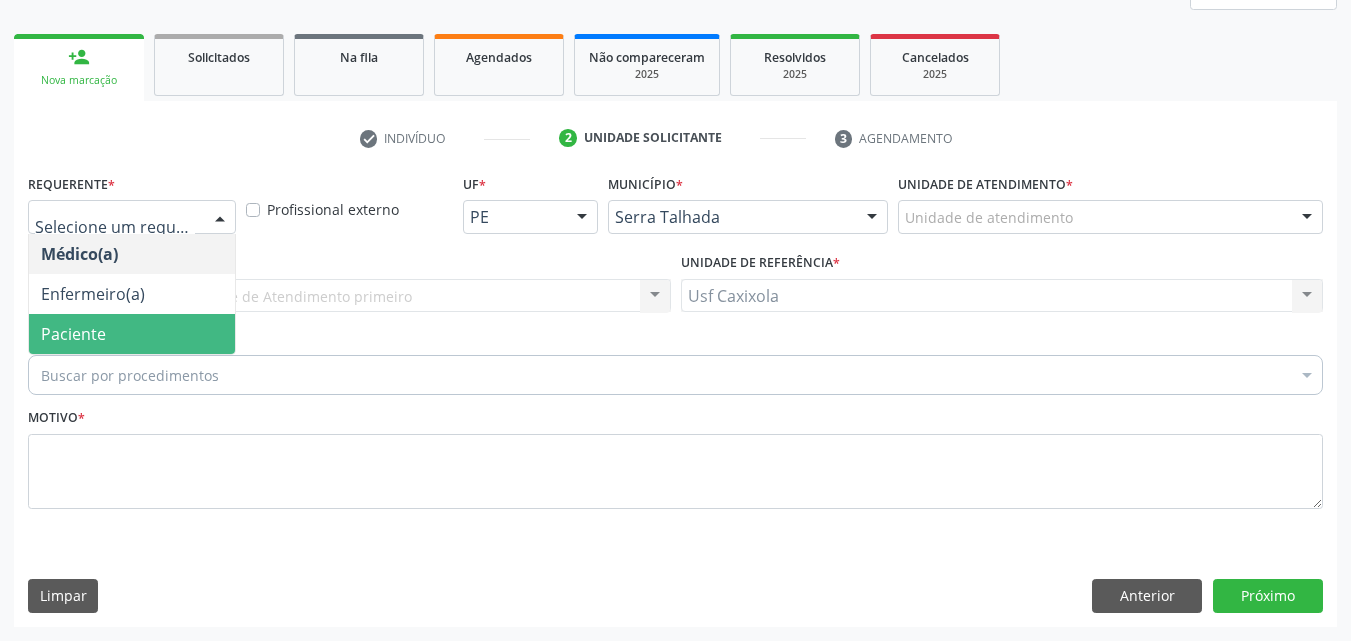 click on "Paciente" at bounding box center (132, 334) 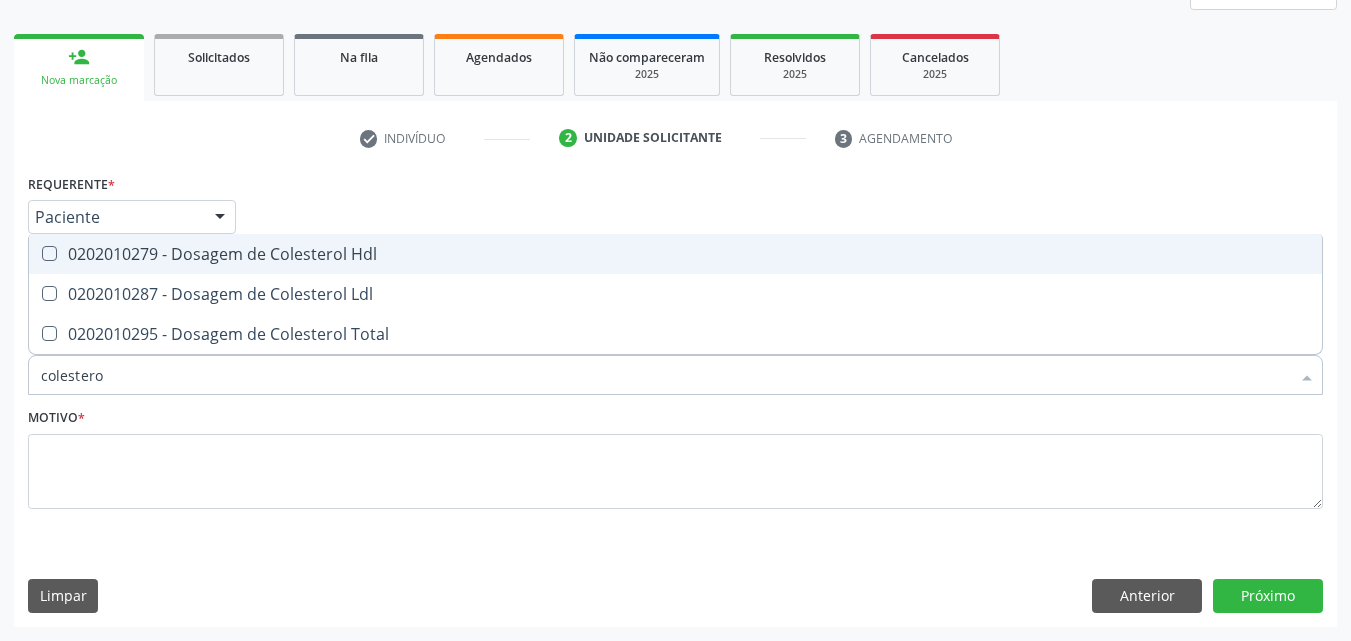 type on "colesterol" 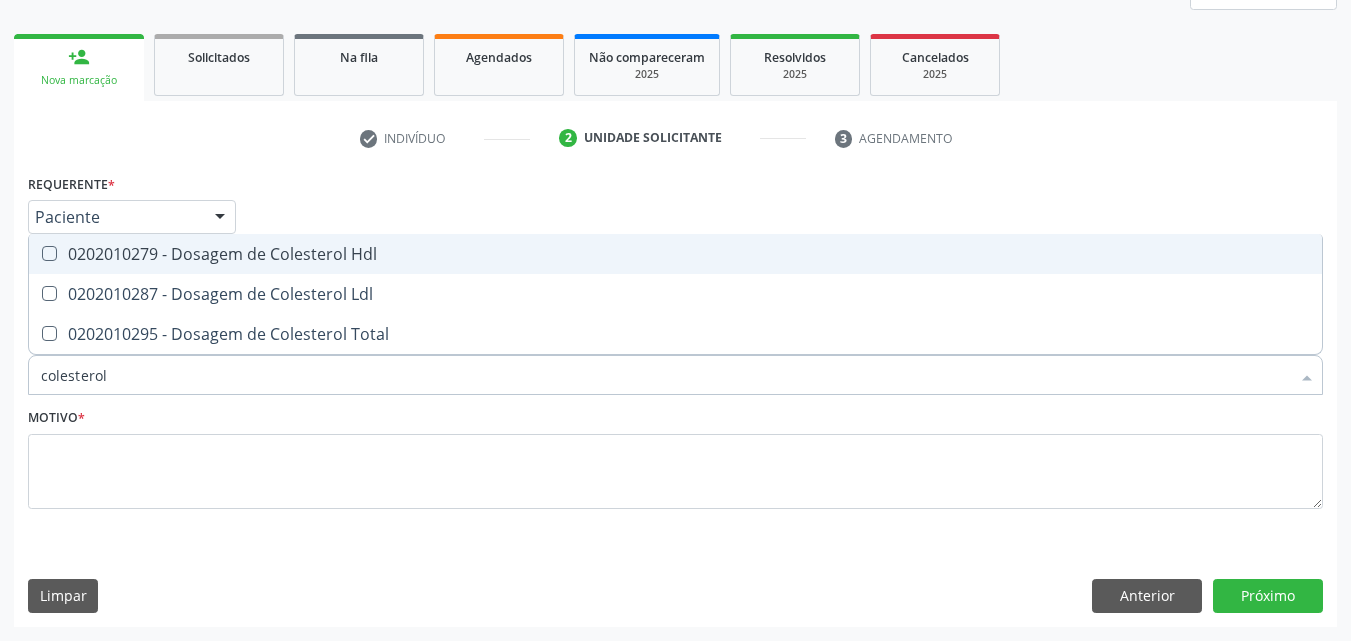 click on "0202010279 - Dosagem de Colesterol Hdl" at bounding box center [675, 254] 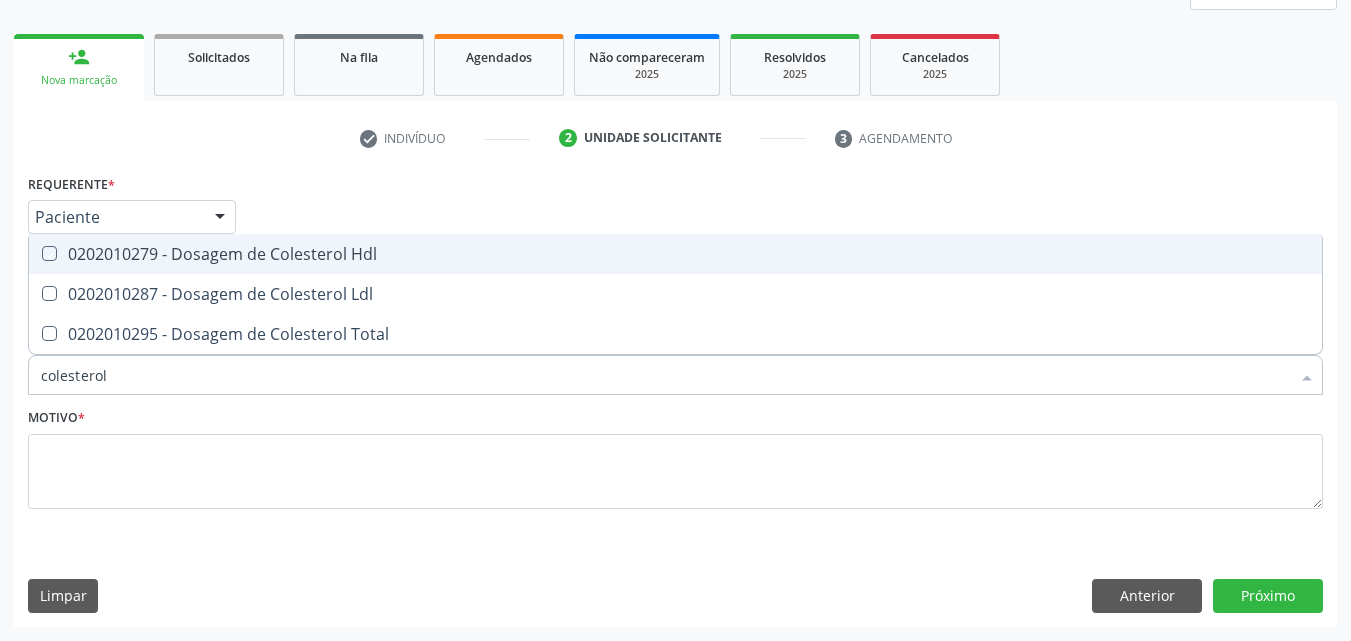 checkbox on "true" 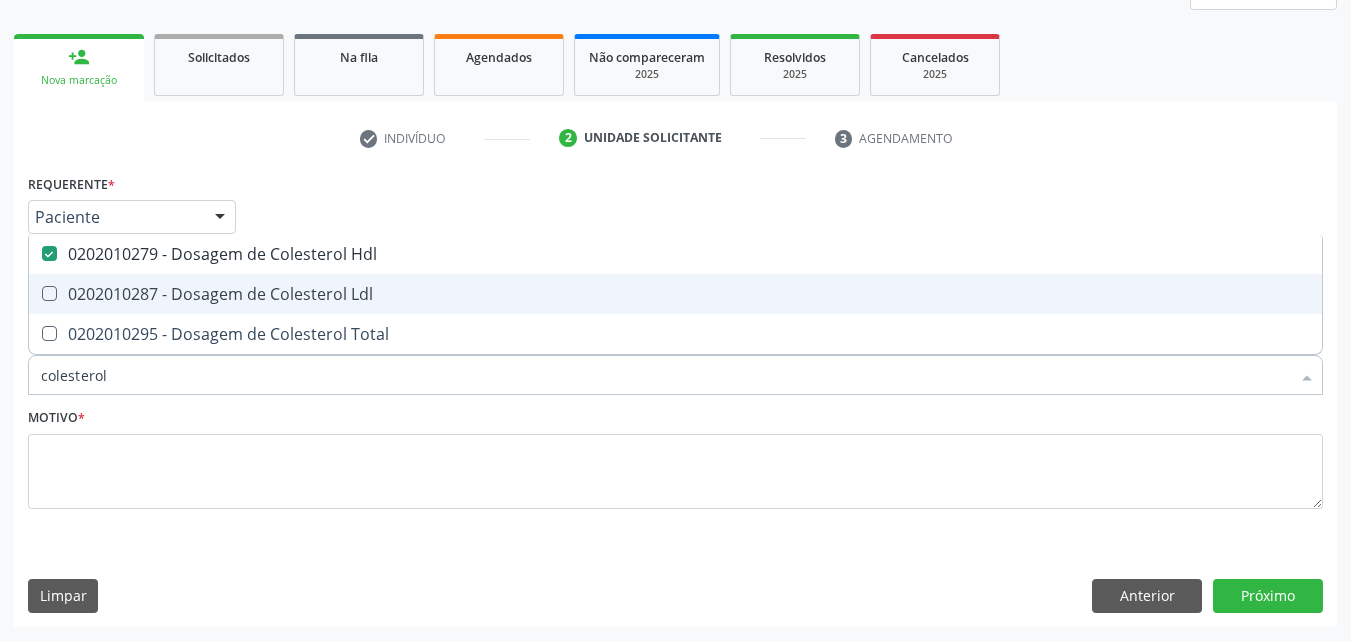 click on "0202010287 - Dosagem de Colesterol Ldl" at bounding box center (675, 294) 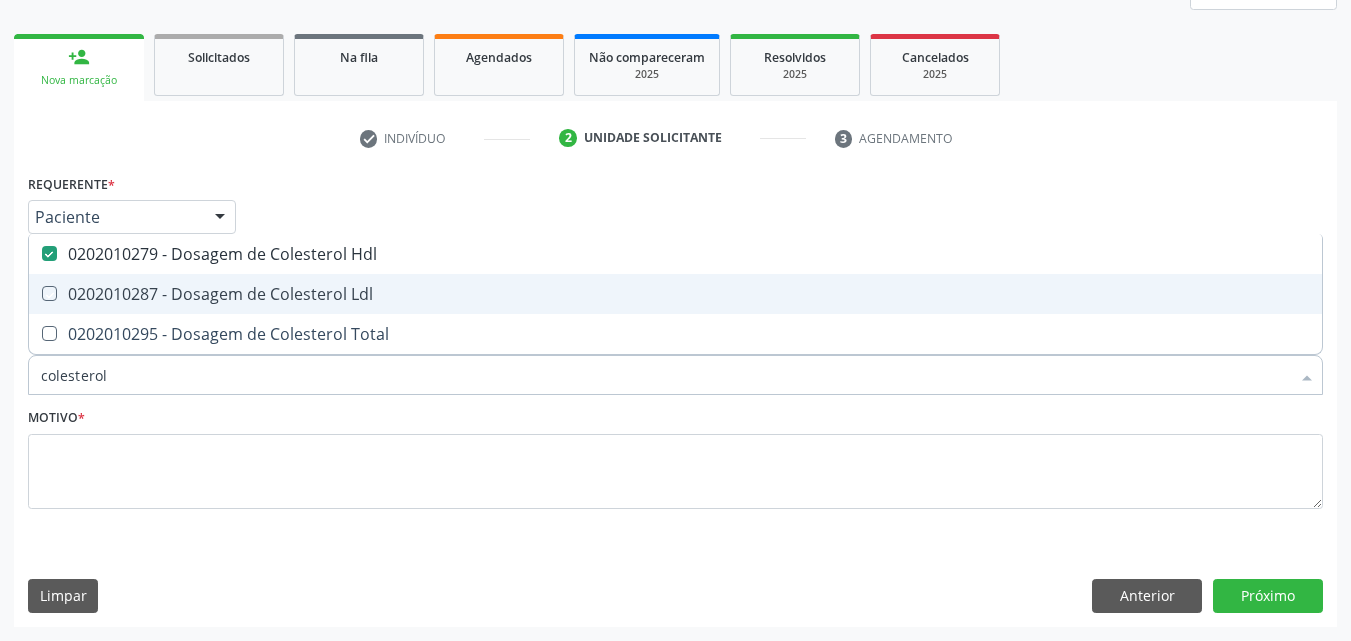 checkbox on "true" 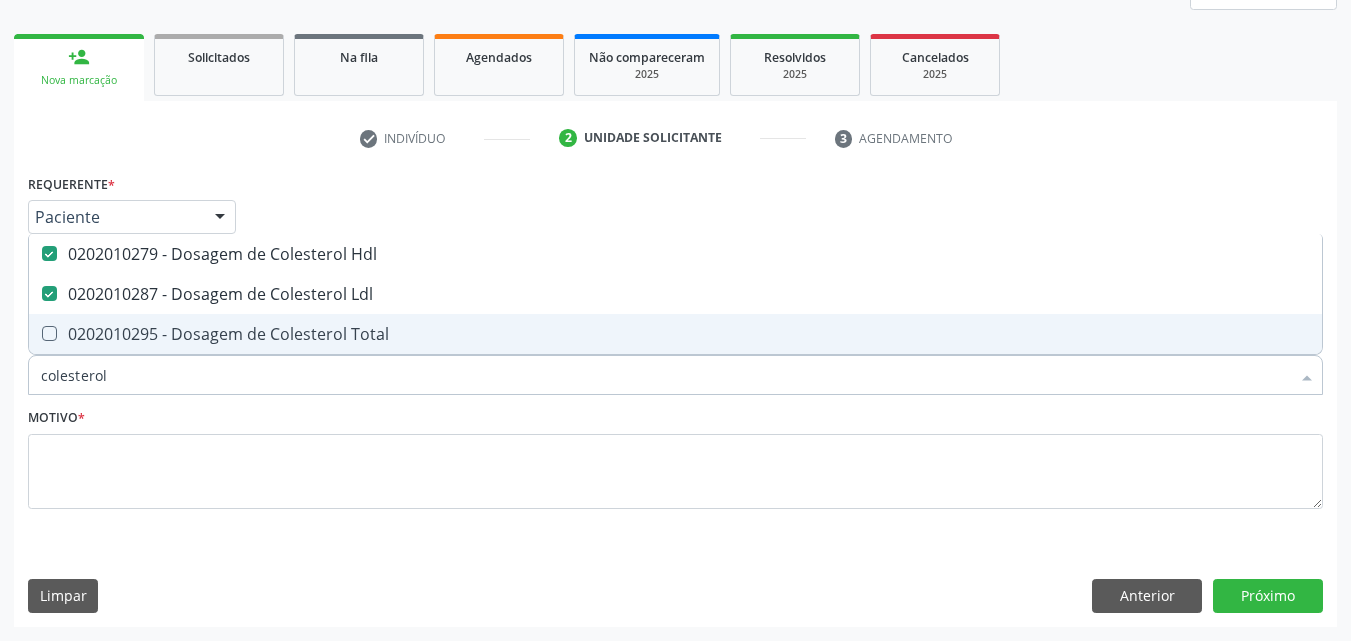 click on "0202010295 - Dosagem de Colesterol Total" at bounding box center (675, 334) 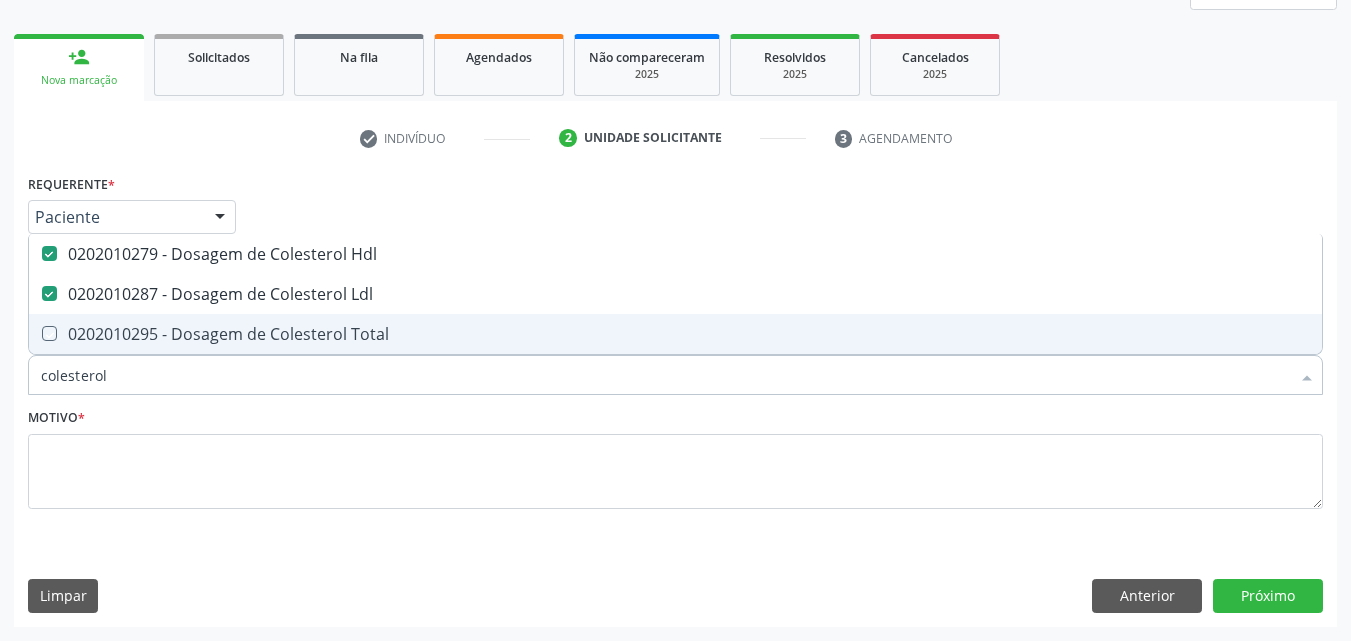 checkbox on "true" 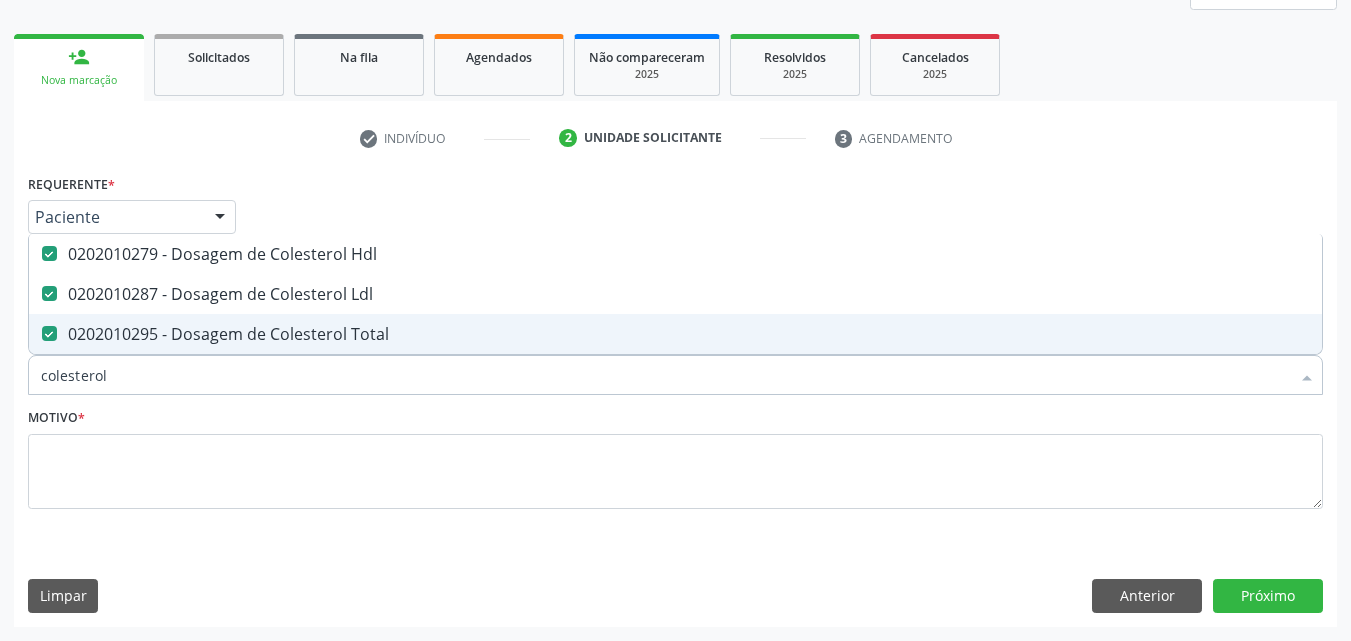 drag, startPoint x: 138, startPoint y: 384, endPoint x: 0, endPoint y: 390, distance: 138.13037 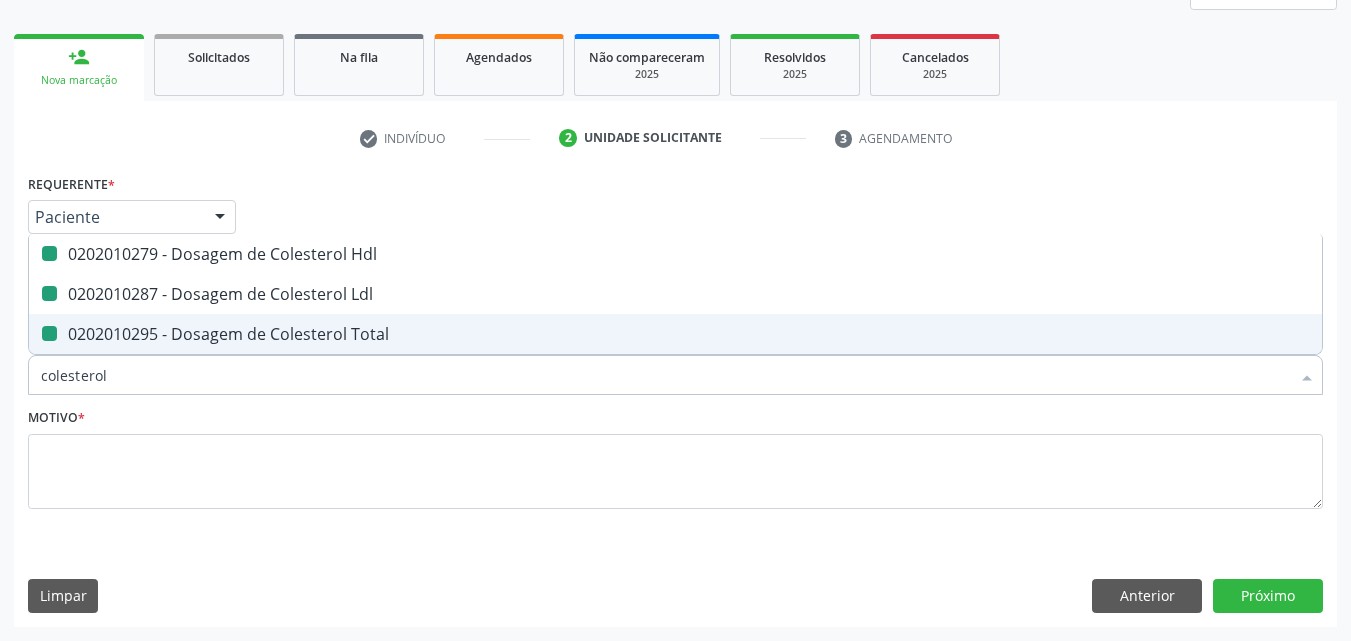 type on "0" 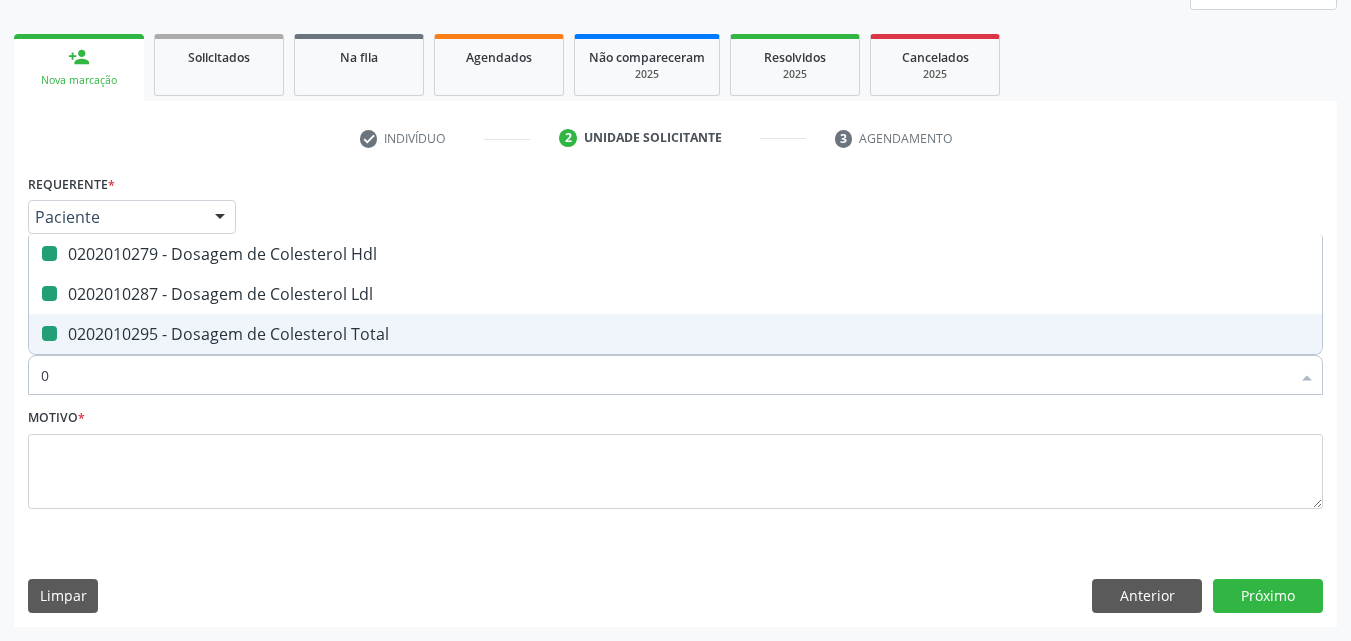 checkbox on "false" 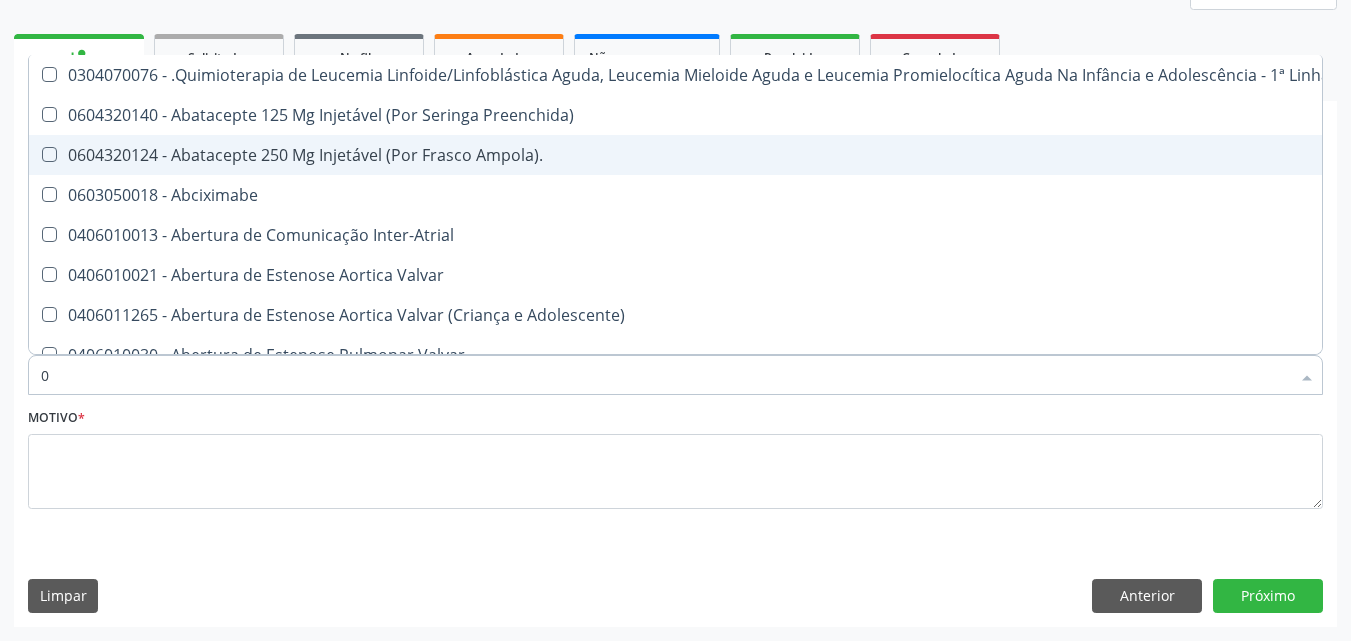 type on "02" 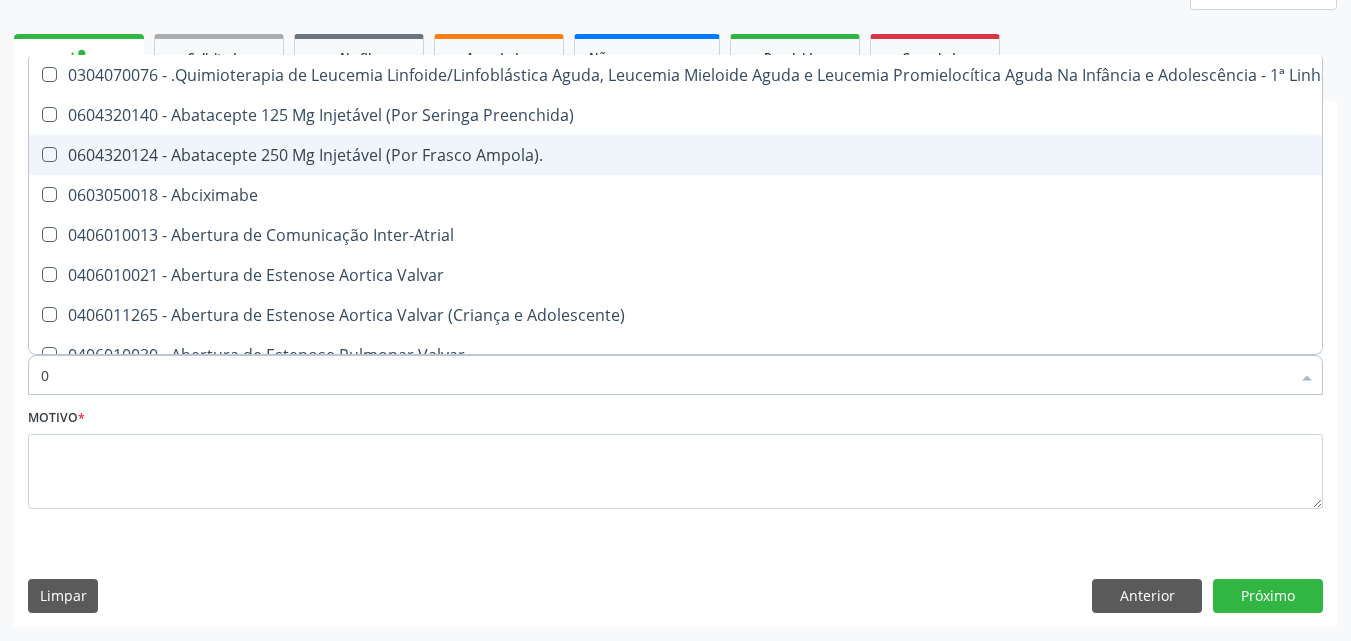 checkbox on "true" 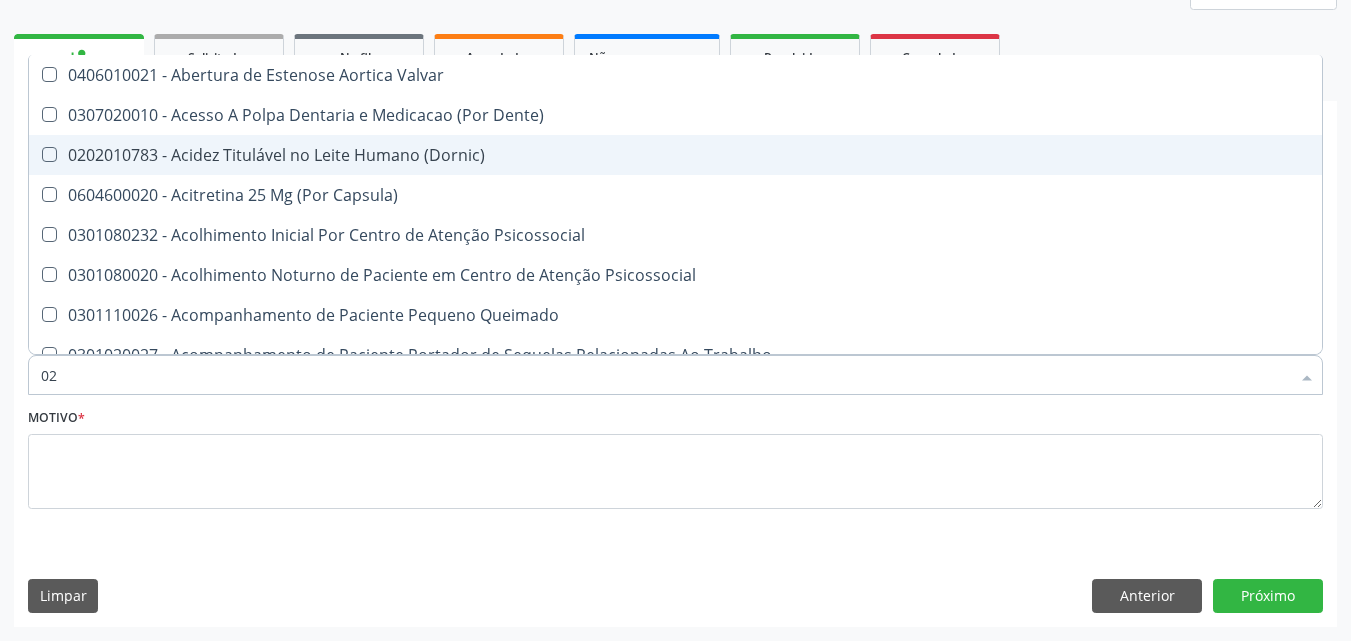 type on "020" 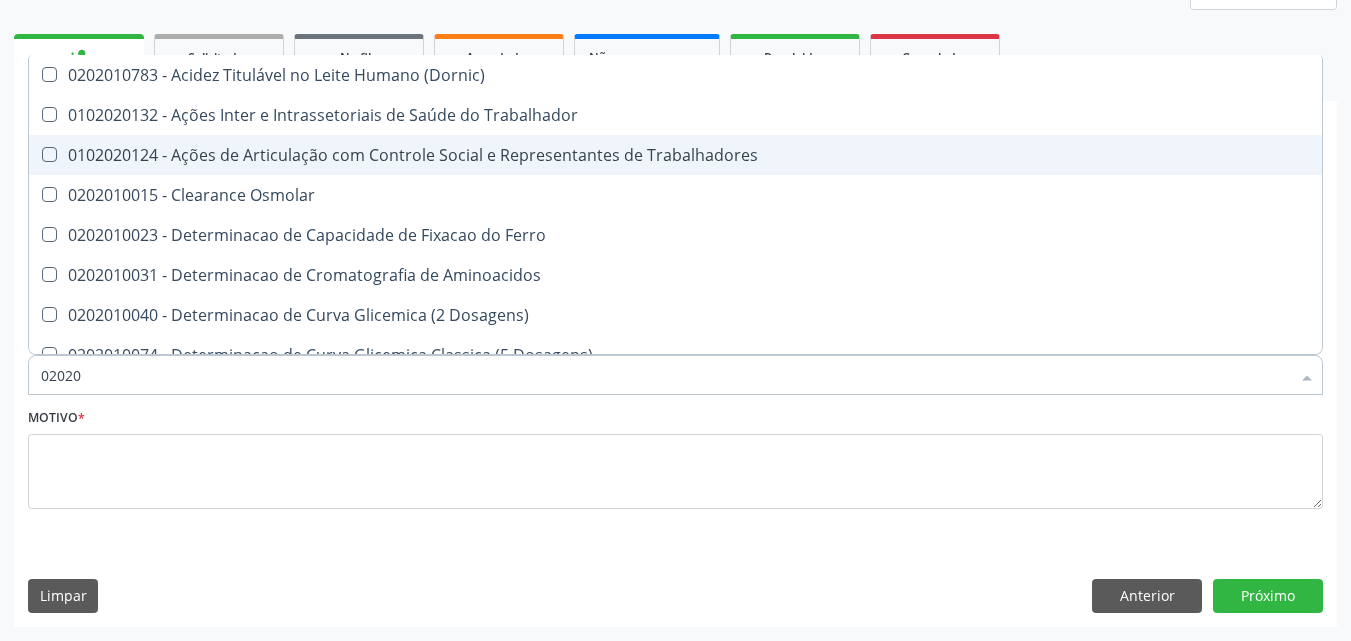 type on "020201" 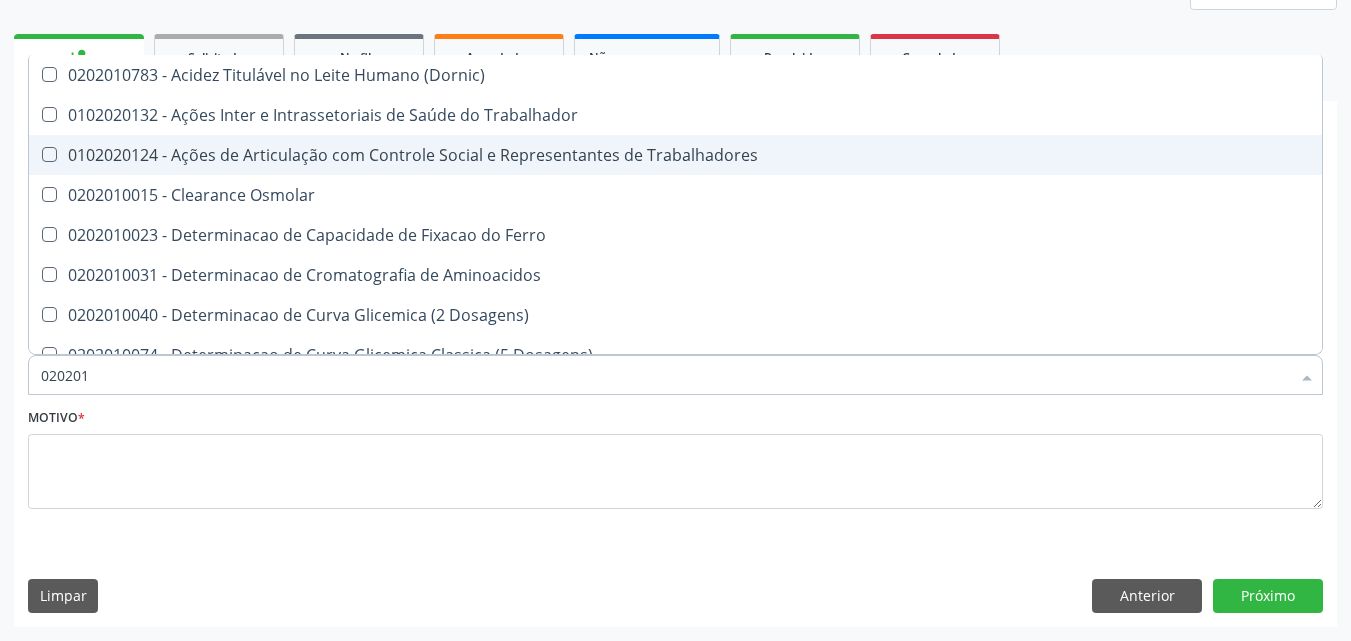 checkbox on "true" 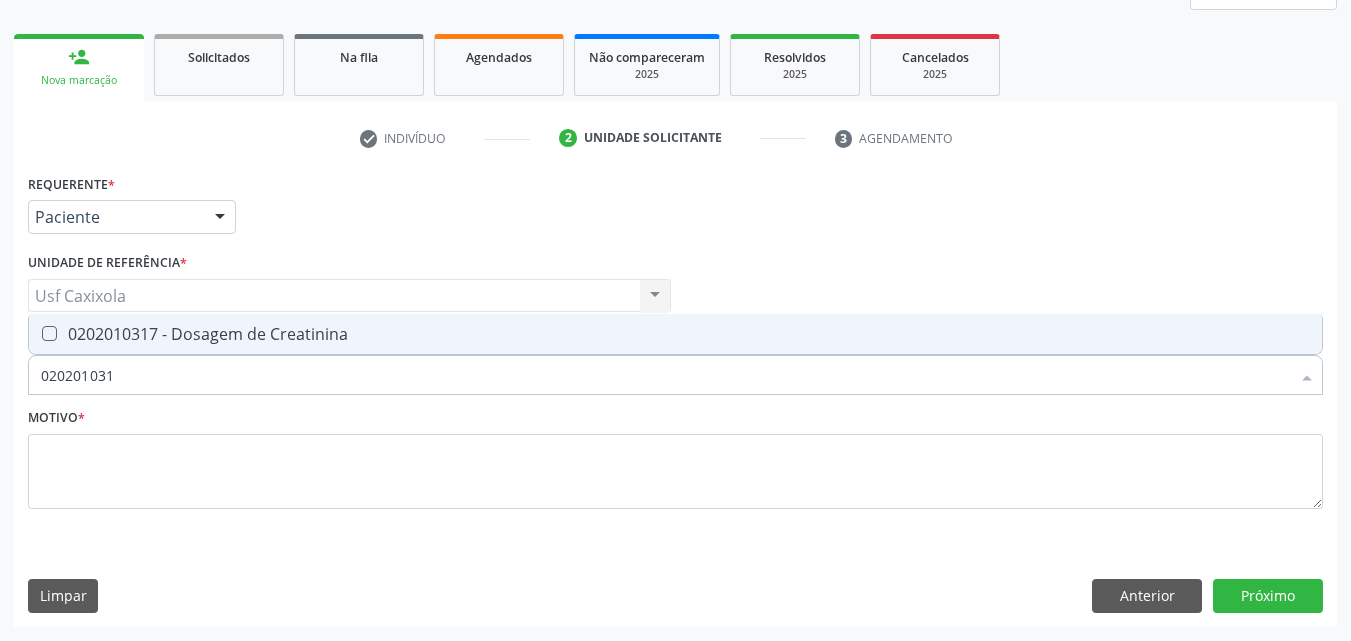type on "0202010317" 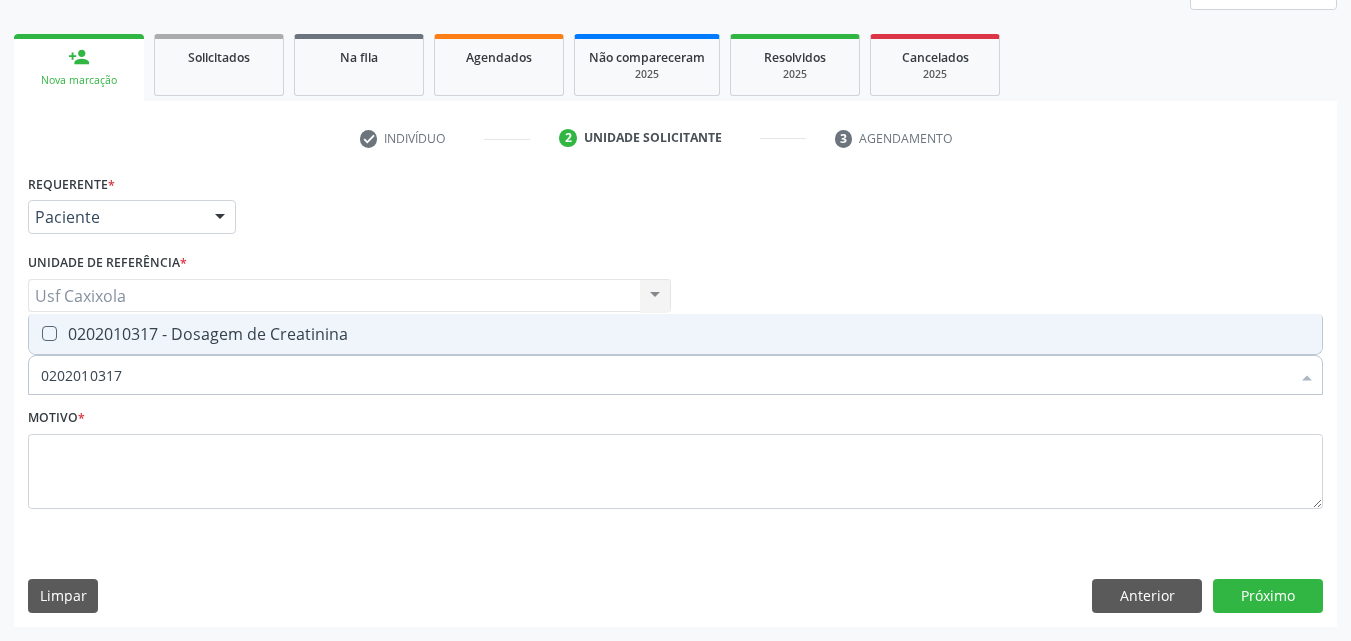 click on "0202010317 - Dosagem de Creatinina" at bounding box center [675, 334] 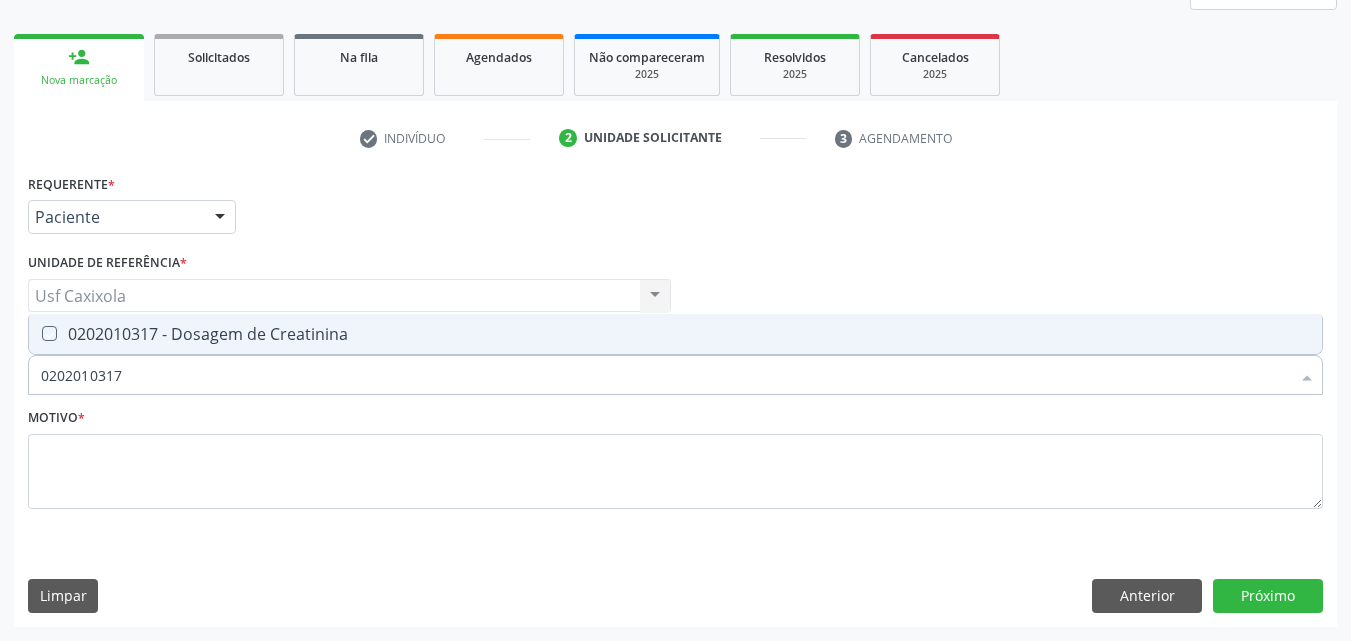checkbox on "true" 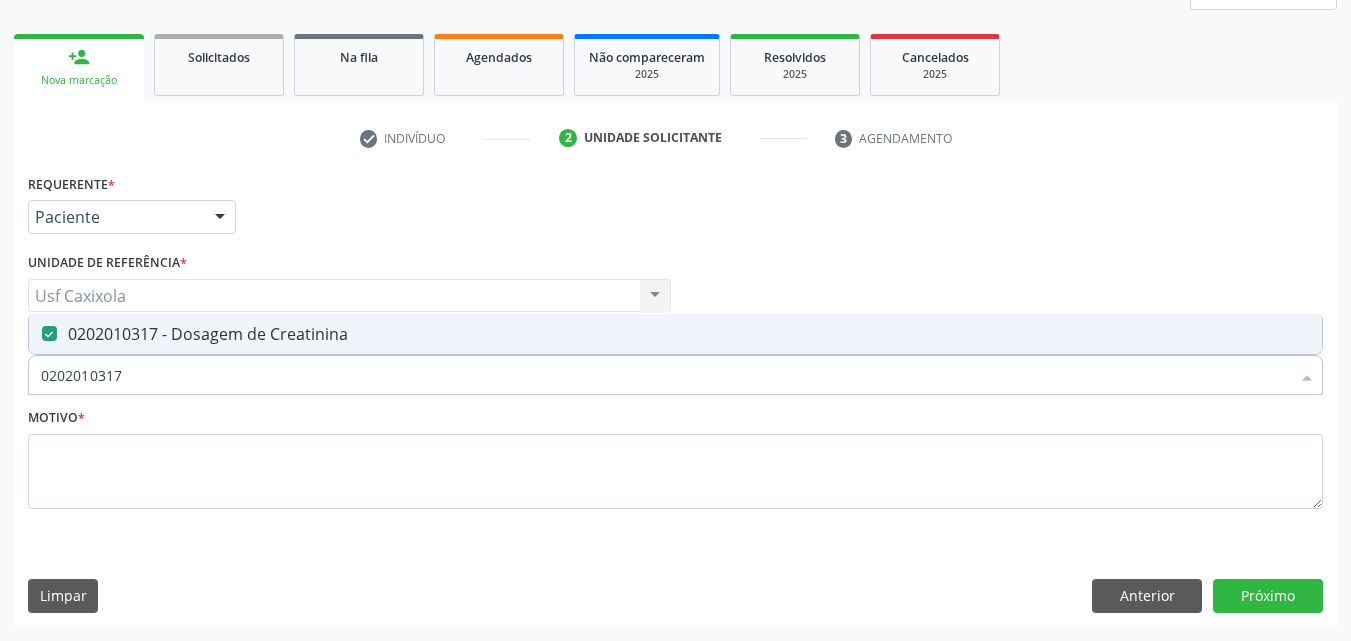 drag, startPoint x: 161, startPoint y: 389, endPoint x: 22, endPoint y: 371, distance: 140.16063 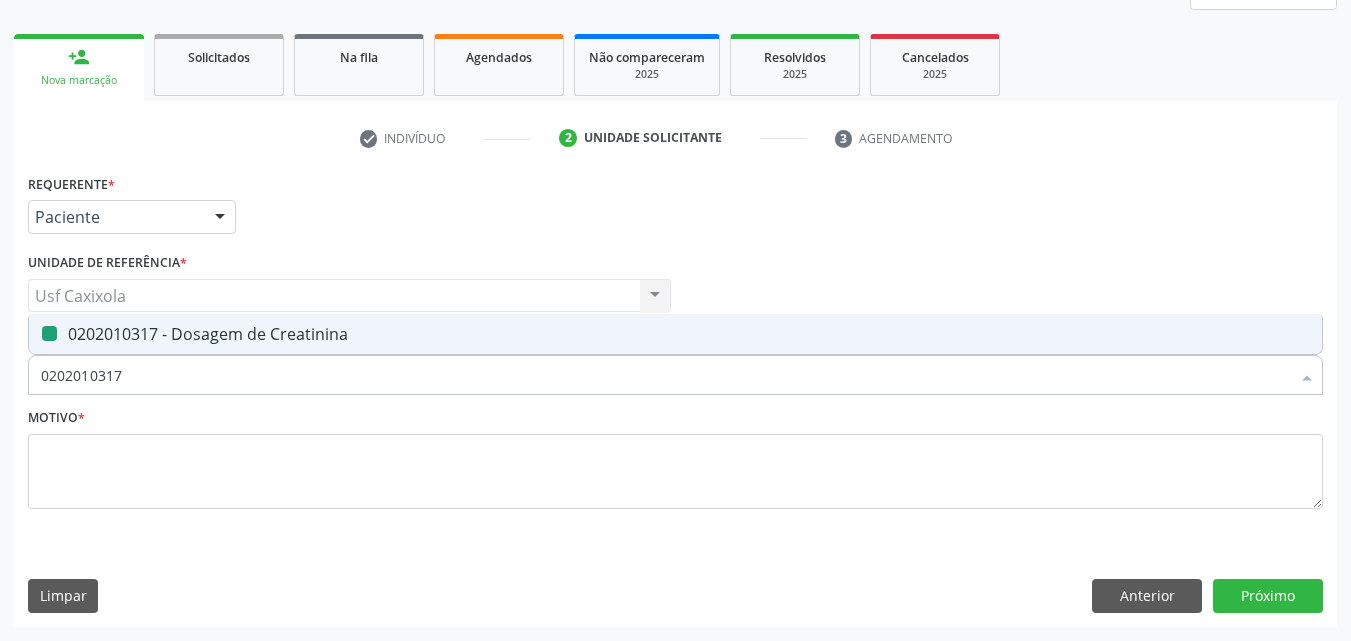 type on "0" 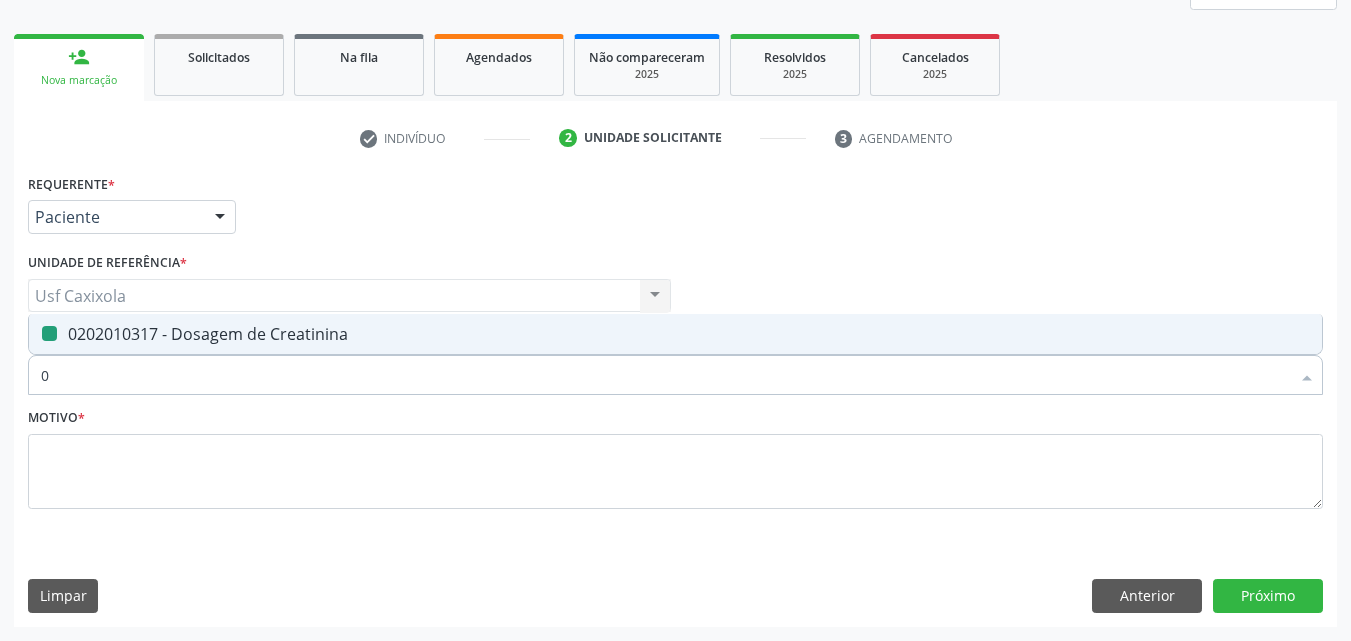 checkbox on "false" 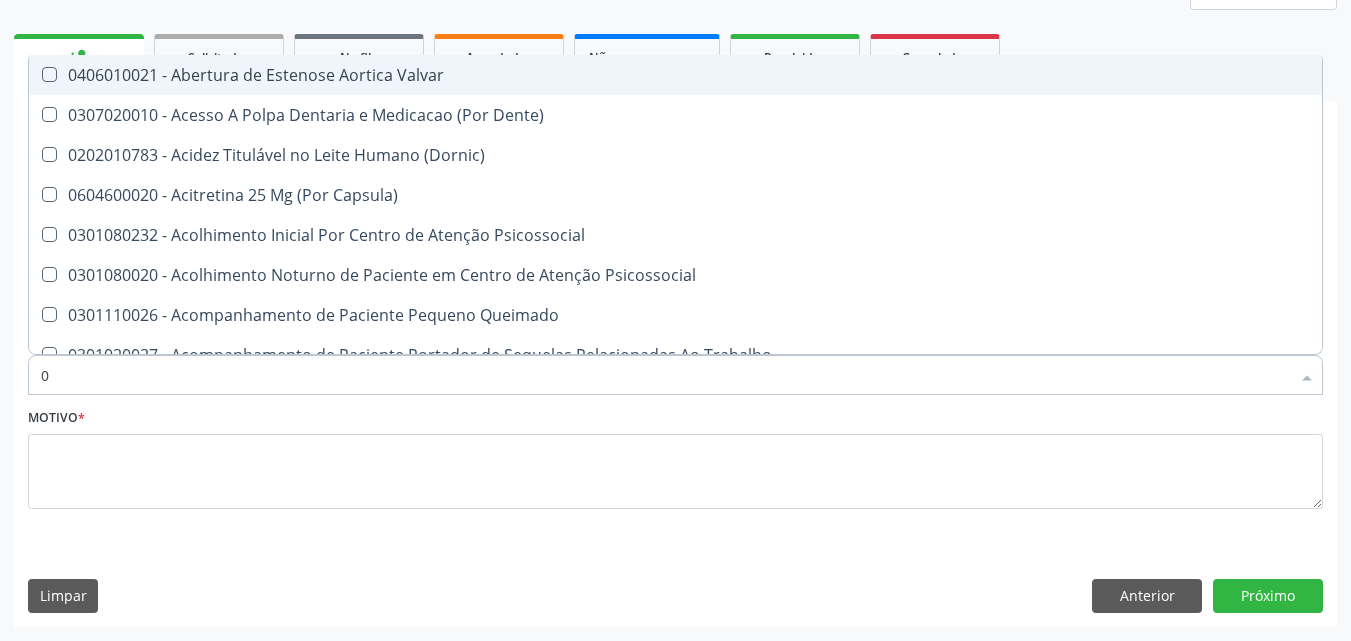 type on "02" 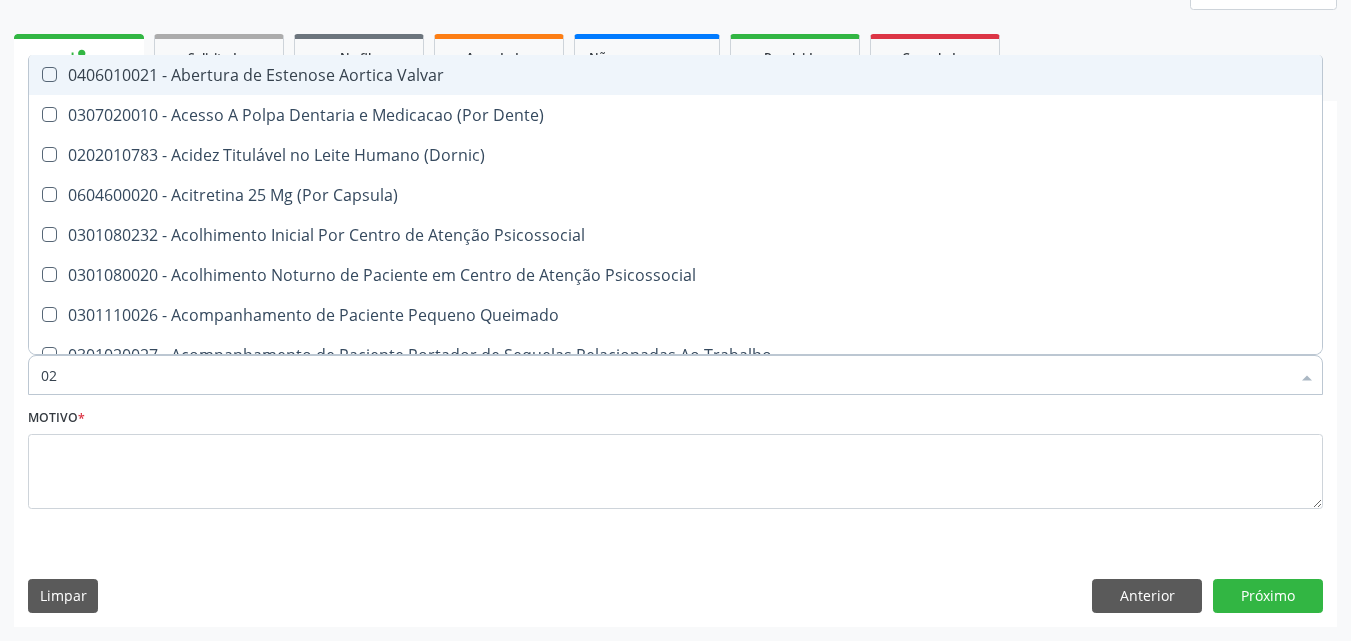 checkbox on "true" 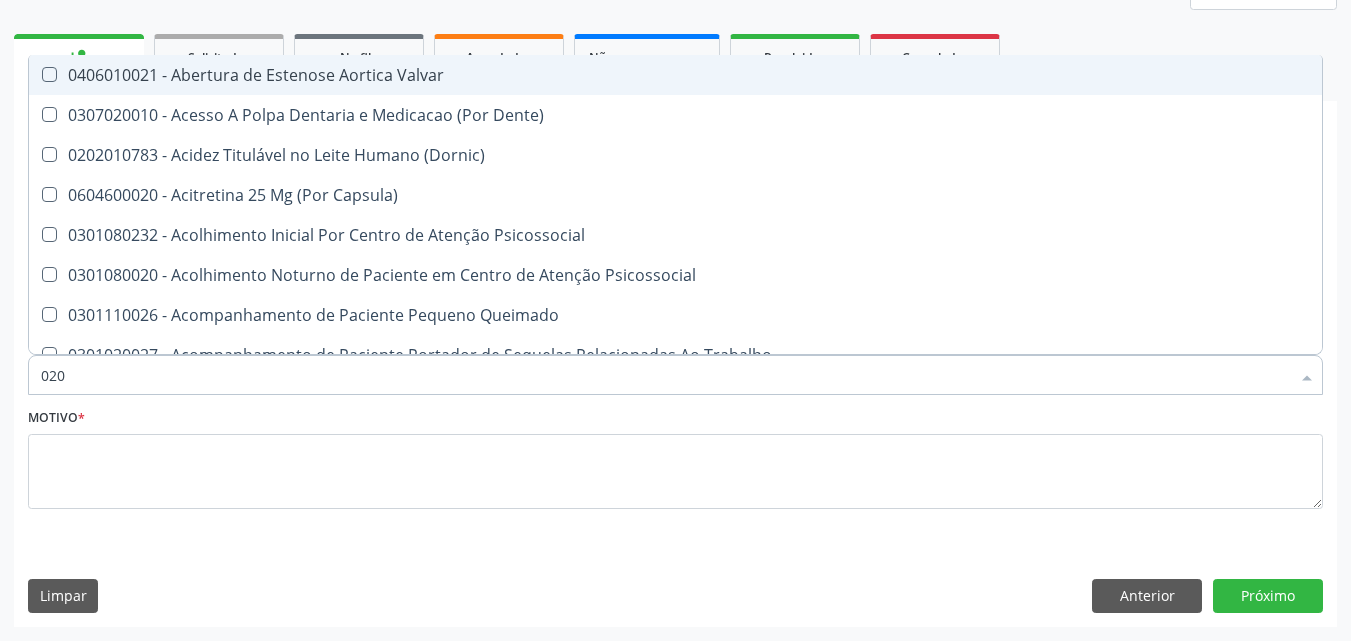 checkbox on "true" 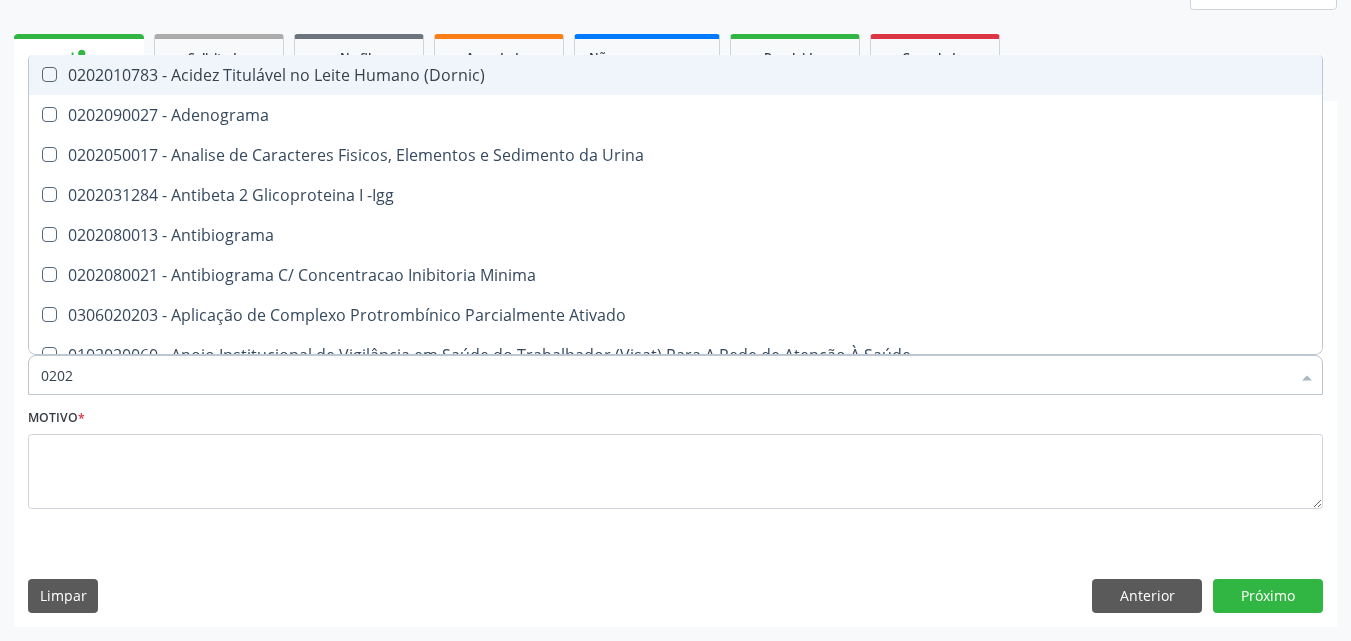 type on "02020" 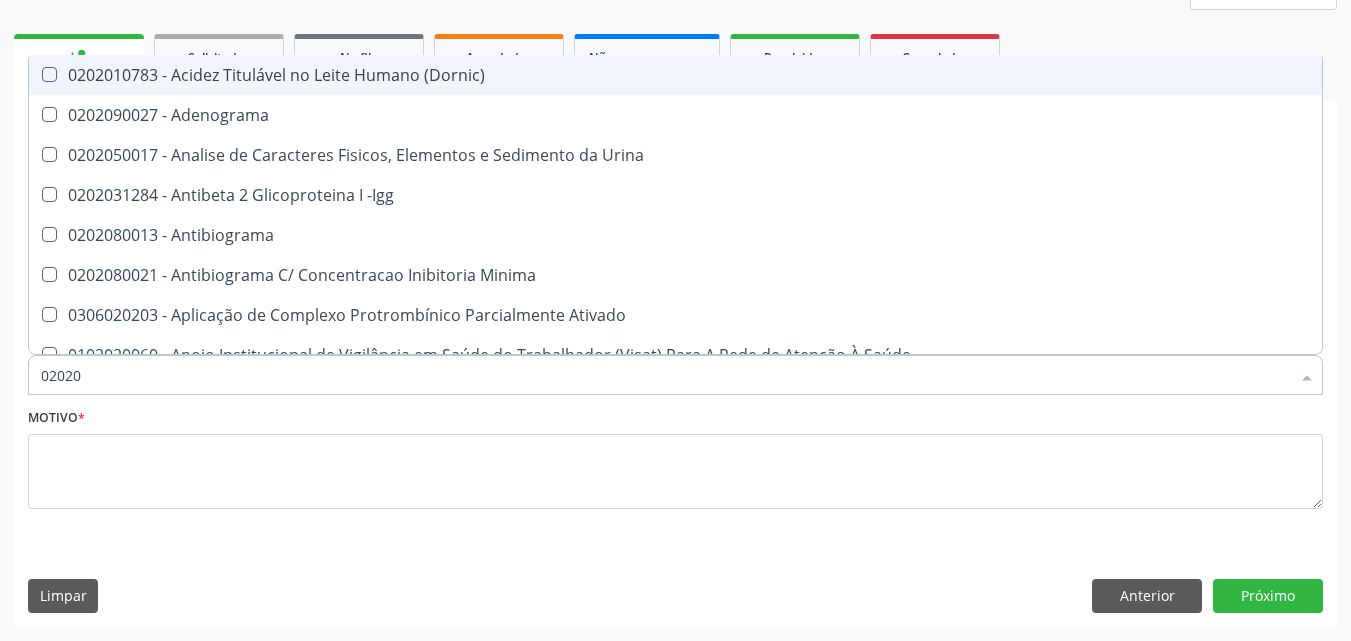 type on "020201" 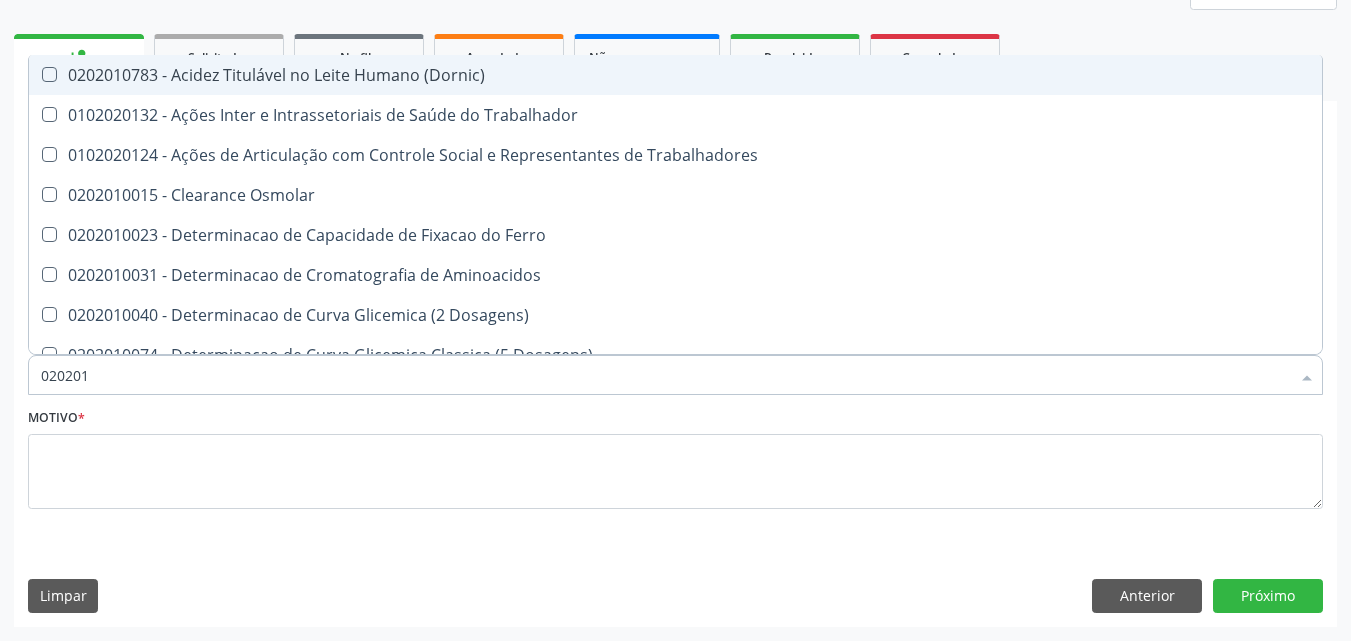 type on "0202010" 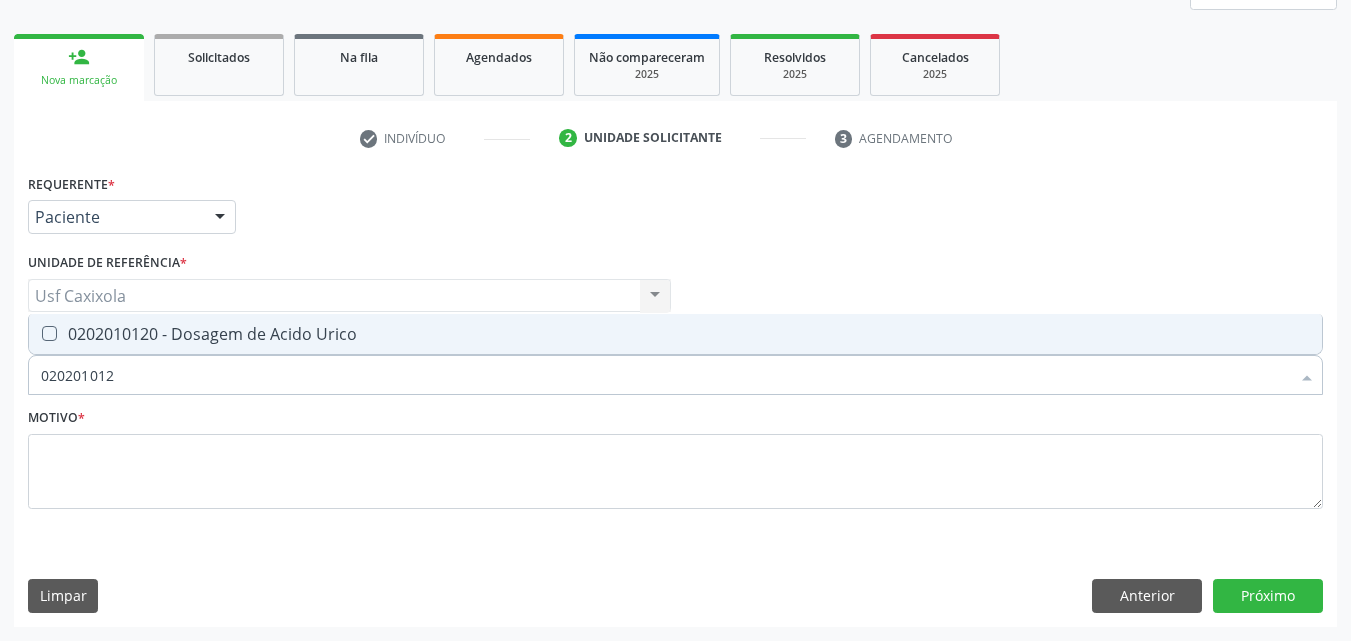 type on "0202010120" 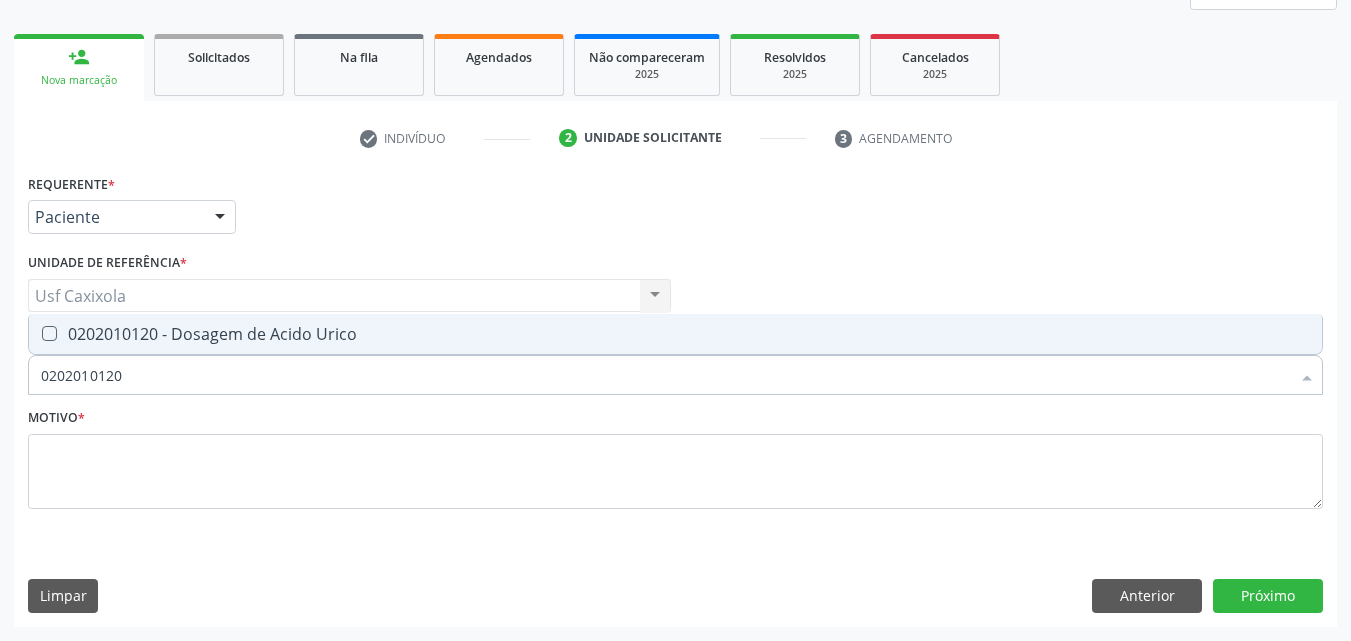 click at bounding box center [49, 333] 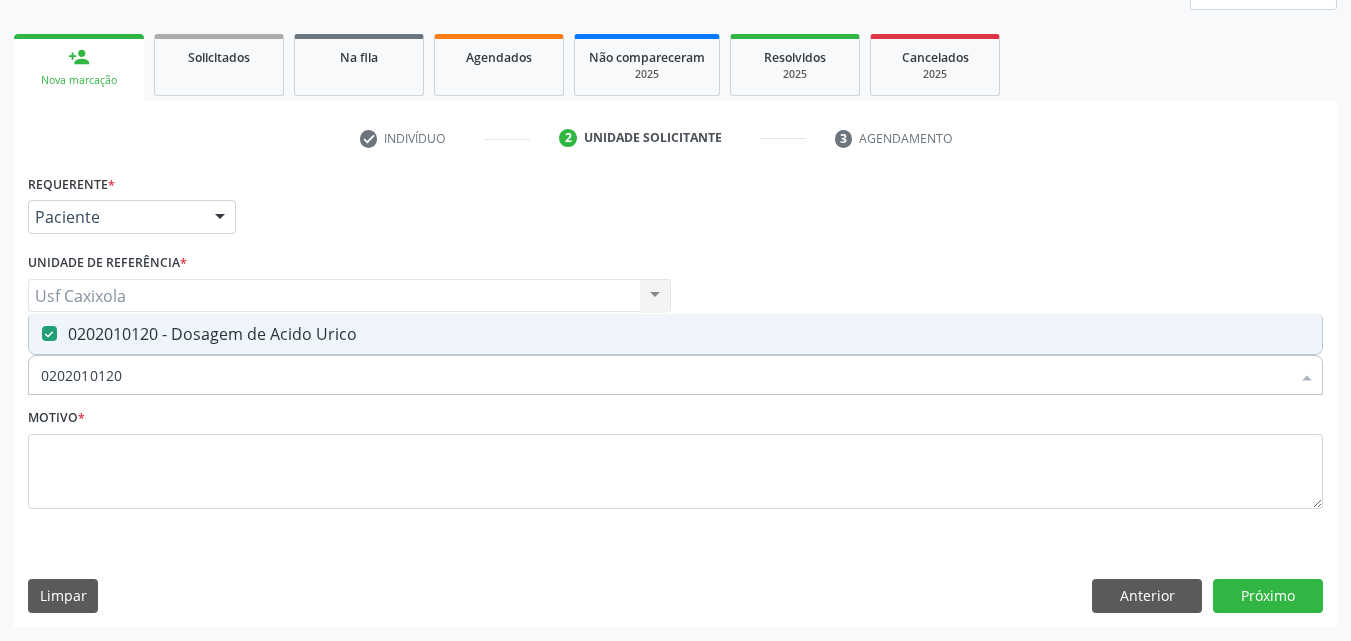 drag, startPoint x: 140, startPoint y: 370, endPoint x: 0, endPoint y: 368, distance: 140.01428 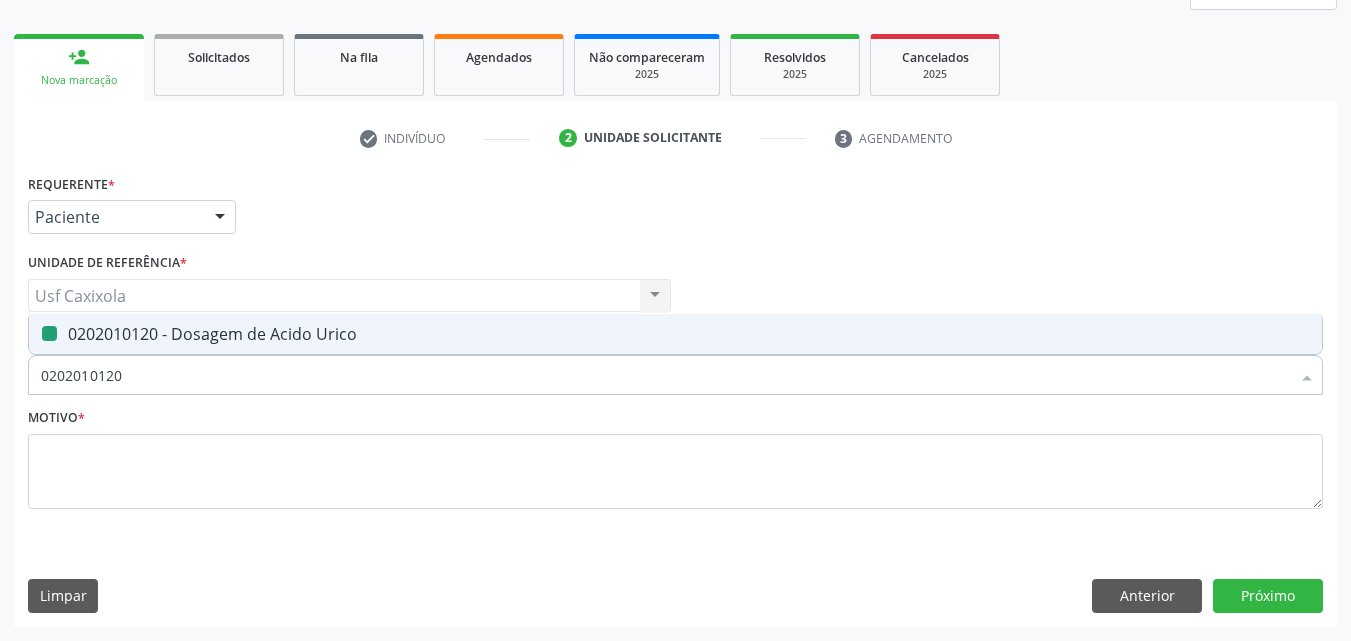 type on "0" 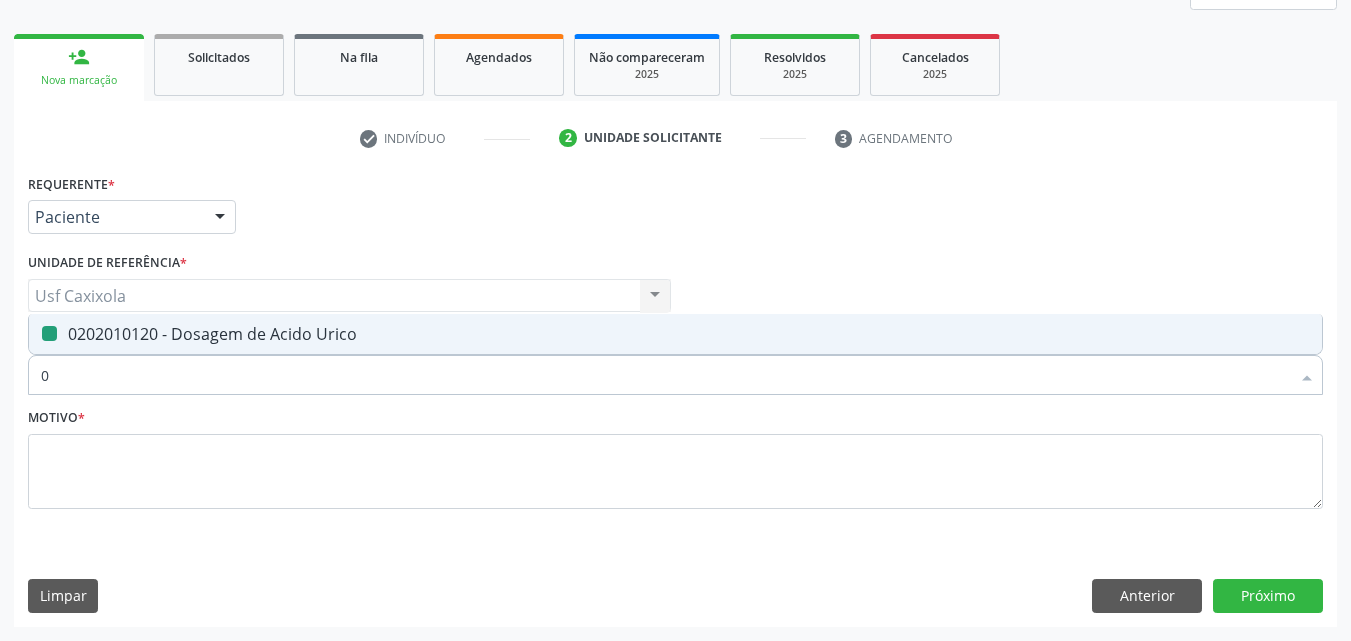 checkbox on "false" 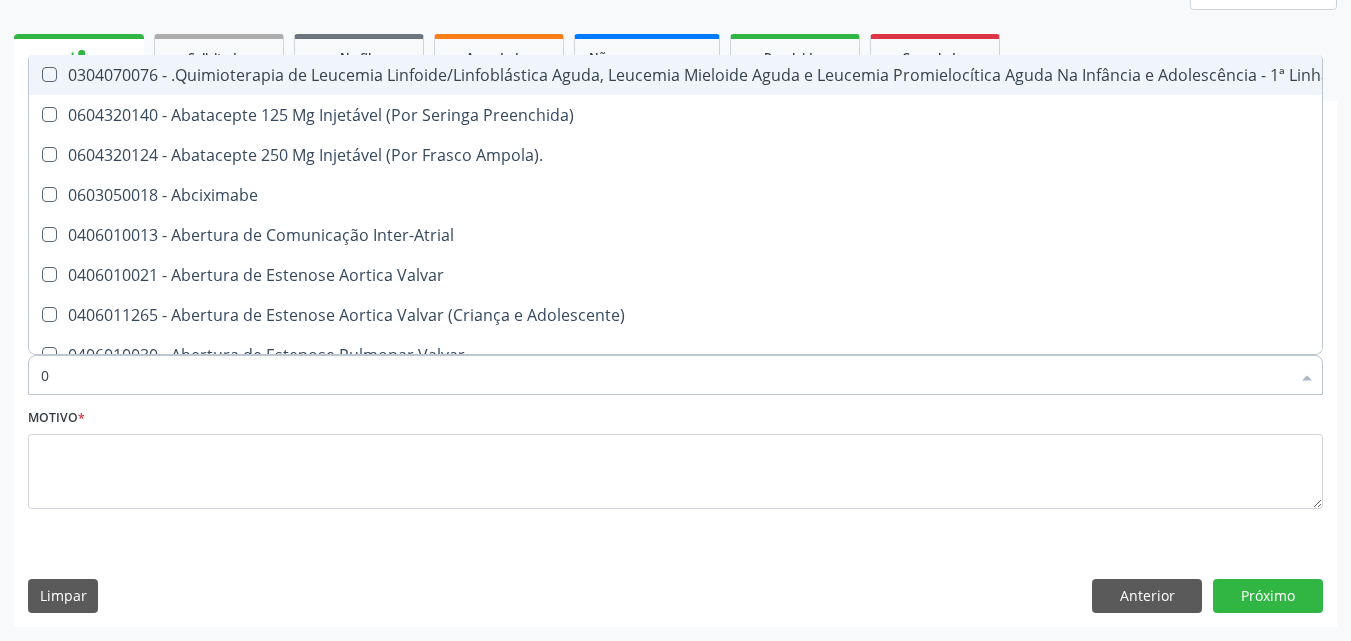type on "02" 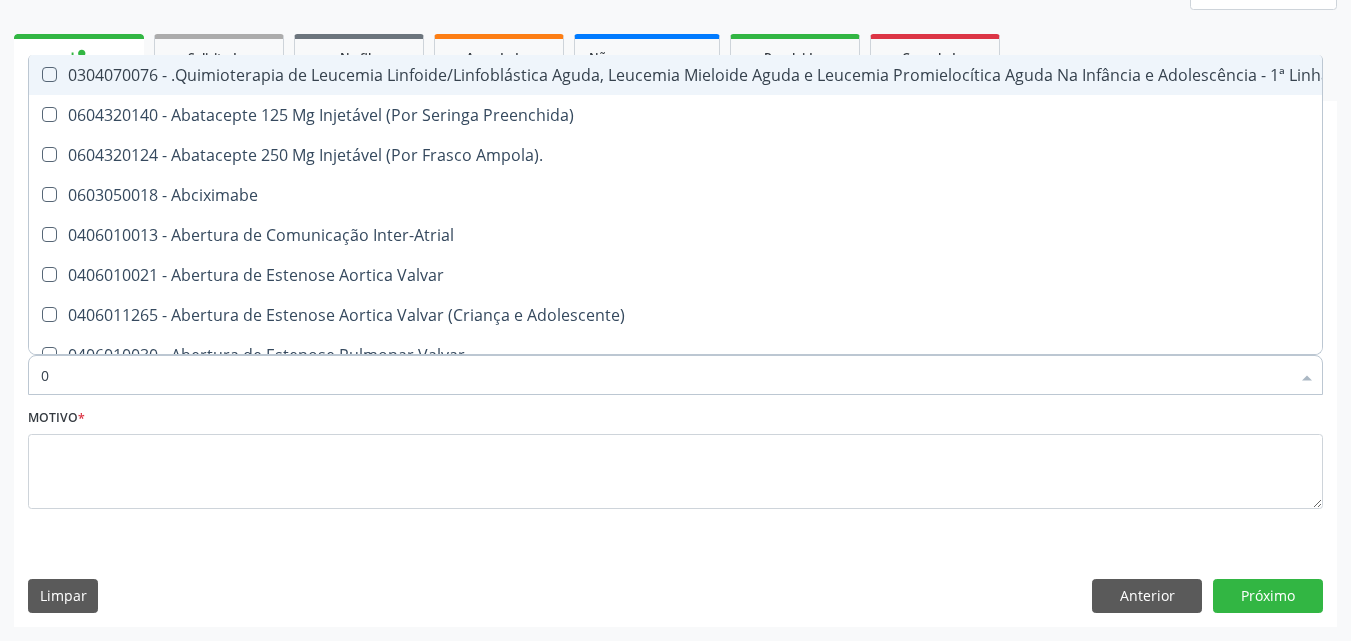 checkbox on "true" 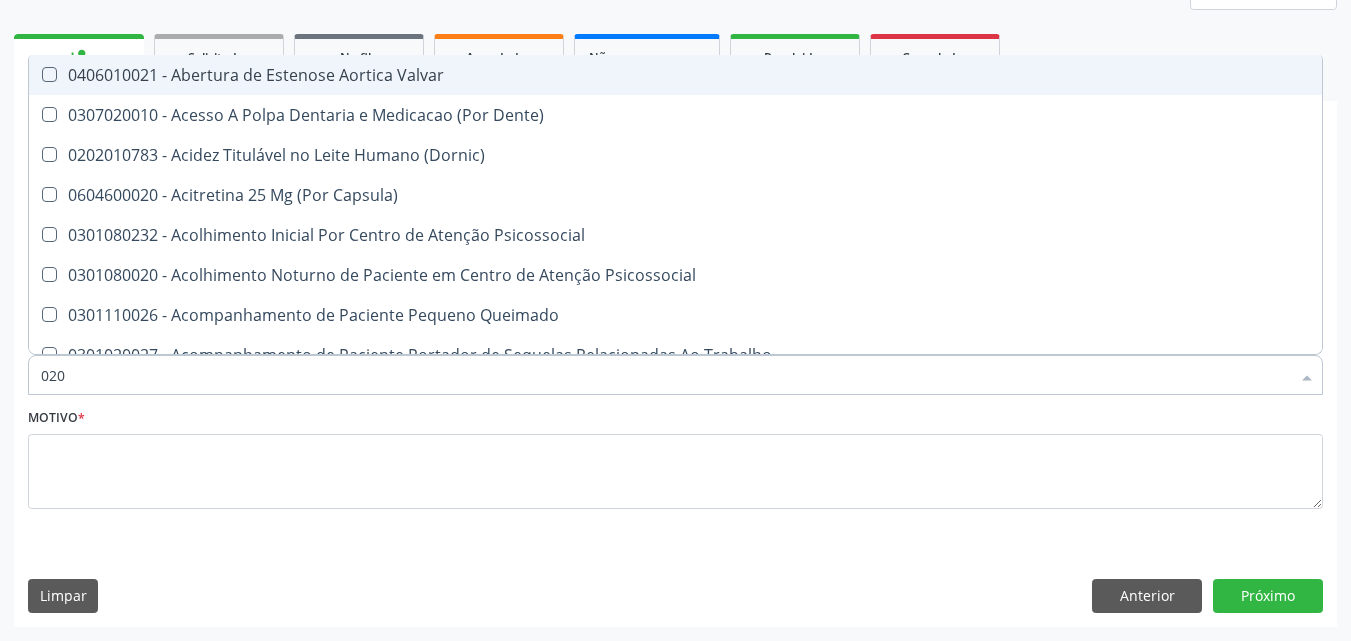type on "0202" 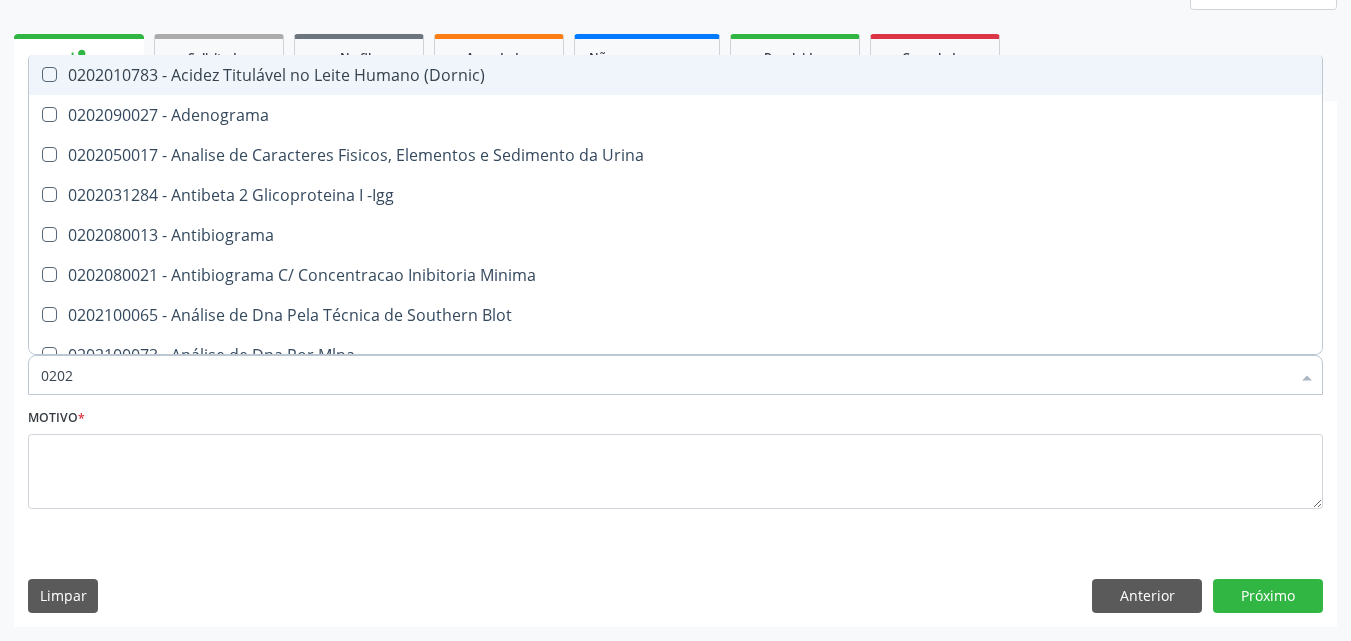 checkbox on "true" 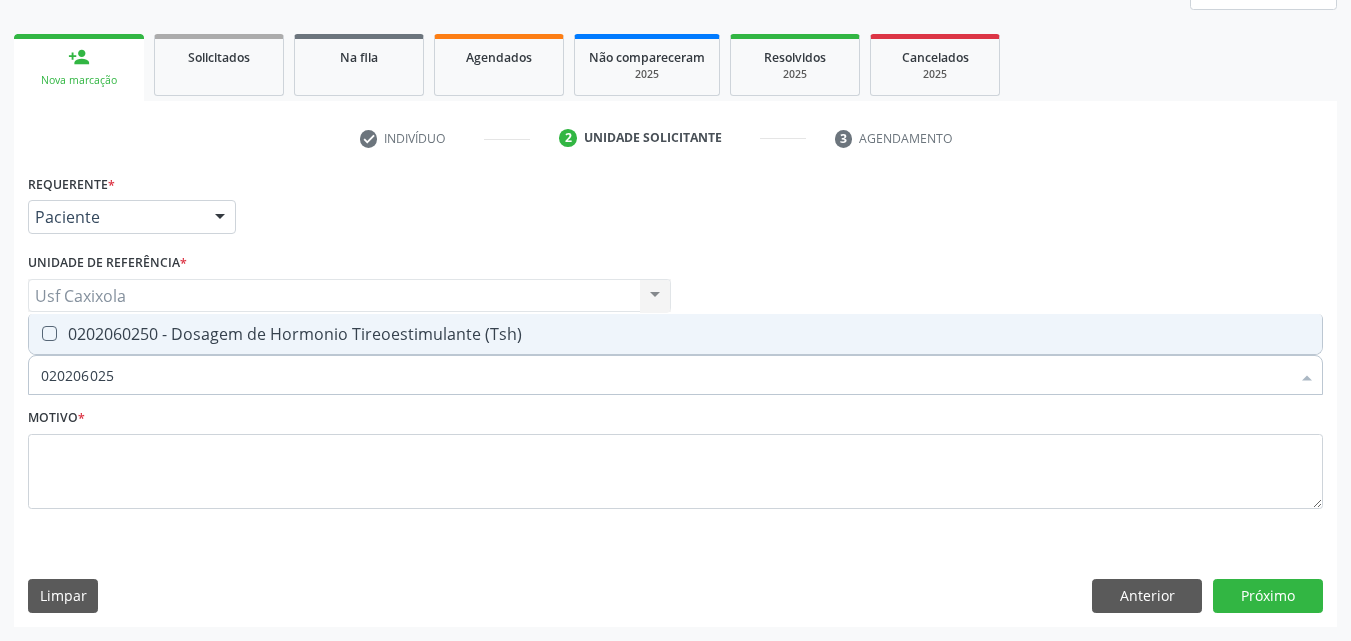 type on "0202060250" 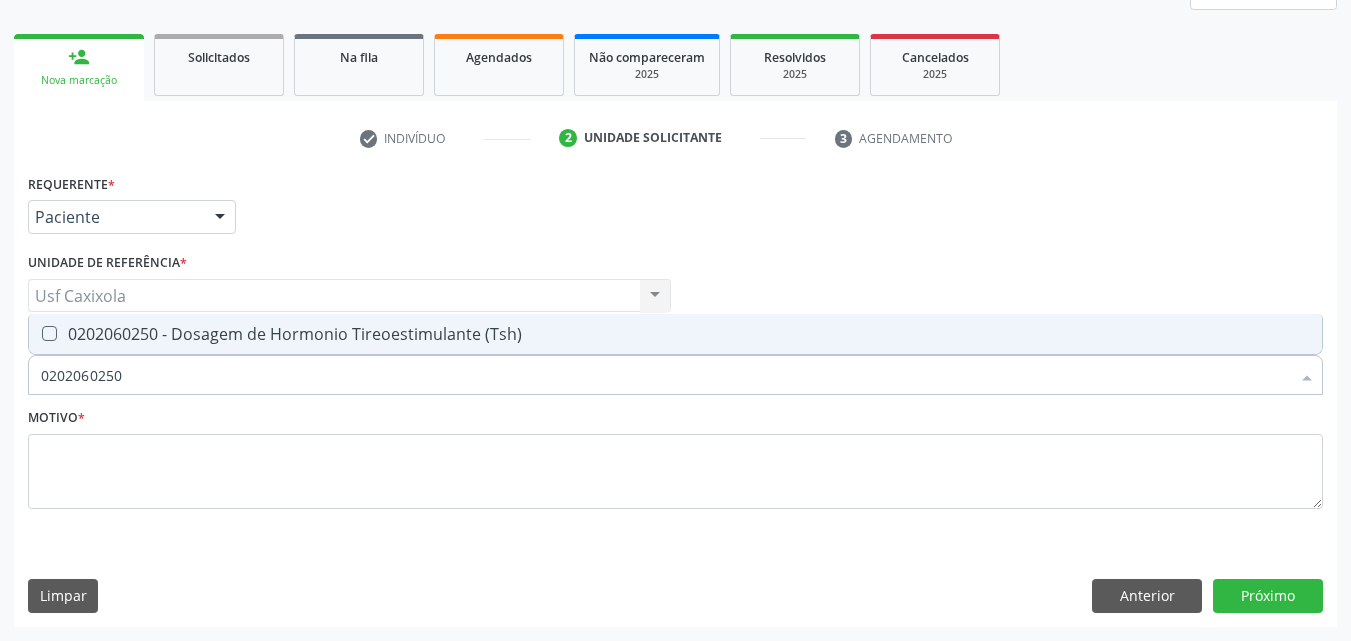 click on "0202060250 - Dosagem de Hormonio Tireoestimulante (Tsh)" at bounding box center (675, 334) 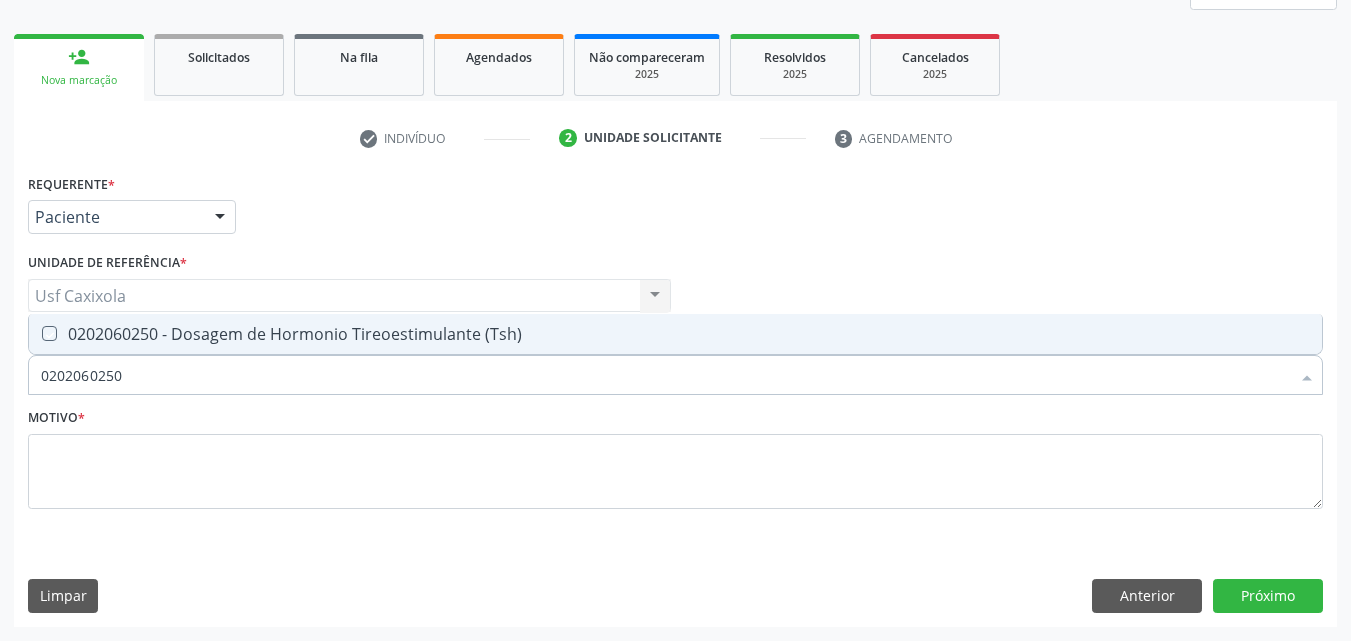checkbox on "true" 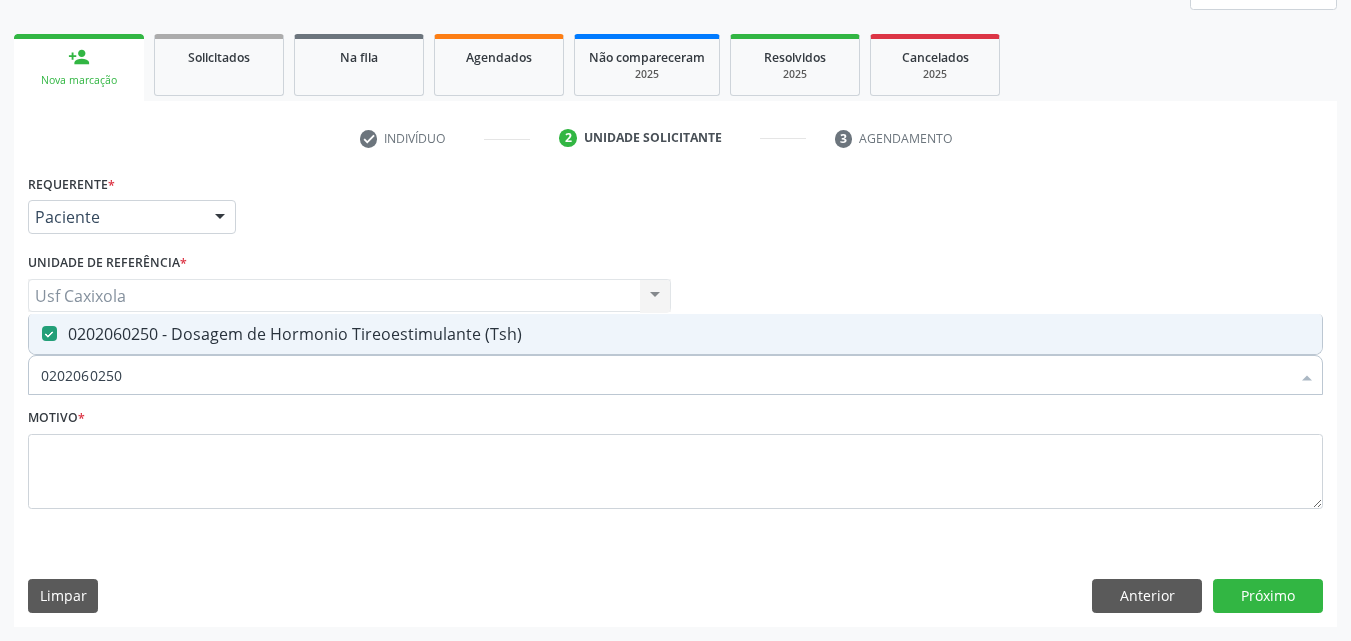 drag, startPoint x: 131, startPoint y: 380, endPoint x: 20, endPoint y: 373, distance: 111.220505 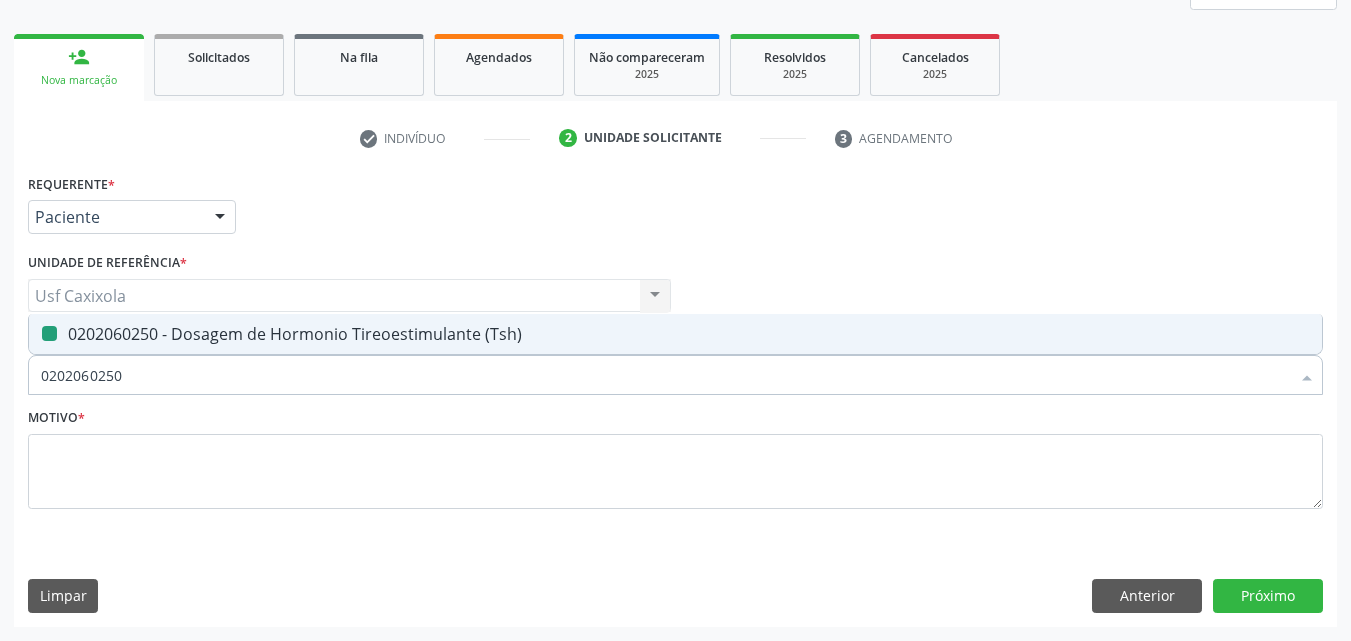 type on "0" 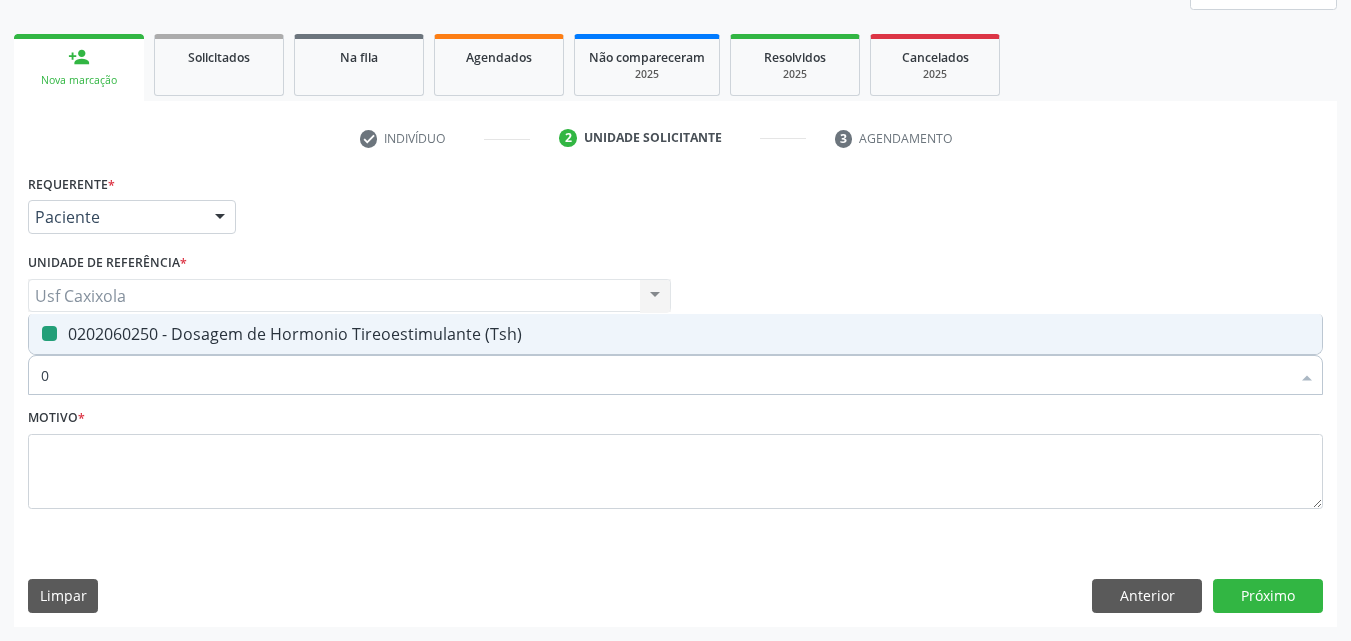 checkbox on "false" 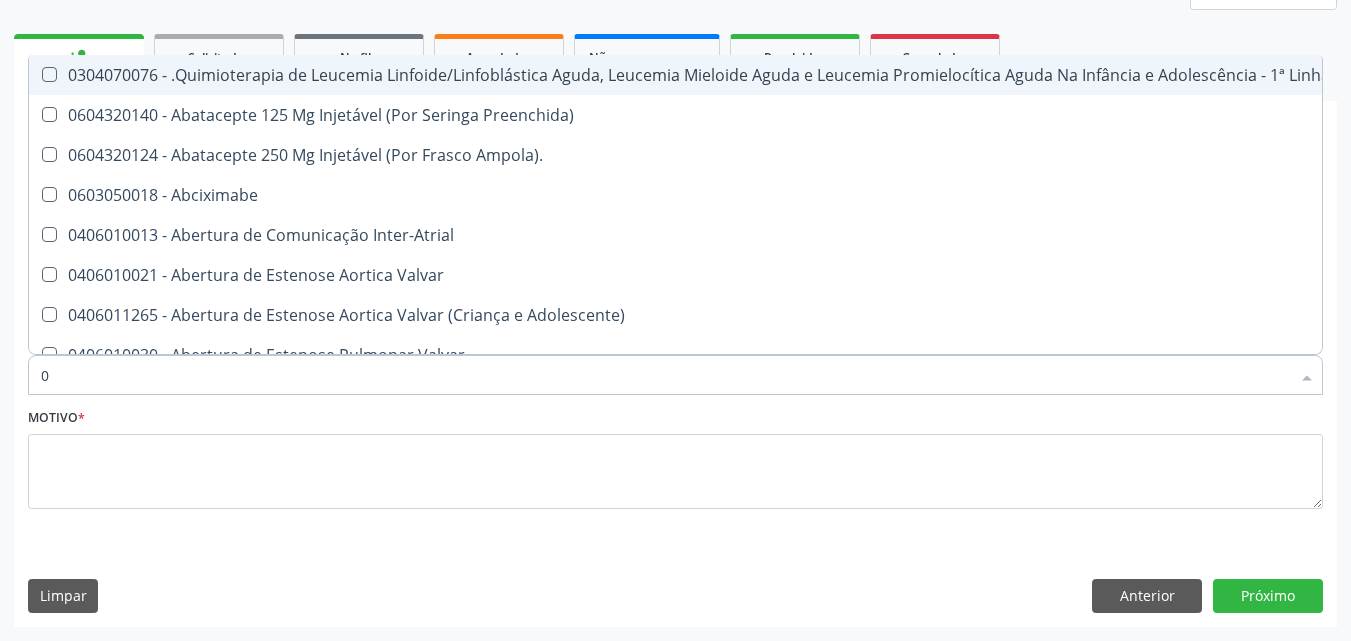 type on "02" 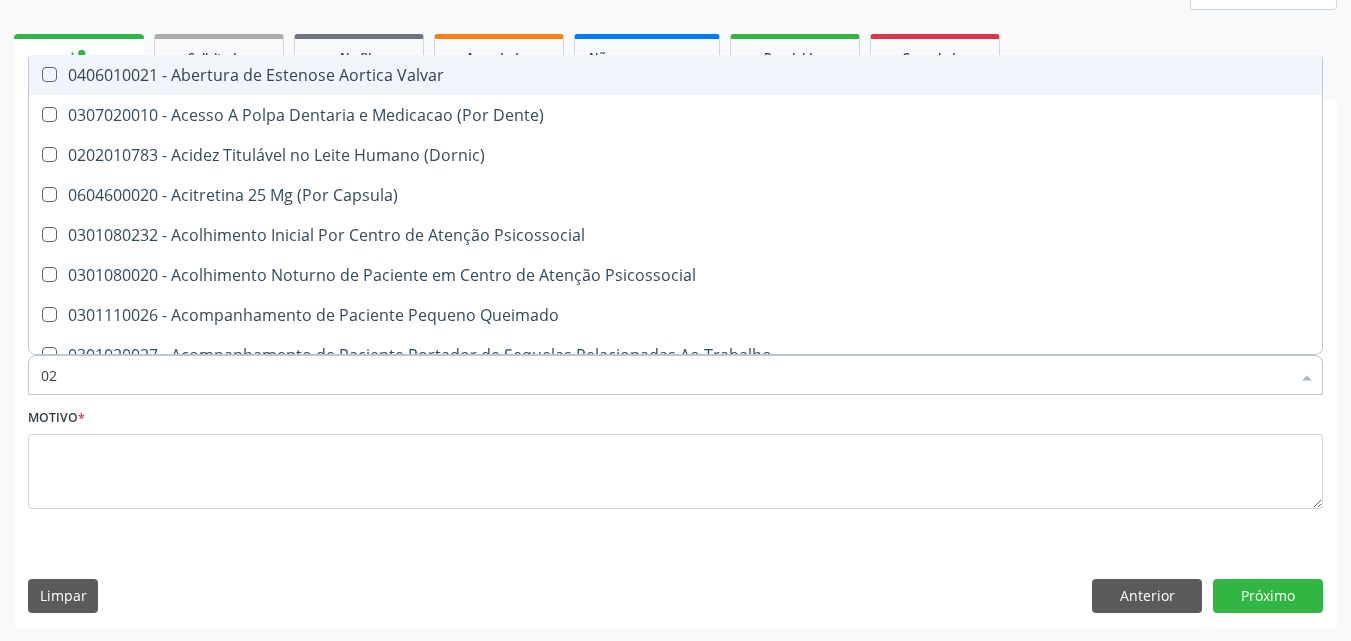 type on "020" 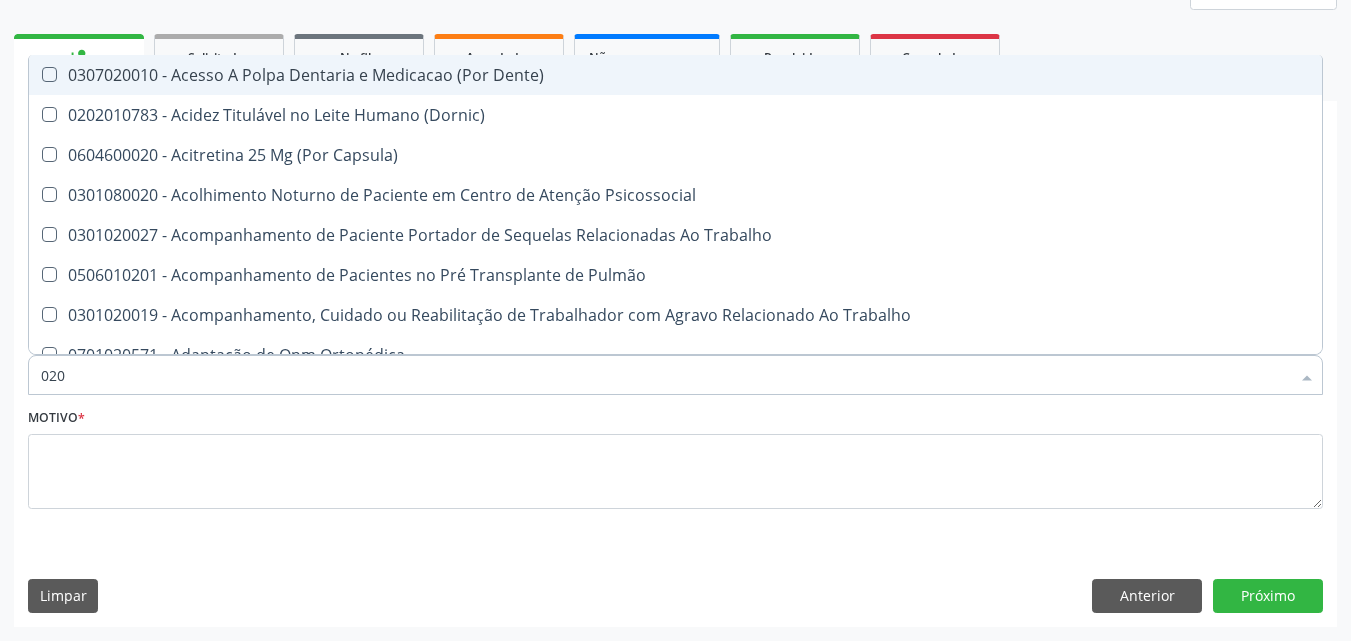 type on "0202" 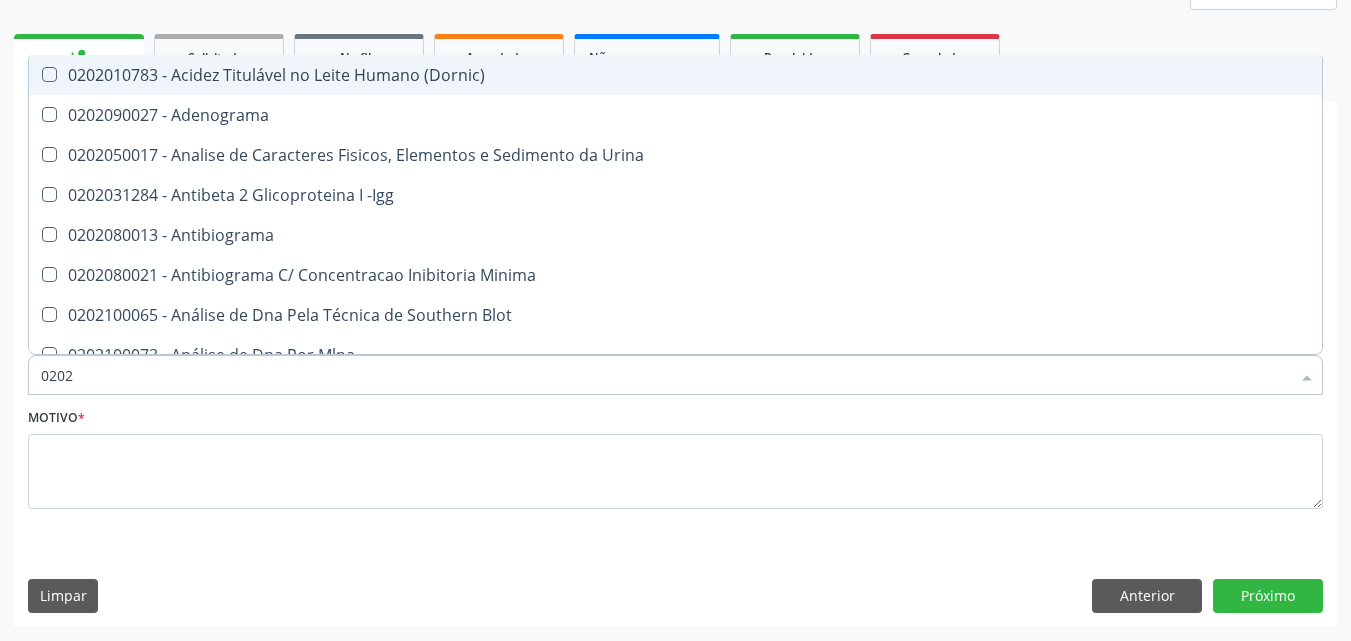 type on "02020" 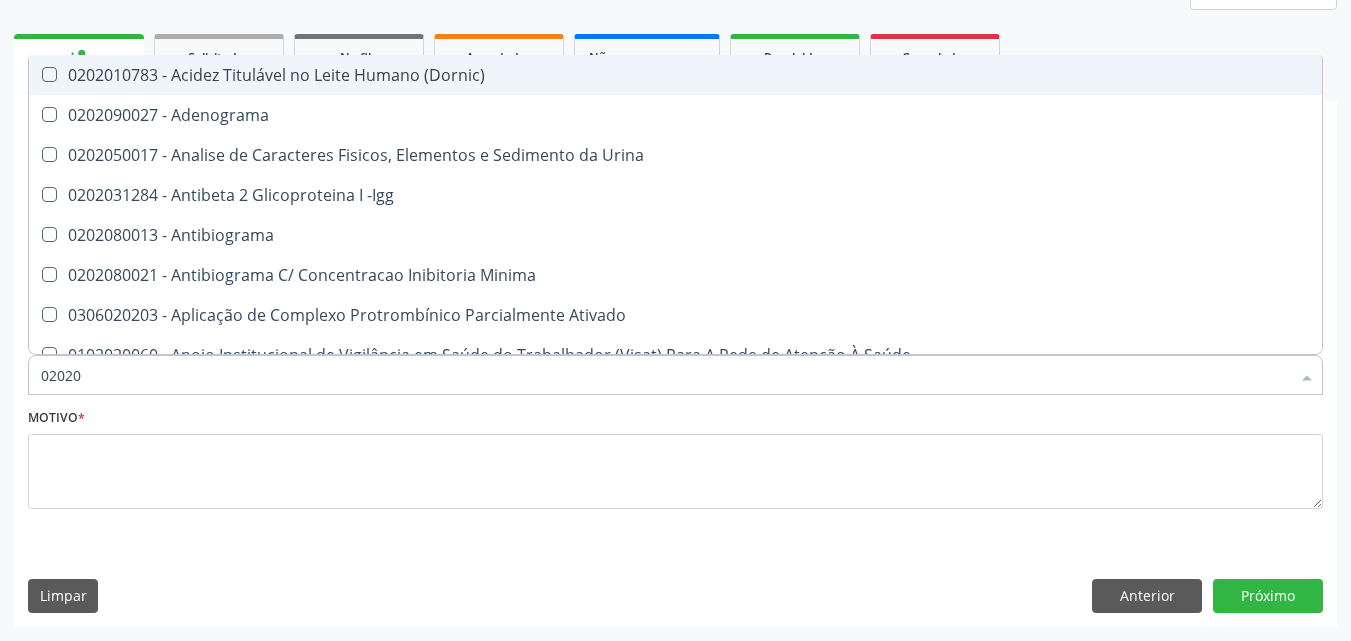 type on "020206" 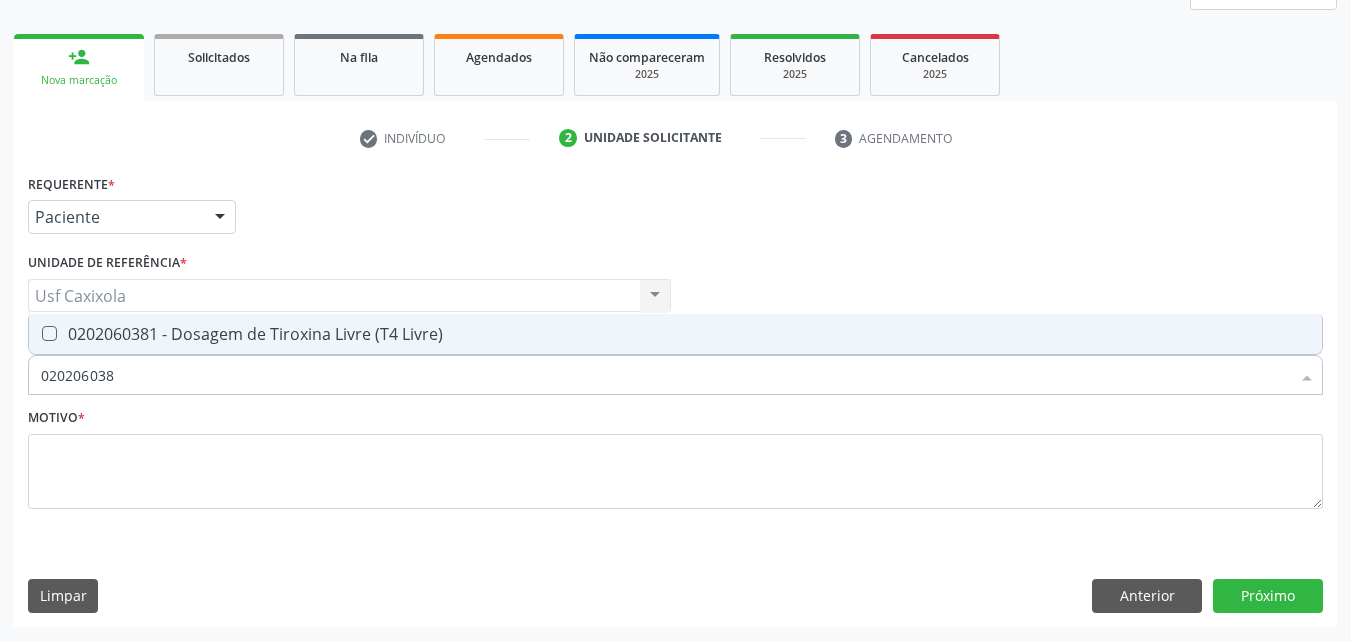 type on "[DATE]" 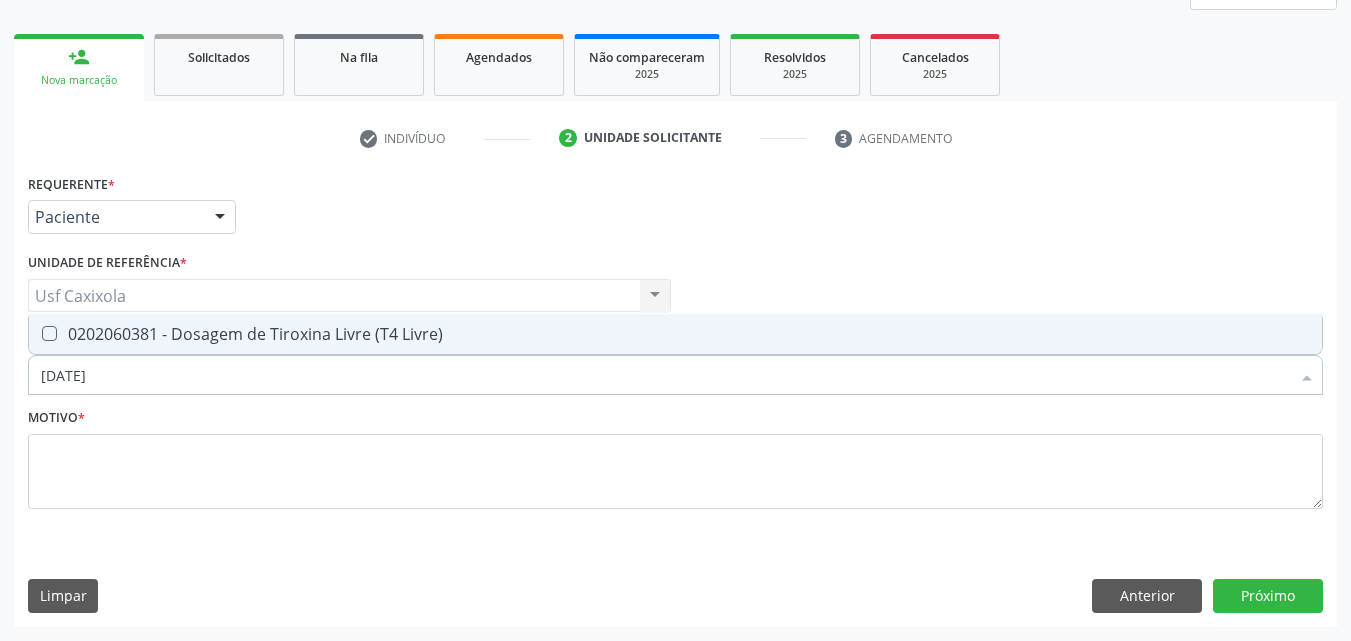click on "0202060381 - Dosagem de Tiroxina Livre (T4 Livre)" at bounding box center (675, 334) 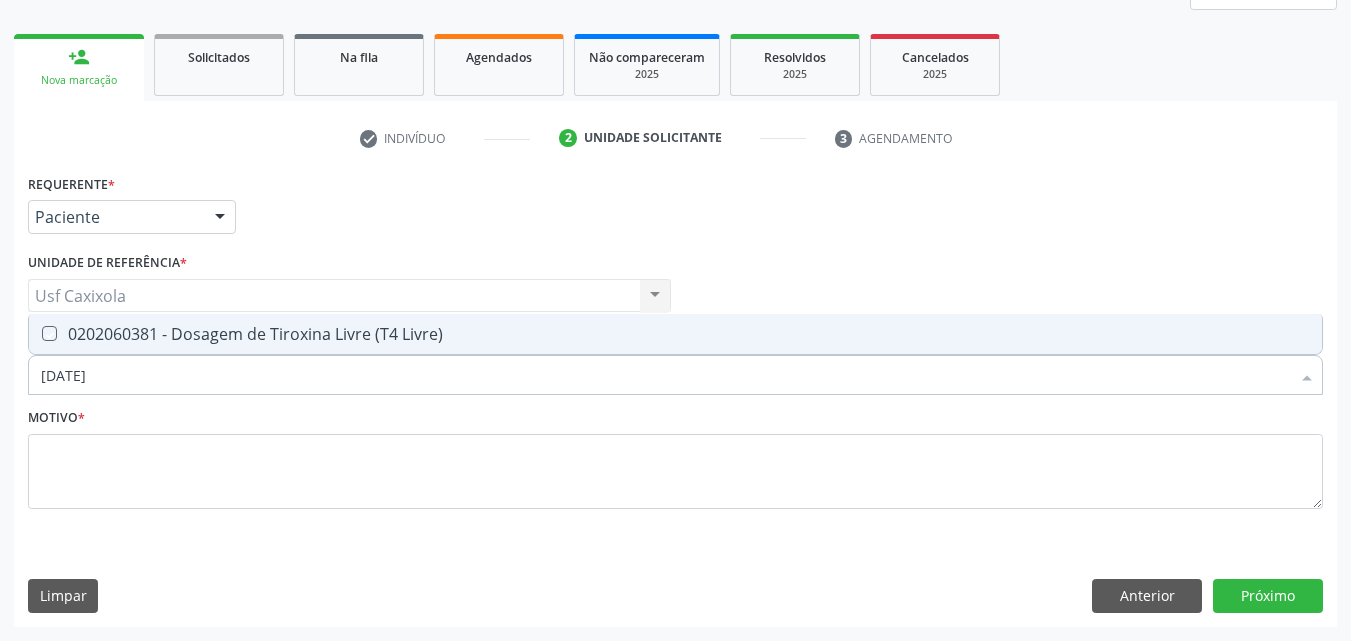 checkbox on "true" 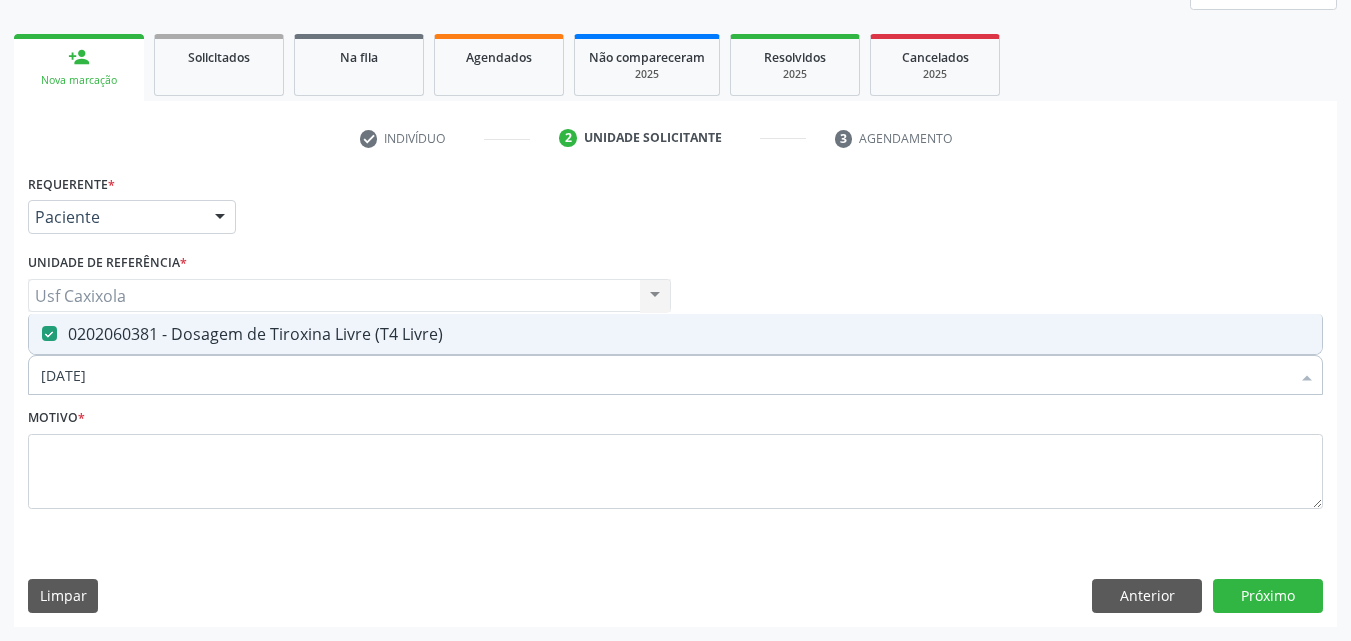 drag, startPoint x: 145, startPoint y: 372, endPoint x: 21, endPoint y: 367, distance: 124.10077 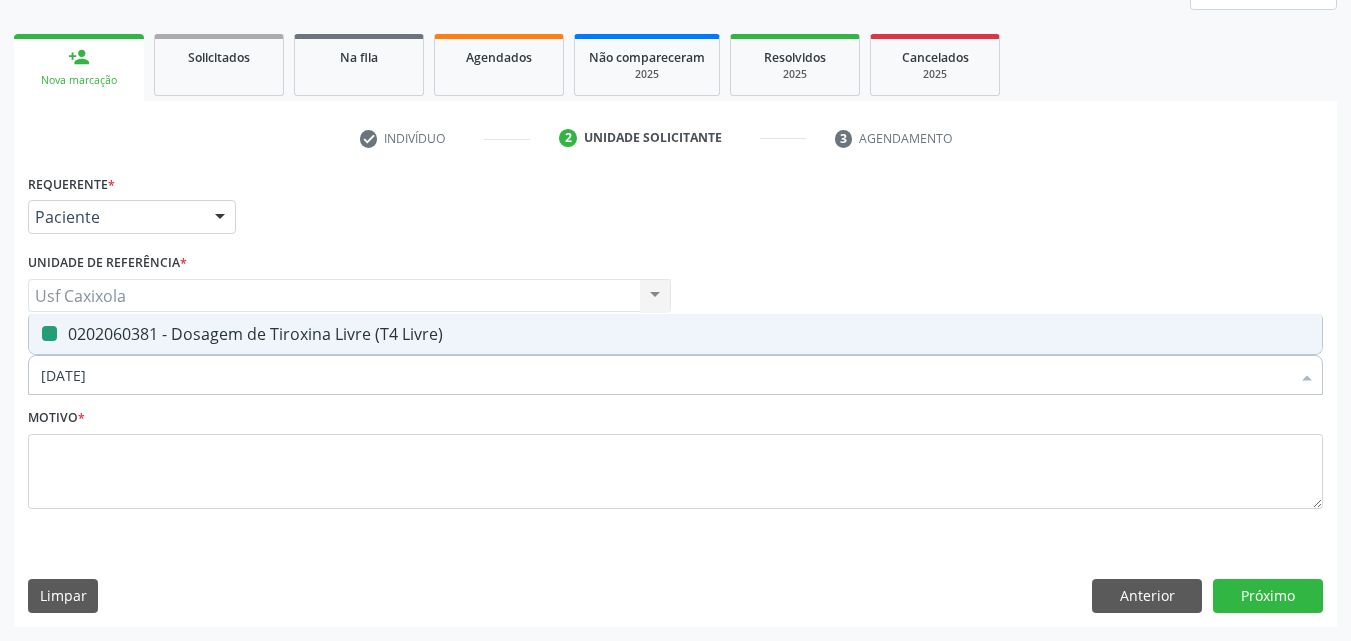 type on "0" 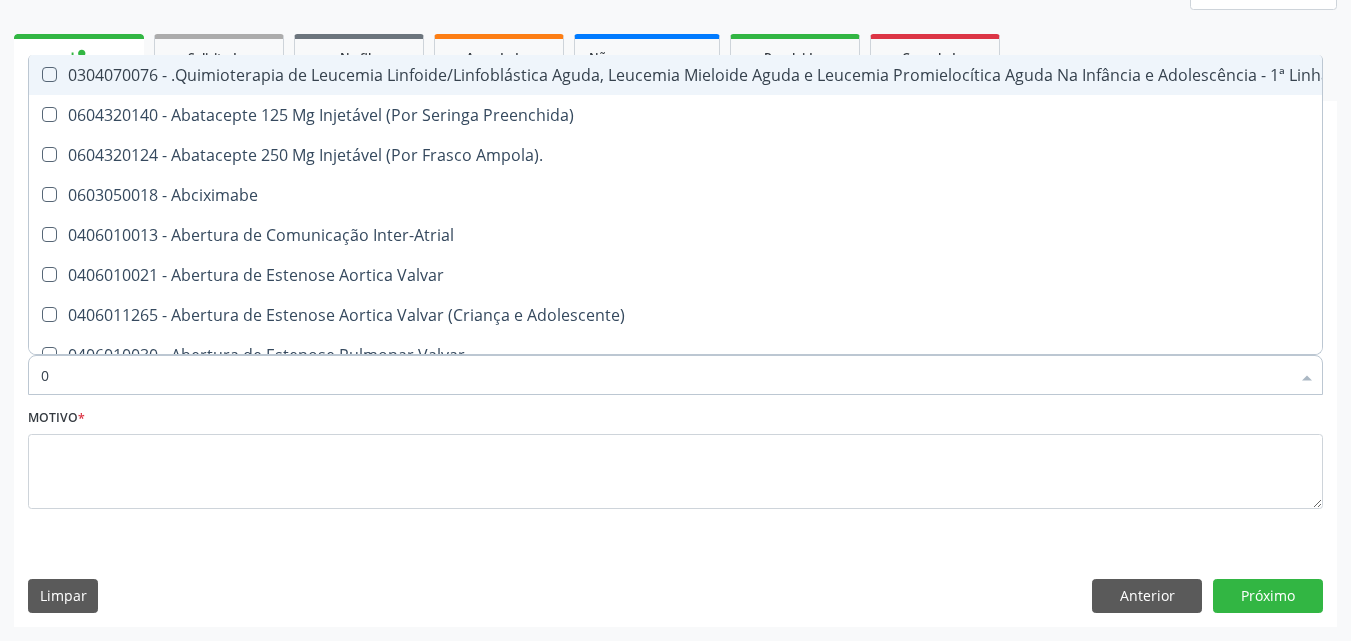 checkbox on "false" 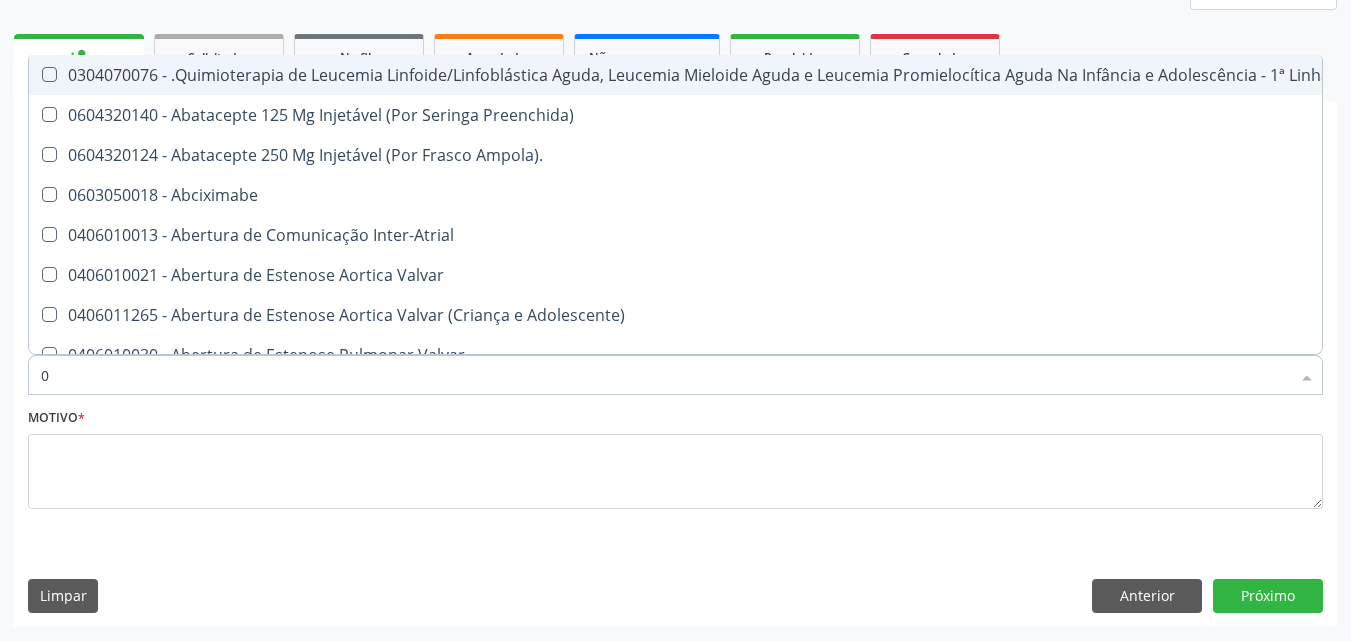 type on "02" 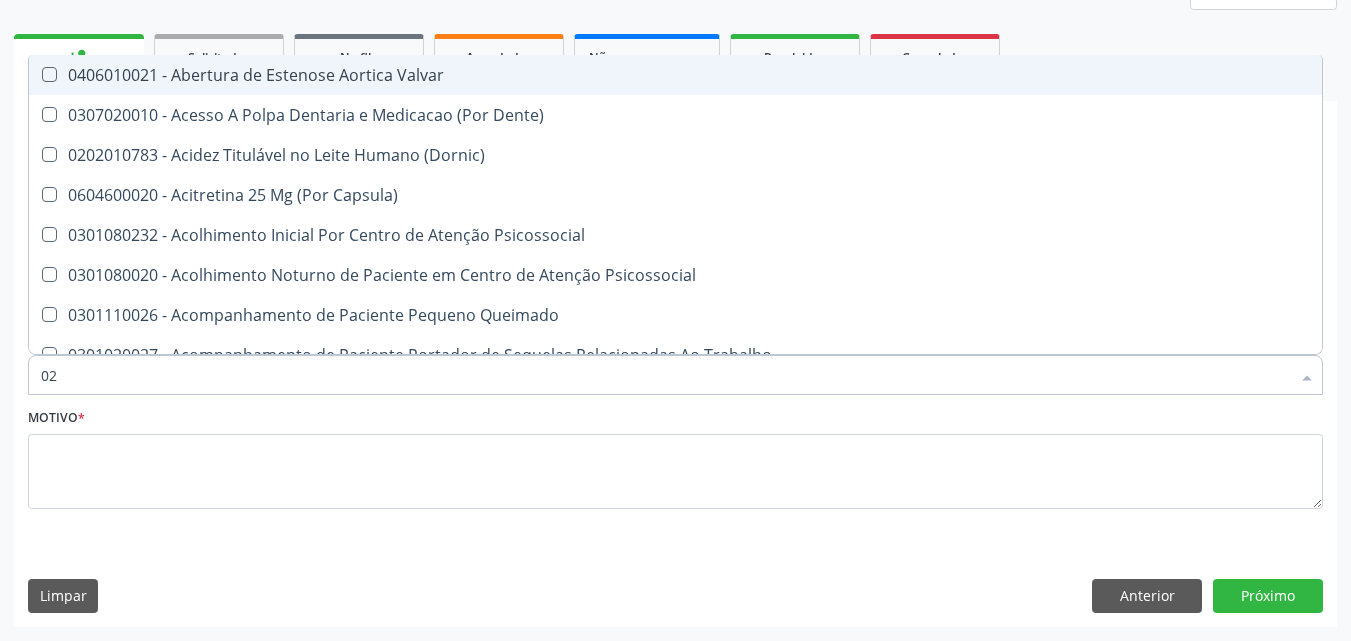 type on "020" 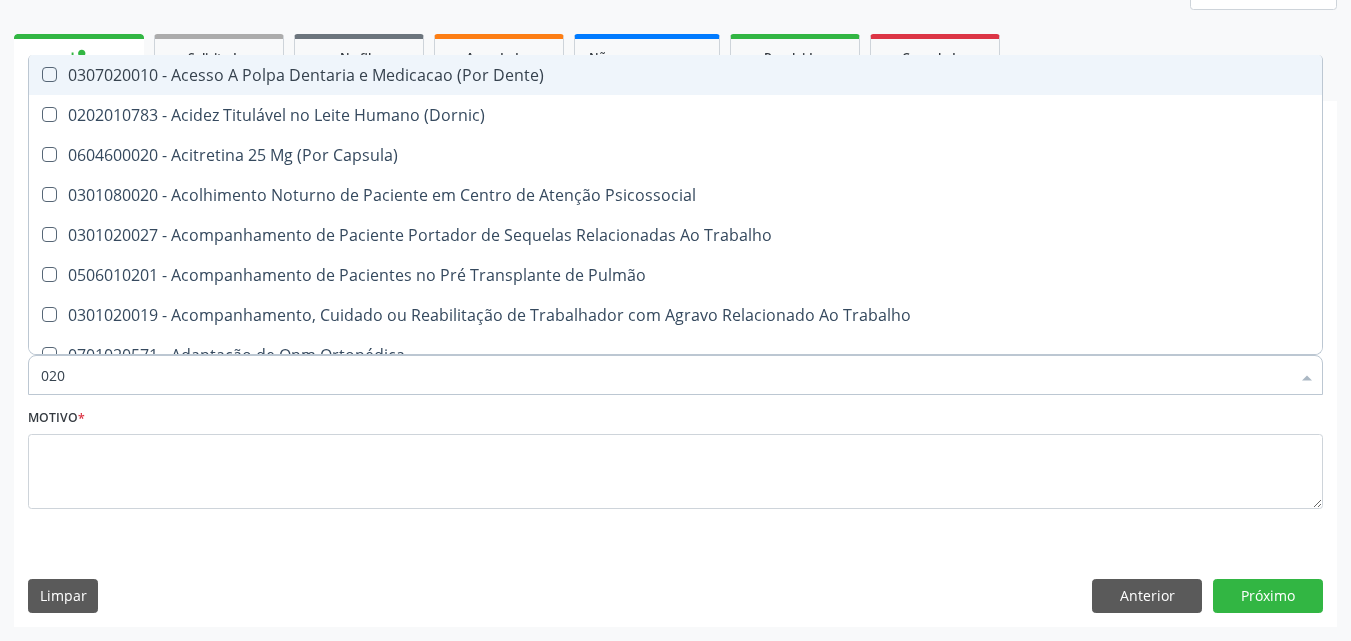 type on "0202" 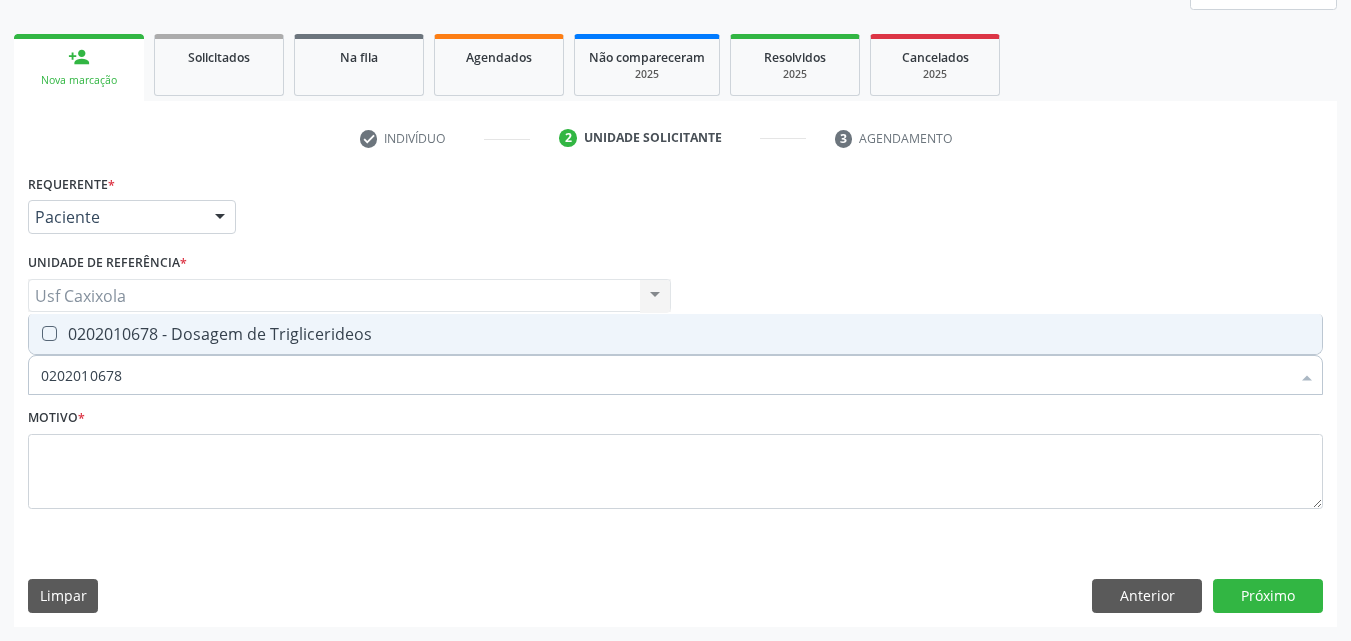 click on "0202010678 - Dosagem de Triglicerideos" at bounding box center [675, 334] 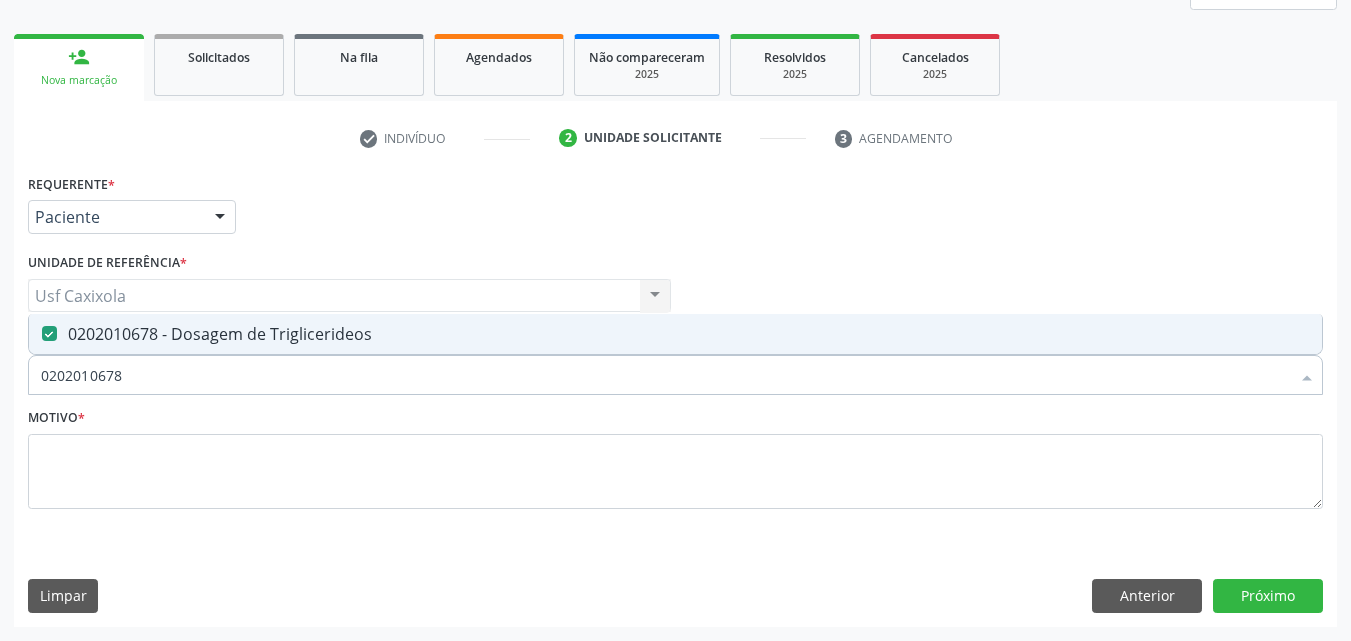 drag, startPoint x: 81, startPoint y: 379, endPoint x: 2, endPoint y: 379, distance: 79 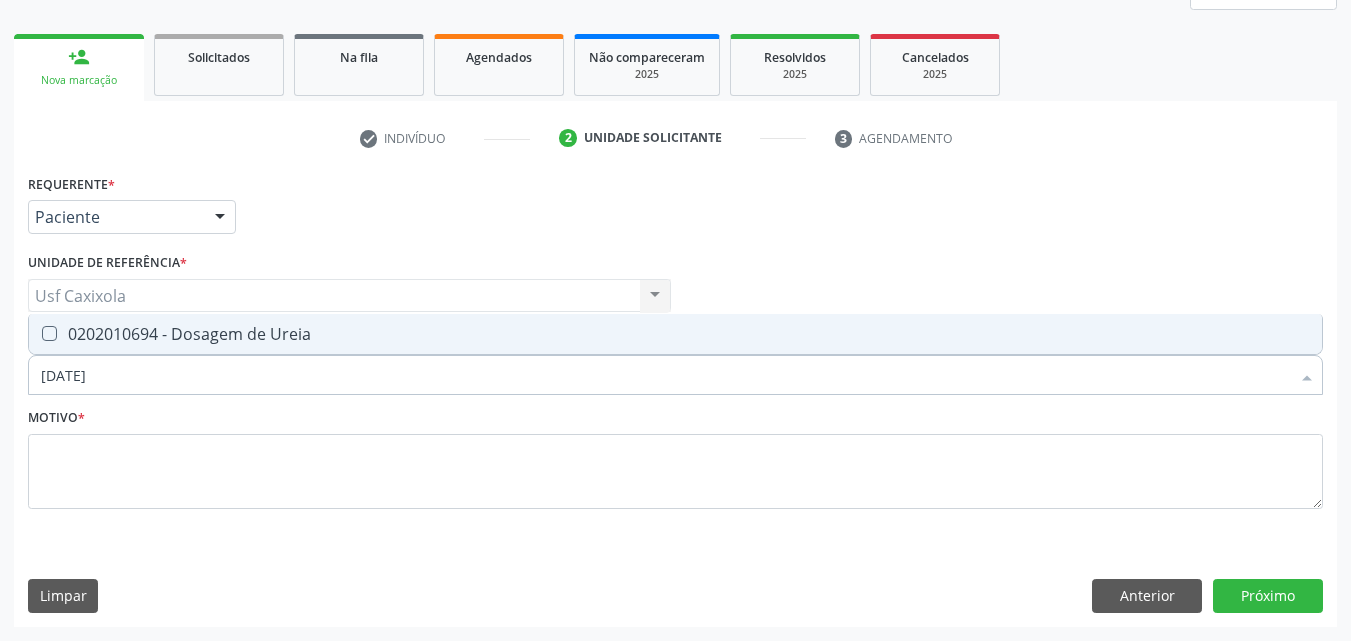 click on "0202010694 - Dosagem de Ureia" at bounding box center [675, 334] 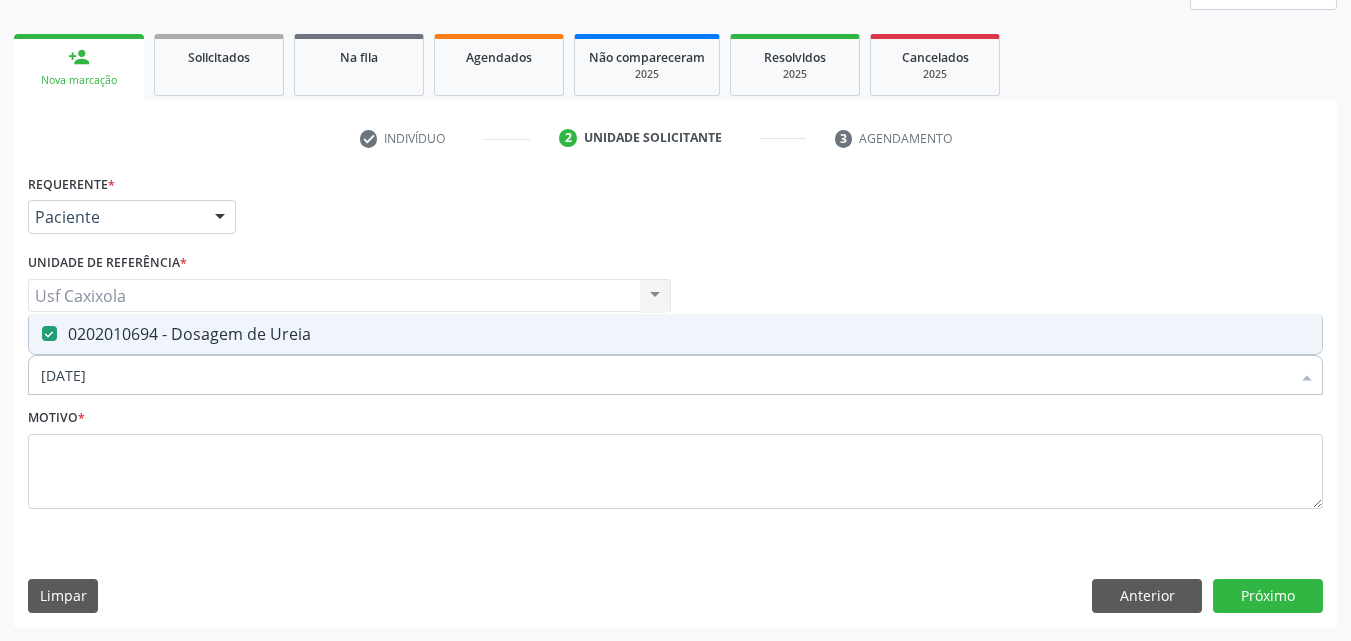drag, startPoint x: 124, startPoint y: 368, endPoint x: 29, endPoint y: 368, distance: 95 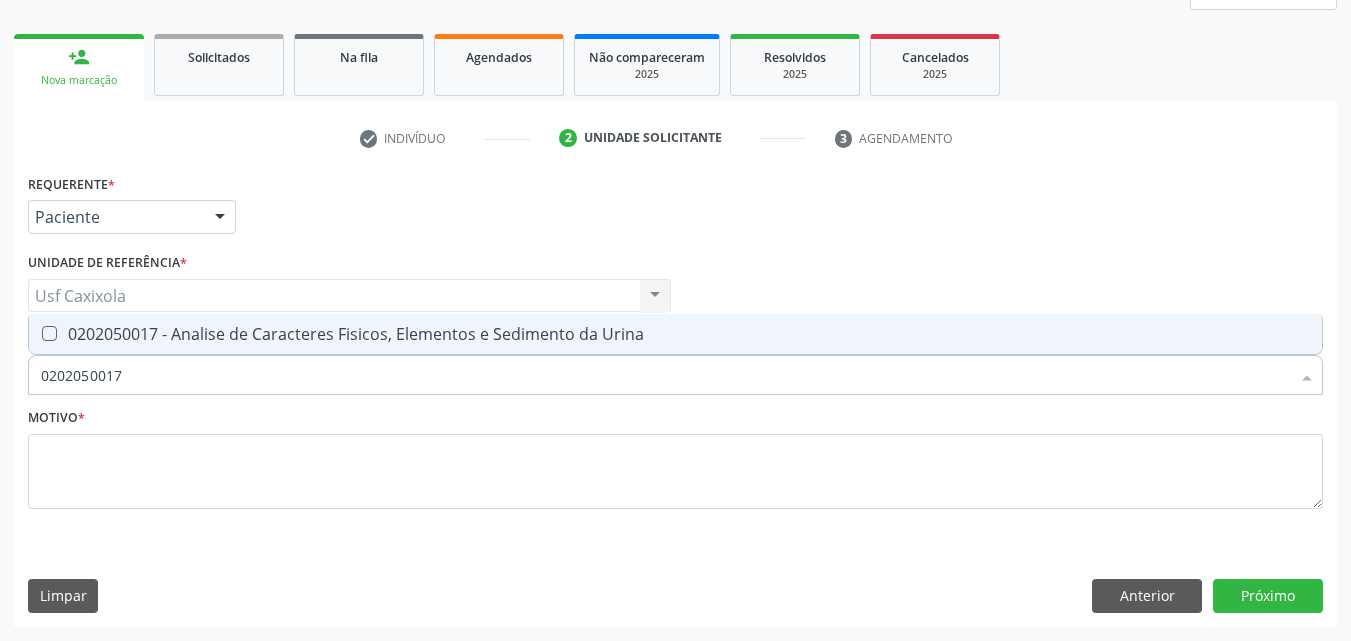 click on "0202050017 - Analise de Caracteres Fisicos, Elementos e Sedimento da Urina" at bounding box center (675, 334) 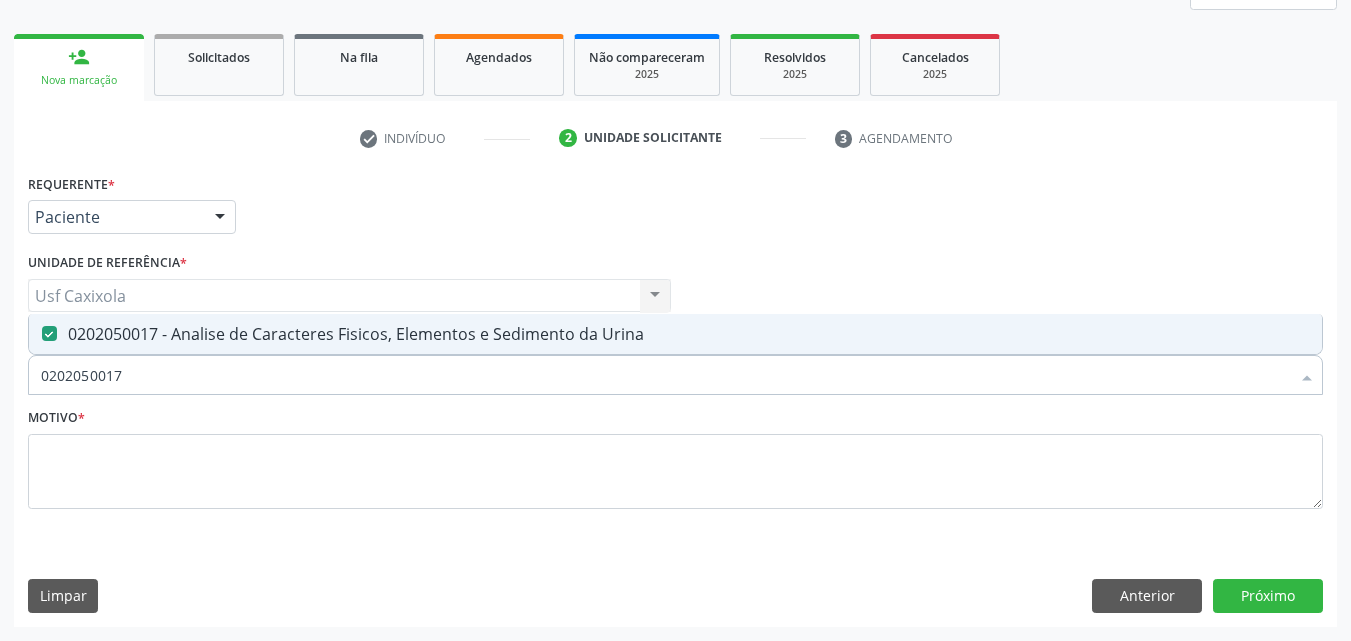 drag, startPoint x: 98, startPoint y: 383, endPoint x: 21, endPoint y: 381, distance: 77.02597 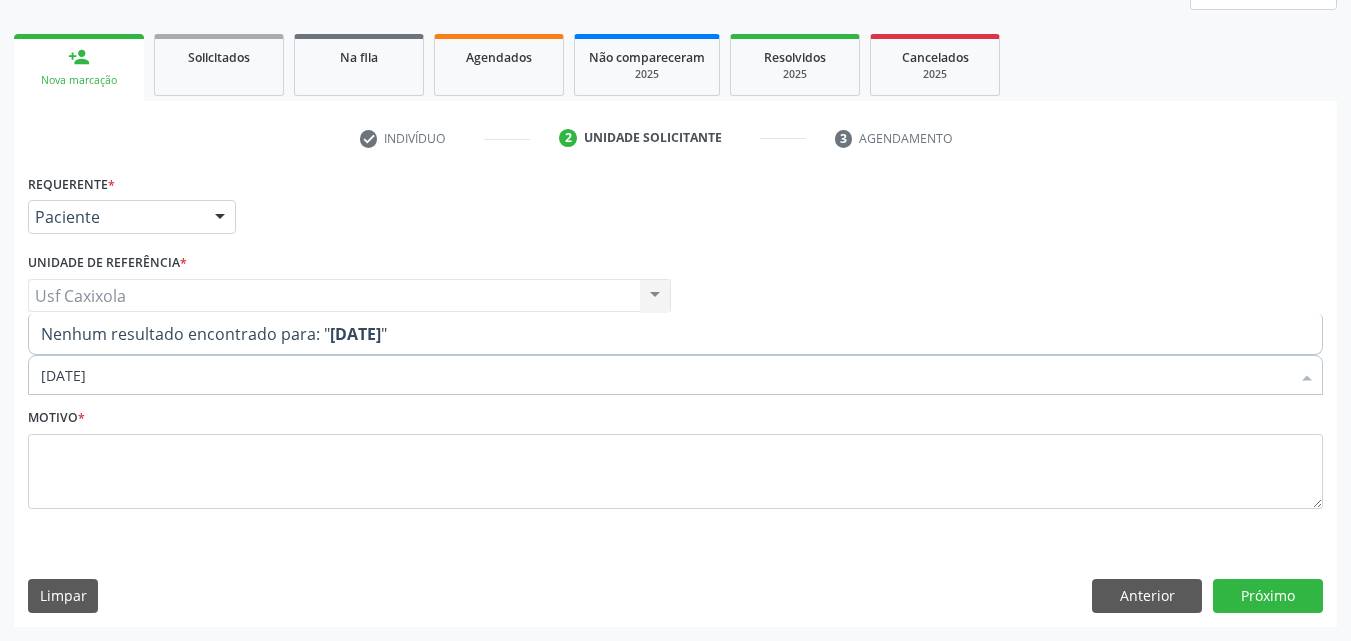 drag, startPoint x: 140, startPoint y: 377, endPoint x: 0, endPoint y: 371, distance: 140.12851 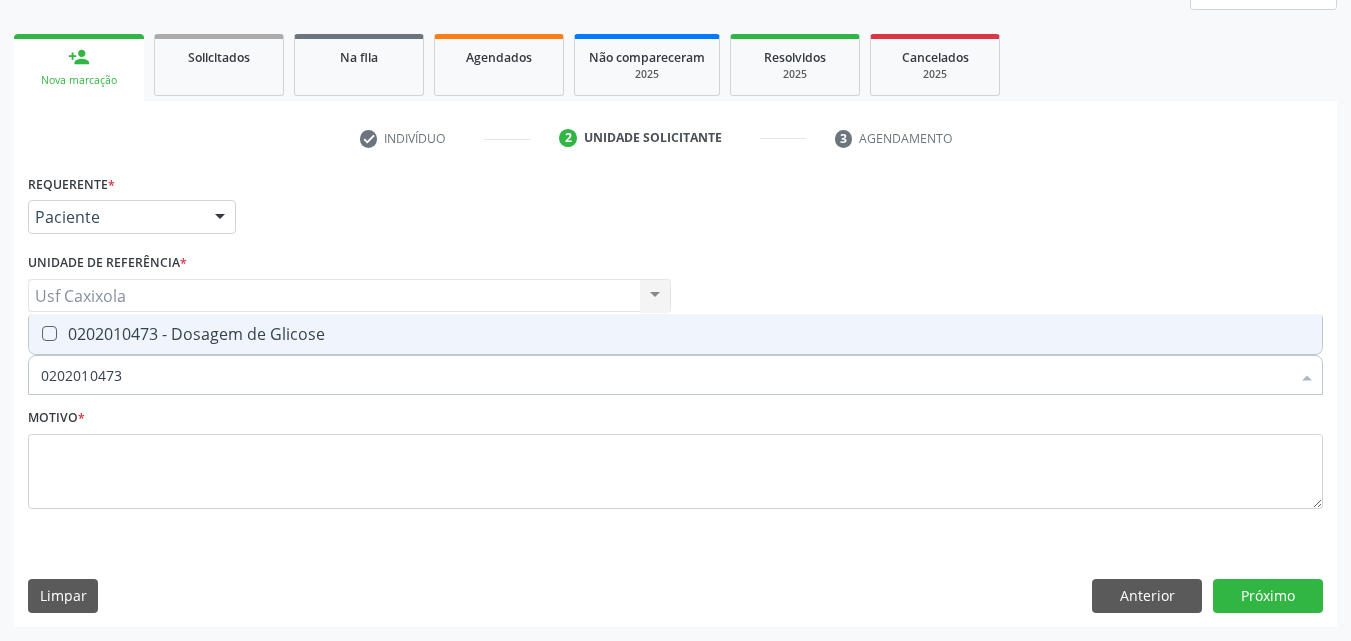 click on "0202010473 - Dosagem de Glicose" at bounding box center [675, 334] 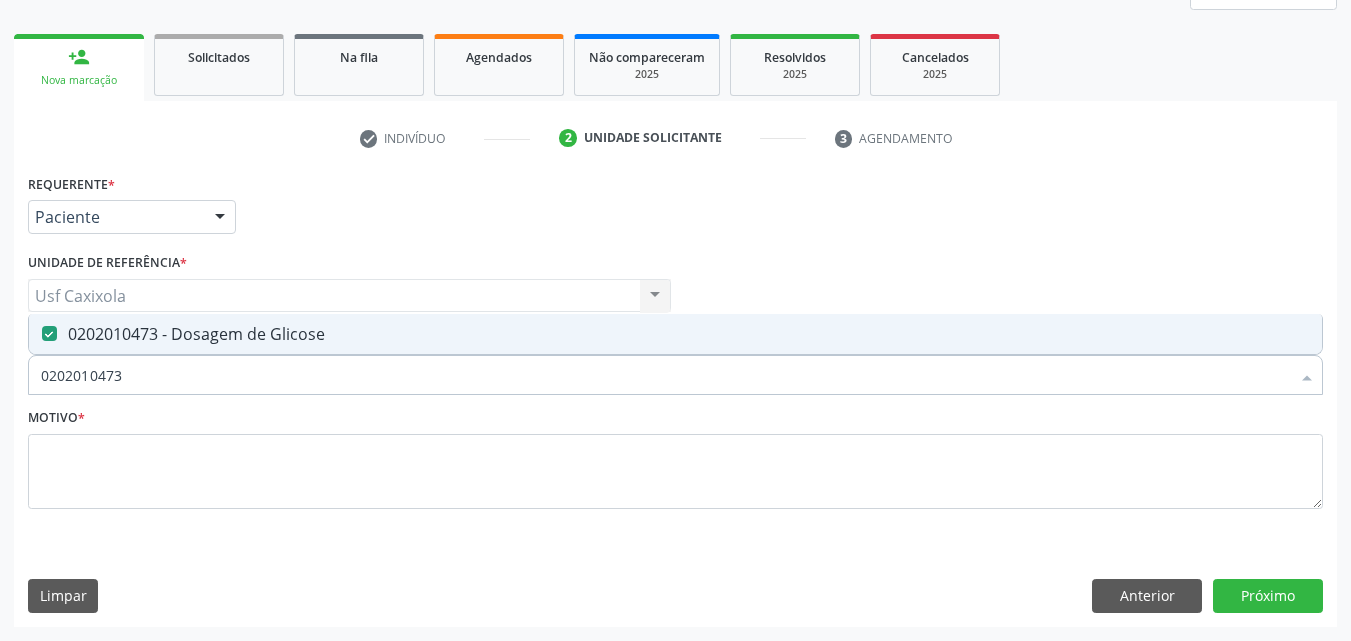 drag, startPoint x: 88, startPoint y: 383, endPoint x: 141, endPoint y: 384, distance: 53.009434 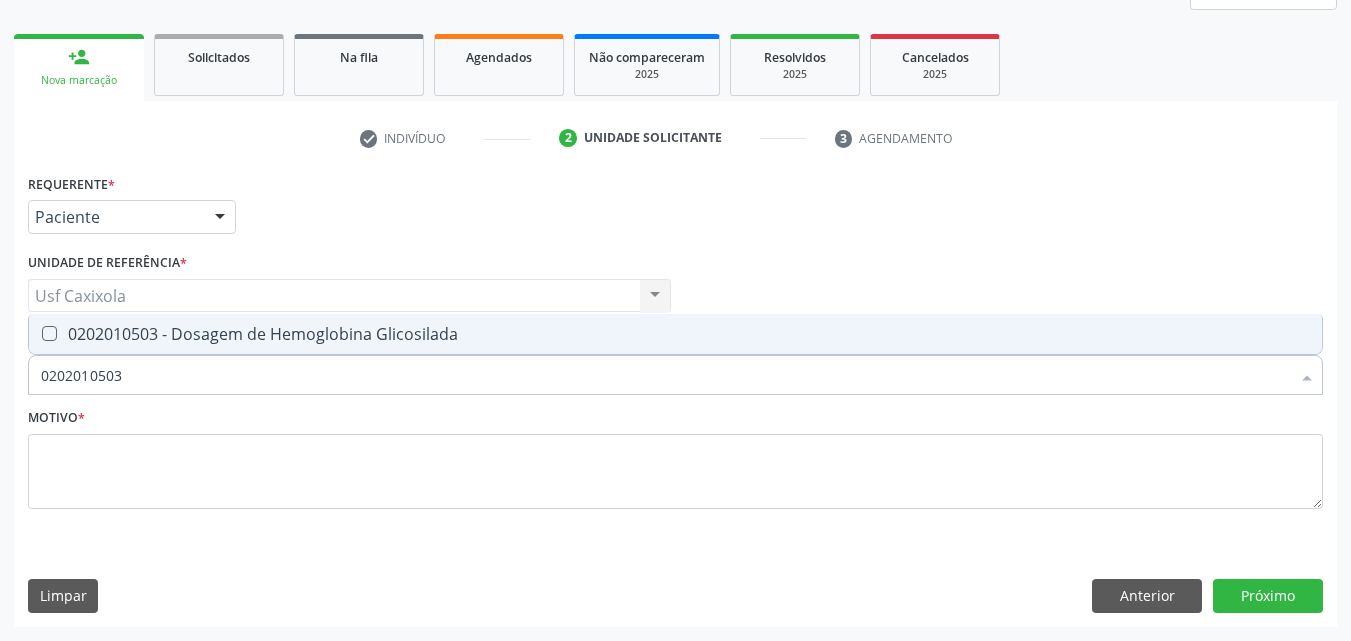 drag, startPoint x: 76, startPoint y: 342, endPoint x: 103, endPoint y: 354, distance: 29.546574 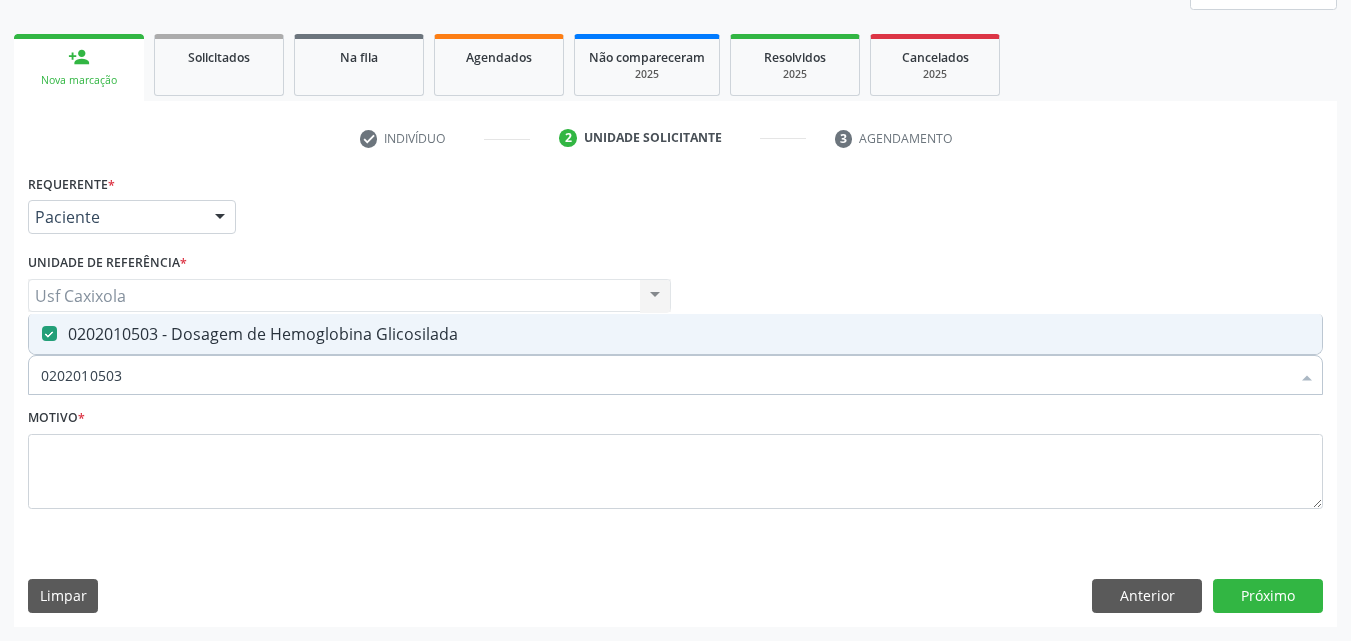 drag, startPoint x: 120, startPoint y: 380, endPoint x: 31, endPoint y: 371, distance: 89.453896 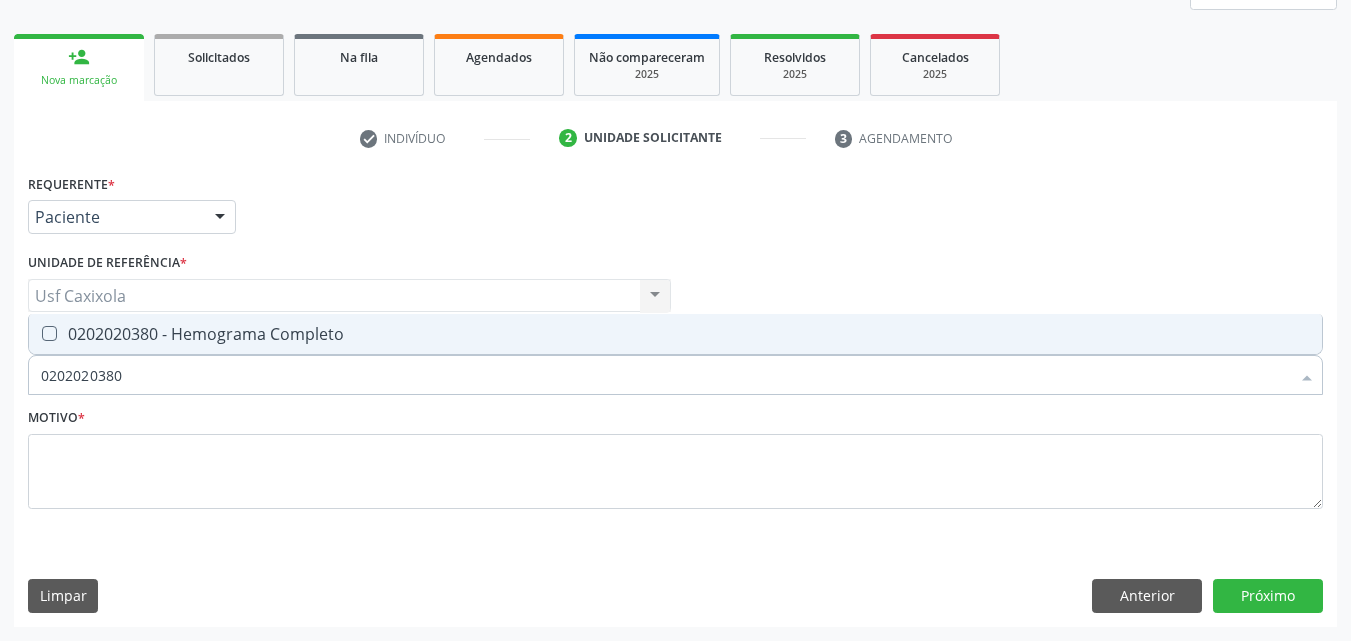 click on "0202020380 - Hemograma Completo" at bounding box center [675, 334] 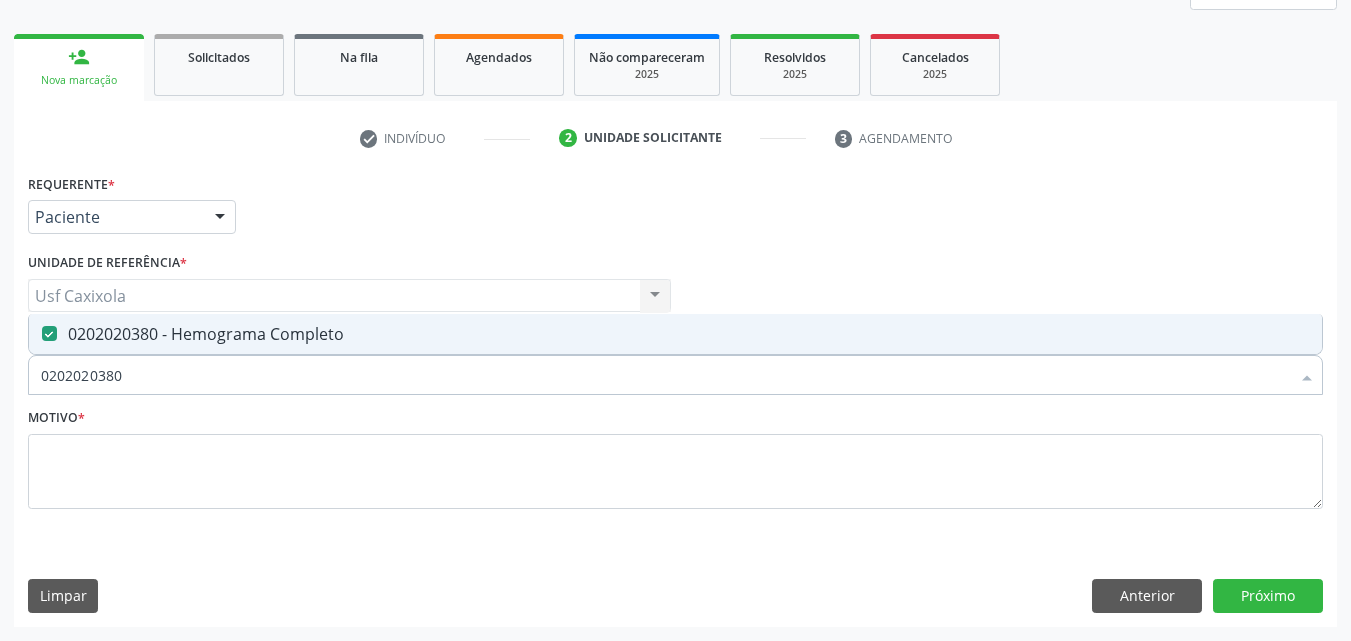 drag, startPoint x: 40, startPoint y: 373, endPoint x: 0, endPoint y: 376, distance: 40.112343 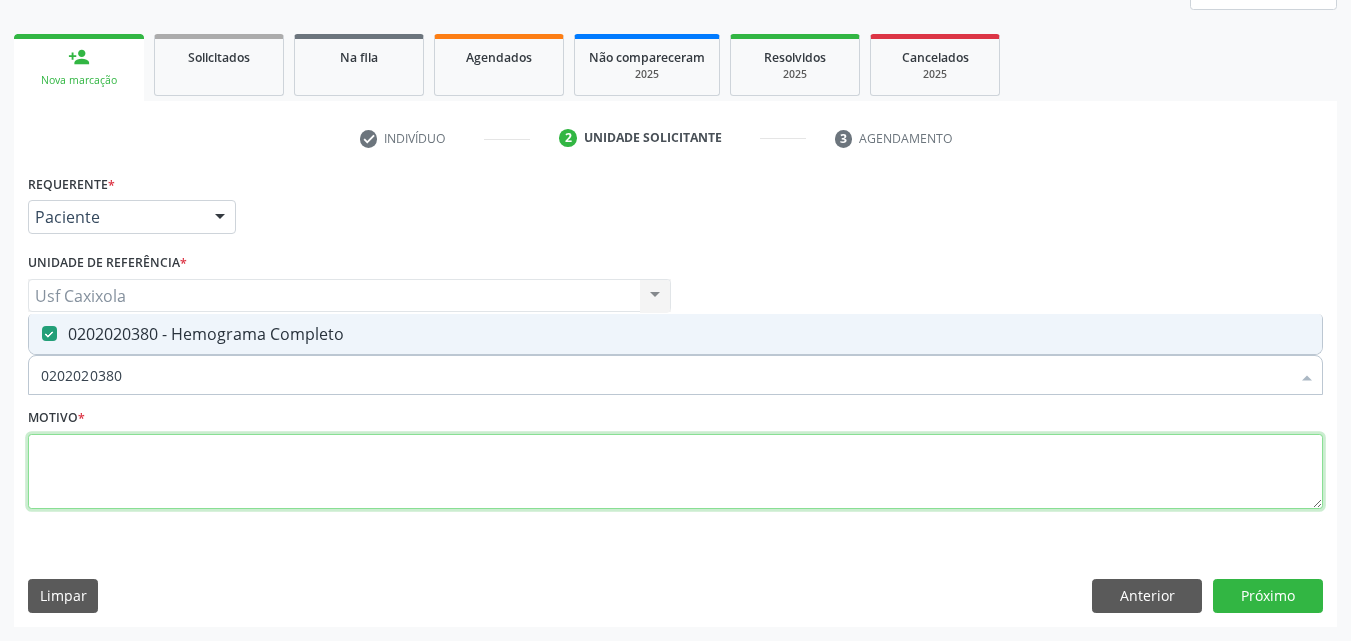 click at bounding box center (675, 472) 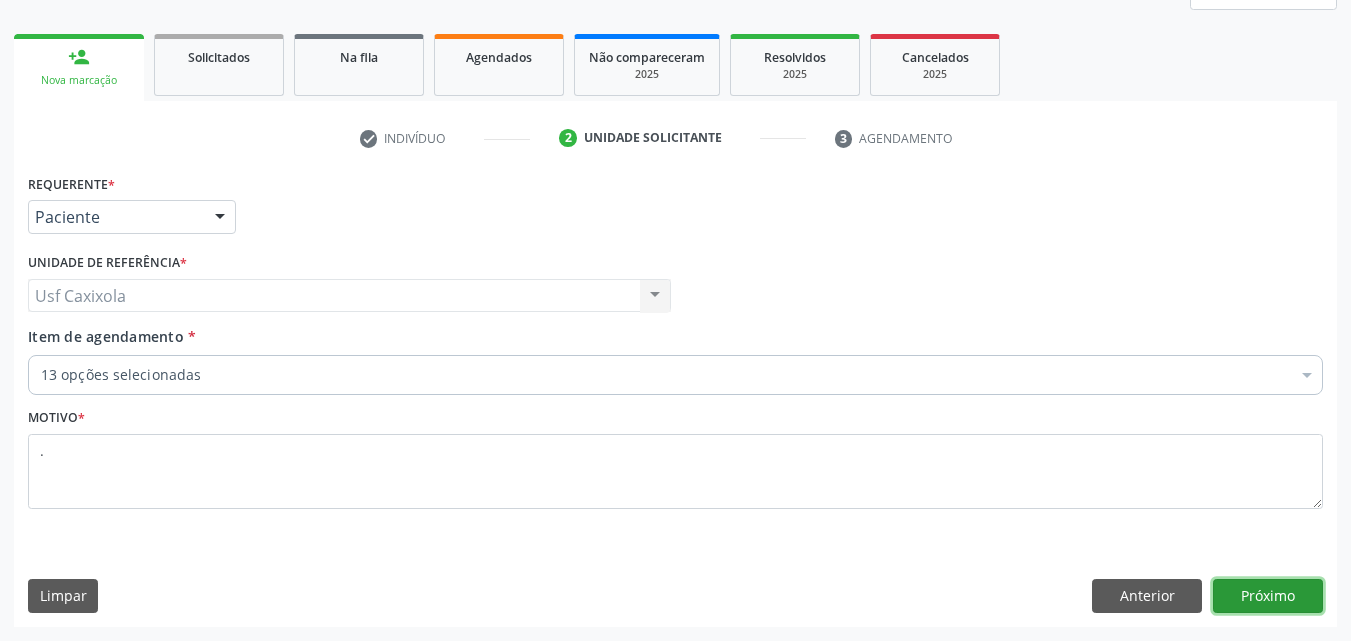 click on "Próximo" at bounding box center (1268, 596) 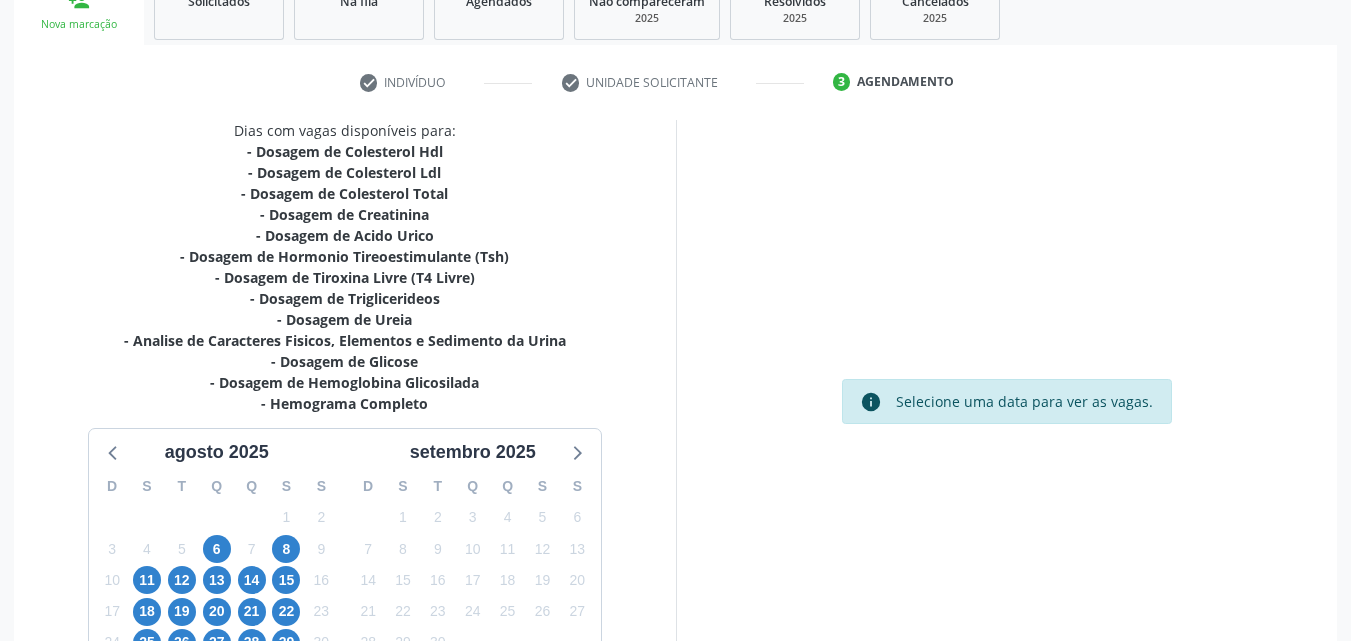 scroll, scrollTop: 365, scrollLeft: 0, axis: vertical 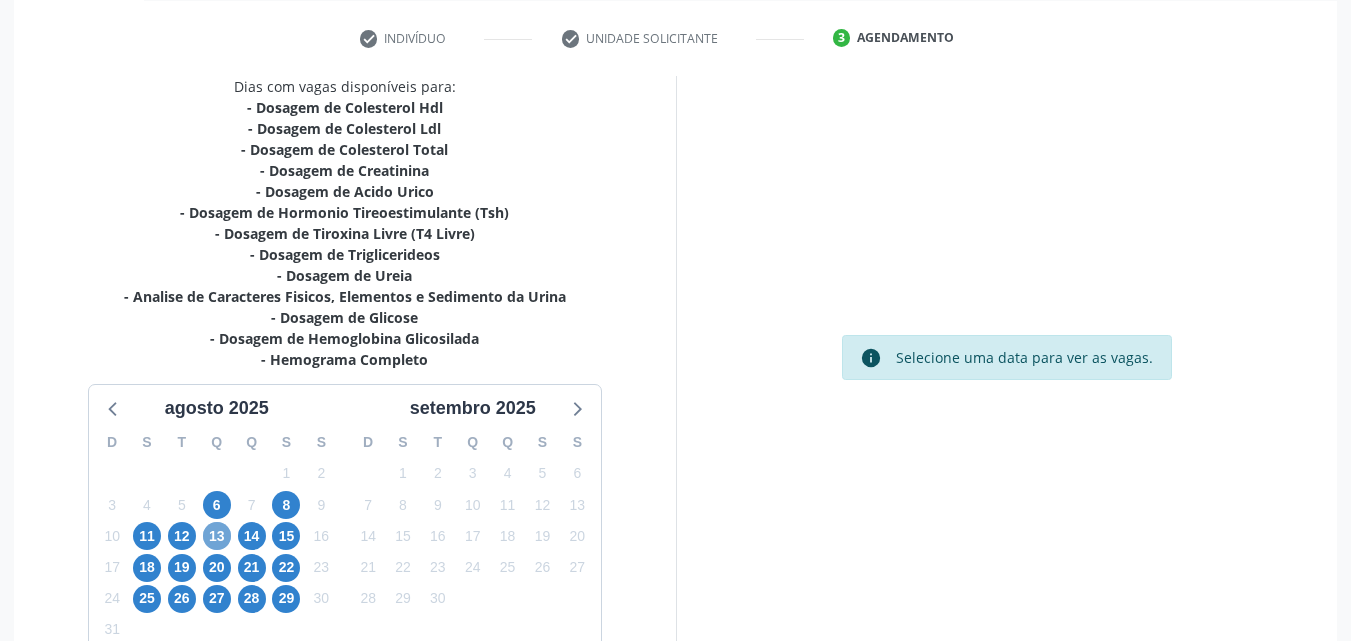 click on "13" at bounding box center [217, 536] 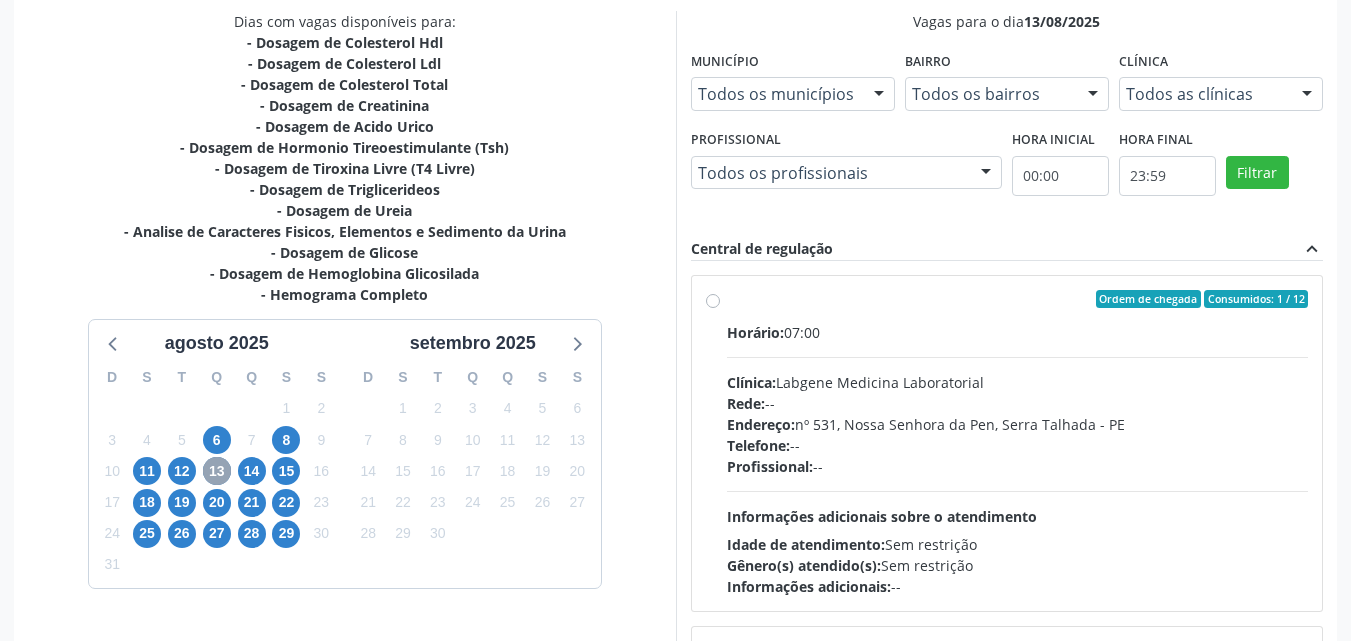 scroll, scrollTop: 465, scrollLeft: 0, axis: vertical 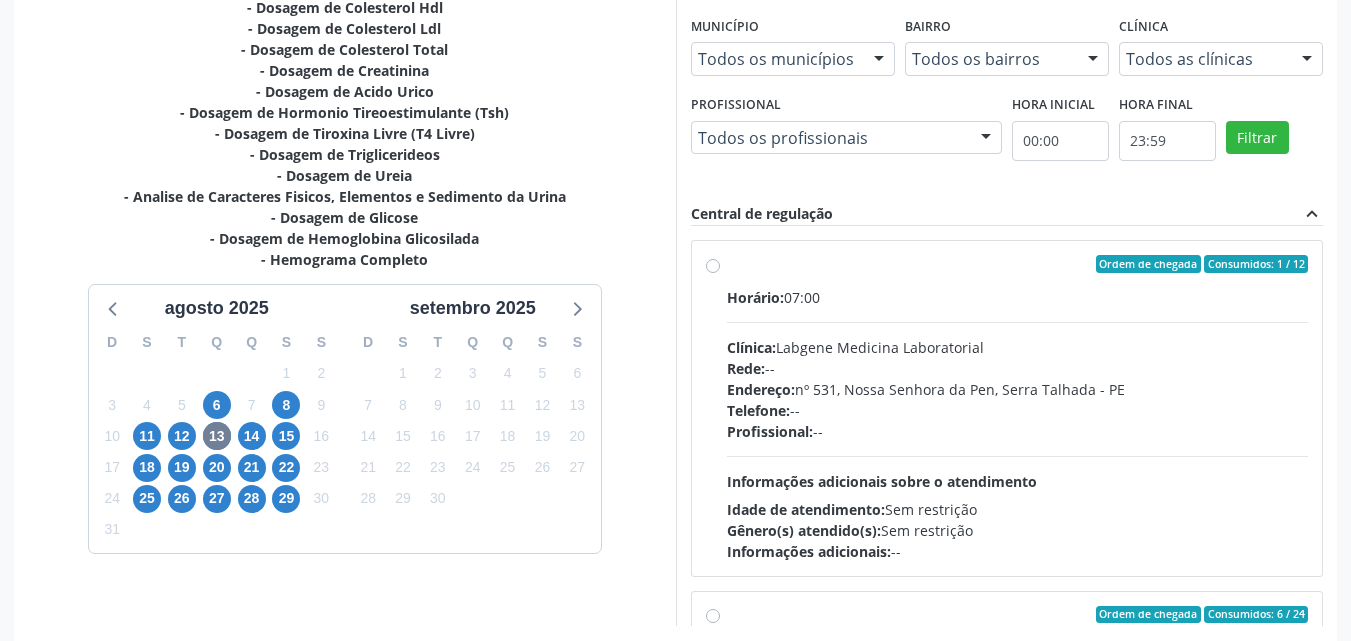 click on "Horário:" at bounding box center [755, 297] 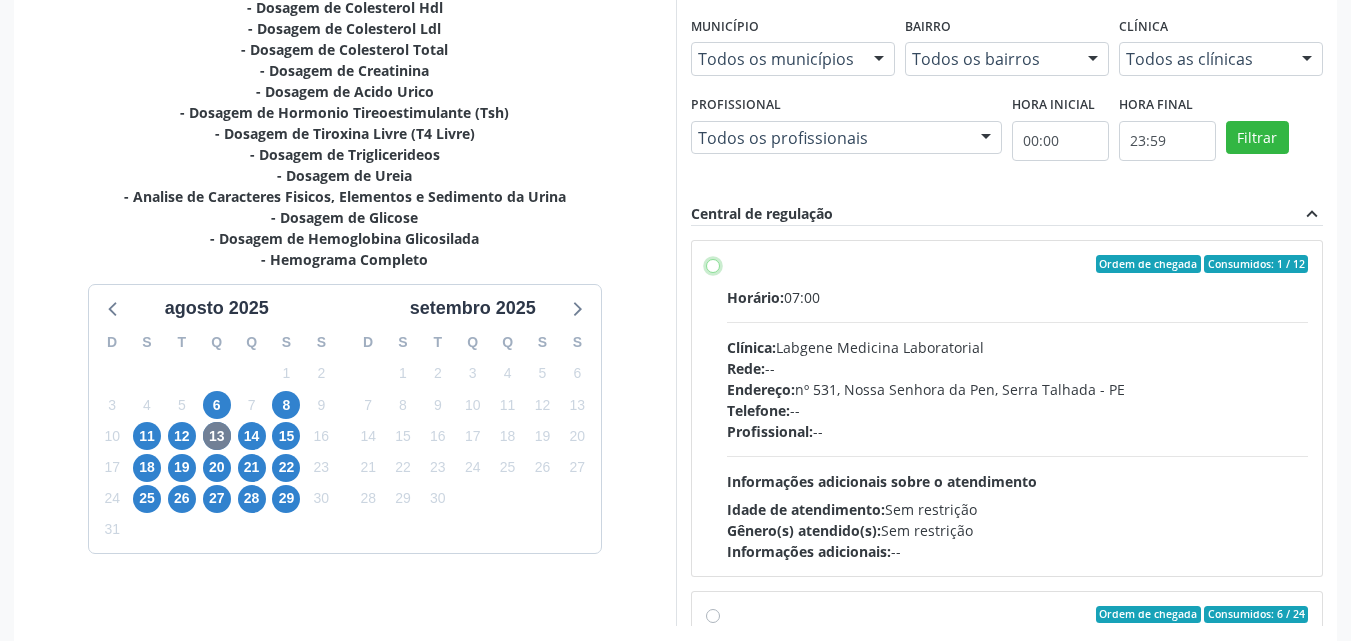 click on "Ordem de chegada
Consumidos: 1 / 12
Horário:   07:00
Clínica:  Labgene Medicina Laboratorial
Rede:
--
Endereço:   nº 531, Nossa Senhora da Pen, [CITY] - [STATE]
Telefone:   --
Profissional:
--
Informações adicionais sobre o atendimento
Idade de atendimento:
Sem restrição
Gênero(s) atendido(s):
Sem restrição
Informações adicionais:
--" at bounding box center (713, 264) 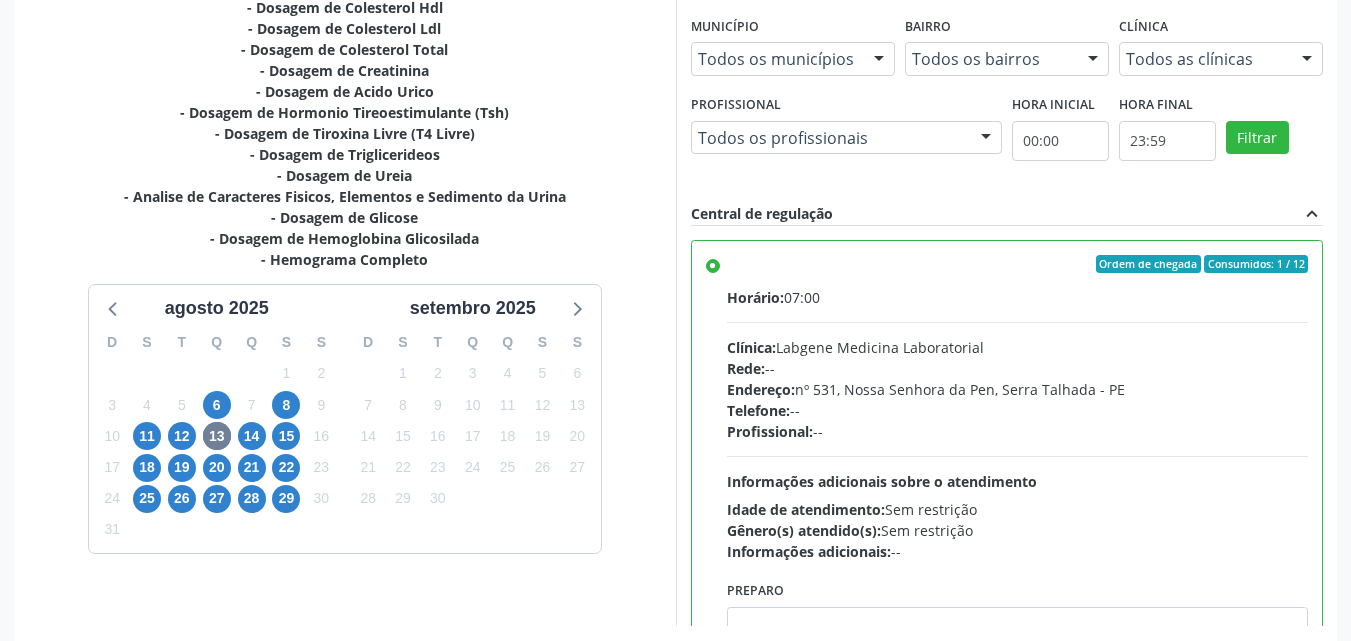 click on "Ordem de chegada
Consumidos: 1 / 12
Horário:   07:00
Clínica:  Labgene Medicina Laboratorial
Rede:
--
Endereço:   nº 531, Nossa Senhora da Pen, [CITY] - [STATE]
Telefone:   --
Profissional:
--
Informações adicionais sobre o atendimento
Idade de atendimento:
Sem restrição
Gênero(s) atendido(s):
Sem restrição
Informações adicionais:
--" at bounding box center [1018, 408] 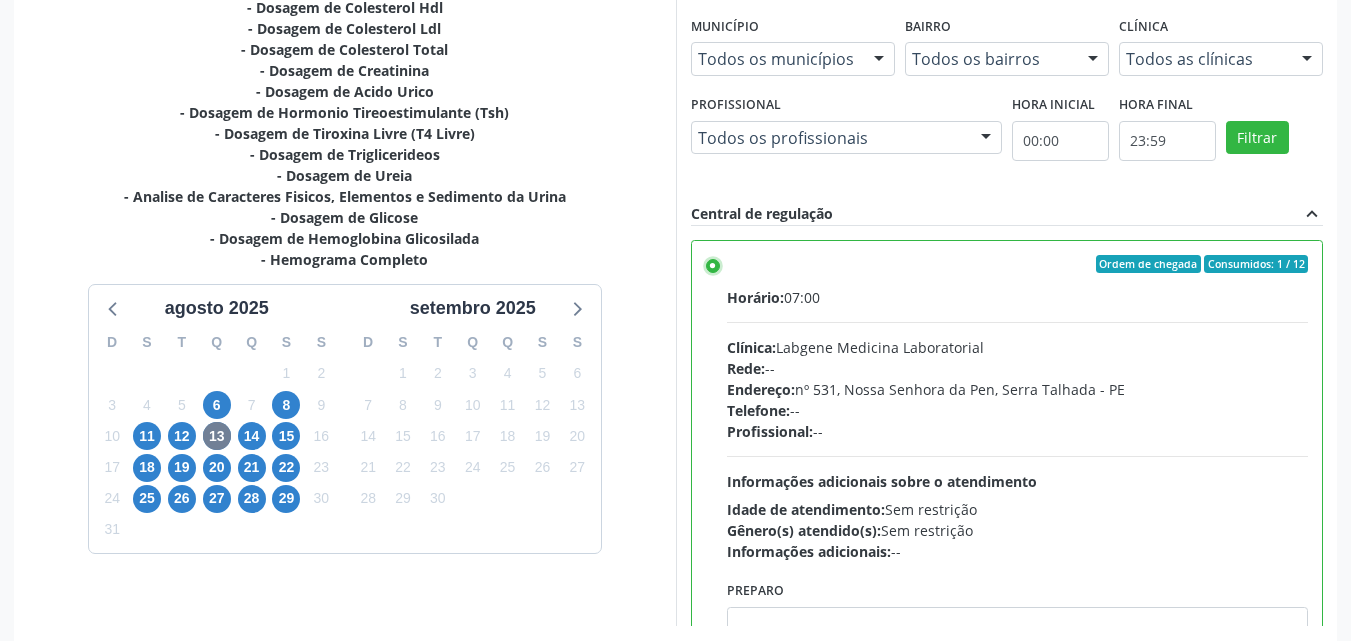click on "Ordem de chegada
Consumidos: 1 / 12
Horário:   07:00
Clínica:  Labgene Medicina Laboratorial
Rede:
--
Endereço:   nº 531, Nossa Senhora da Pen, [CITY] - [STATE]
Telefone:   --
Profissional:
--
Informações adicionais sobre o atendimento
Idade de atendimento:
Sem restrição
Gênero(s) atendido(s):
Sem restrição
Informações adicionais:
--" at bounding box center [713, 264] 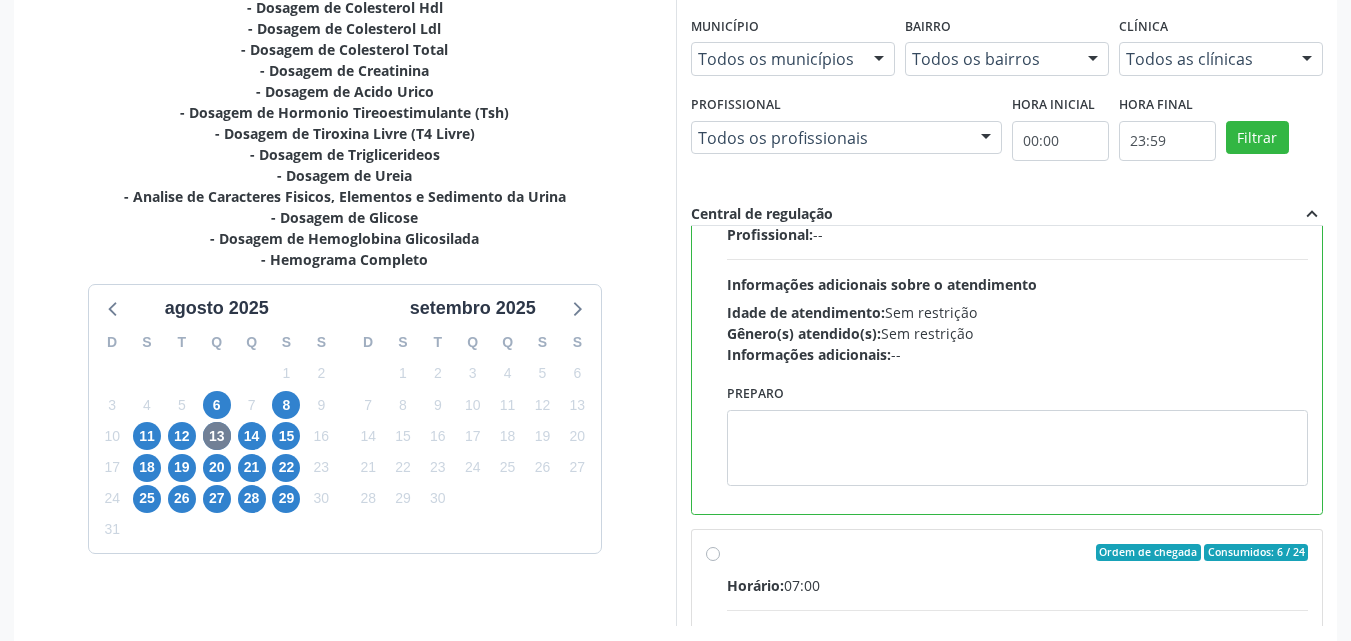 scroll, scrollTop: 200, scrollLeft: 0, axis: vertical 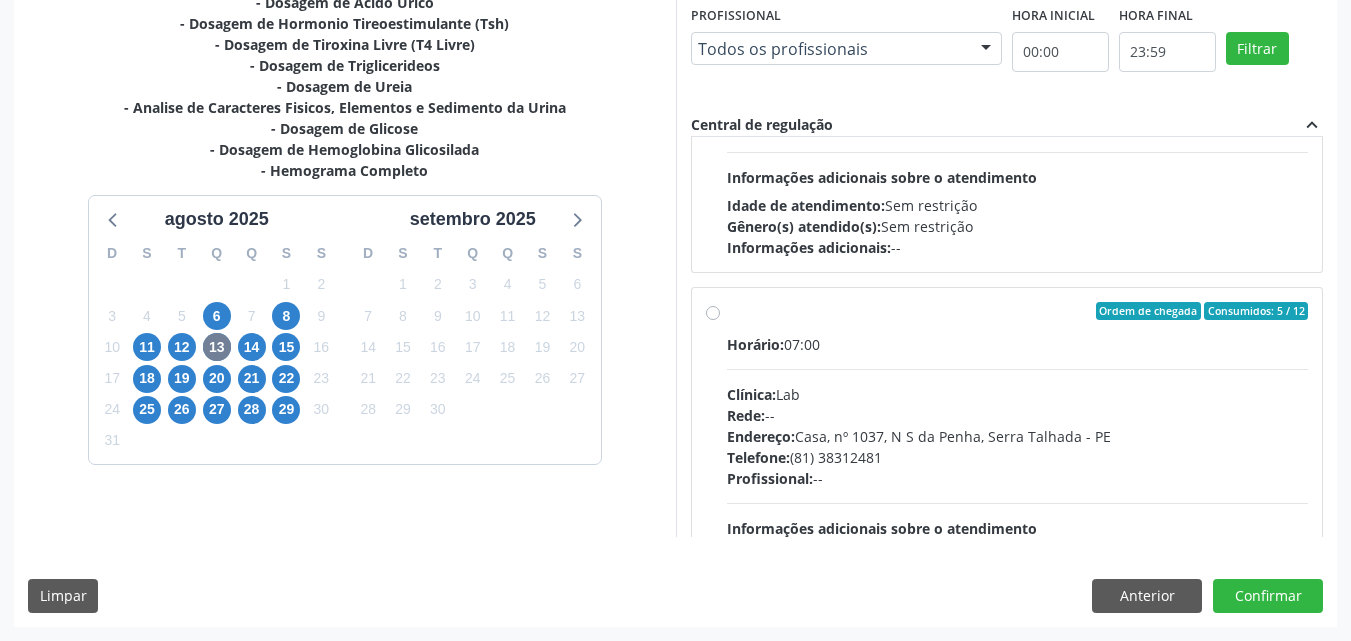 click on "Ordem de chegada
Consumidos: 5 / 12
Horário:   07:00
Clínica:  Lab
Rede:
--
Endereço:   Casa, nº 1037, N S da Penha, [CITY] - [STATE]
Telefone:   [PHONE]
Profissional:
--
Informações adicionais sobre o atendimento
Idade de atendimento:
Sem restrição
Gênero(s) atendido(s):
Sem restrição
Informações adicionais:
--" at bounding box center (1018, 455) 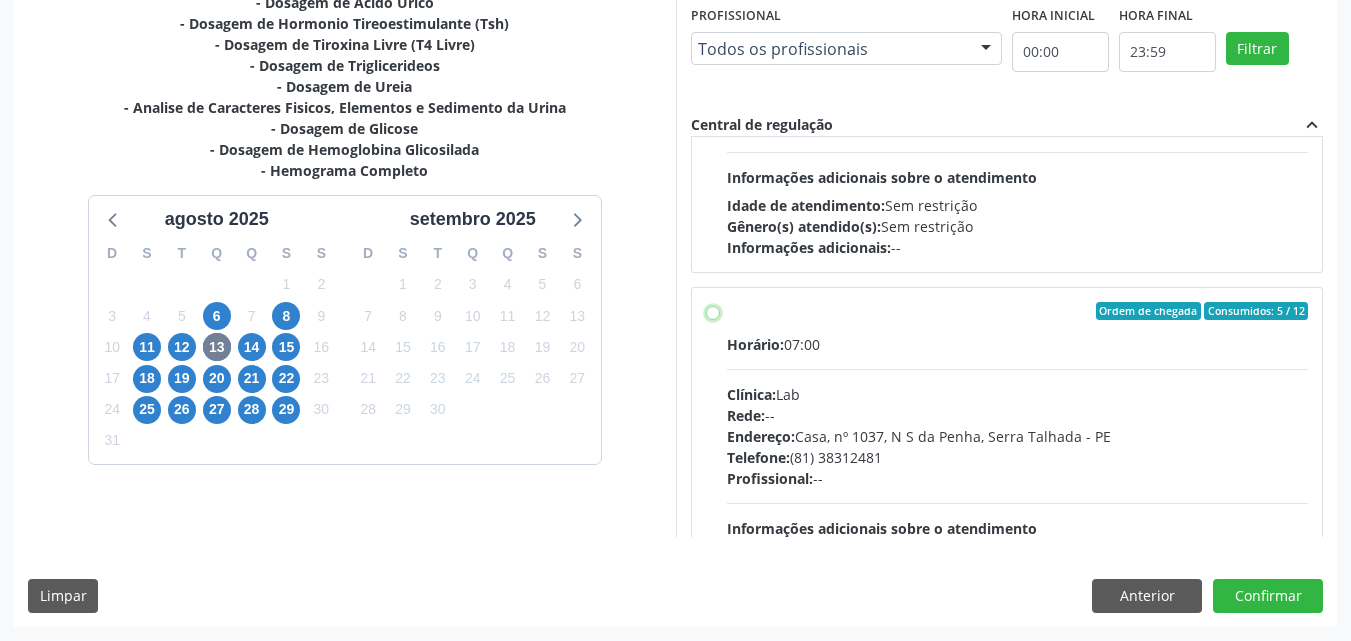click on "Ordem de chegada
Consumidos: 5 / 12
Horário:   07:00
Clínica:  Lab
Rede:
--
Endereço:   Casa, nº 1037, N S da Penha, [CITY] - [STATE]
Telefone:   [PHONE]
Profissional:
--
Informações adicionais sobre o atendimento
Idade de atendimento:
Sem restrição
Gênero(s) atendido(s):
Sem restrição
Informações adicionais:
--" at bounding box center (713, 311) 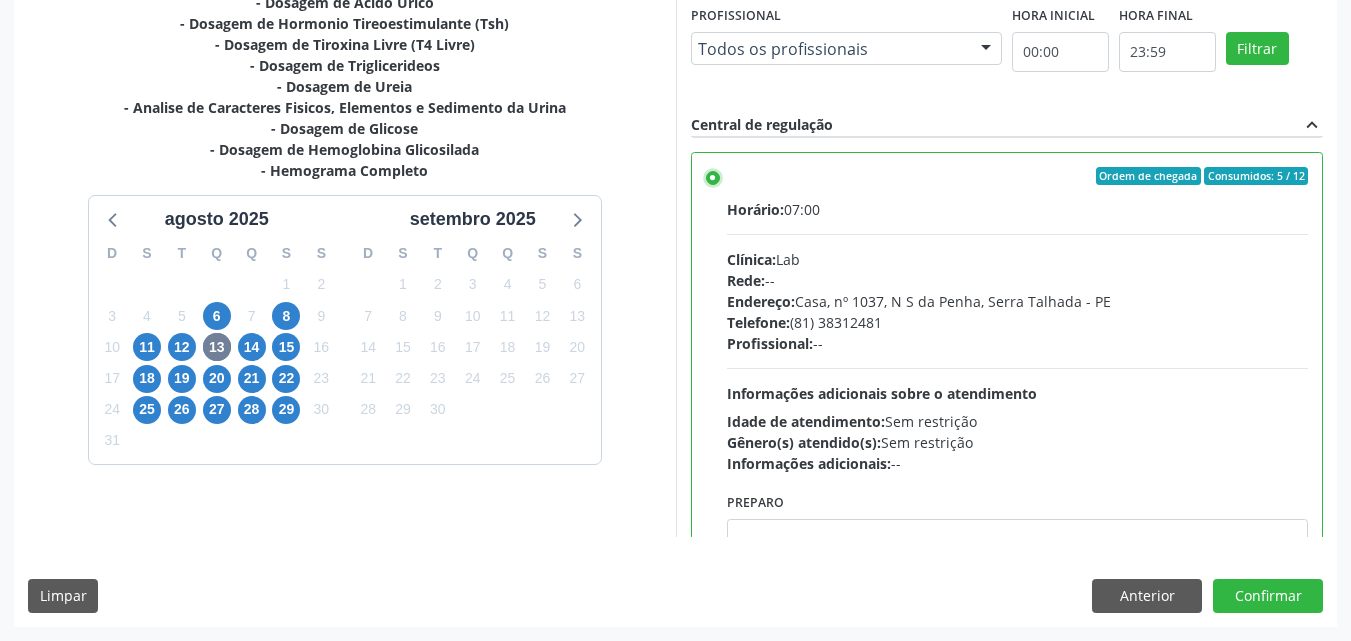 scroll, scrollTop: 565, scrollLeft: 0, axis: vertical 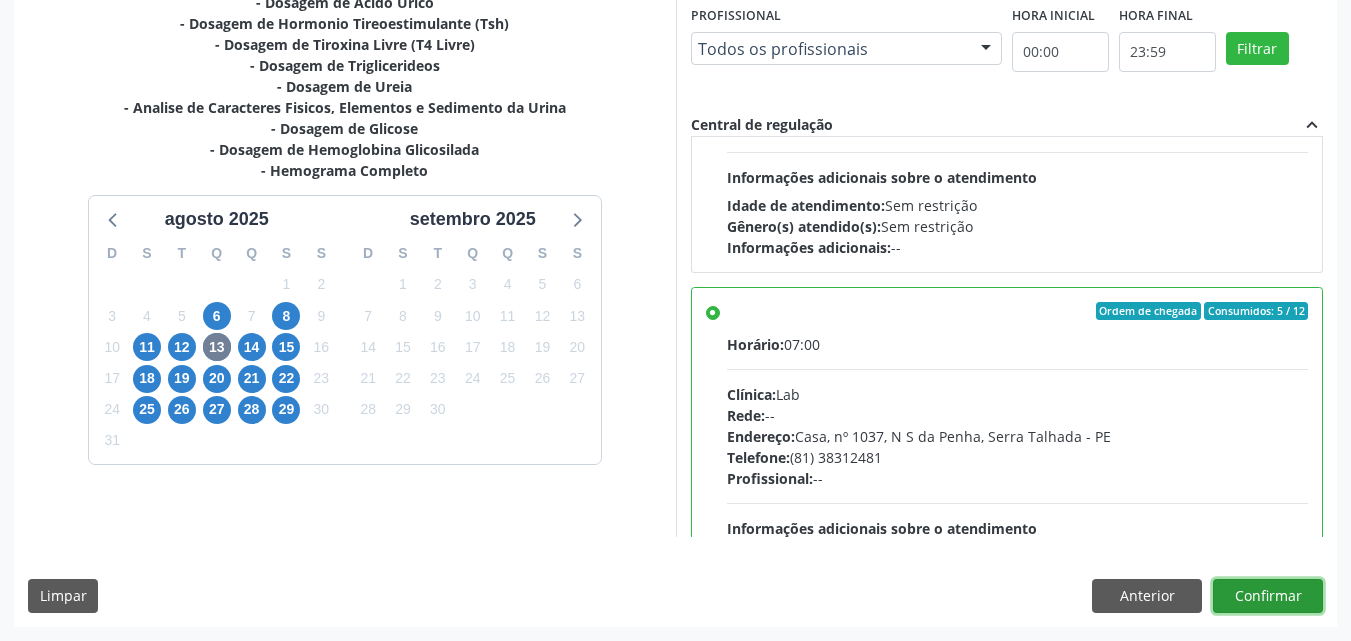 click on "Confirmar" at bounding box center (1268, 596) 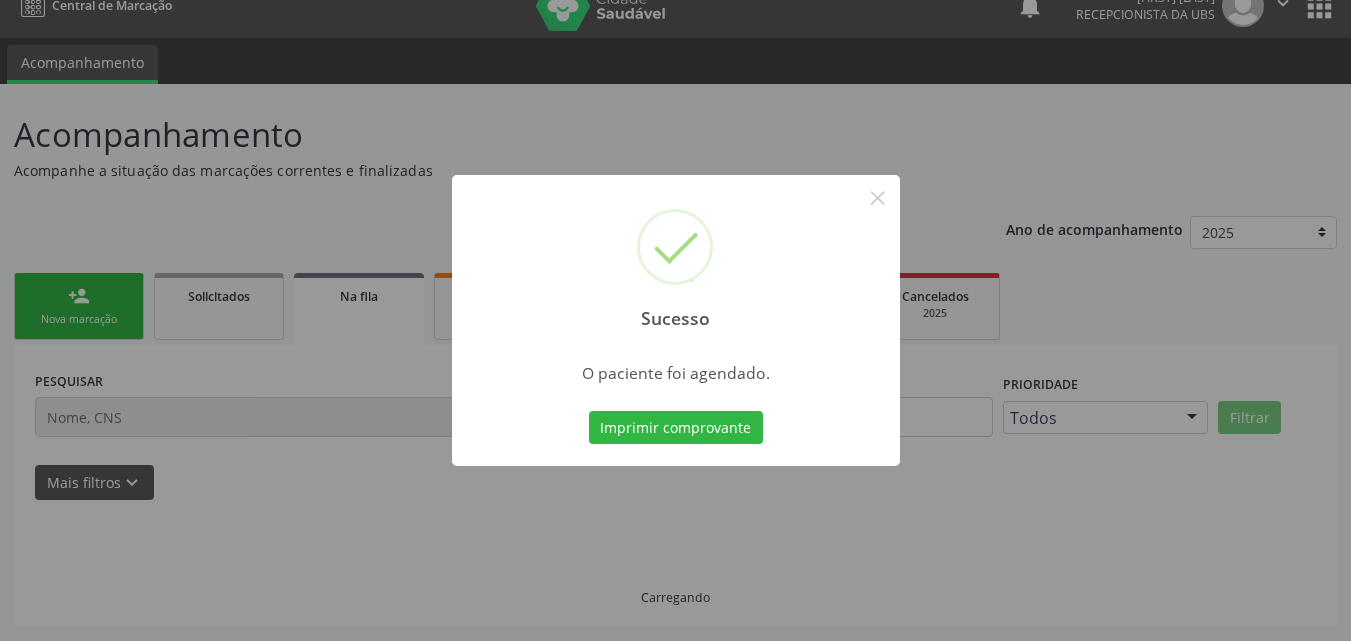 scroll, scrollTop: 26, scrollLeft: 0, axis: vertical 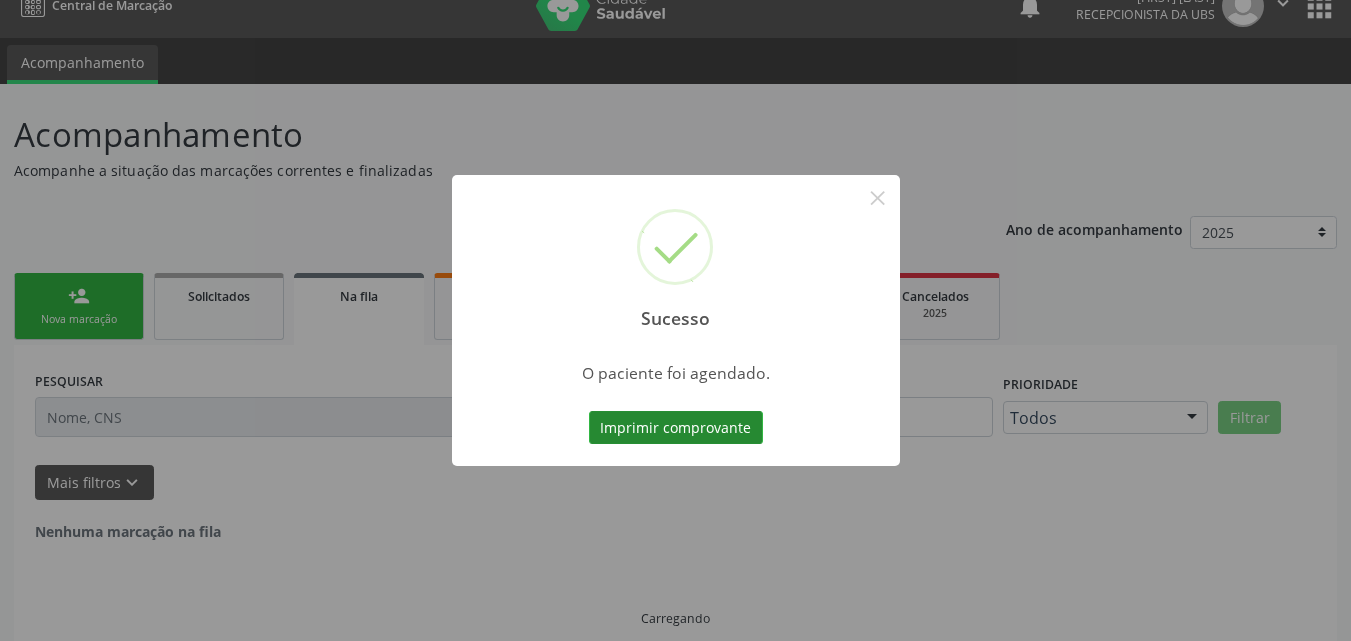 click on "Imprimir comprovante" at bounding box center (676, 428) 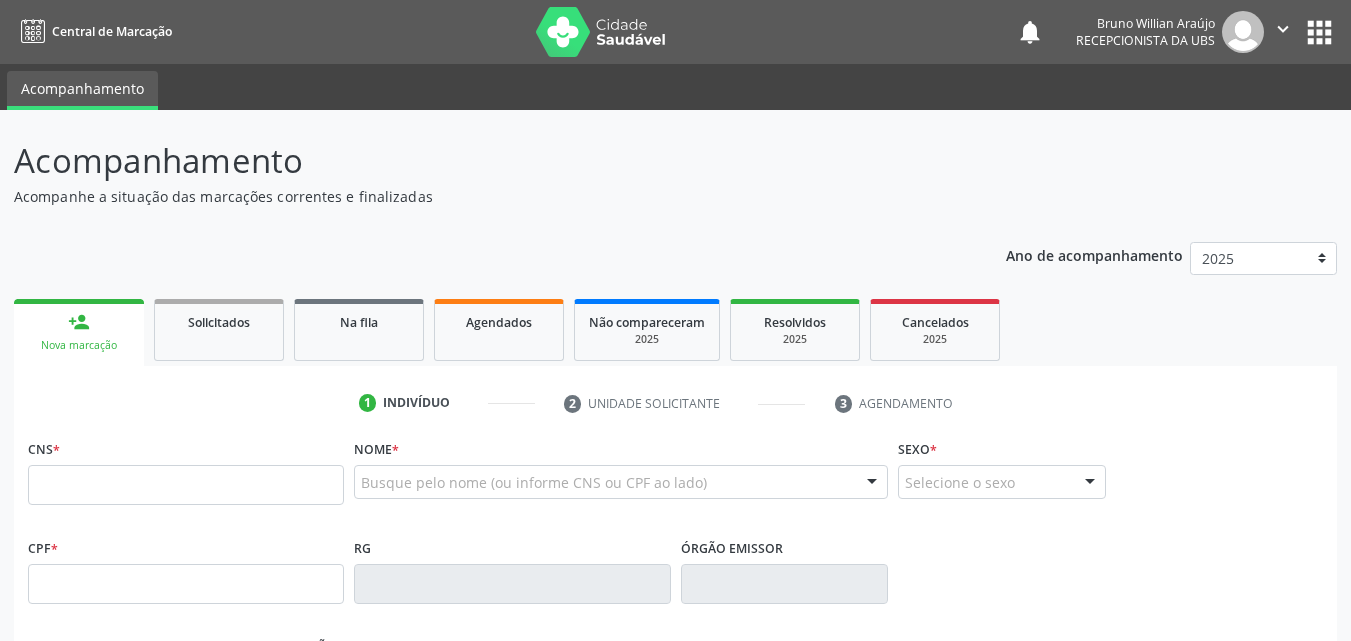 scroll, scrollTop: 0, scrollLeft: 0, axis: both 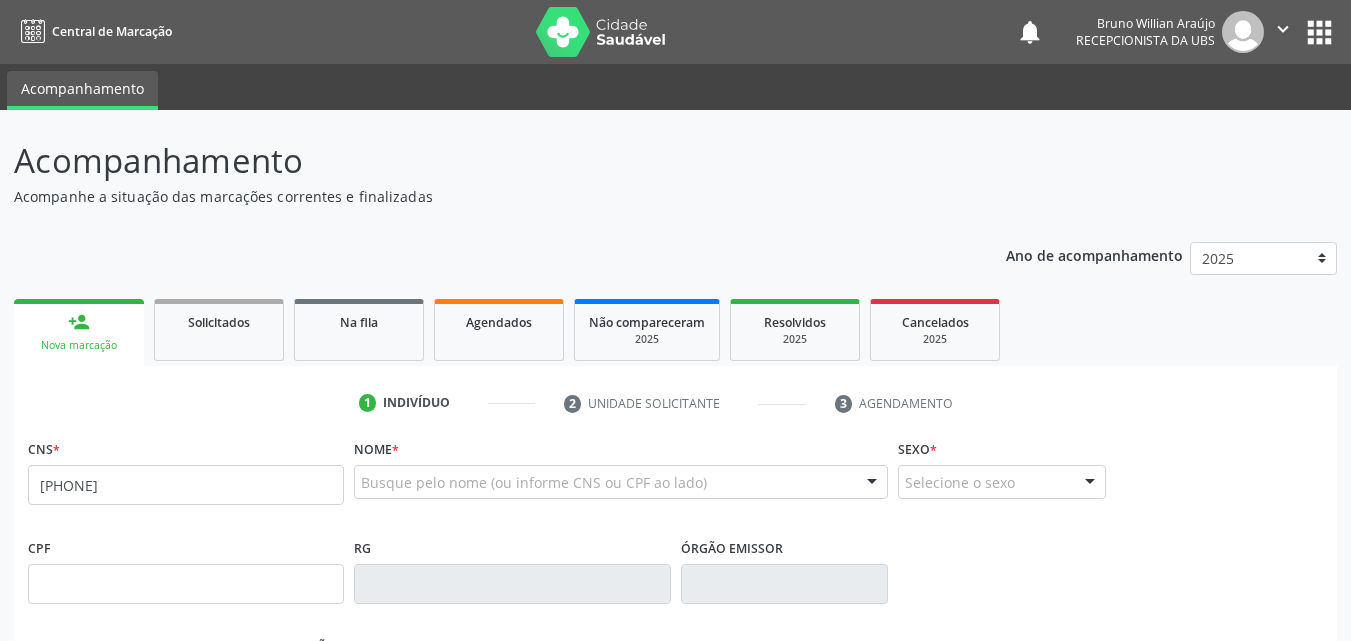 type on "[PHONE]" 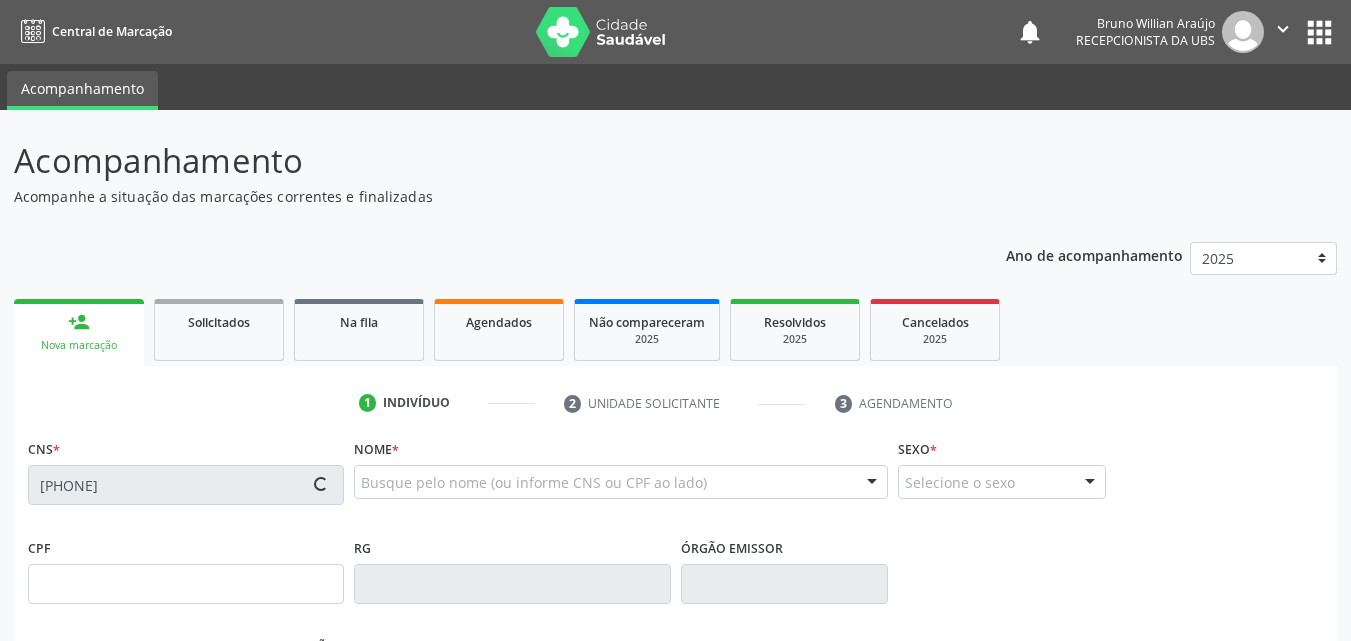 type on "[CPF]" 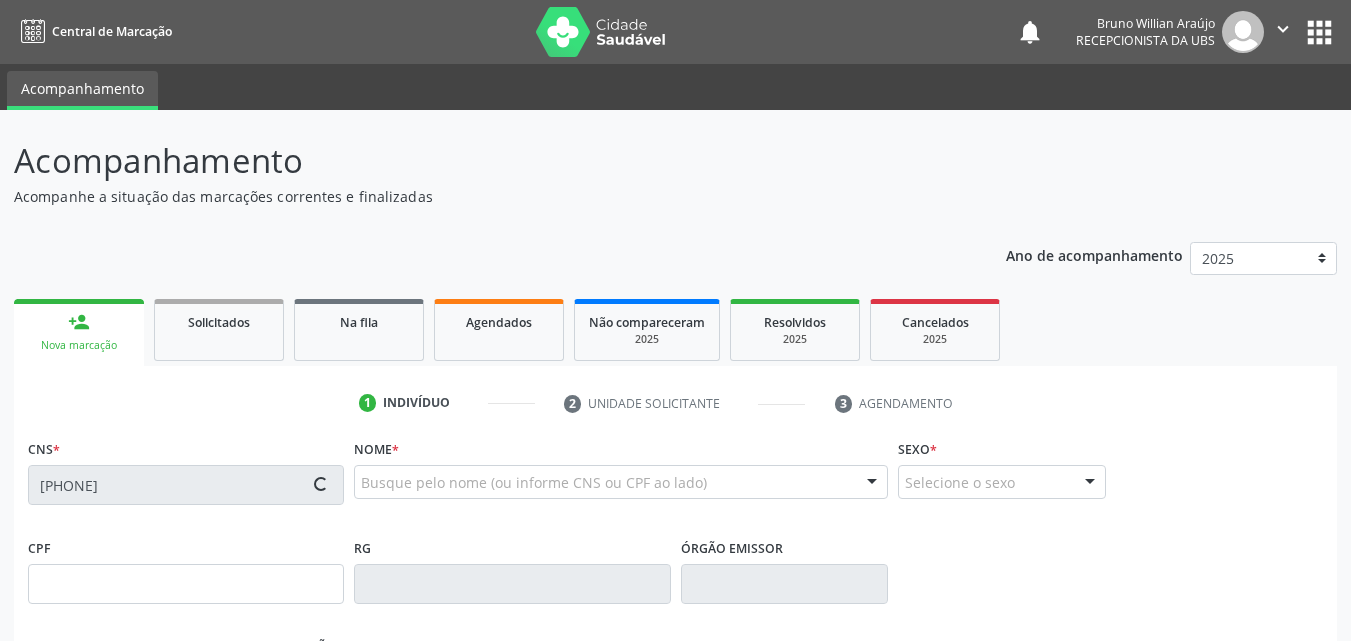 type on "[DD]/[MM]/[YYYY]" 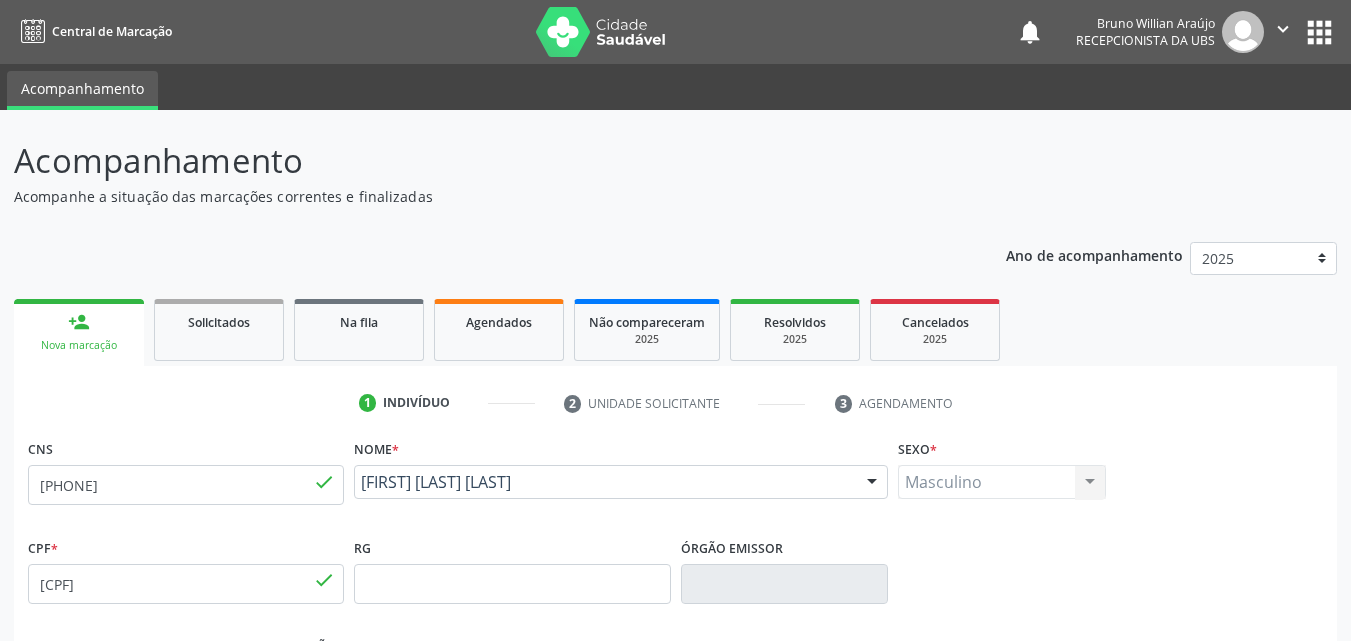 drag, startPoint x: 516, startPoint y: 499, endPoint x: 358, endPoint y: 491, distance: 158.20241 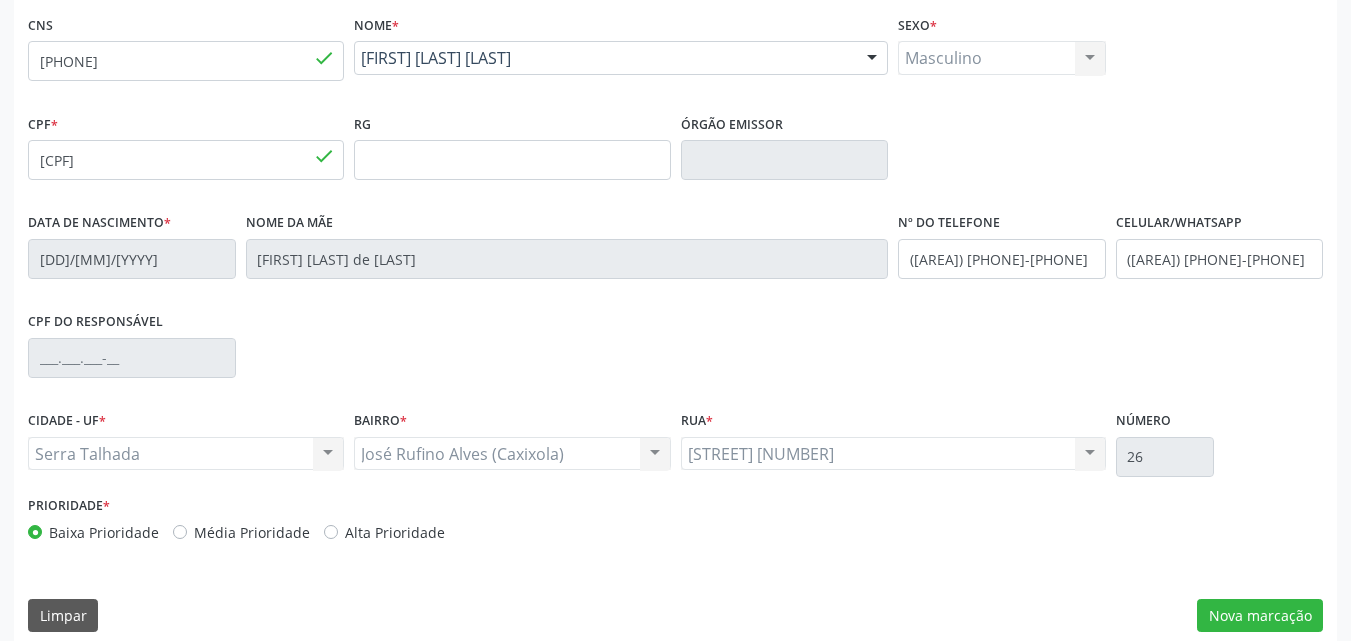 scroll, scrollTop: 443, scrollLeft: 0, axis: vertical 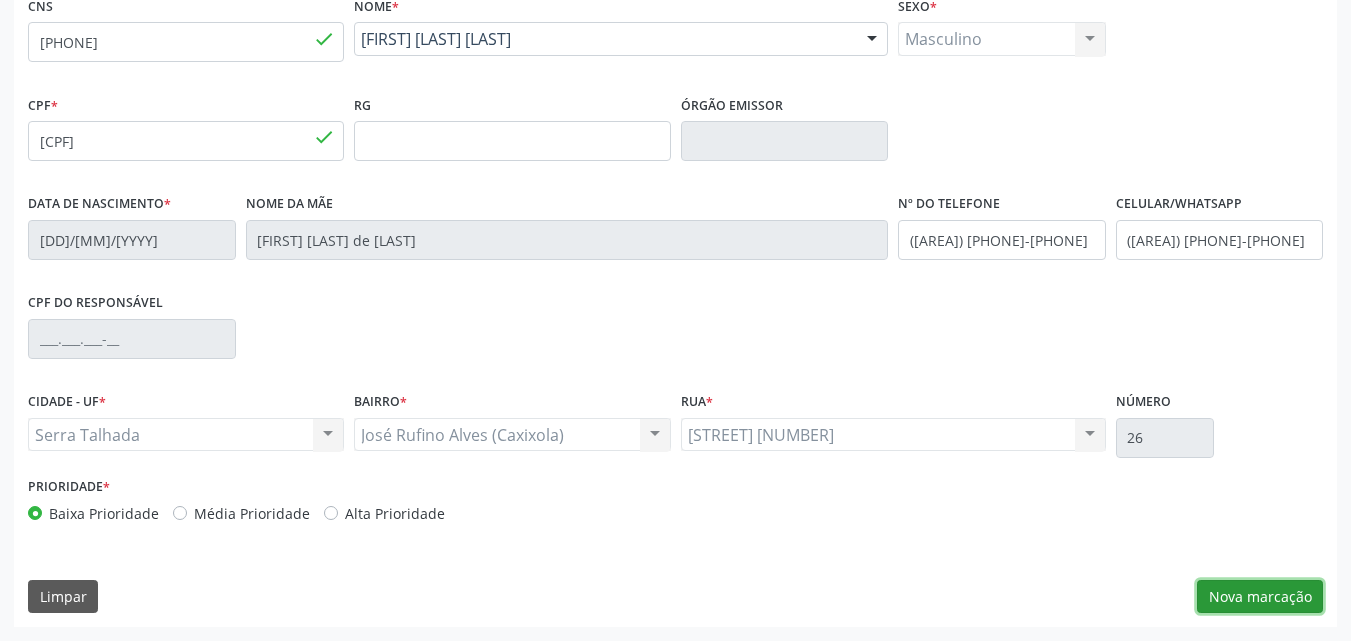 click on "Nova marcação" at bounding box center (1260, 597) 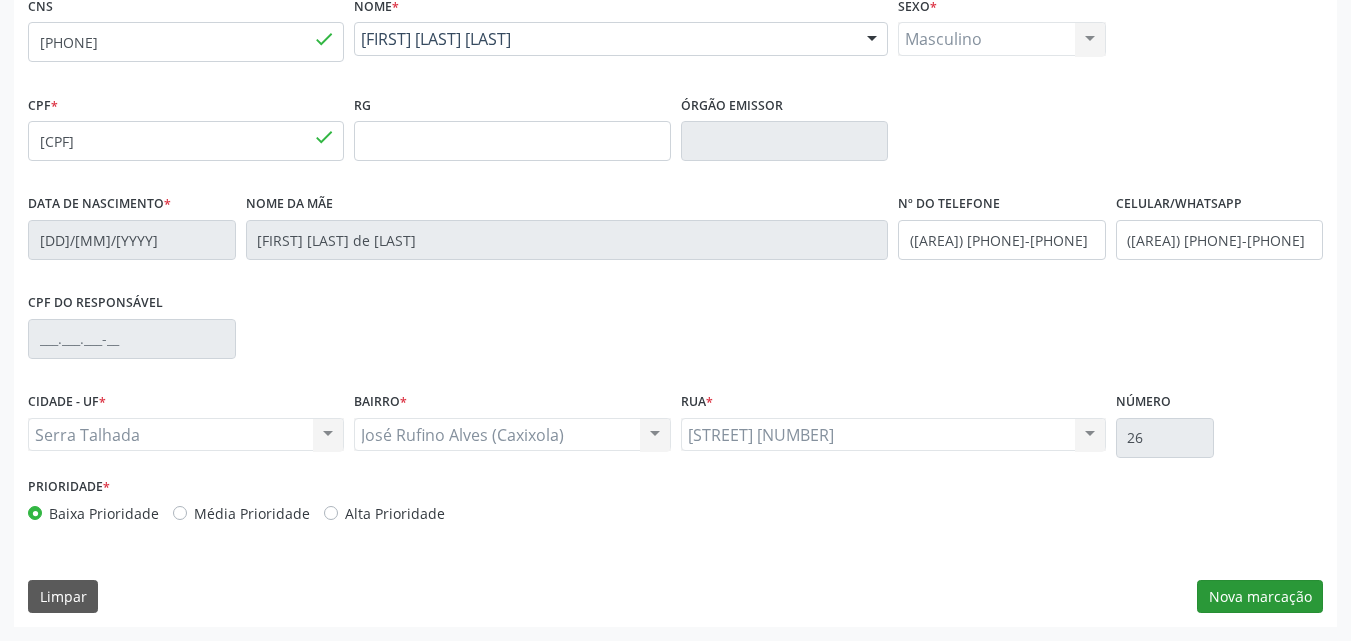scroll, scrollTop: 265, scrollLeft: 0, axis: vertical 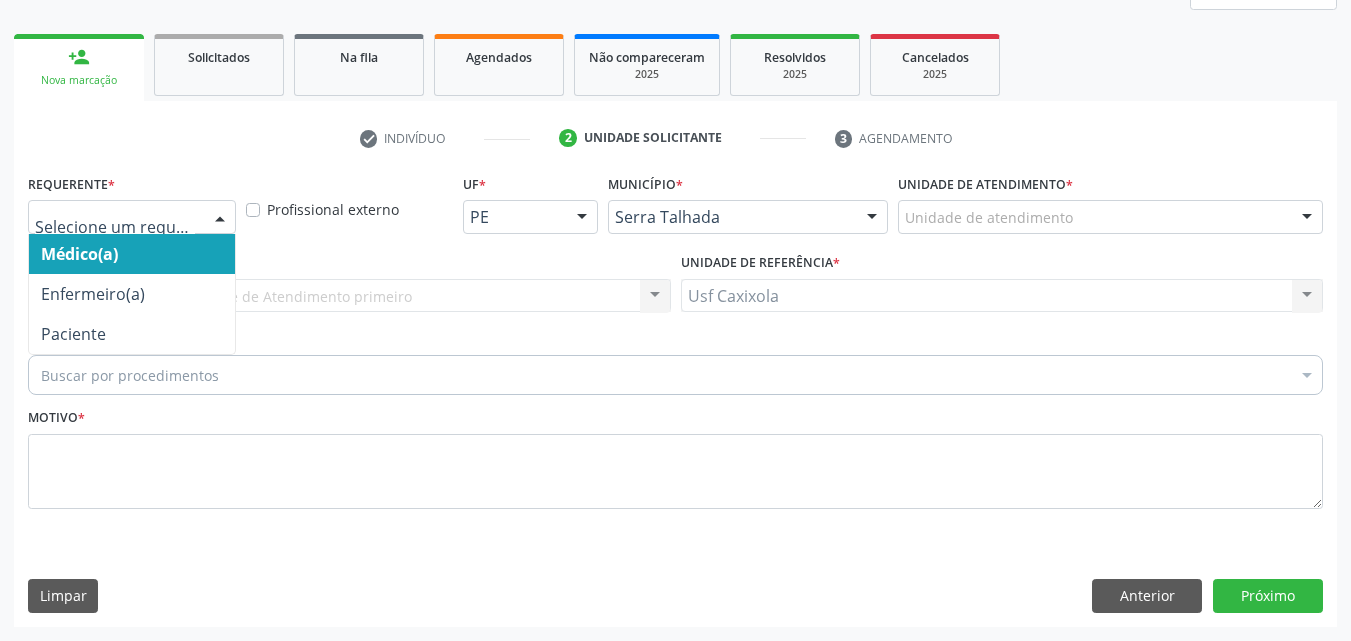 click at bounding box center [132, 217] 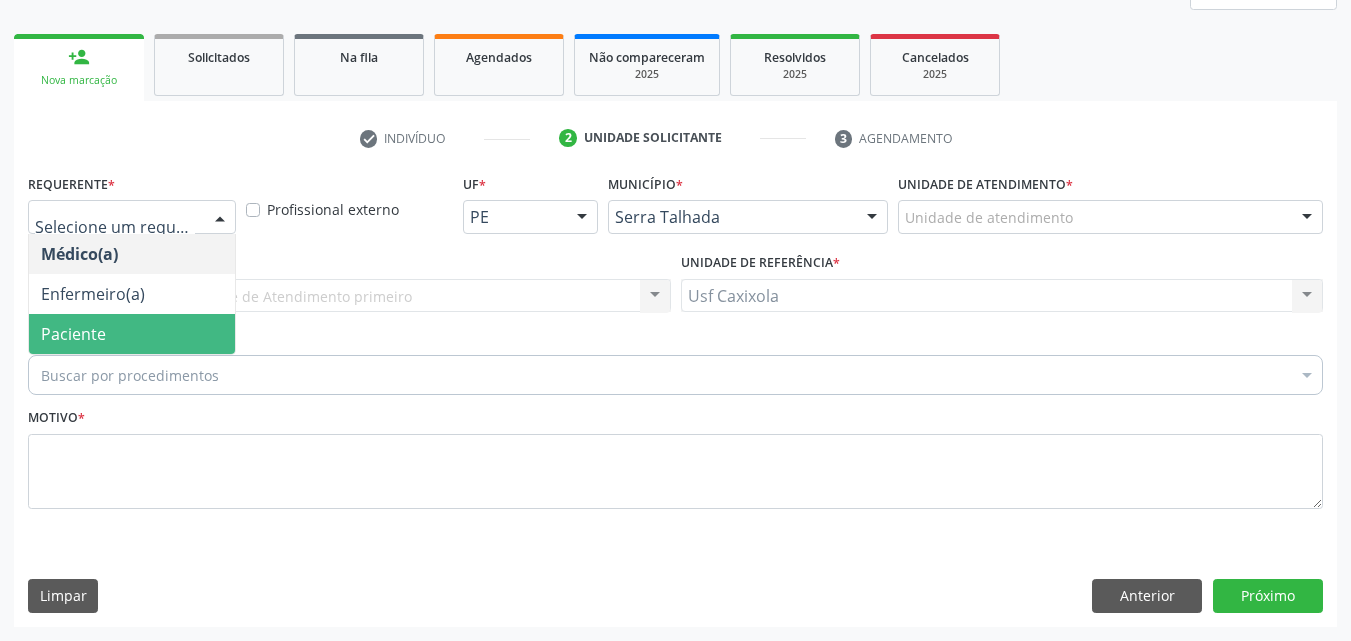 click on "Paciente" at bounding box center [132, 334] 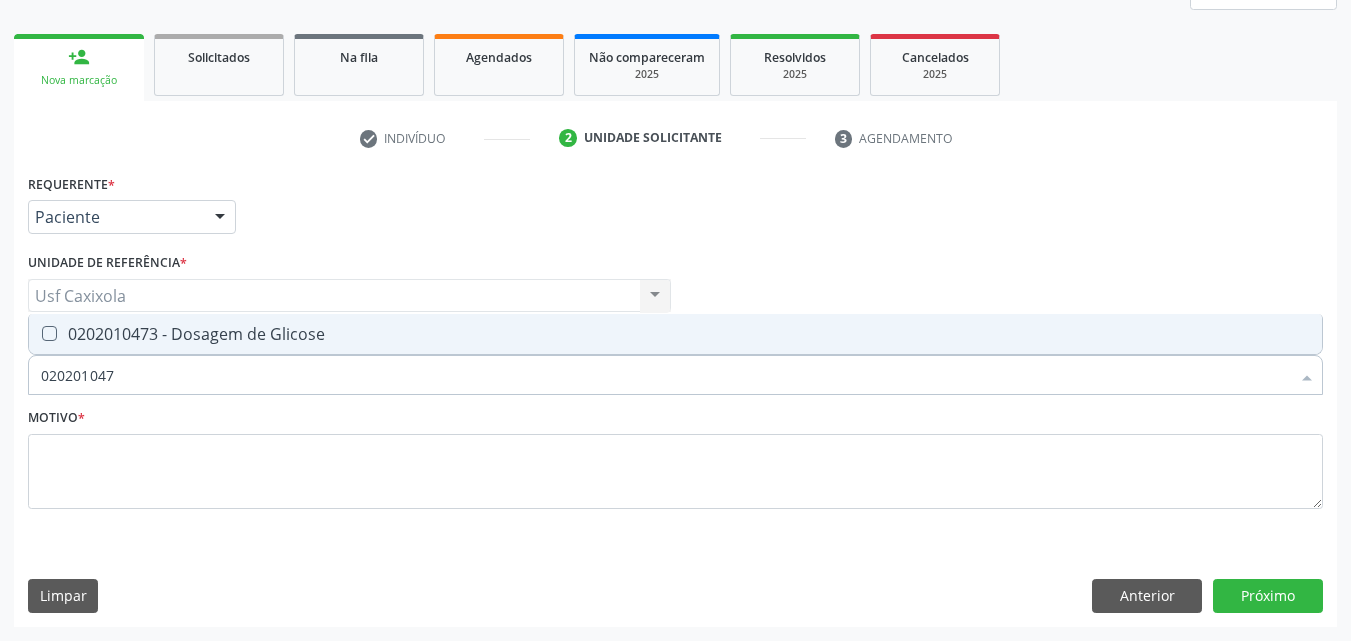 type on "0202010473" 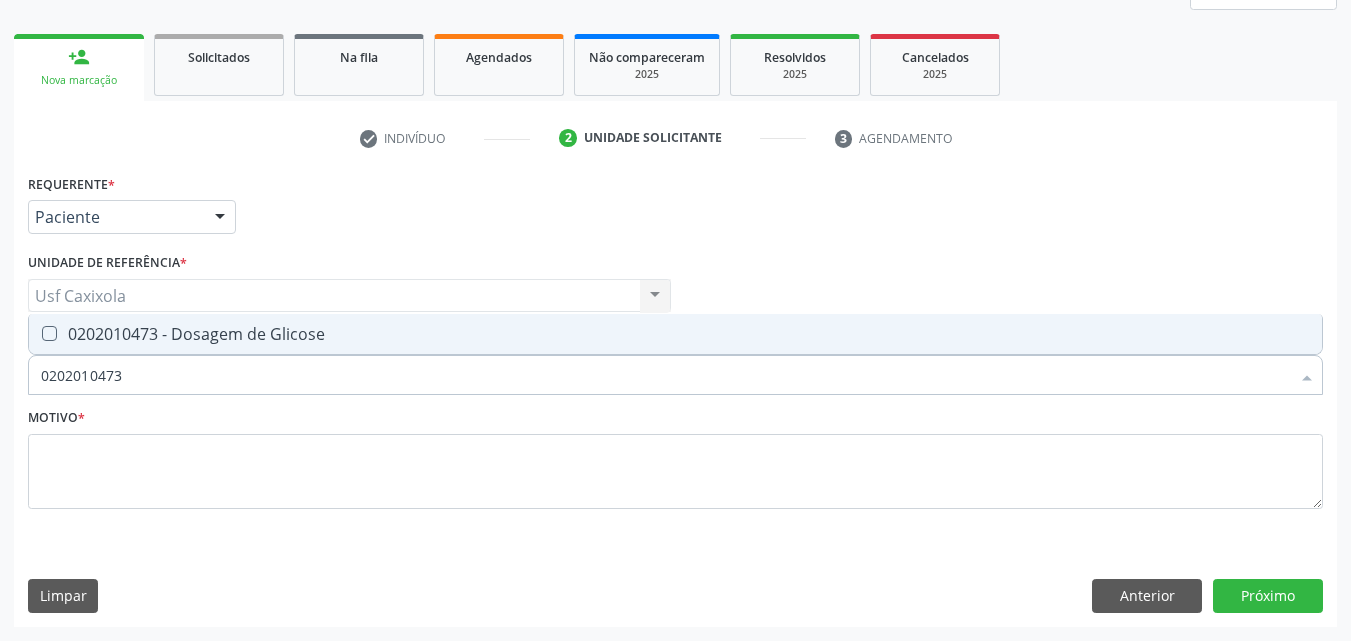 click on "0202010473 - Dosagem de Glicose" at bounding box center [675, 334] 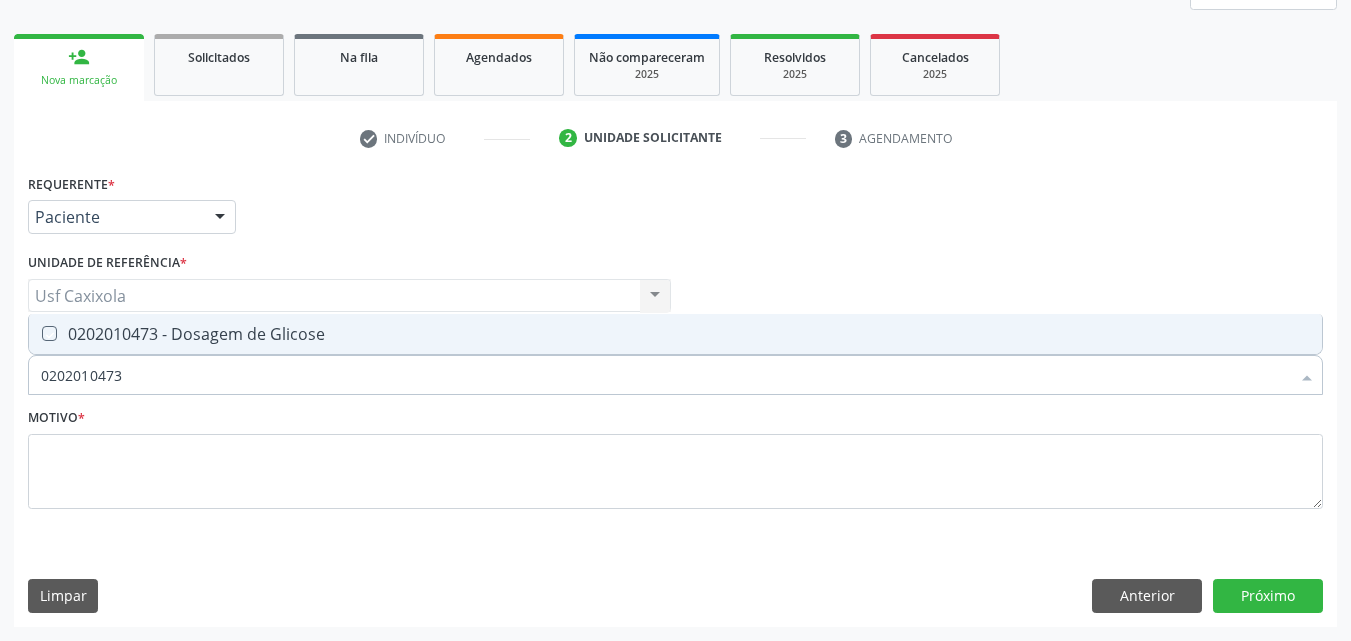 checkbox on "true" 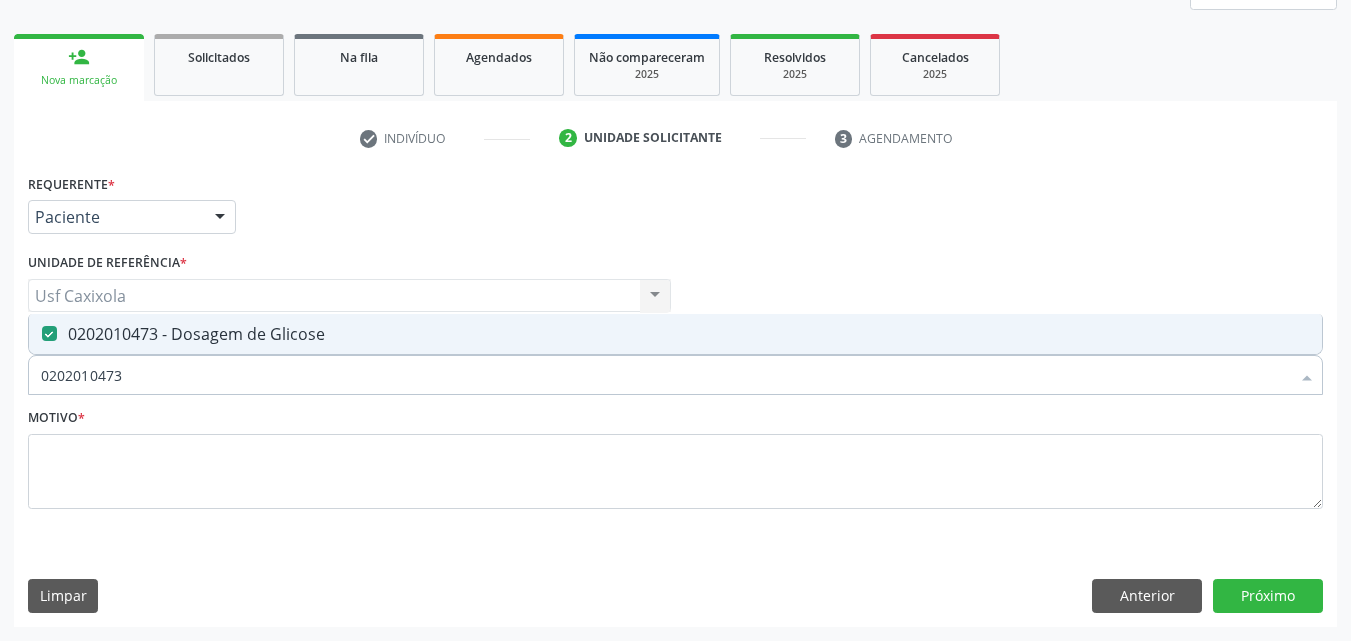 drag, startPoint x: 98, startPoint y: 375, endPoint x: 32, endPoint y: 376, distance: 66.007576 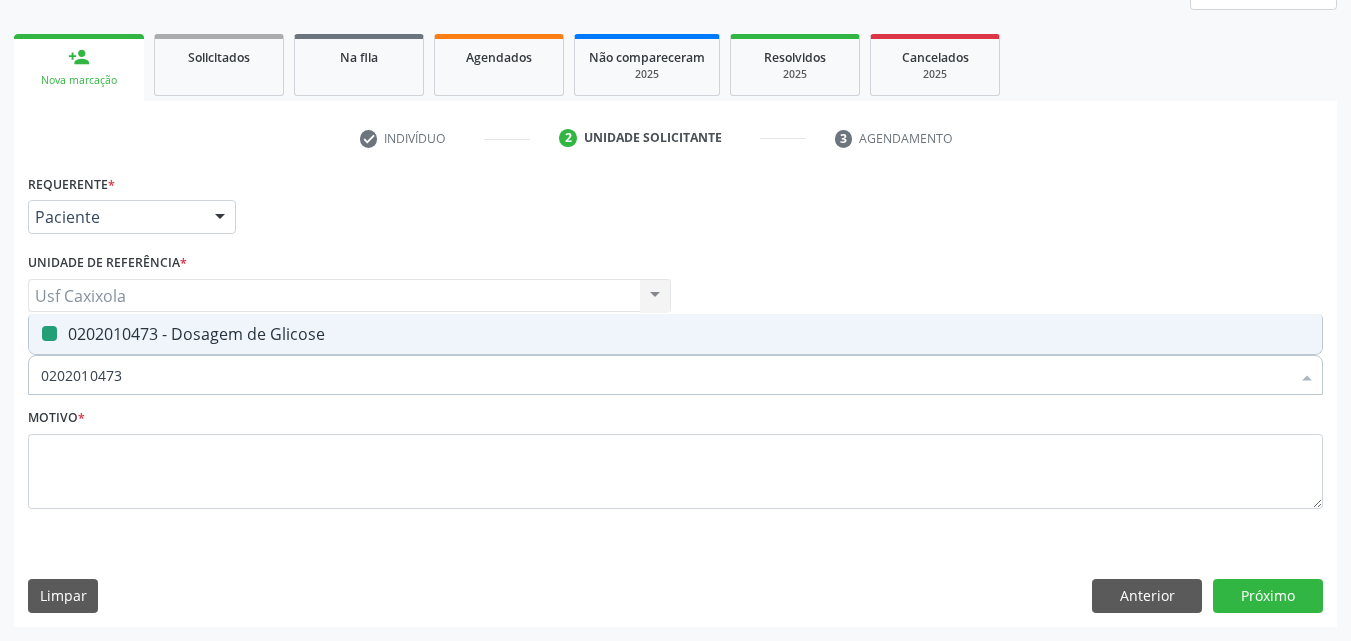 type on "0" 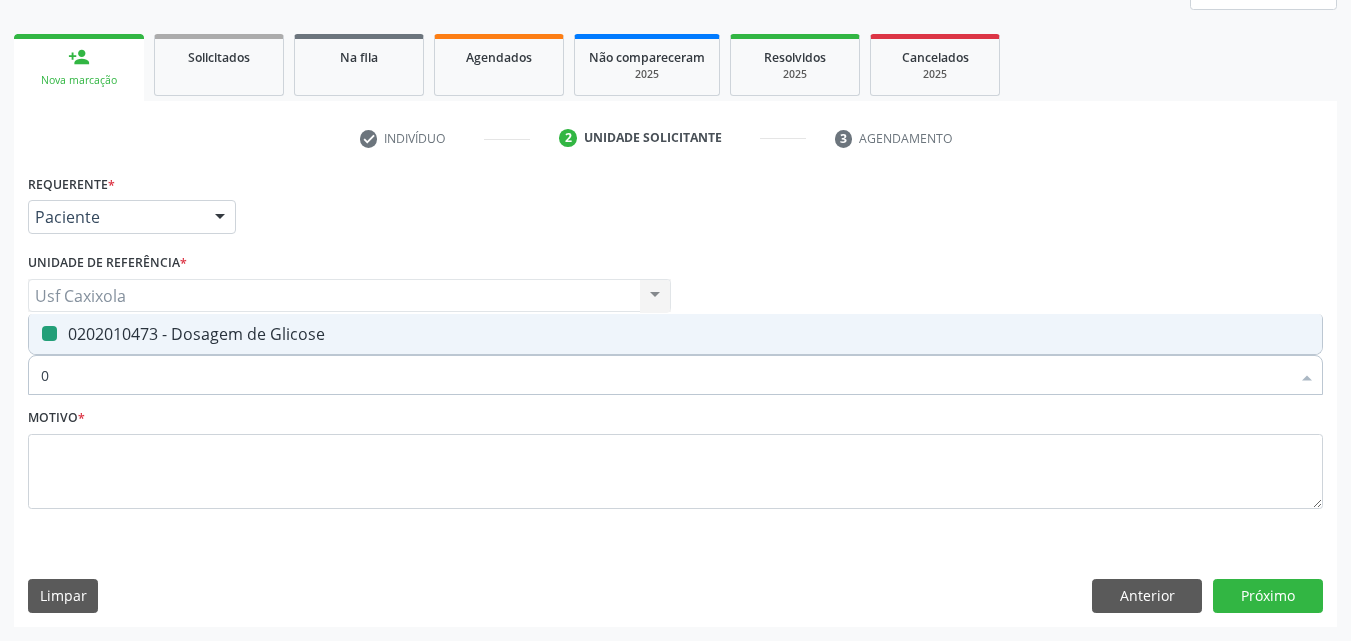checkbox on "false" 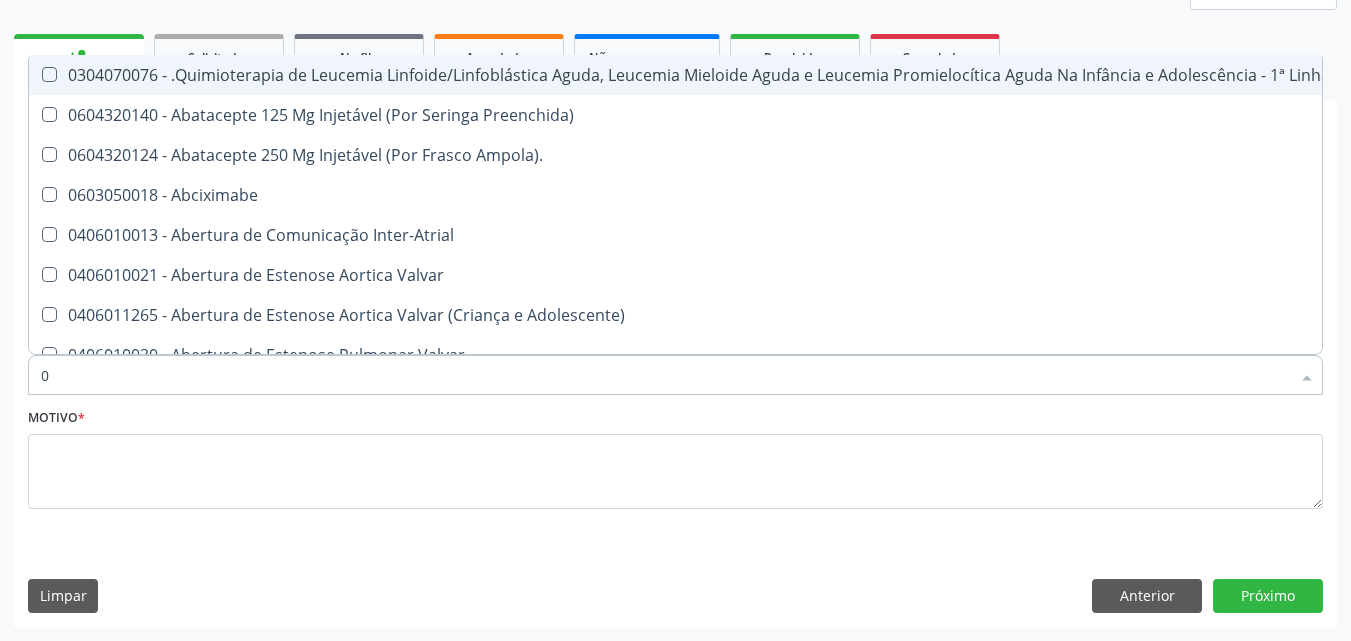 type on "02" 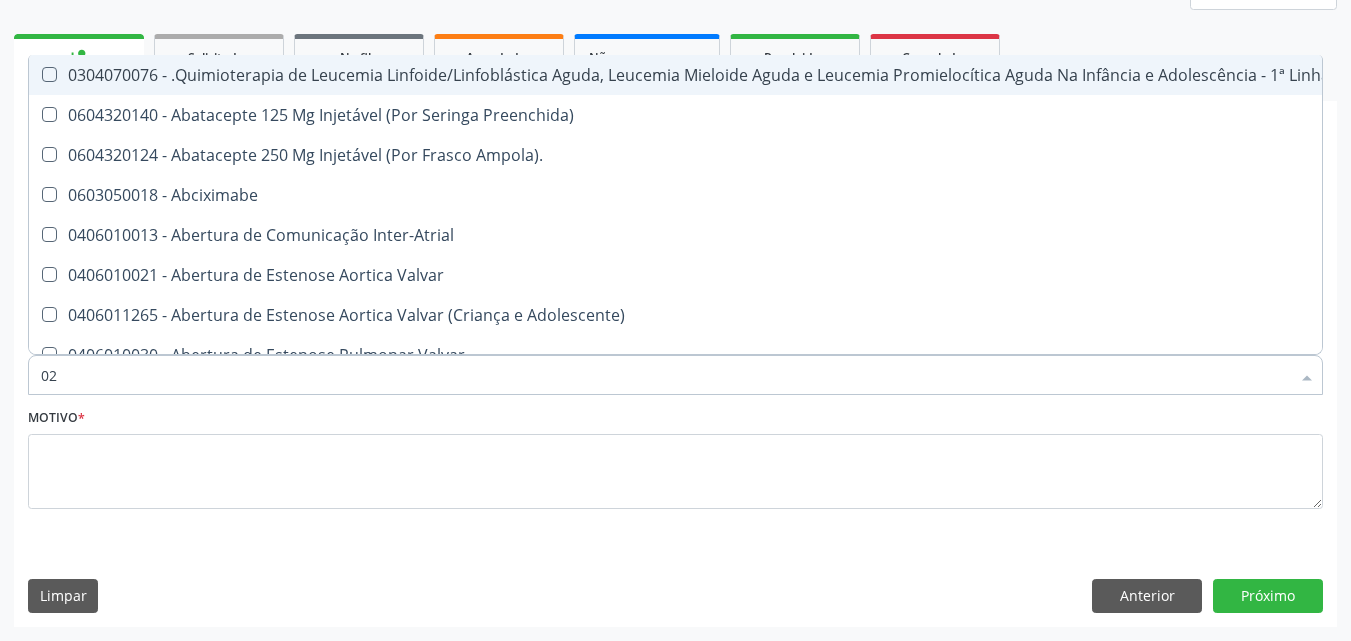 checkbox on "true" 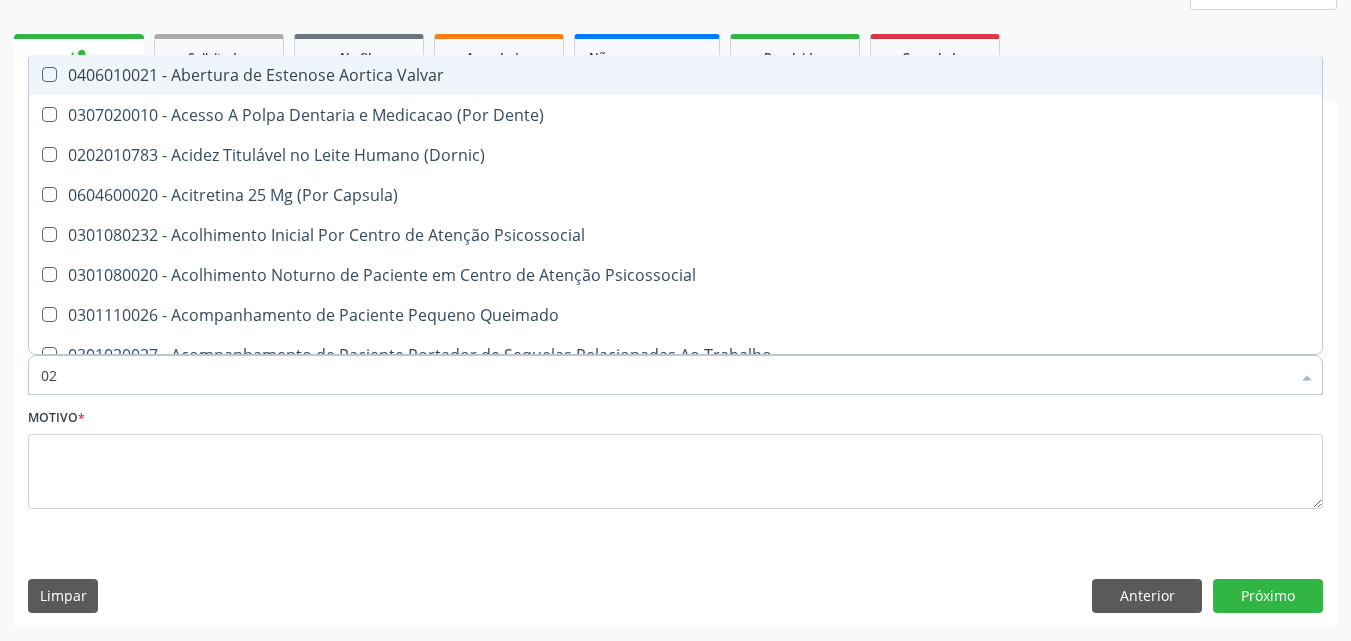 type on "020" 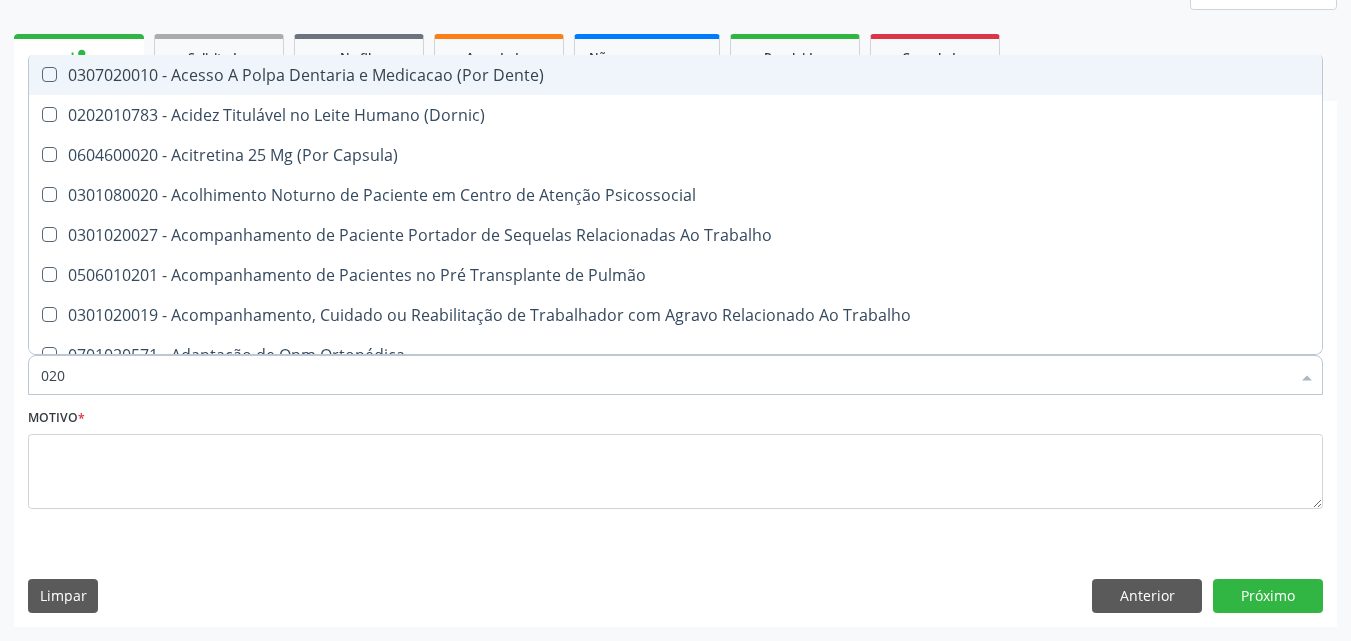 type on "0202" 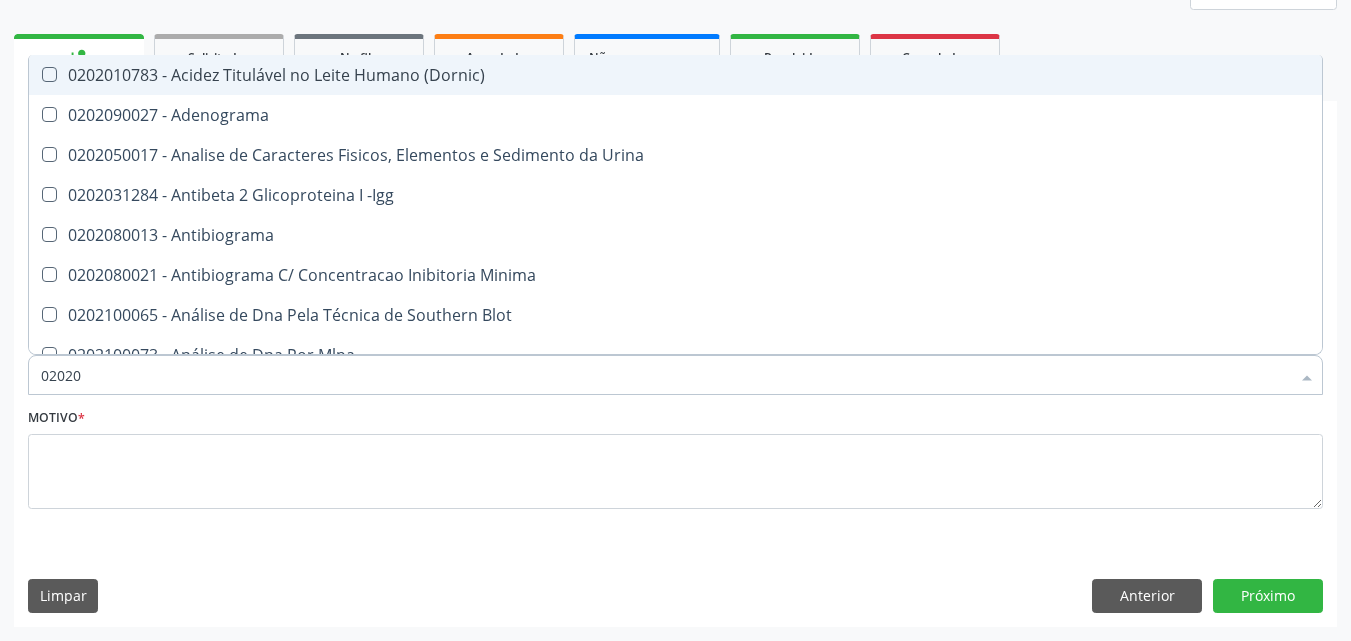 type on "020201" 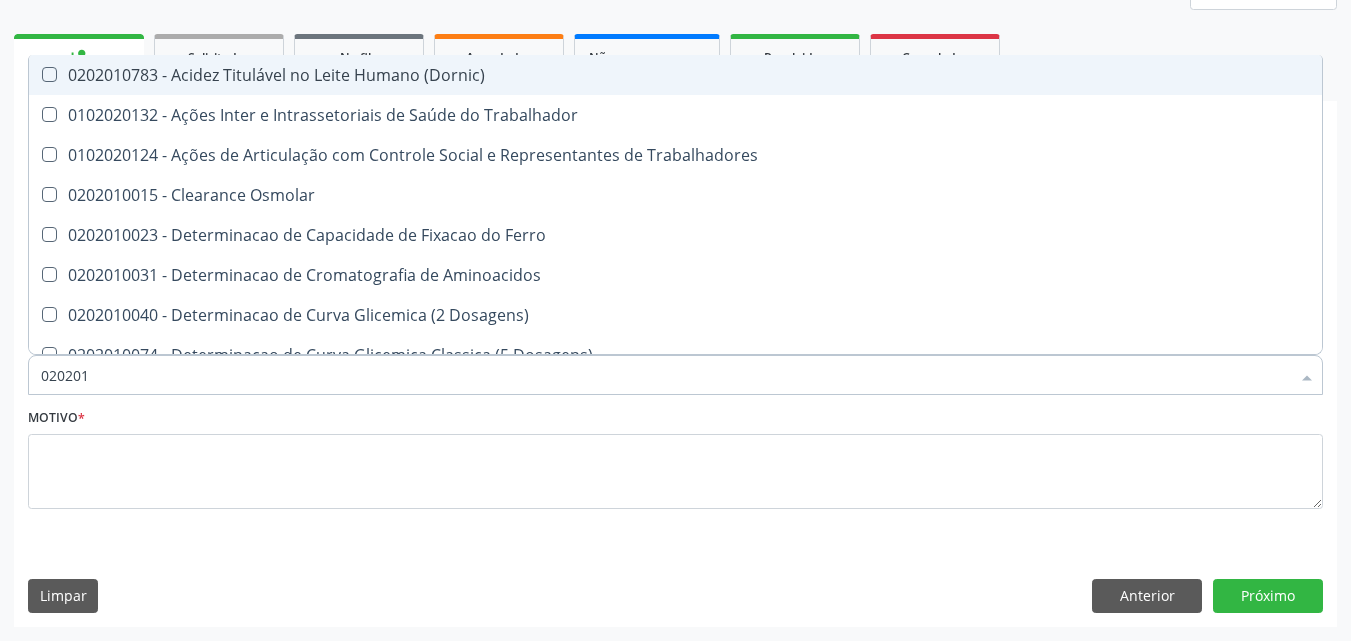 type on "0202010" 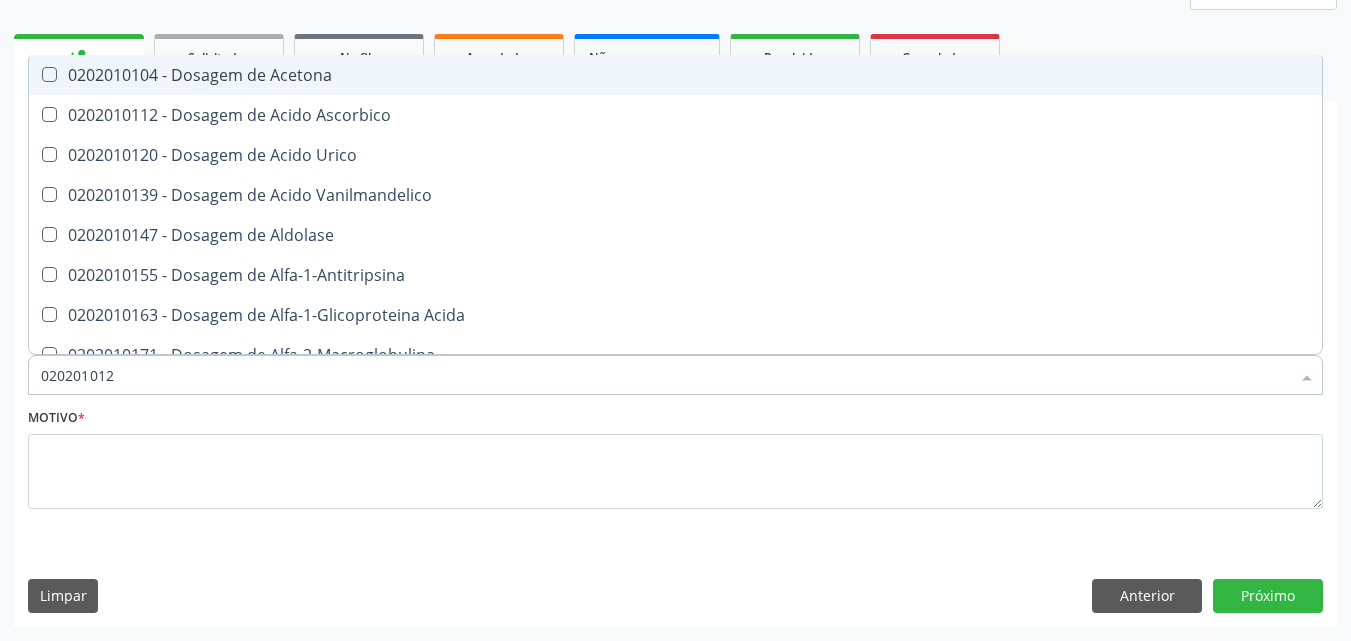 type on "0202010120" 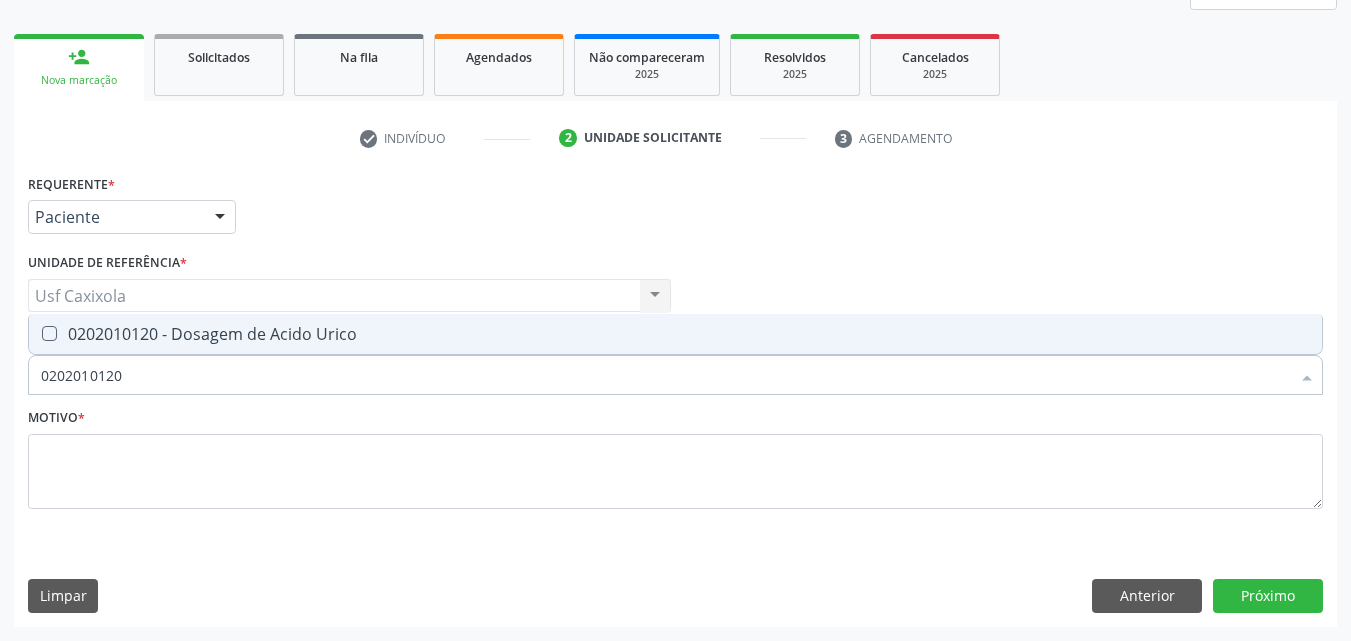 click on "0202010120 - Dosagem de Acido Urico" at bounding box center [675, 334] 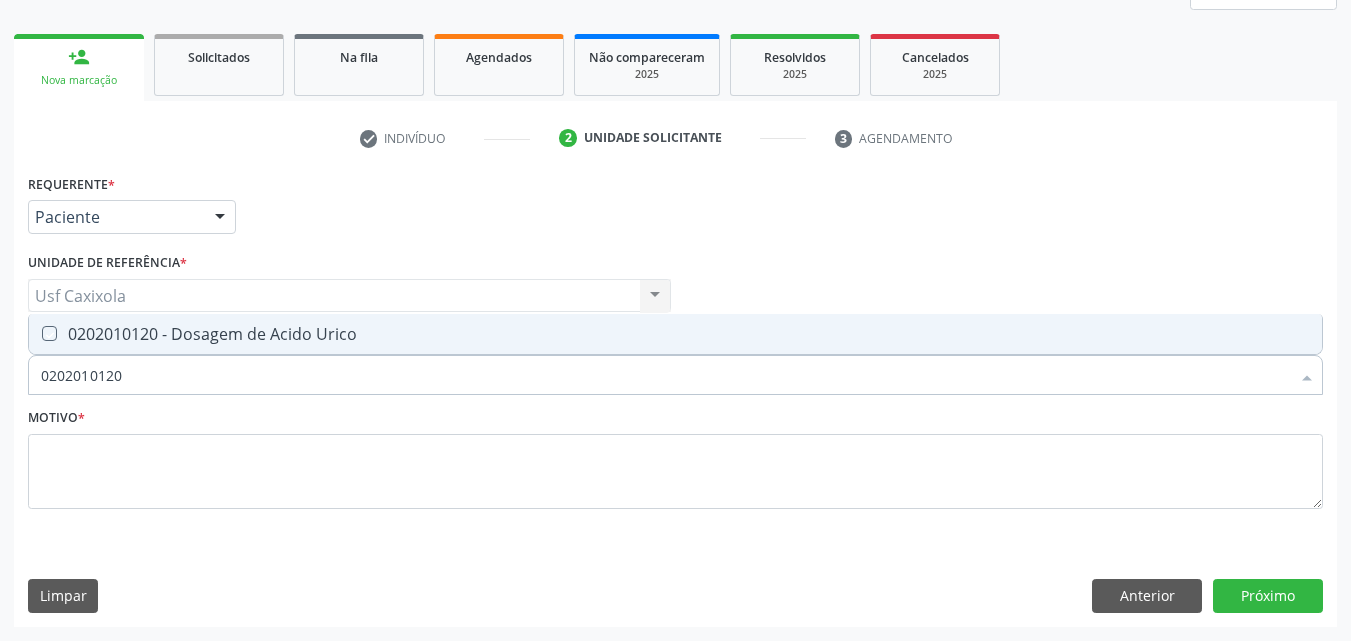 checkbox on "true" 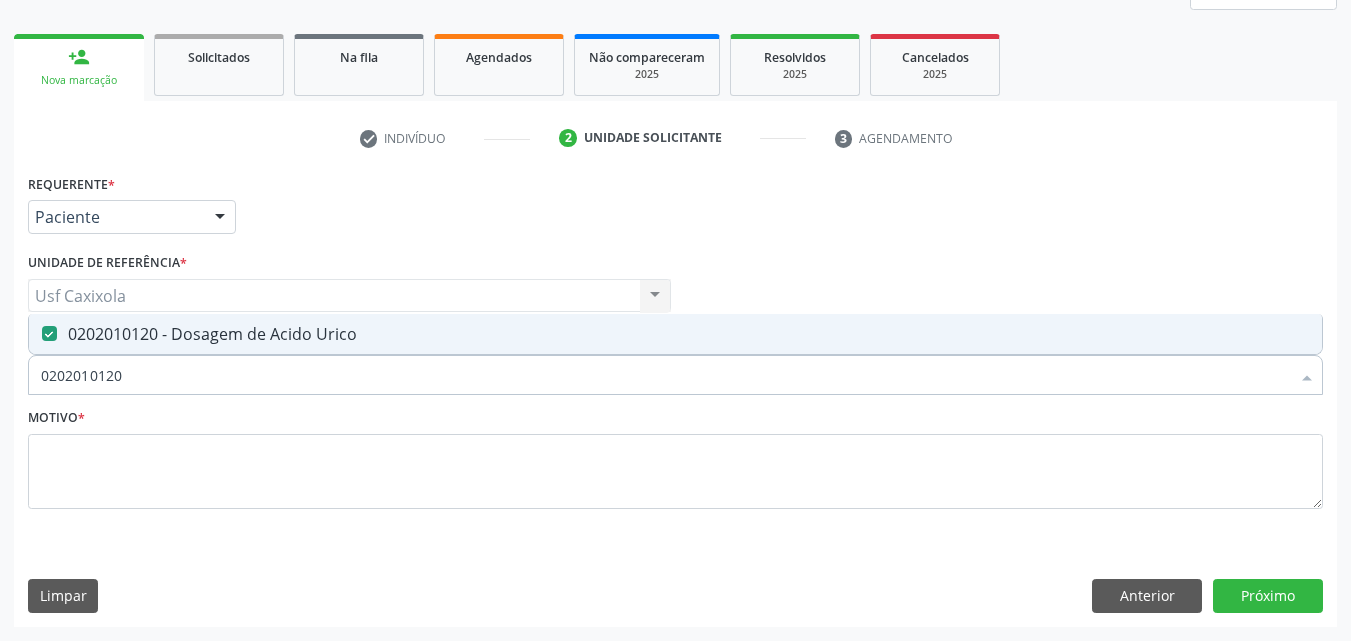 drag, startPoint x: 102, startPoint y: 374, endPoint x: 35, endPoint y: 374, distance: 67 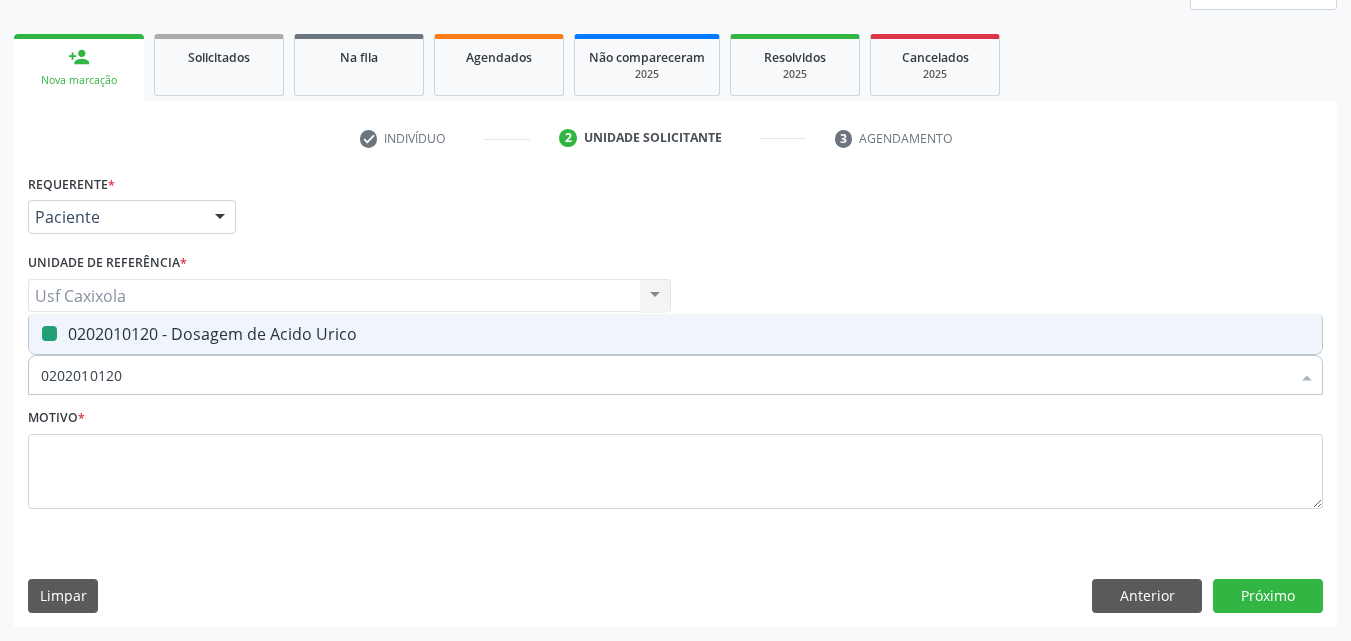 type on "0" 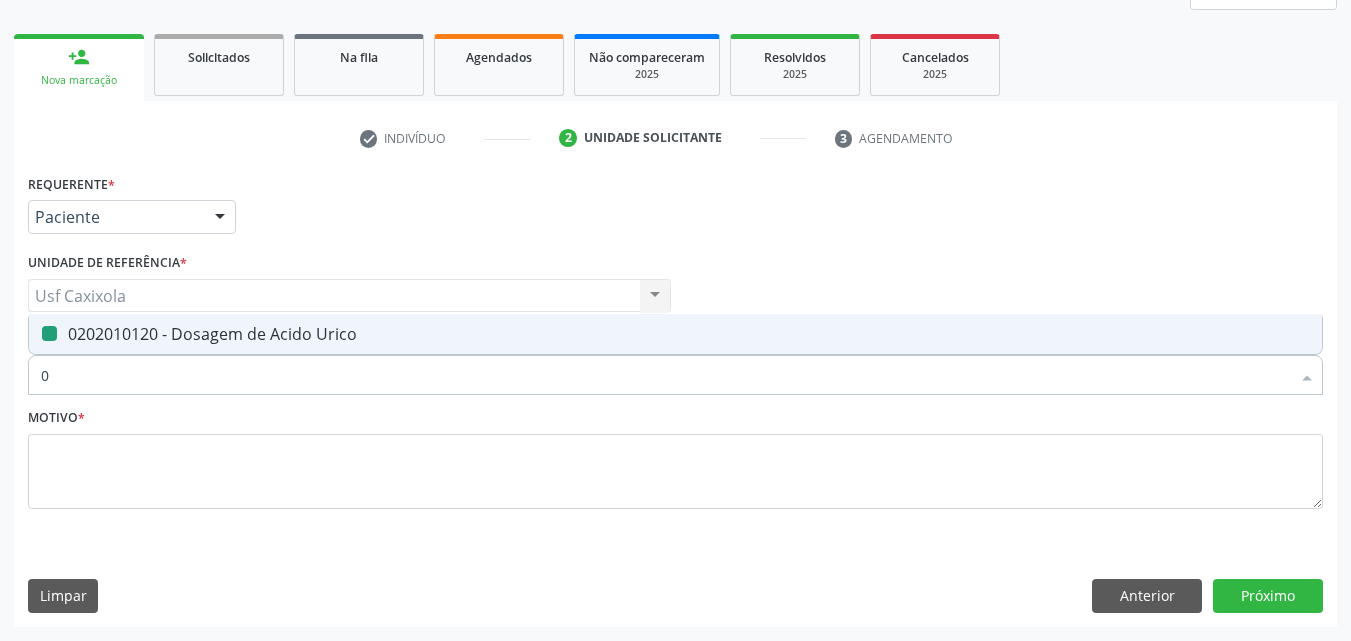 checkbox on "false" 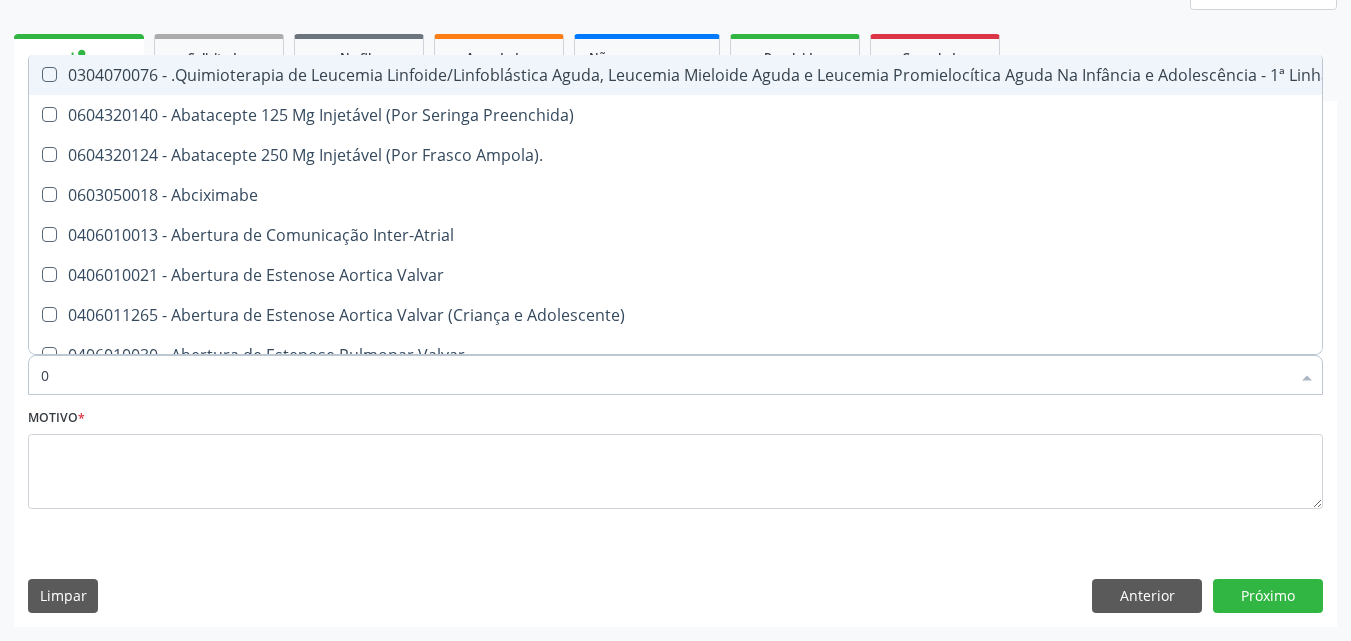type on "02" 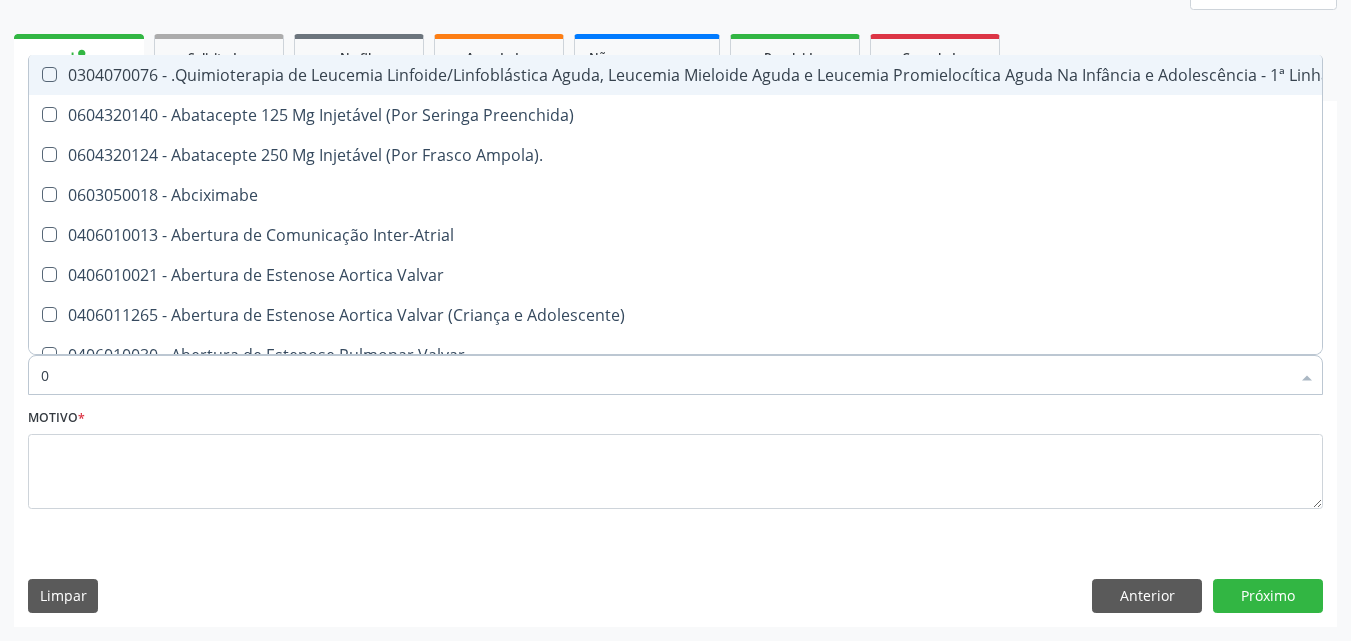 checkbox on "true" 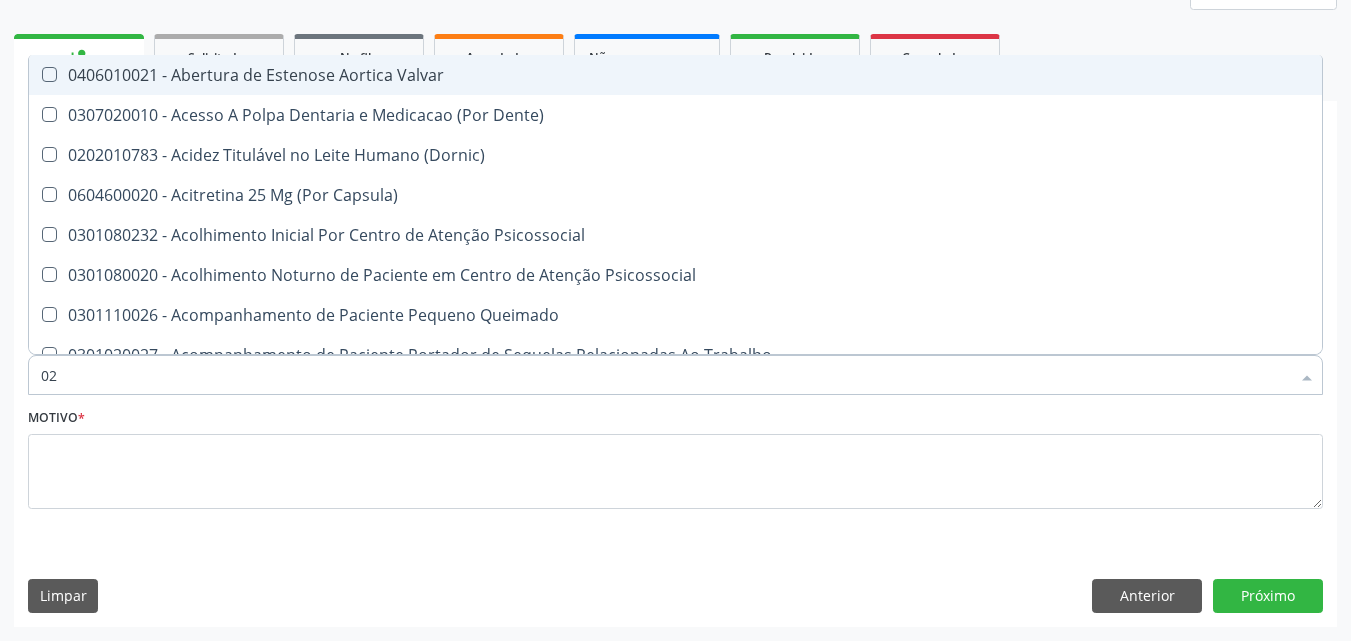 type on "020" 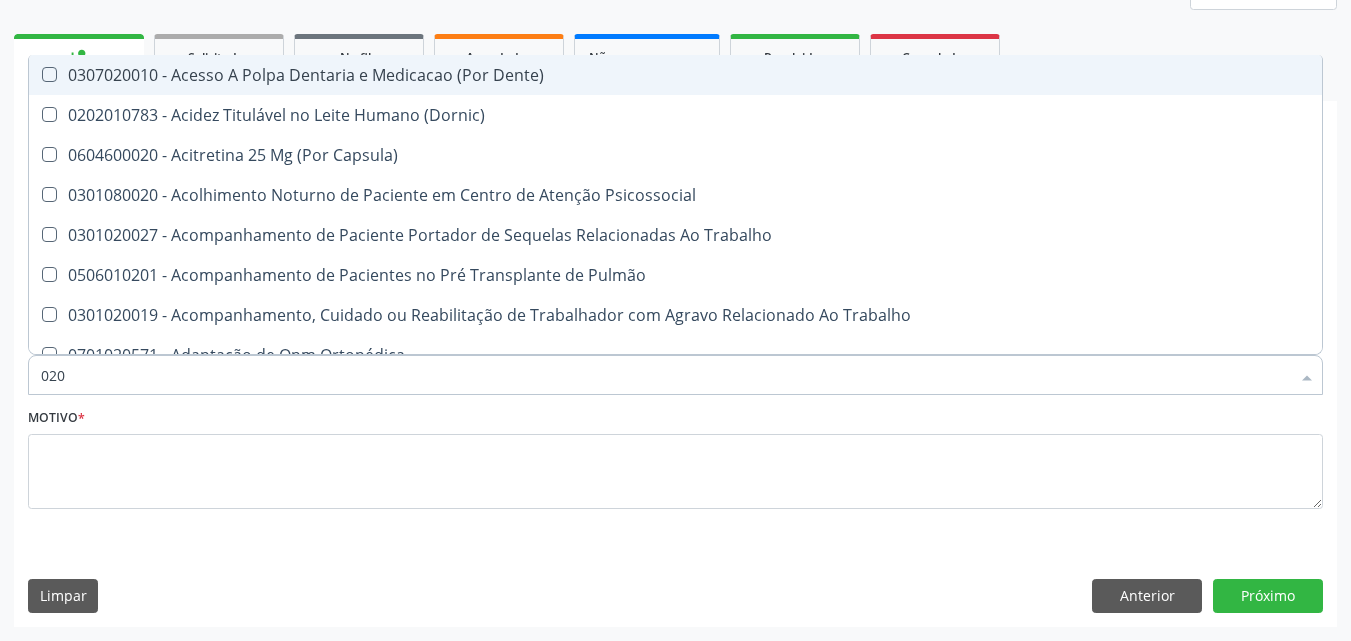 type on "0202" 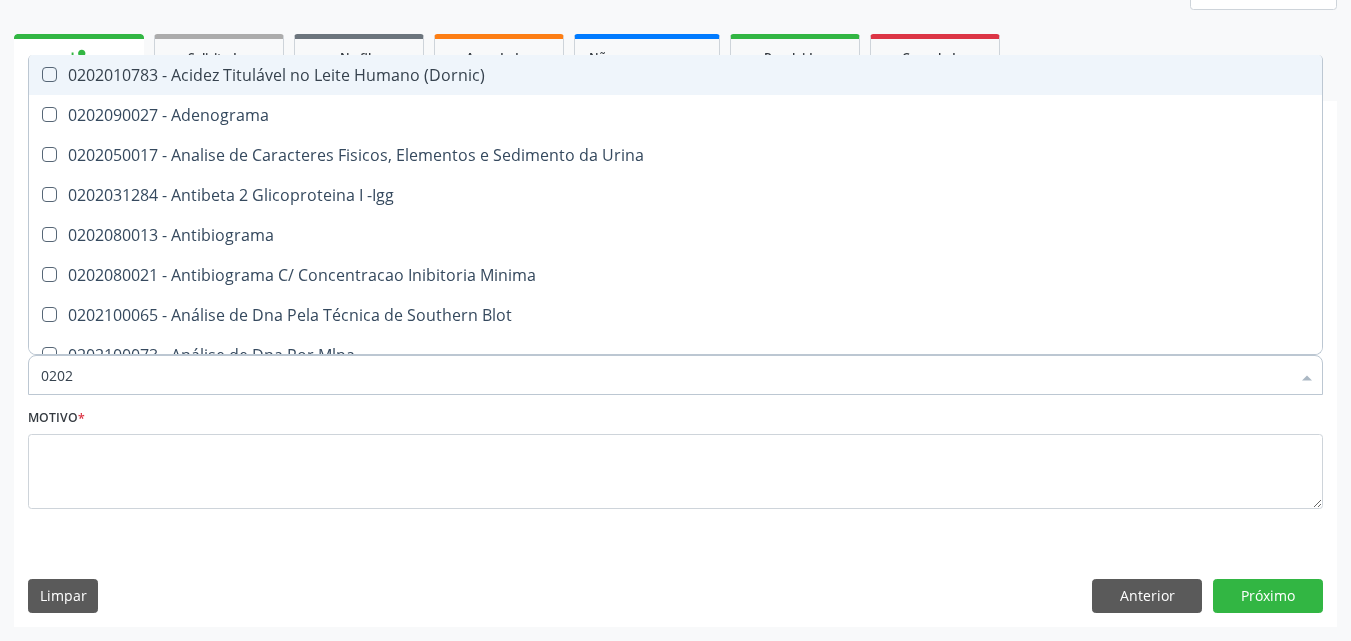 type on "02020" 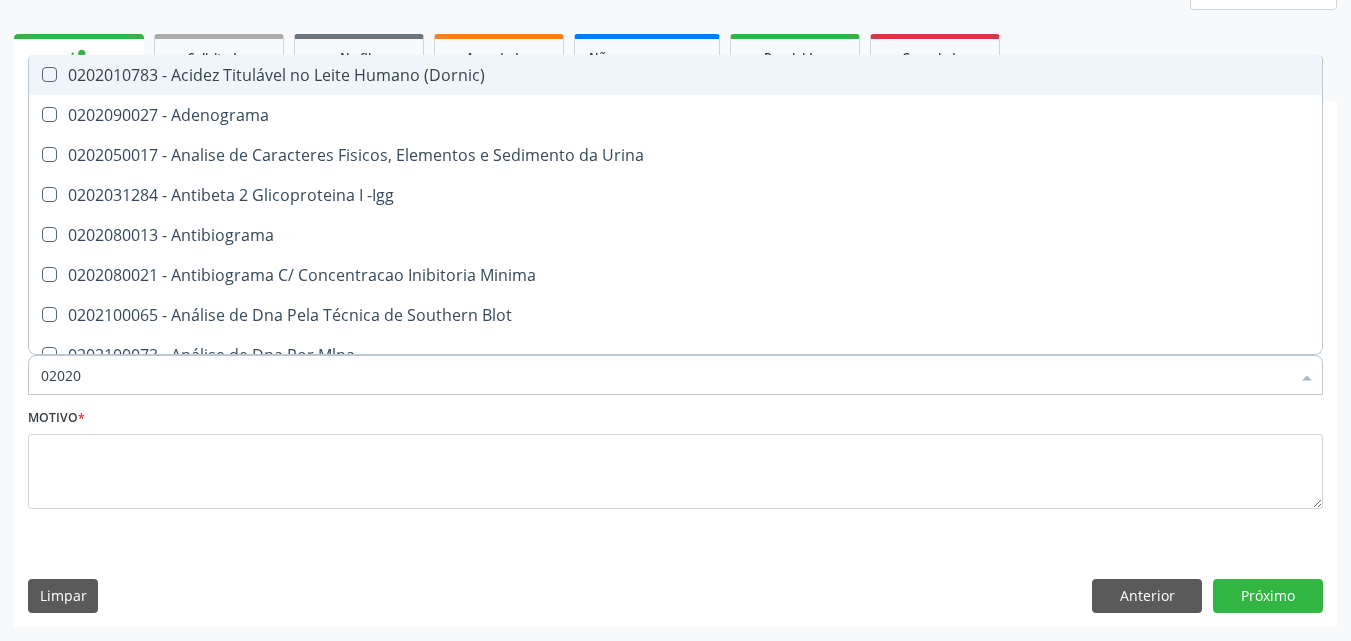 type on "020201" 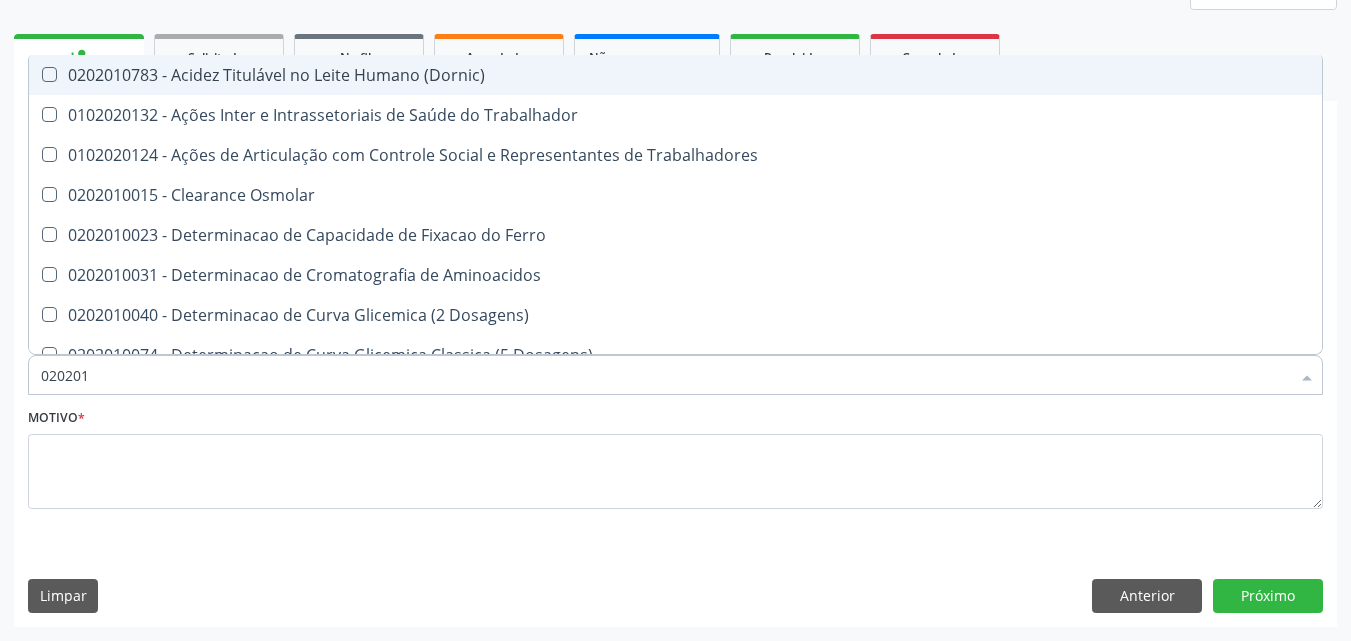type on "0202010" 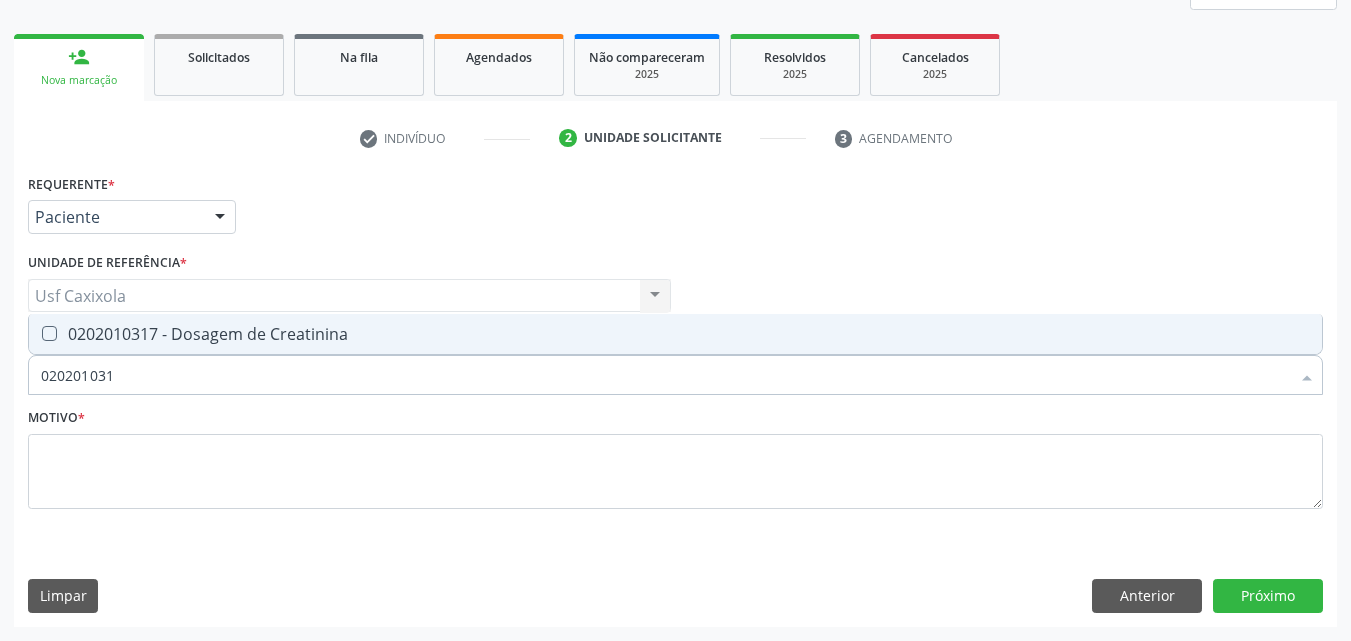 type on "0202010317" 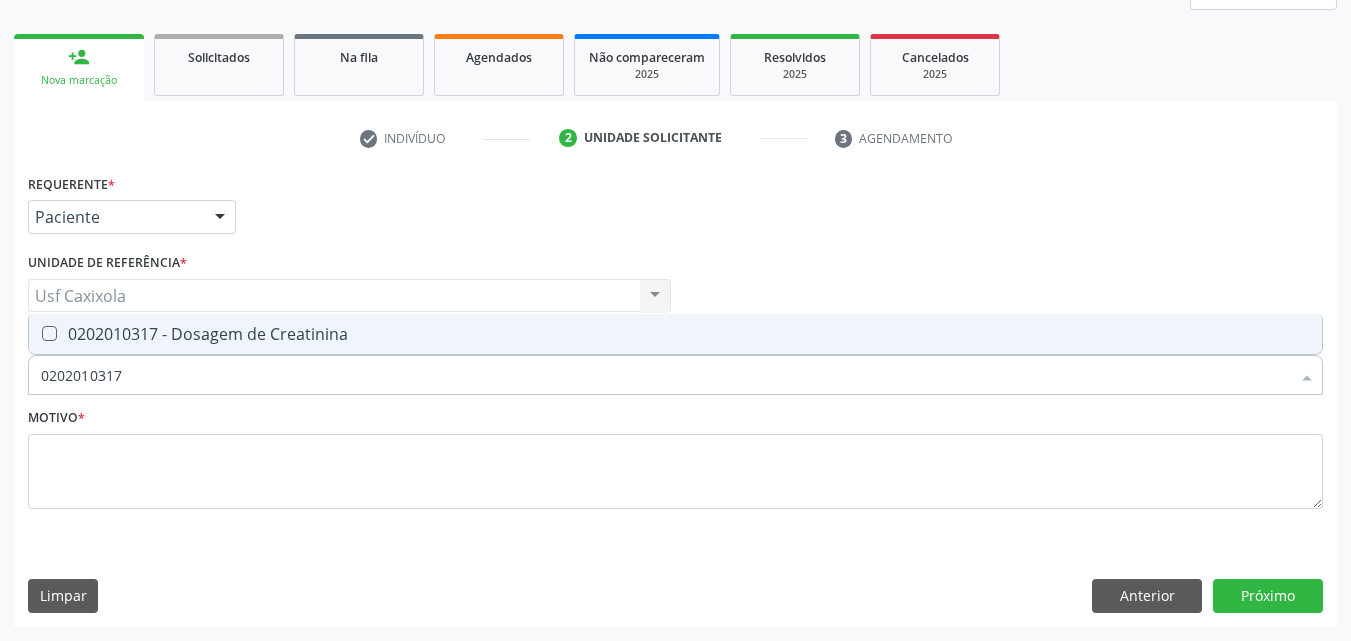 click on "0202010317 - Dosagem de Creatinina" at bounding box center [675, 334] 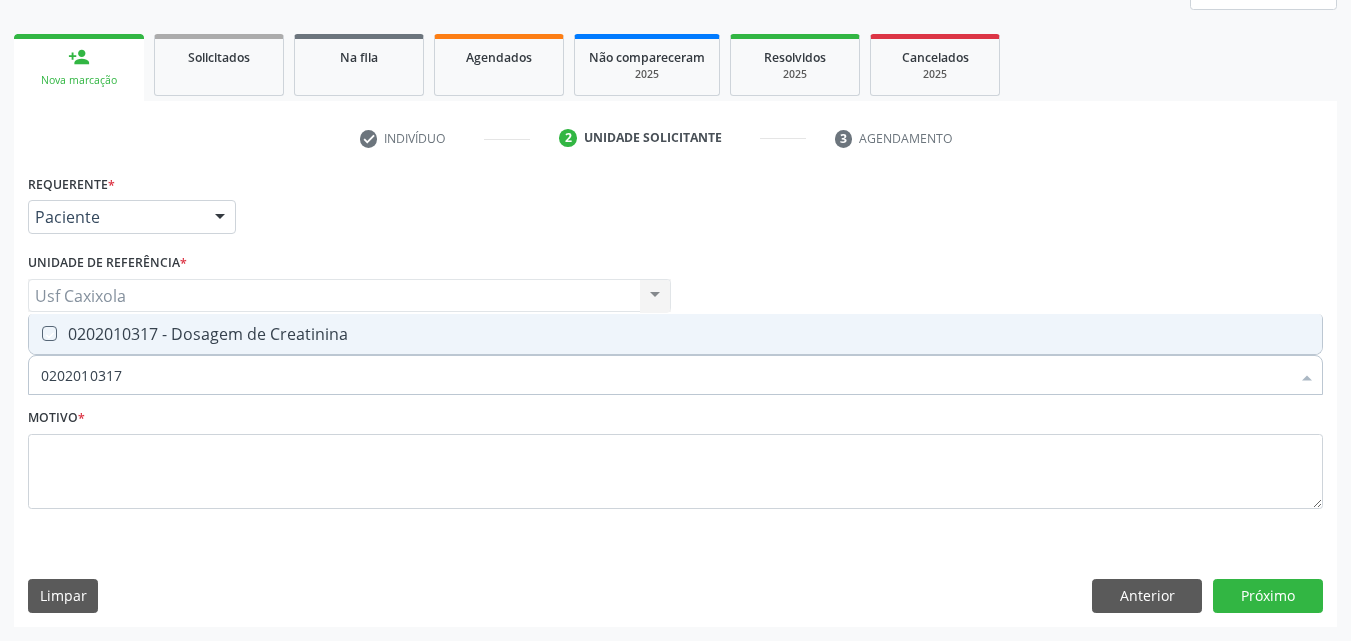 checkbox on "true" 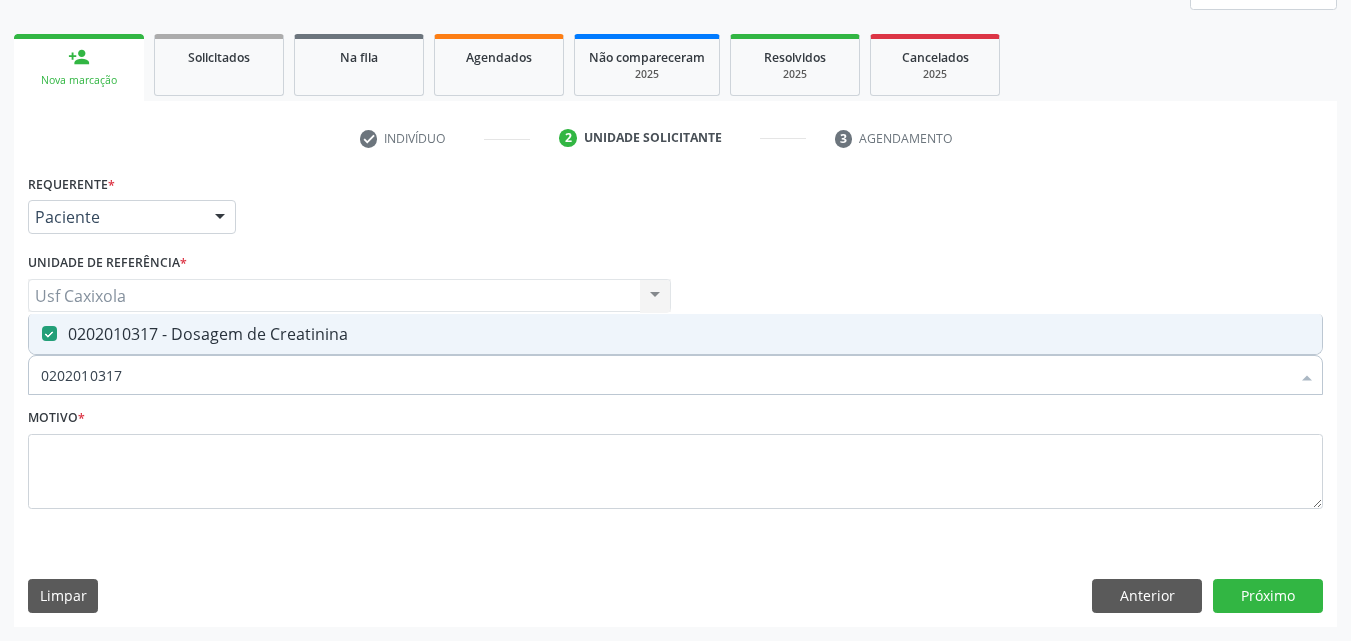 drag, startPoint x: 133, startPoint y: 370, endPoint x: 22, endPoint y: 378, distance: 111.28792 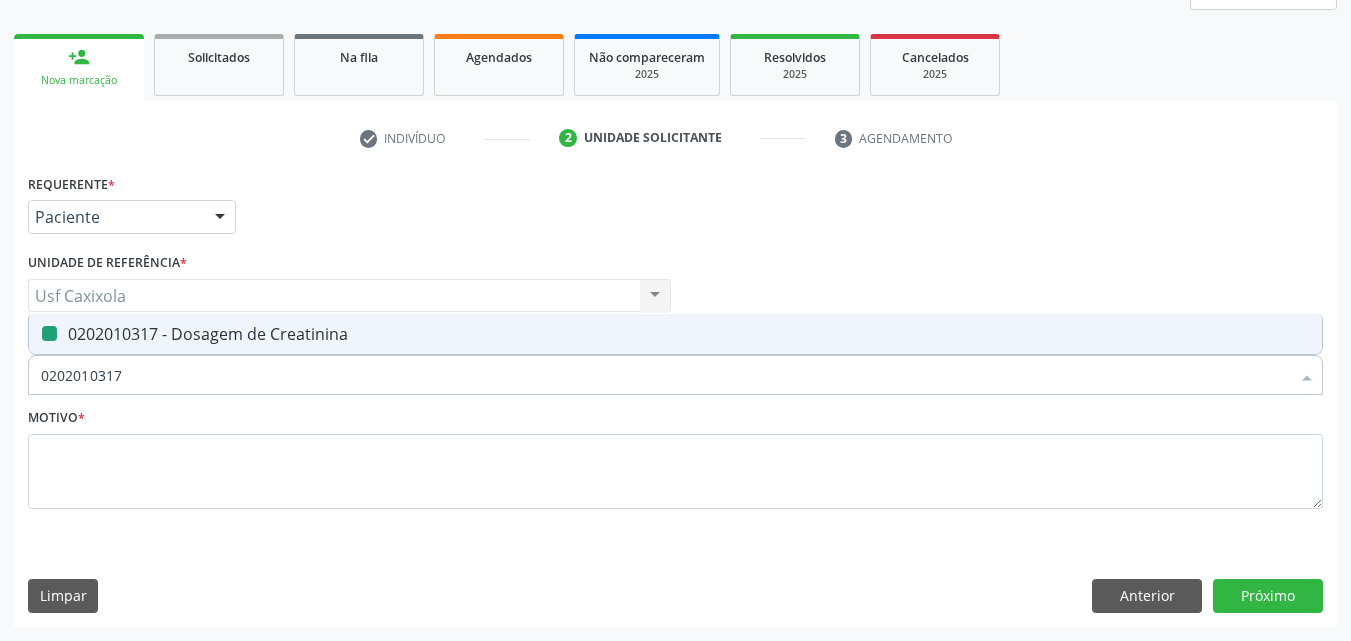 type on "0" 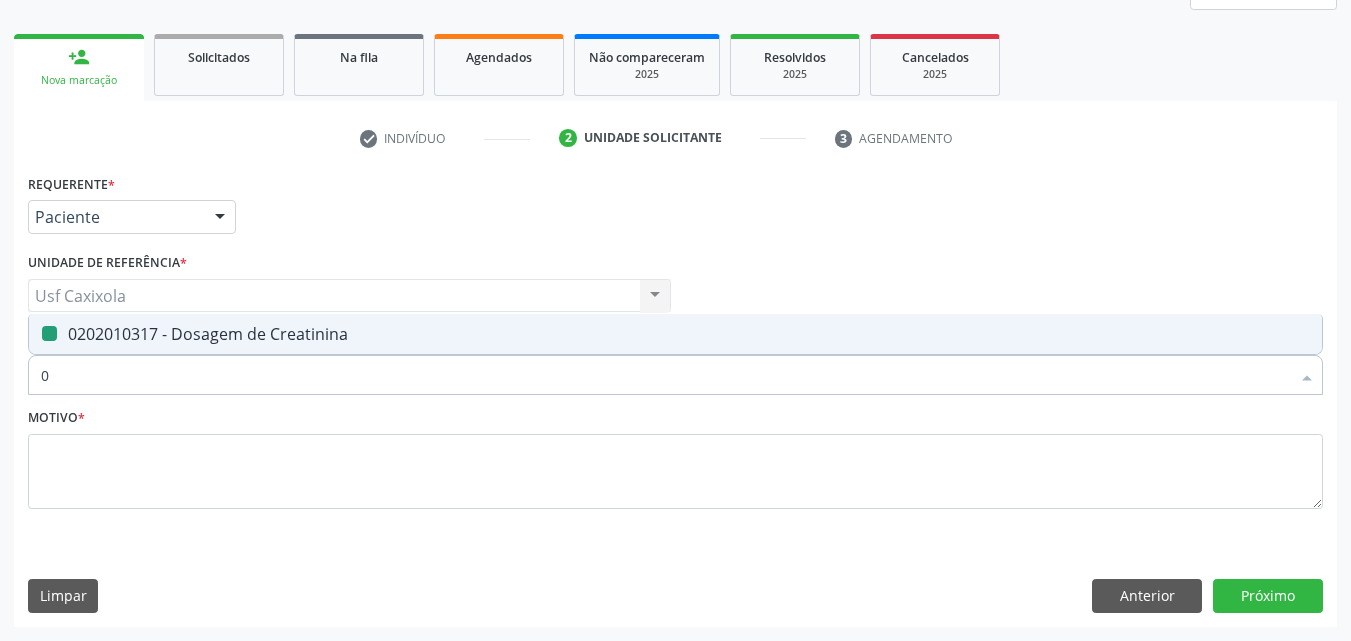checkbox on "false" 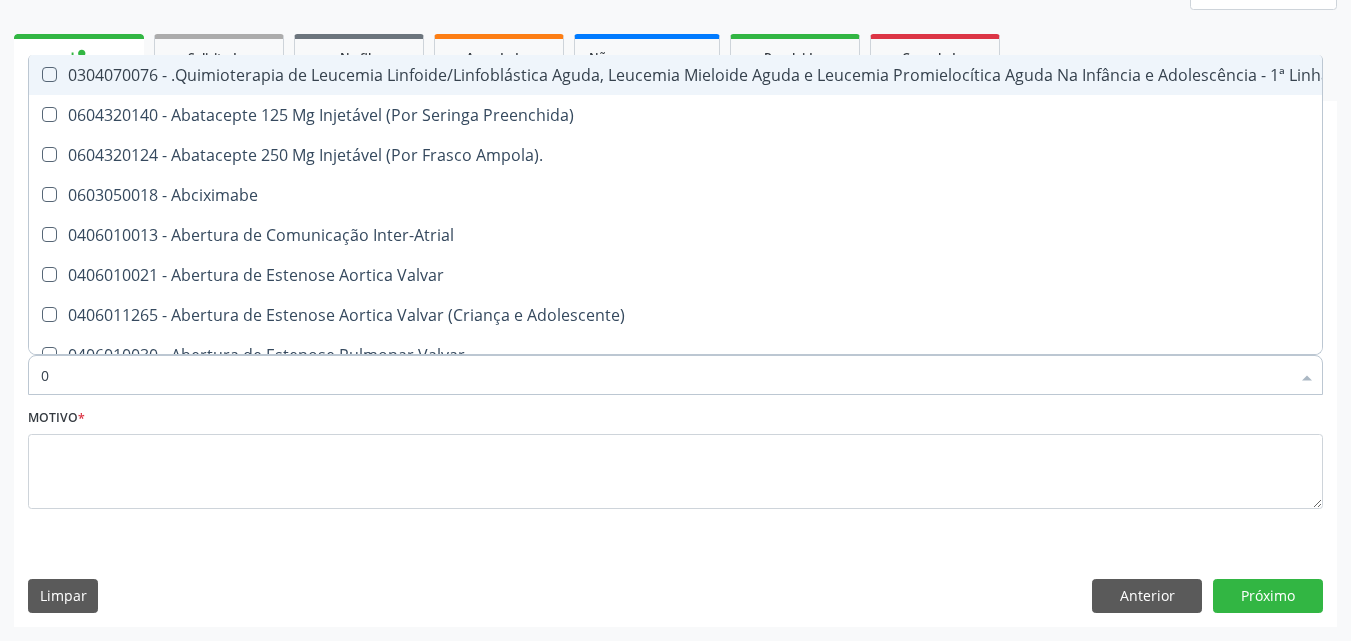 type on "02" 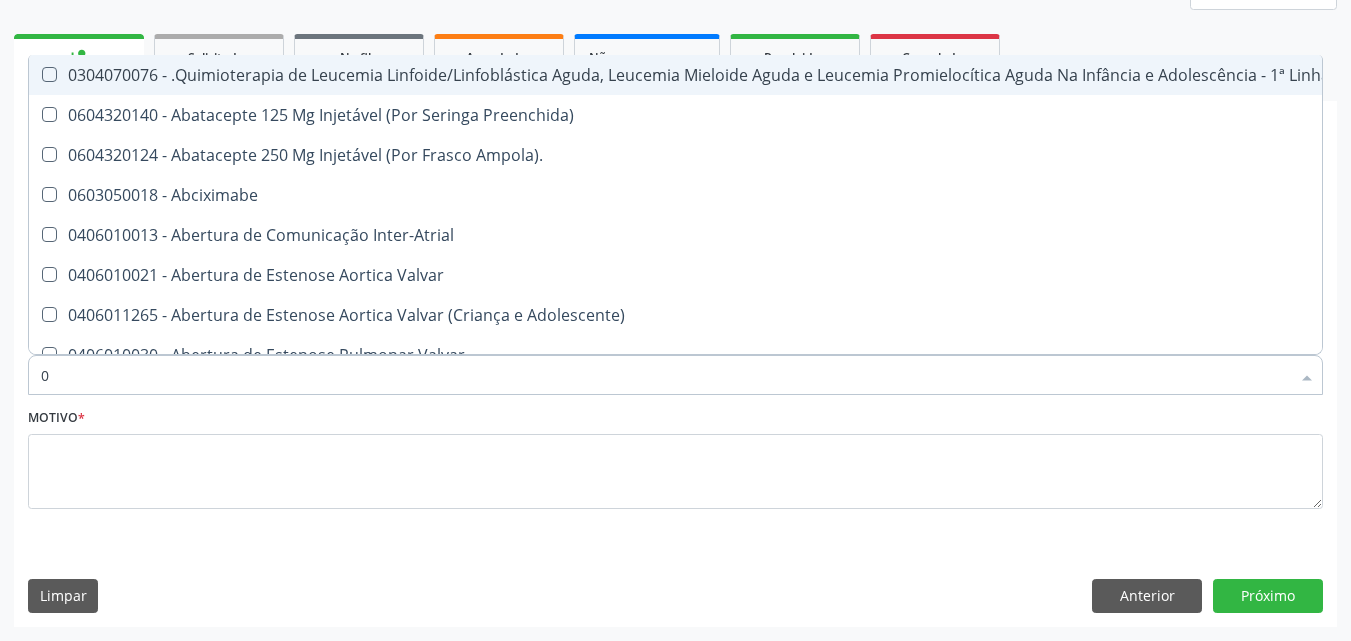 checkbox on "true" 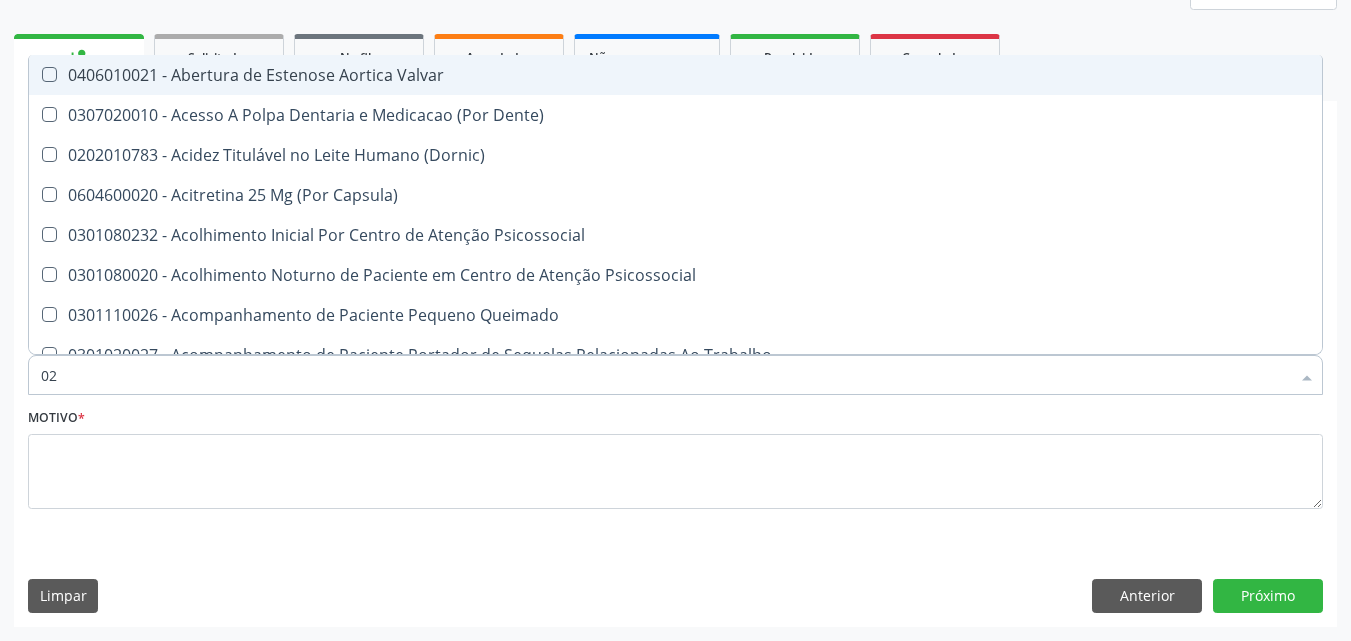 type on "020" 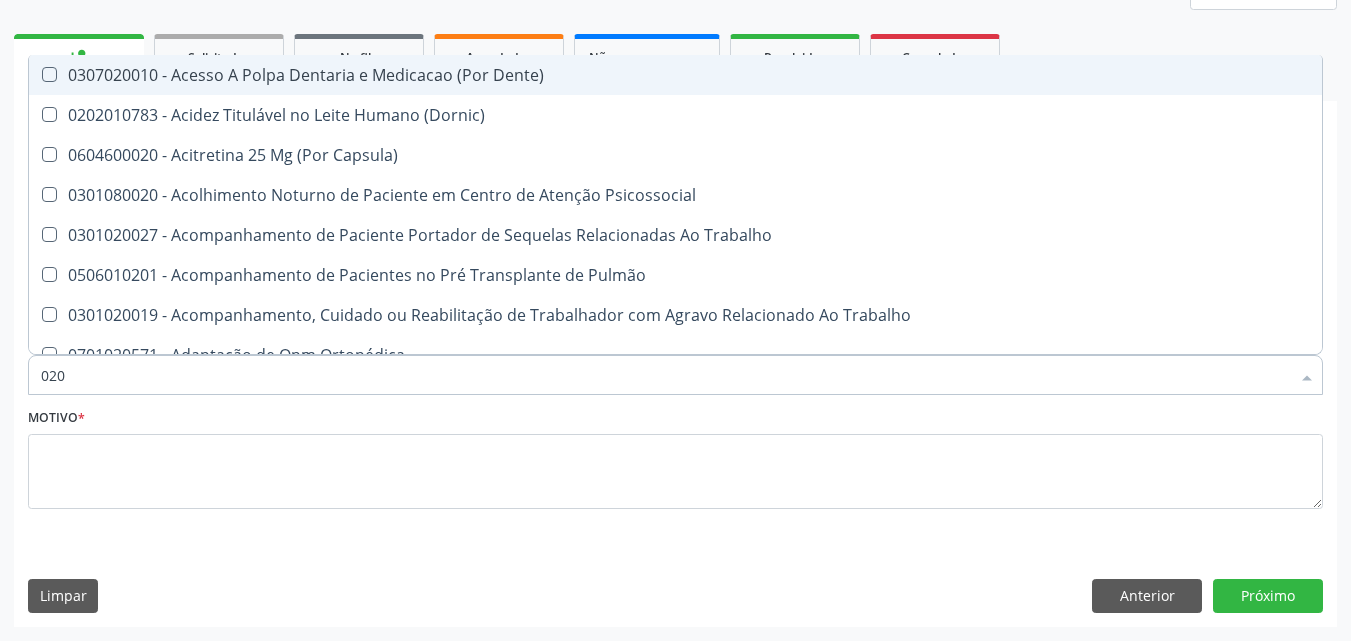 type on "0202" 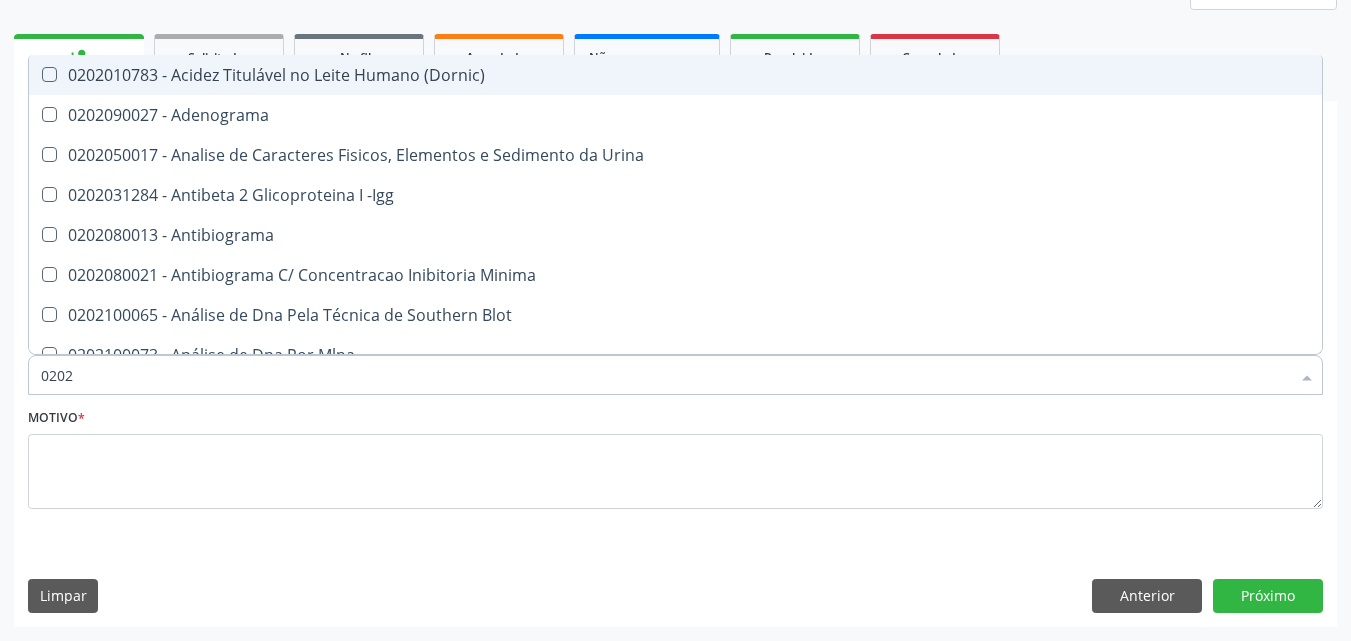 type on "02020" 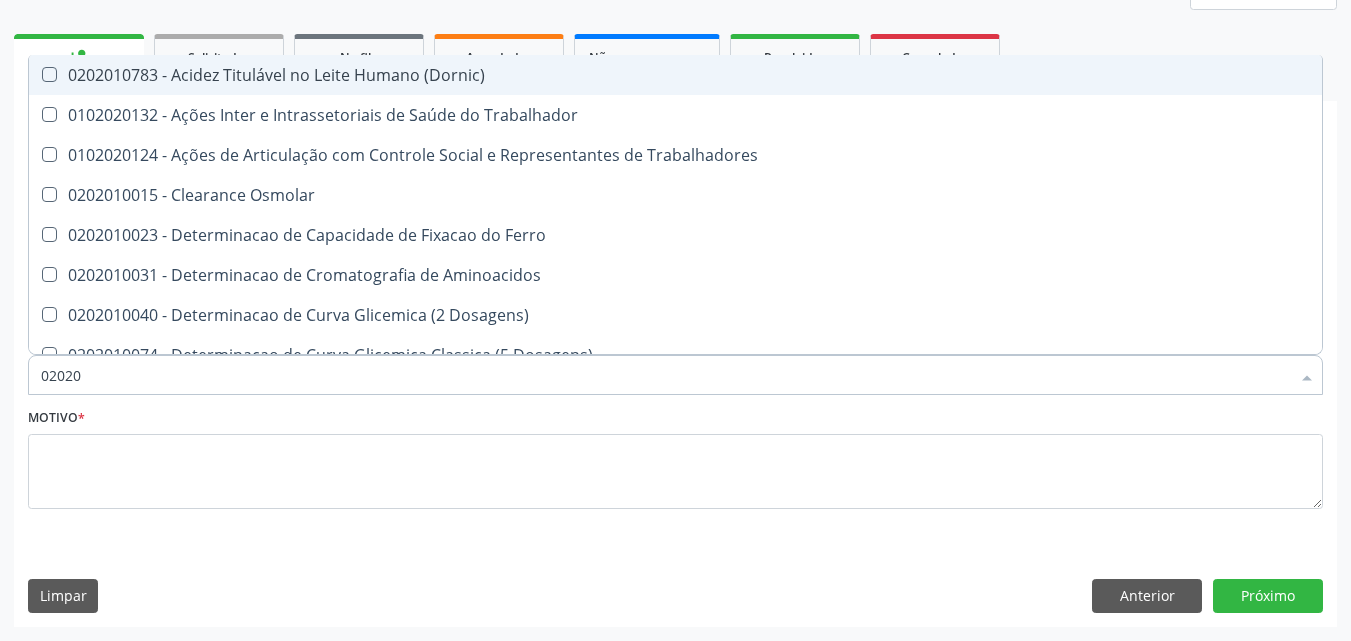 type on "020201" 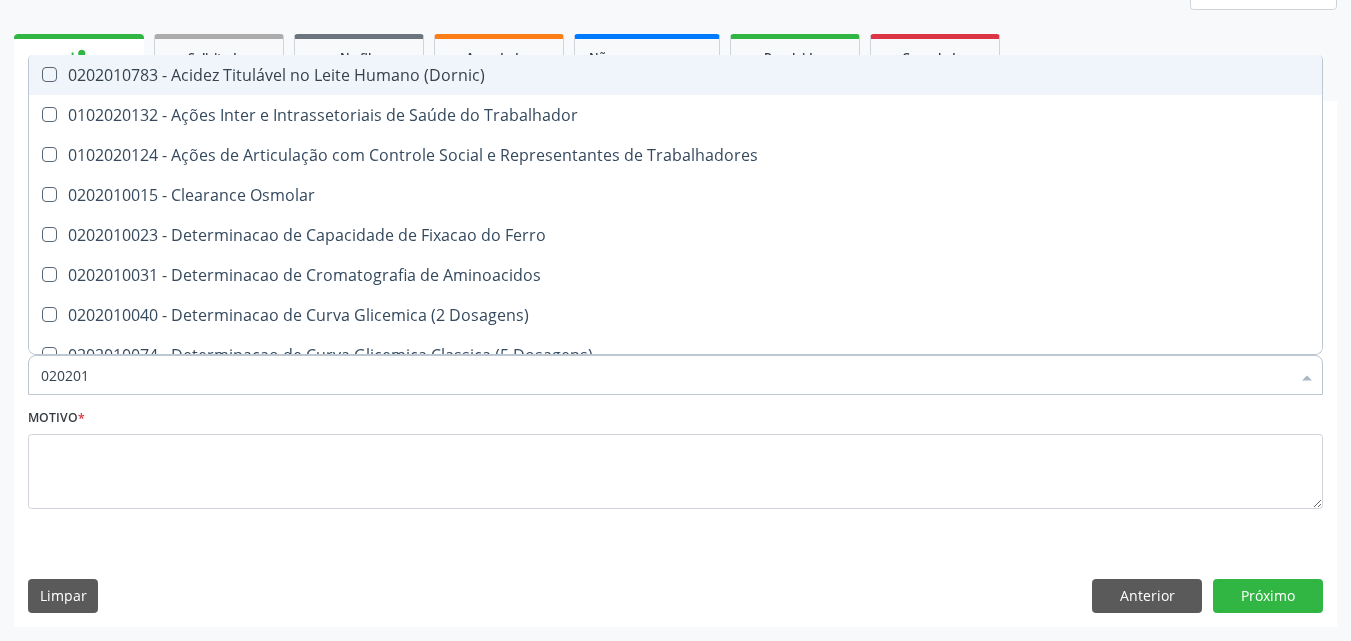 type on "0202010" 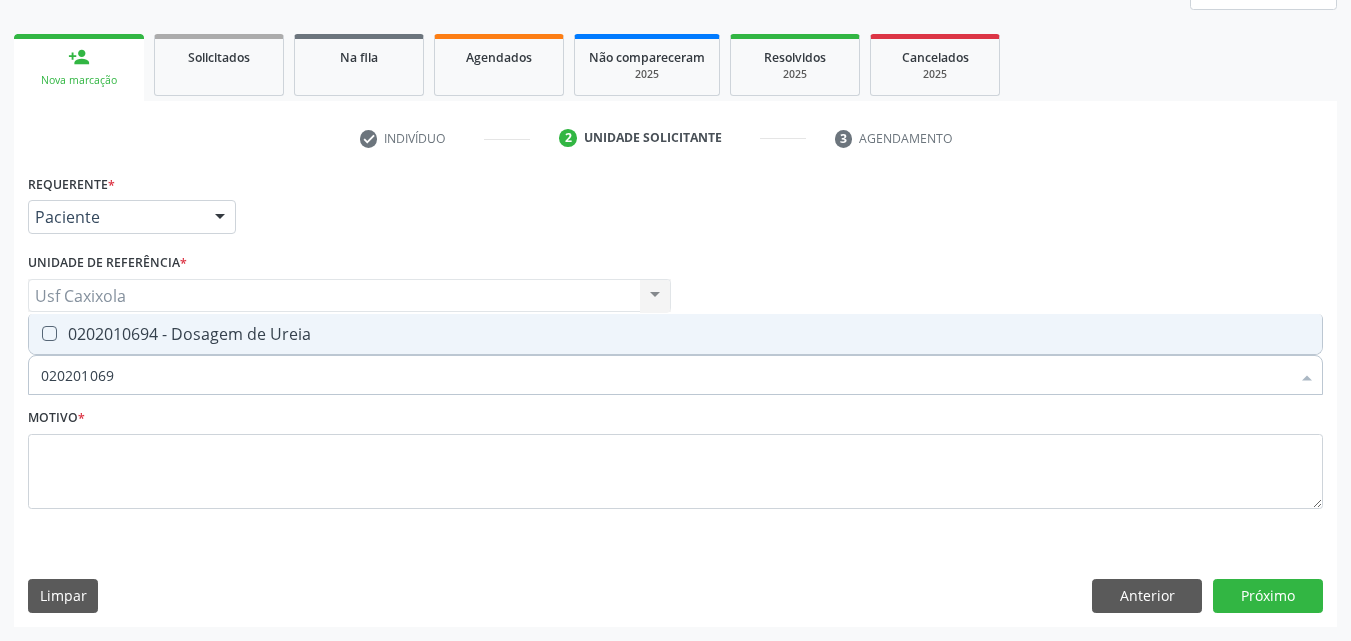 type on "0202010694" 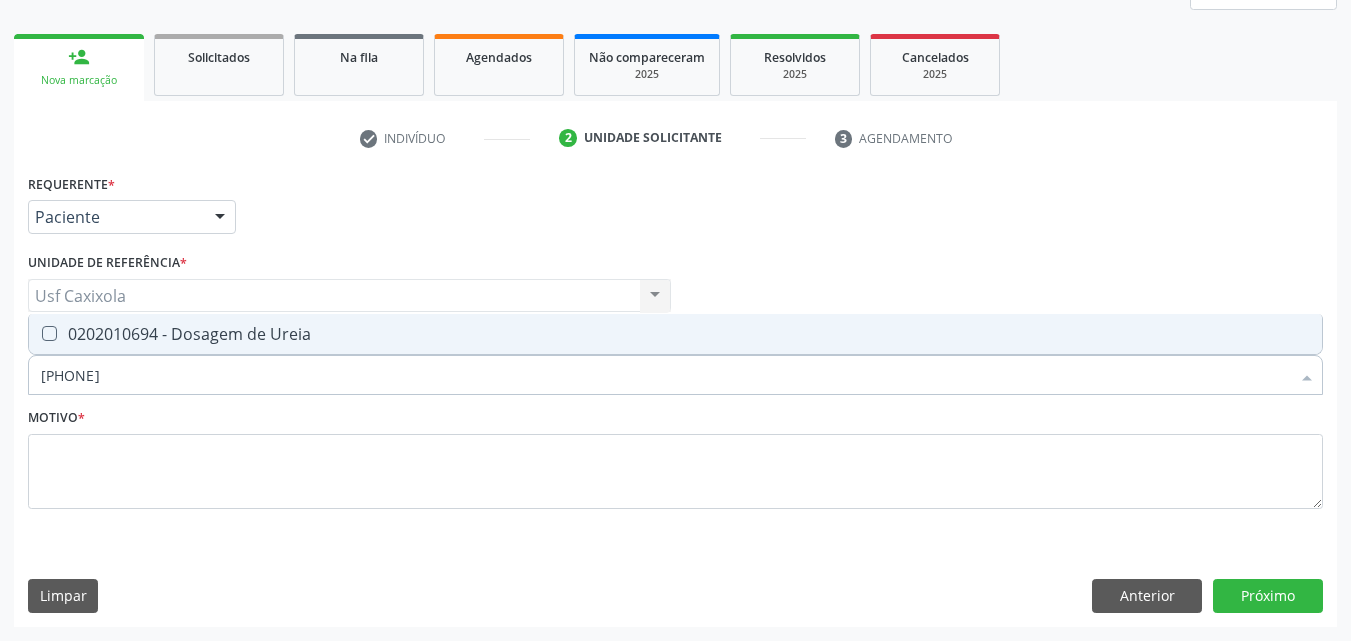click on "0202010694 - Dosagem de Ureia" at bounding box center (675, 334) 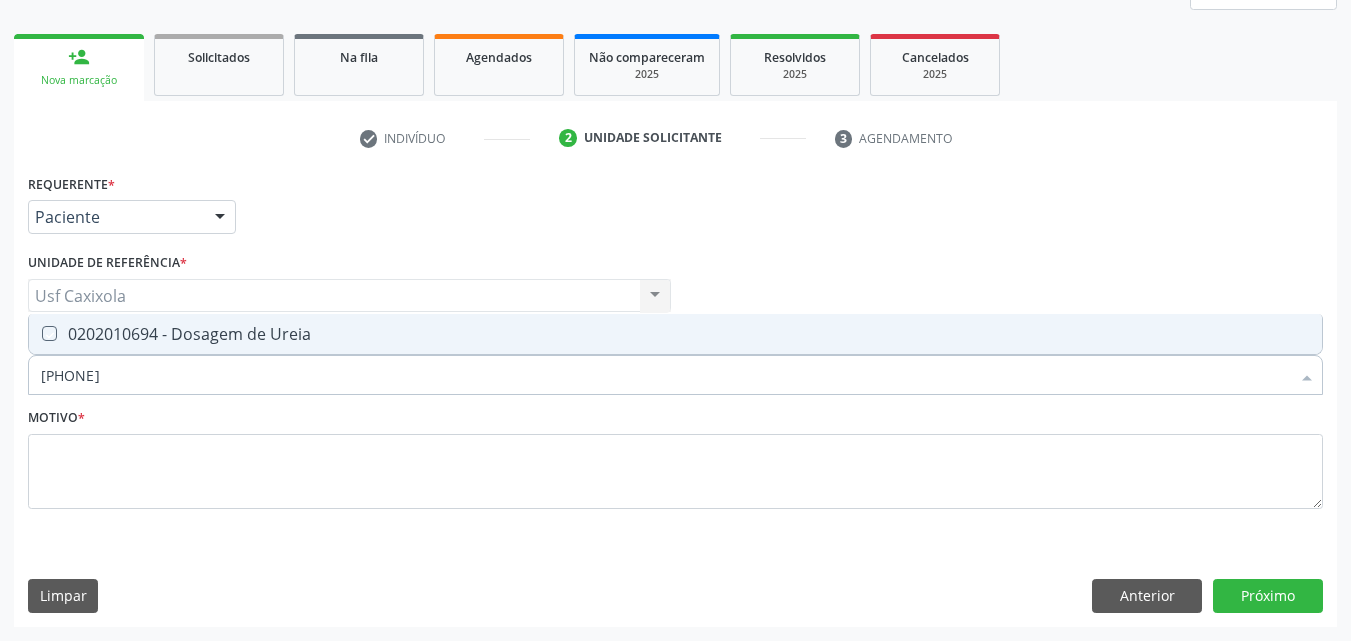 checkbox on "true" 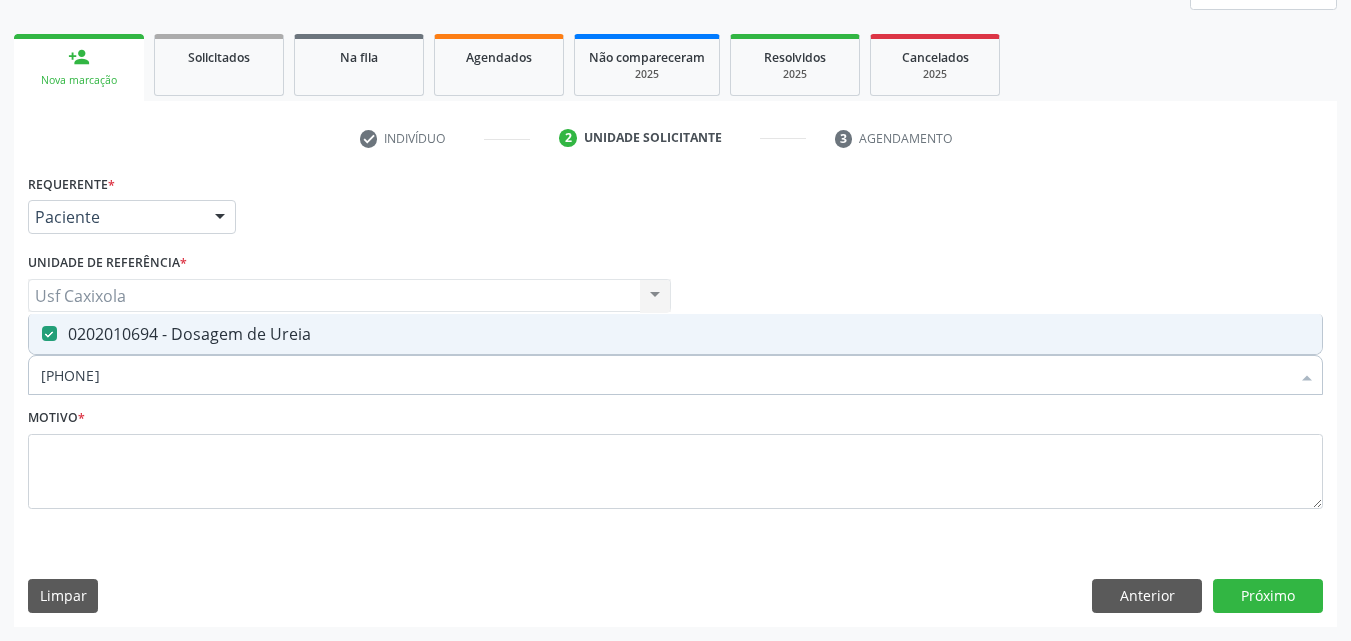drag, startPoint x: 139, startPoint y: 374, endPoint x: 26, endPoint y: 390, distance: 114.12712 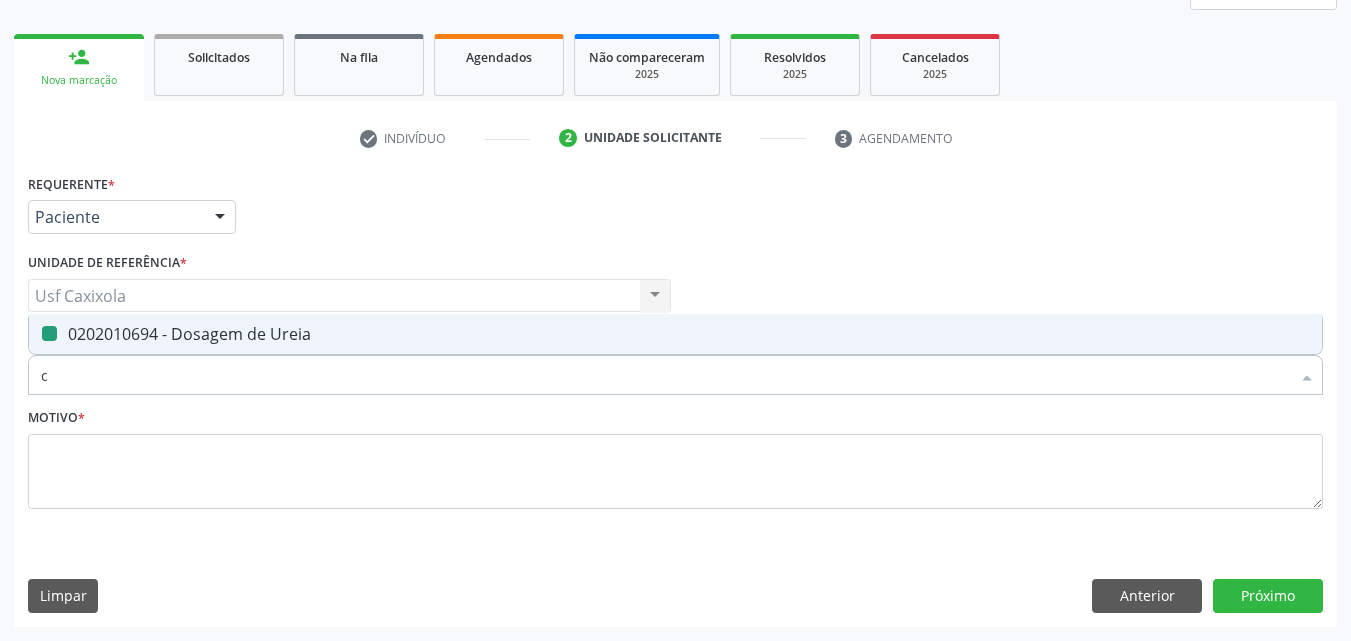 type on "co" 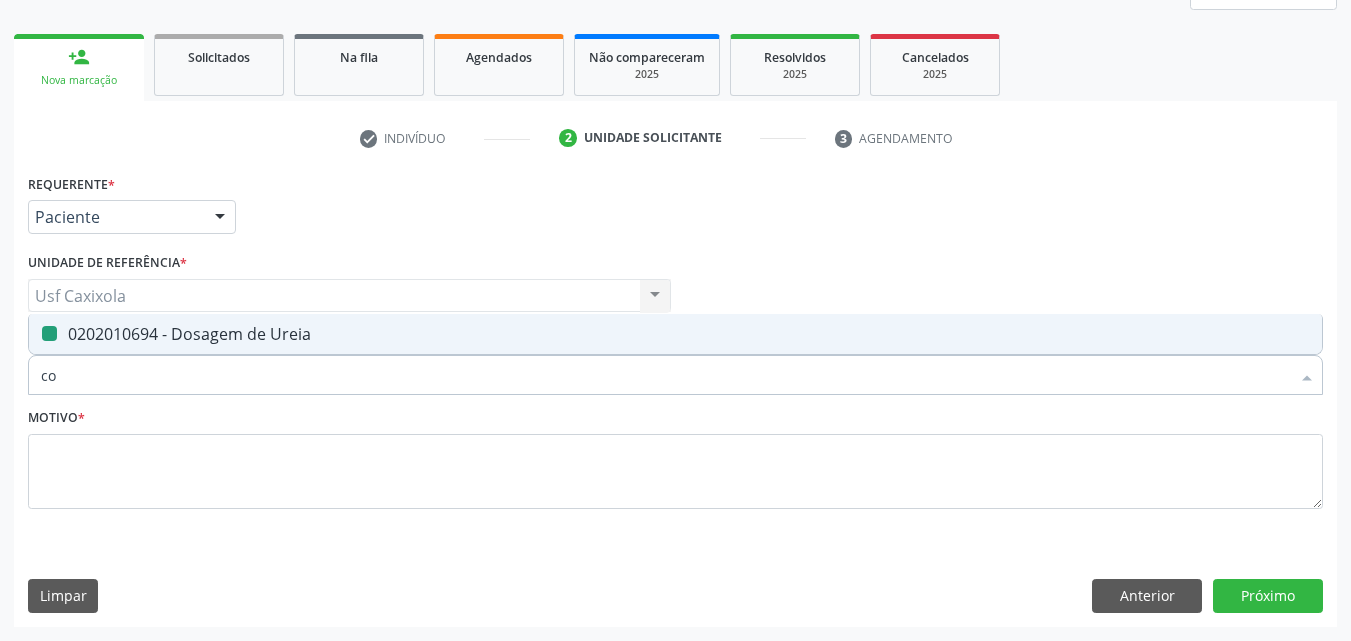 checkbox on "false" 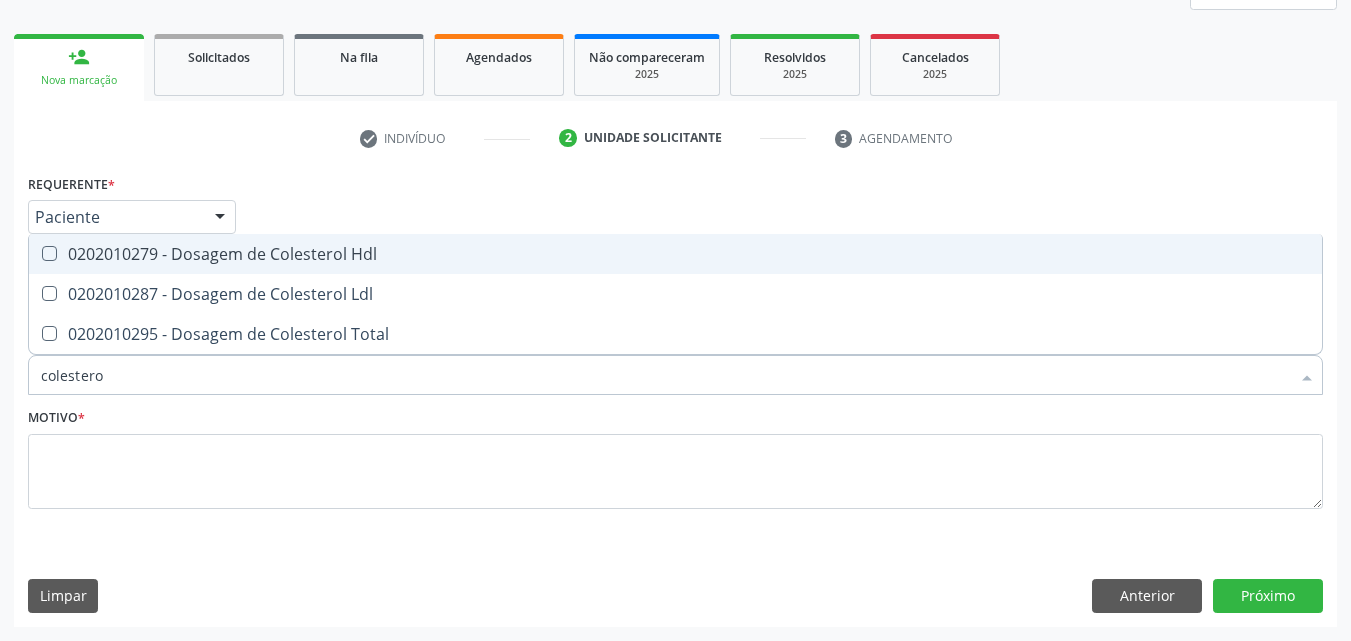 type on "colesterol" 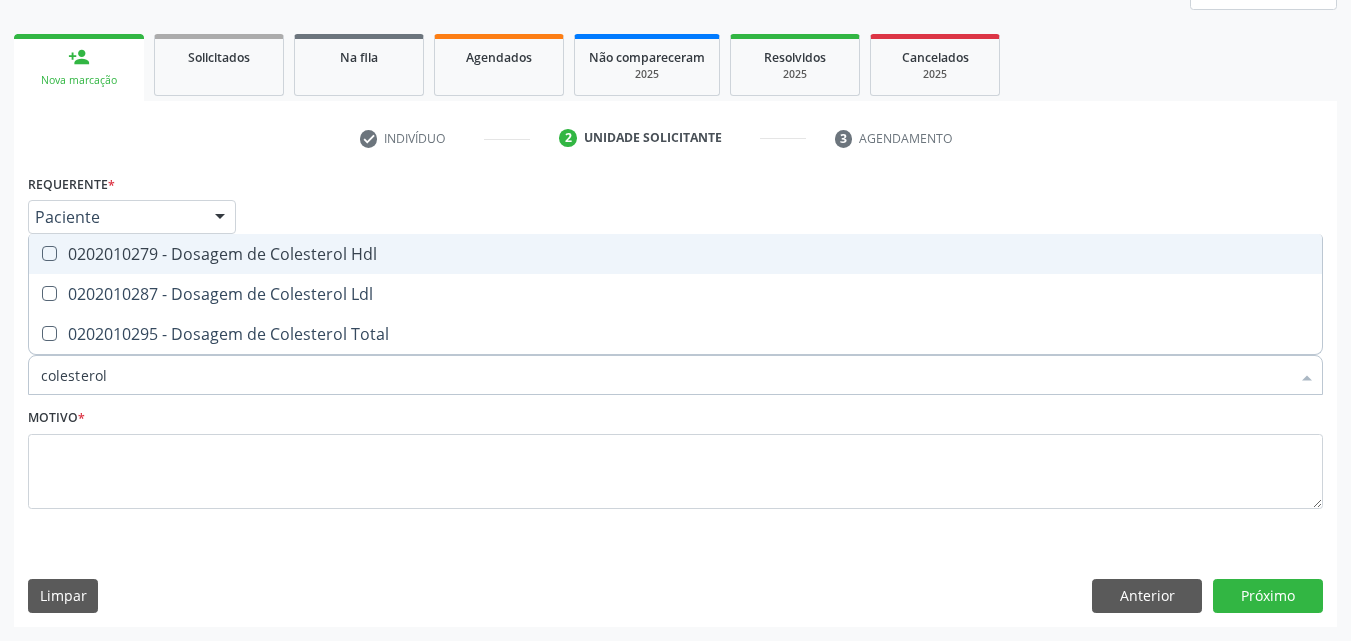 click on "0202010279 - Dosagem de Colesterol Hdl" at bounding box center [675, 254] 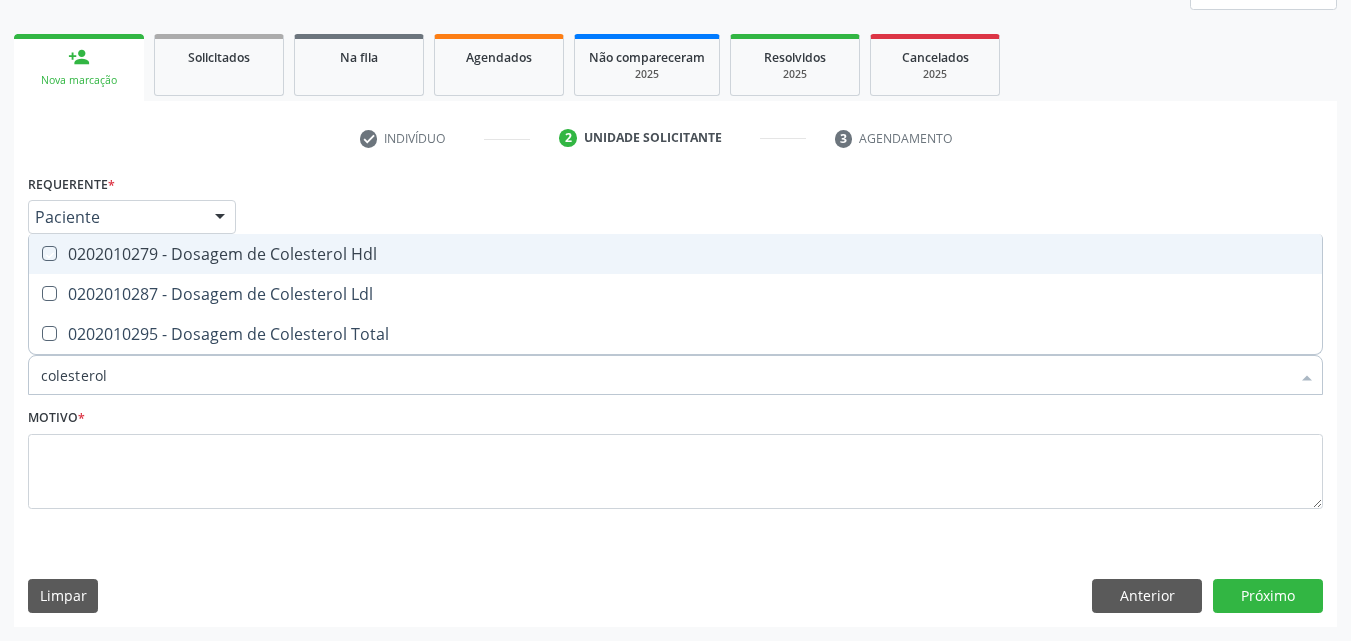 checkbox on "true" 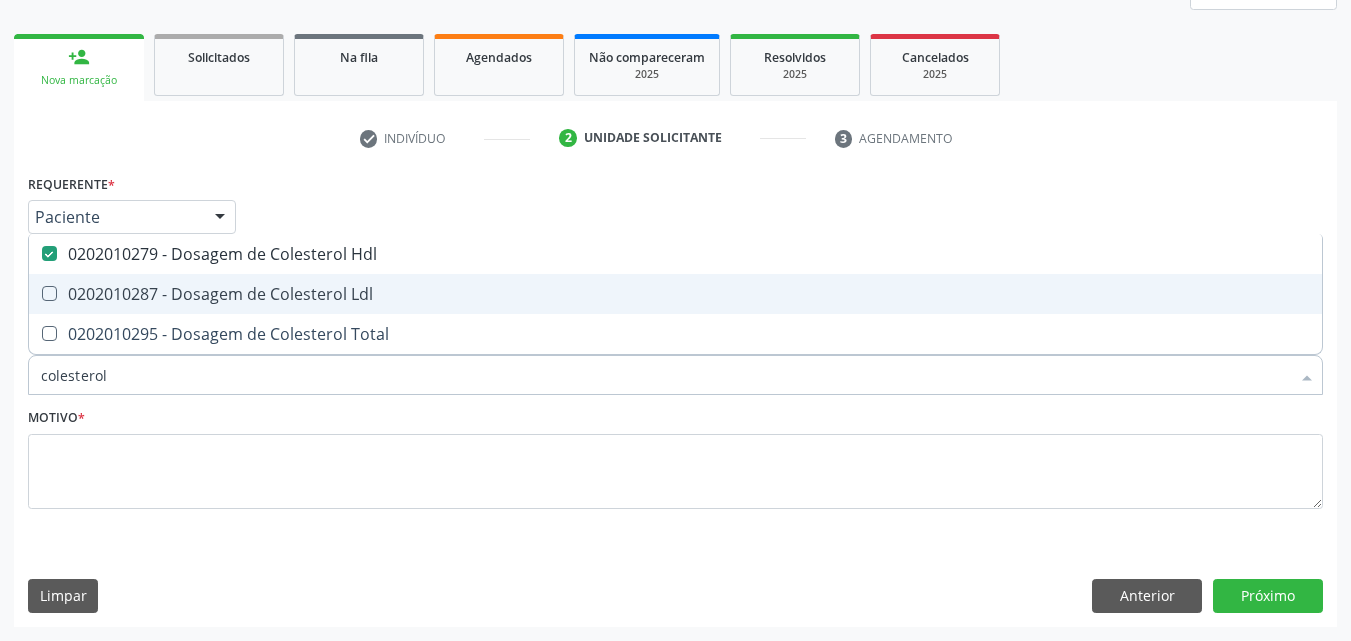 drag, startPoint x: 122, startPoint y: 280, endPoint x: 119, endPoint y: 309, distance: 29.15476 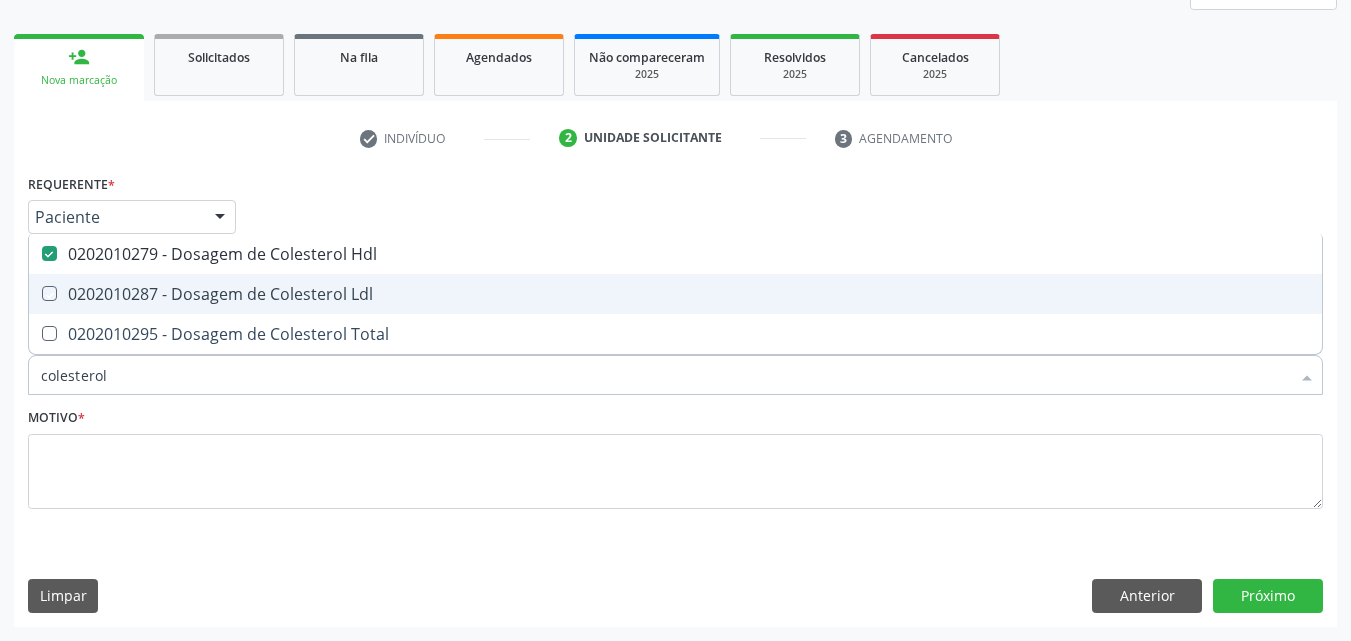 checkbox on "true" 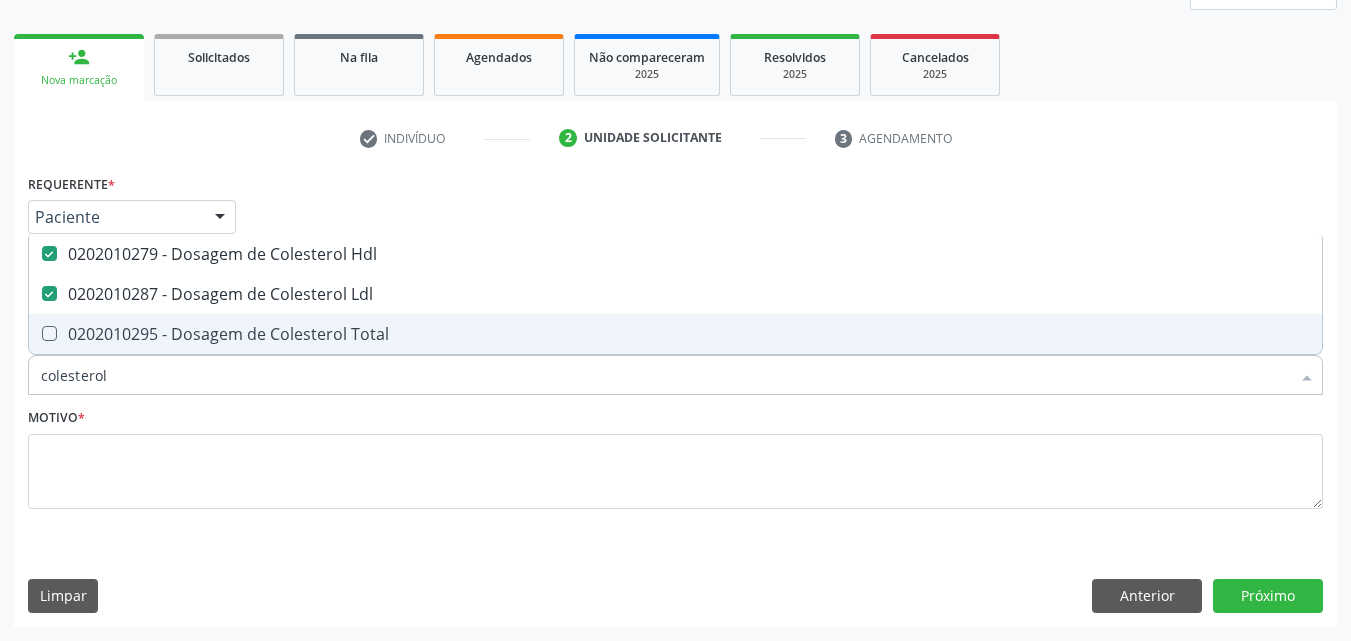 click on "0202010295 - Dosagem de Colesterol Total" at bounding box center (675, 334) 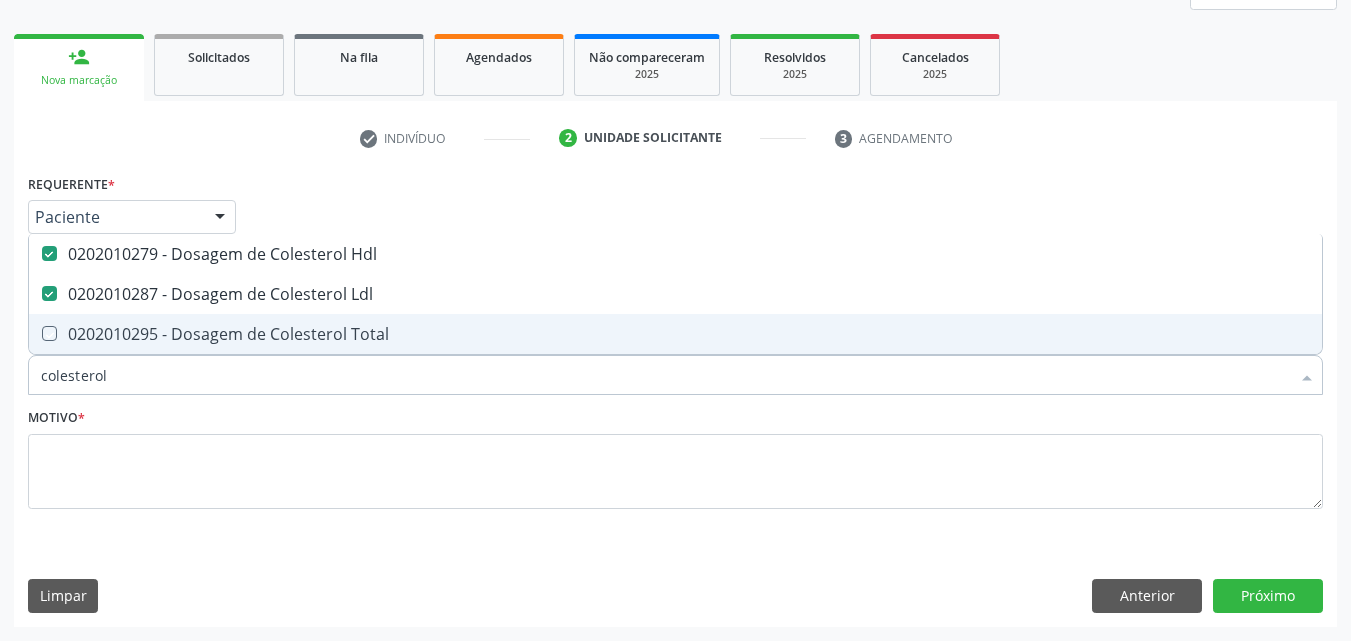 checkbox on "true" 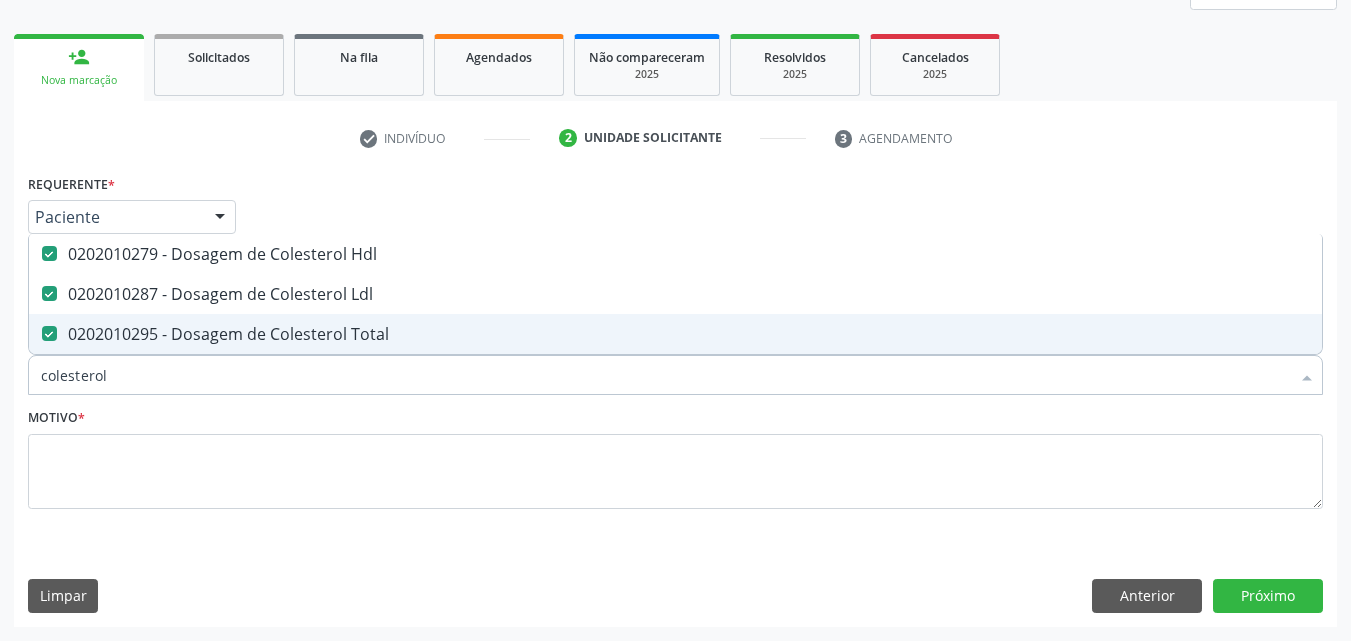 drag, startPoint x: 120, startPoint y: 364, endPoint x: 0, endPoint y: 371, distance: 120.203995 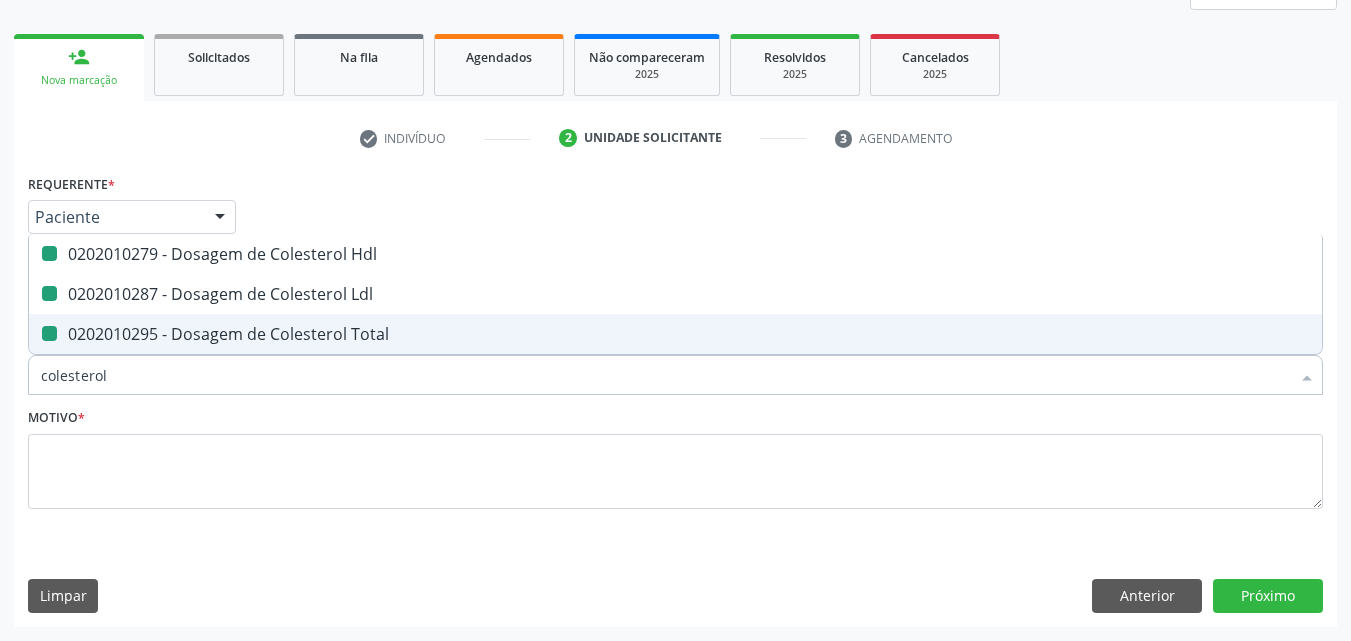 type on "0" 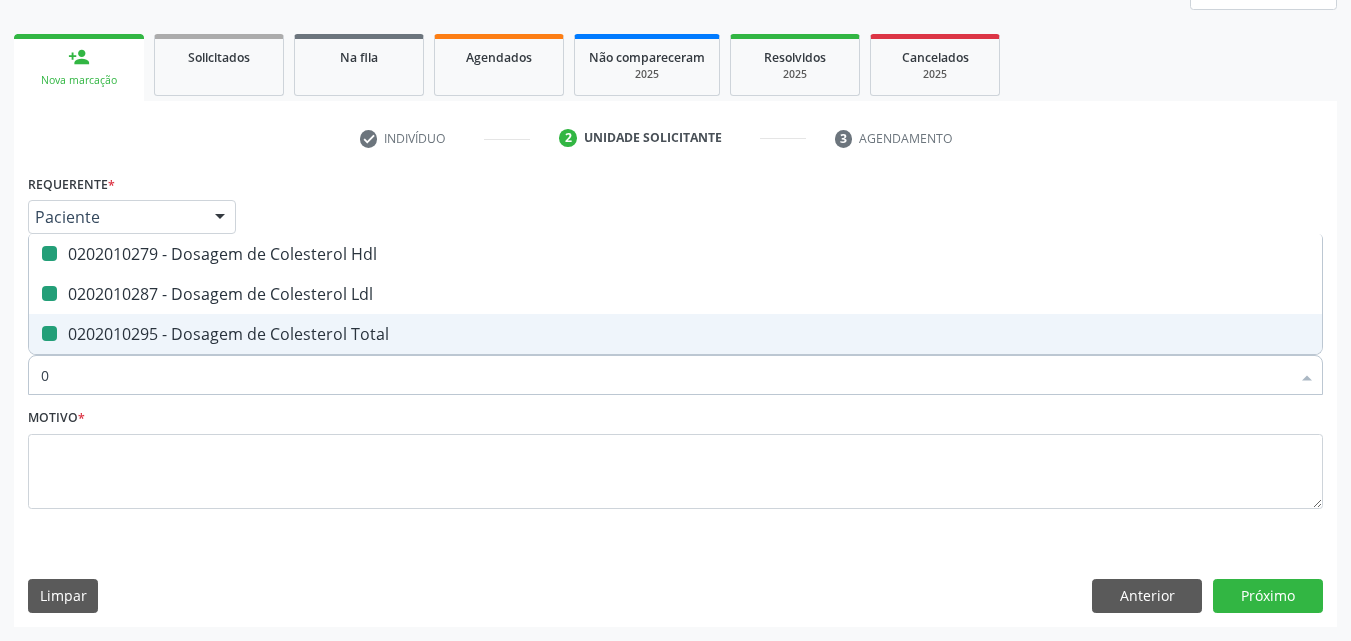 checkbox on "false" 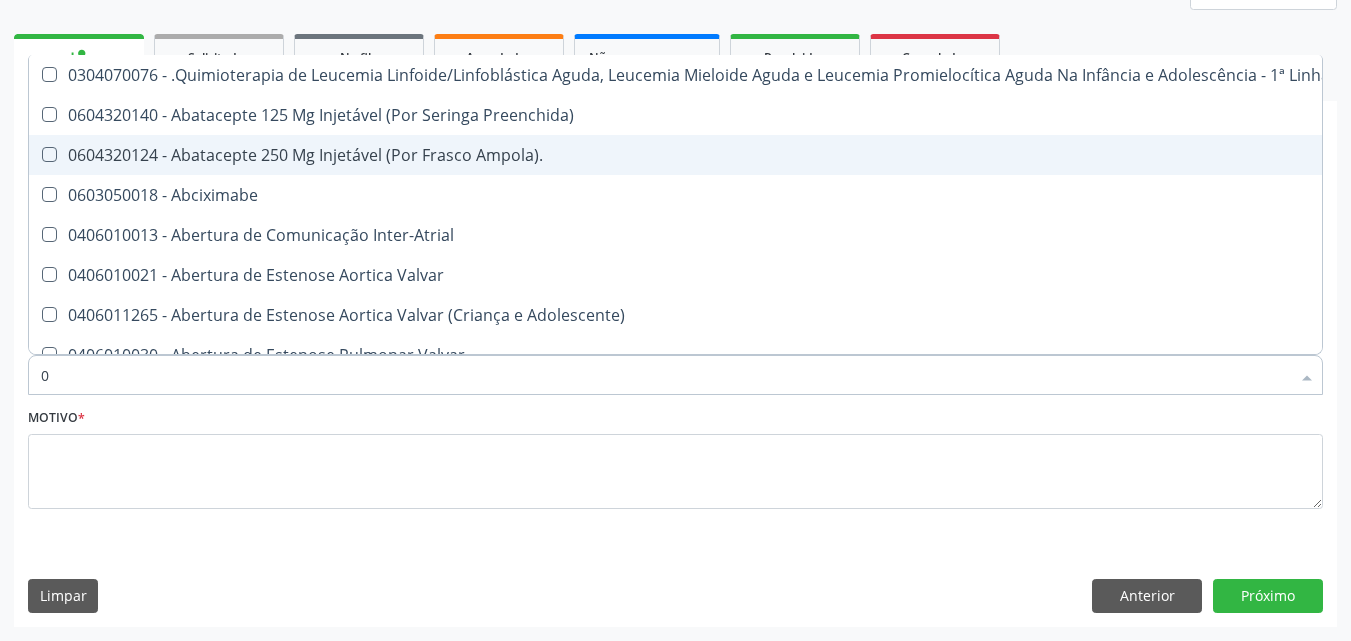 type on "02" 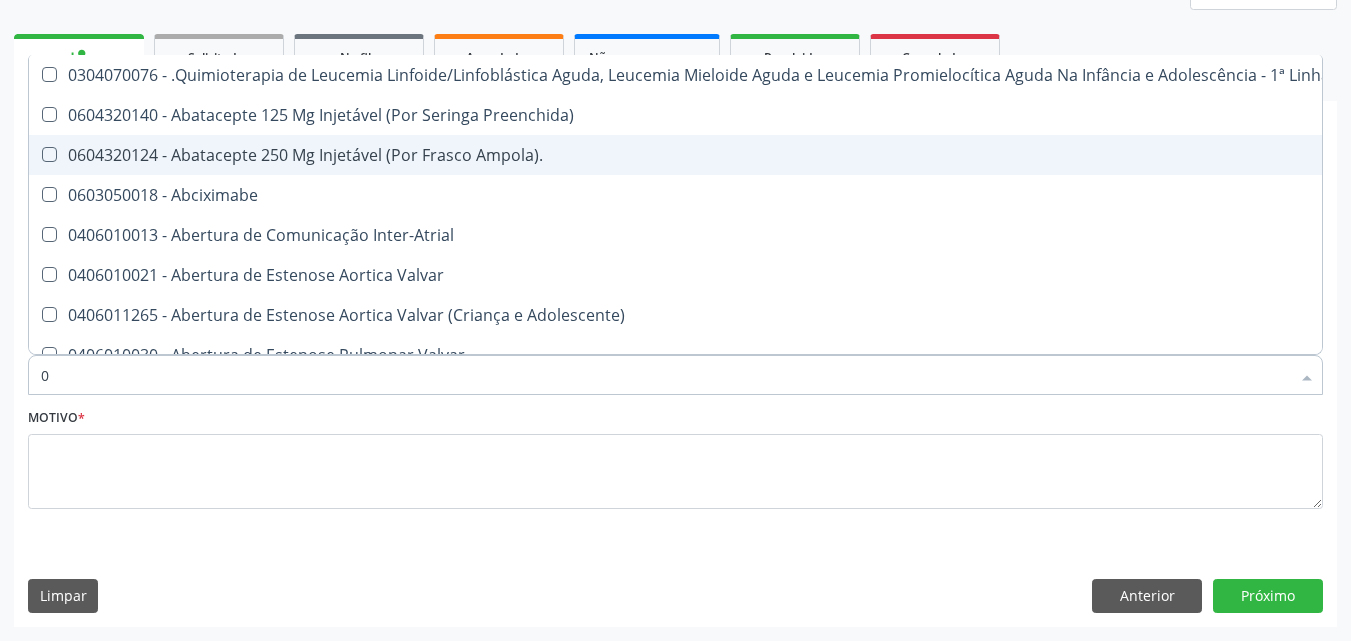 checkbox on "true" 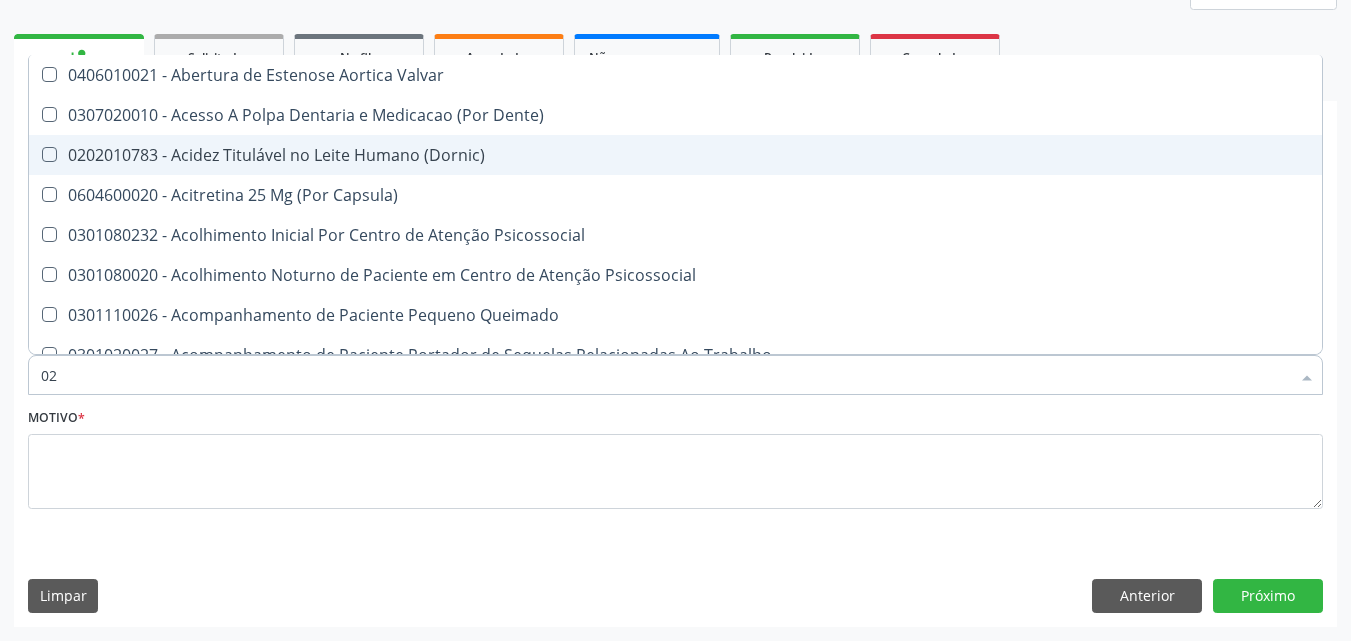 type on "020" 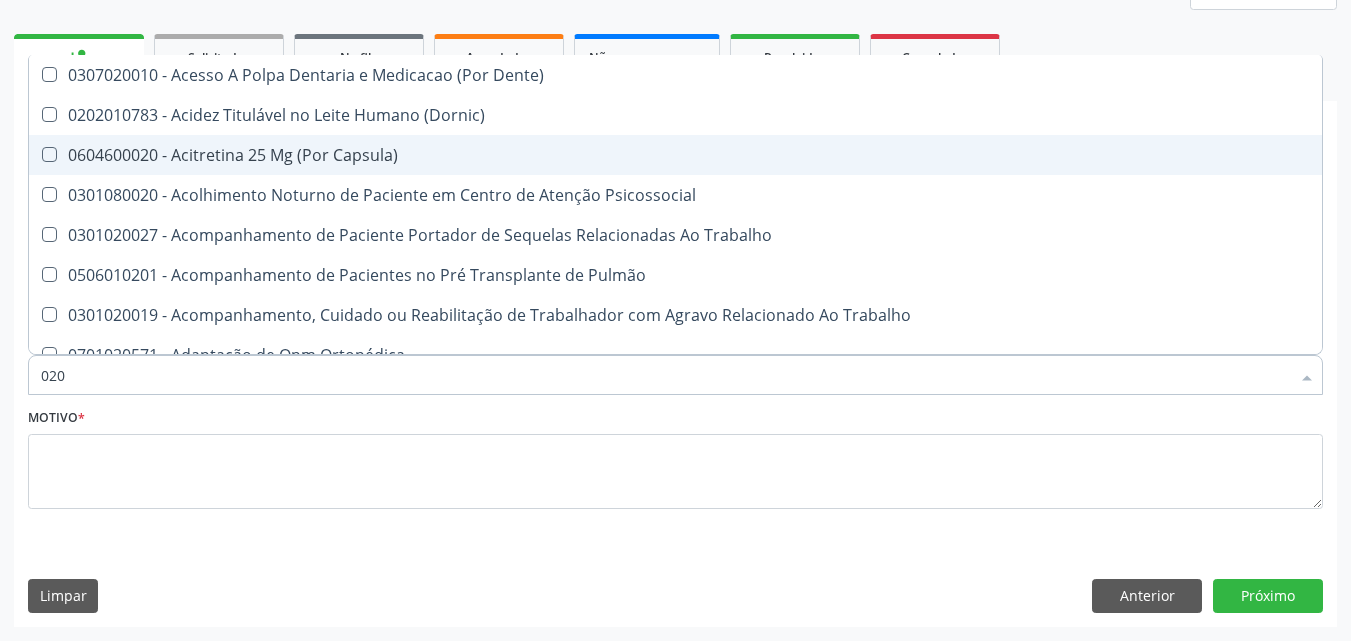 type on "0202" 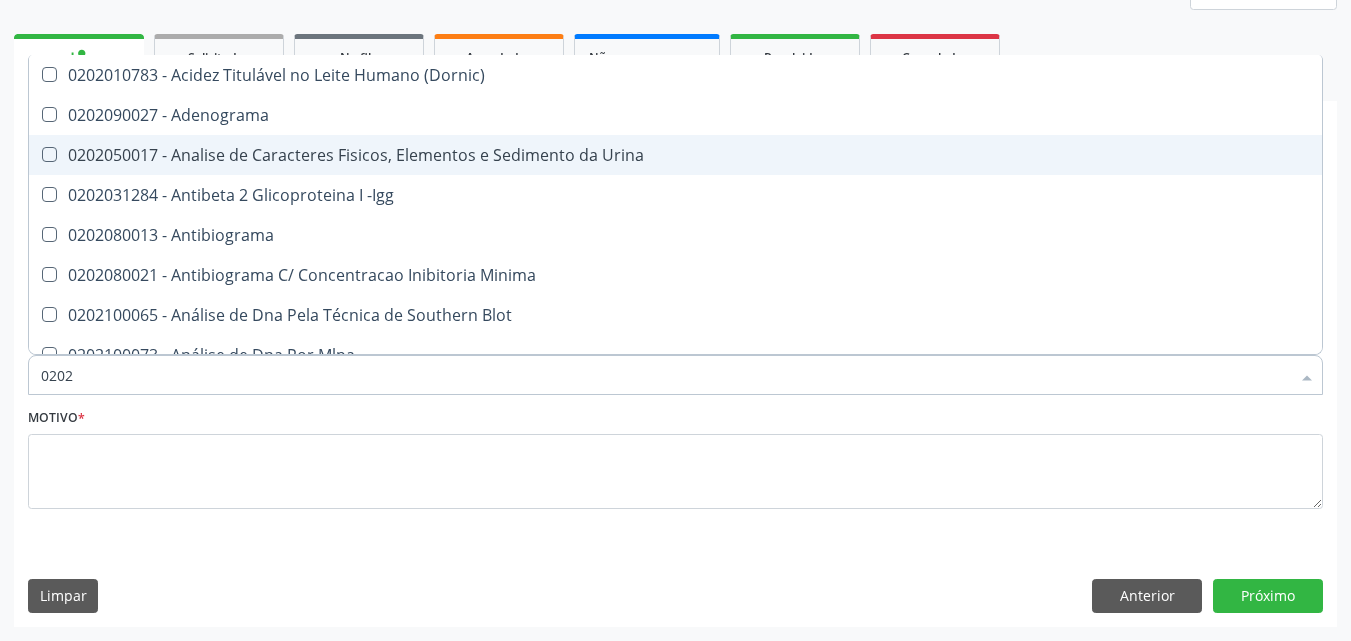 type on "02020" 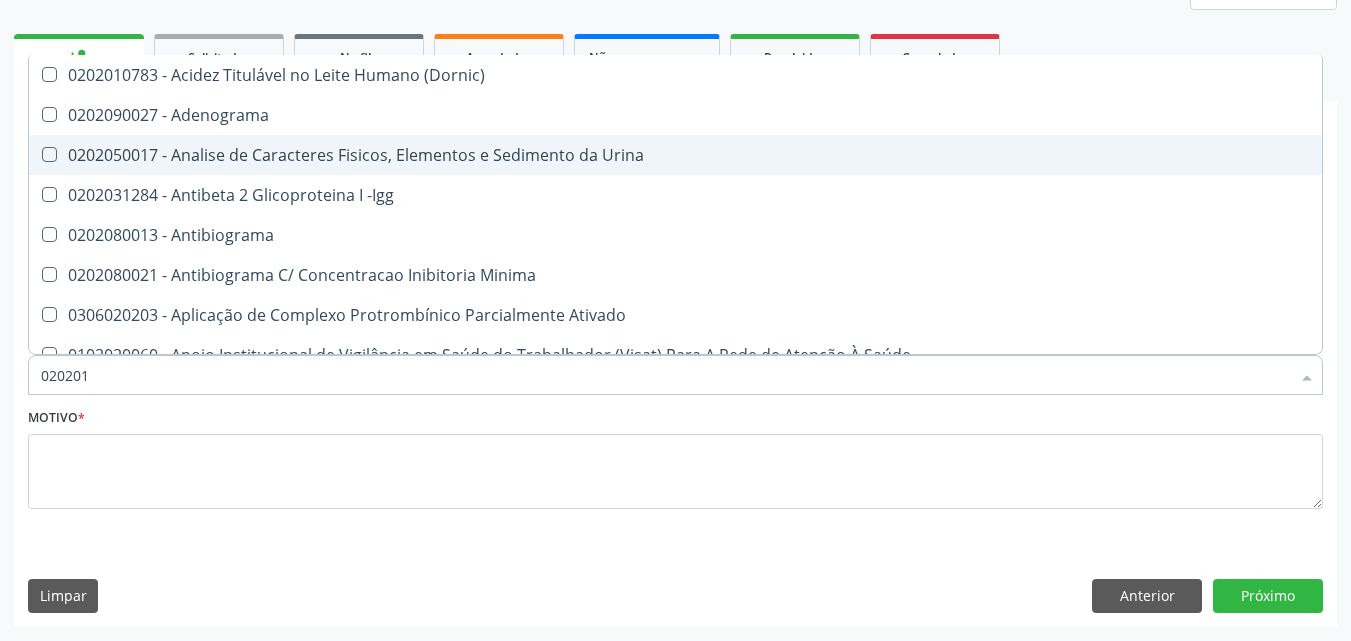 type on "0202010" 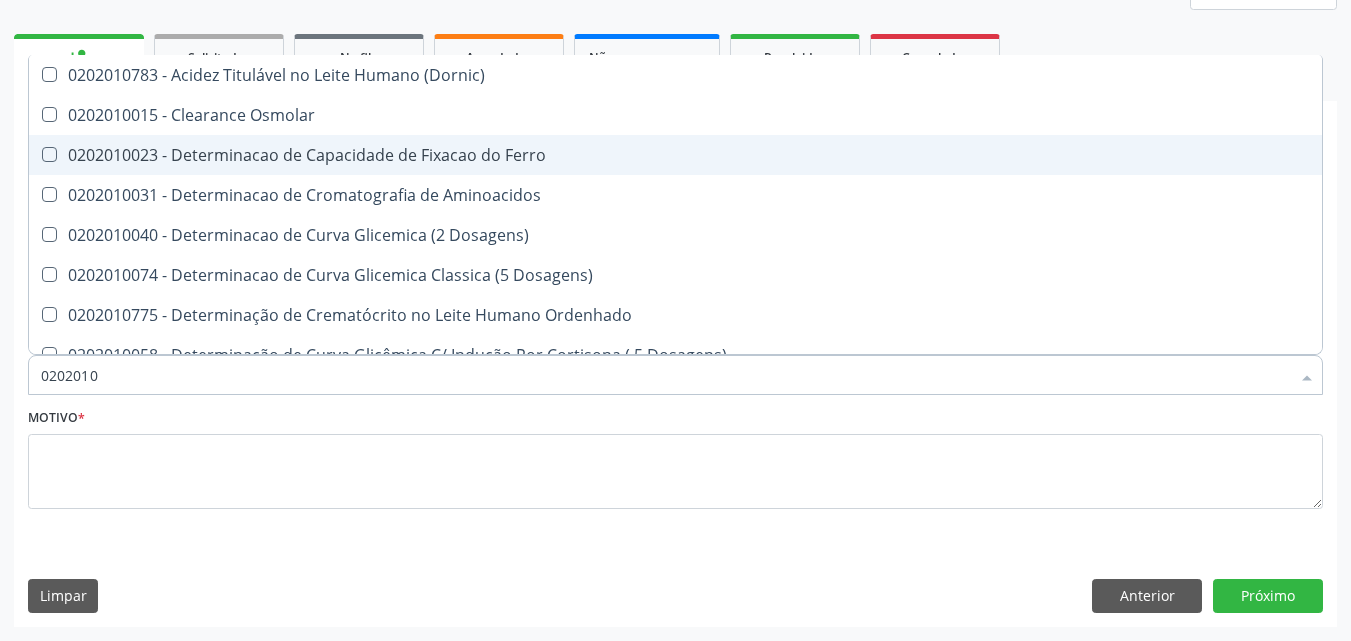 type on "02020106" 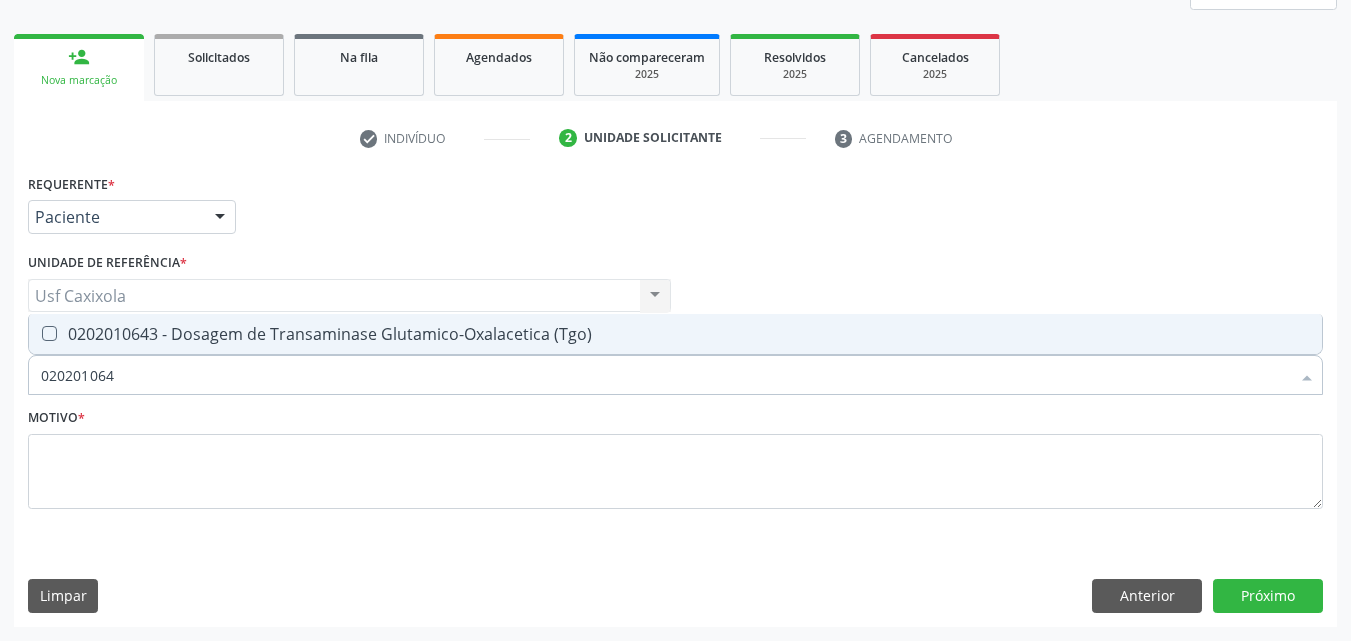 type on "0202010643" 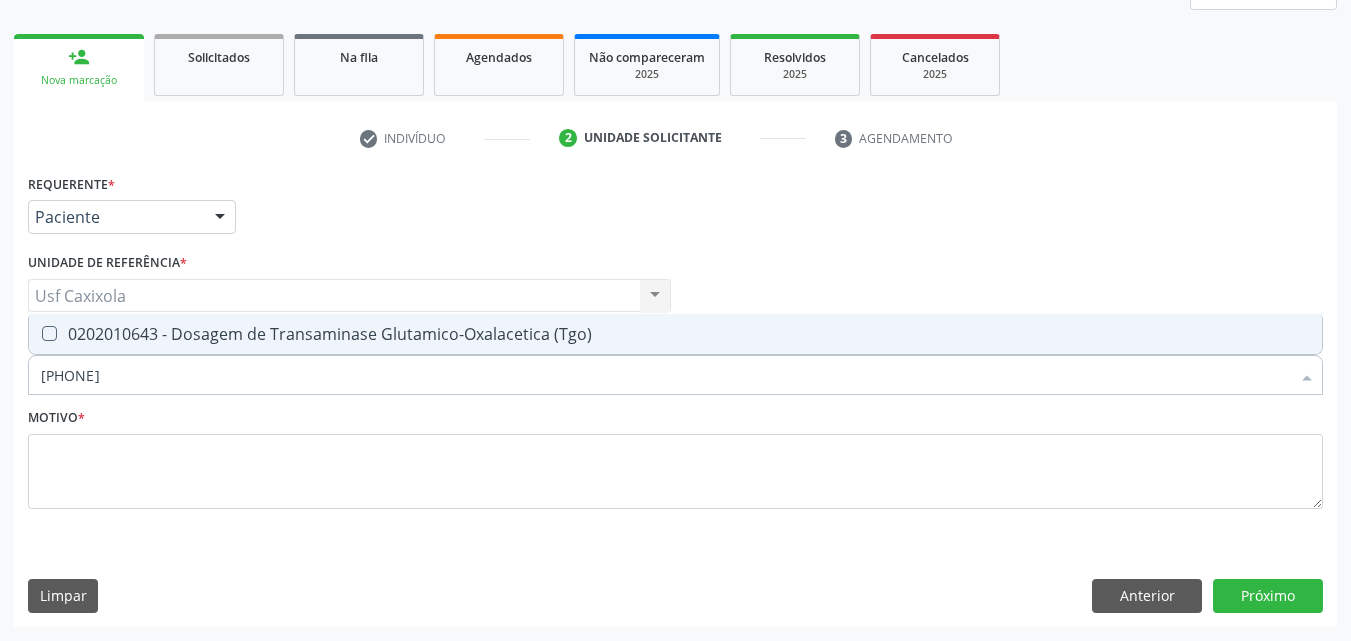 click on "0202010643 - Dosagem de Transaminase Glutamico-Oxalacetica (Tgo)" at bounding box center [675, 334] 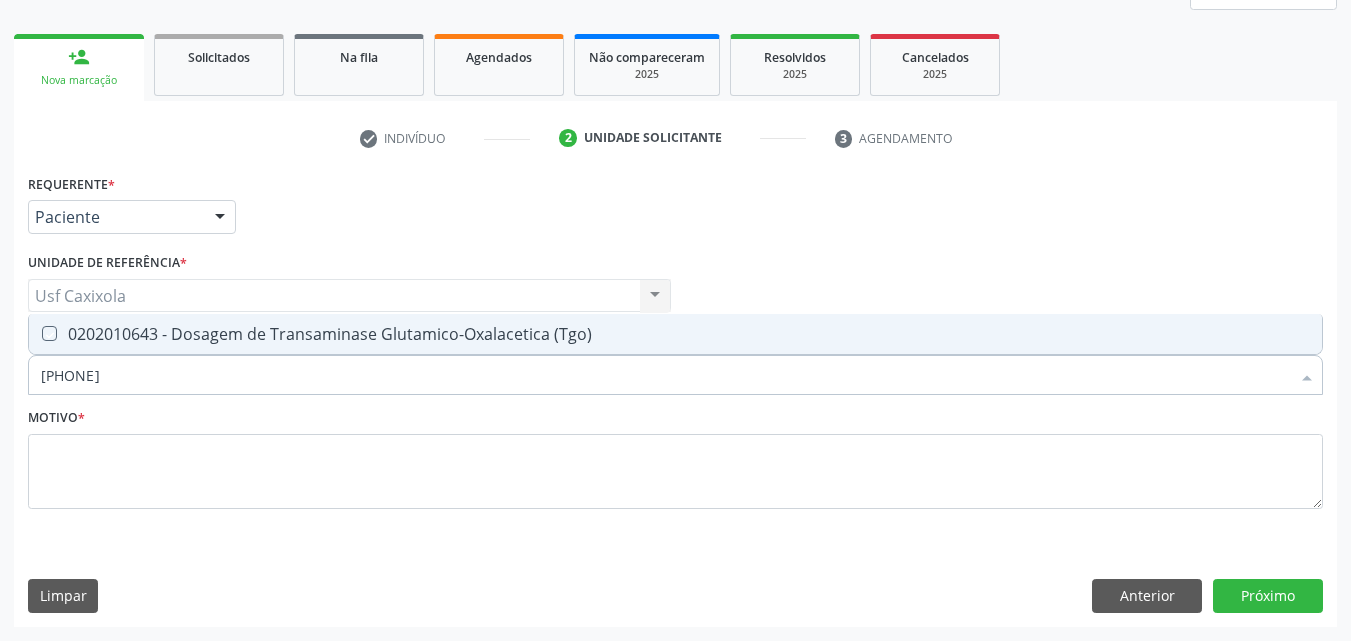 checkbox on "true" 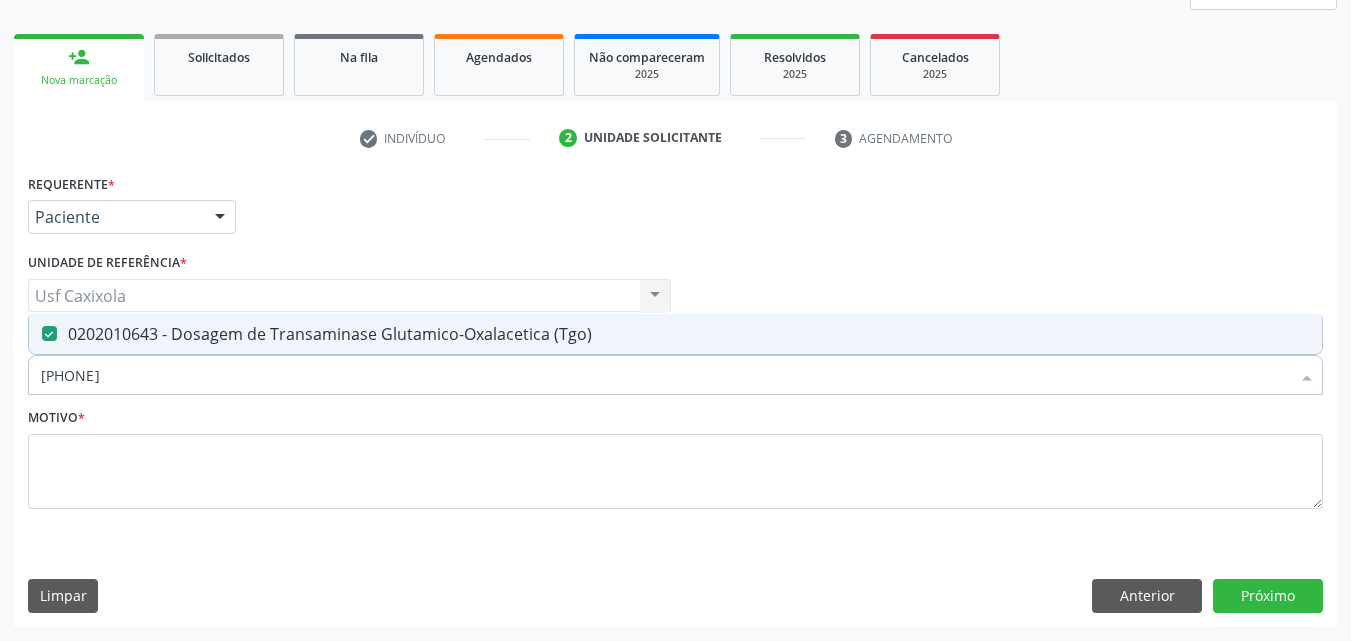 drag, startPoint x: 122, startPoint y: 371, endPoint x: 35, endPoint y: 371, distance: 87 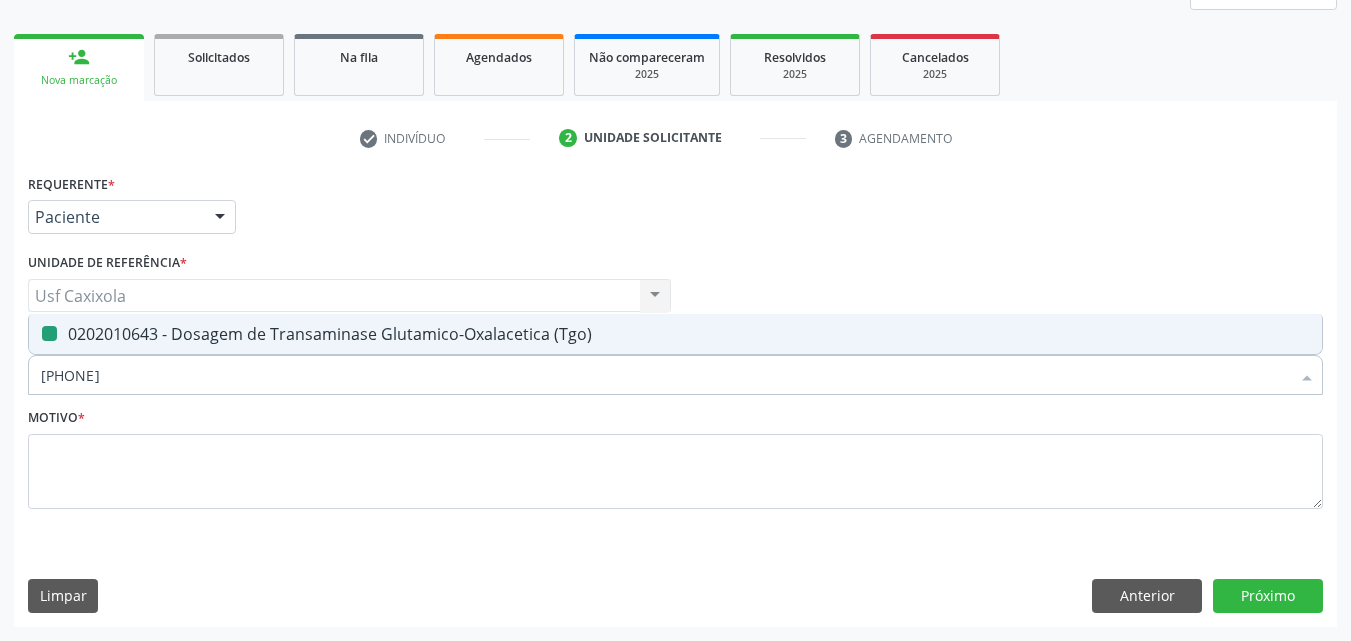 type on "0" 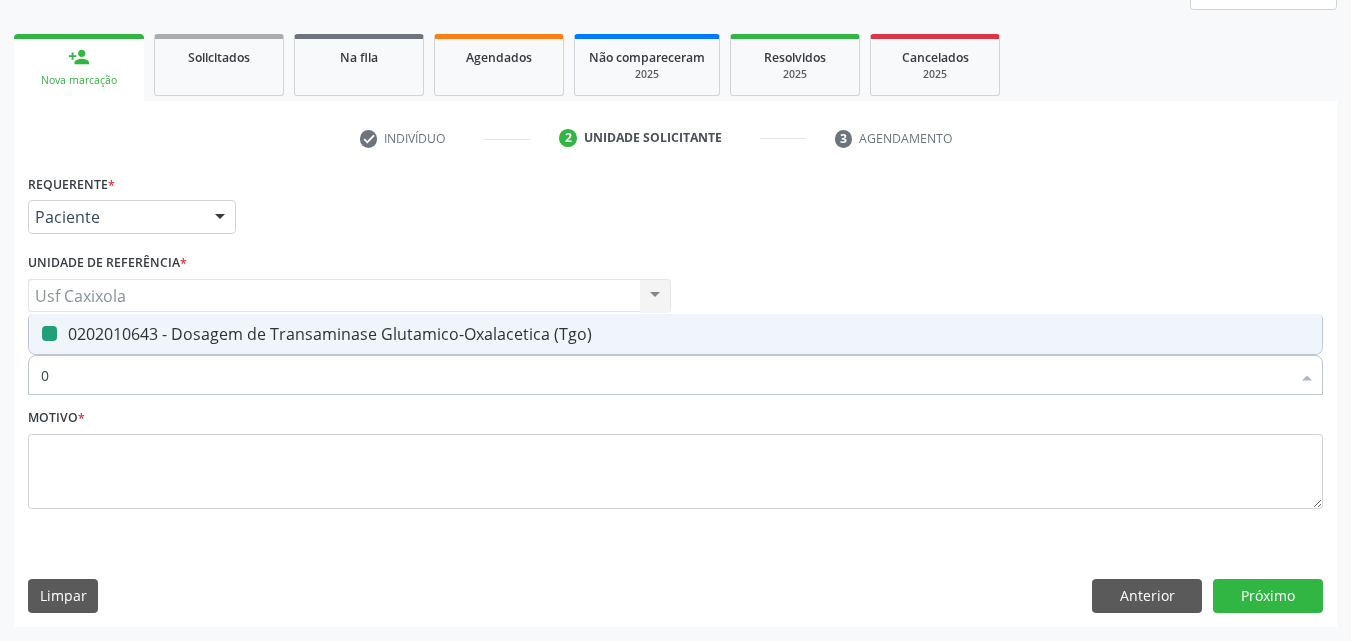checkbox on "false" 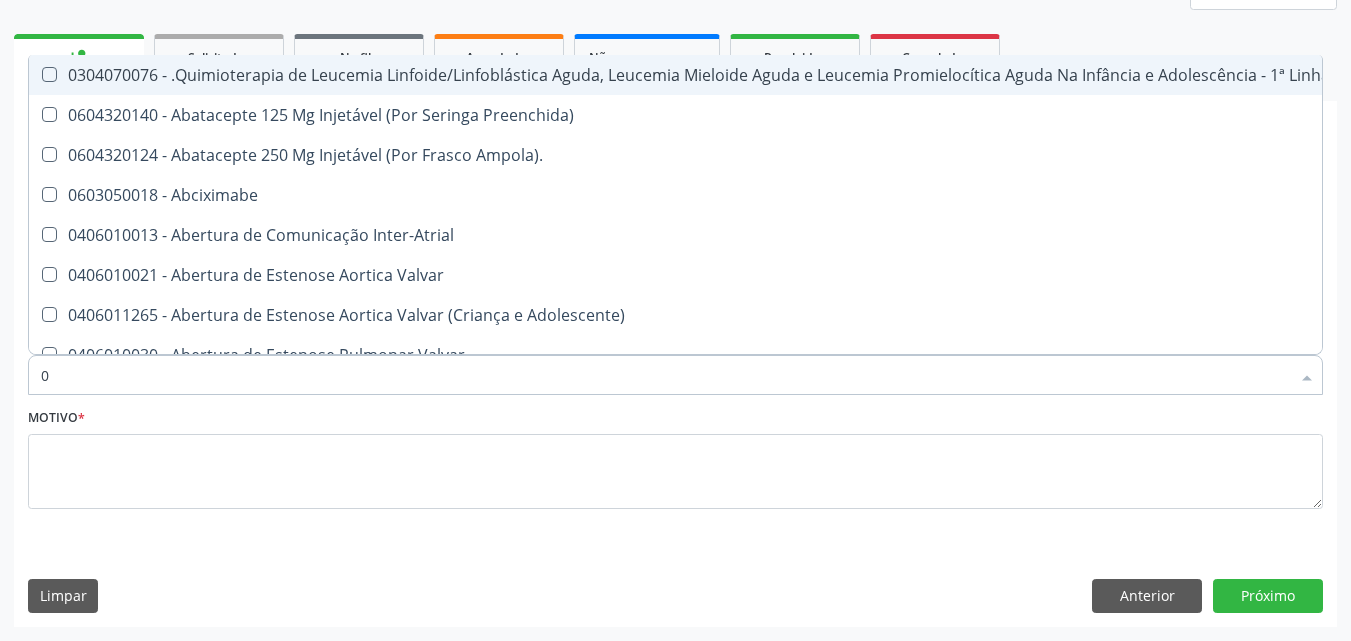 type on "02" 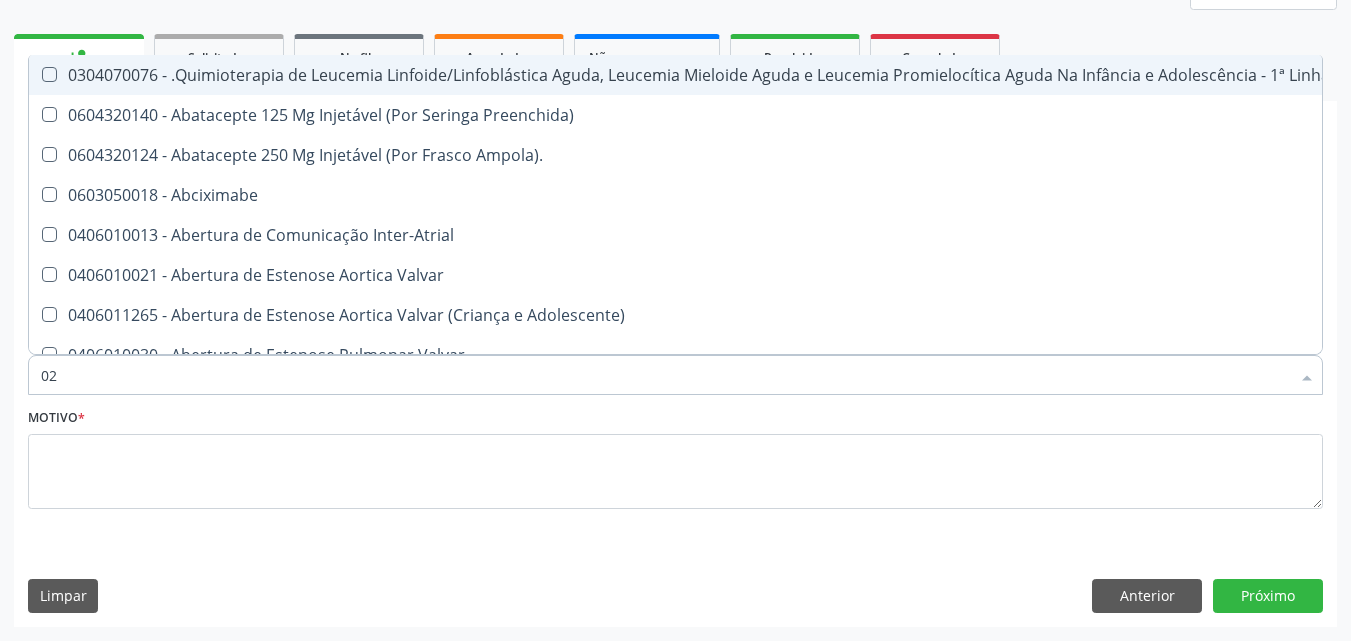 checkbox on "true" 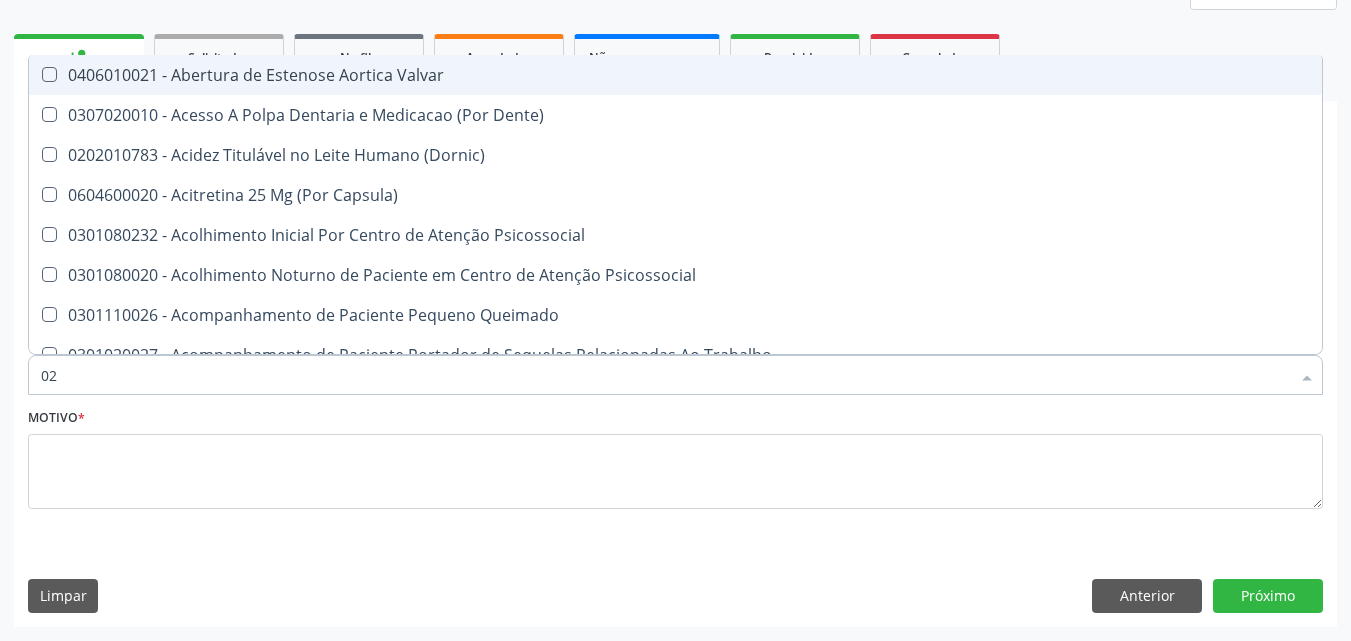 type on "020" 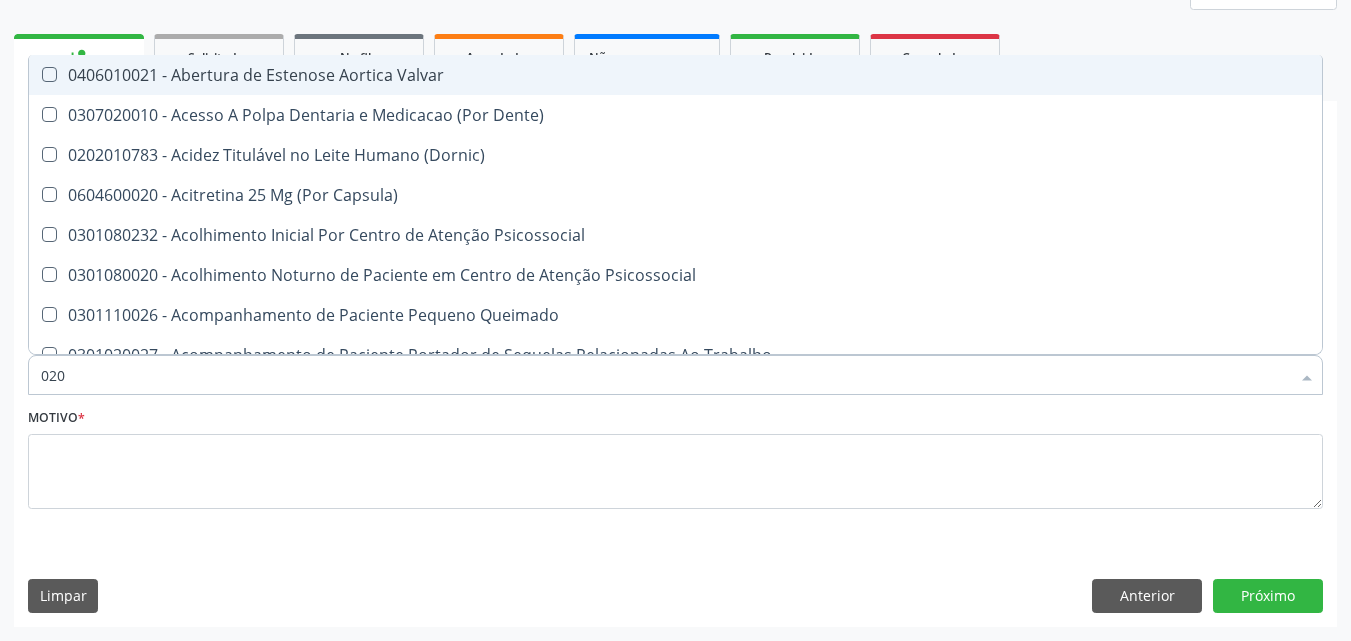 type 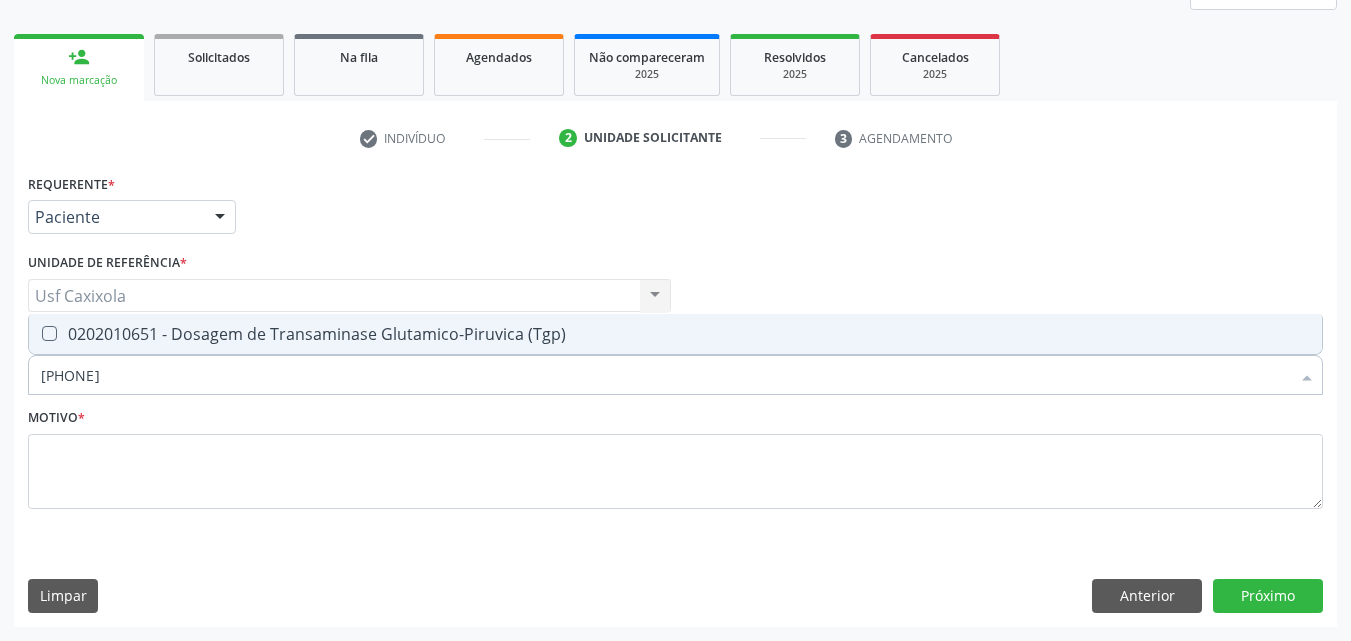 click on "0202010651 - Dosagem de Transaminase Glutamico-Piruvica (Tgp)" at bounding box center [675, 334] 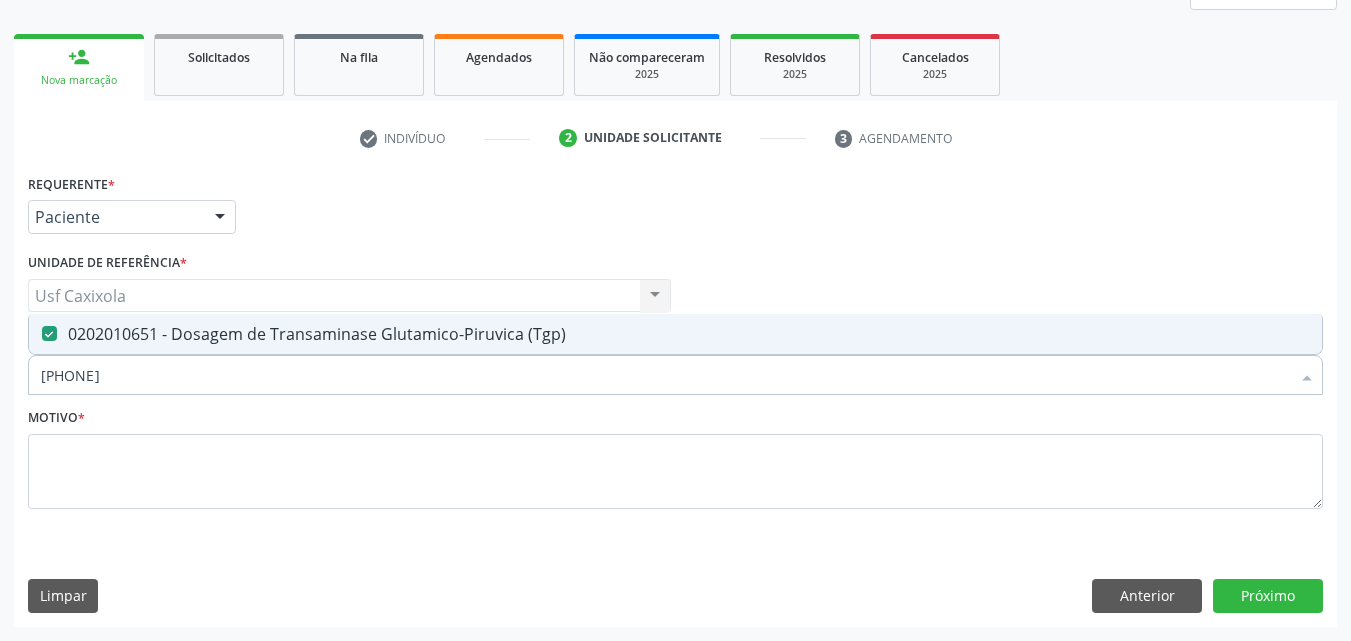 drag, startPoint x: 129, startPoint y: 375, endPoint x: 8, endPoint y: 382, distance: 121.20231 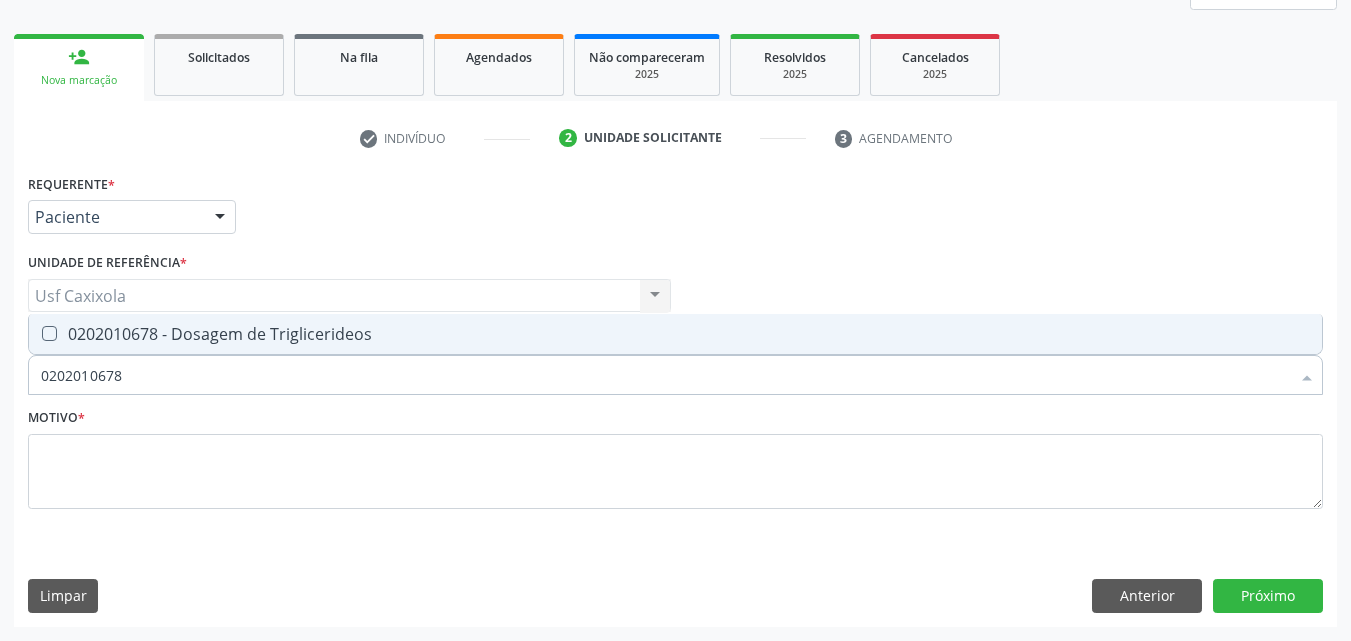 click on "0202010678 - Dosagem de Triglicerideos" at bounding box center [675, 334] 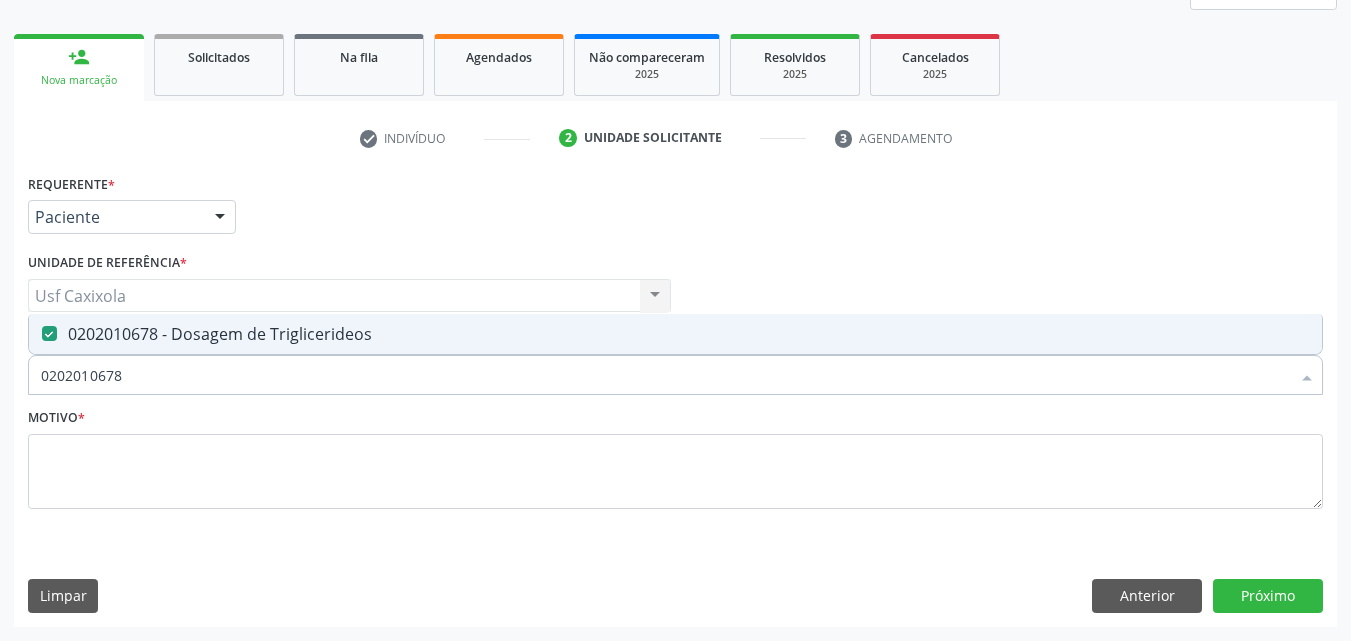 drag, startPoint x: 137, startPoint y: 382, endPoint x: 10, endPoint y: 375, distance: 127.192764 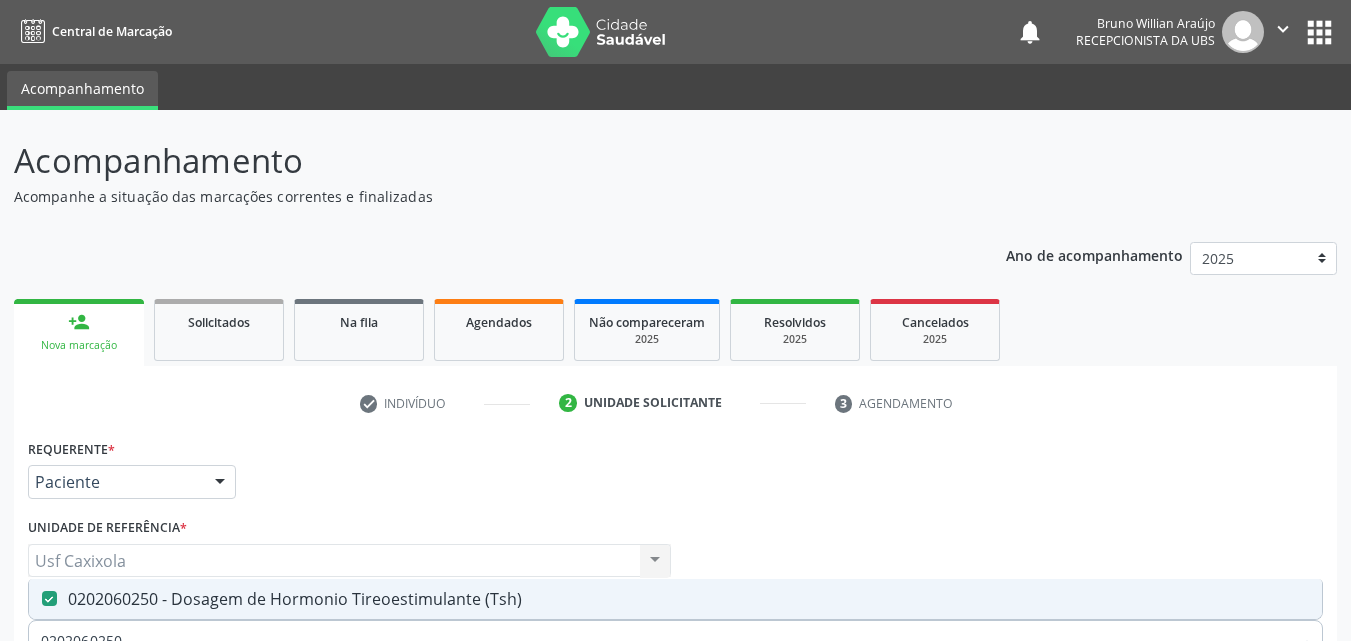 scroll, scrollTop: 265, scrollLeft: 0, axis: vertical 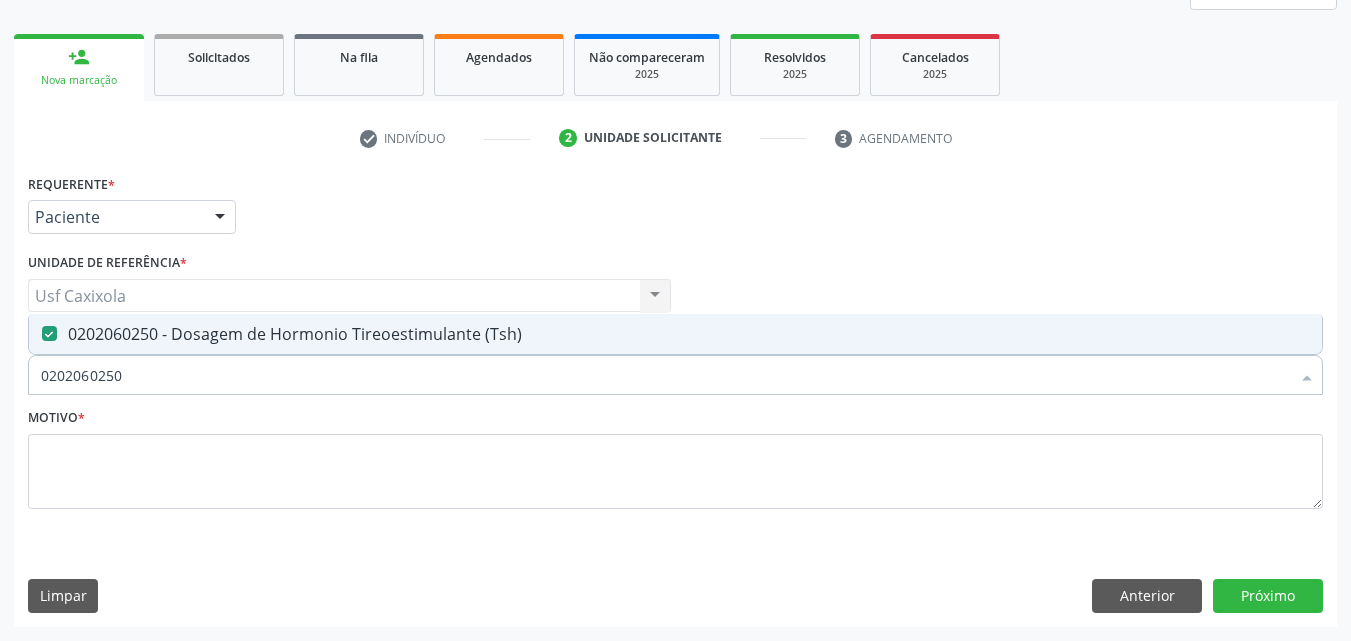drag, startPoint x: 145, startPoint y: 375, endPoint x: 6, endPoint y: 380, distance: 139.0899 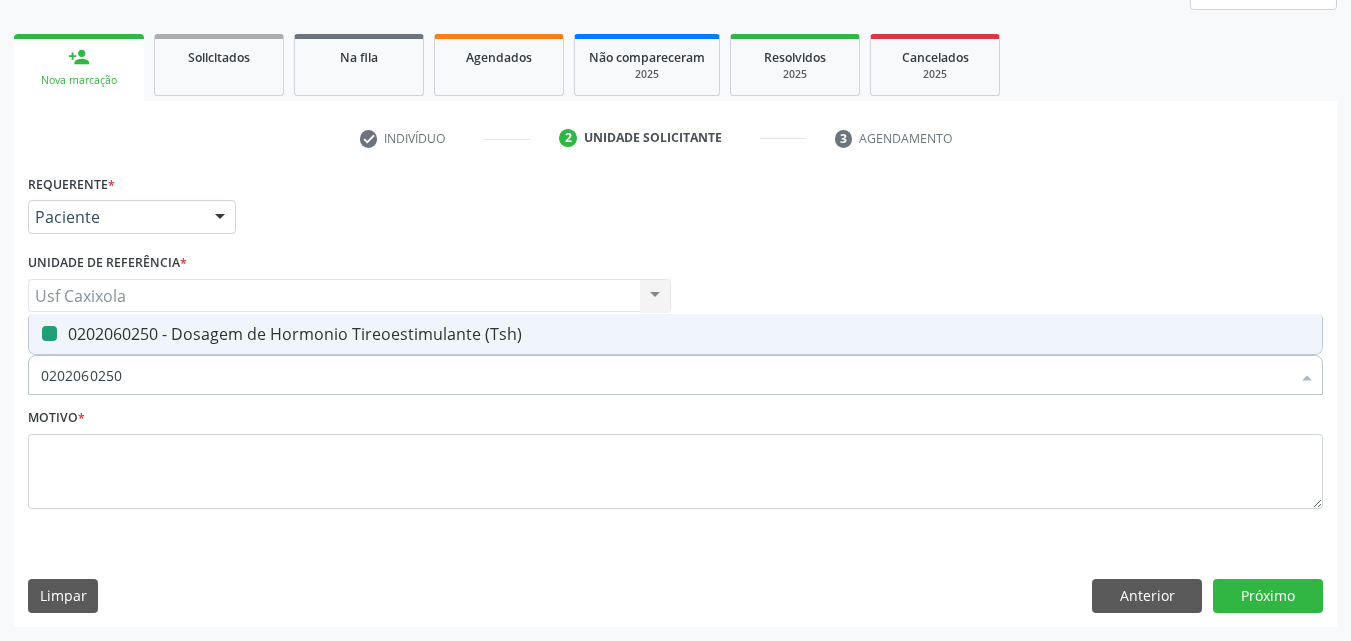 type on "0" 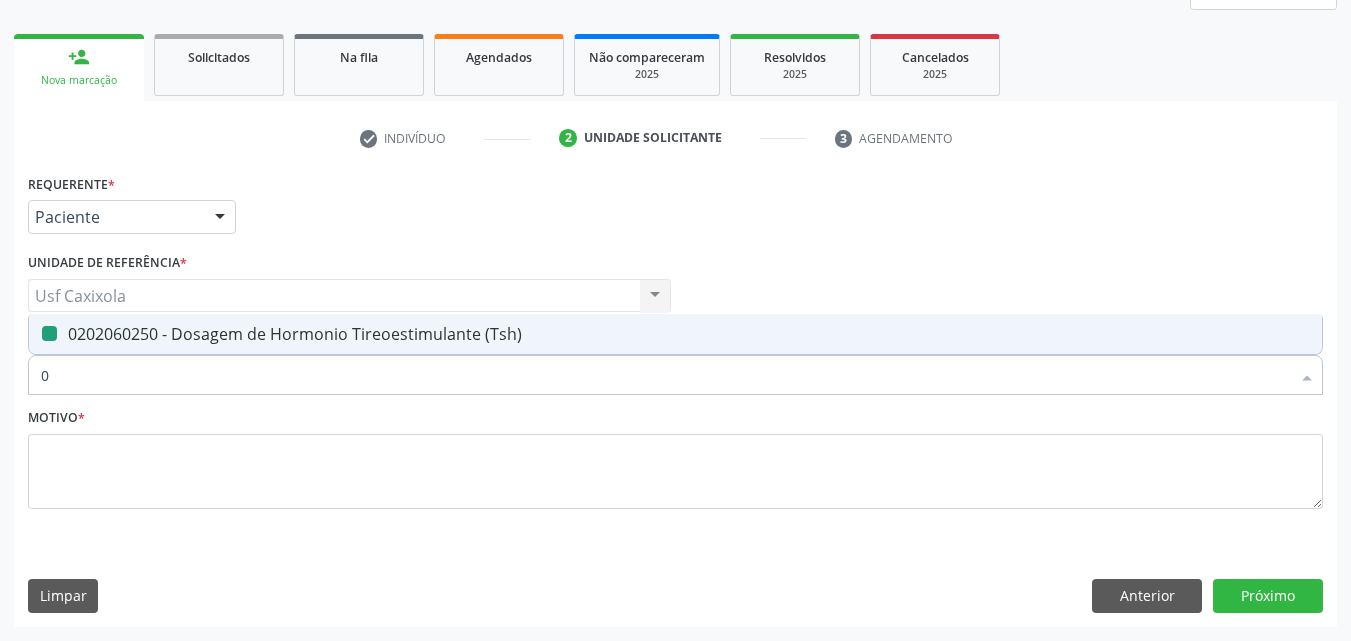 checkbox on "false" 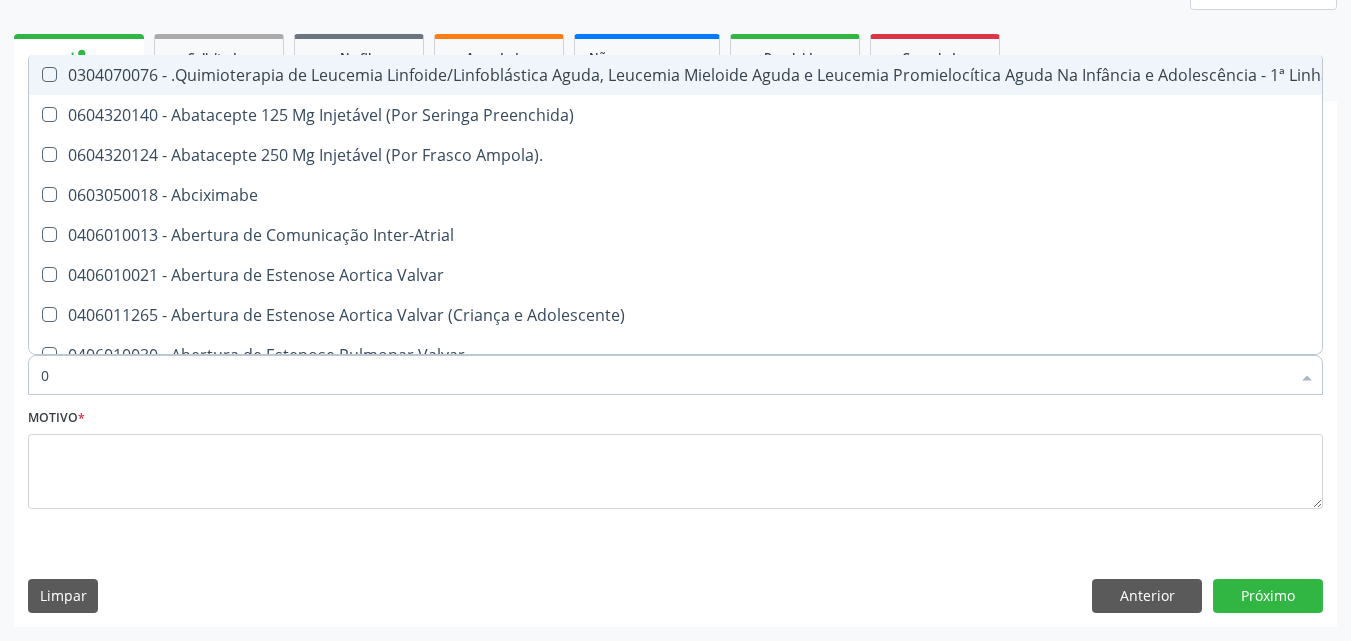 type on "02" 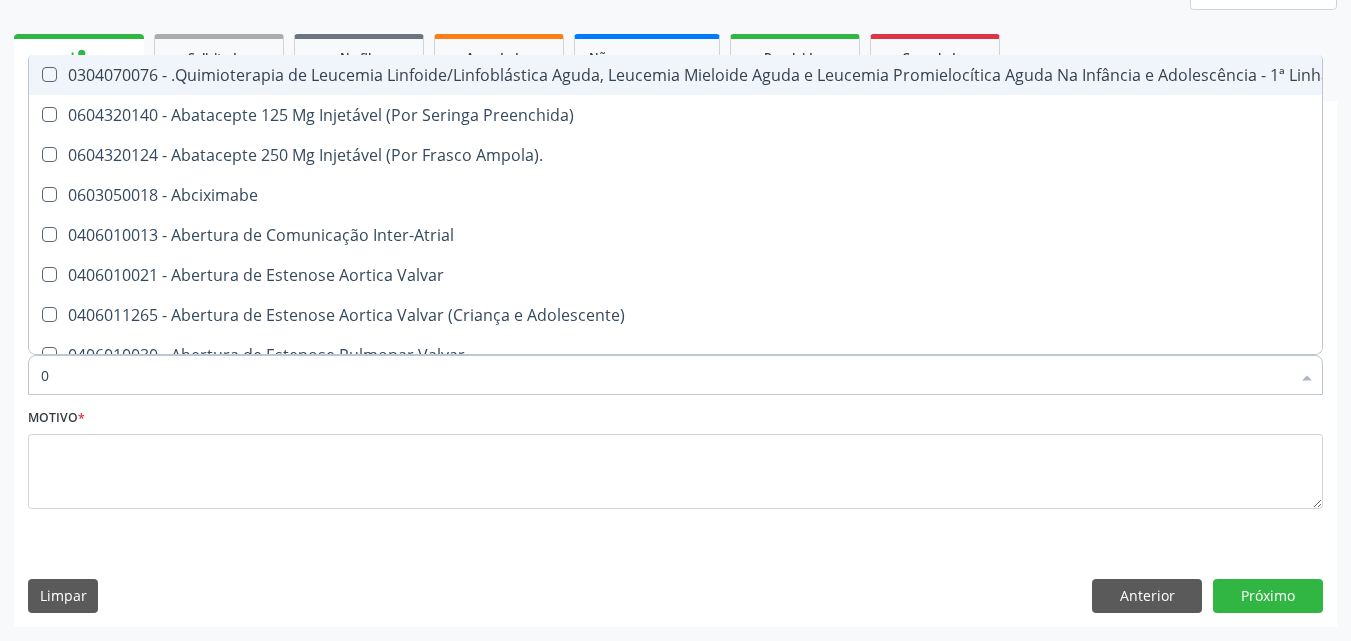 checkbox on "true" 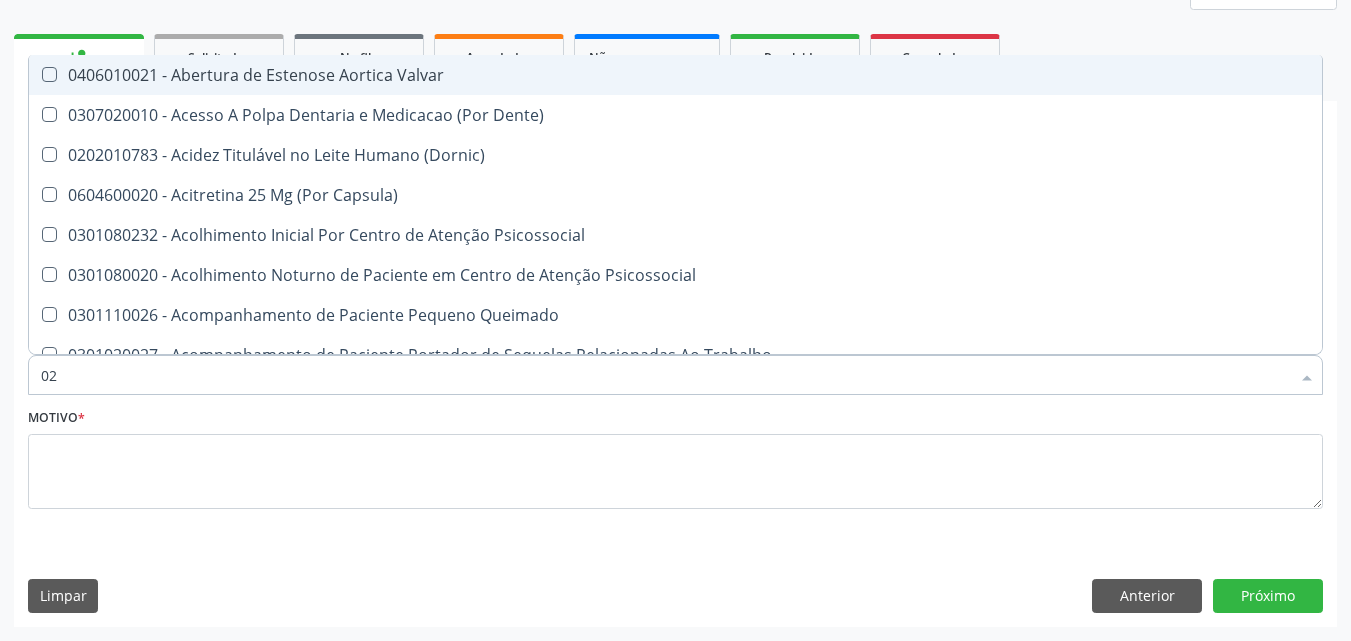type on "020" 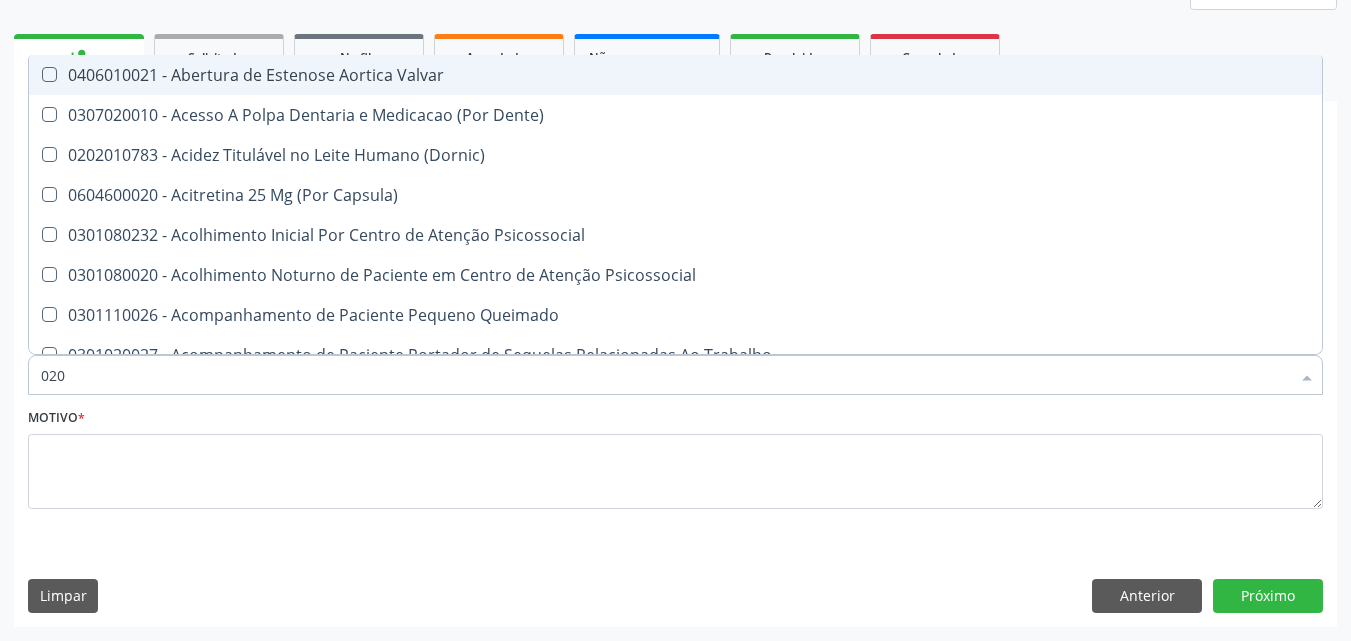 checkbox on "false" 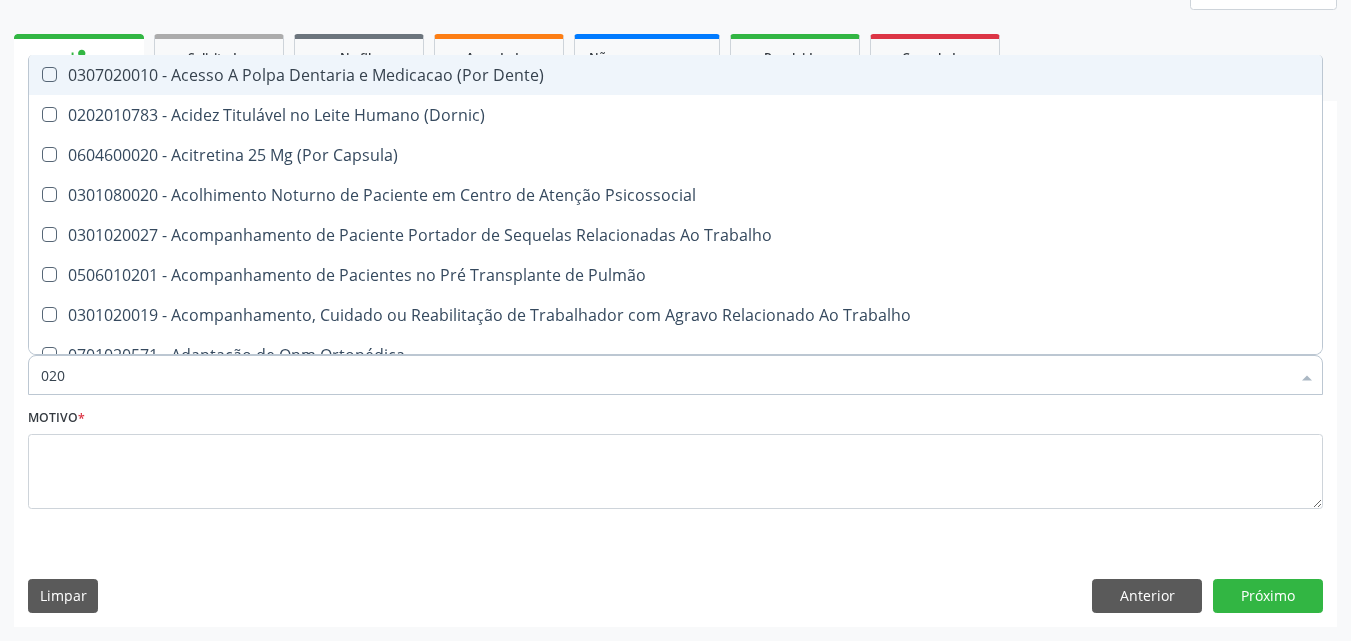 type on "0202" 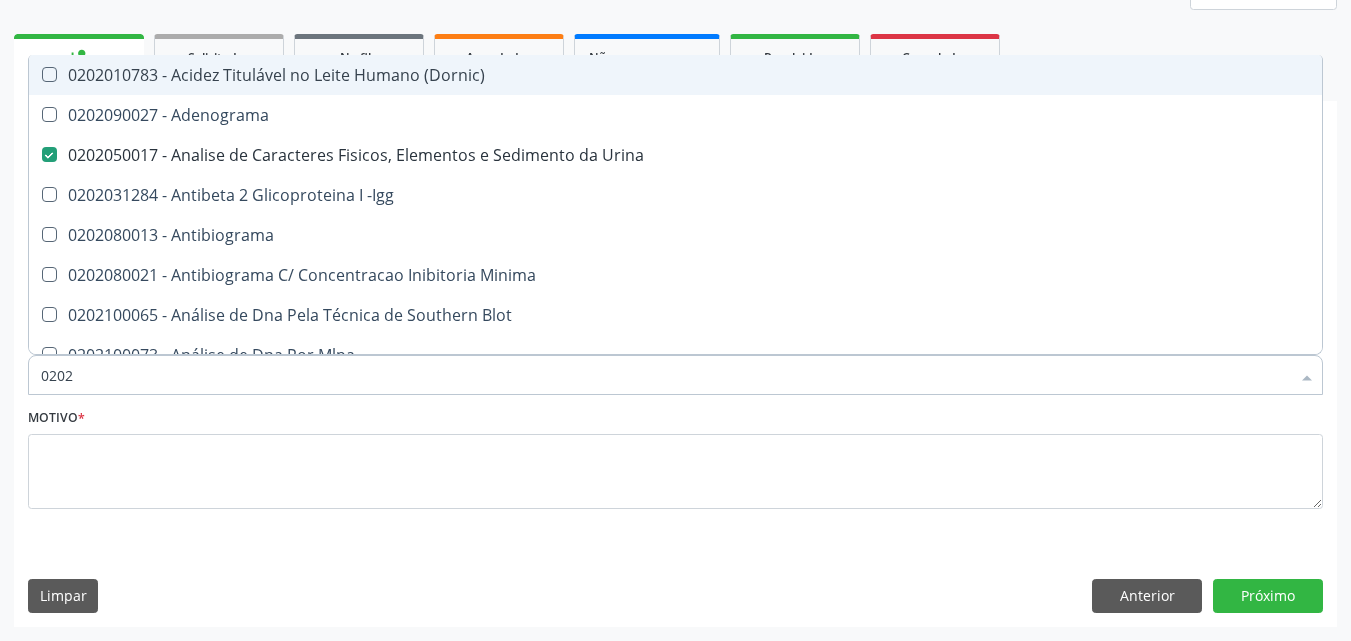 type on "02020" 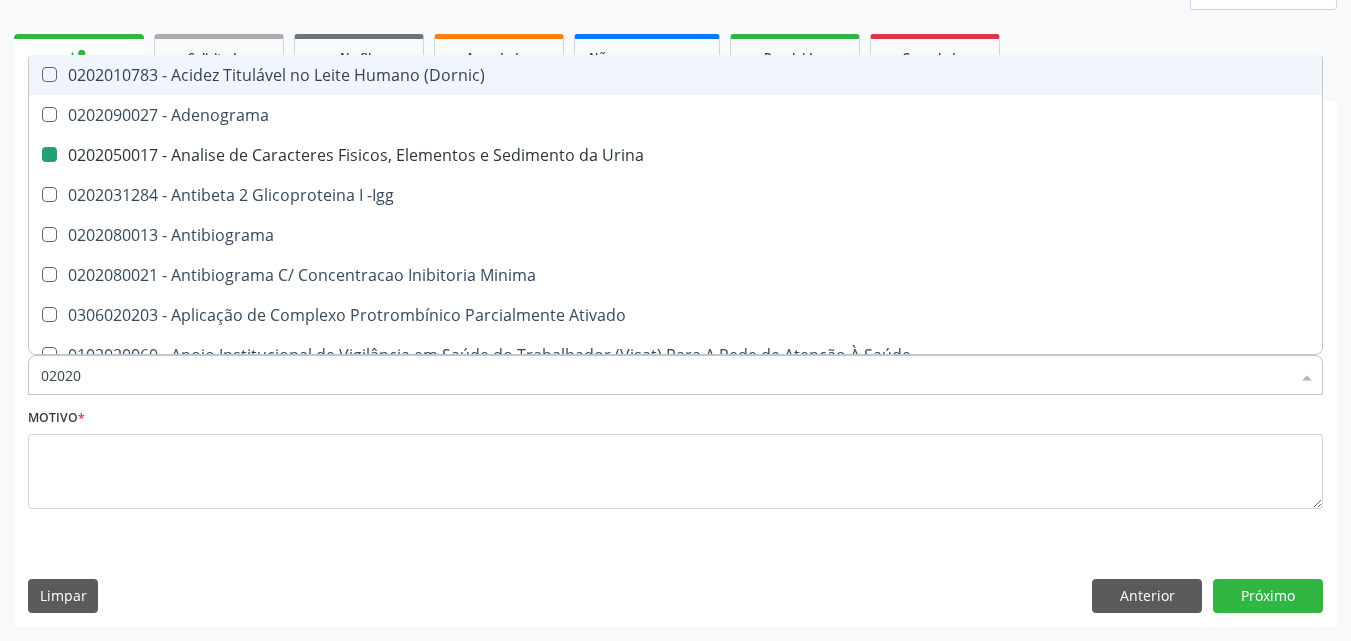 type on "020203" 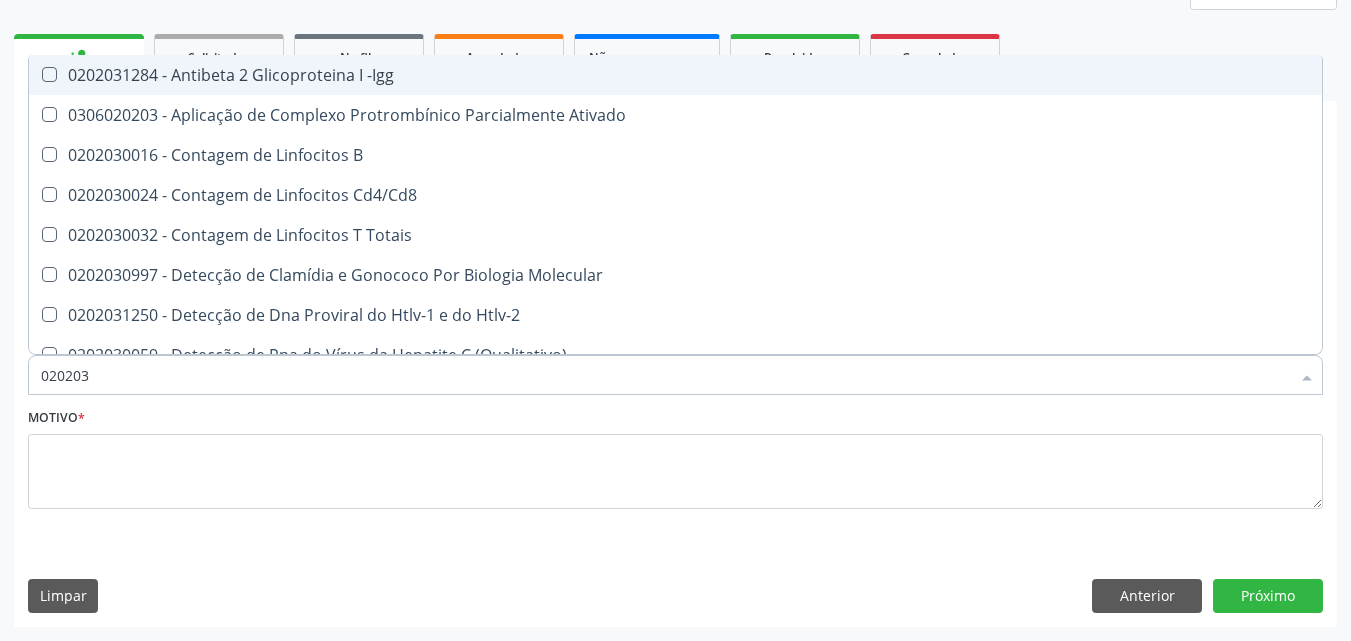 type on "0202030" 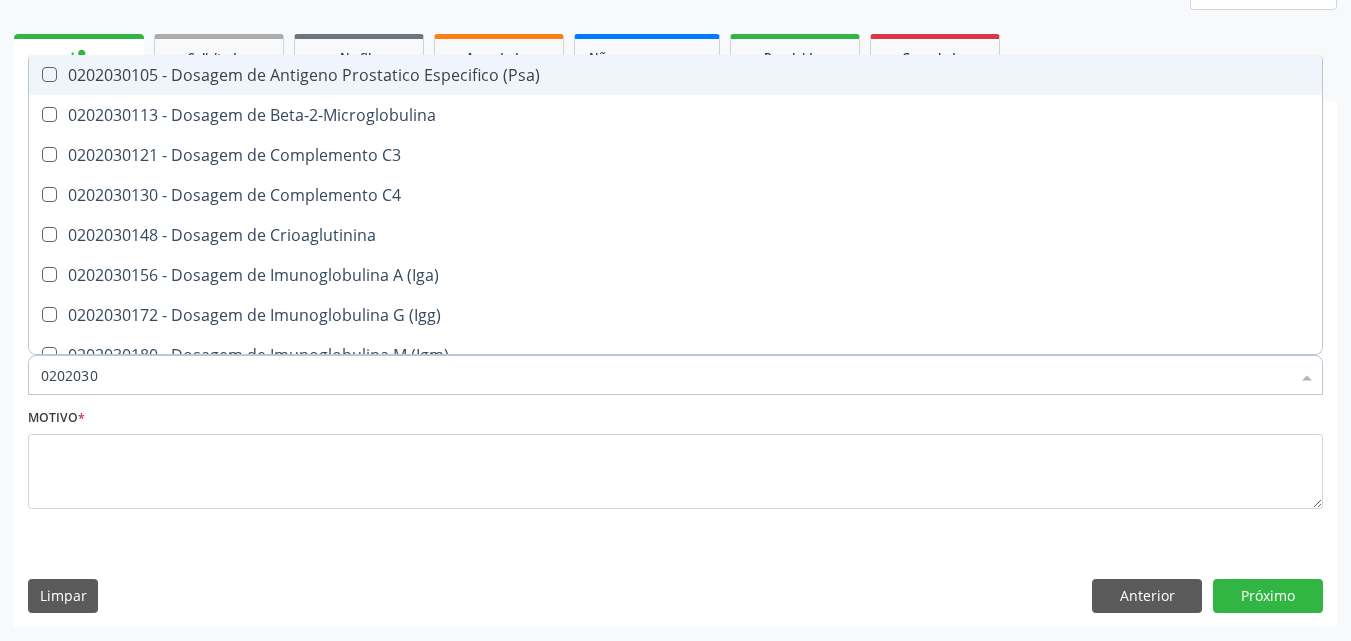 type on "02020301" 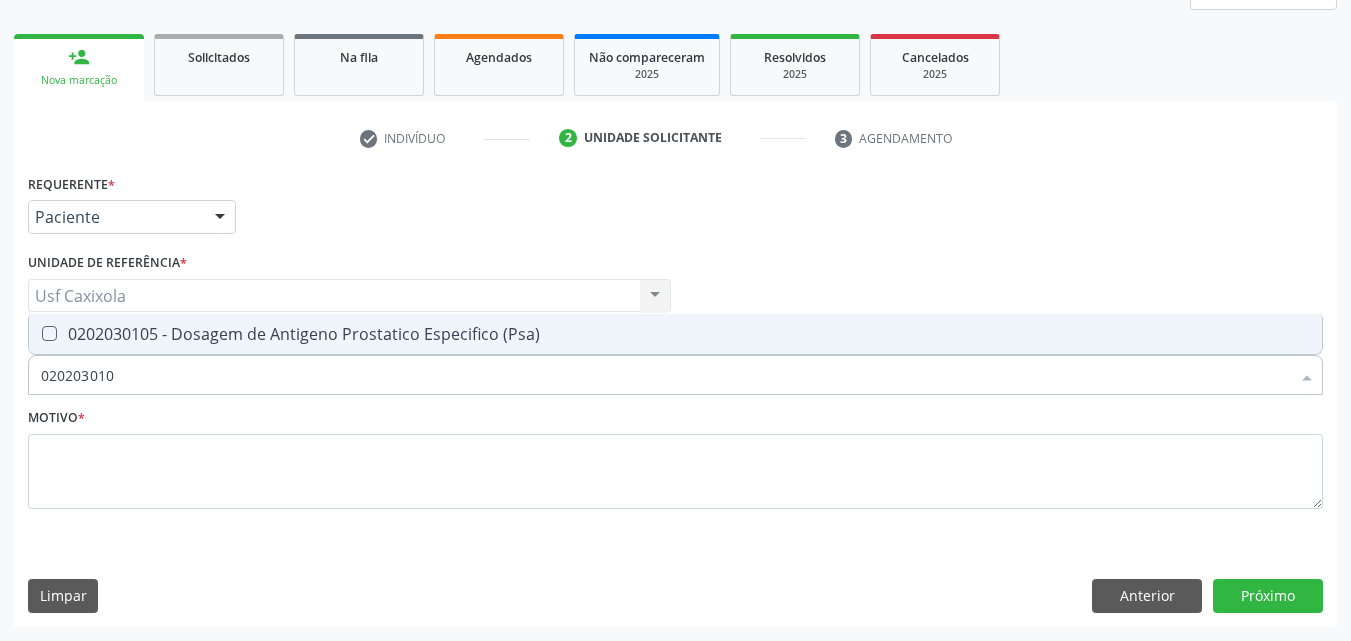 type on "[CNS]" 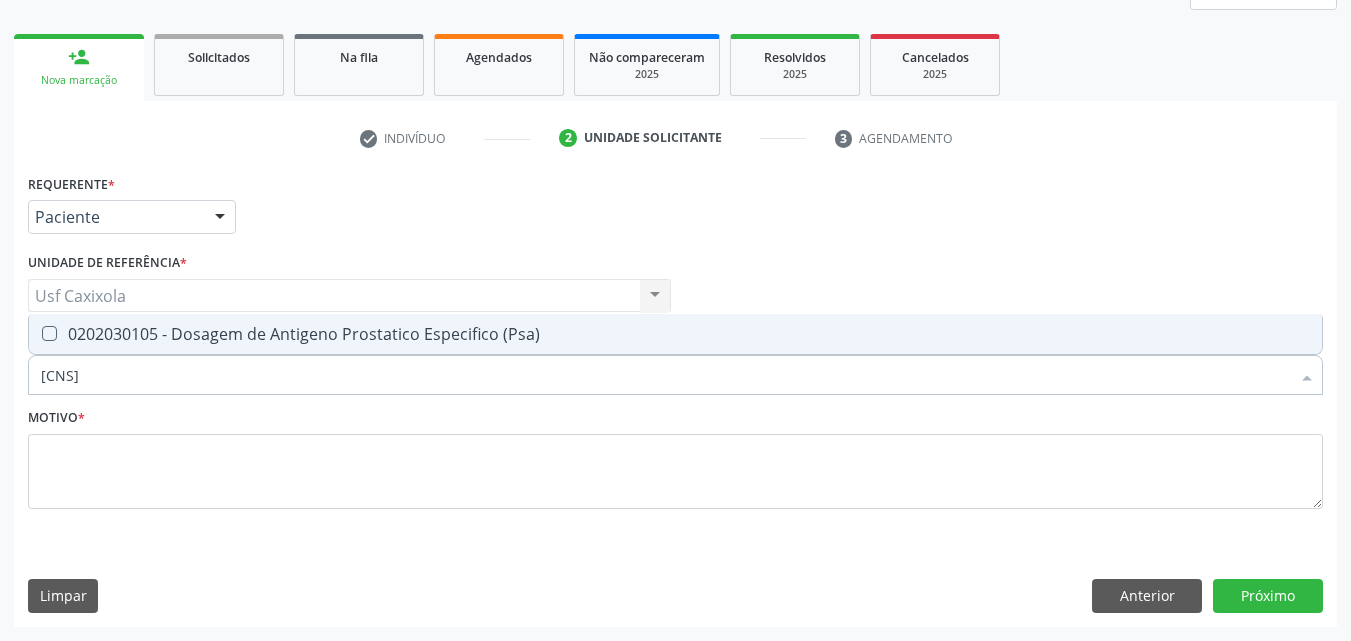 click on "0202030105 - Dosagem de Antigeno Prostatico Especifico (Psa)" at bounding box center [675, 334] 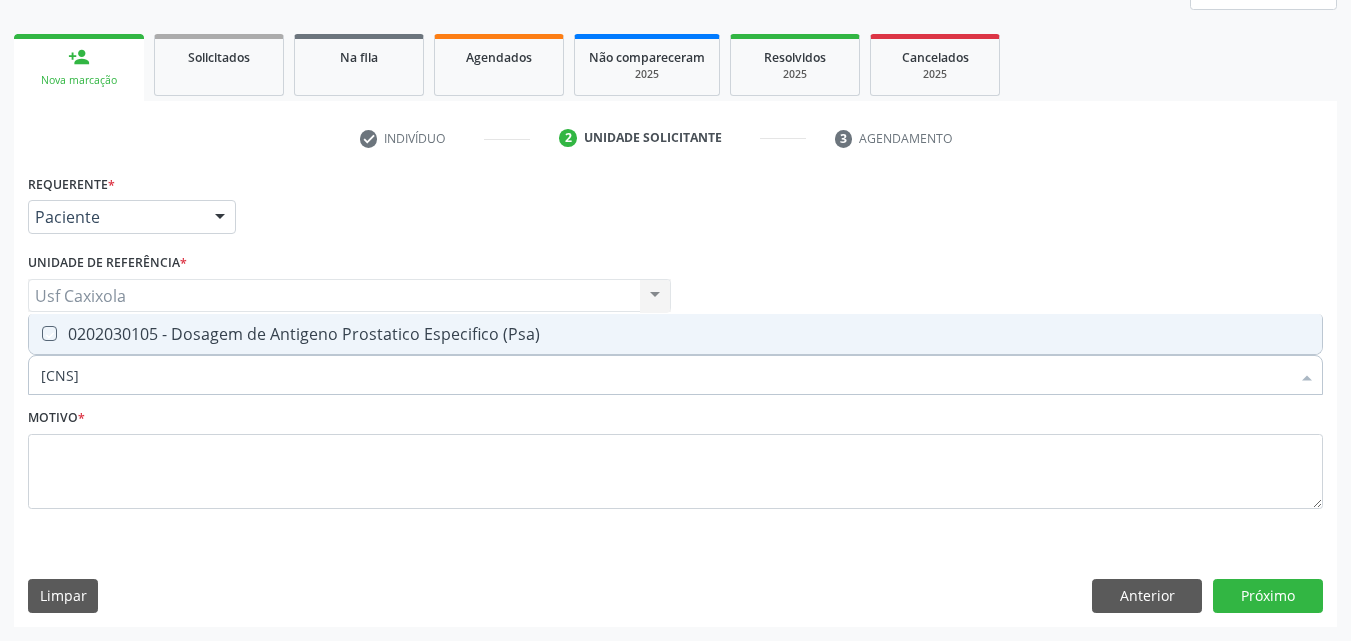 checkbox on "true" 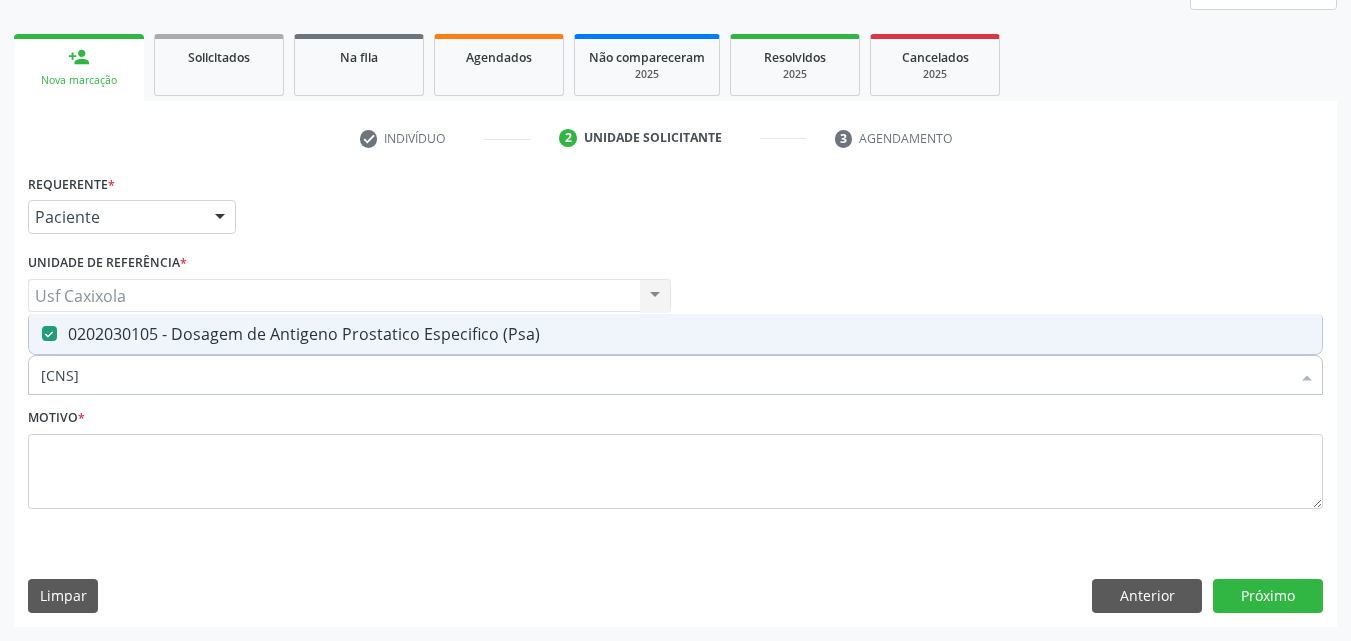 drag, startPoint x: 133, startPoint y: 378, endPoint x: 34, endPoint y: 388, distance: 99.50377 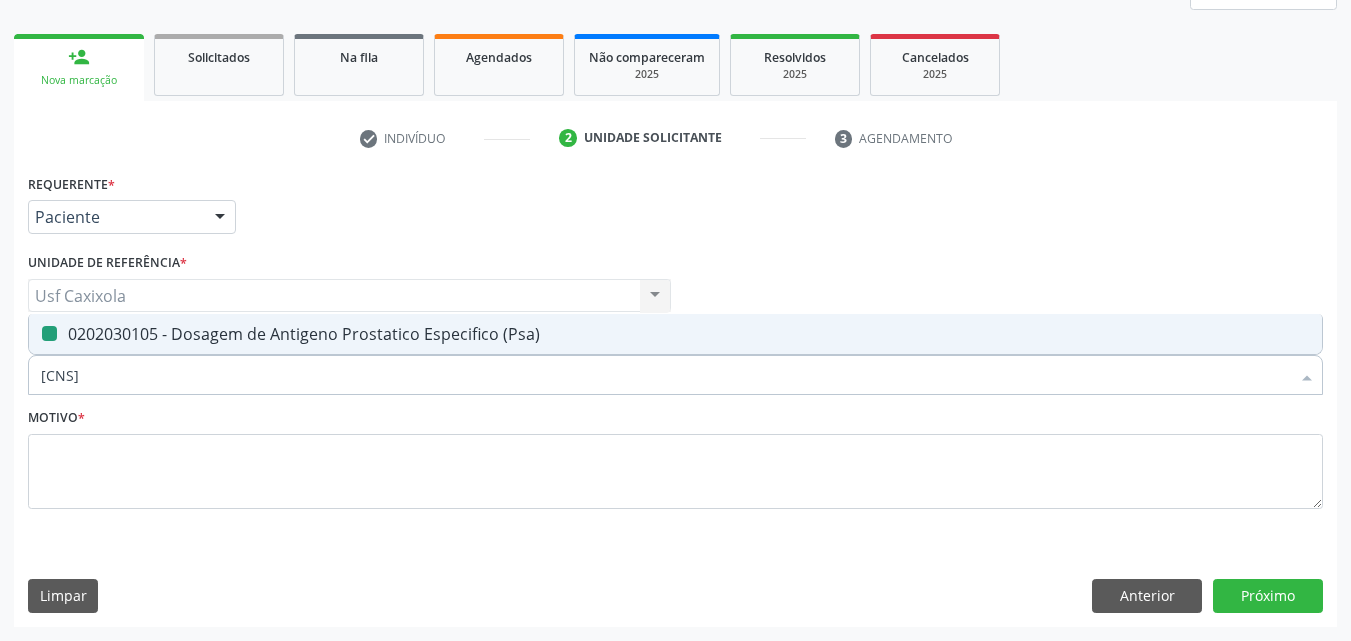 type on "0" 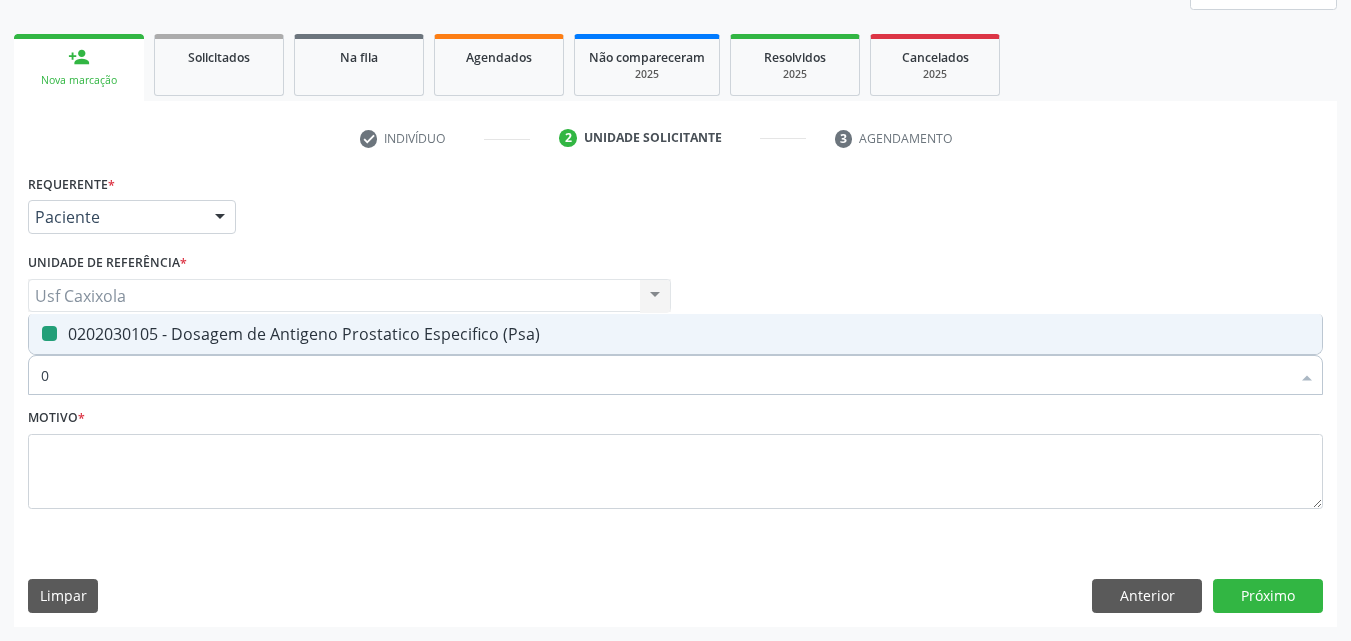 checkbox on "false" 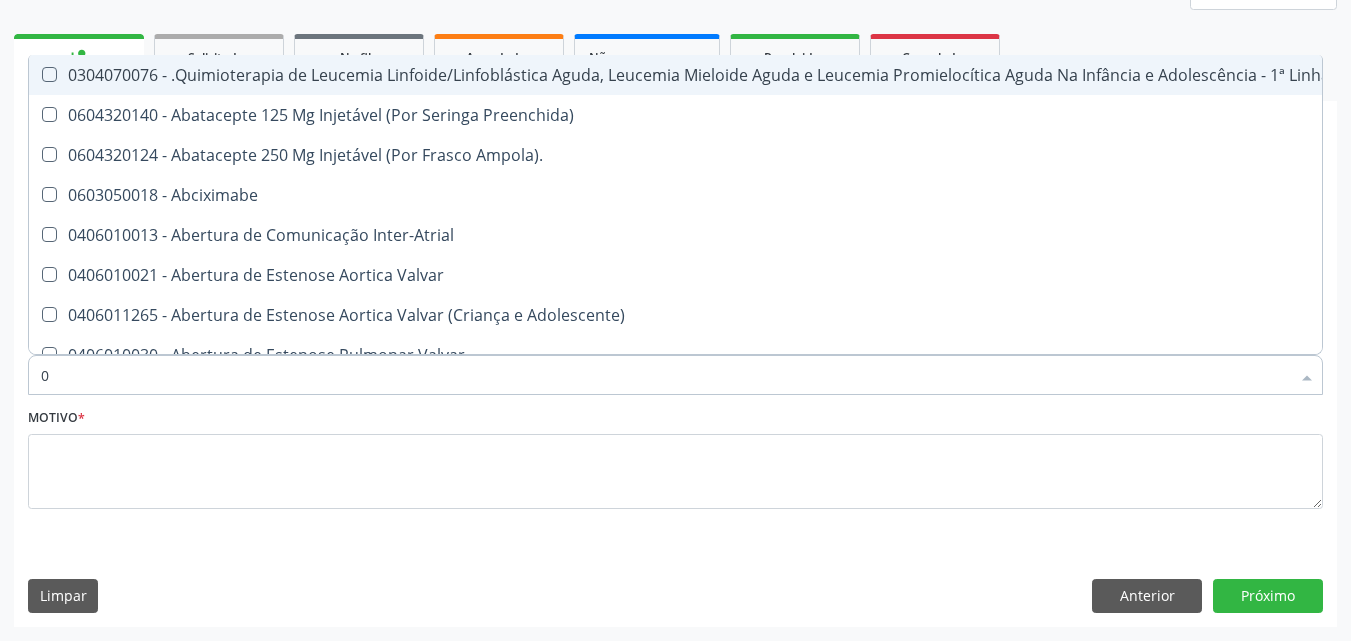 type on "02" 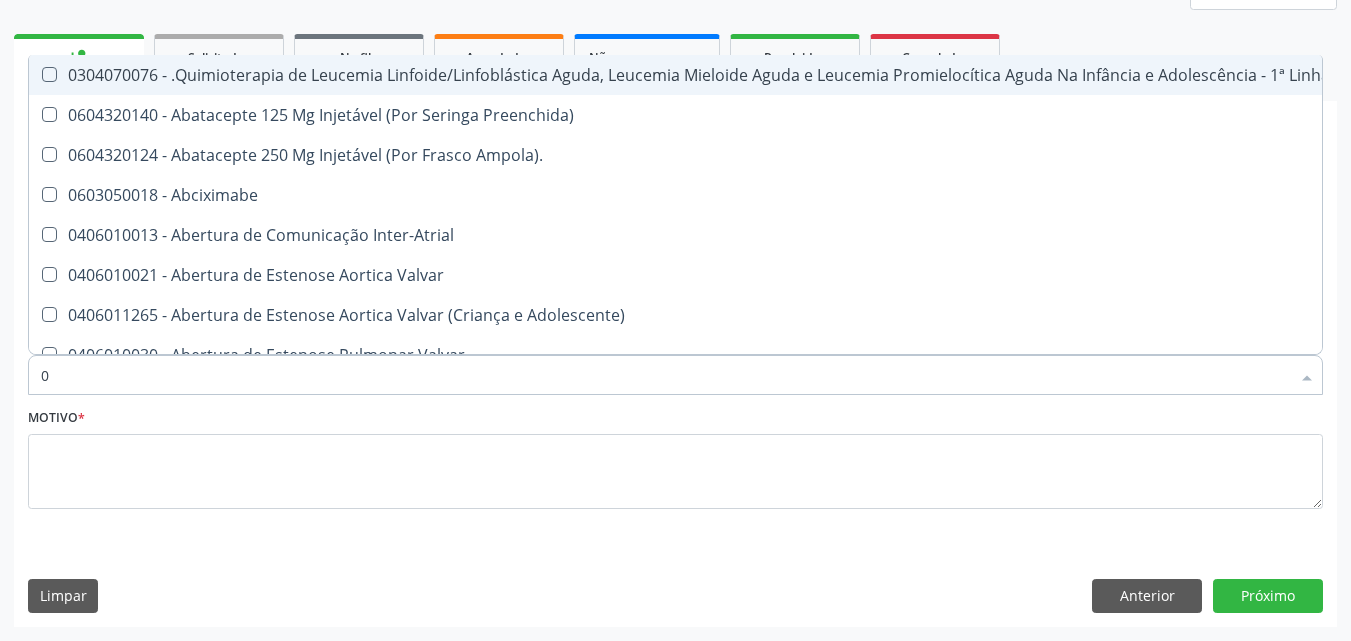 checkbox on "true" 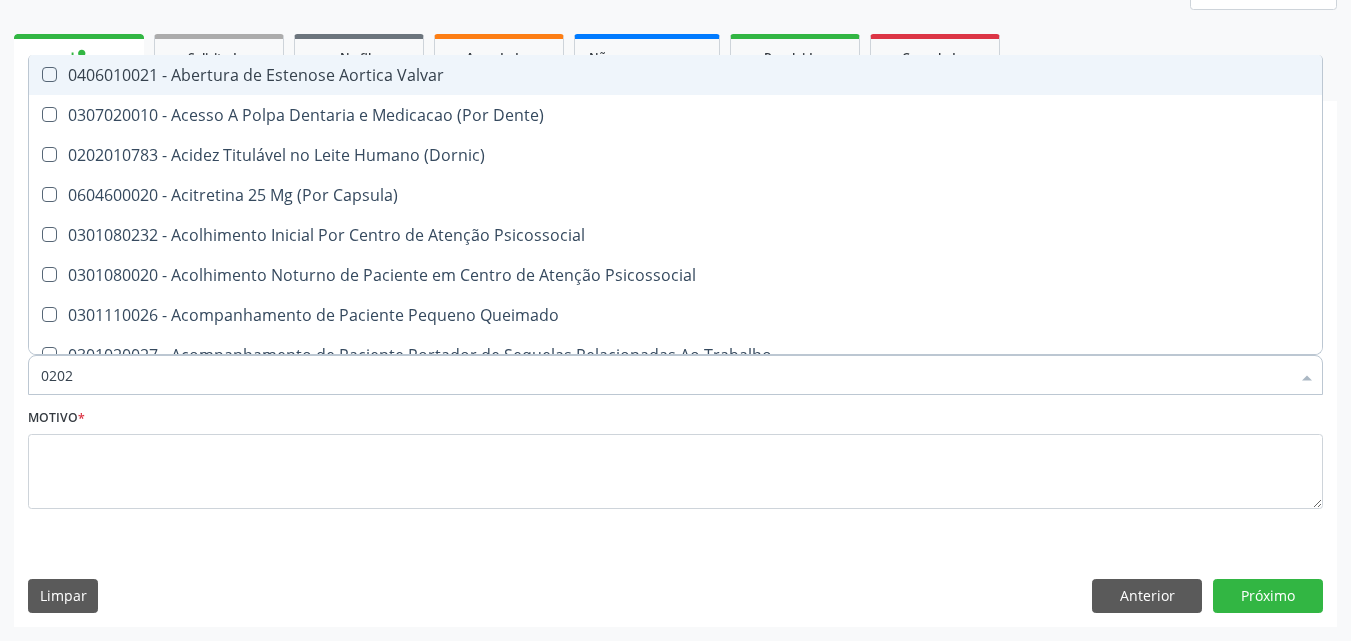type on "02020" 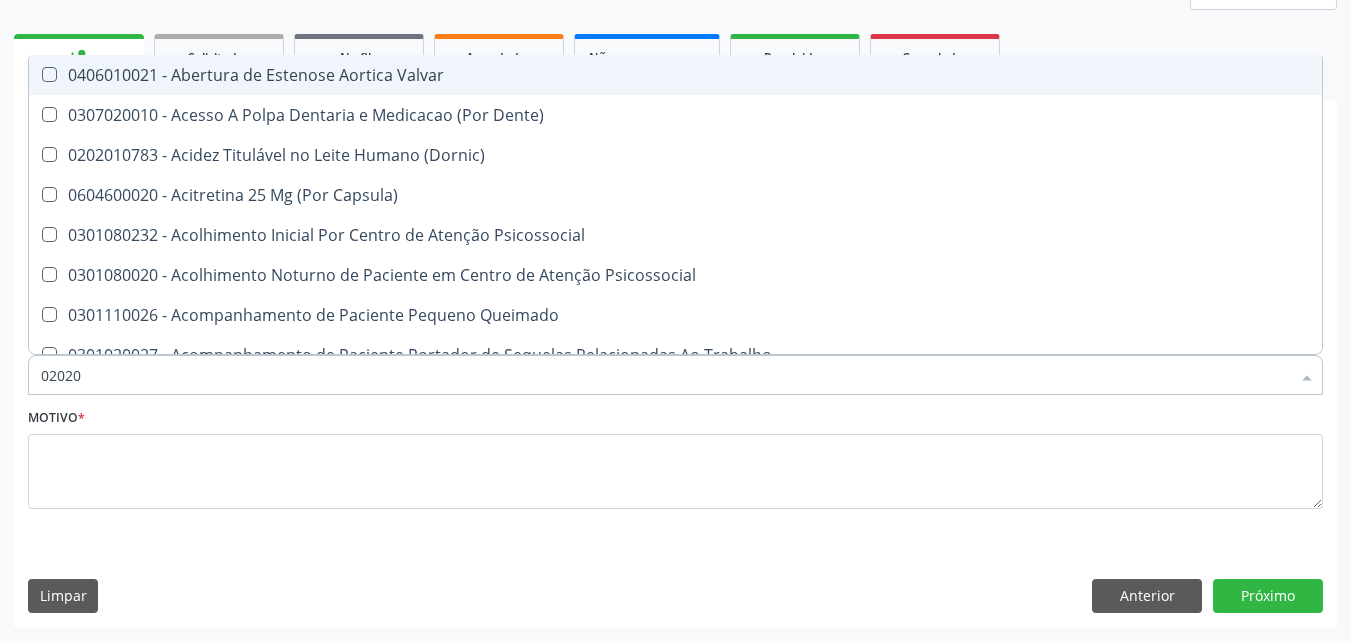 checkbox on "true" 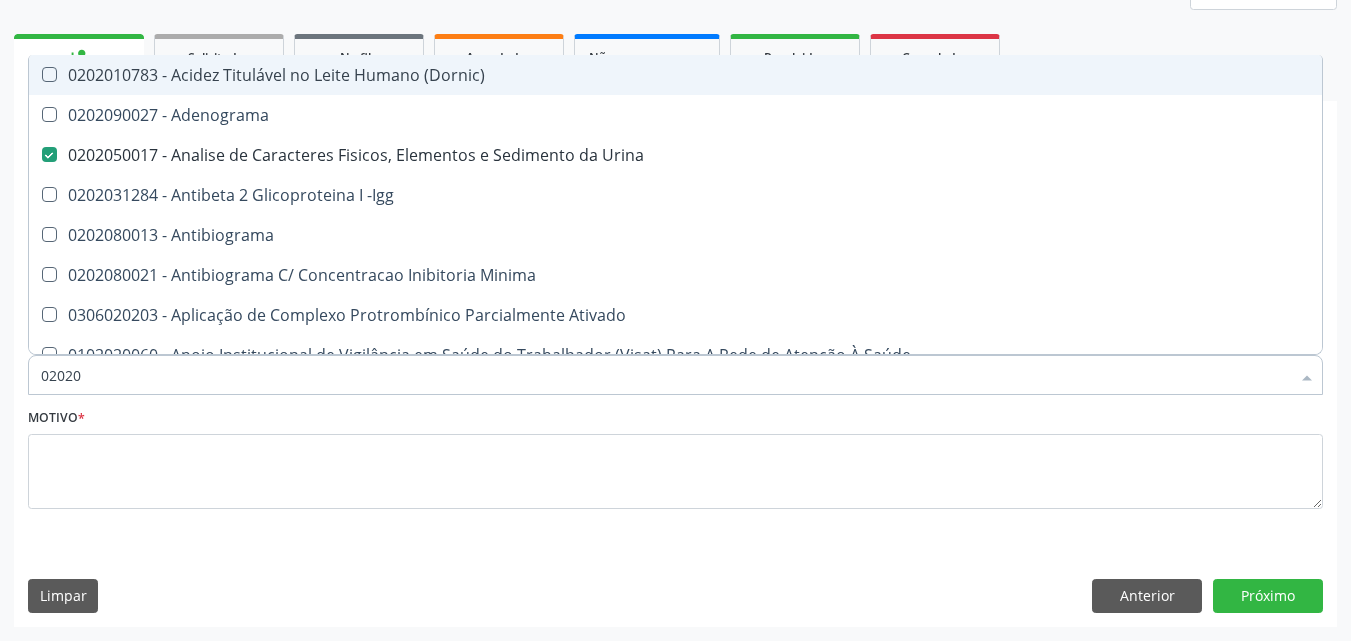 type on "020201" 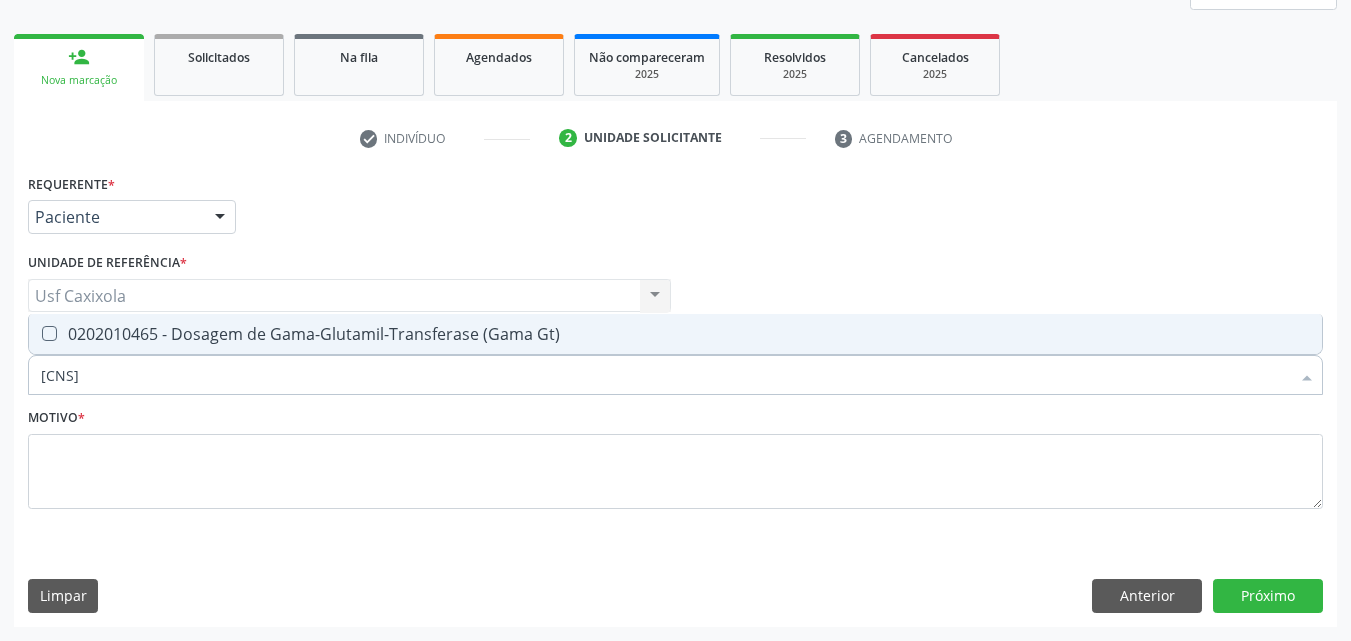 click on "0202010465 - Dosagem de Gama-Glutamil-Transferase (Gama Gt)" at bounding box center [675, 334] 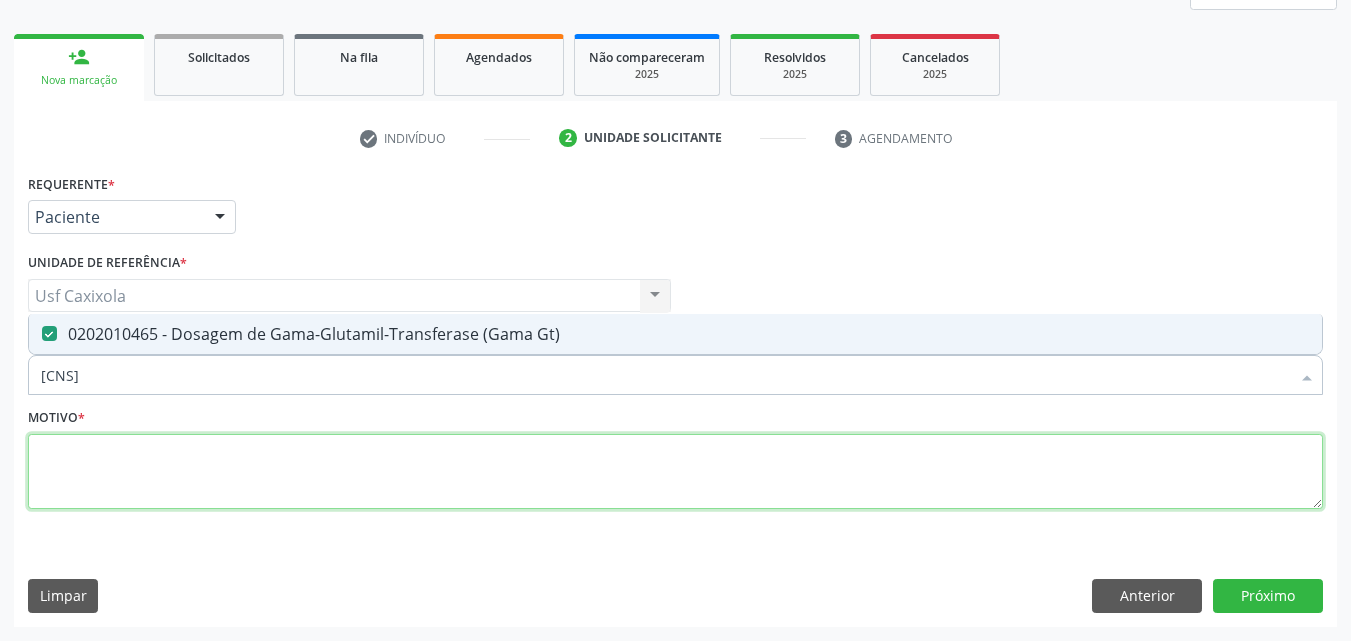 click at bounding box center [675, 472] 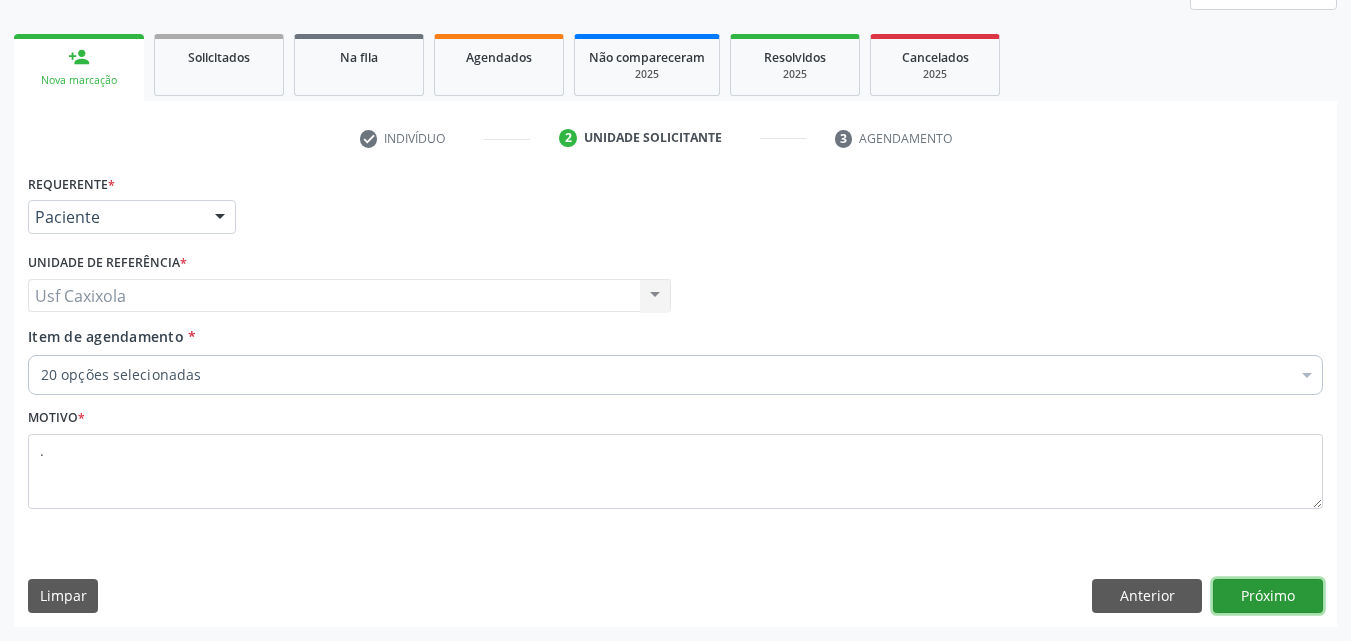 click on "Próximo" at bounding box center [1268, 596] 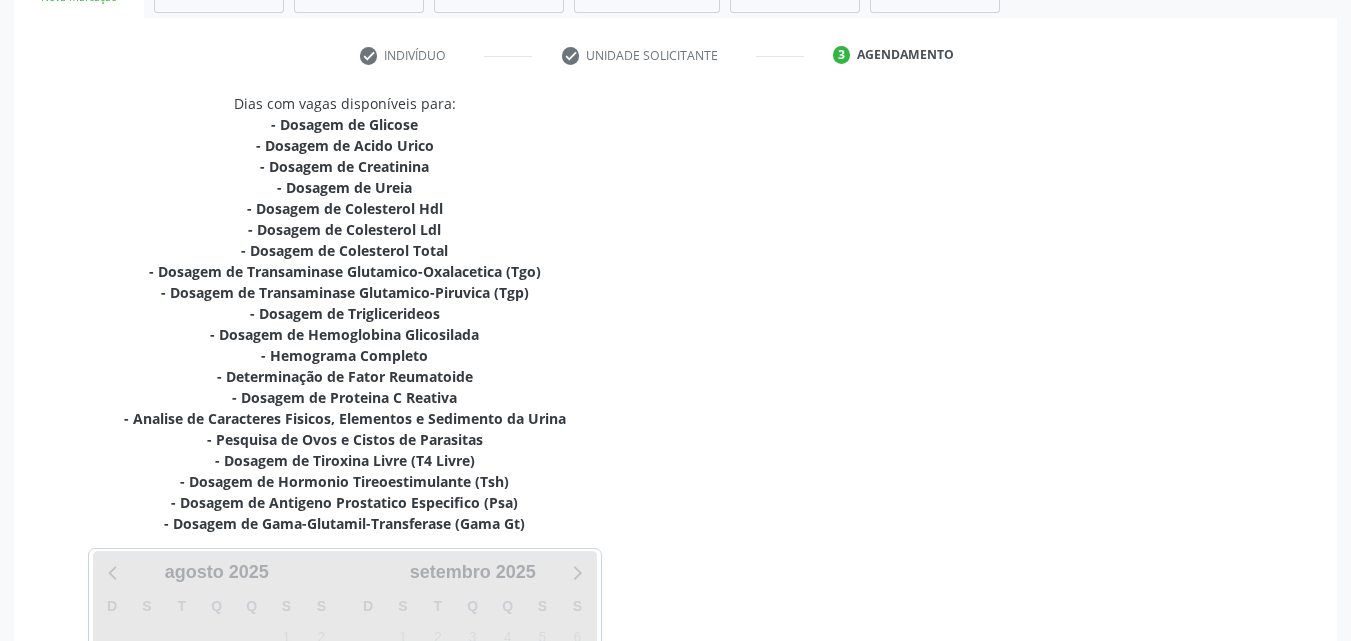 scroll, scrollTop: 465, scrollLeft: 0, axis: vertical 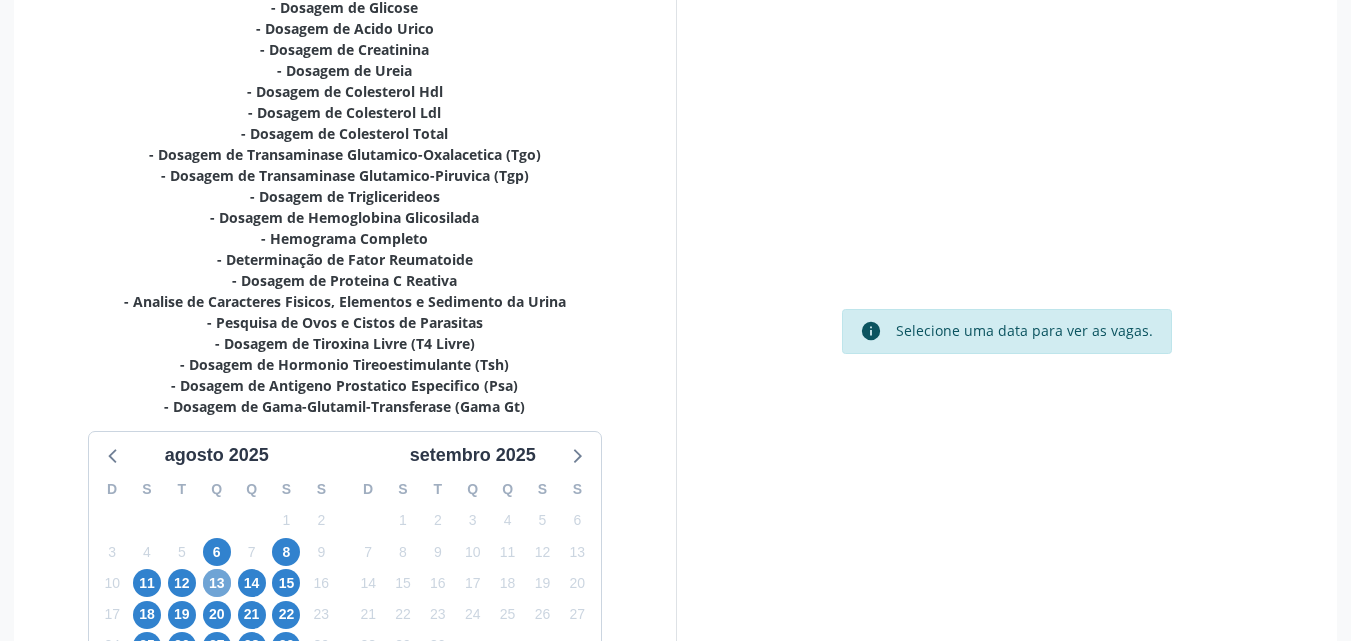 click on "13" at bounding box center (217, 583) 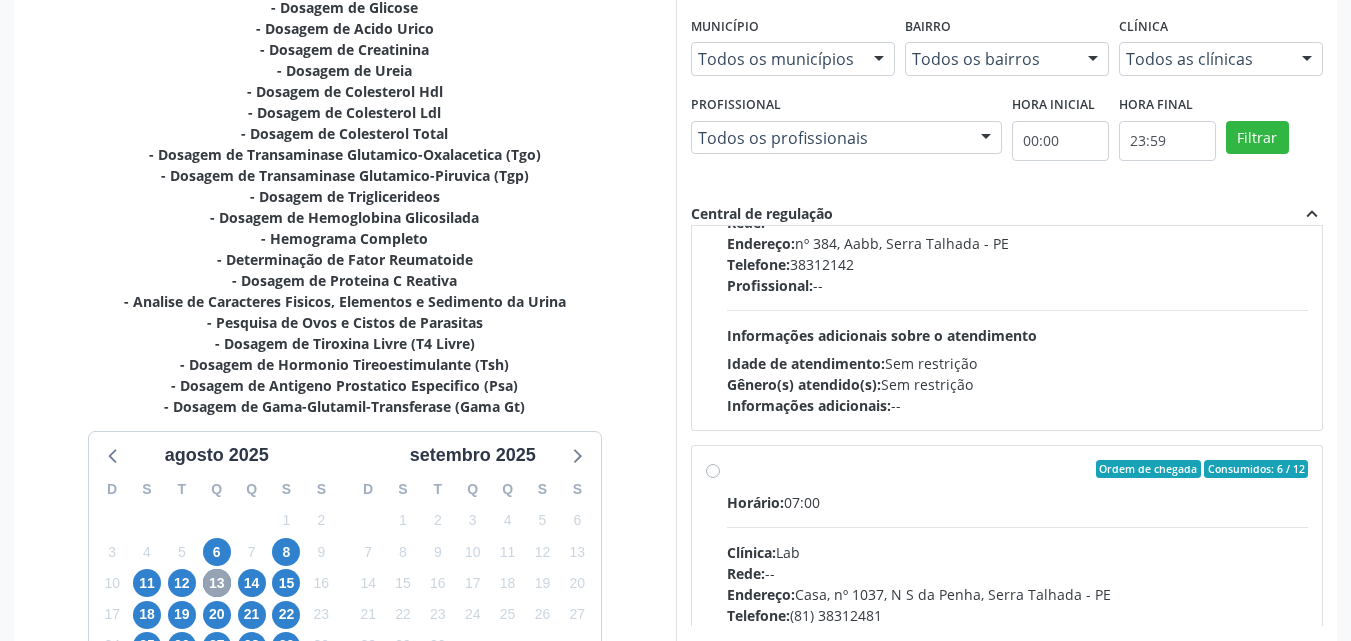 scroll, scrollTop: 500, scrollLeft: 0, axis: vertical 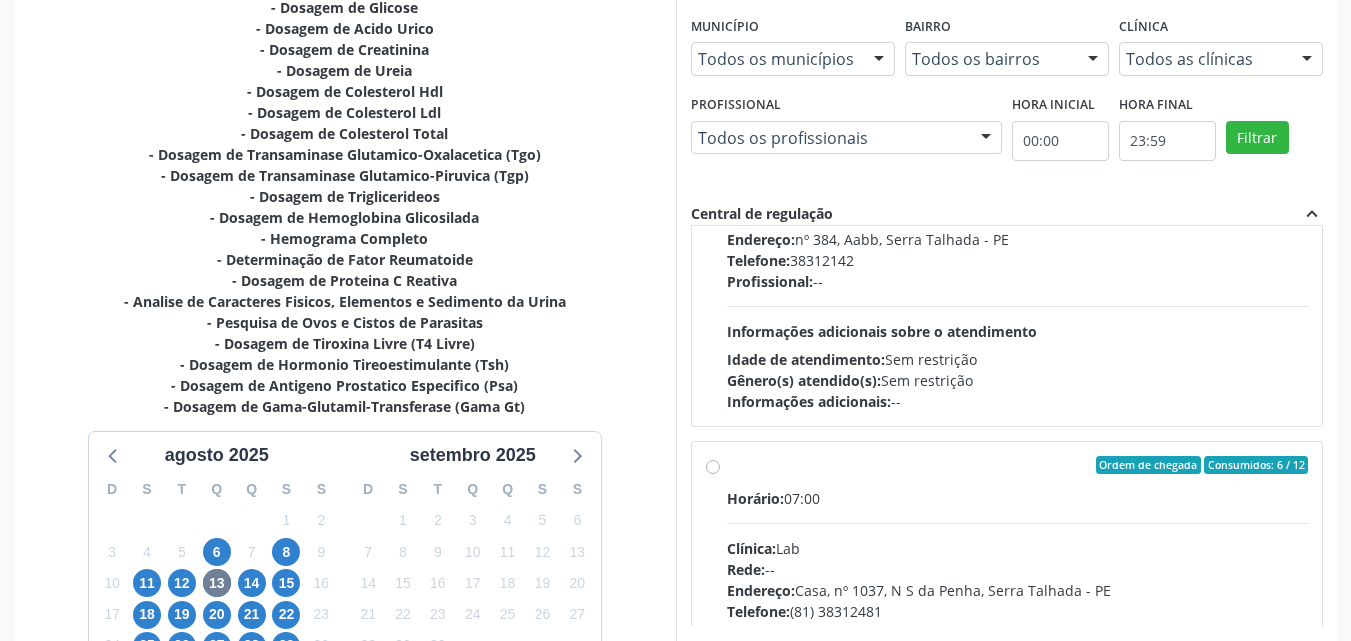 click on "Ordem de chegada
Consumidos: 6 / 12" at bounding box center (1018, 465) 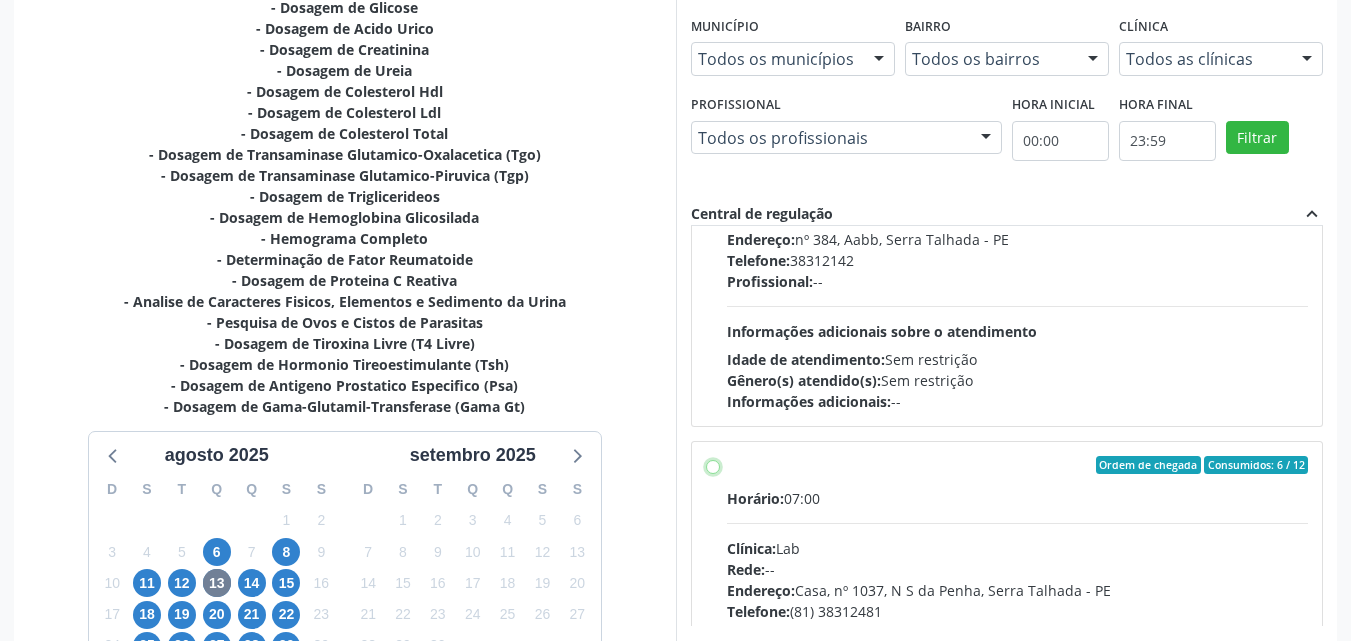 click on "Ordem de chegada
Consumidos: 6 / 12
Horário:   07:00
Clínica:  Lab
Rede:
--
Endereço:   Casa, nº 1037, N S da Penha, [CITY], [STATE] - [STATE_CODE]
Telefone:   [PHONE]
Profissional:
--
Informações adicionais sobre o atendimento
Idade de atendimento:
Sem restrição
Gênero(s) atendido(s):
Sem restrição
Informações adicionais:
--" at bounding box center [713, 465] 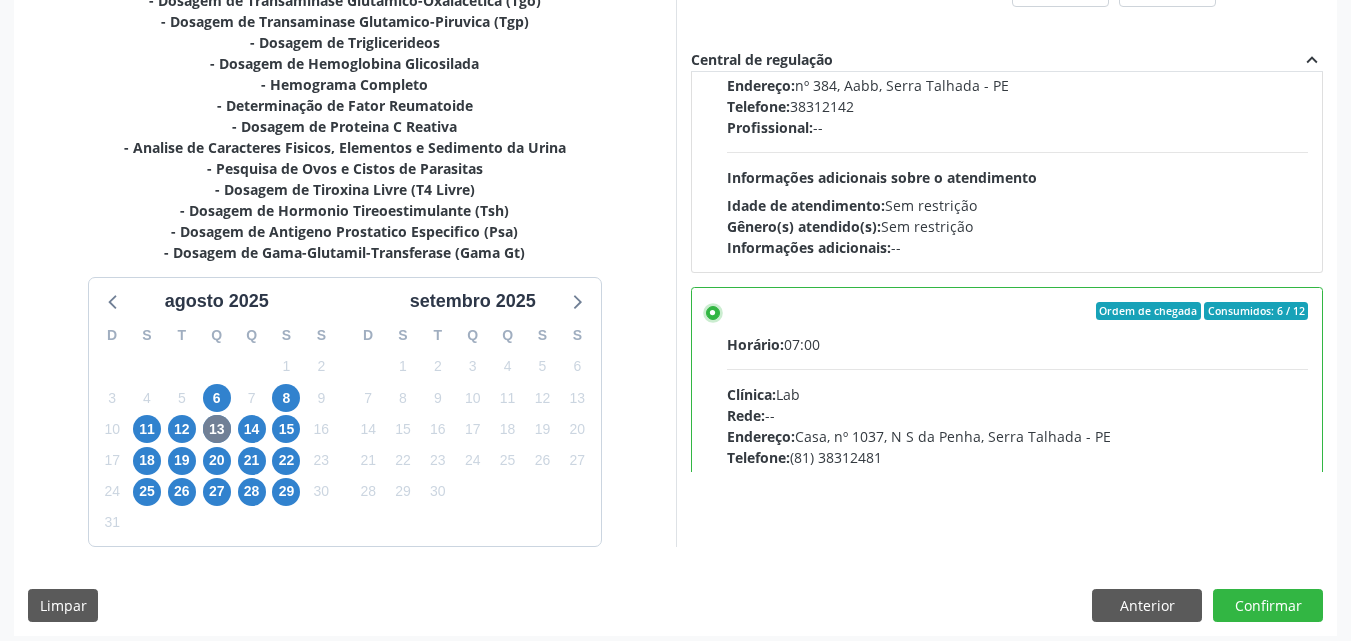 scroll, scrollTop: 628, scrollLeft: 0, axis: vertical 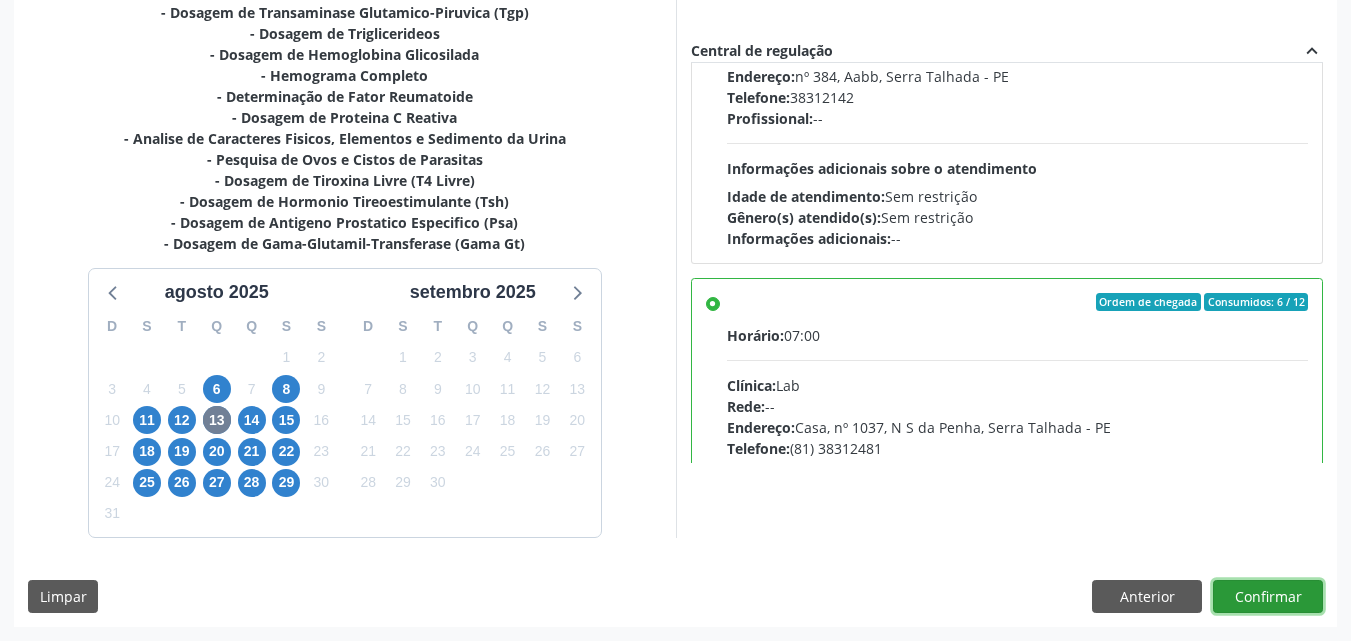 click on "Confirmar" at bounding box center (1268, 597) 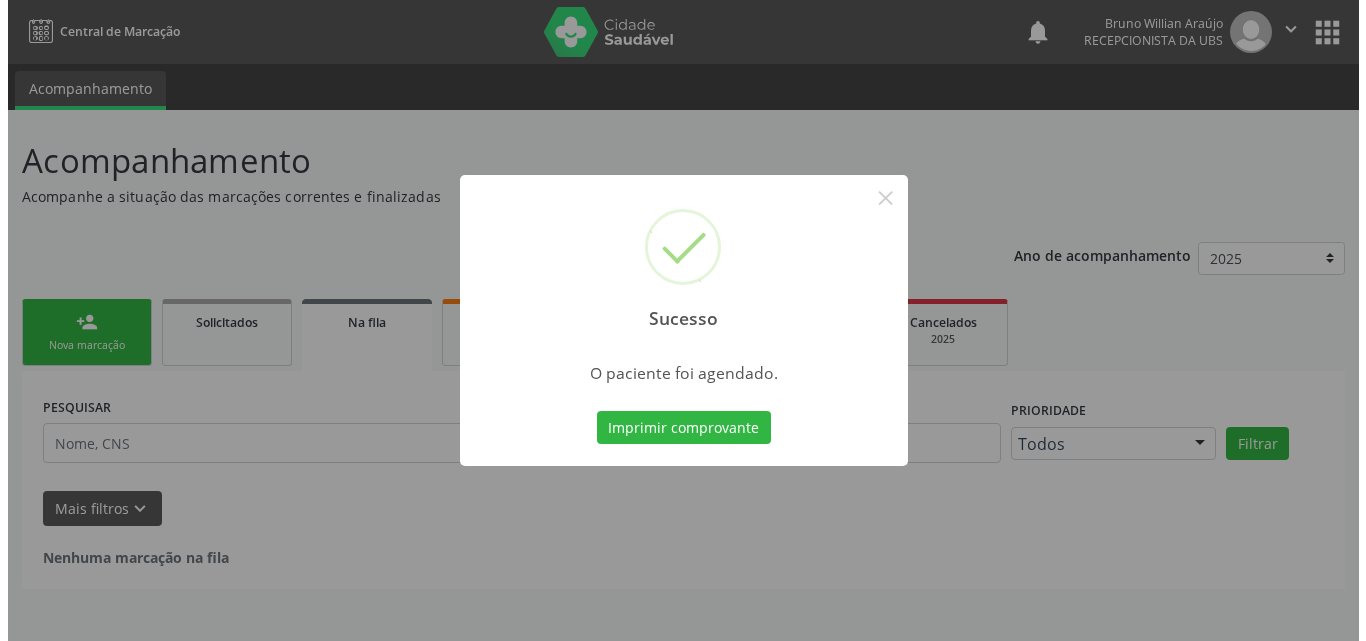 scroll, scrollTop: 0, scrollLeft: 0, axis: both 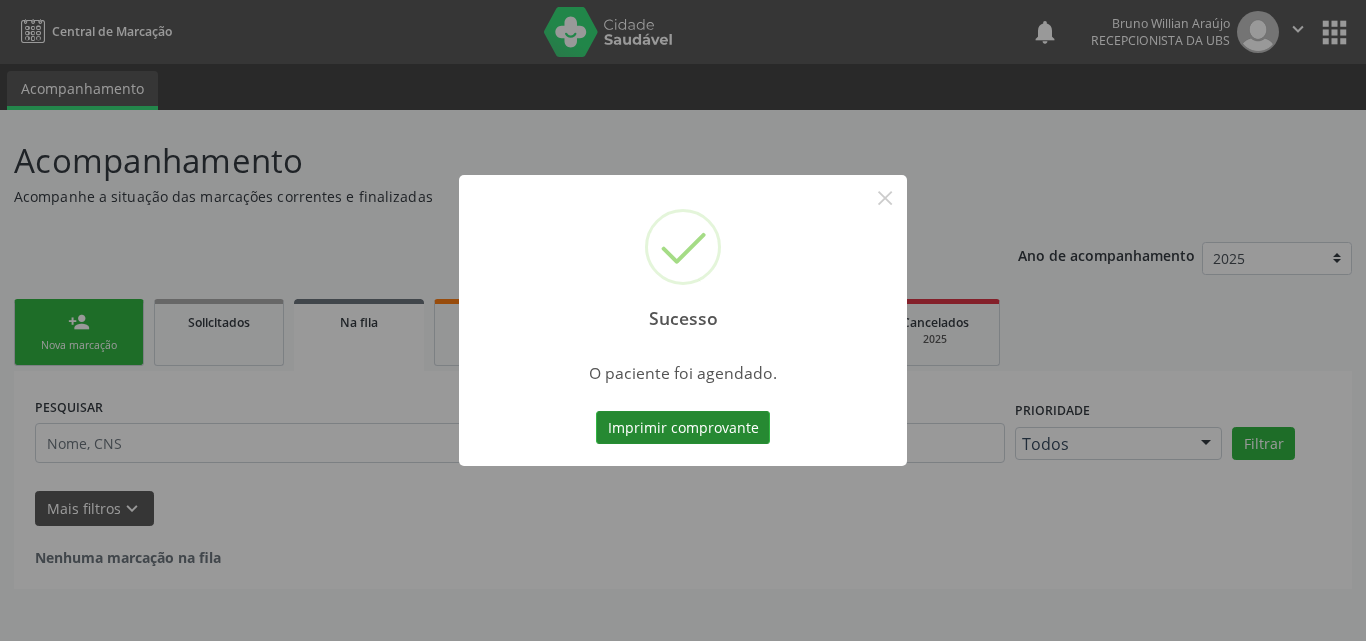click on "Imprimir comprovante" at bounding box center [683, 428] 